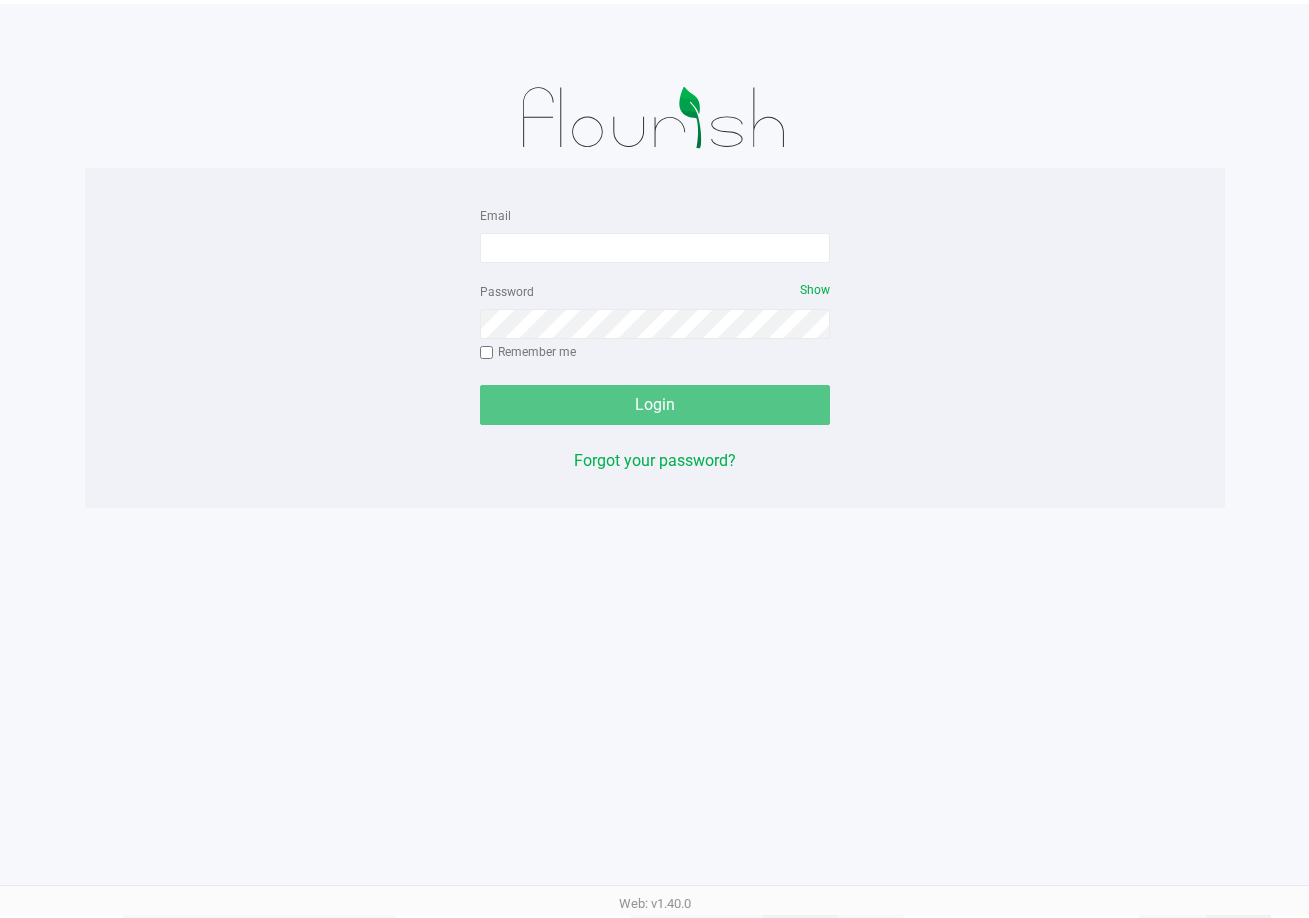 scroll, scrollTop: 0, scrollLeft: 0, axis: both 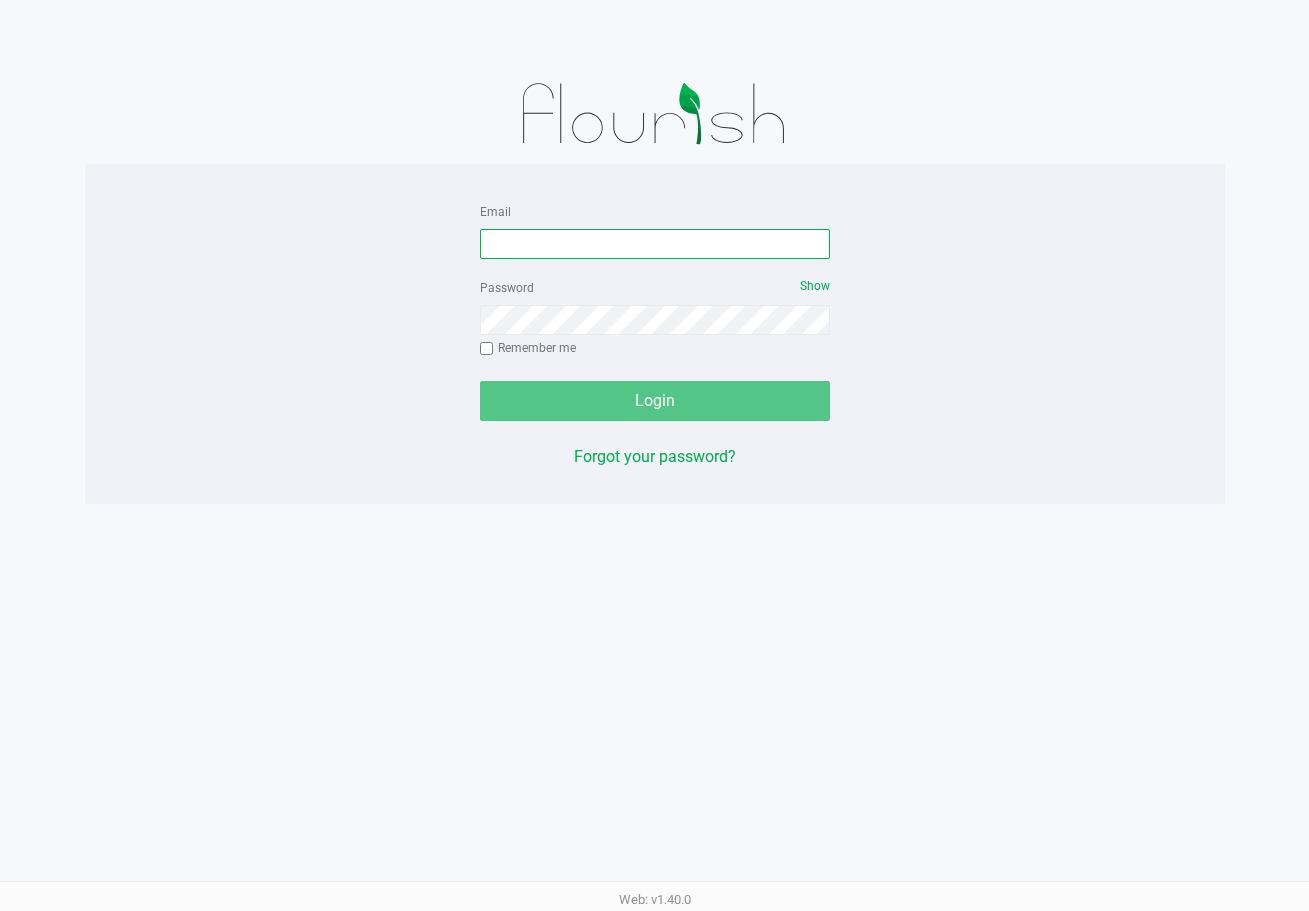 click on "Email" at bounding box center [655, 244] 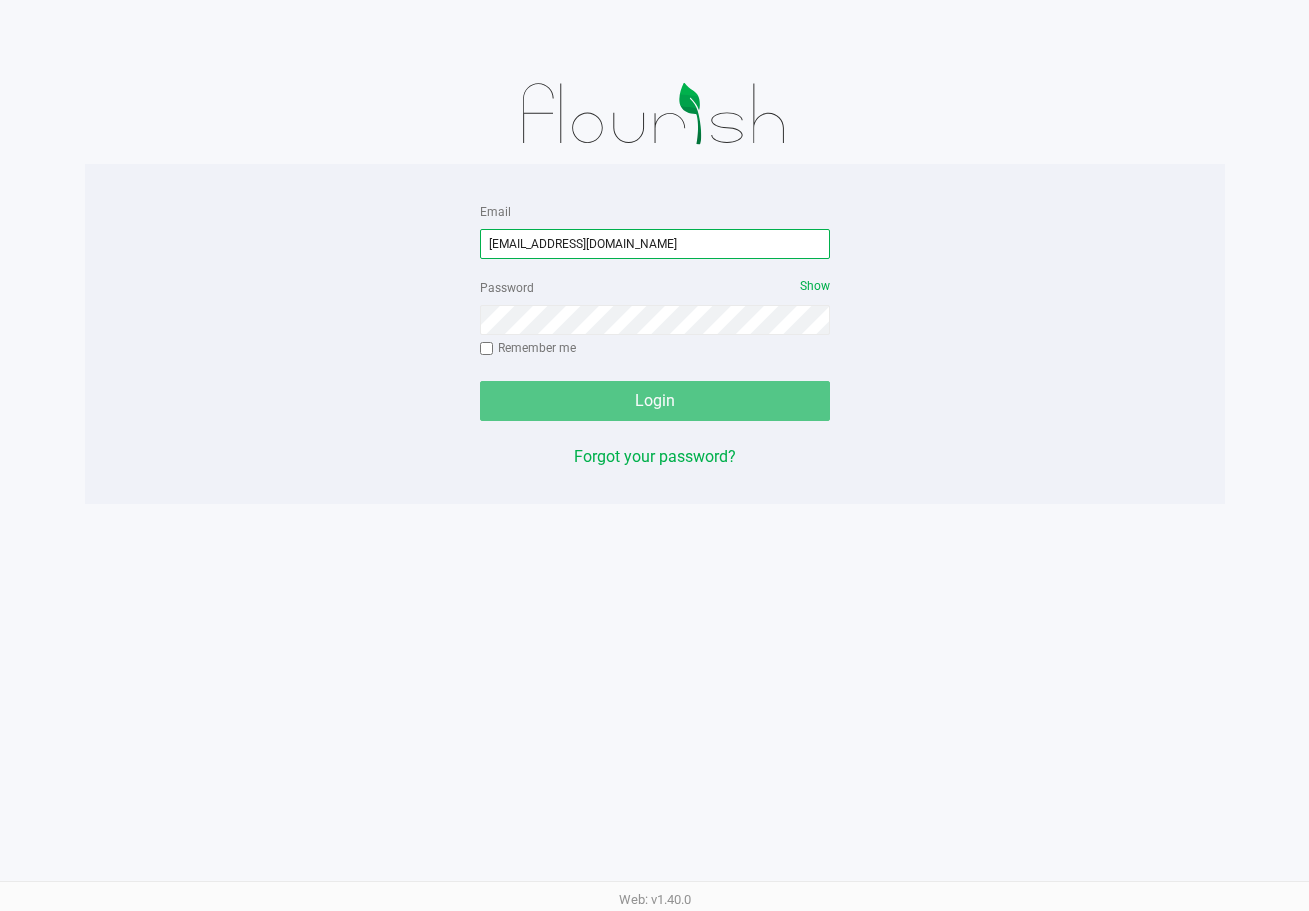 type on "[EMAIL_ADDRESS][DOMAIN_NAME]" 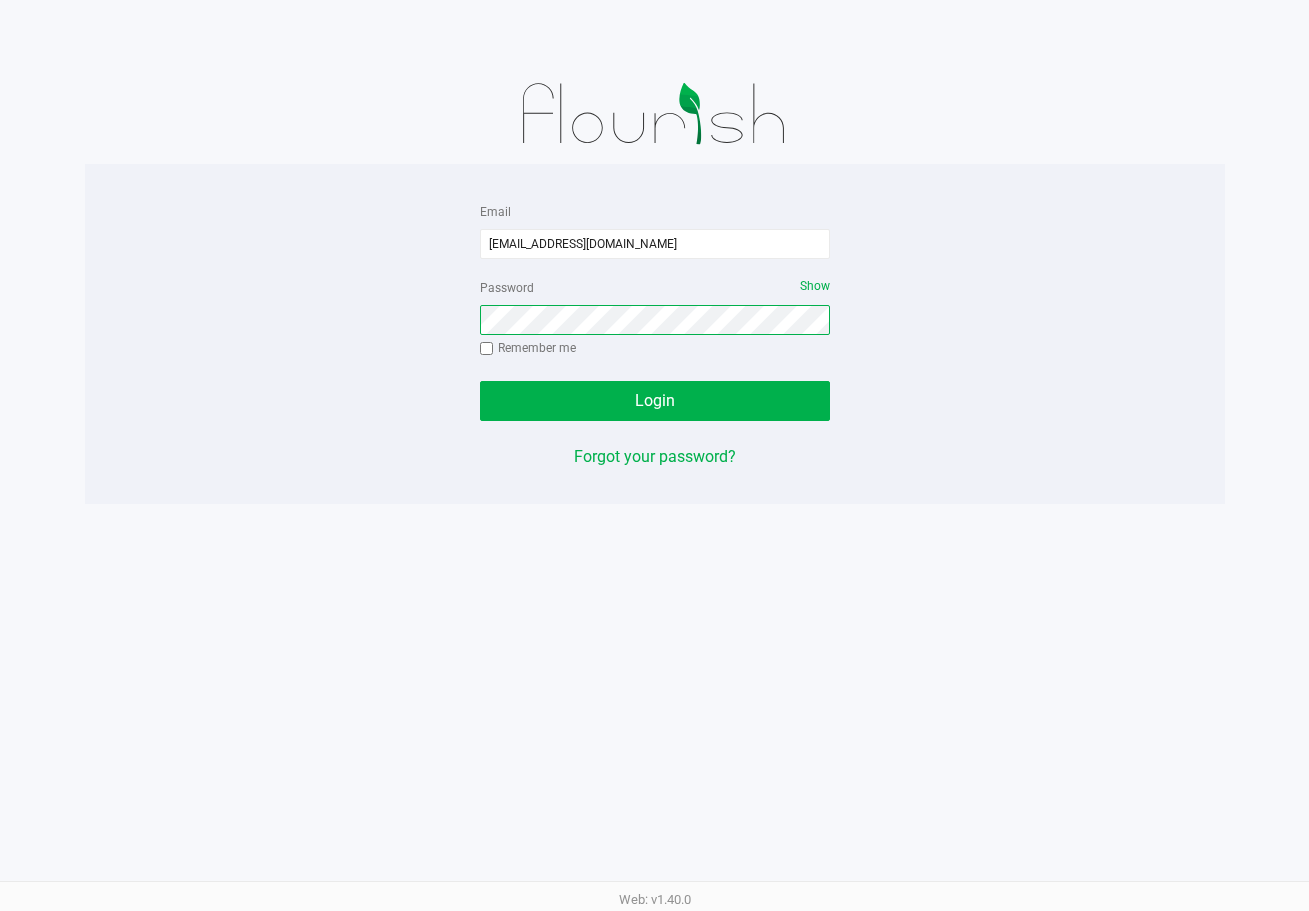 click on "Login" 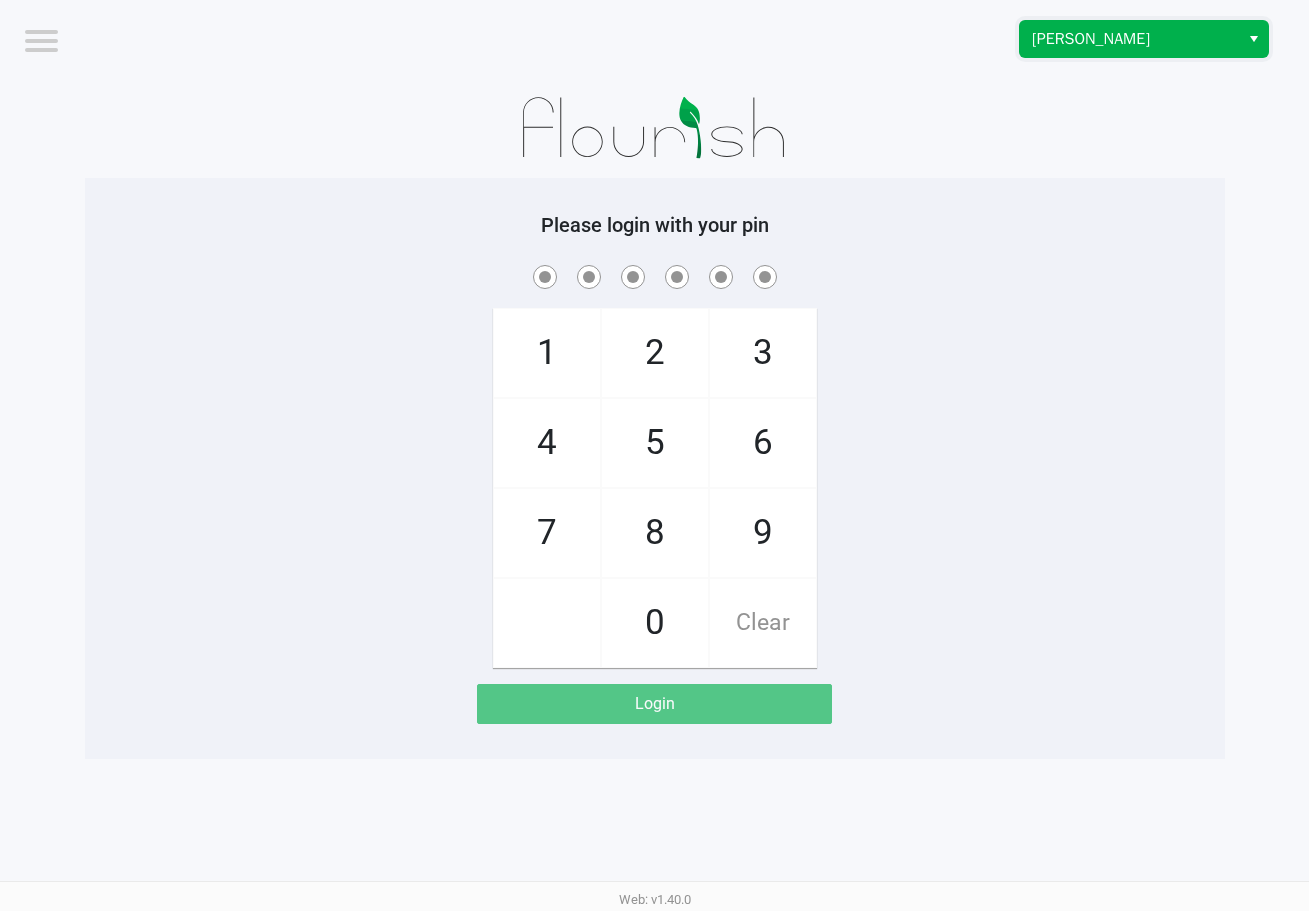 click on "[PERSON_NAME]" at bounding box center (1129, 39) 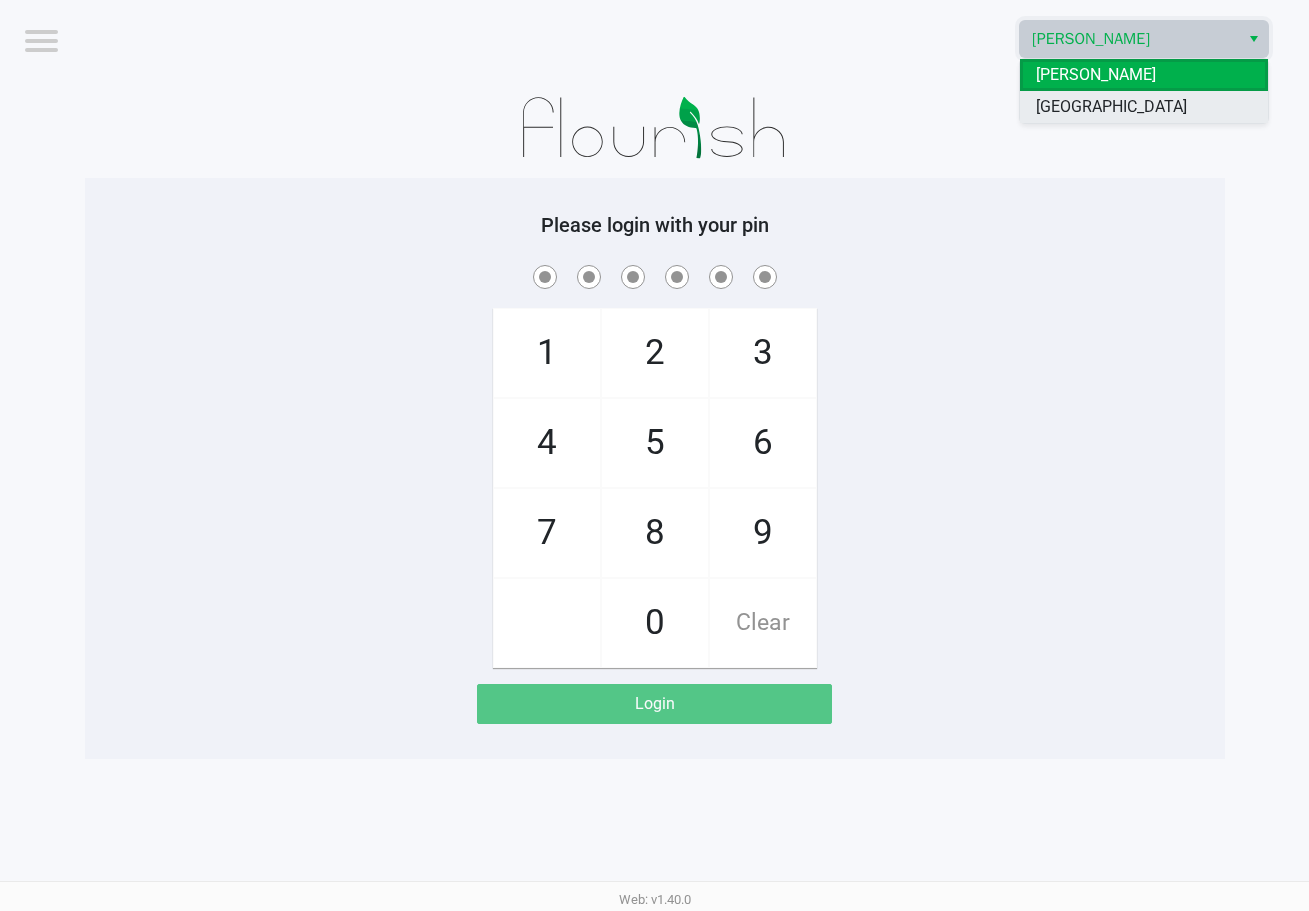click on "[GEOGRAPHIC_DATA]" at bounding box center (1111, 107) 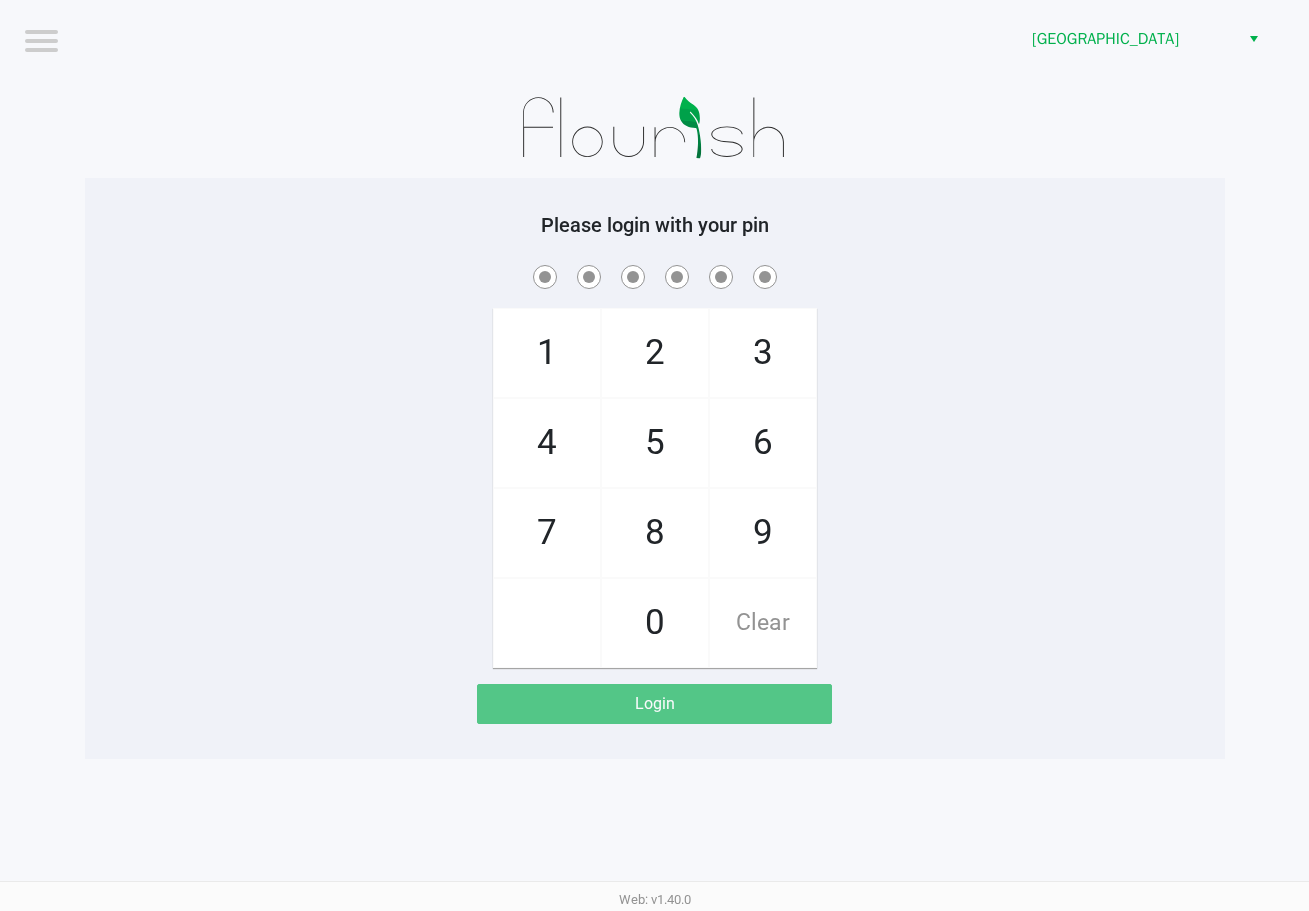 click 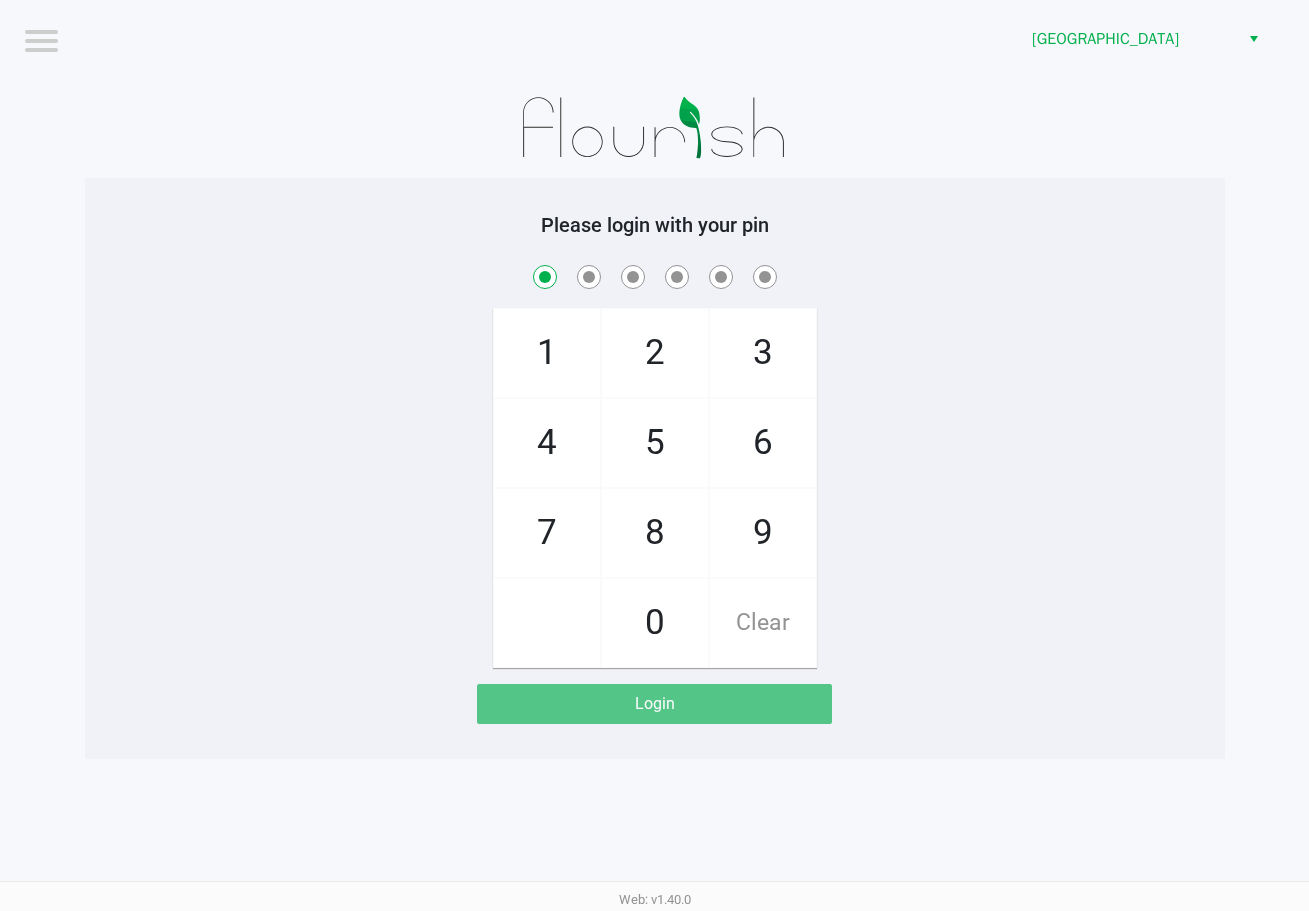checkbox on "true" 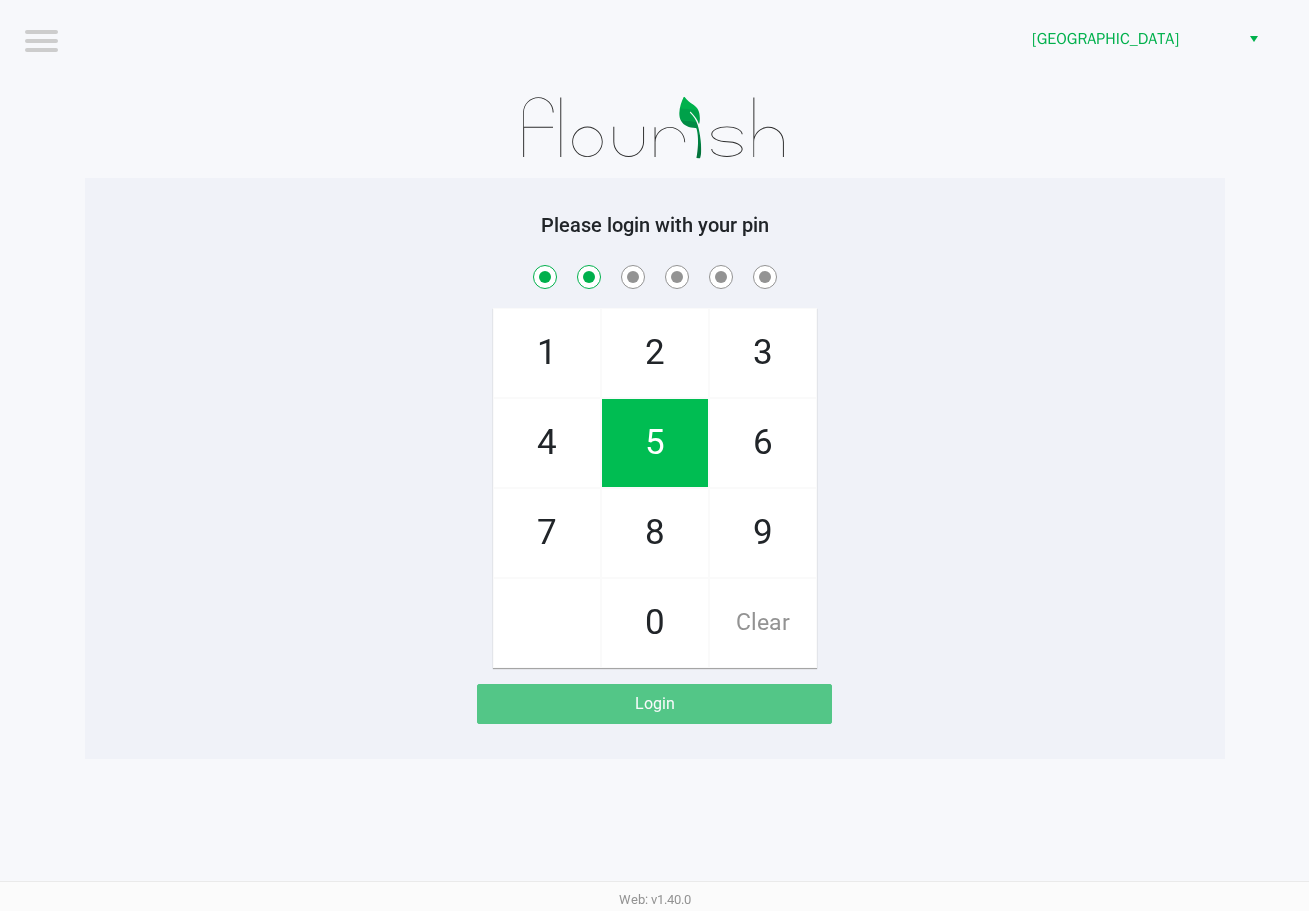 checkbox on "true" 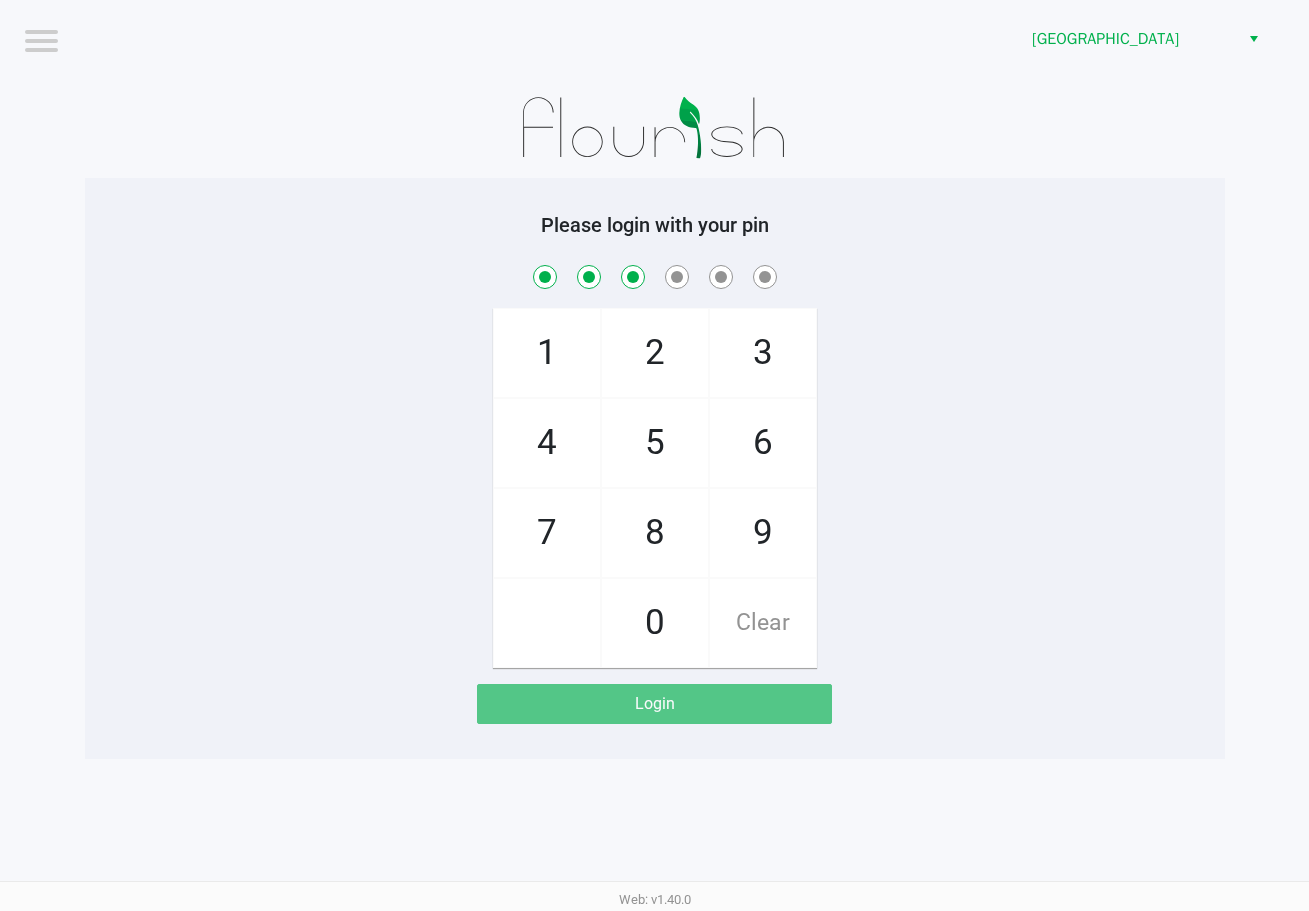 checkbox on "true" 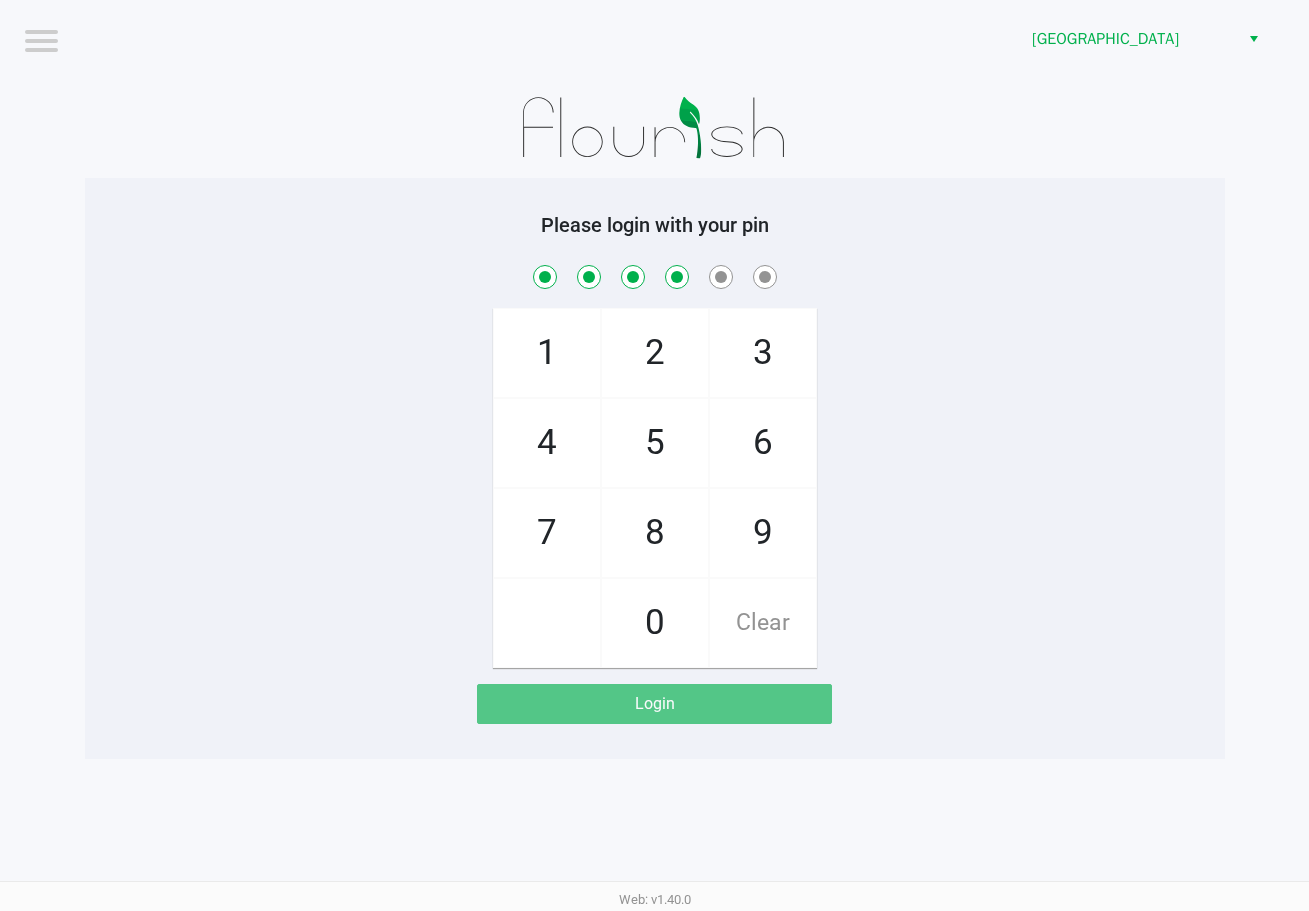 checkbox on "true" 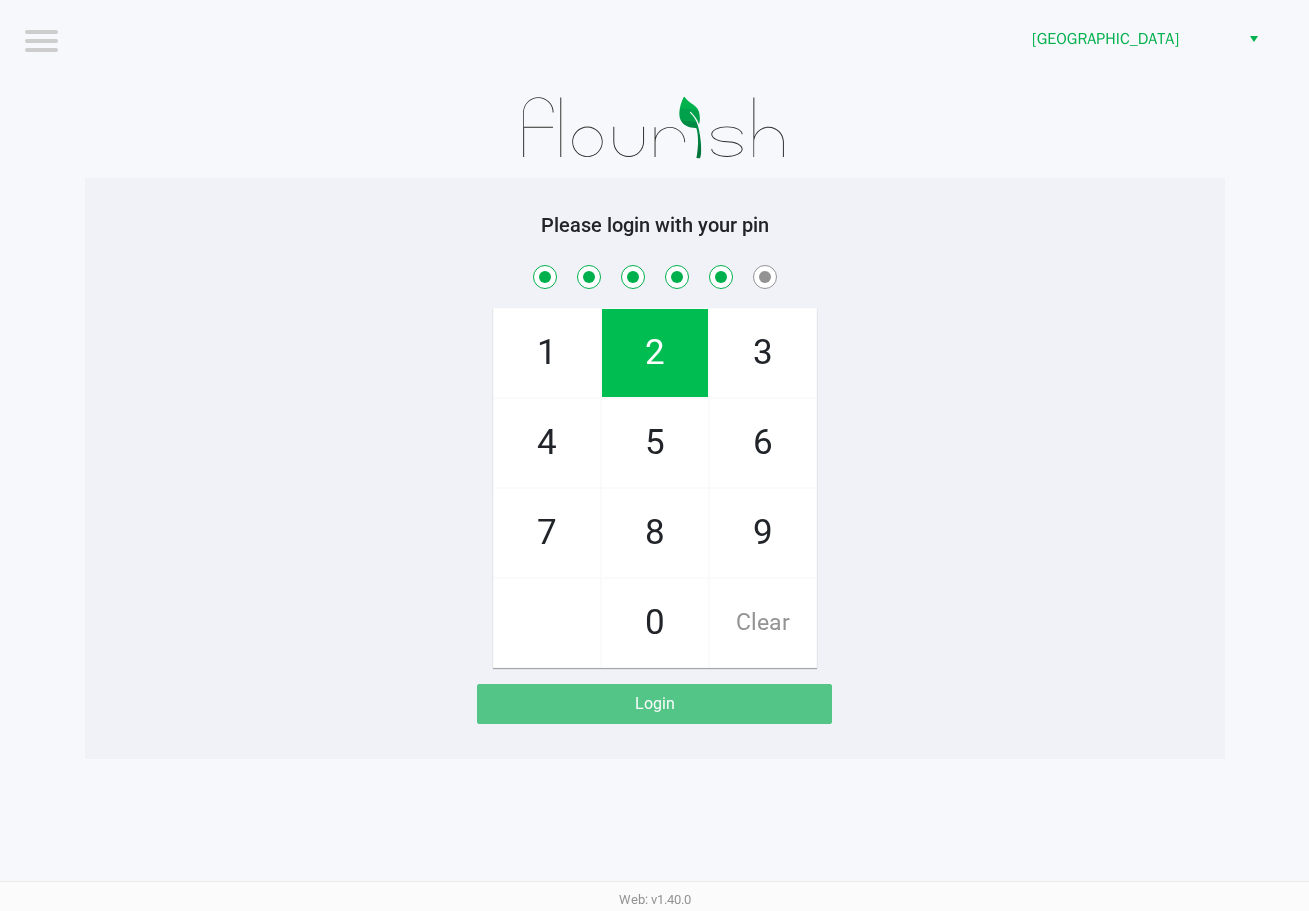 checkbox on "true" 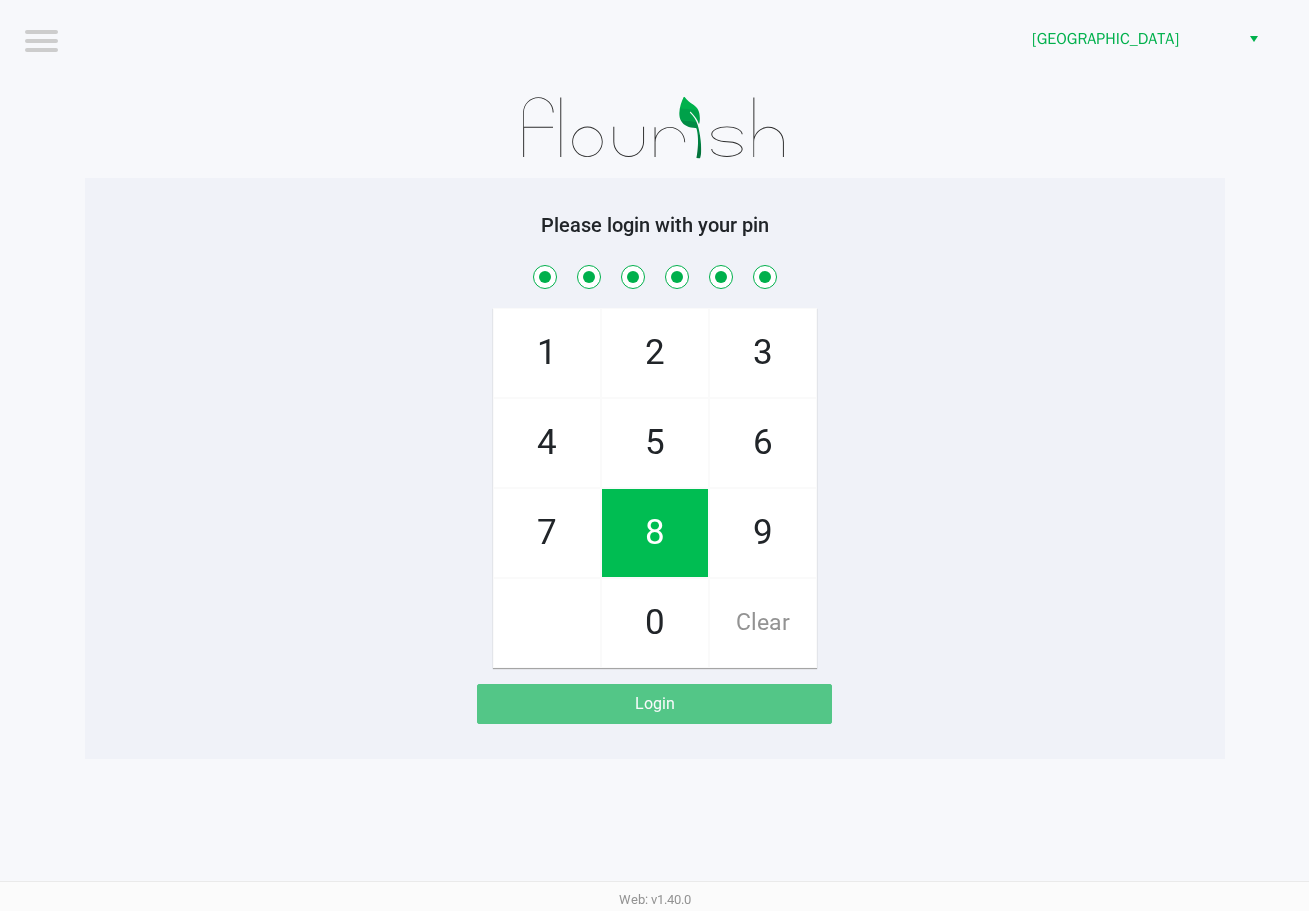 checkbox on "true" 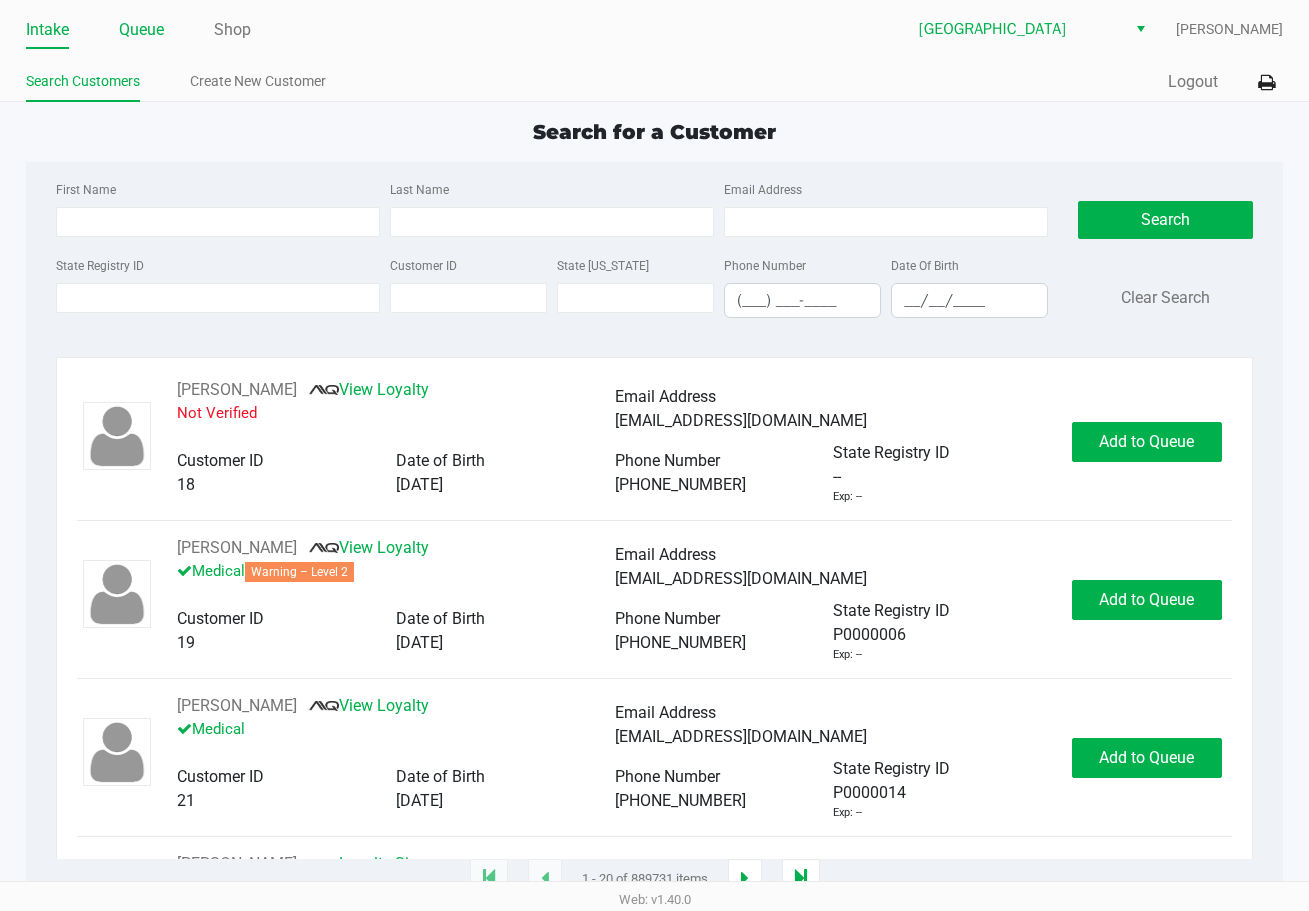 click on "Queue" 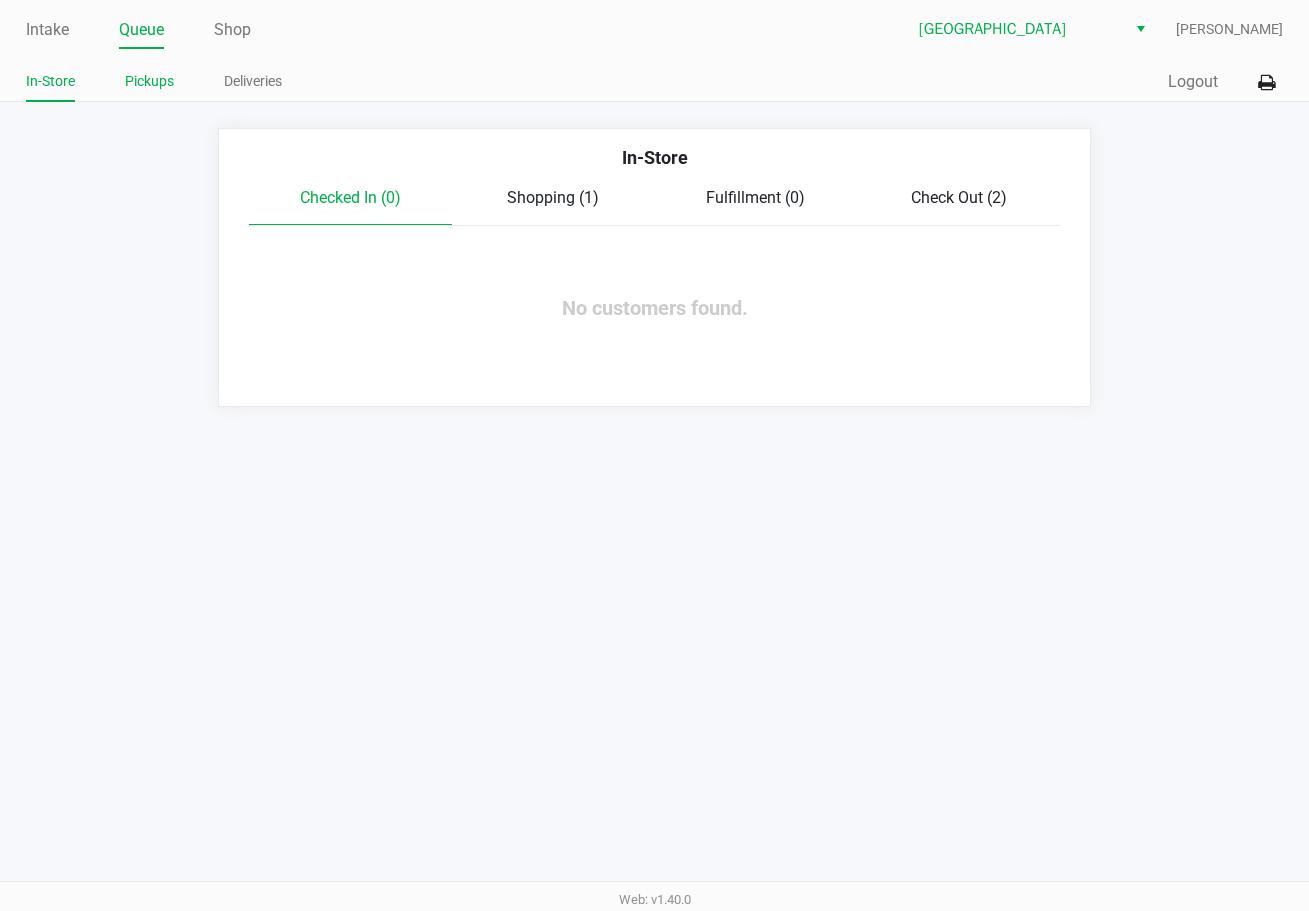 click on "Pickups" 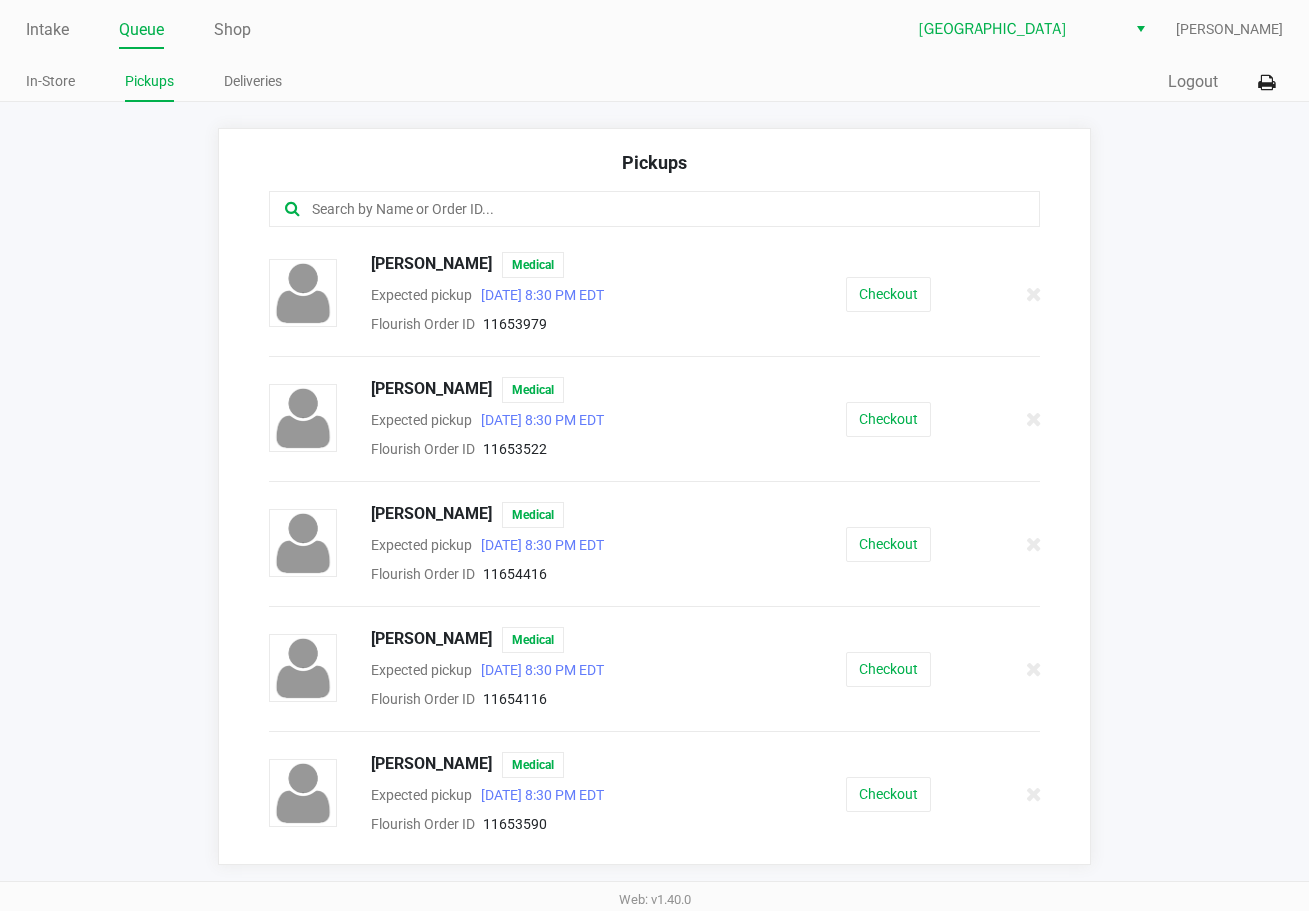 drag, startPoint x: 621, startPoint y: 214, endPoint x: 512, endPoint y: 125, distance: 140.71957 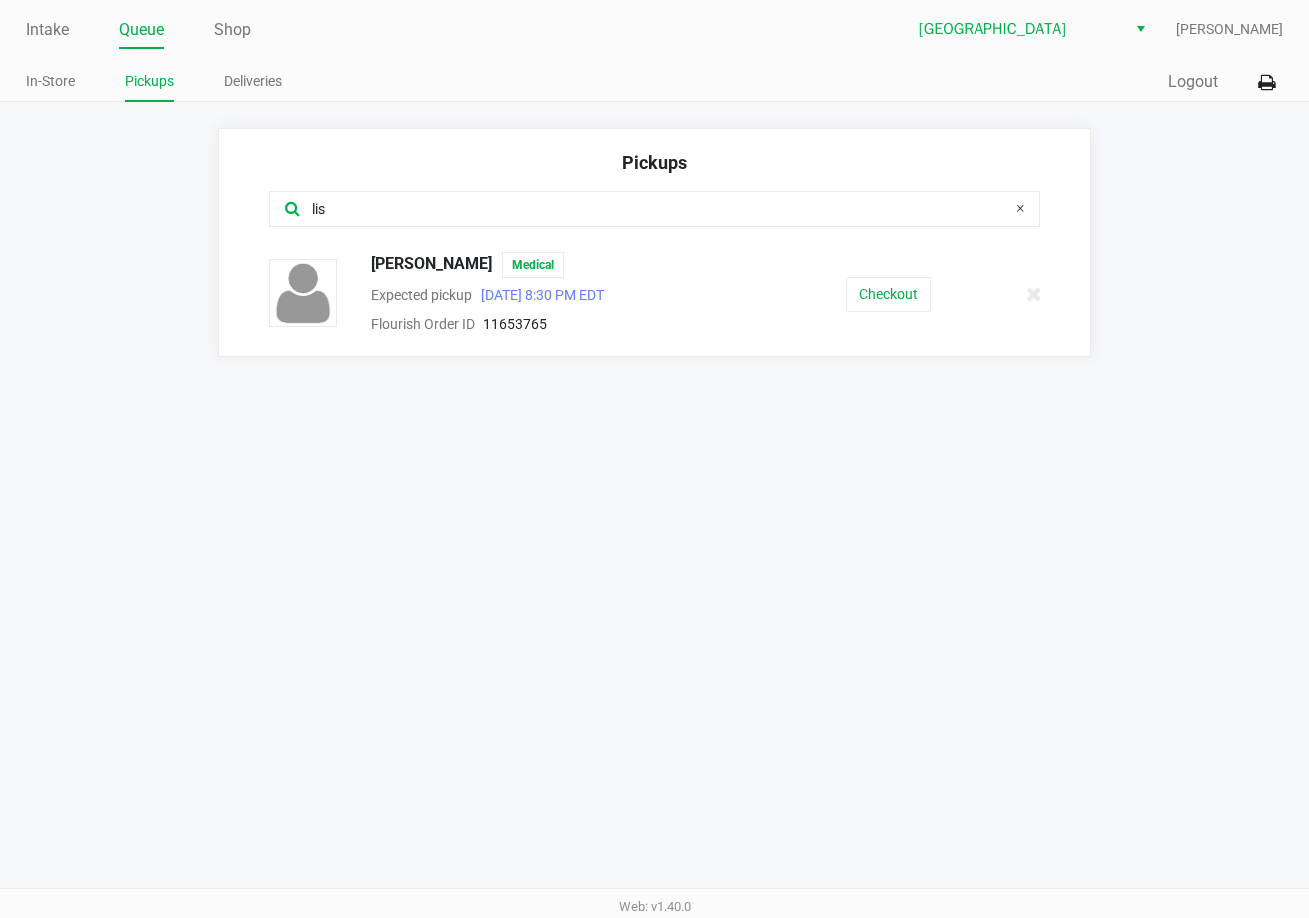 drag, startPoint x: 437, startPoint y: 211, endPoint x: 202, endPoint y: 144, distance: 244.36449 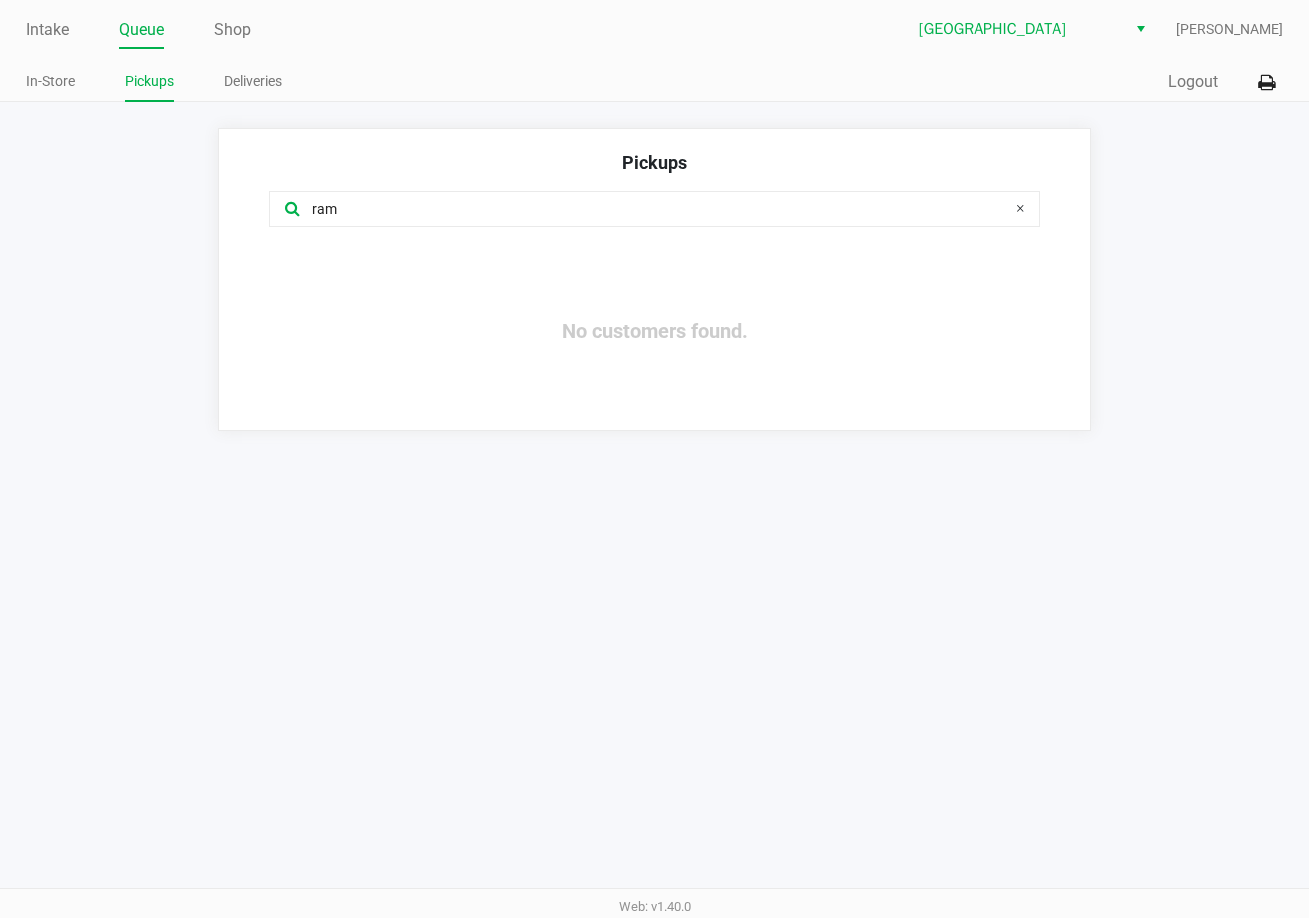 type on "ram" 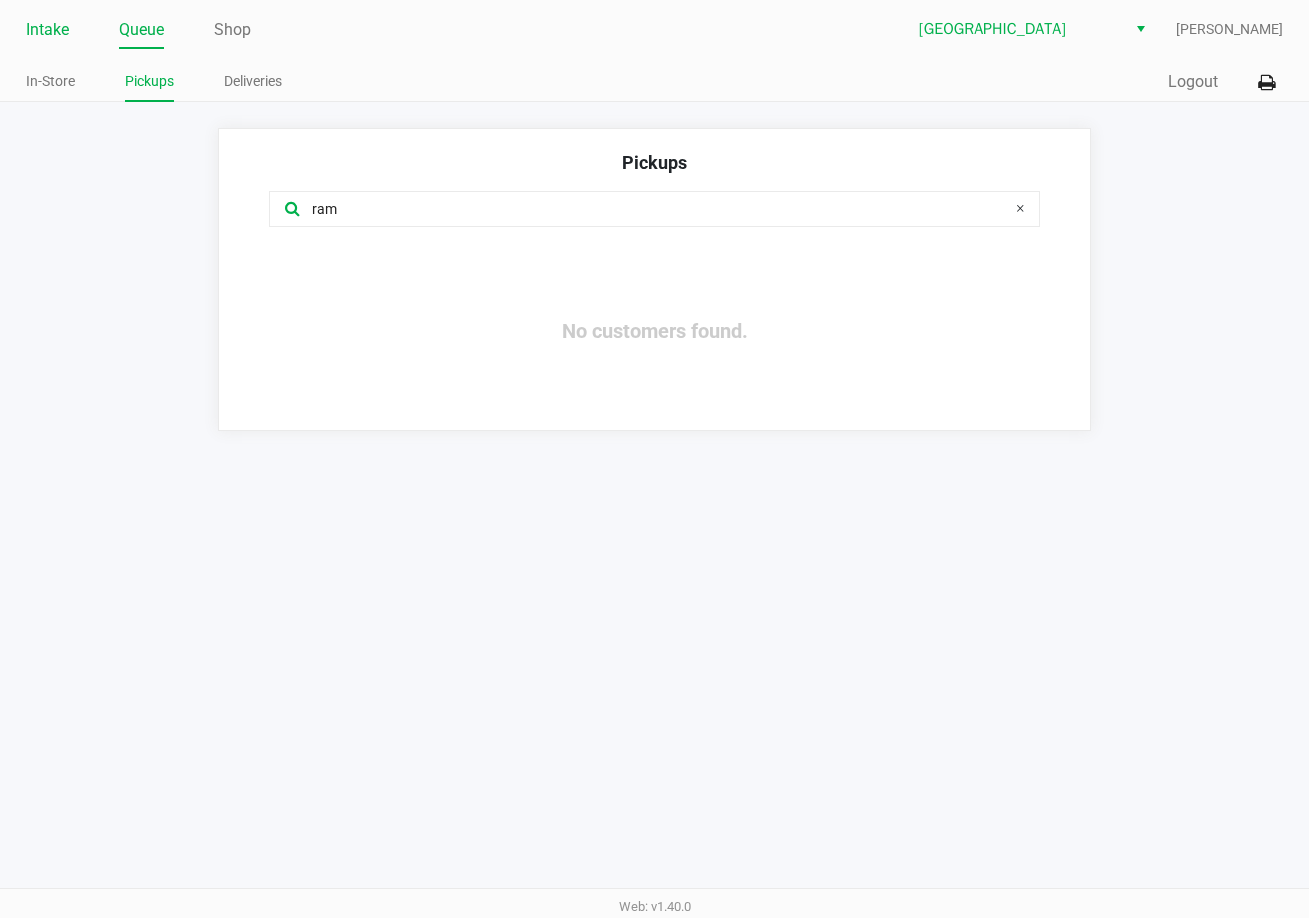 click on "Intake" 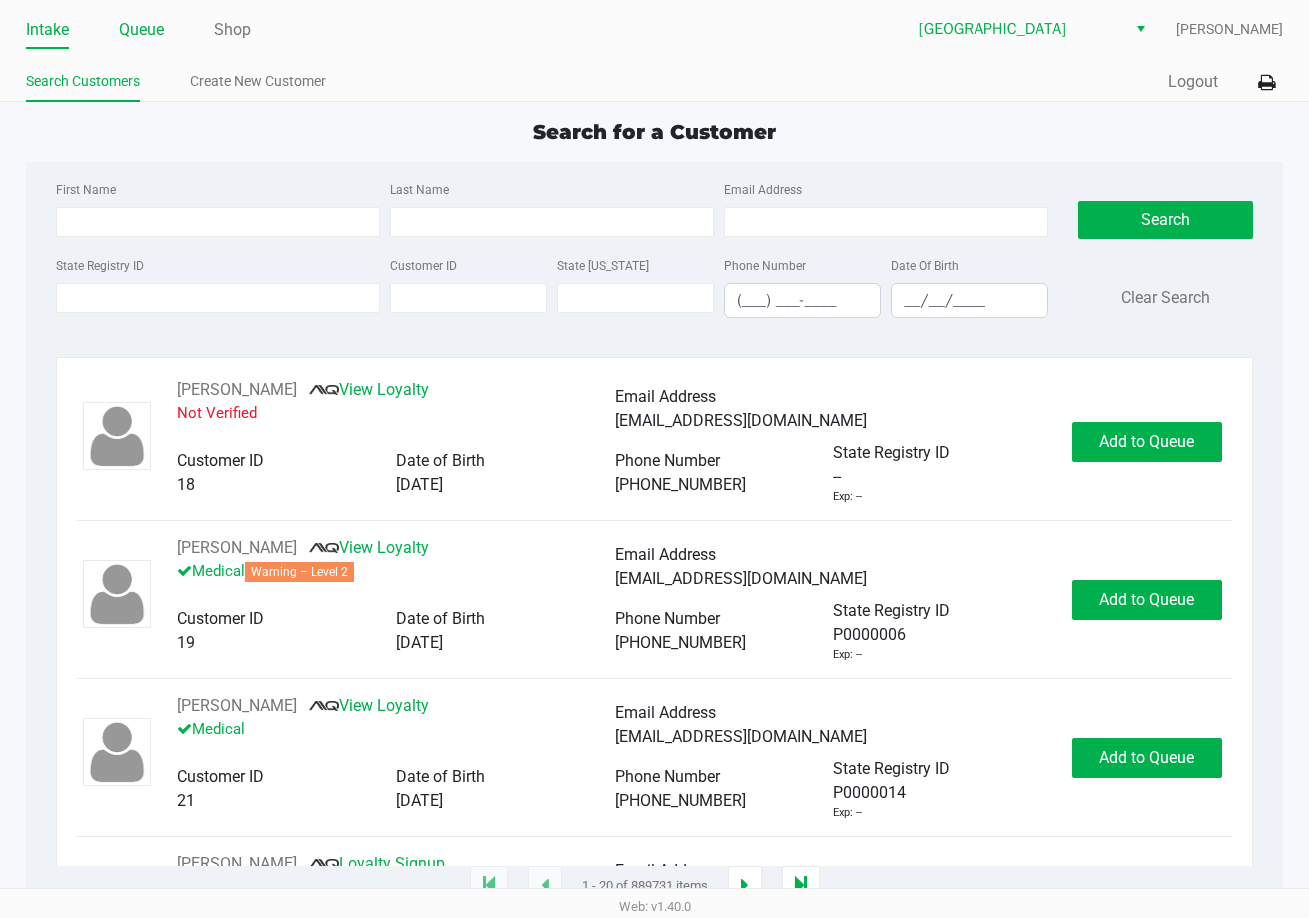 click on "Queue" 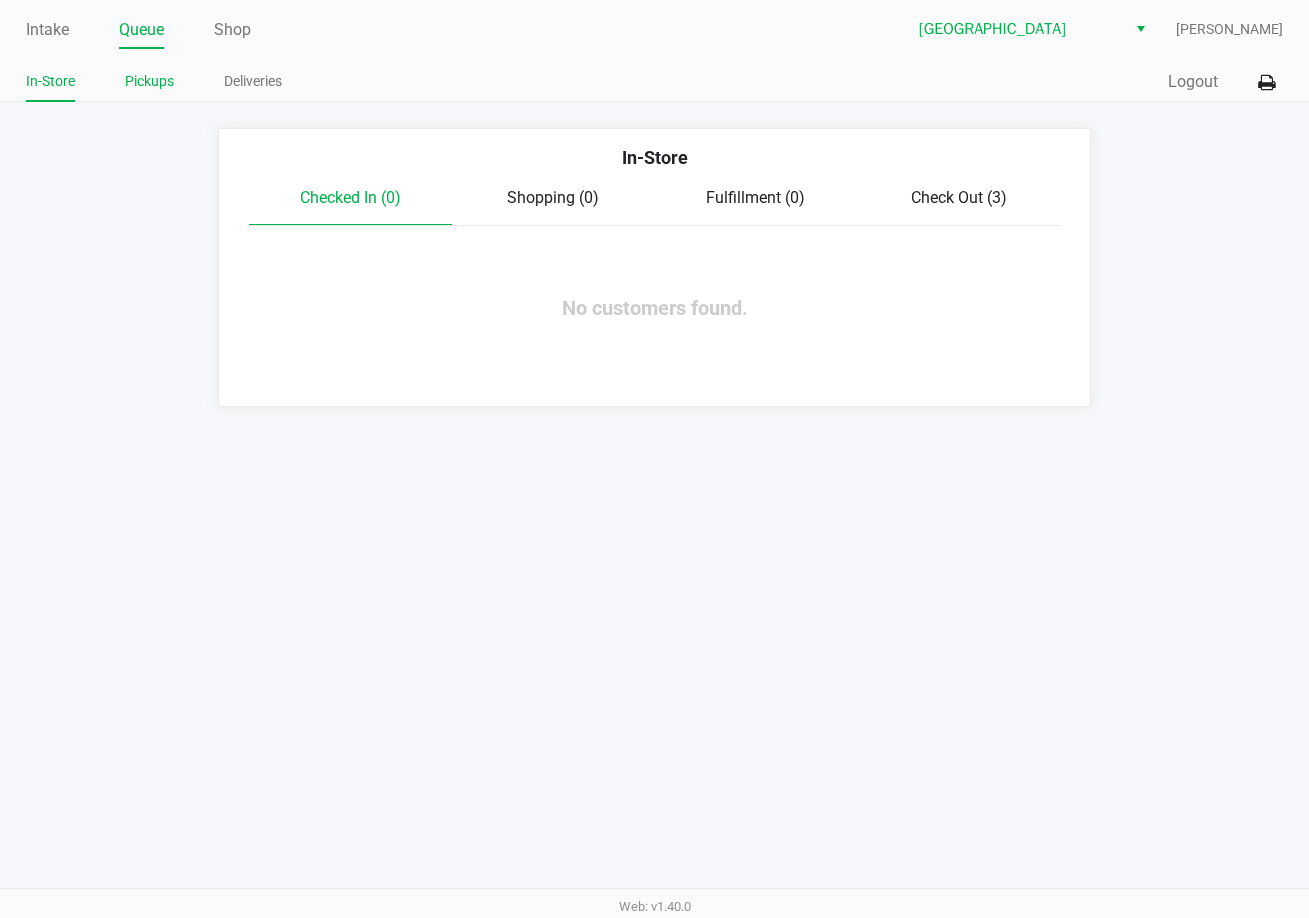 click on "Pickups" 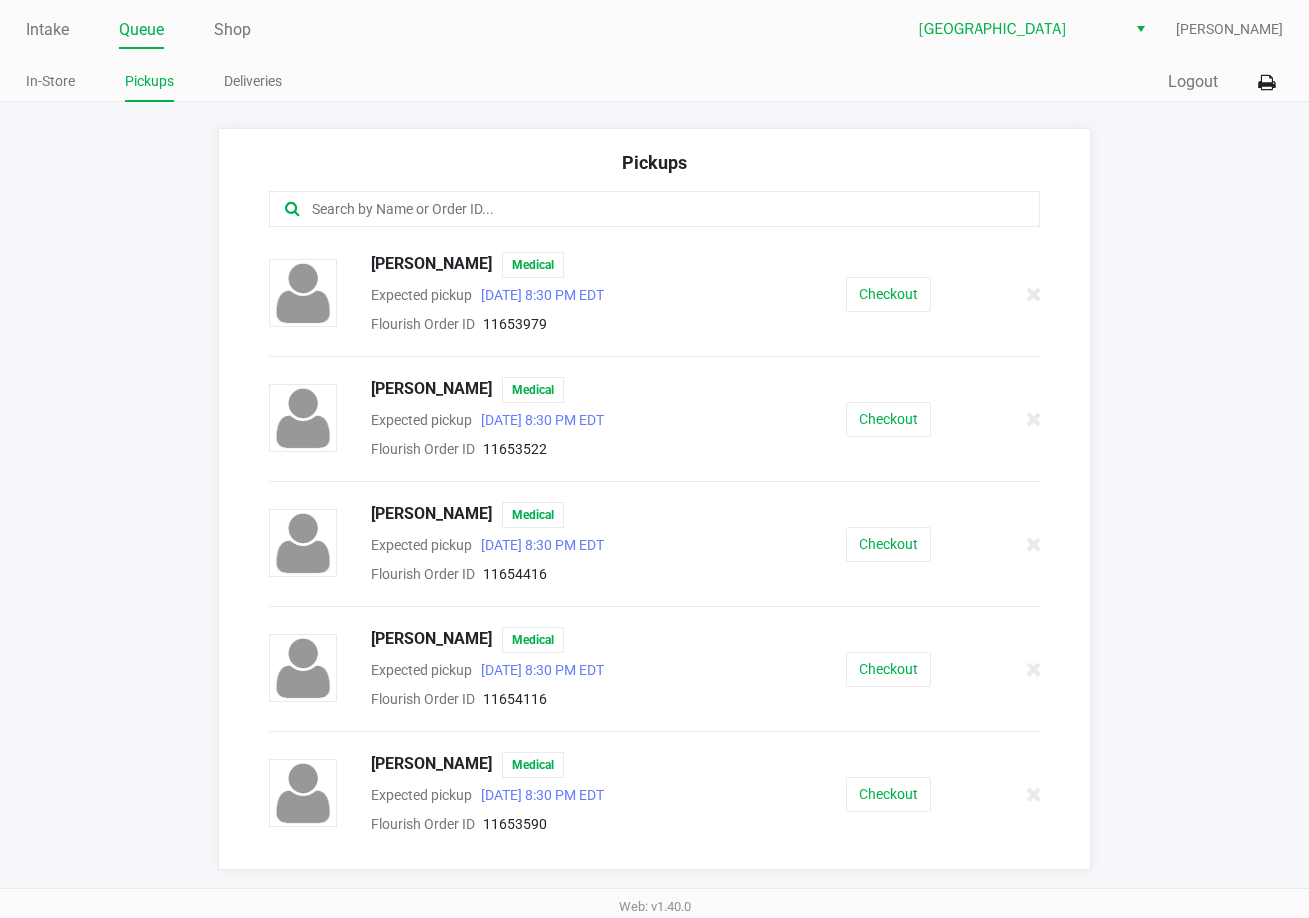 drag, startPoint x: 402, startPoint y: 204, endPoint x: 365, endPoint y: 120, distance: 91.787796 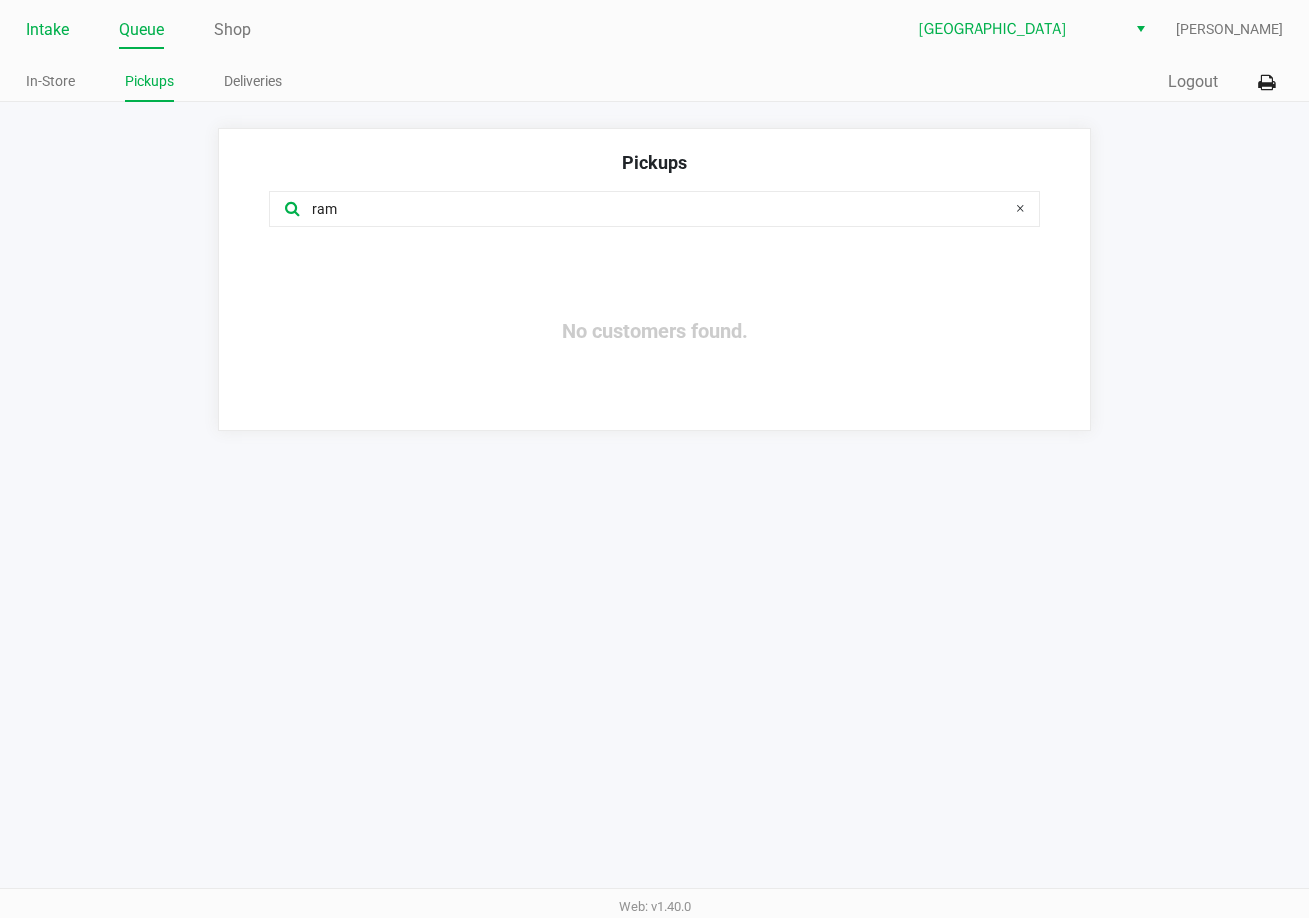type on "ram" 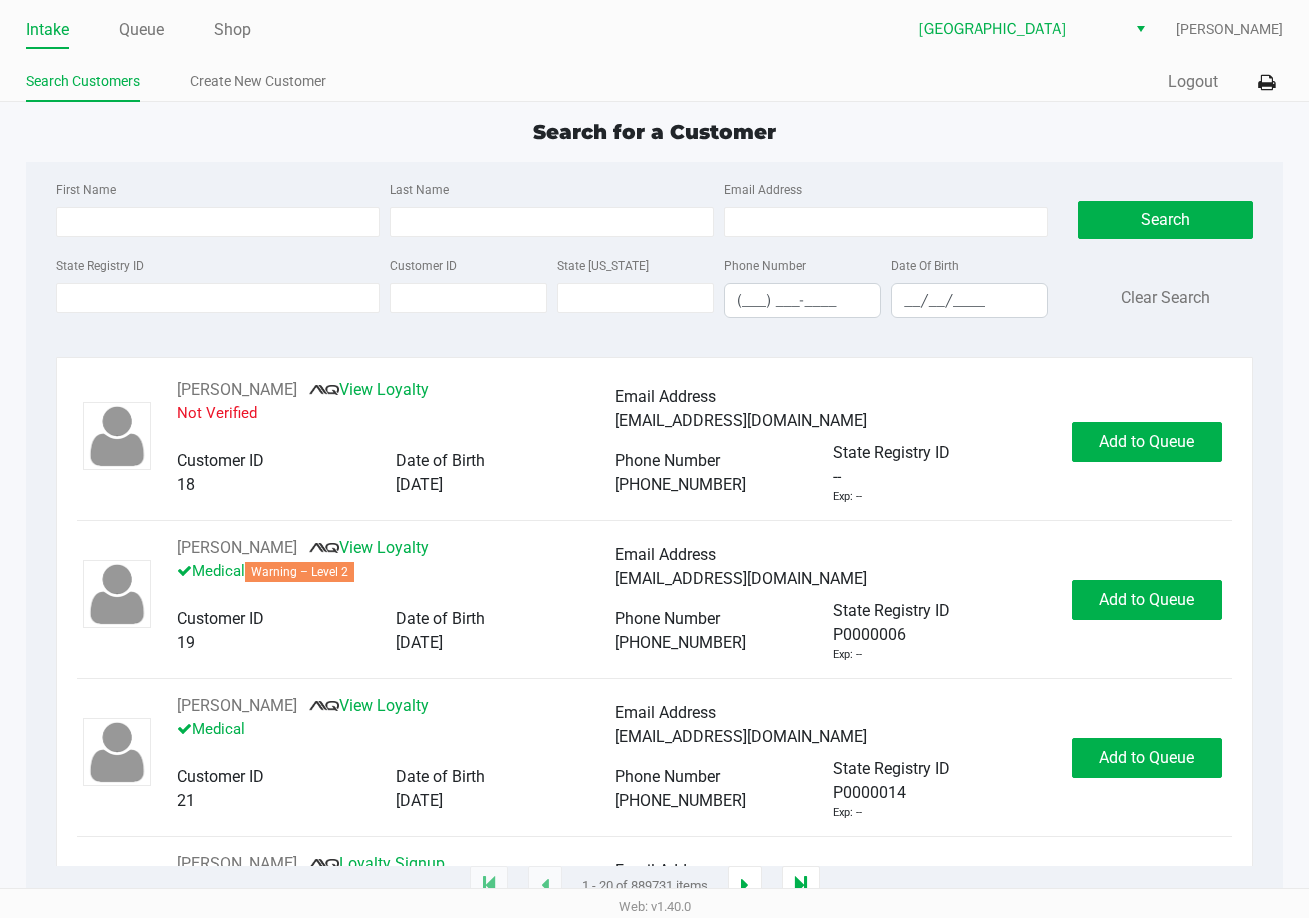 click on "Intake Queue Shop" 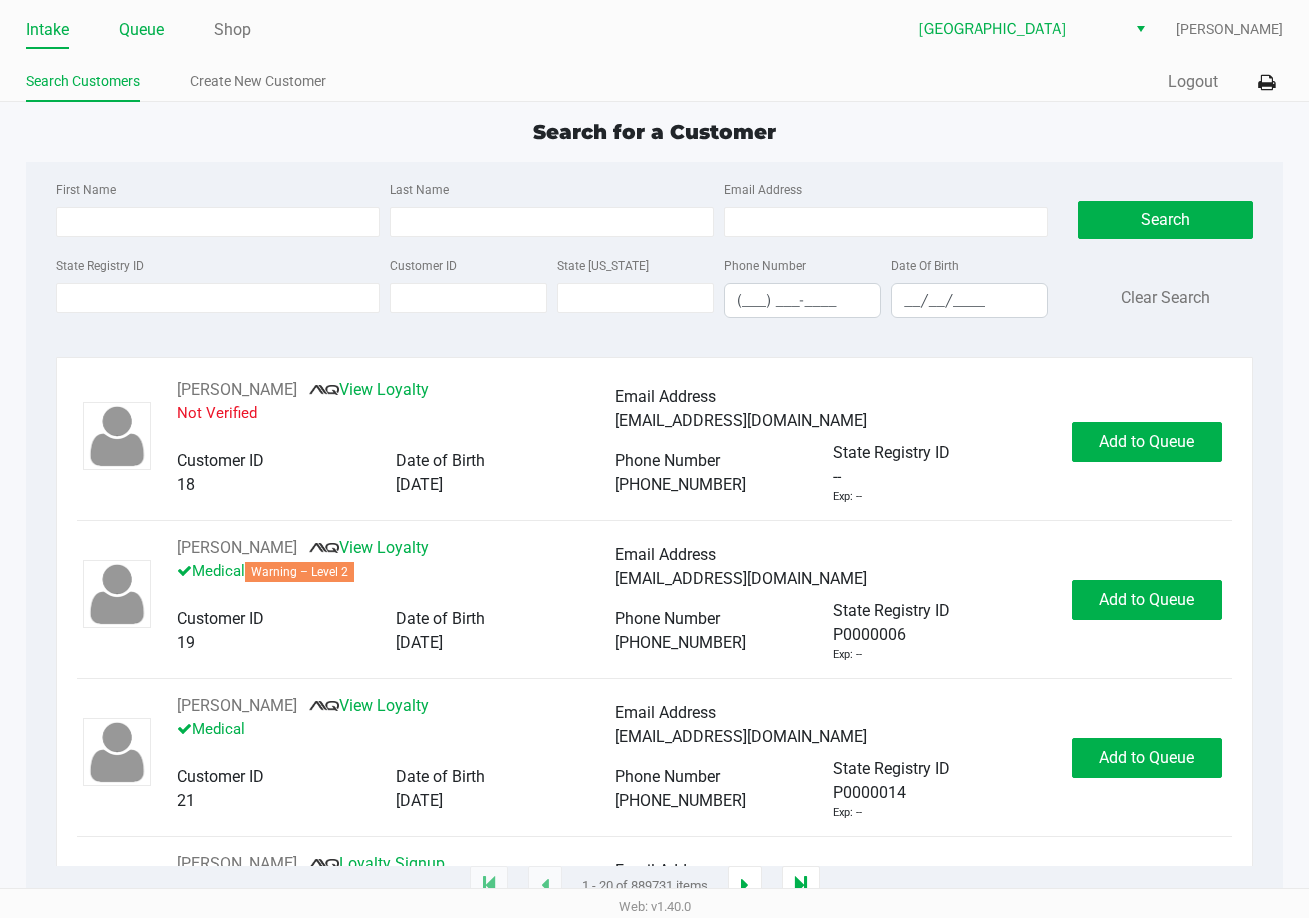 click on "Queue" 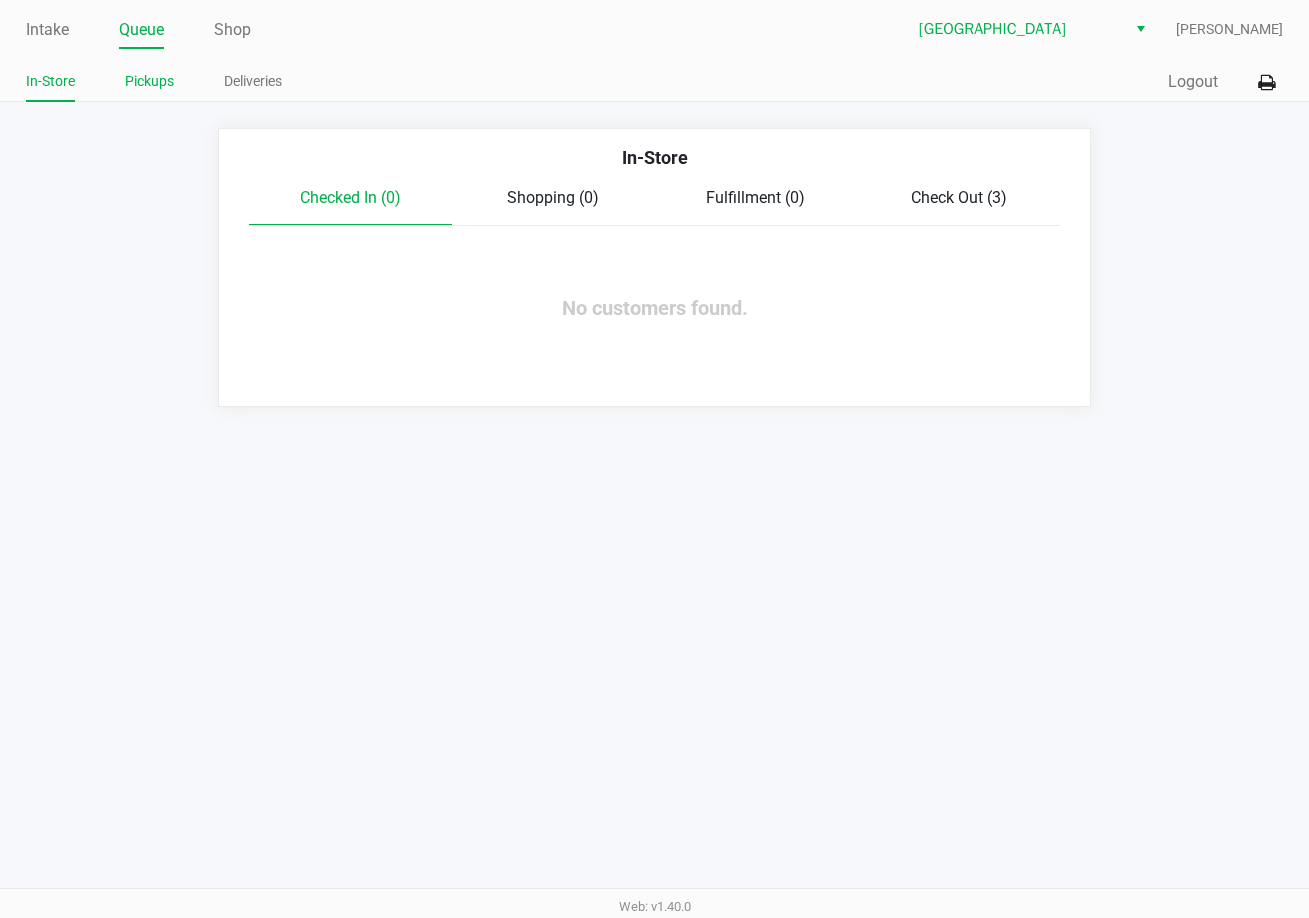 click on "Pickups" 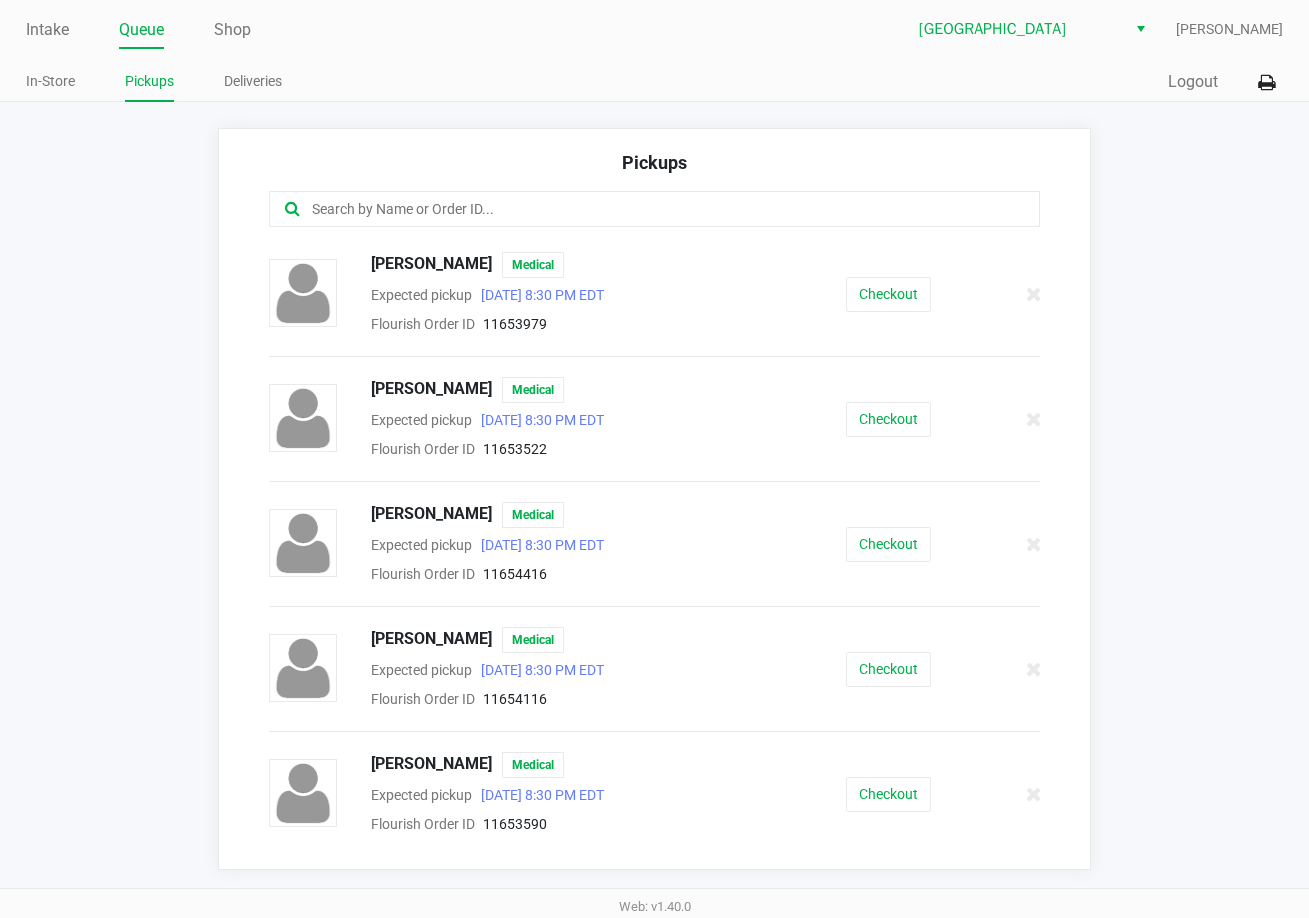 click 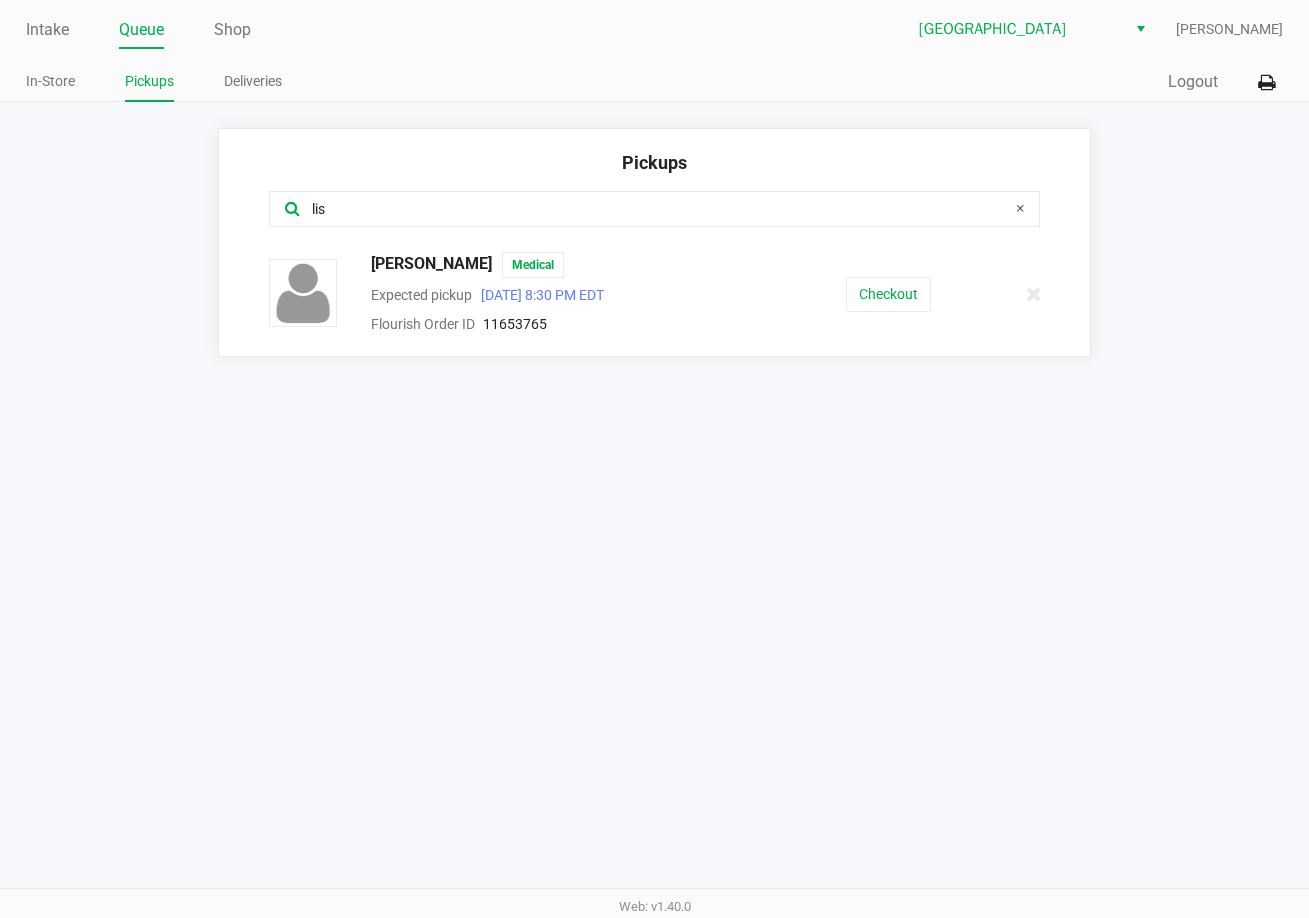 drag, startPoint x: 390, startPoint y: 207, endPoint x: 383, endPoint y: 131, distance: 76.321686 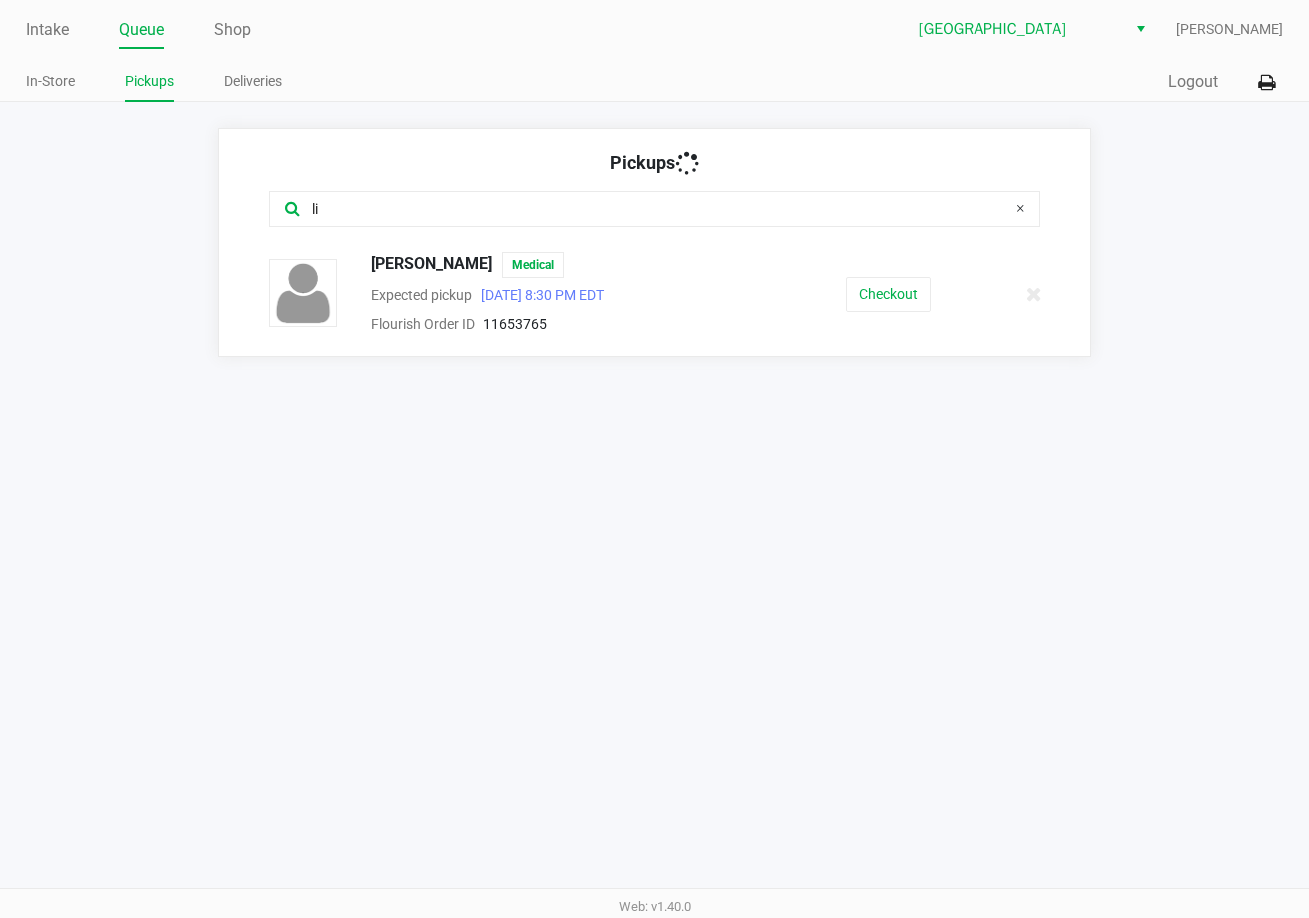 type on "l" 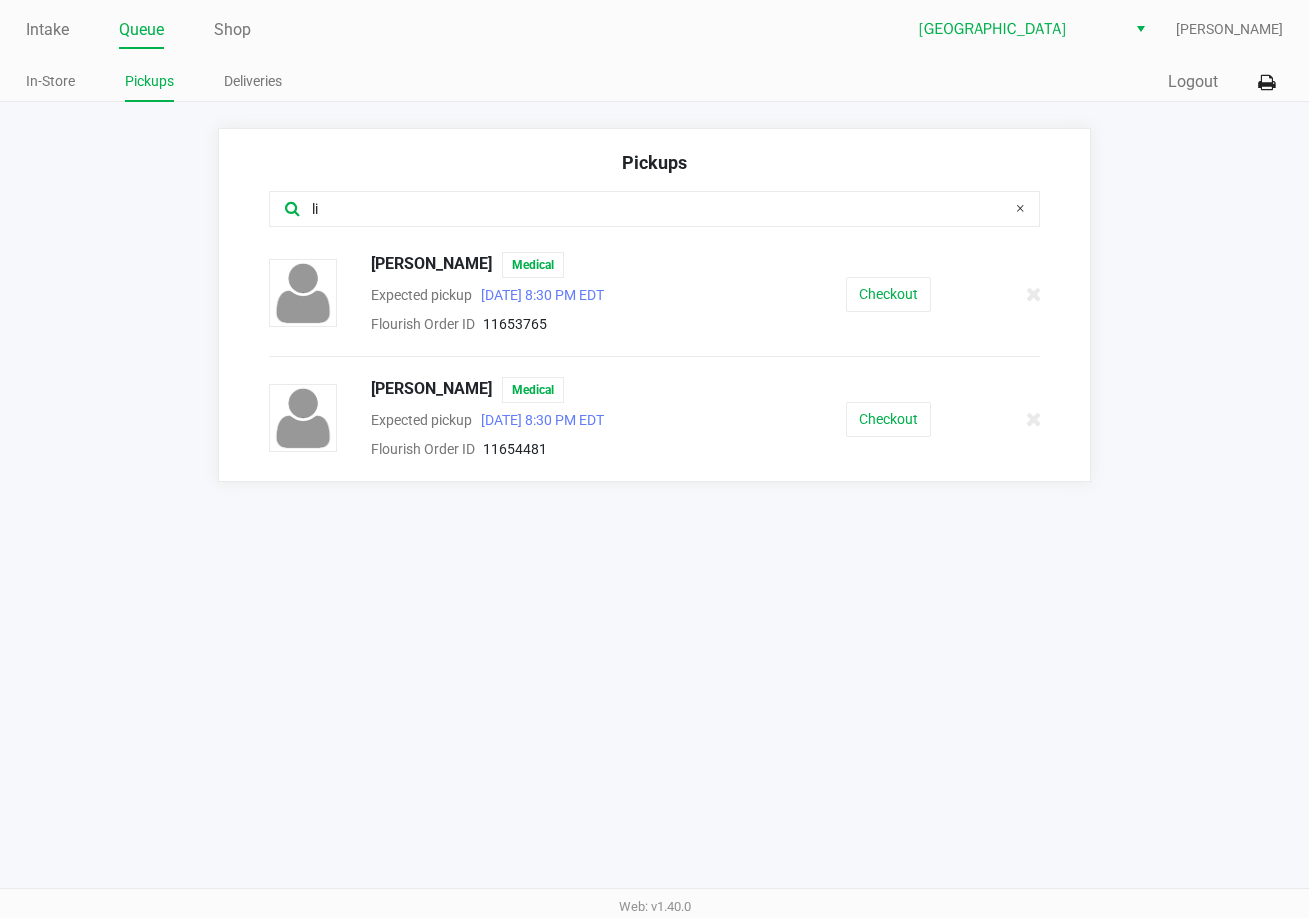 click on "li" 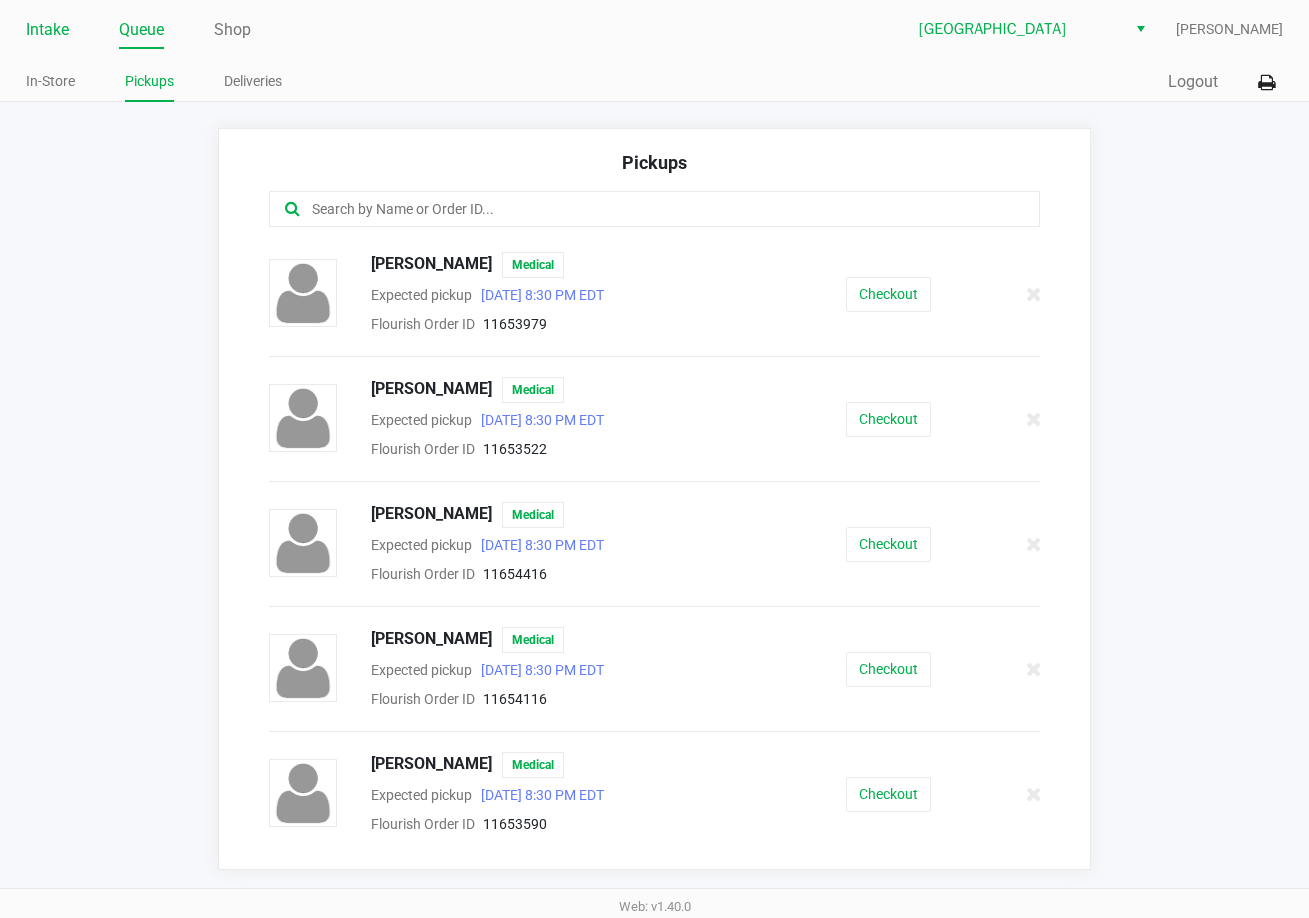 type 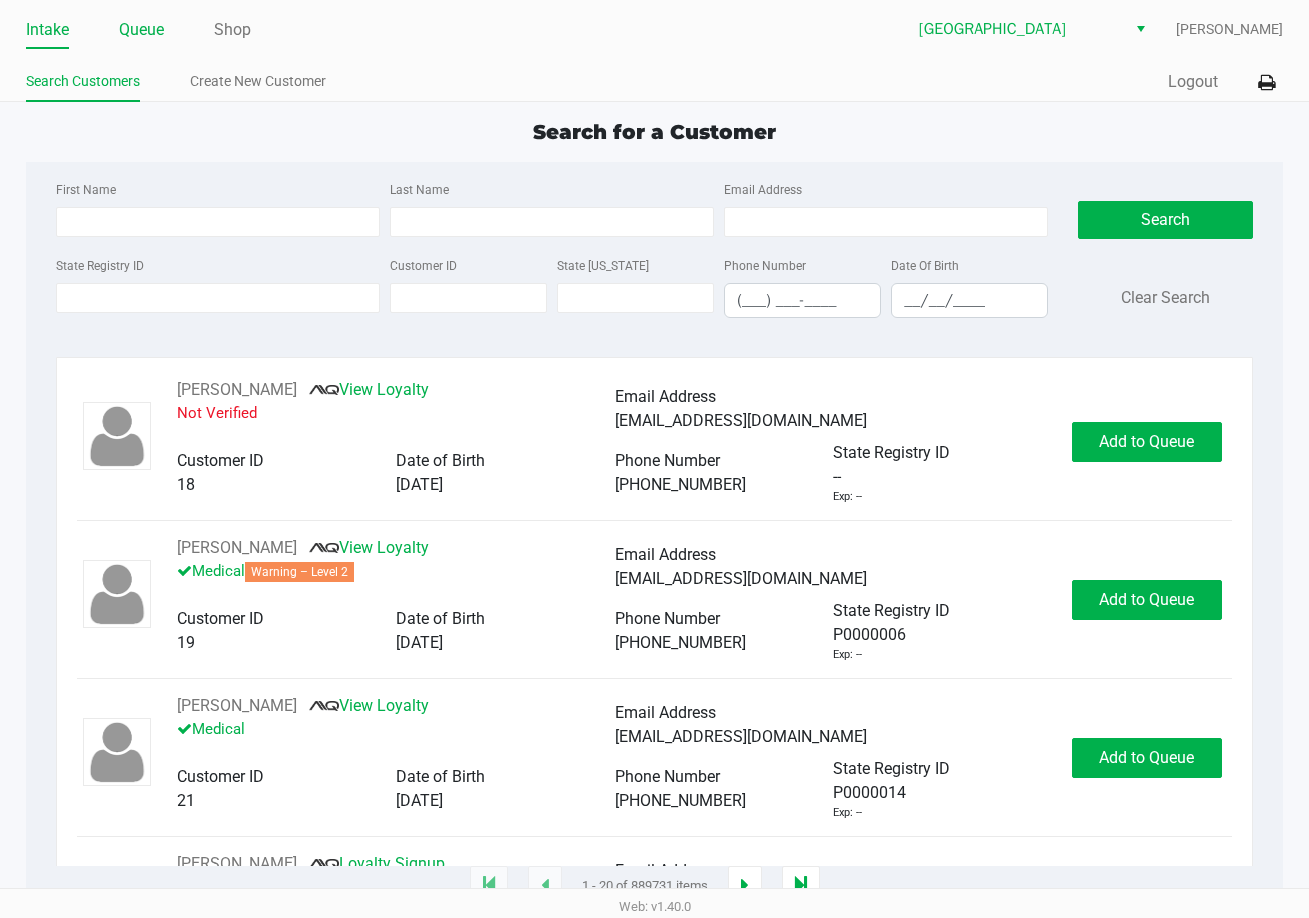 drag, startPoint x: 129, startPoint y: 38, endPoint x: 159, endPoint y: 22, distance: 34 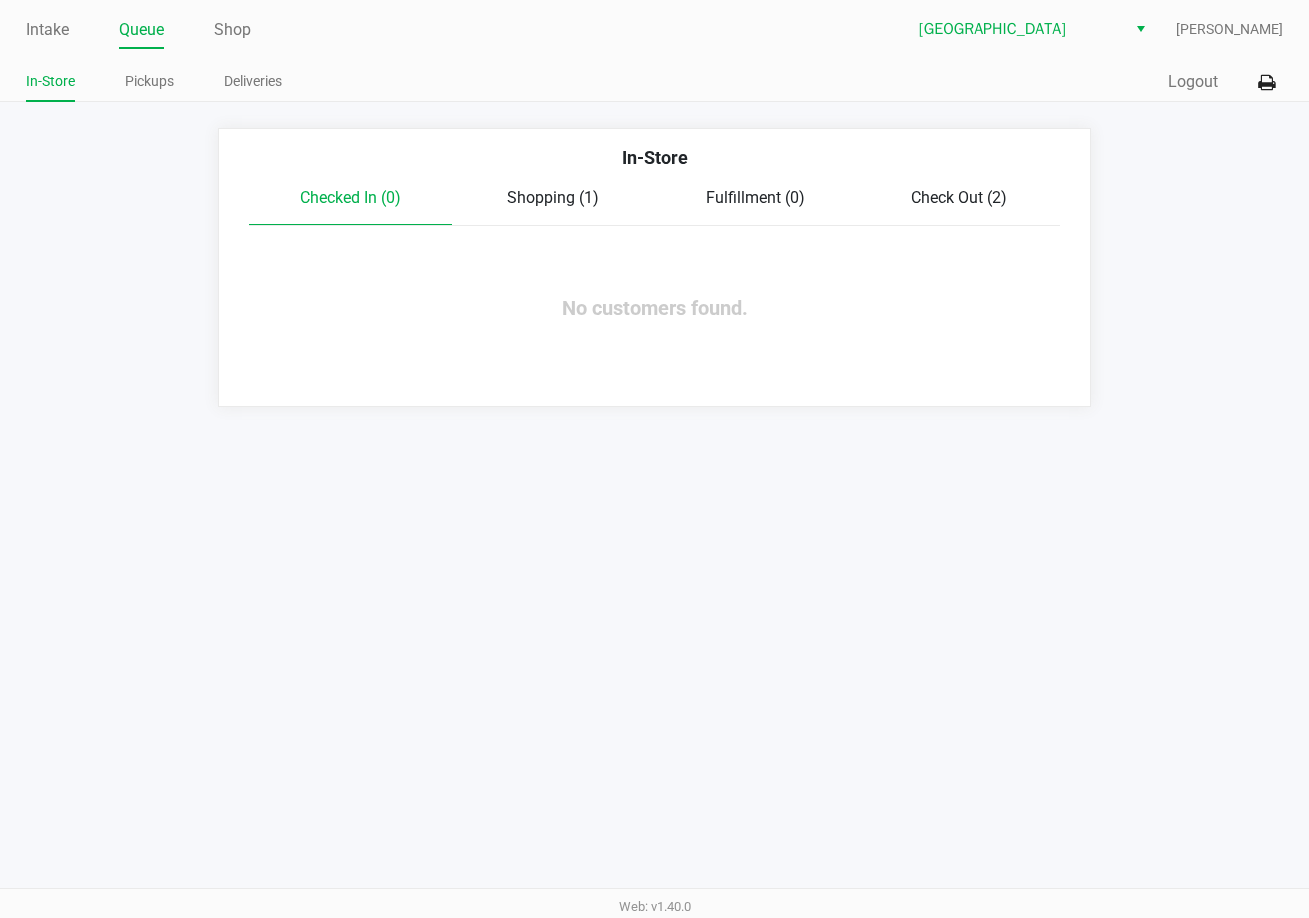click on "Shopping (1)" 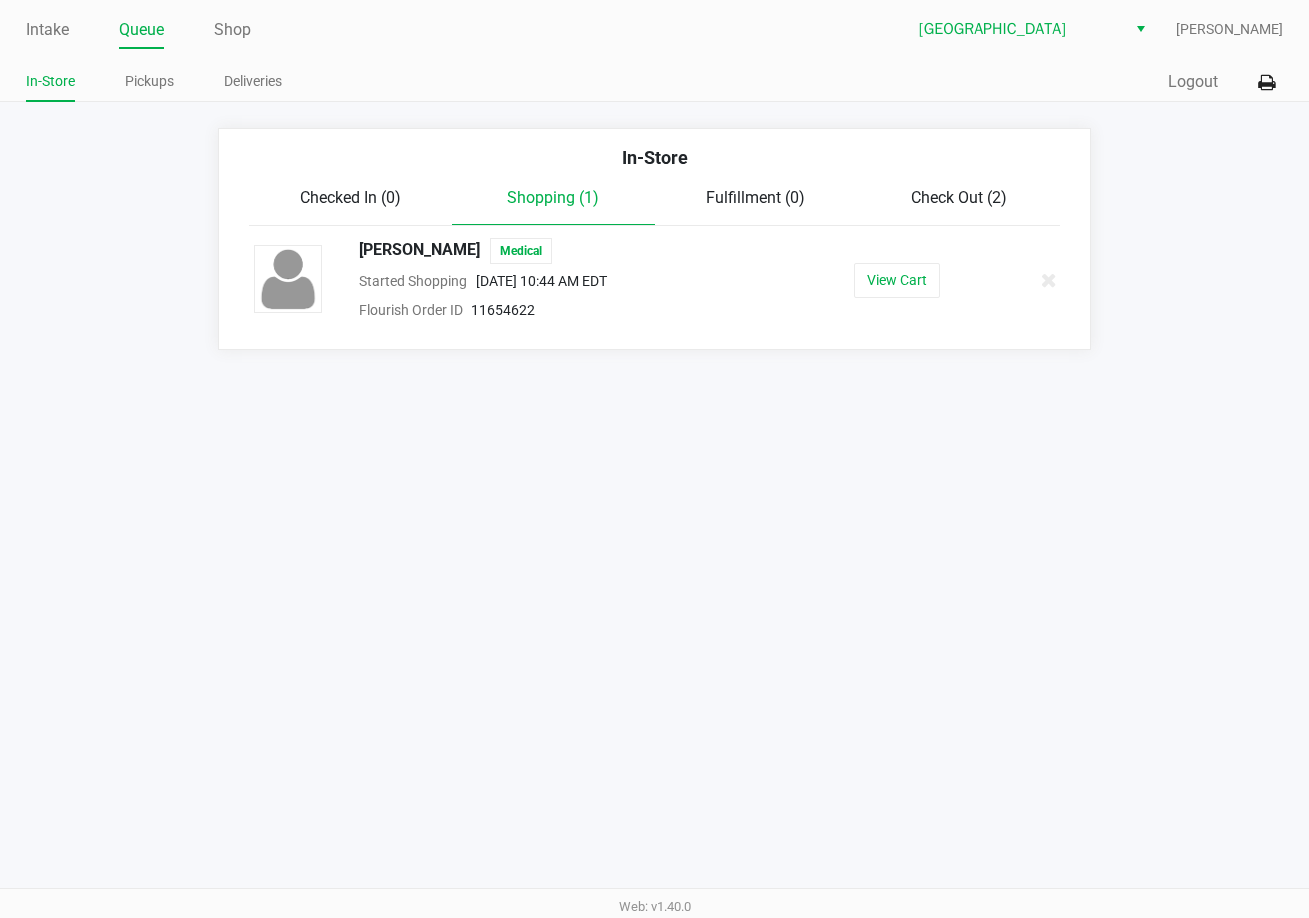 click on "Check Out (2)" 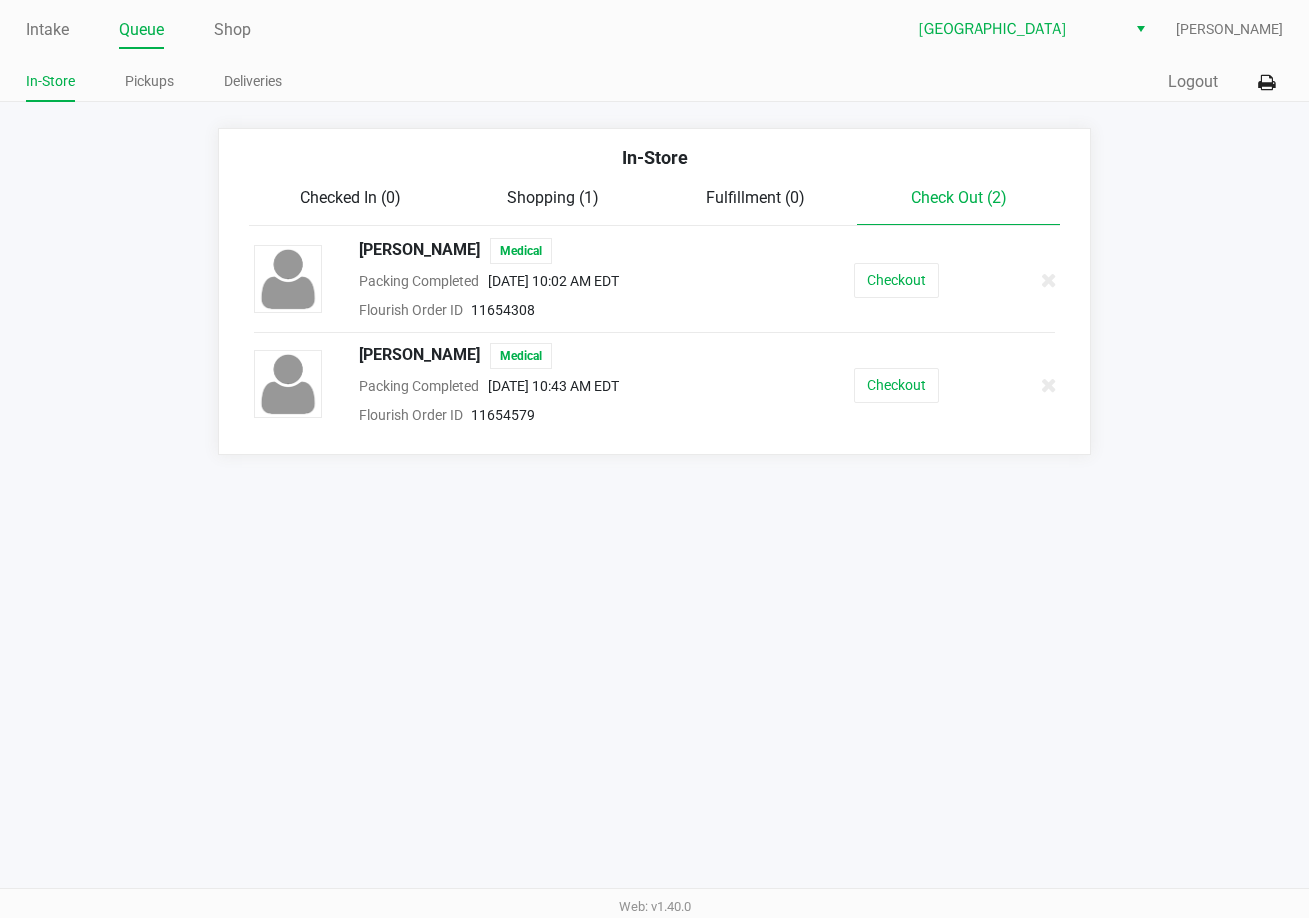 click on "Intake Queue Shop Lakeland WC  Dawn Coyle  In-Store Pickups Deliveries  Quick Sale   Logout   In-Store   Checked In (0)   Shopping (1)   Fulfillment (0)   Check Out (2)   BRIONNA JACOB   Medical  Packing Completed      Jul 19, 2025 10:02 AM EDT  Flourish Order ID     11654308   Checkout   LISETTE RAMOS   Medical  Packing Completed      Jul 19, 2025 10:43 AM EDT  Flourish Order ID     11654579   Checkout   Web: v1.40.0" at bounding box center [654, 459] 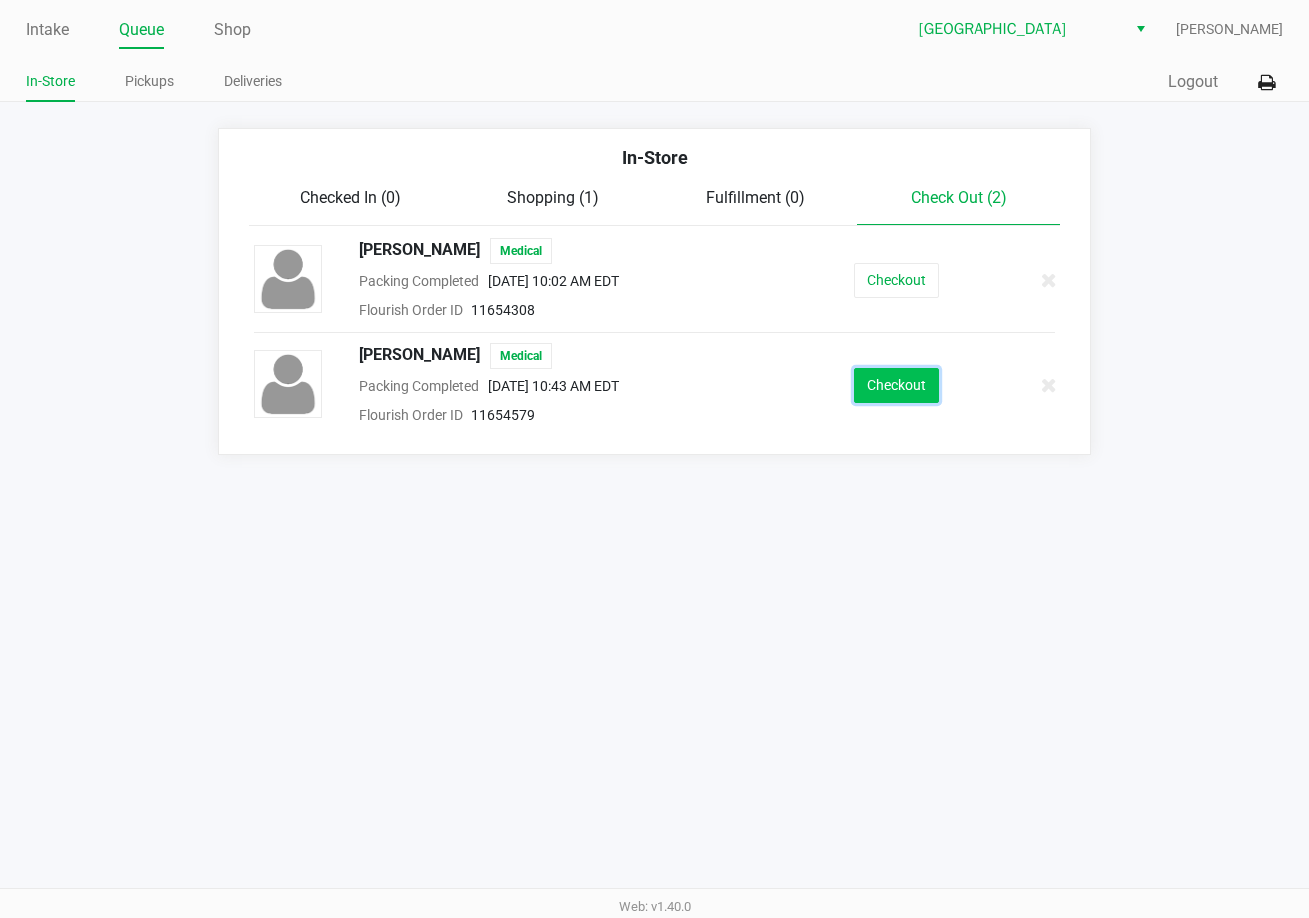 click on "Checkout" 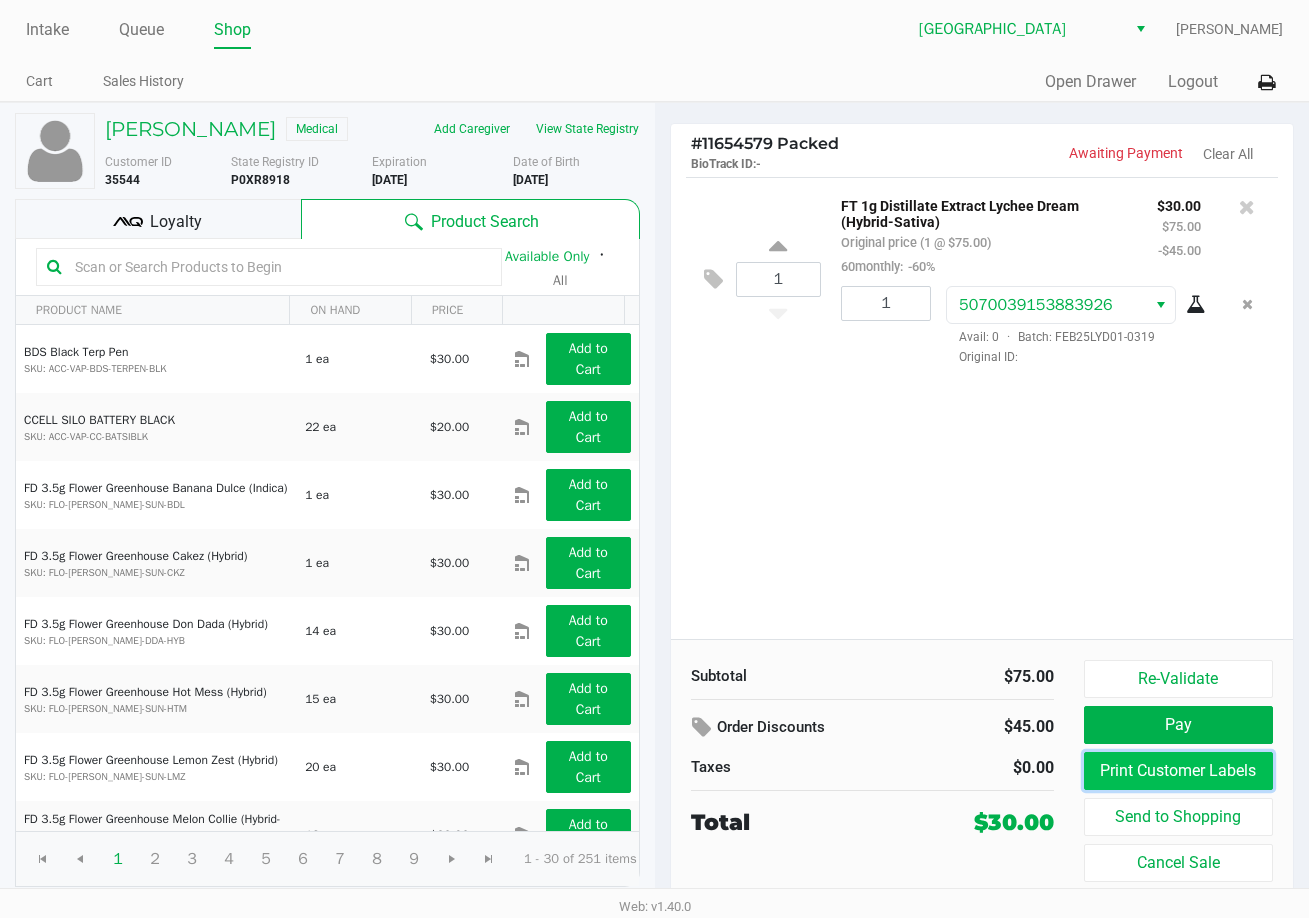 click on "Print Customer Labels" 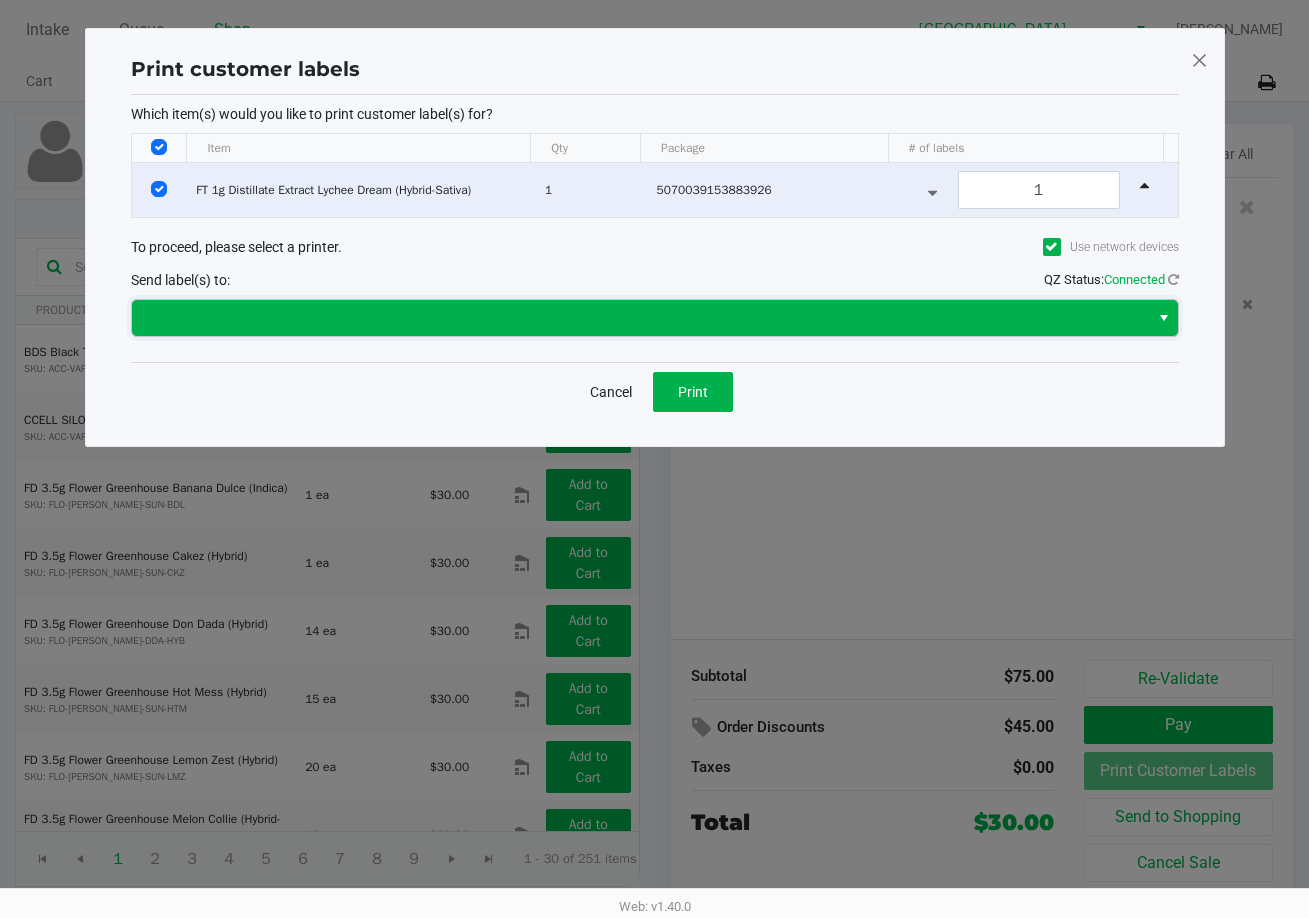 click at bounding box center [640, 318] 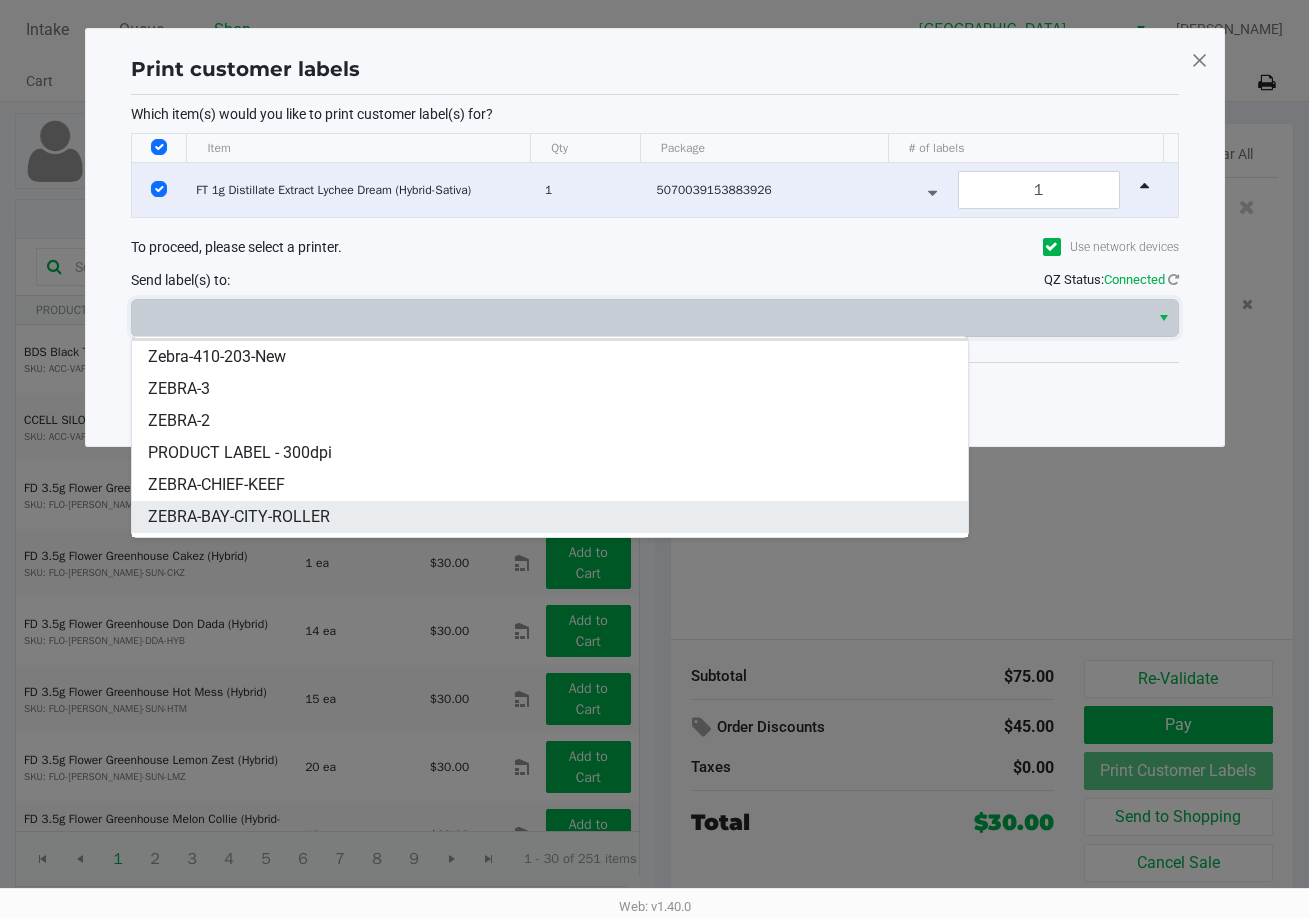 scroll, scrollTop: 56, scrollLeft: 0, axis: vertical 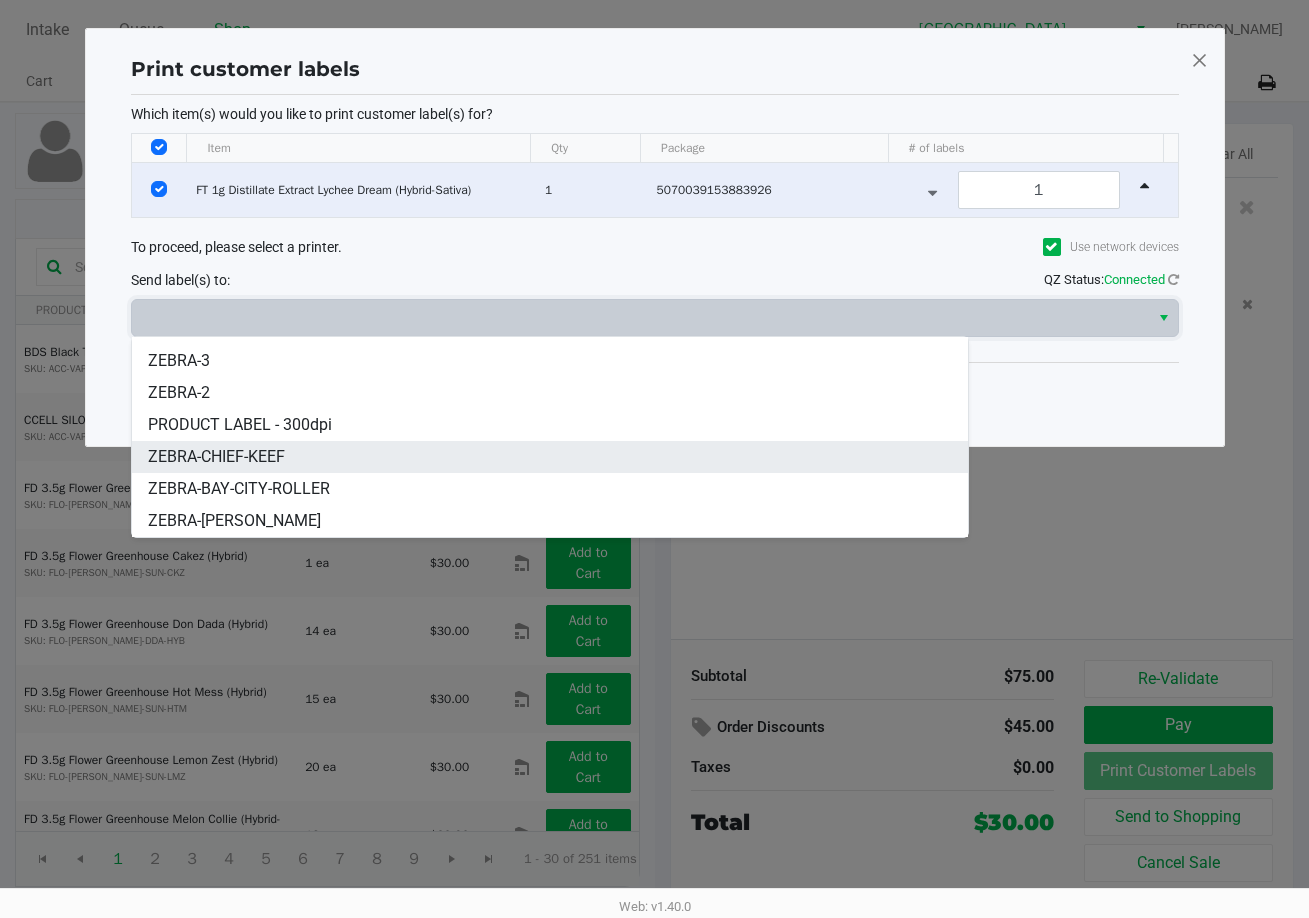 click on "ZEBRA-CHIEF-KEEF" at bounding box center (550, 457) 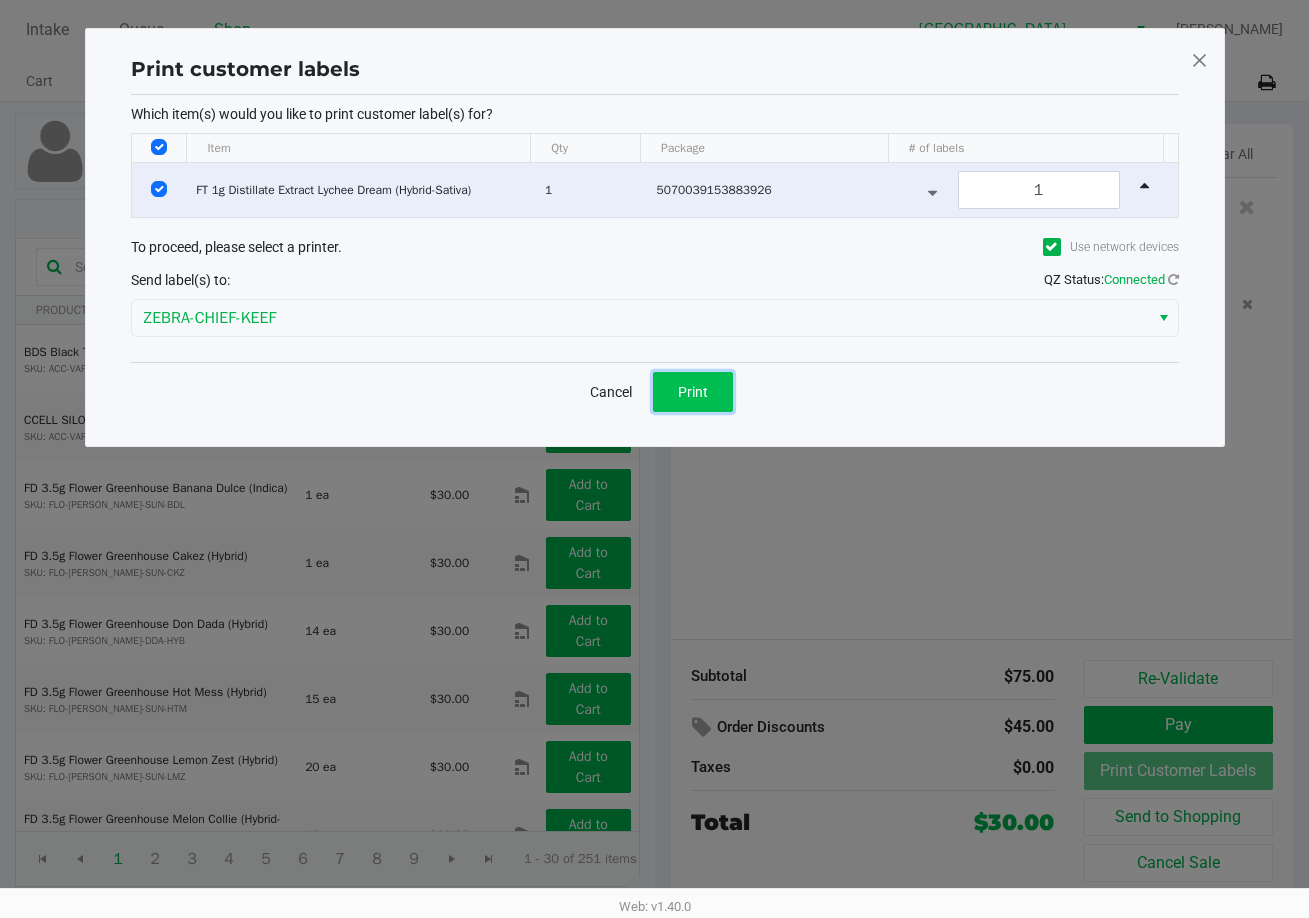 click on "Print" 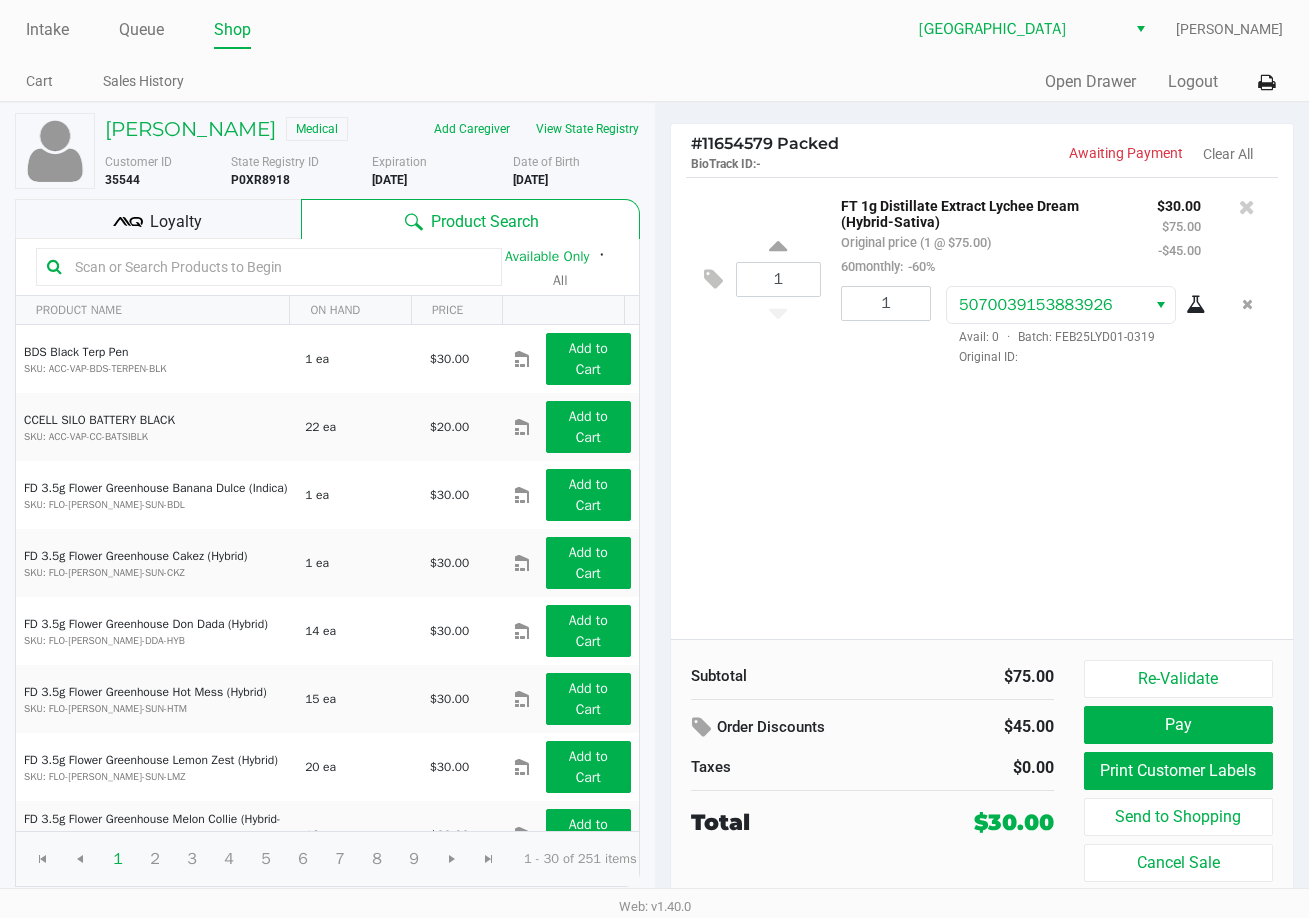 click on "1  FT 1g Distillate Extract Lychee Dream (Hybrid-Sativa)   Original price (1 @ $75.00)  60monthly:  -60% $30.00 $75.00 -$45.00 1 5070039153883926  Avail: 0  ·  Batch: FEB25LYD01-0319   Original ID:" 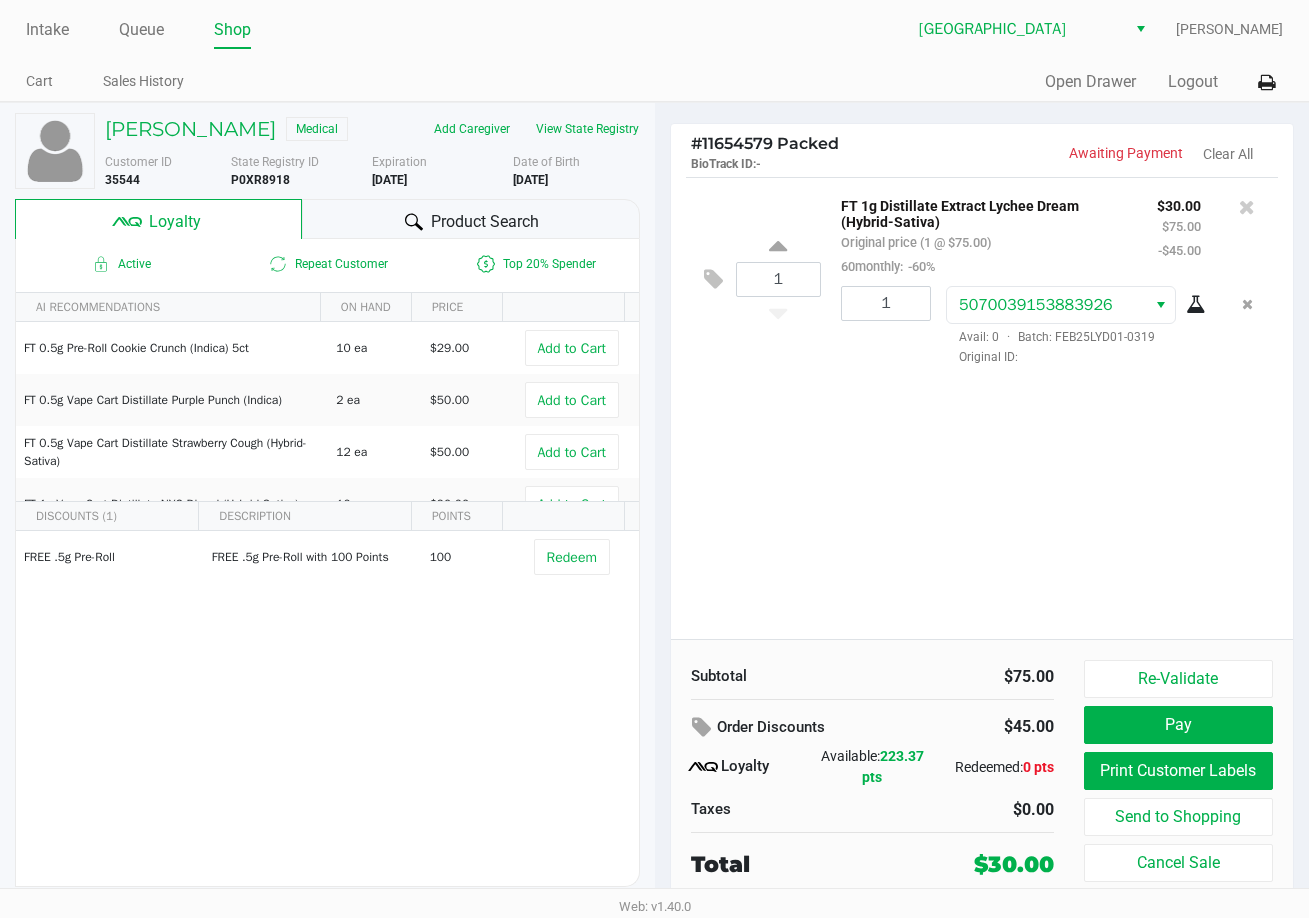 click on "Product Search" 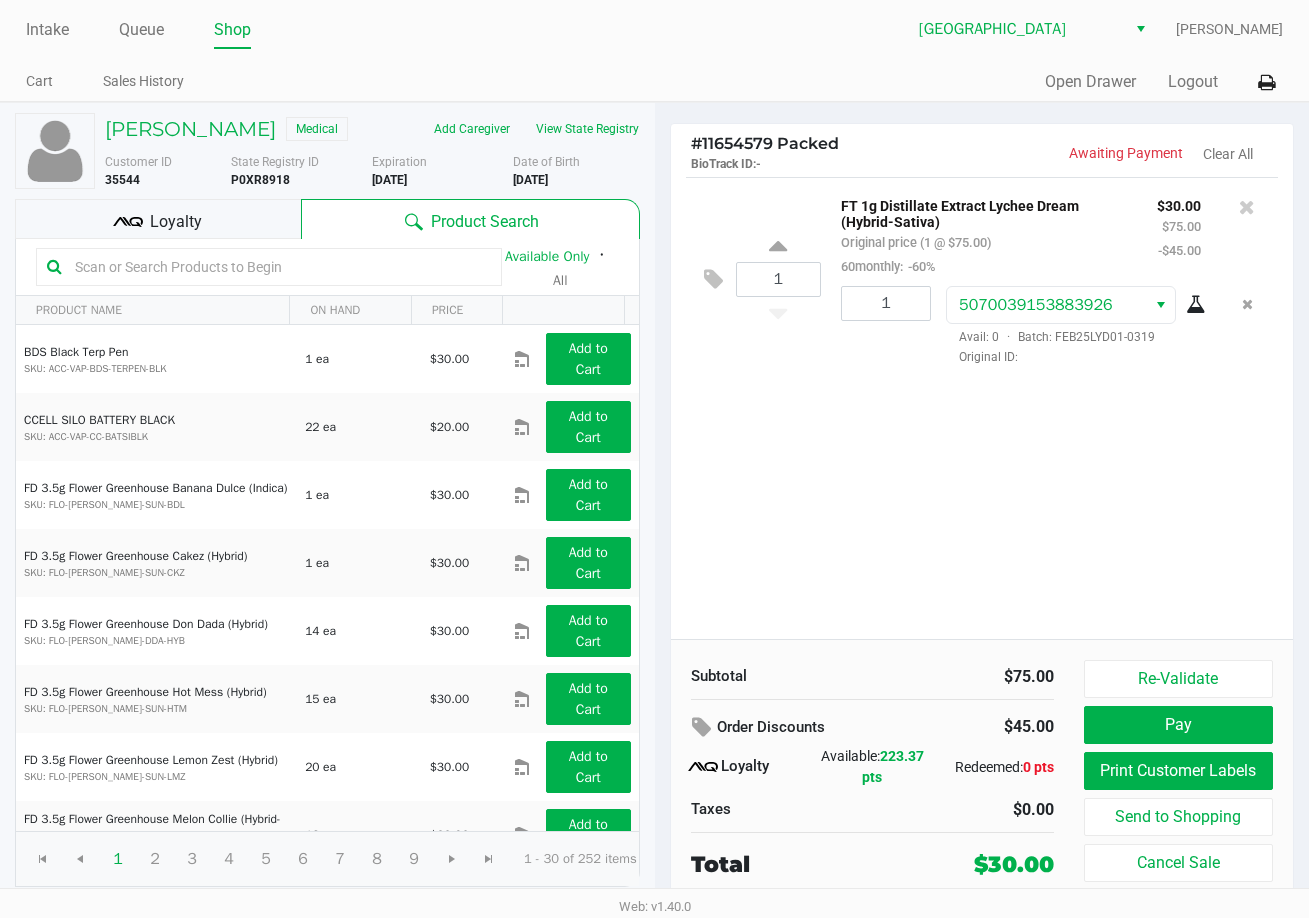 click on "1  FT 1g Distillate Extract Lychee Dream (Hybrid-Sativa)   Original price (1 @ $75.00)  60monthly:  -60% $30.00 $75.00 -$45.00 1 5070039153883926  Avail: 0  ·  Batch: FEB25LYD01-0319   Original ID:" 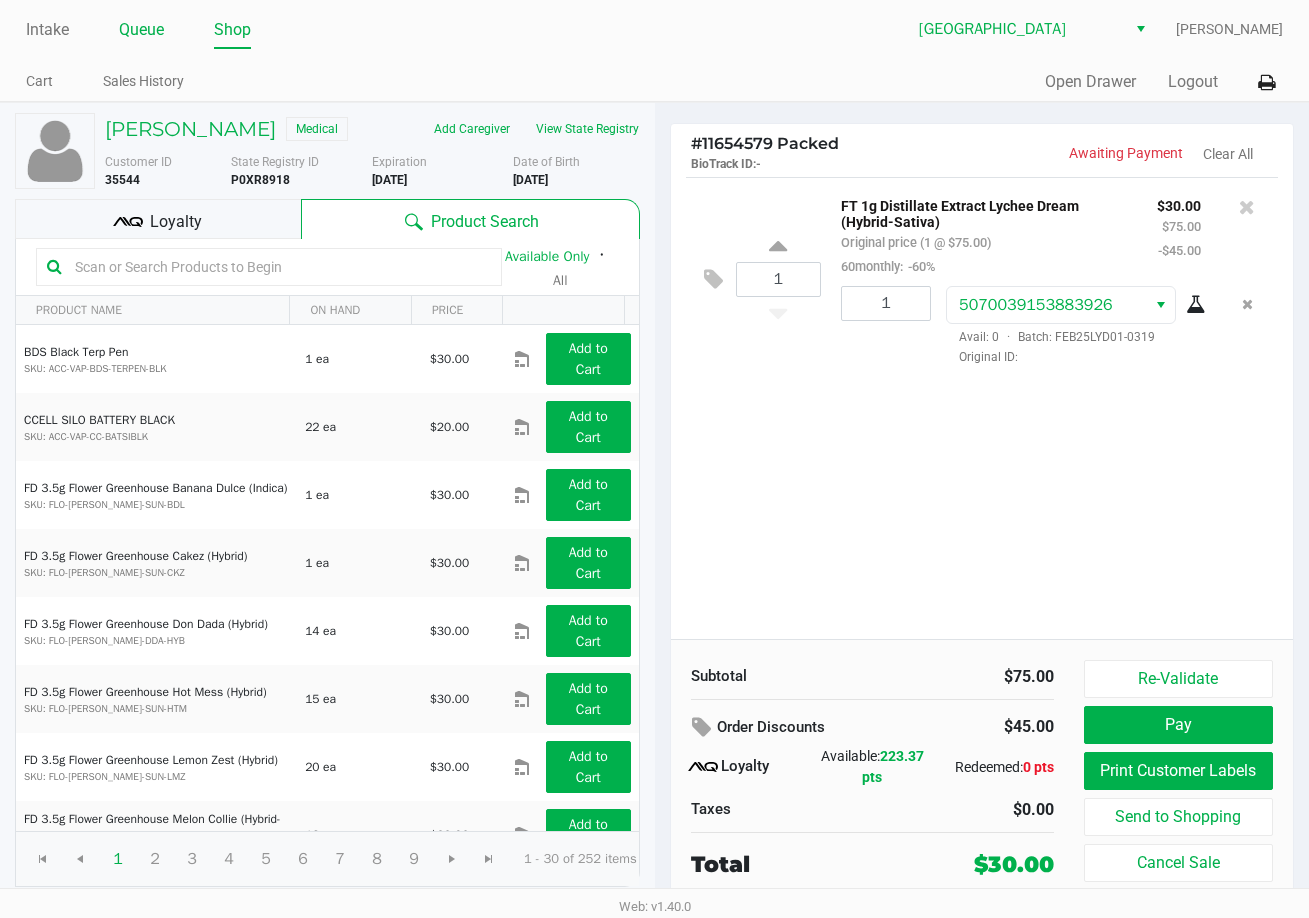 click on "Queue" 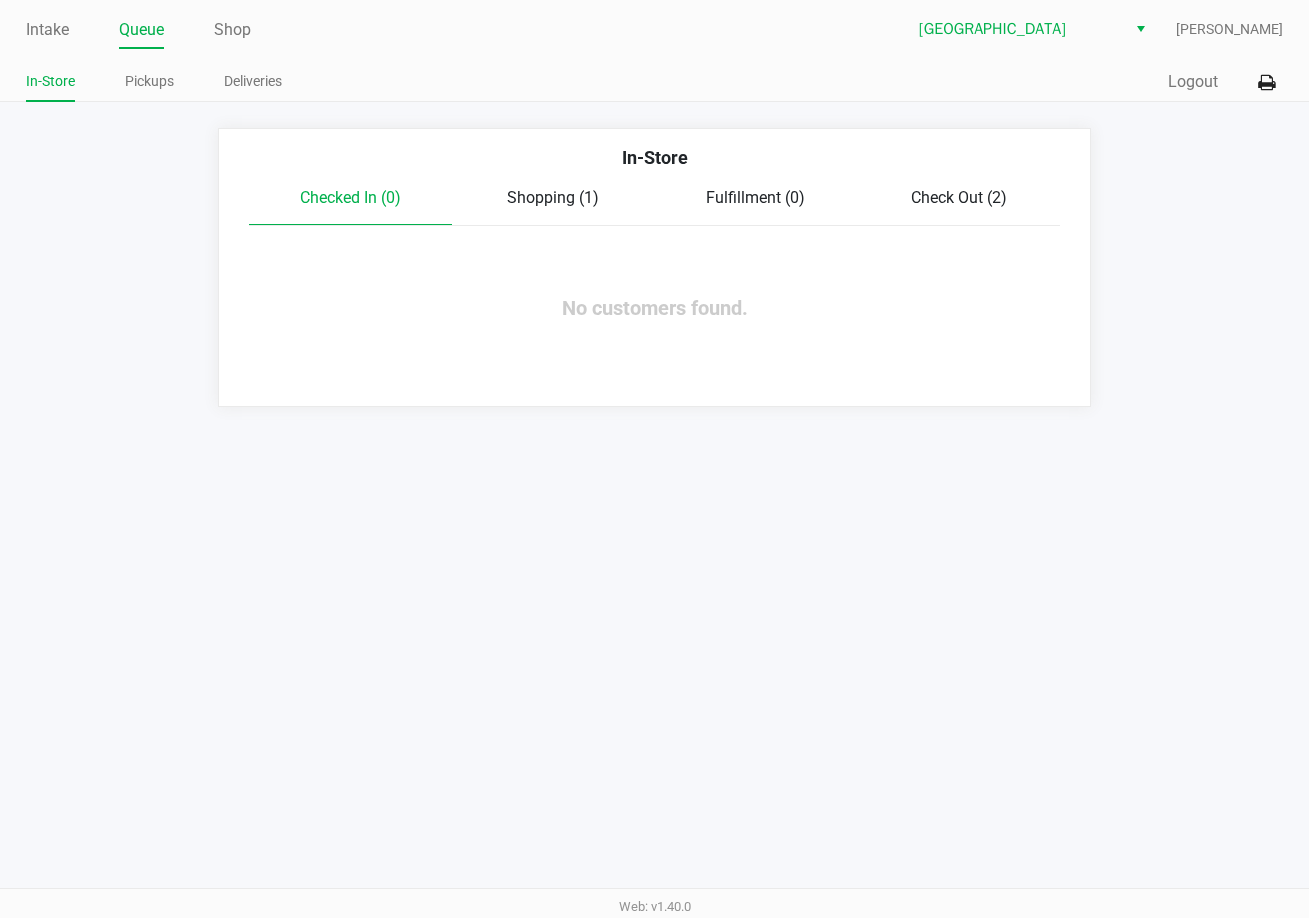 drag, startPoint x: 532, startPoint y: 191, endPoint x: 894, endPoint y: 200, distance: 362.11185 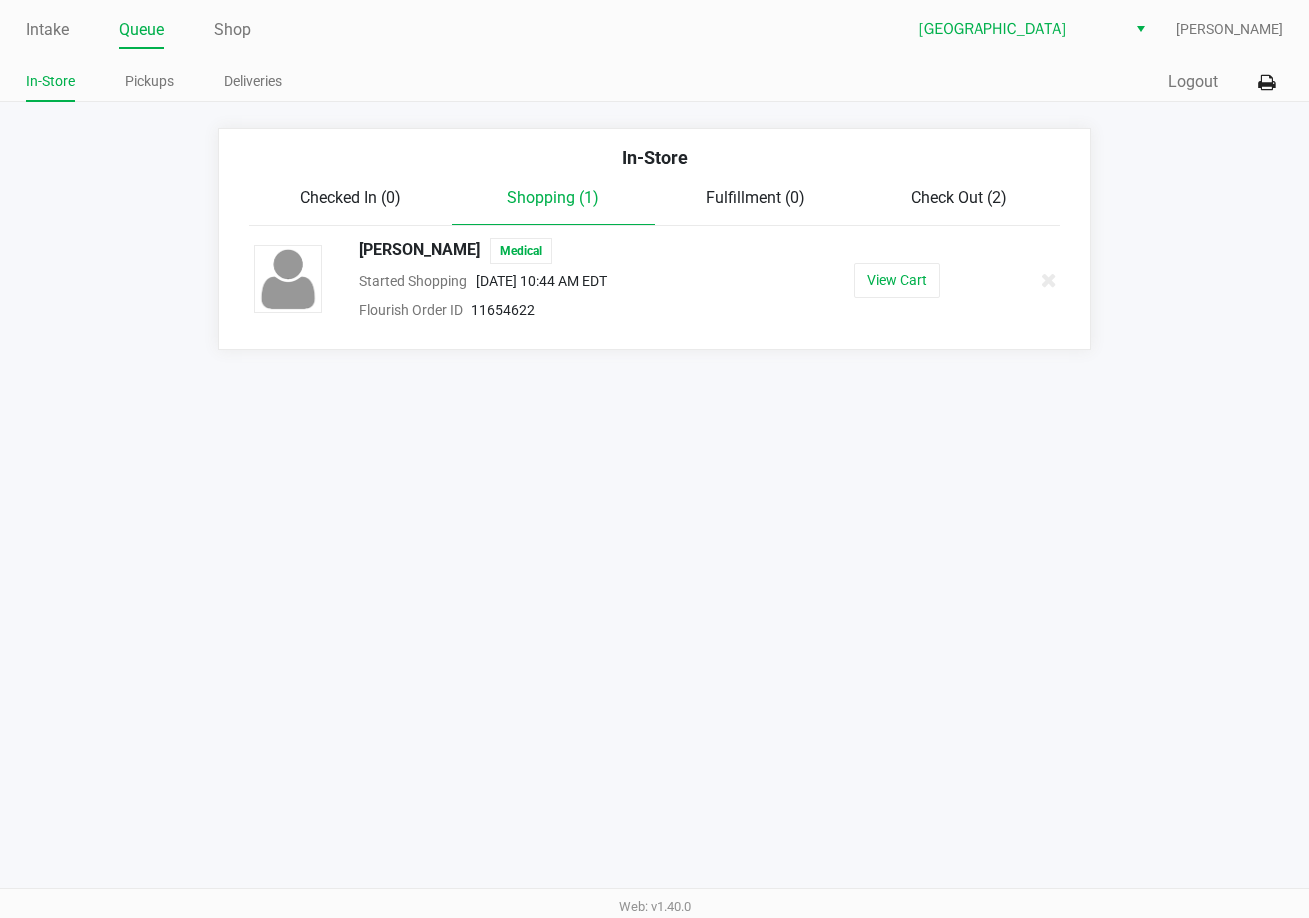 click on "Check Out (2)" 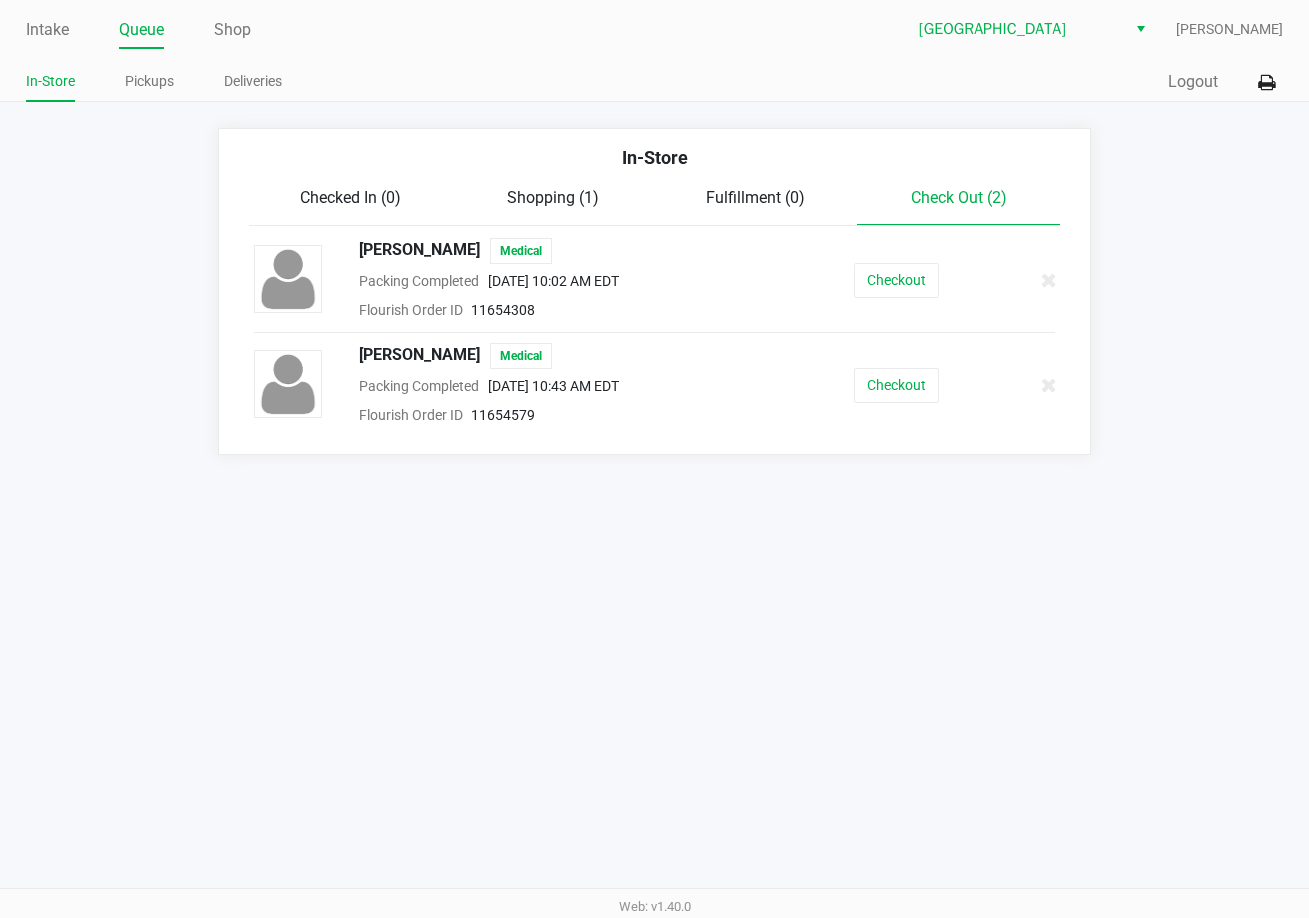click on "Intake Queue Shop Lakeland WC  Dawn Coyle  In-Store Pickups Deliveries  Quick Sale   Logout   In-Store   Checked In (0)   Shopping (1)   Fulfillment (0)   Check Out (2)   BRIONNA JACOB   Medical  Packing Completed      Jul 19, 2025 10:02 AM EDT  Flourish Order ID     11654308   Checkout   LISETTE RAMOS   Medical  Packing Completed      Jul 19, 2025 10:43 AM EDT  Flourish Order ID     11654579   Checkout   Web: v1.40.0" at bounding box center [654, 459] 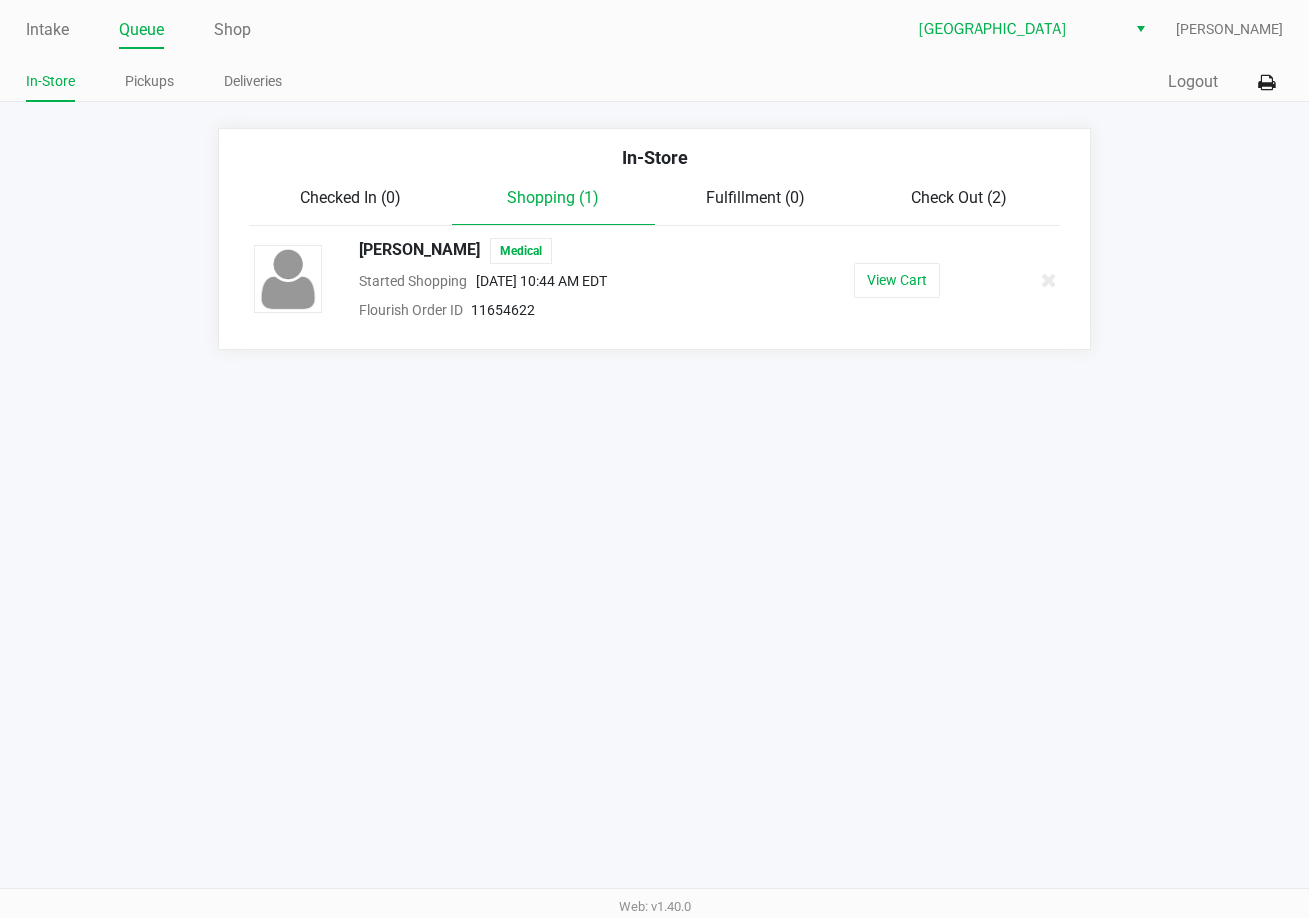 click on "Intake Queue Shop Lakeland WC  Dawn Coyle  In-Store Pickups Deliveries  Quick Sale   Logout   In-Store   Checked In (0)   Shopping (1)   Fulfillment (0)   Check Out (2)   LAURIE KING   Medical  Started Shopping      Jul 19, 2025 10:44 AM EDT  Flourish Order ID     11654622   View Cart   Web: v1.40.0" at bounding box center (654, 459) 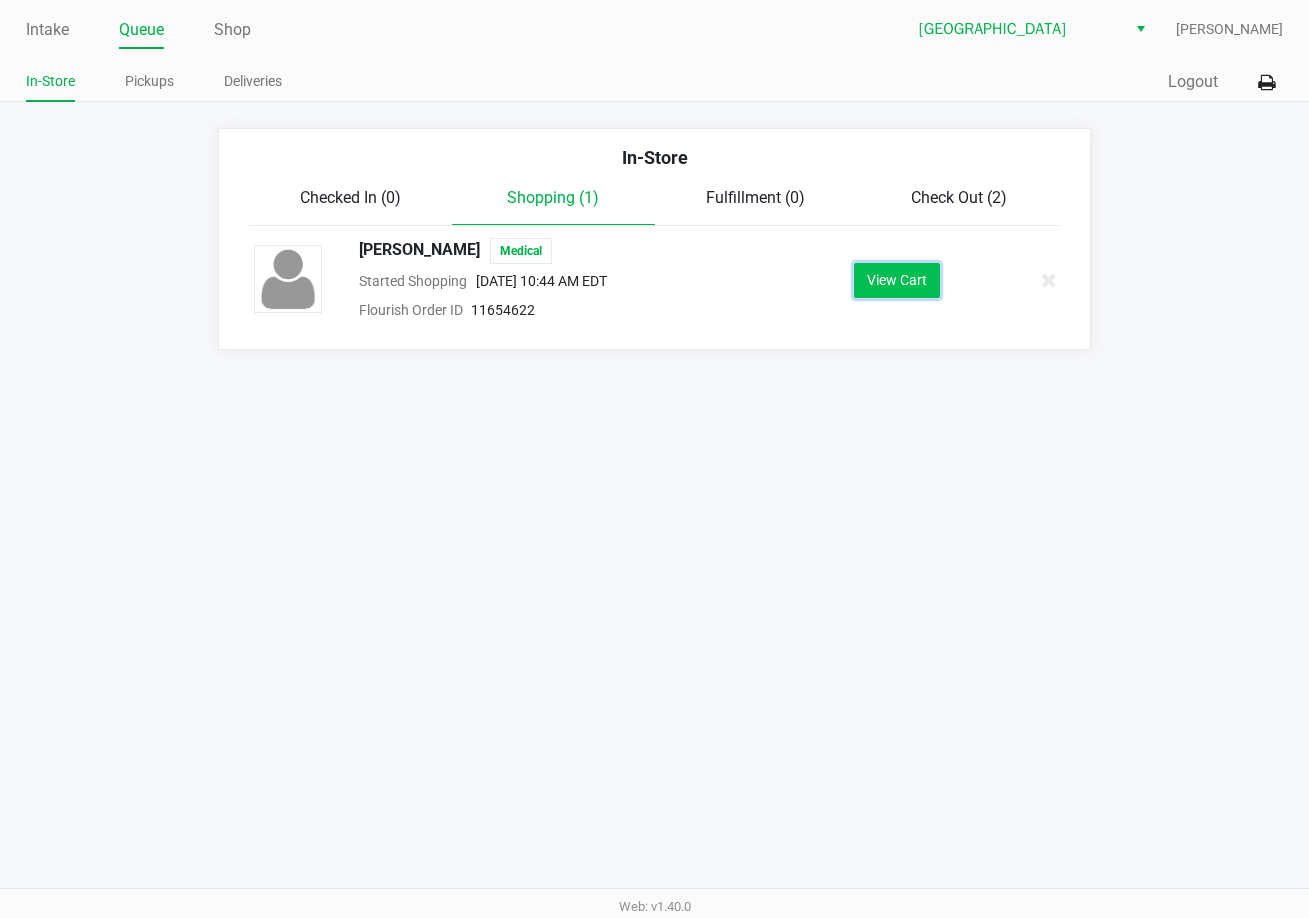 click on "View Cart" 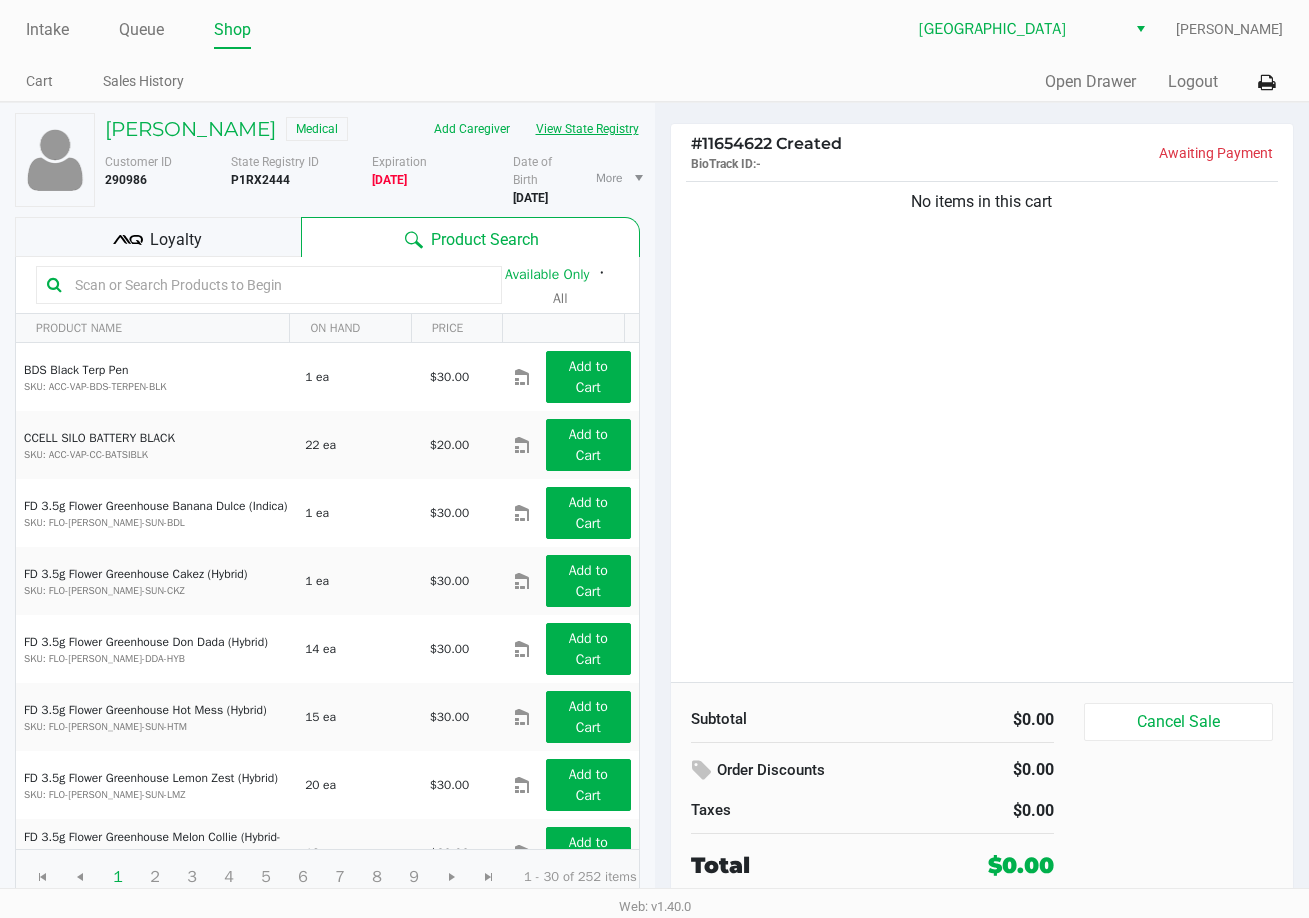 click on "View State Registry" 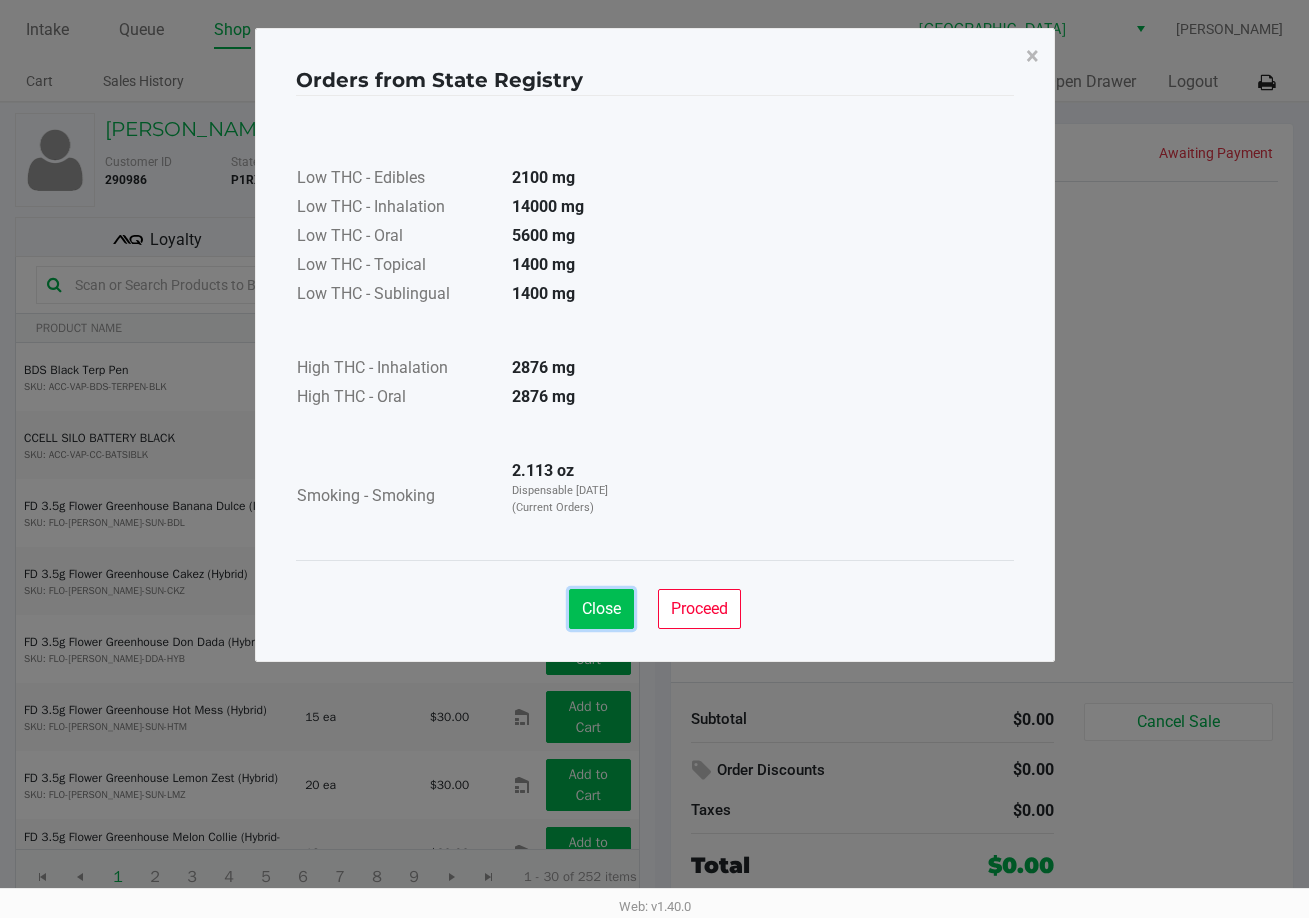 click on "Close" 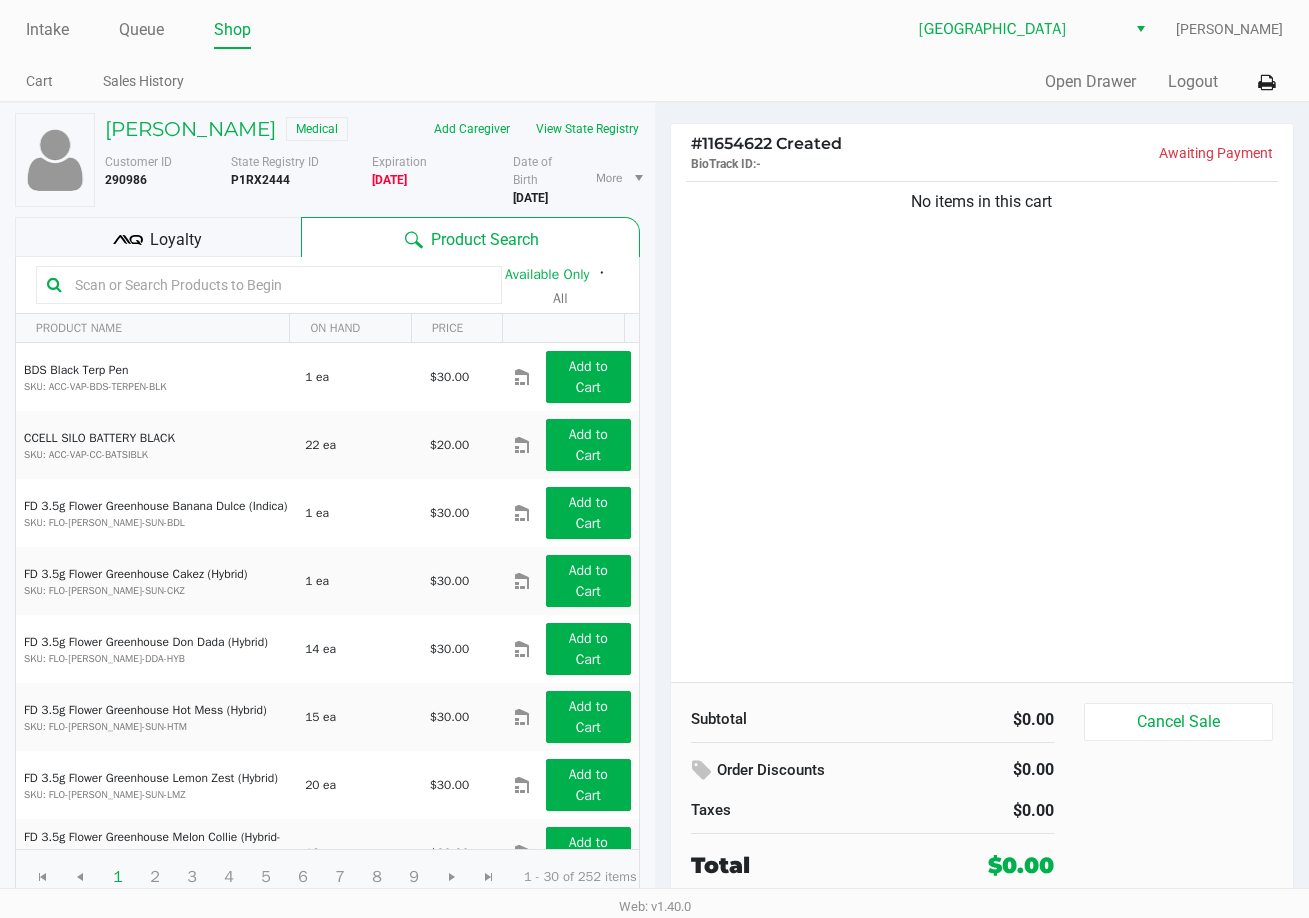 drag, startPoint x: 176, startPoint y: 297, endPoint x: 166, endPoint y: 251, distance: 47.07441 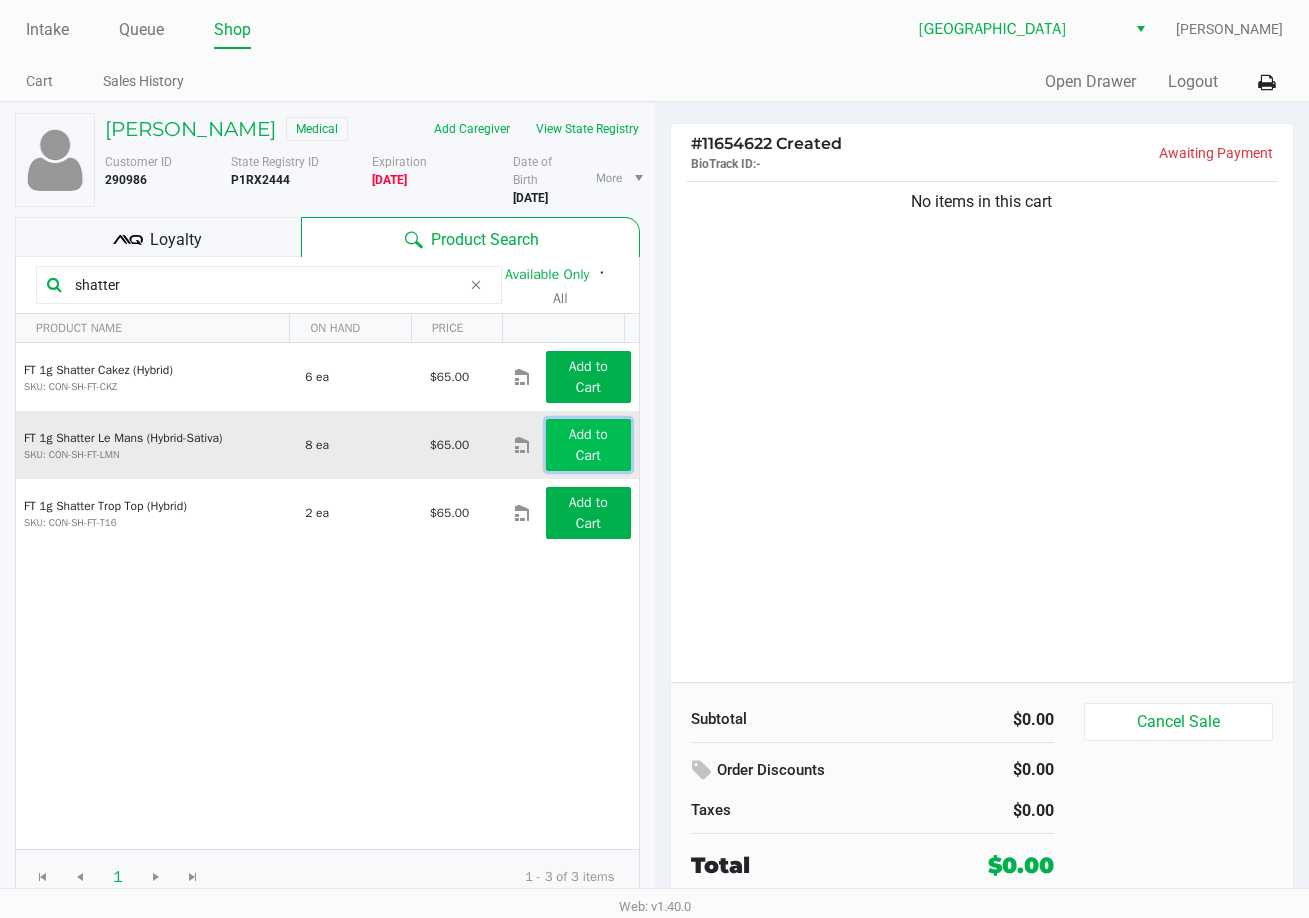 click on "Add to Cart" 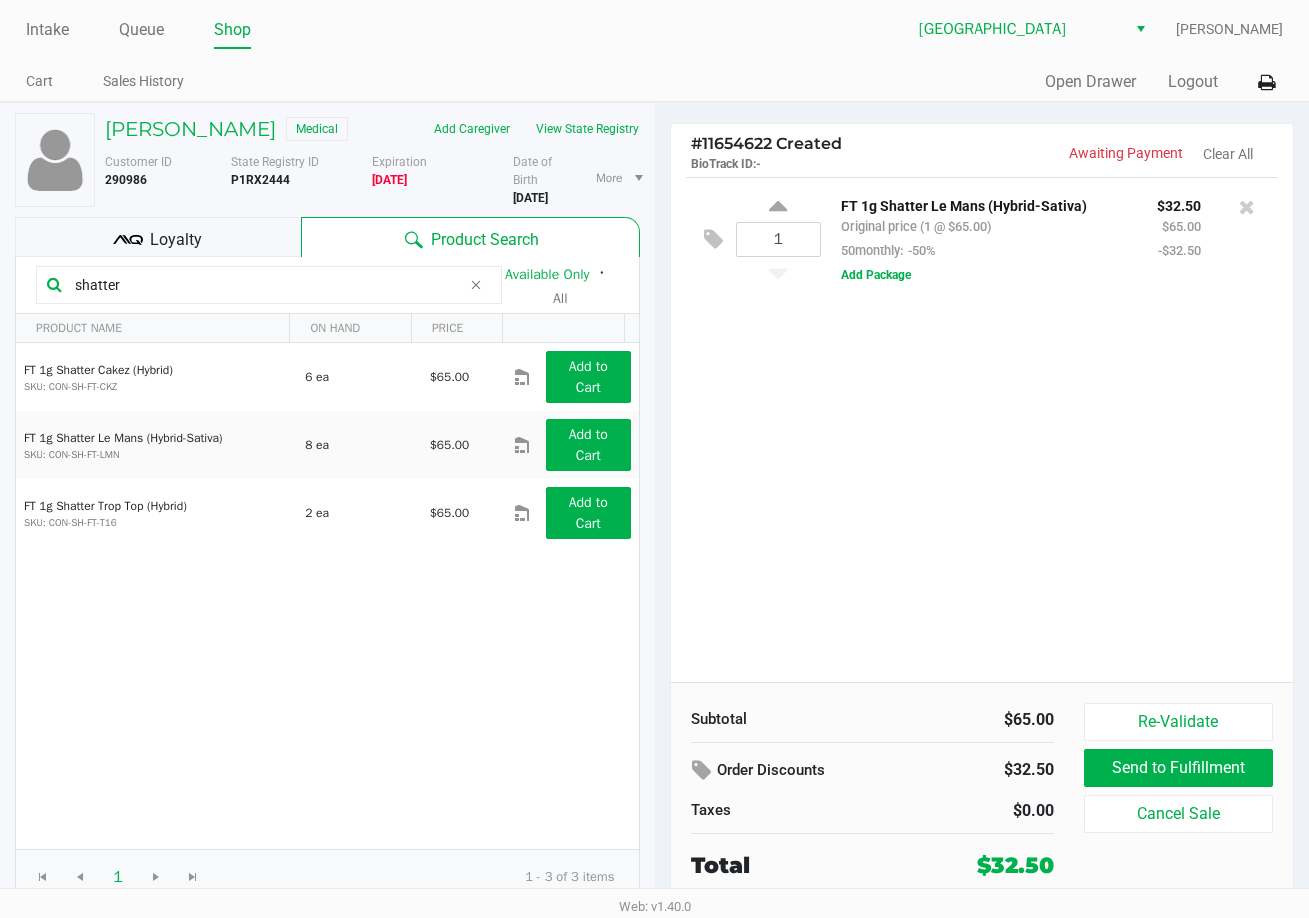 drag, startPoint x: 171, startPoint y: 283, endPoint x: -6, endPoint y: 266, distance: 177.81451 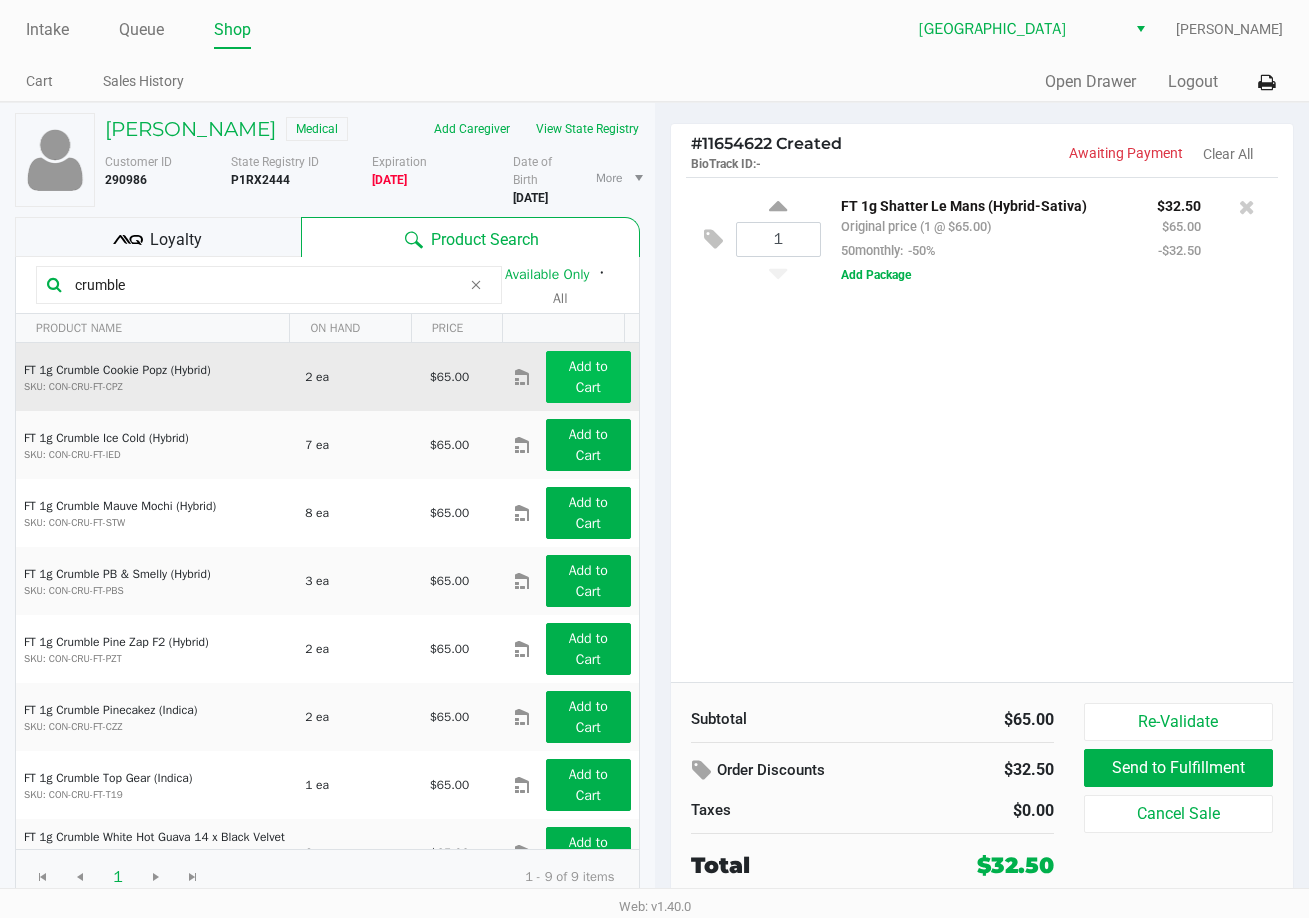 type on "crumble" 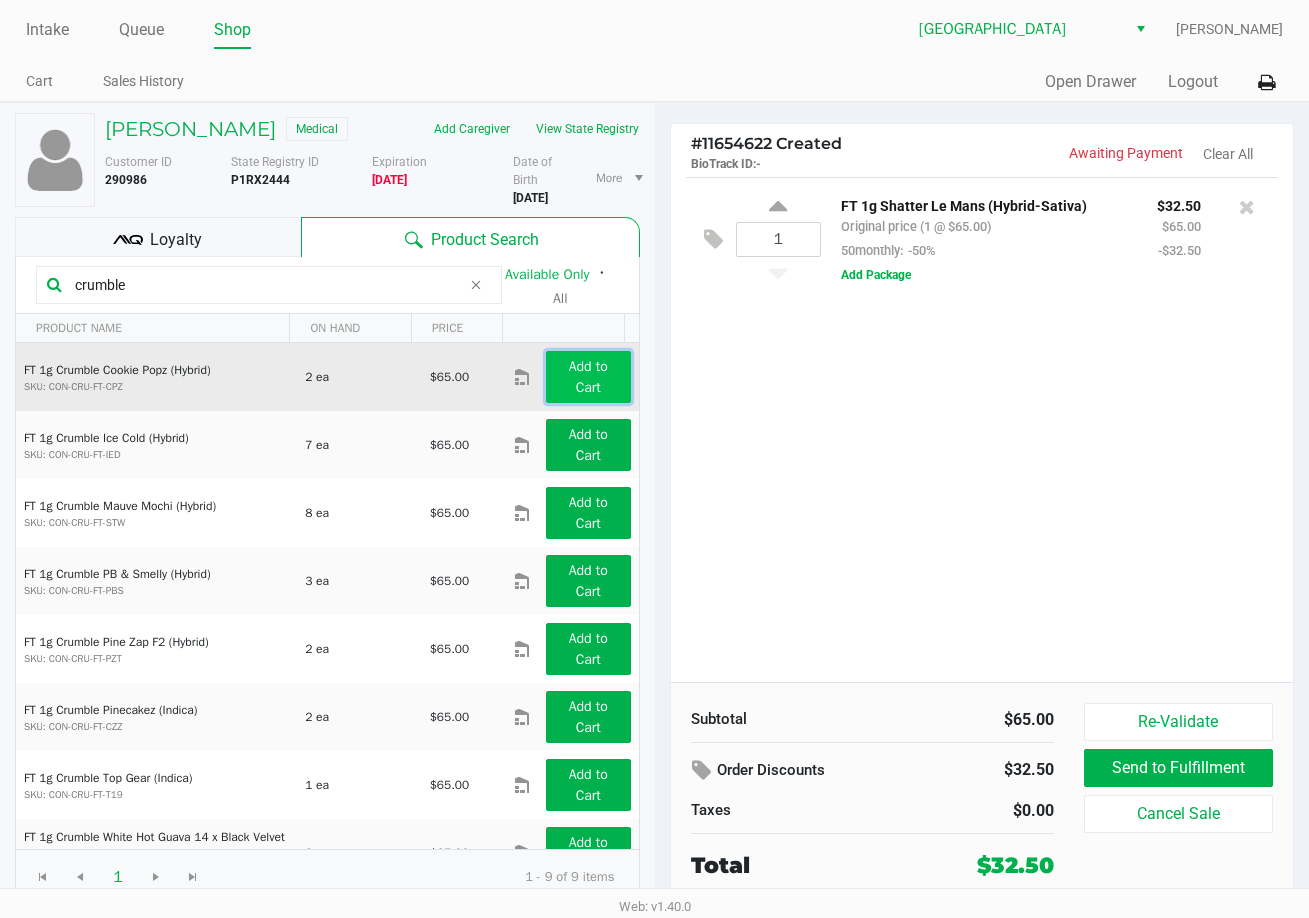 click on "Add to Cart" 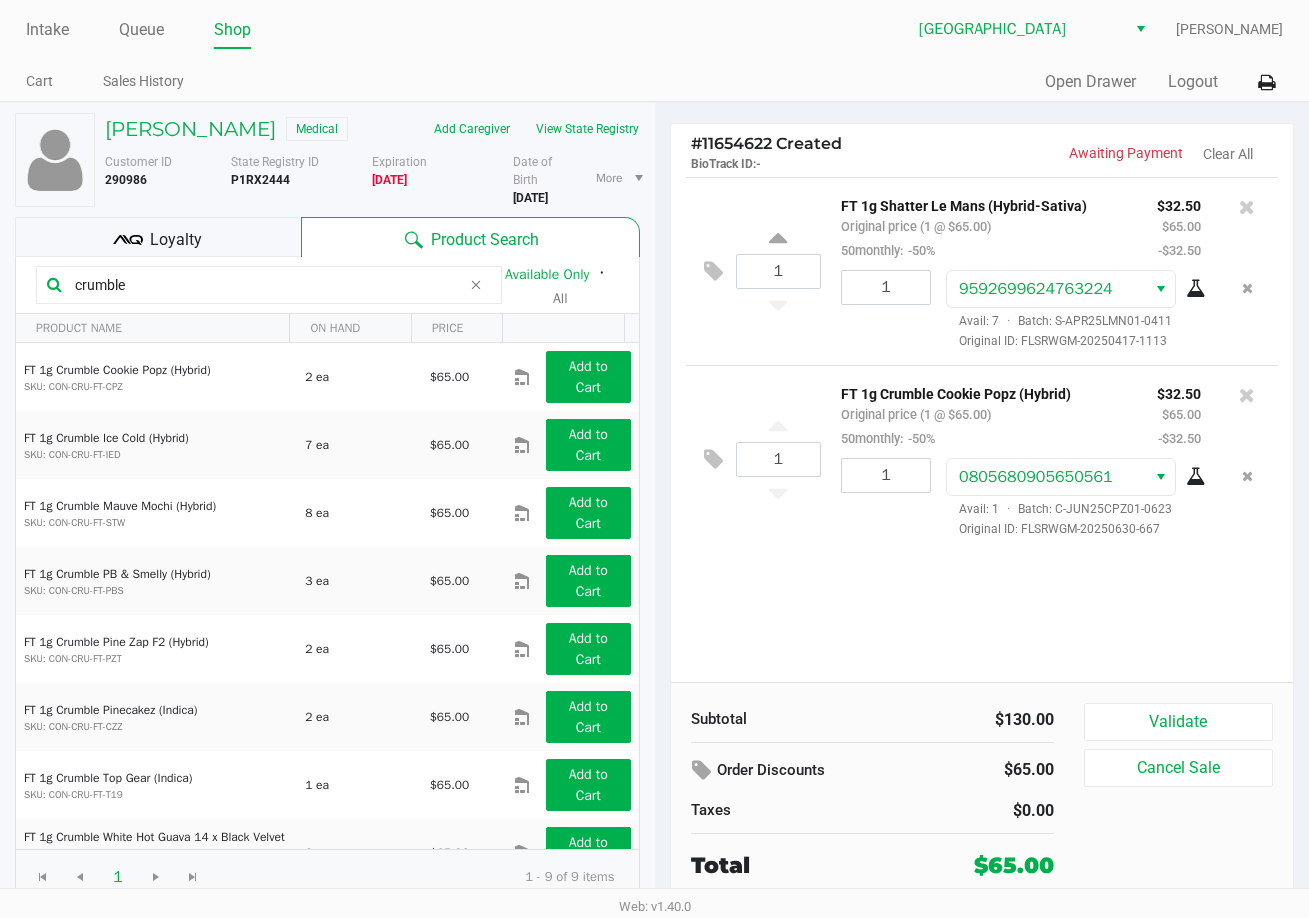 click on "1  FT 1g Shatter Le Mans (Hybrid-Sativa)   Original price (1 @ $65.00)  50monthly:  -50% $32.50 $65.00 -$32.50 1 9592699624763224  Avail: 7  ·  Batch: S-APR25LMN01-0411   Original ID: FLSRWGM-20250417-1113  1  FT 1g Crumble Cookie Popz (Hybrid)   Original price (1 @ $65.00)  50monthly:  -50% $32.50 $65.00 -$32.50 1 0805680905650561  Avail: 1  ·  Batch: C-JUN25CPZ01-0623   Original ID: FLSRWGM-20250630-667" 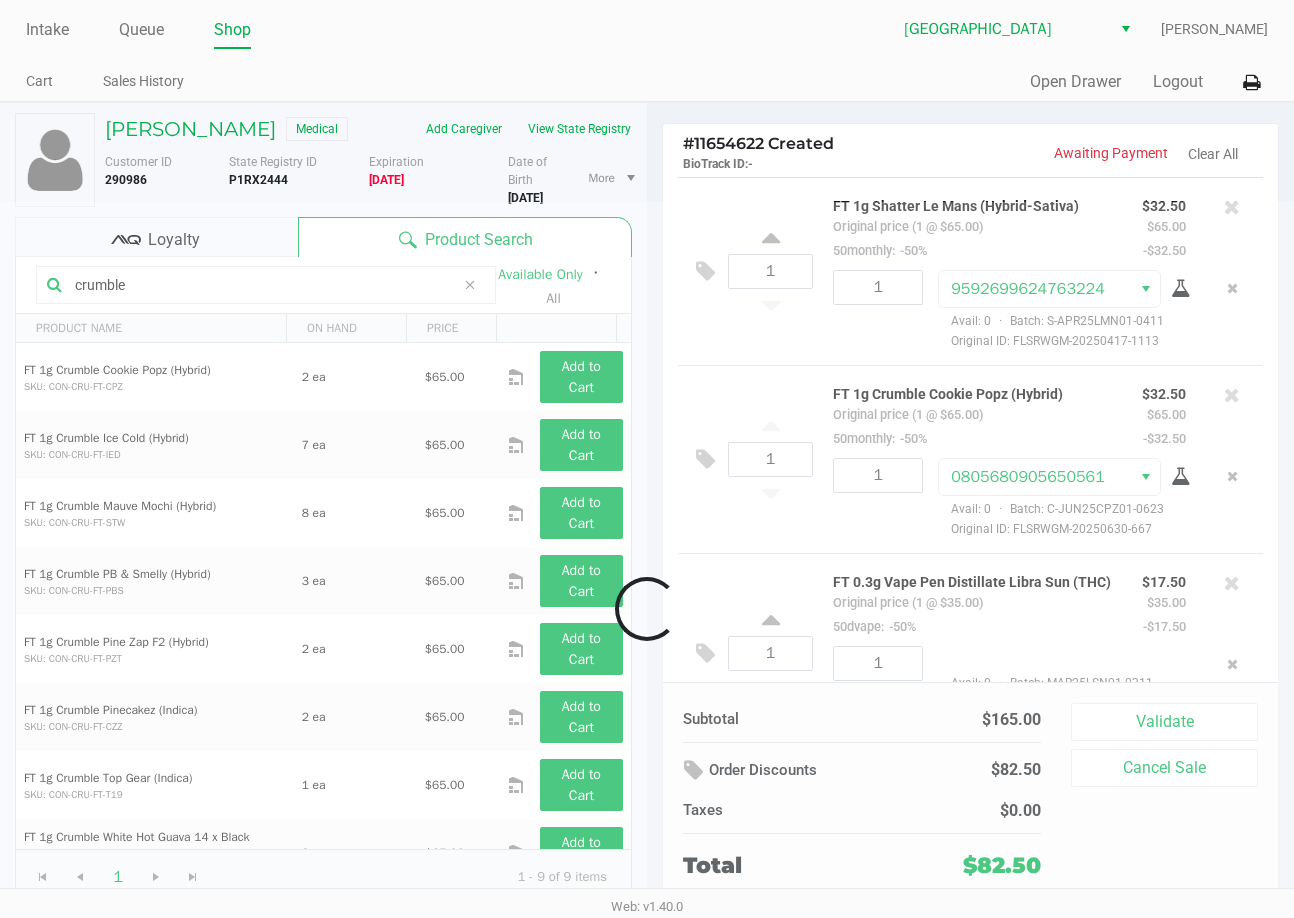 scroll, scrollTop: 79, scrollLeft: 0, axis: vertical 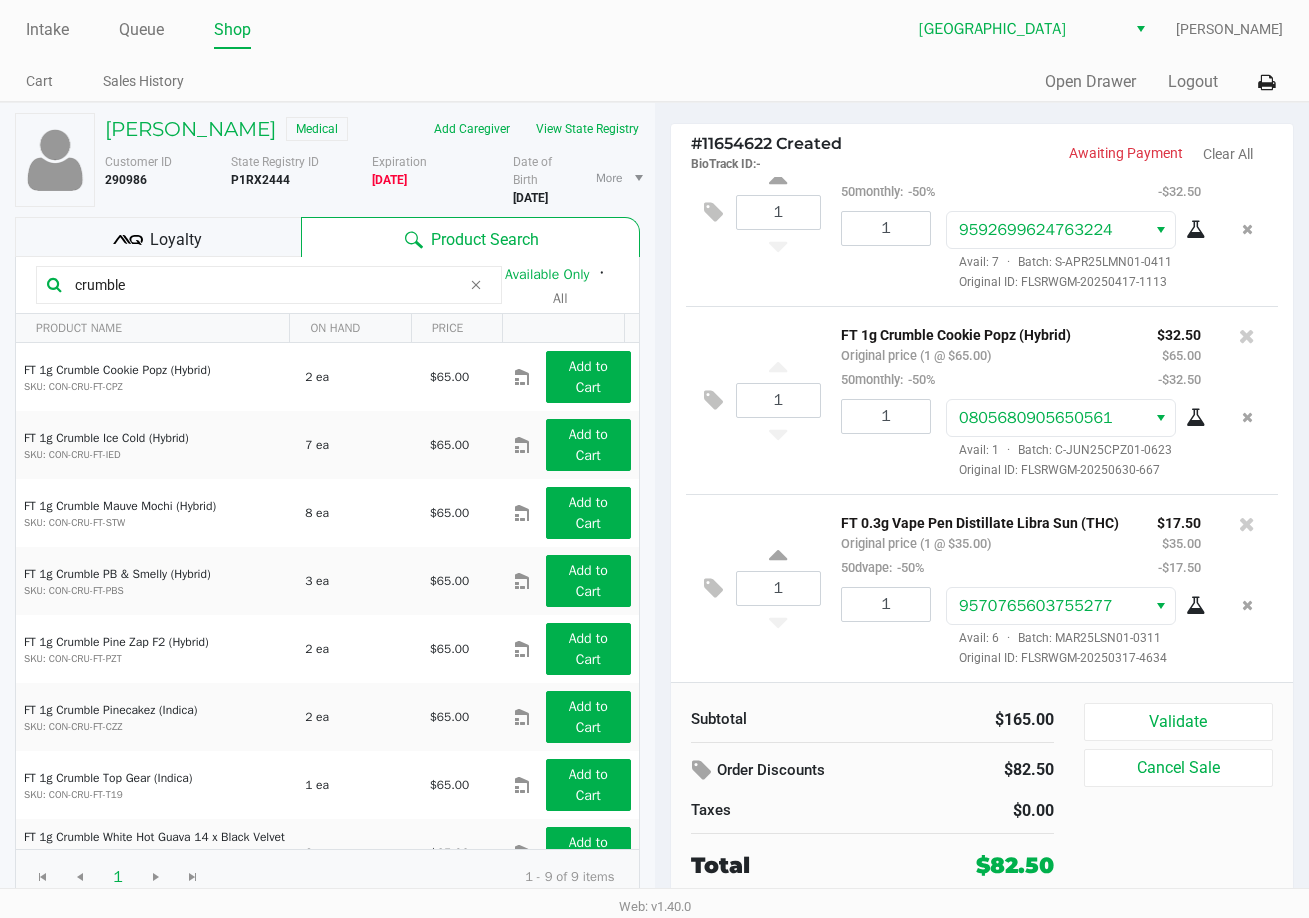 click on "Loyalty" 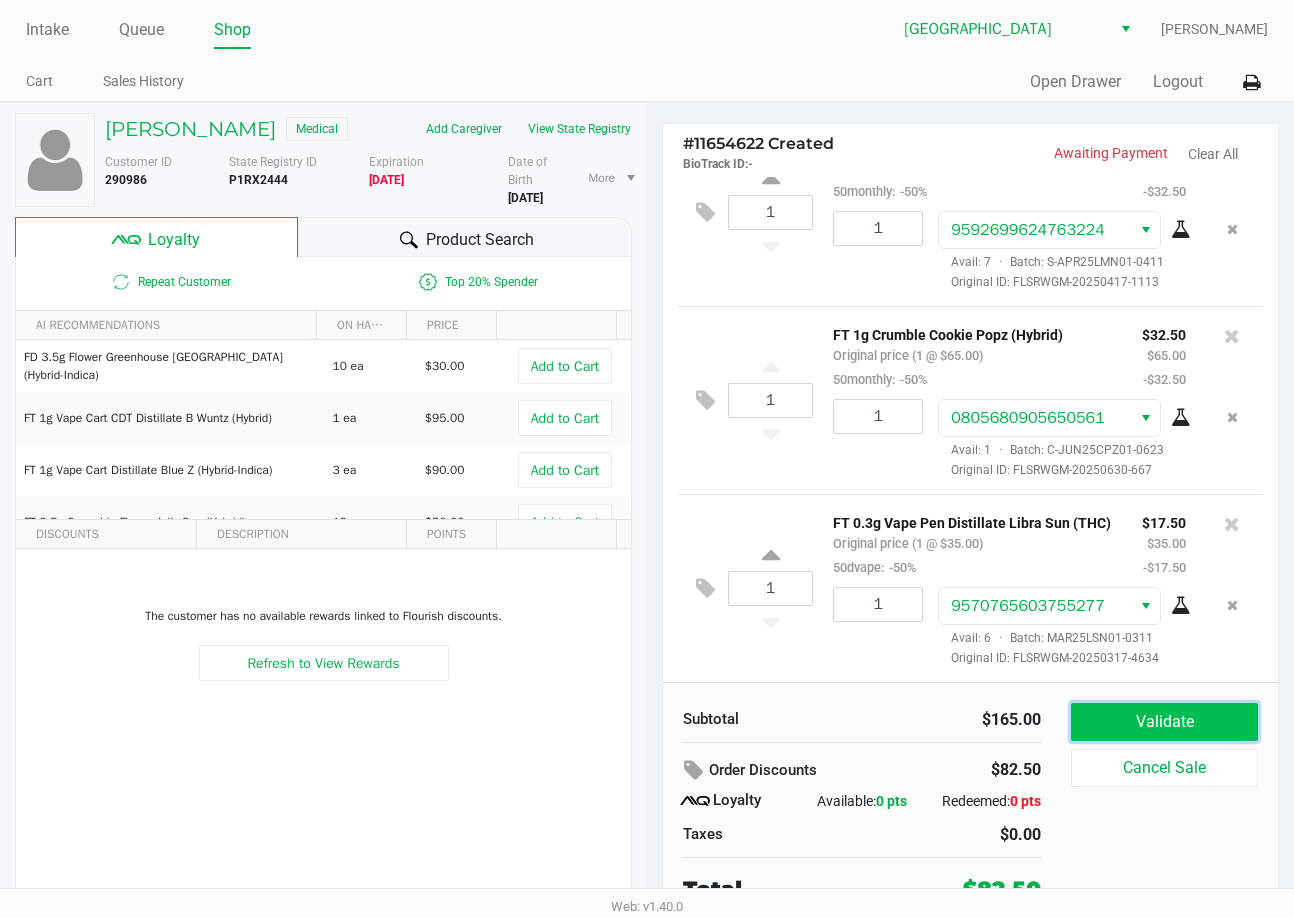 click on "Validate" 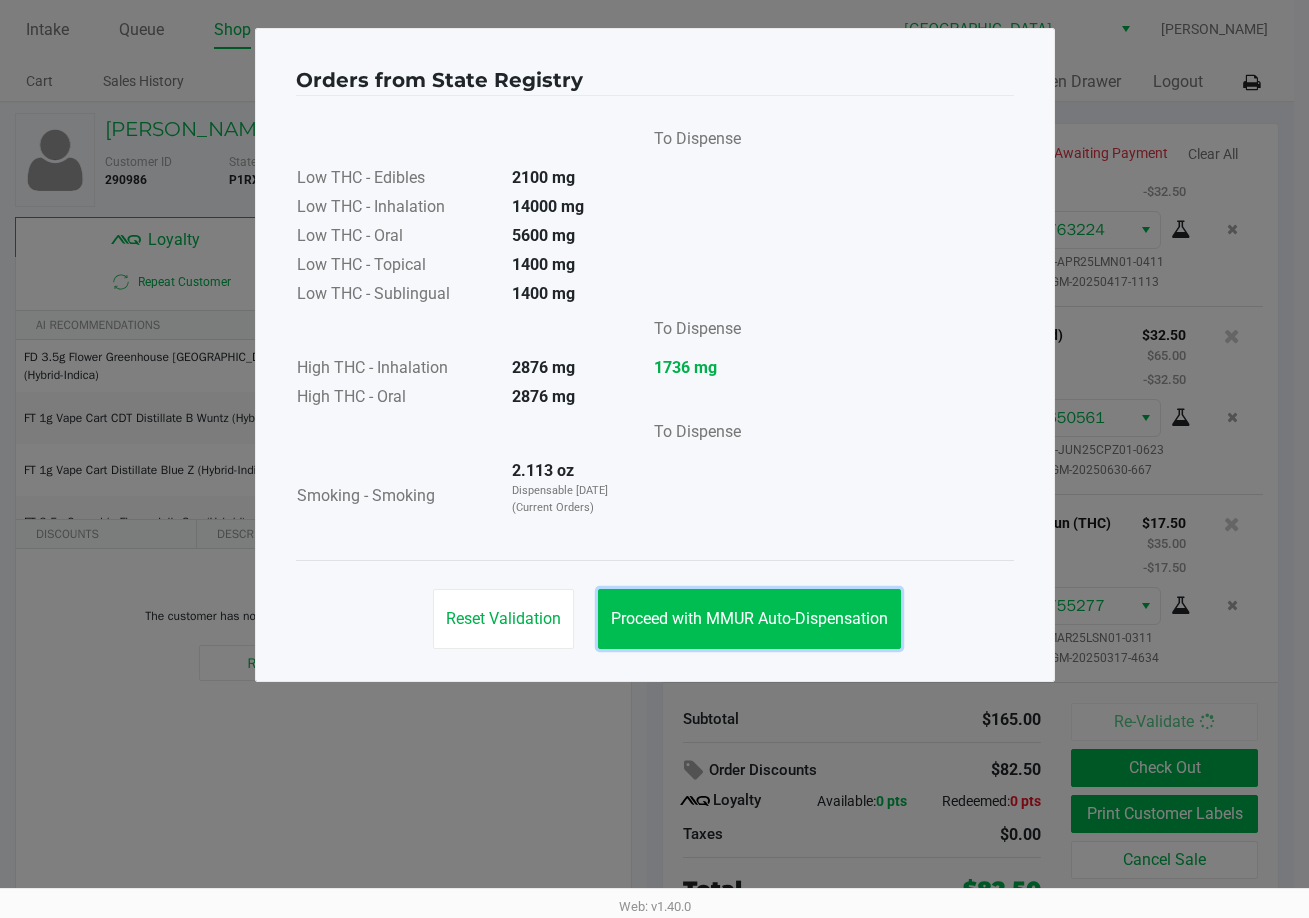 click on "Proceed with MMUR Auto-Dispensation" 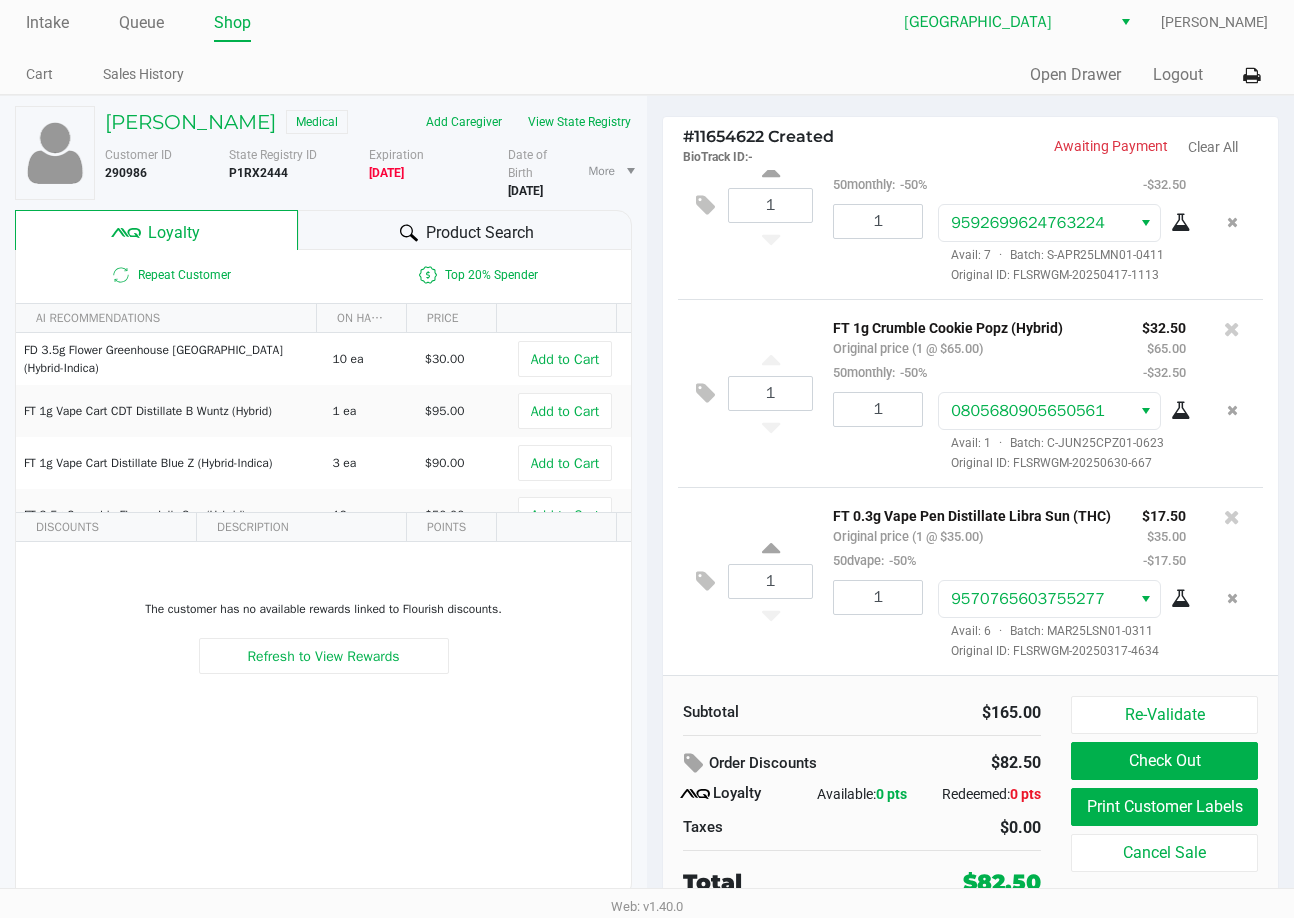 scroll, scrollTop: 9, scrollLeft: 0, axis: vertical 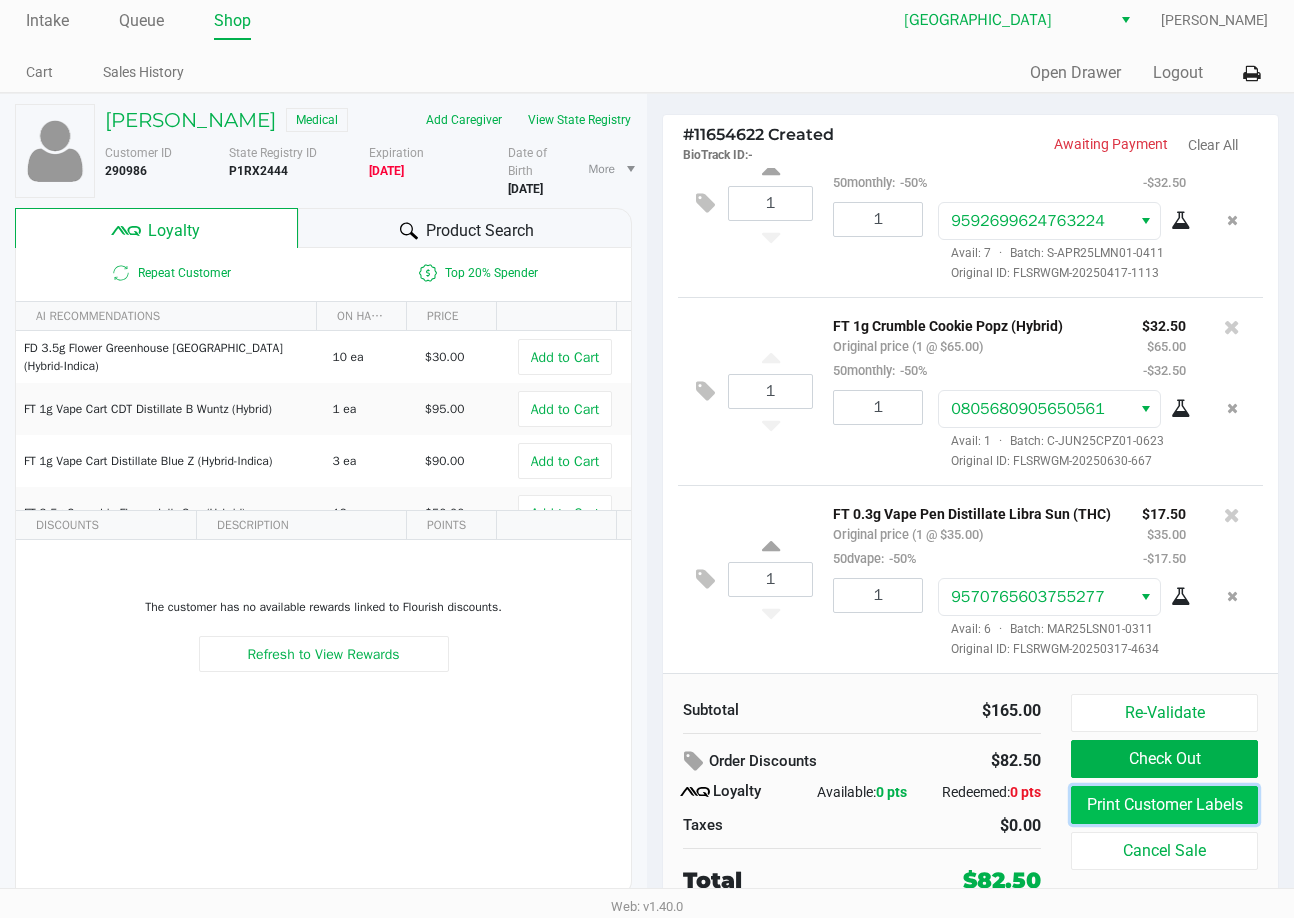 click on "Print Customer Labels" 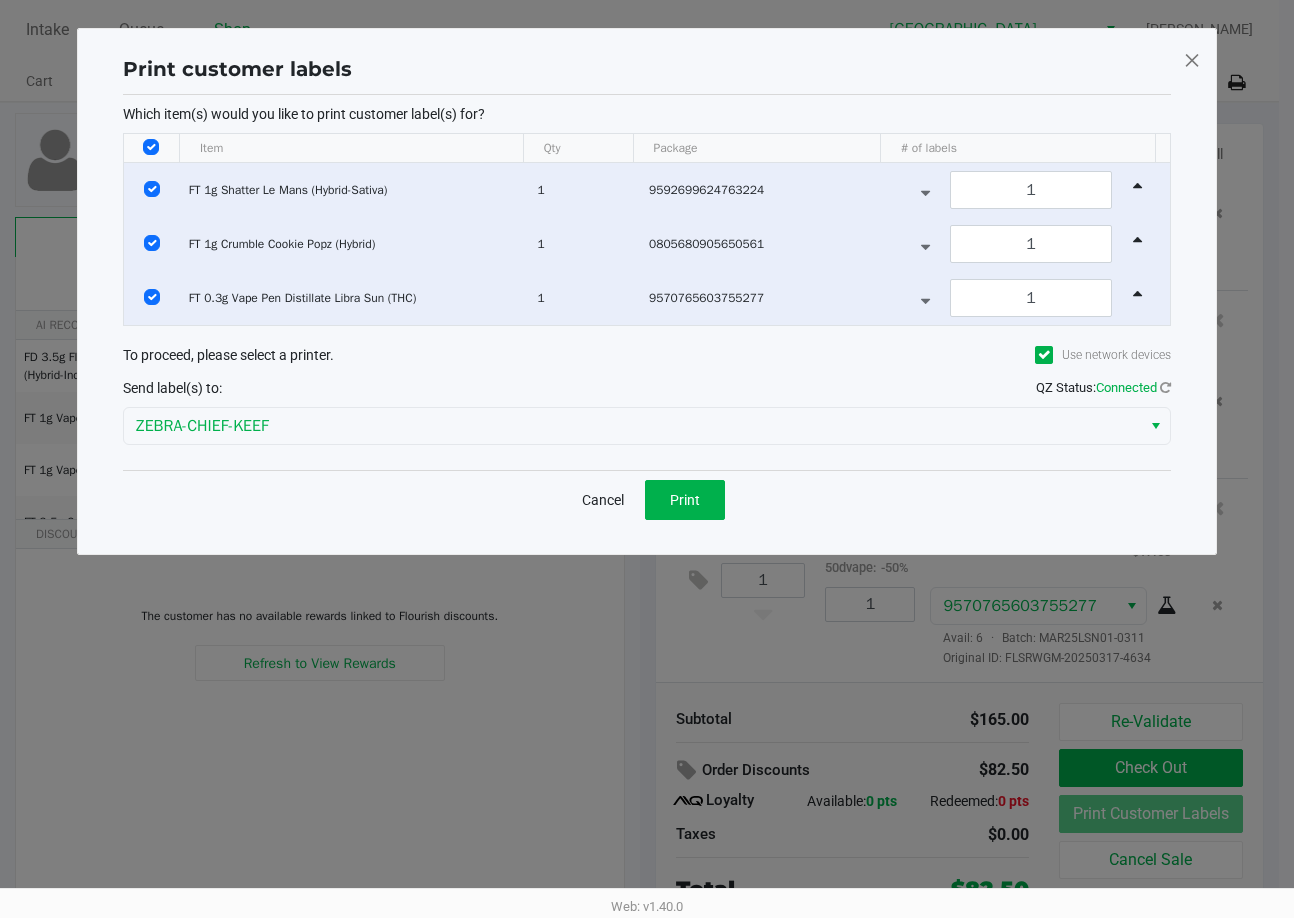scroll, scrollTop: 0, scrollLeft: 0, axis: both 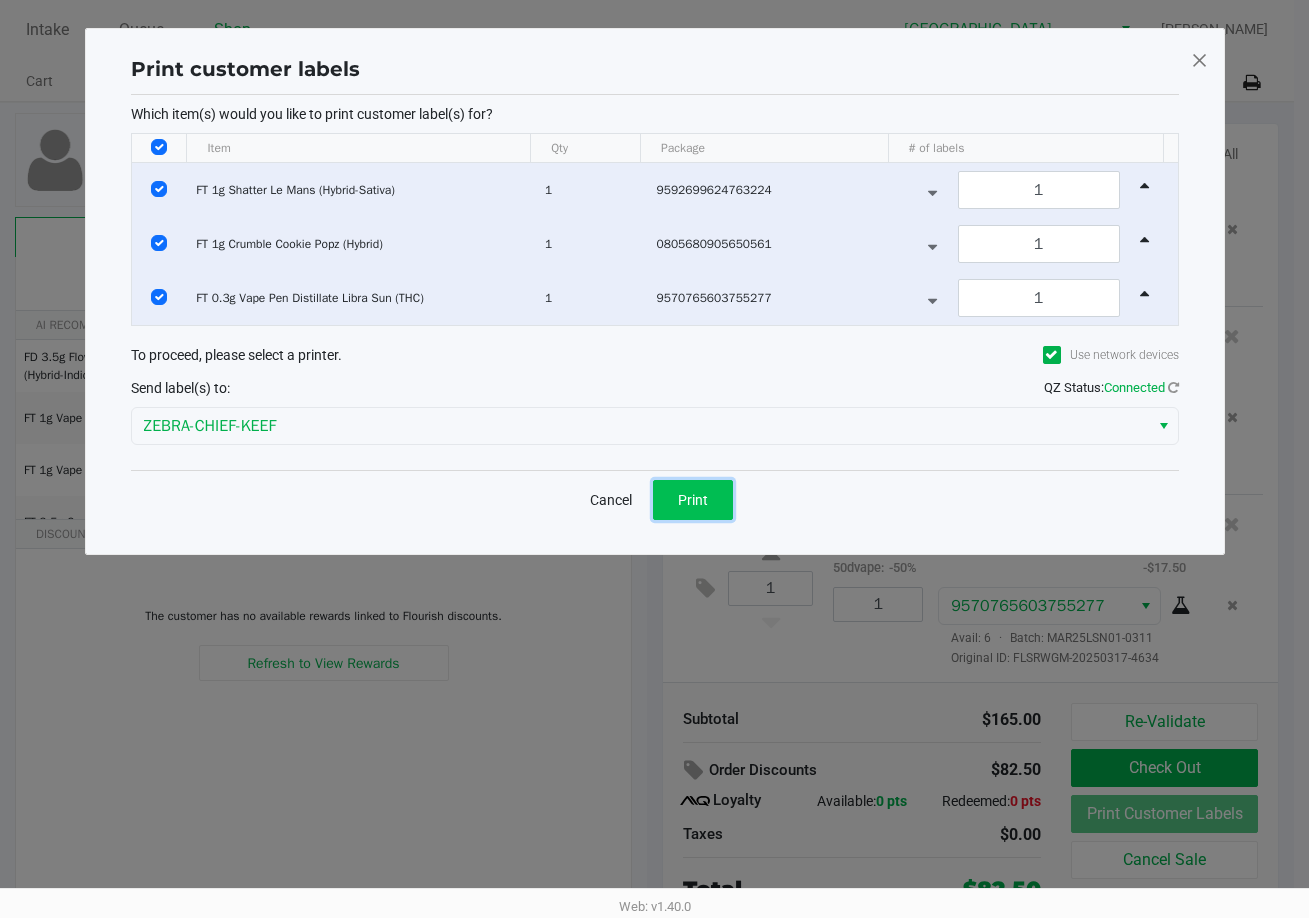 click on "Print" 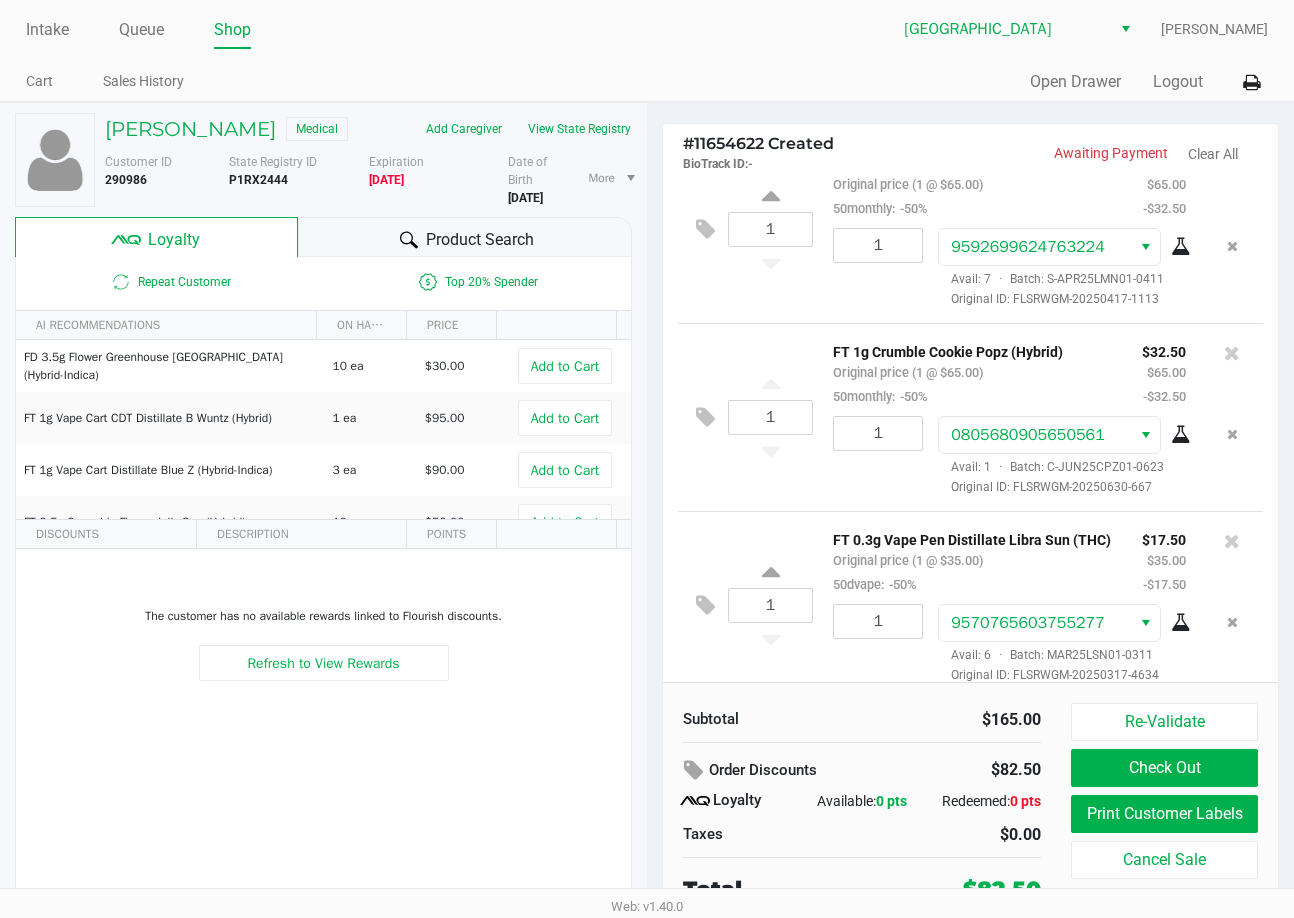 scroll, scrollTop: 79, scrollLeft: 0, axis: vertical 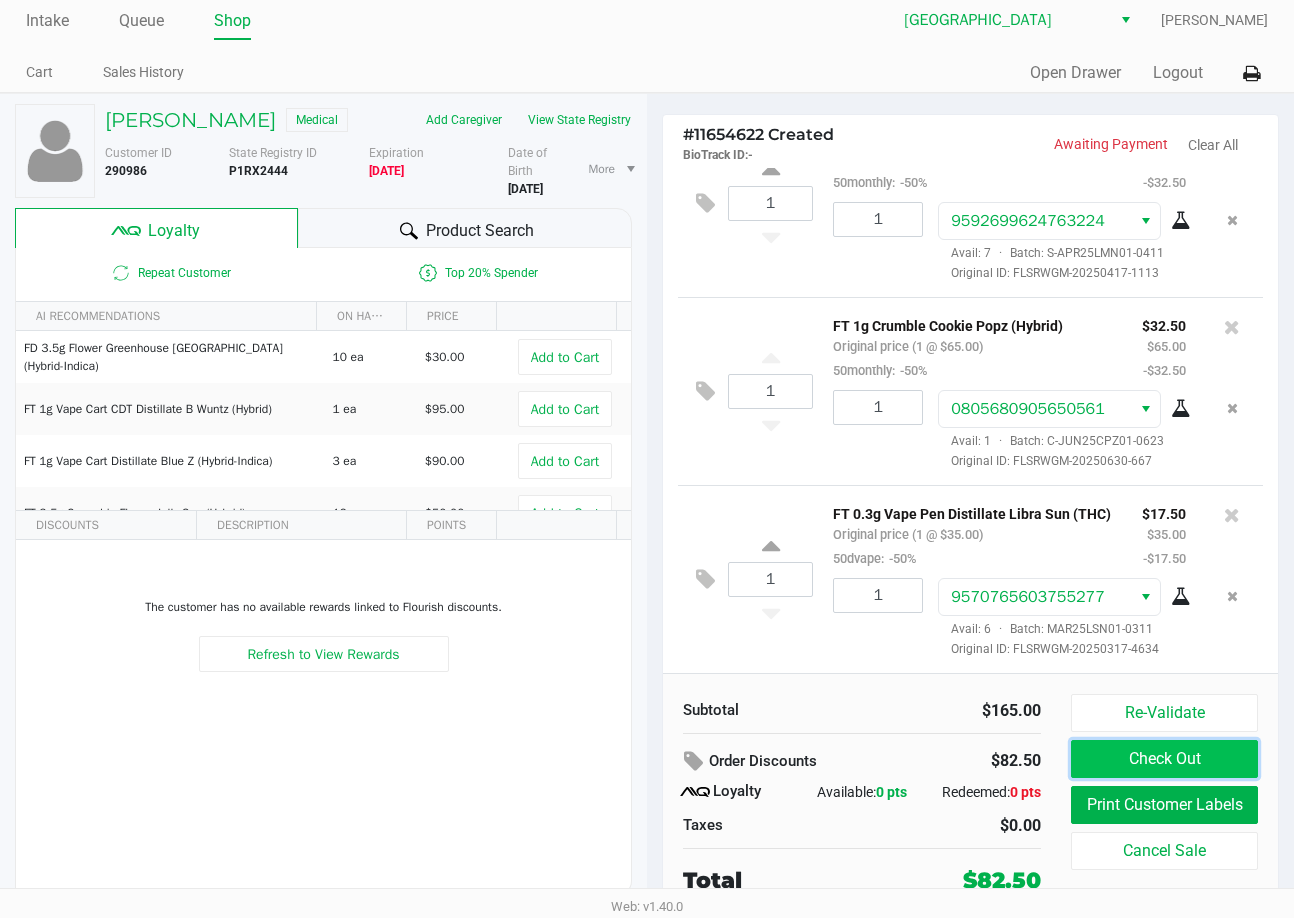 click on "Check Out" 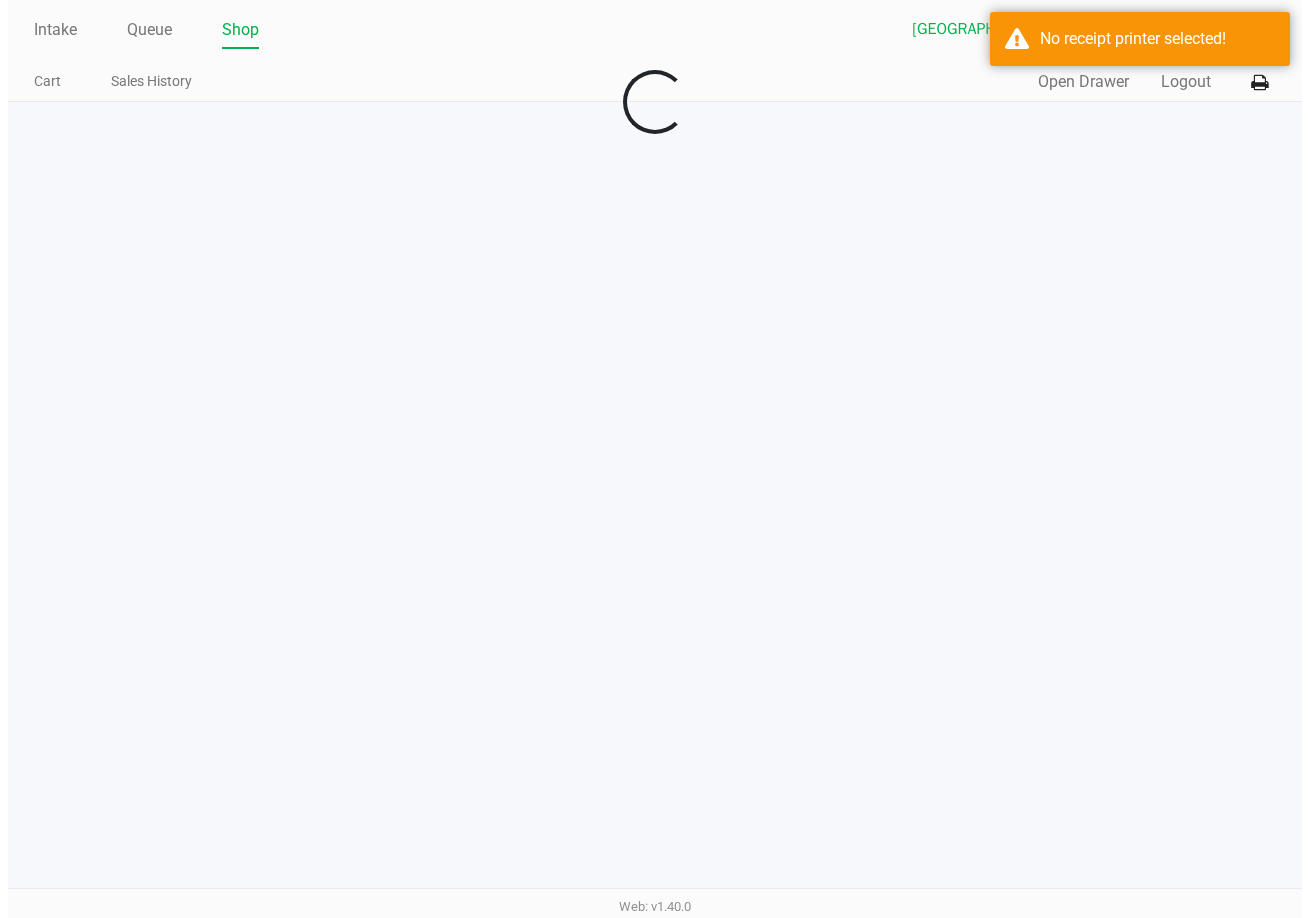 scroll, scrollTop: 0, scrollLeft: 0, axis: both 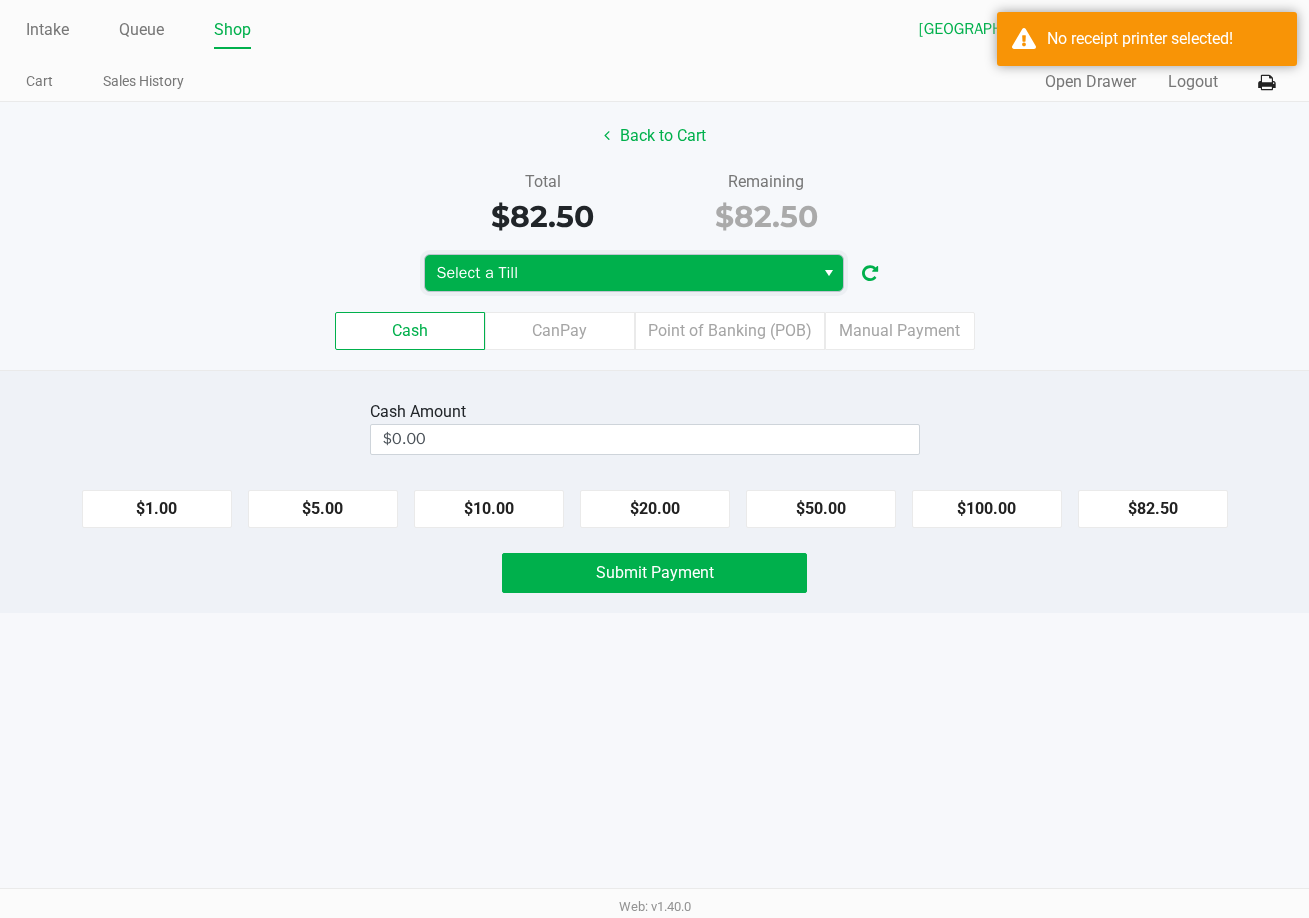 click on "Select a Till" at bounding box center (619, 273) 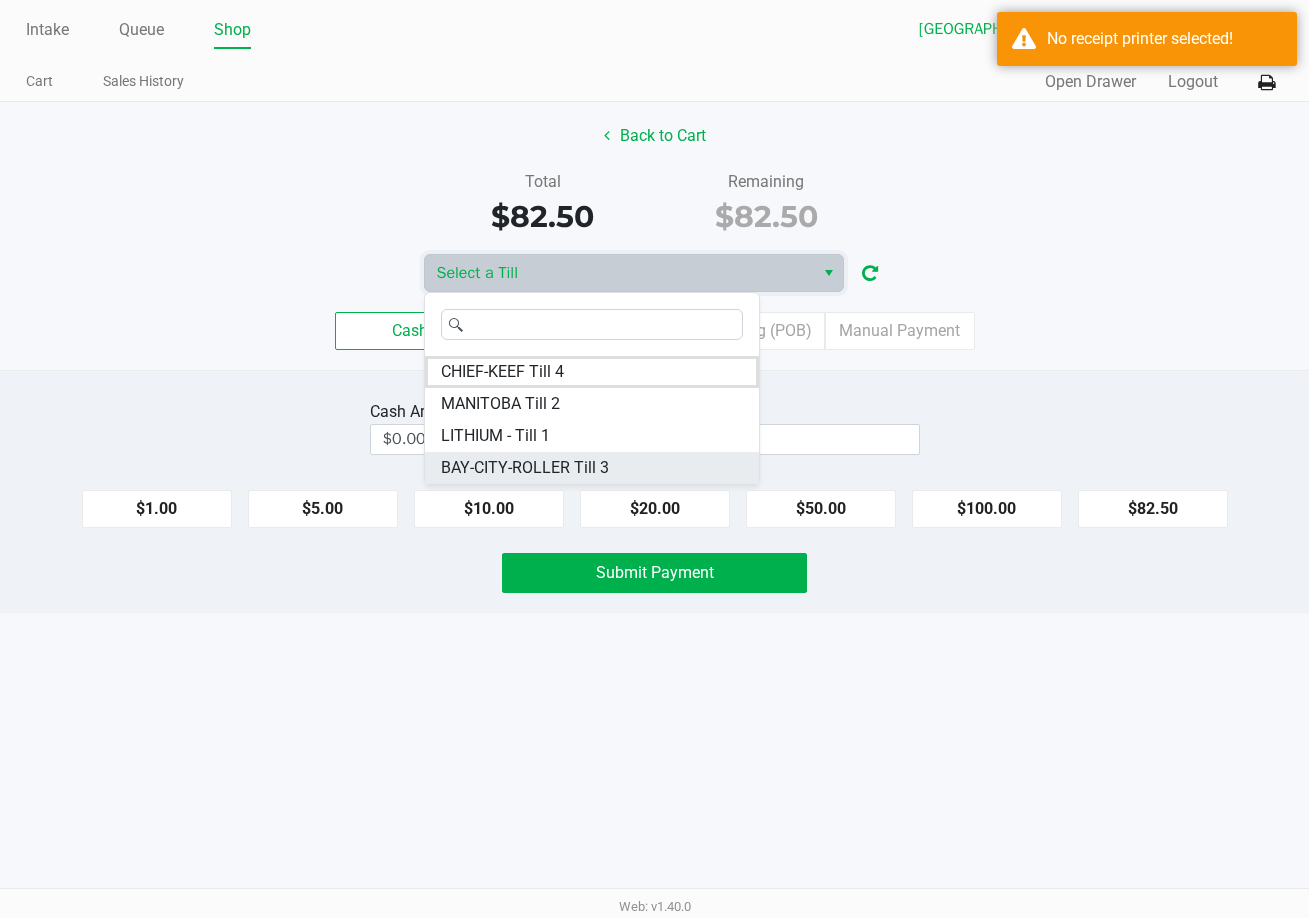 click on "BAY-CITY-ROLLER Till 3" at bounding box center [592, 468] 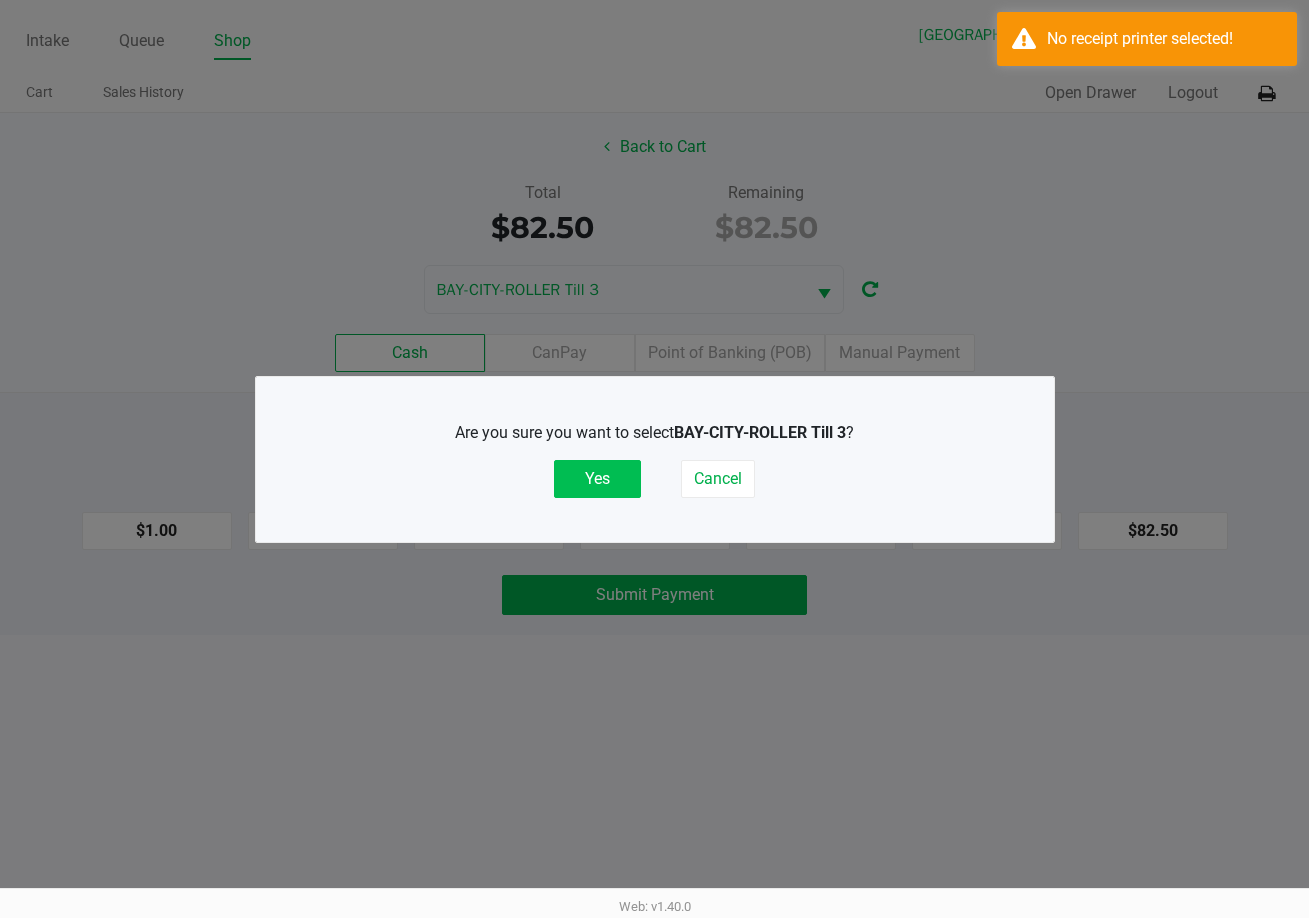 click on "Yes" 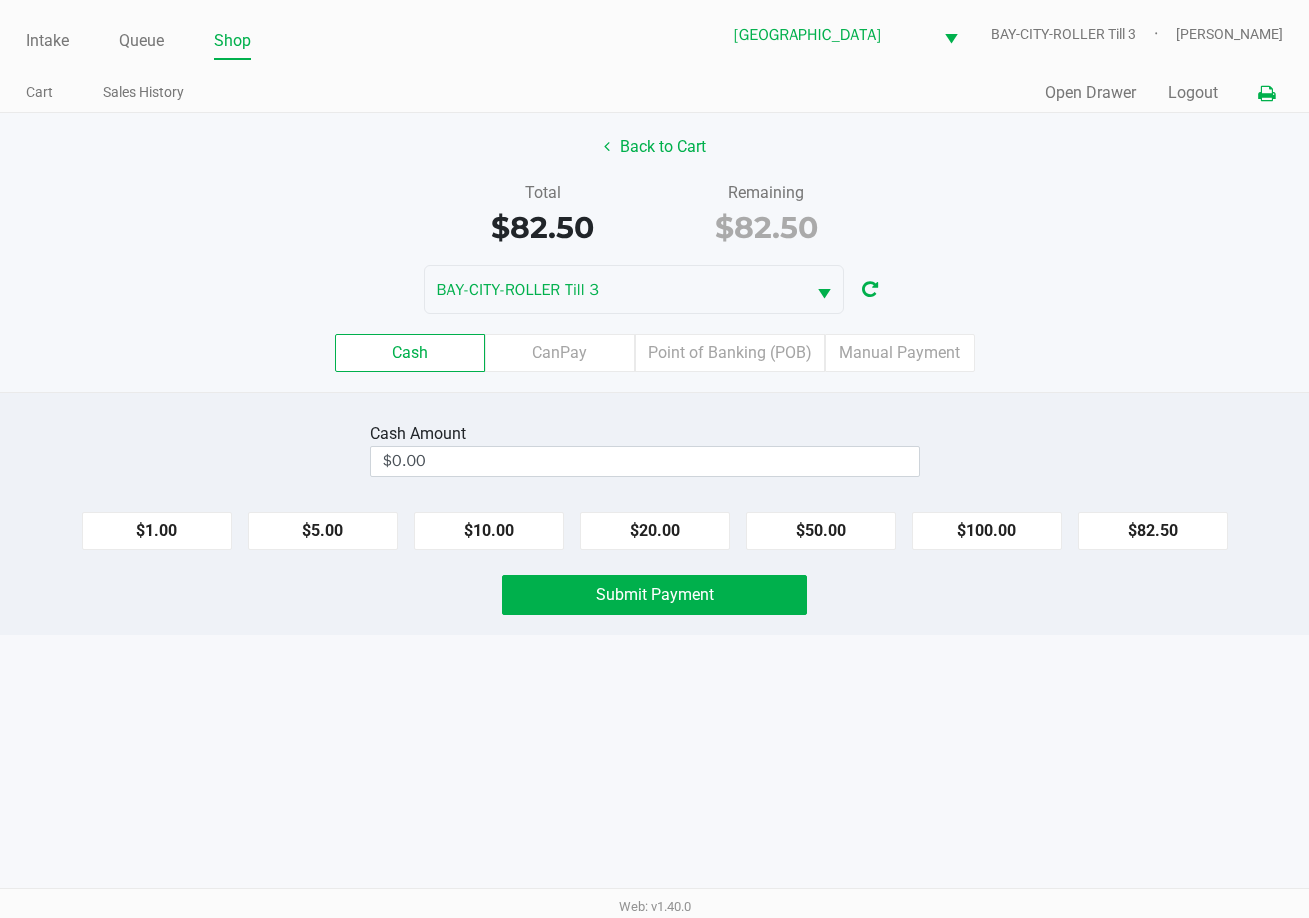 click 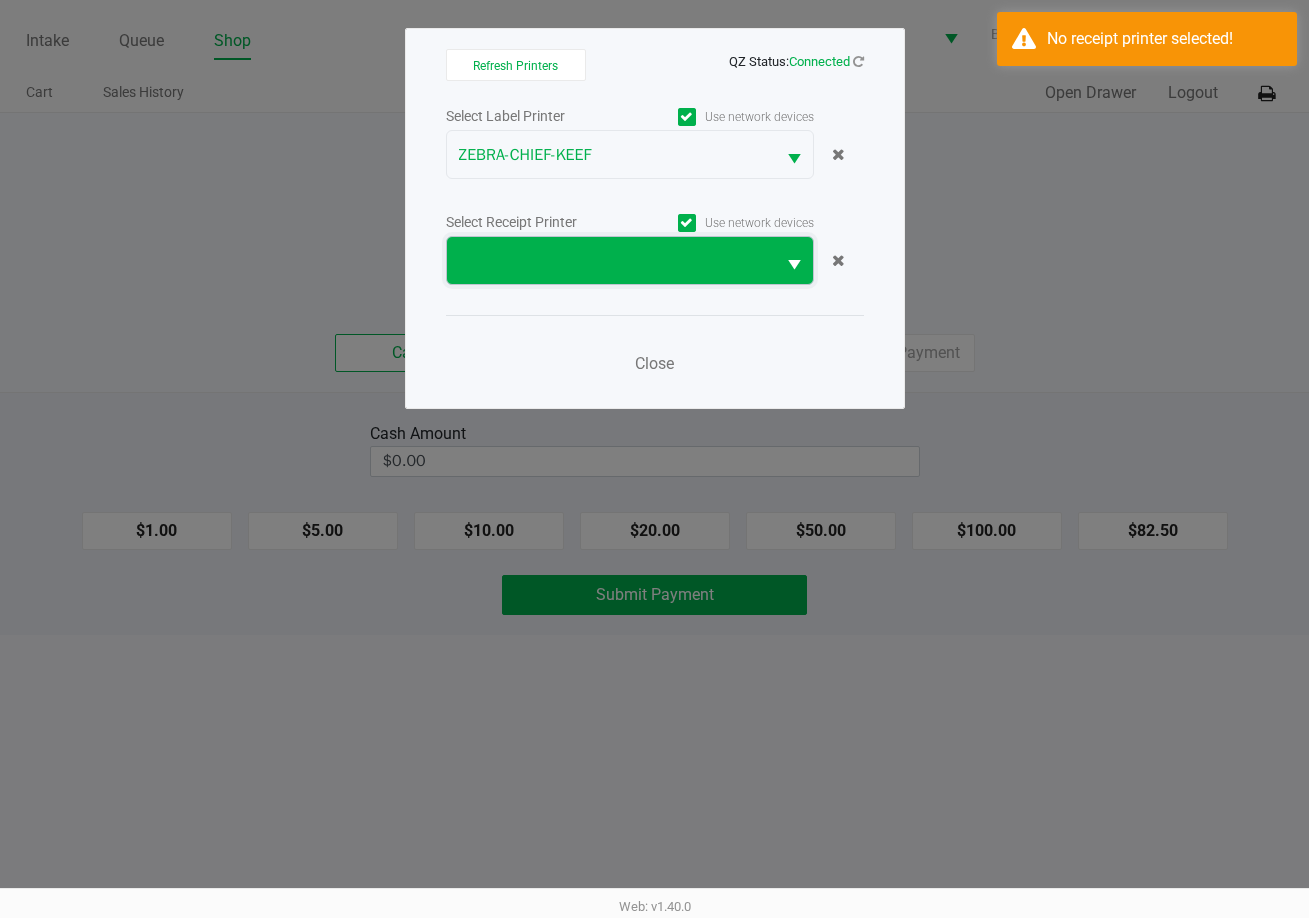click at bounding box center [611, 261] 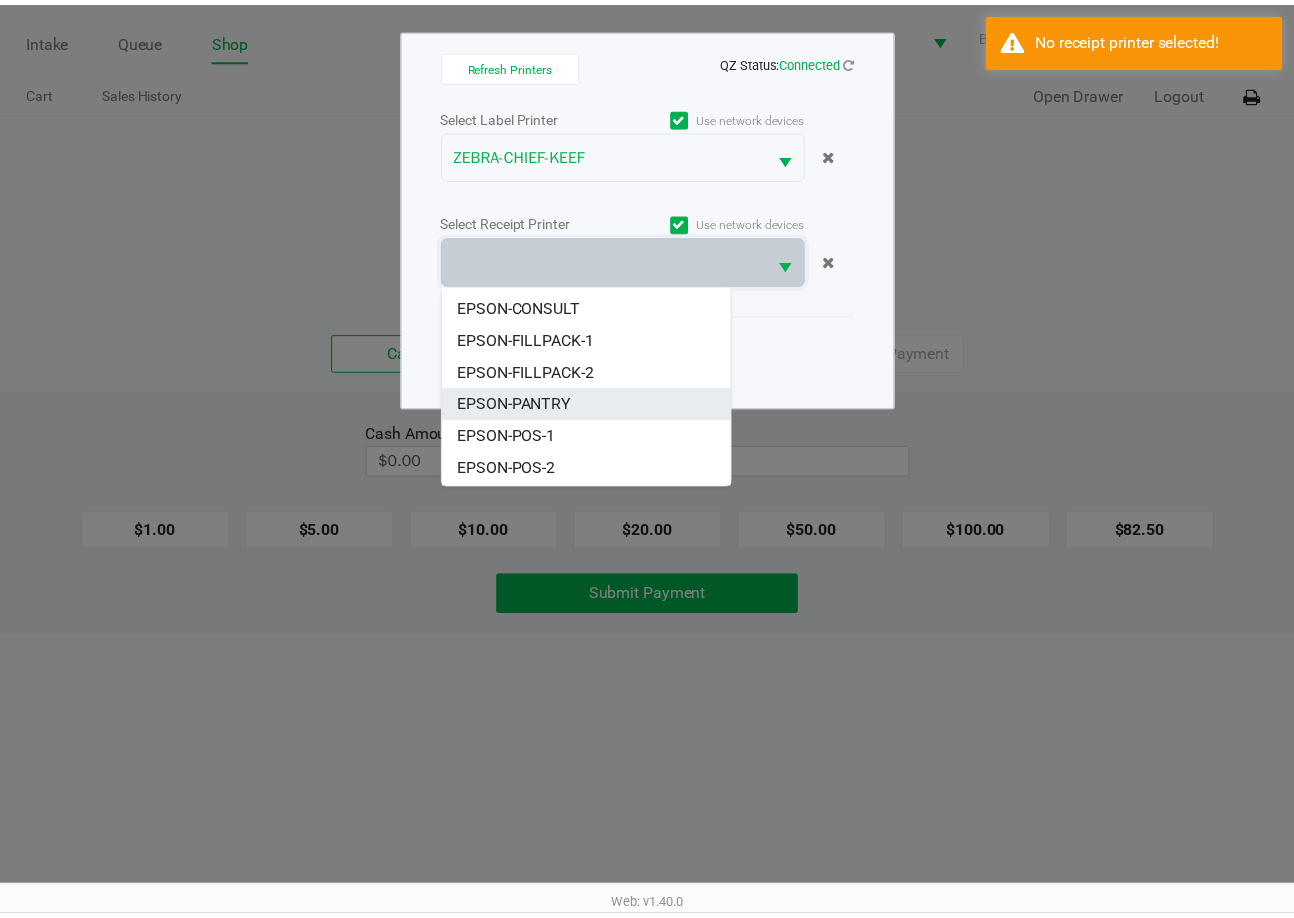 scroll, scrollTop: 120, scrollLeft: 0, axis: vertical 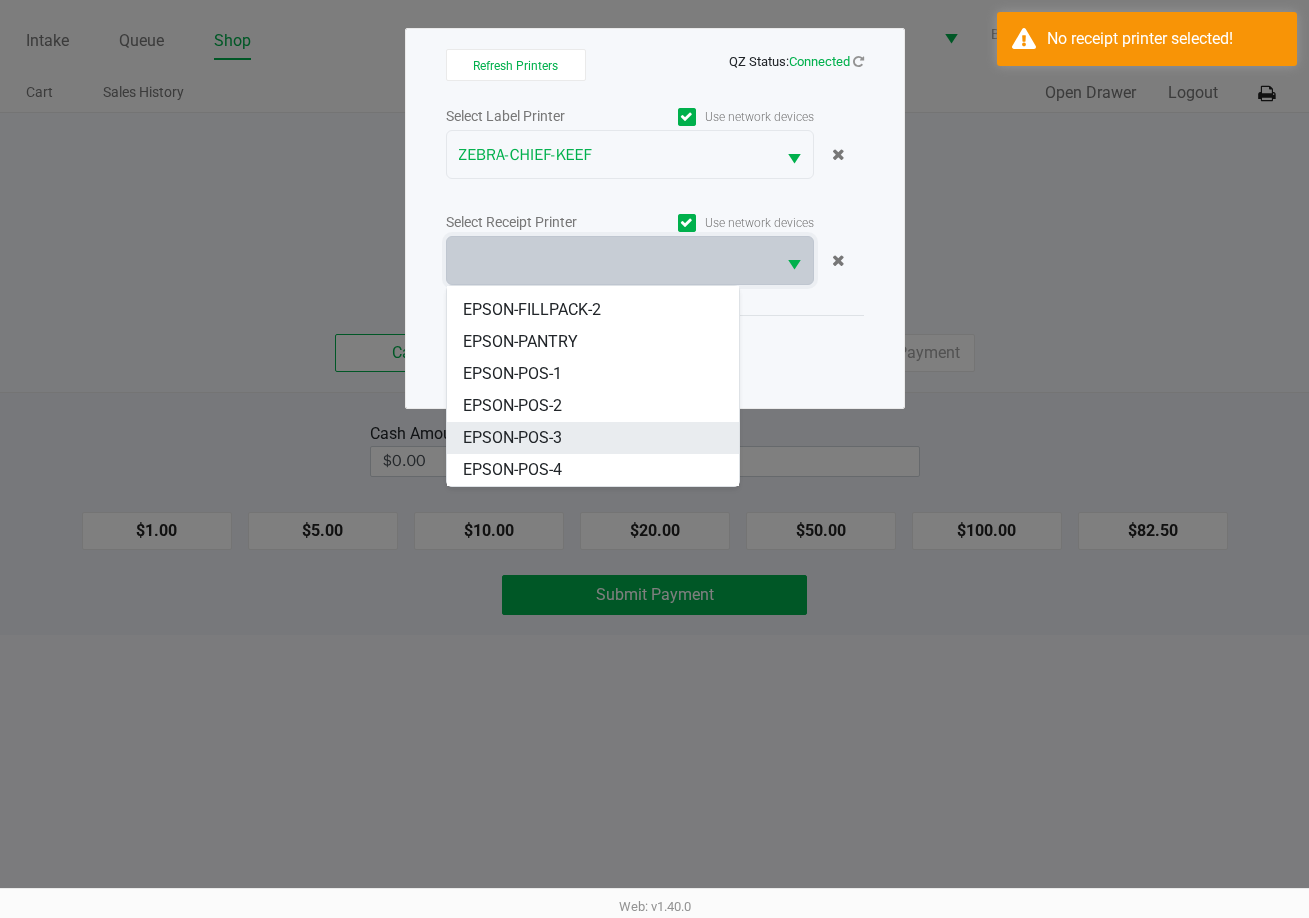 click on "EPSON-POS-3" at bounding box center [593, 438] 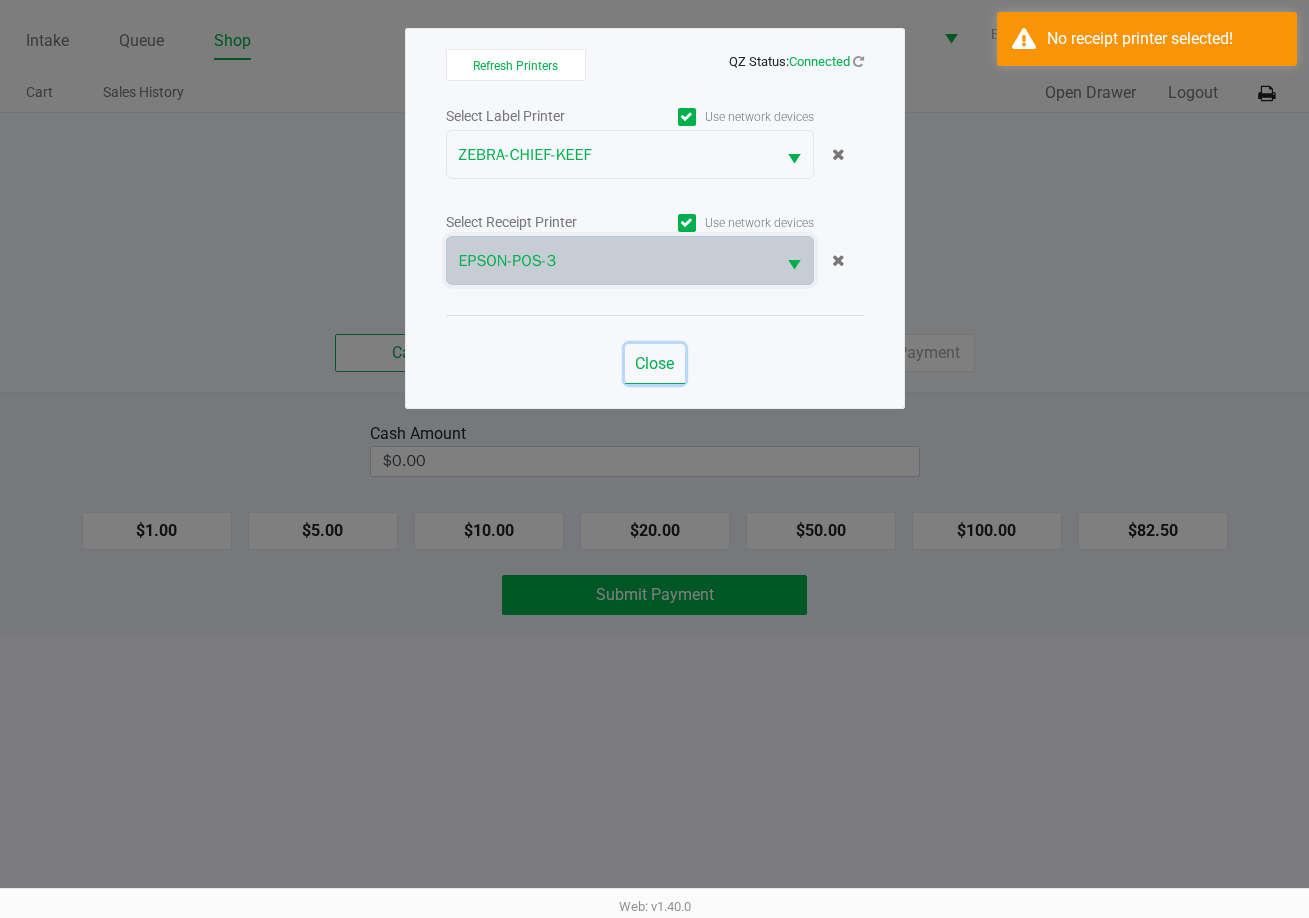 click on "Close" 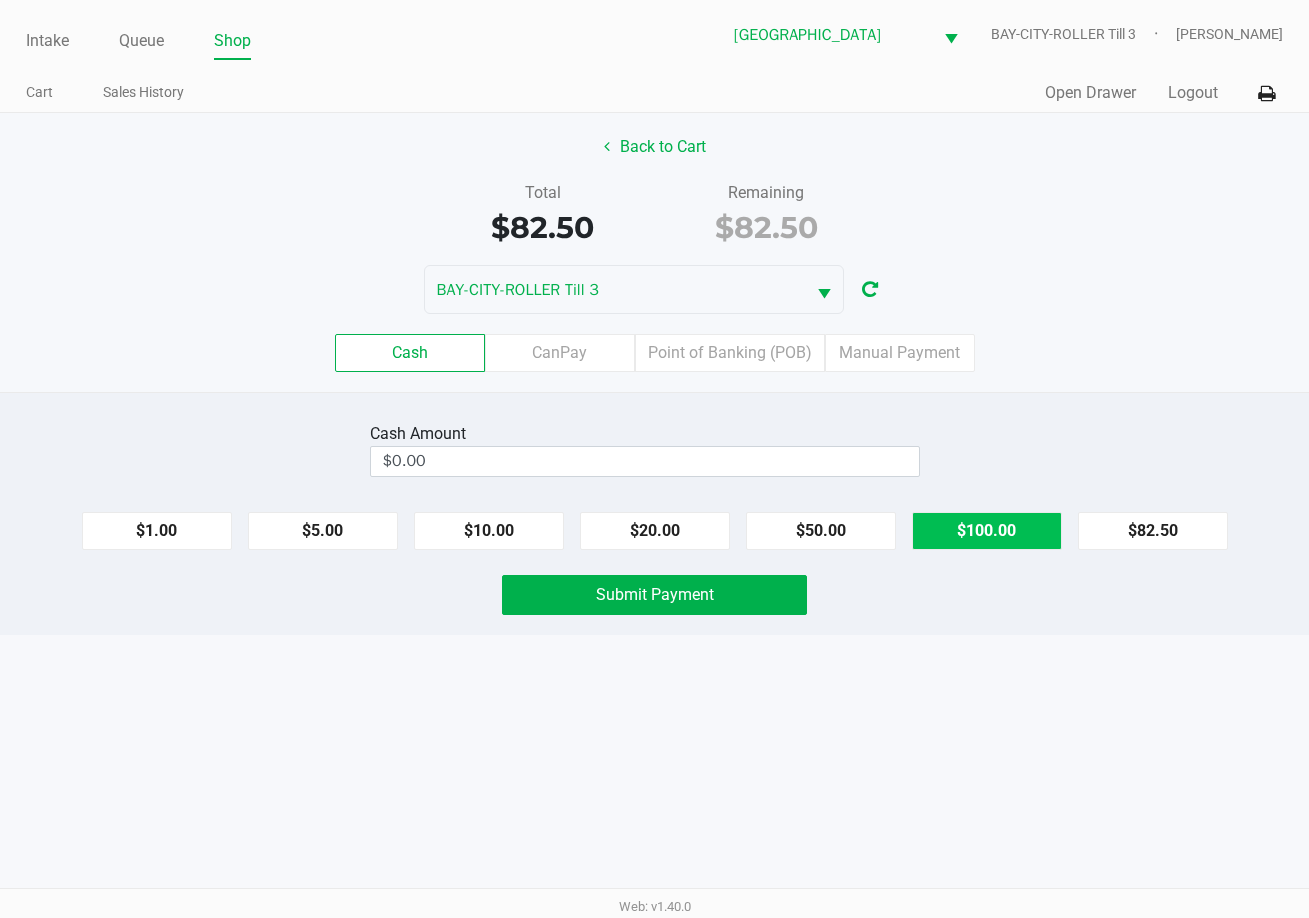 click on "$100.00" 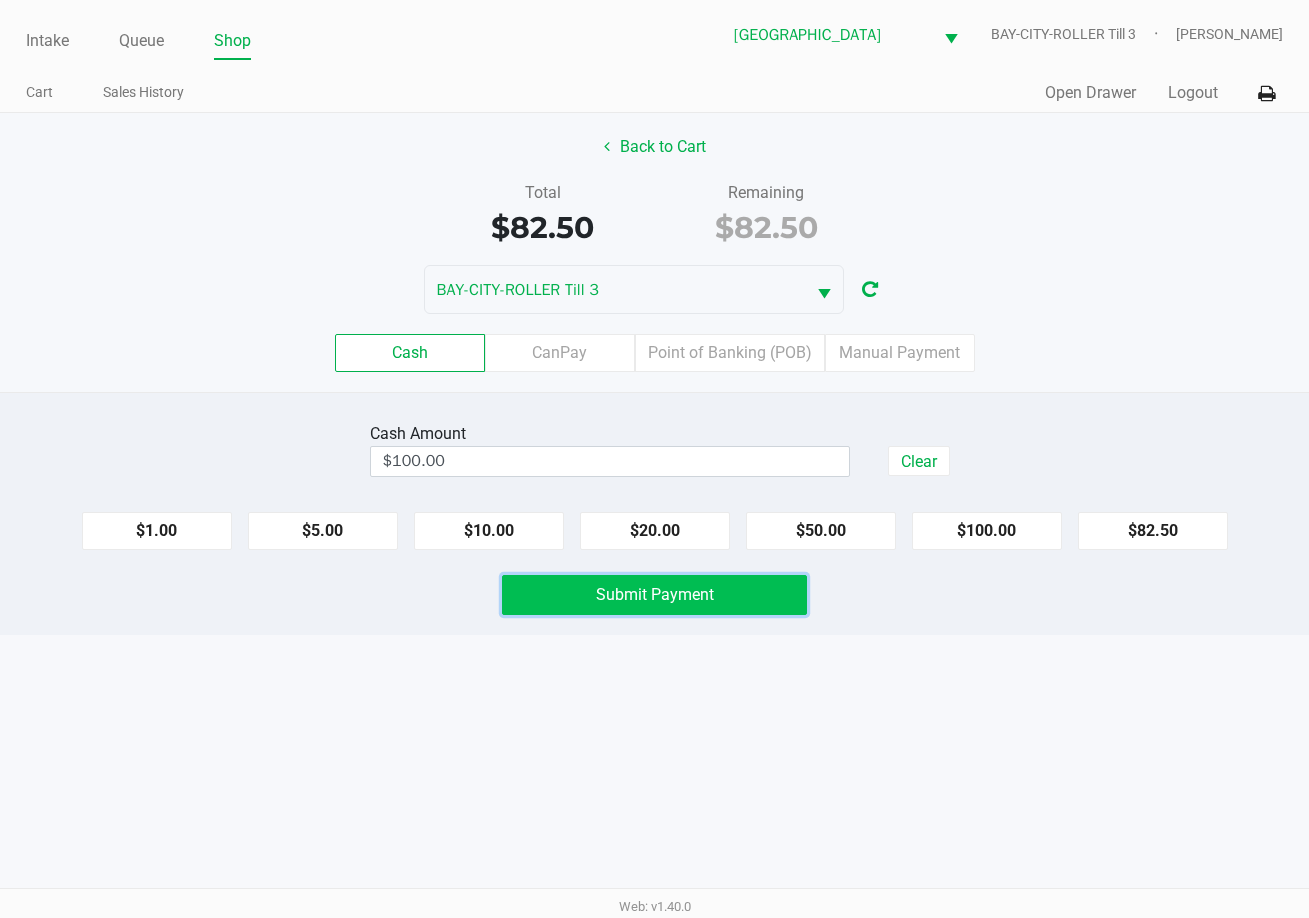 click on "Submit Payment" 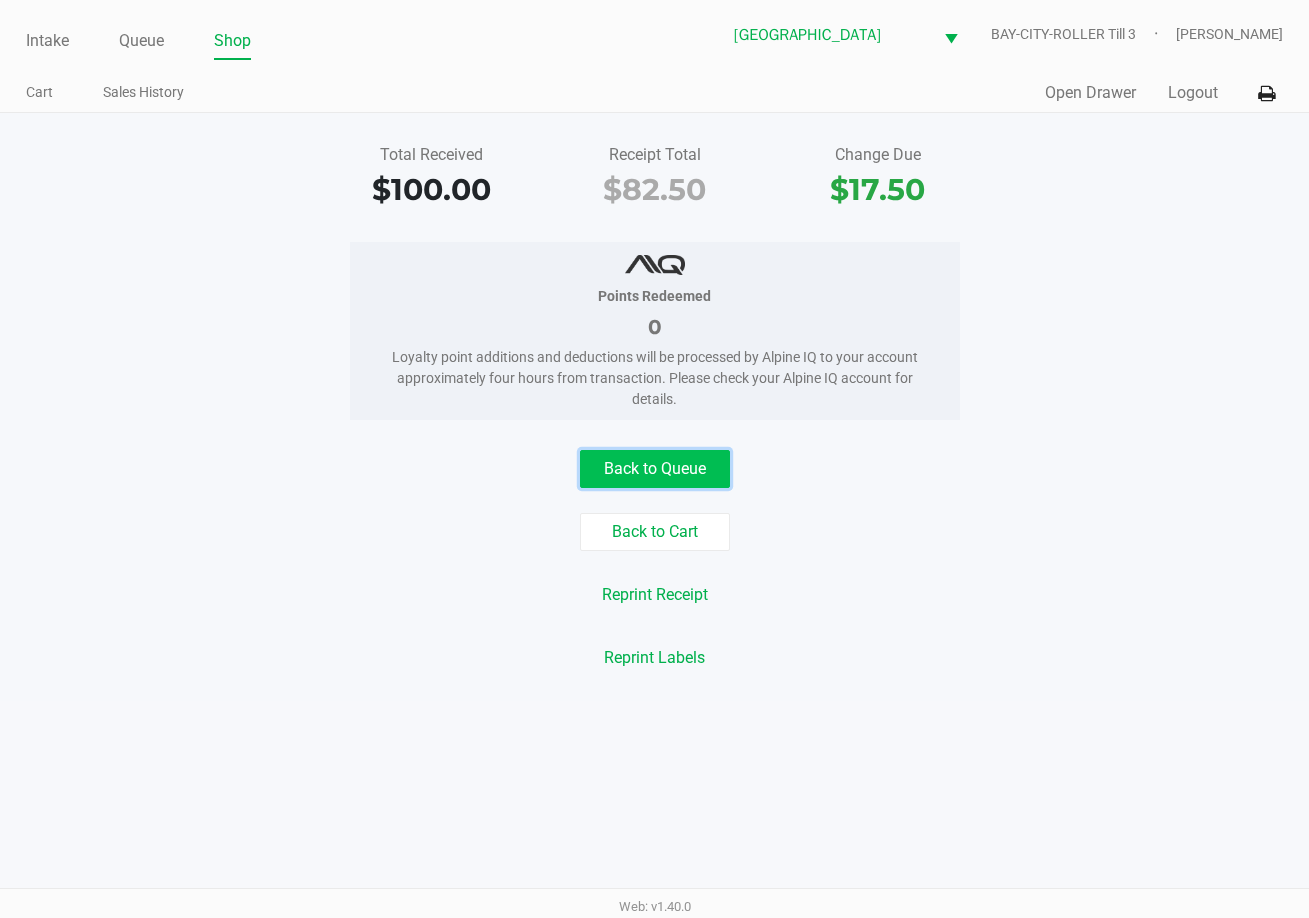 click on "Back to Queue" 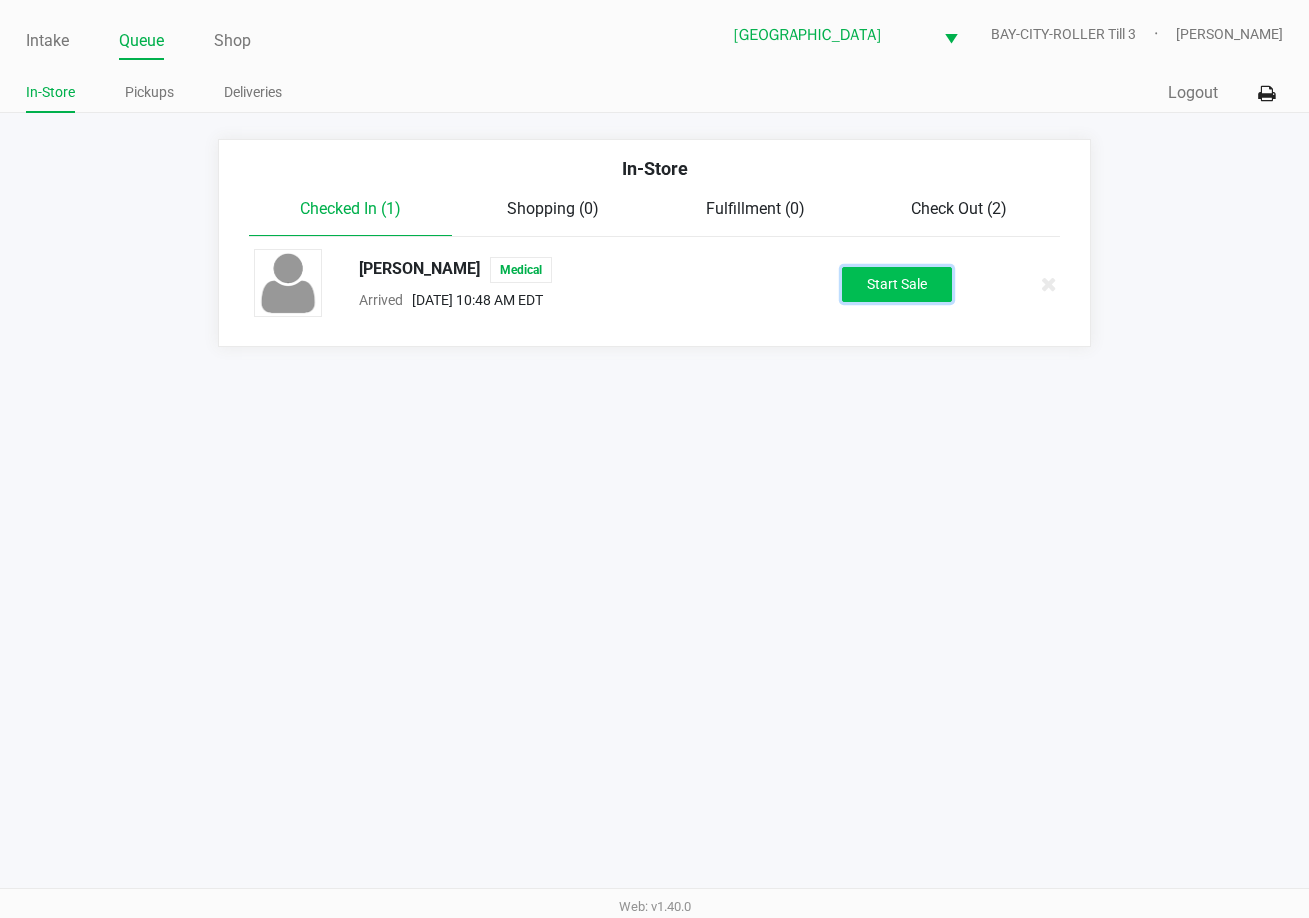 click on "Start Sale" 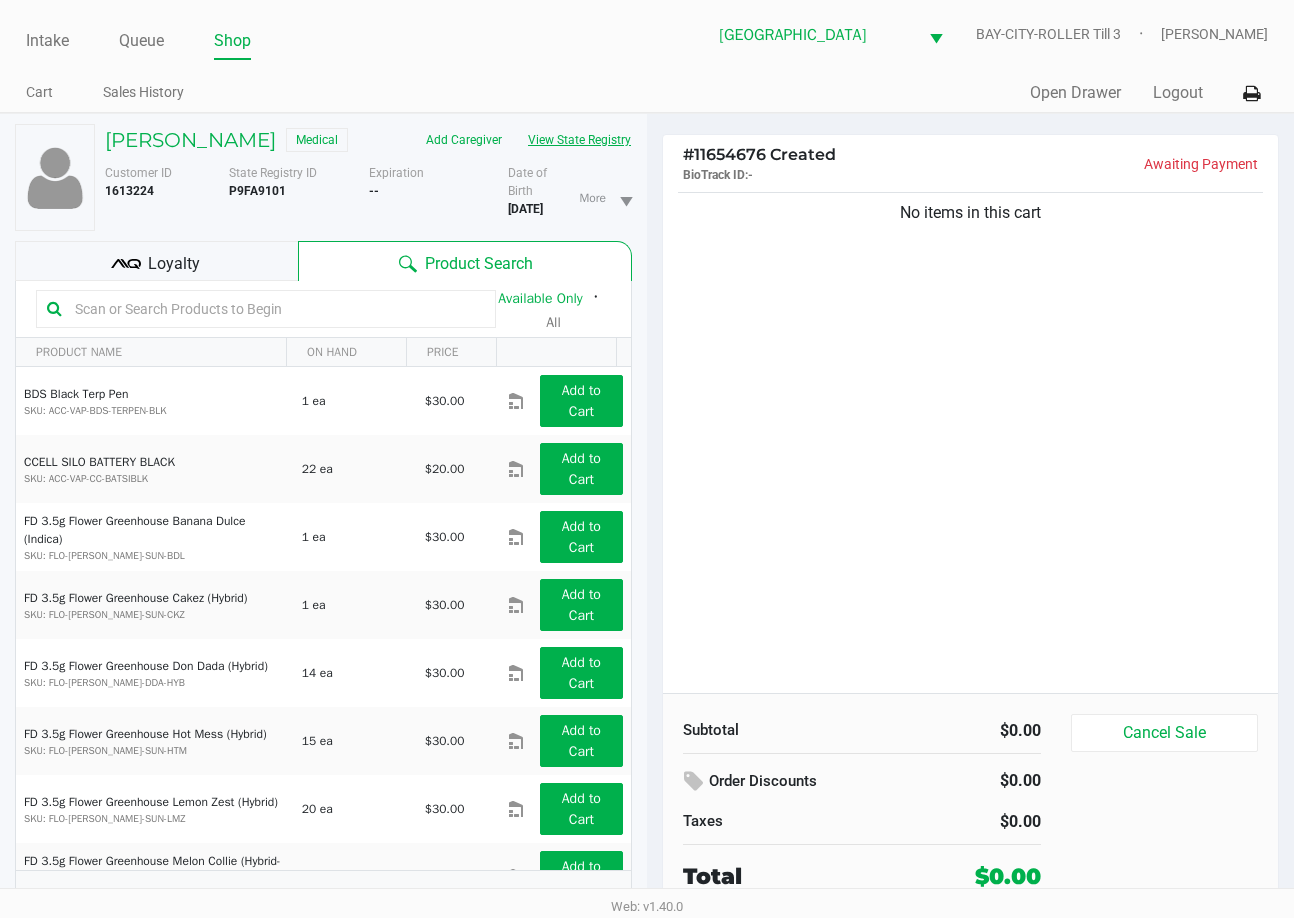 click on "View State Registry" 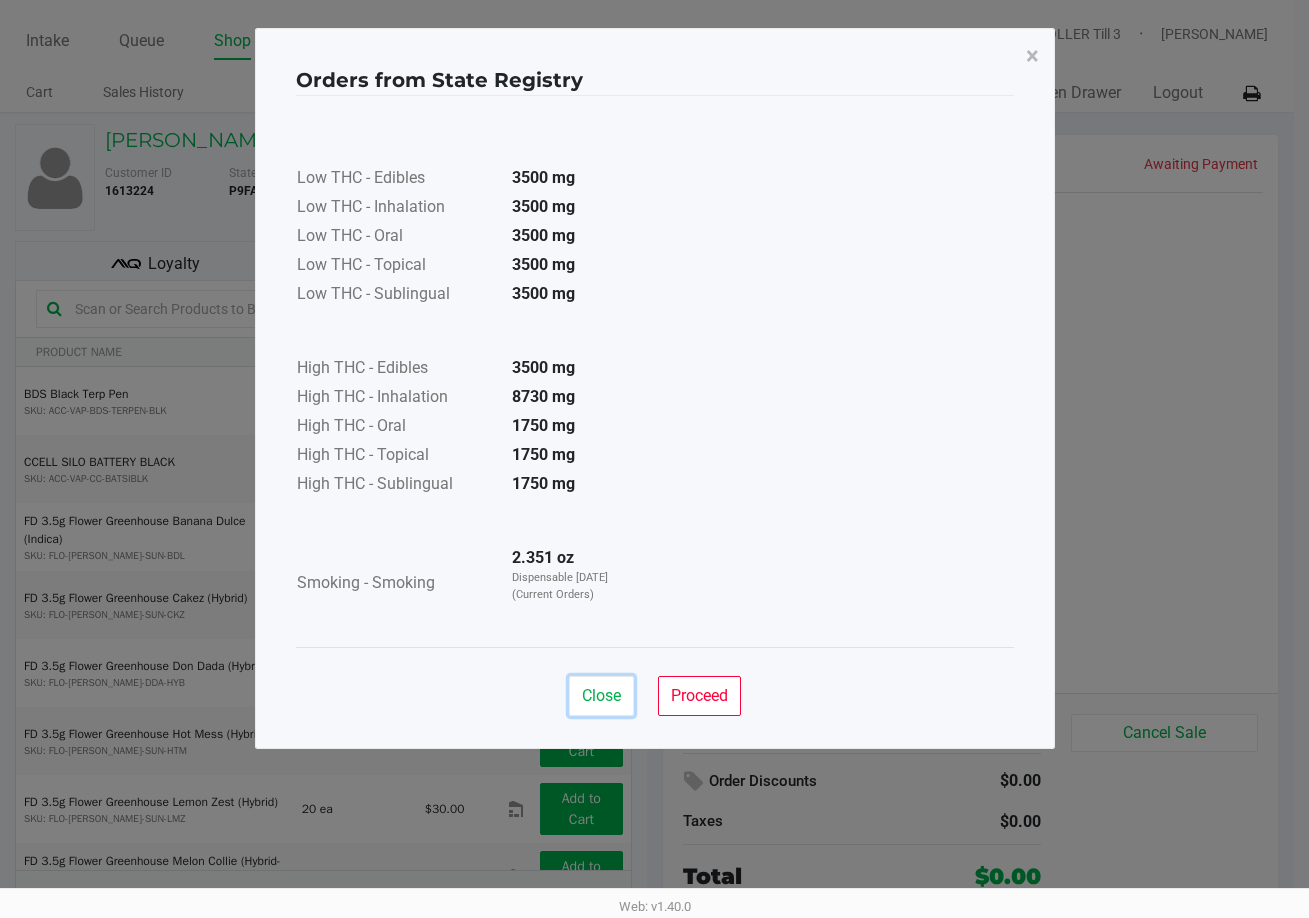 drag, startPoint x: 602, startPoint y: 689, endPoint x: 929, endPoint y: 375, distance: 453.34866 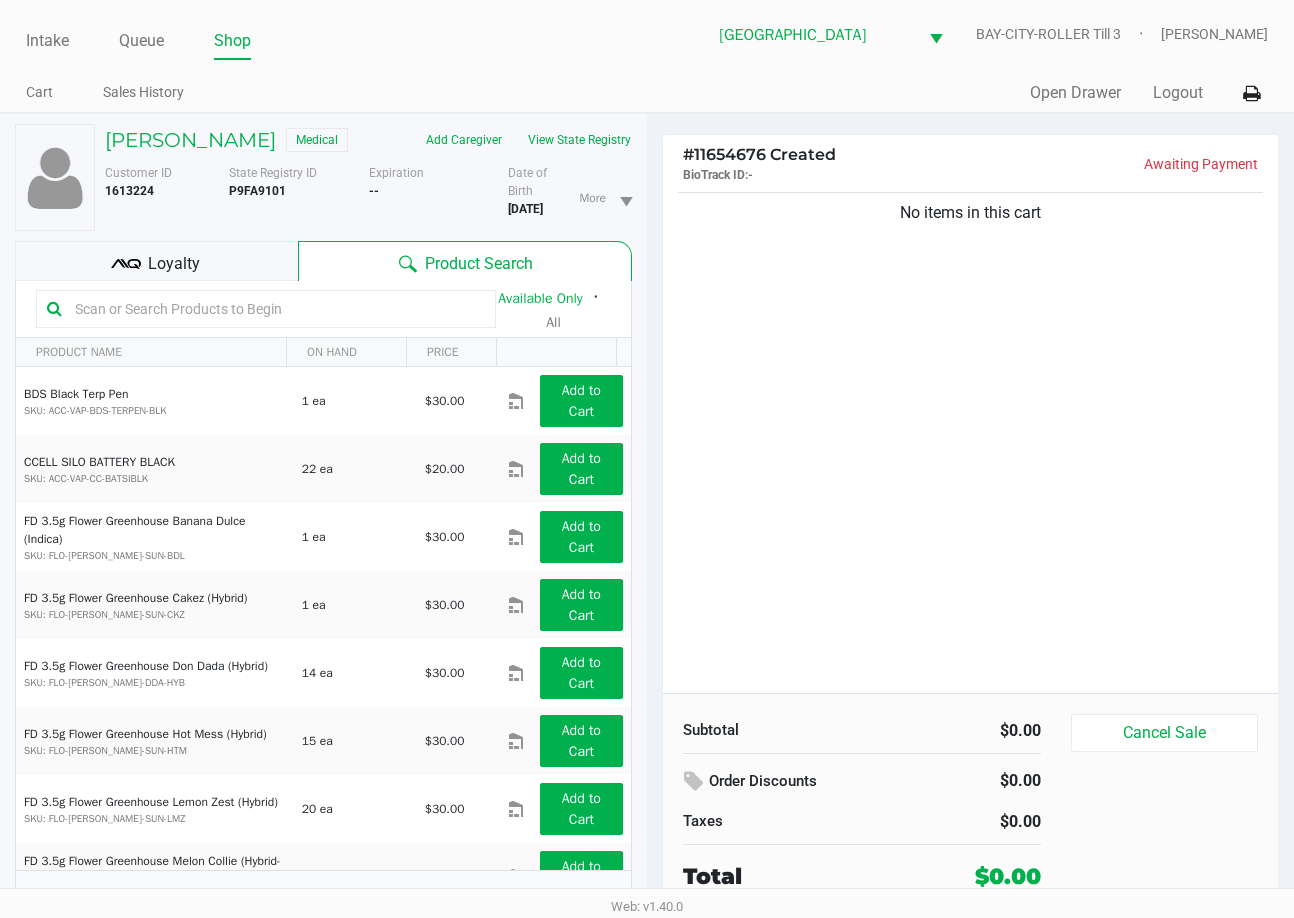 click on "No items in this cart" 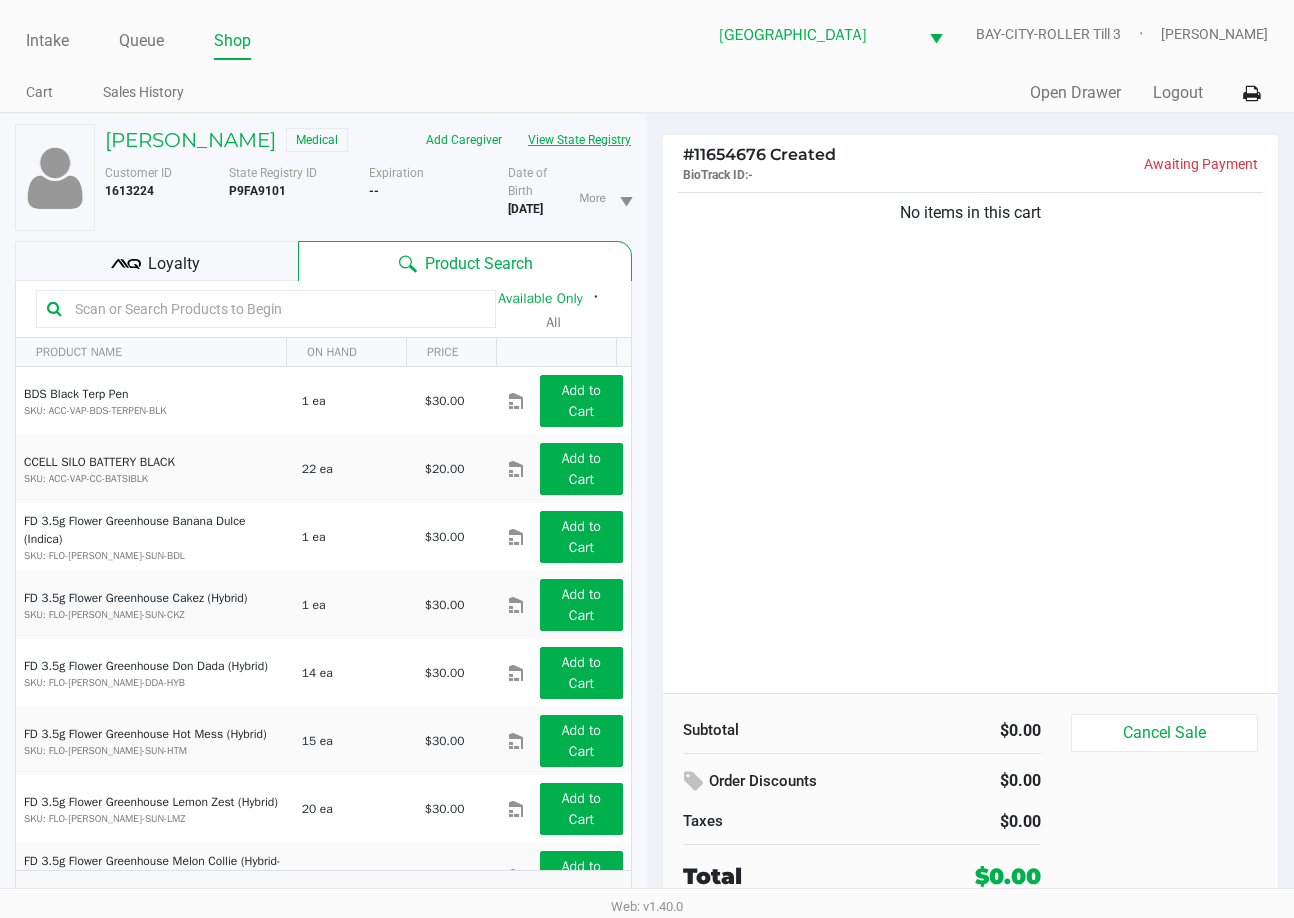 click on "View State Registry" 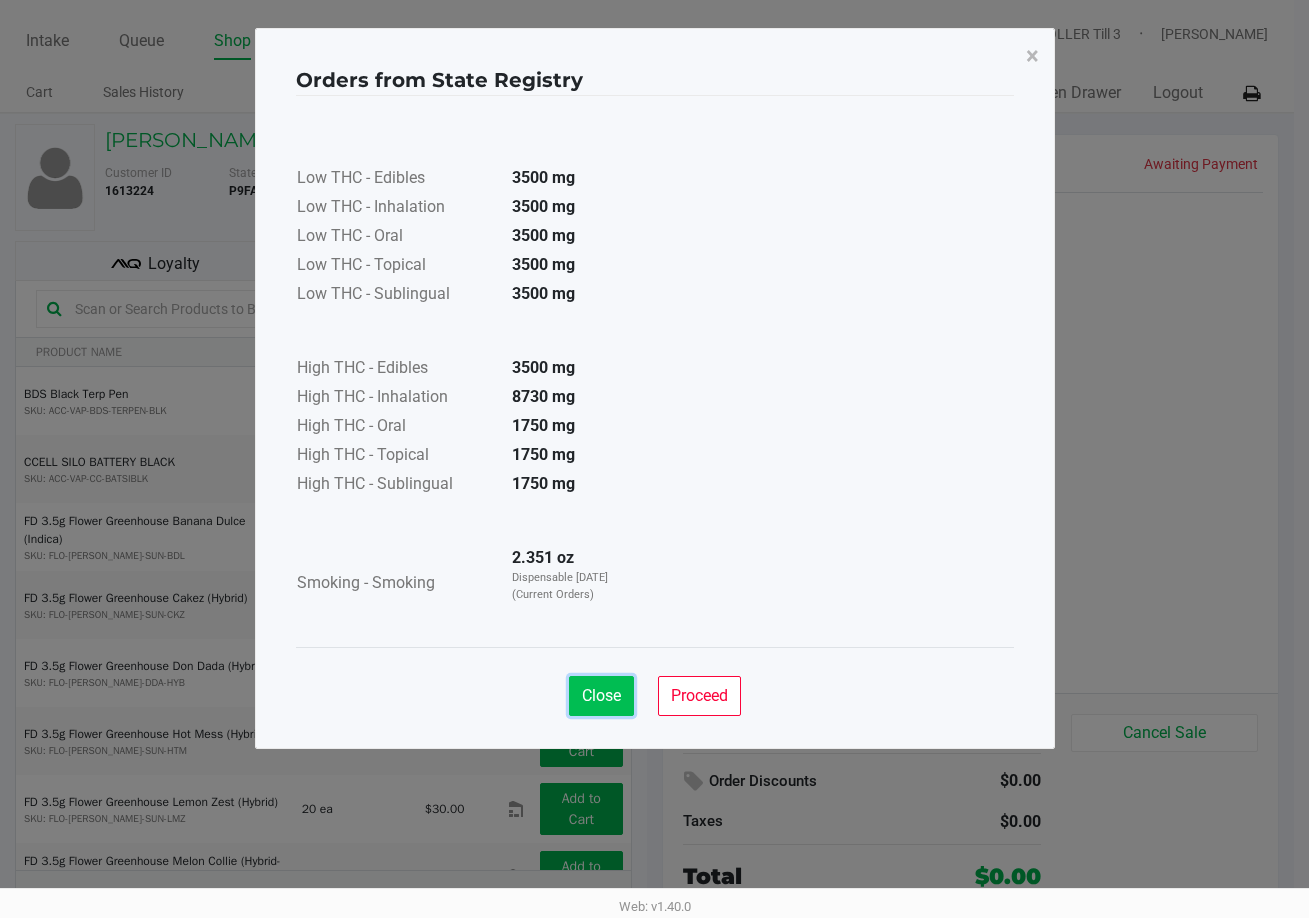click on "Close" 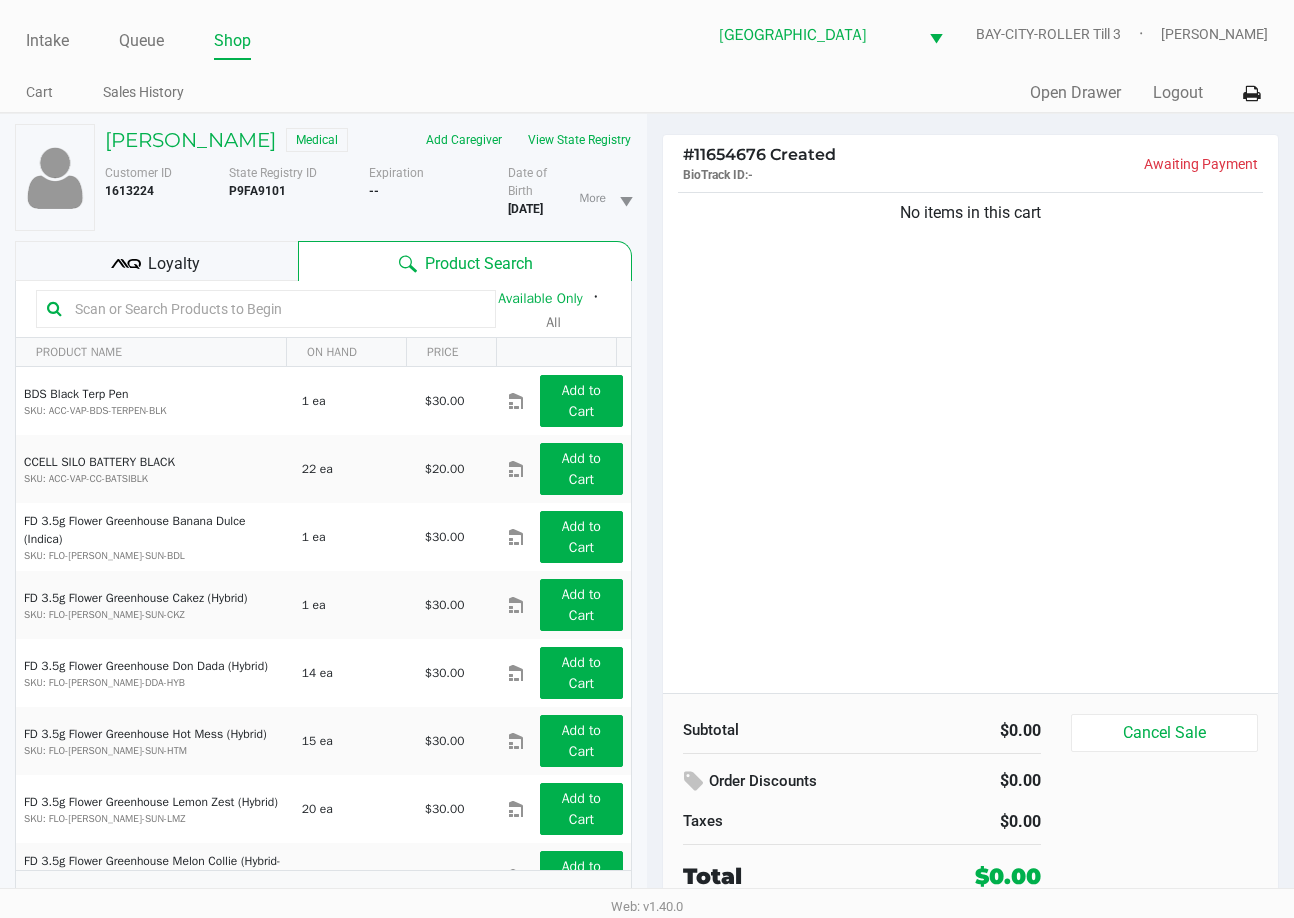 click on "No items in this cart" 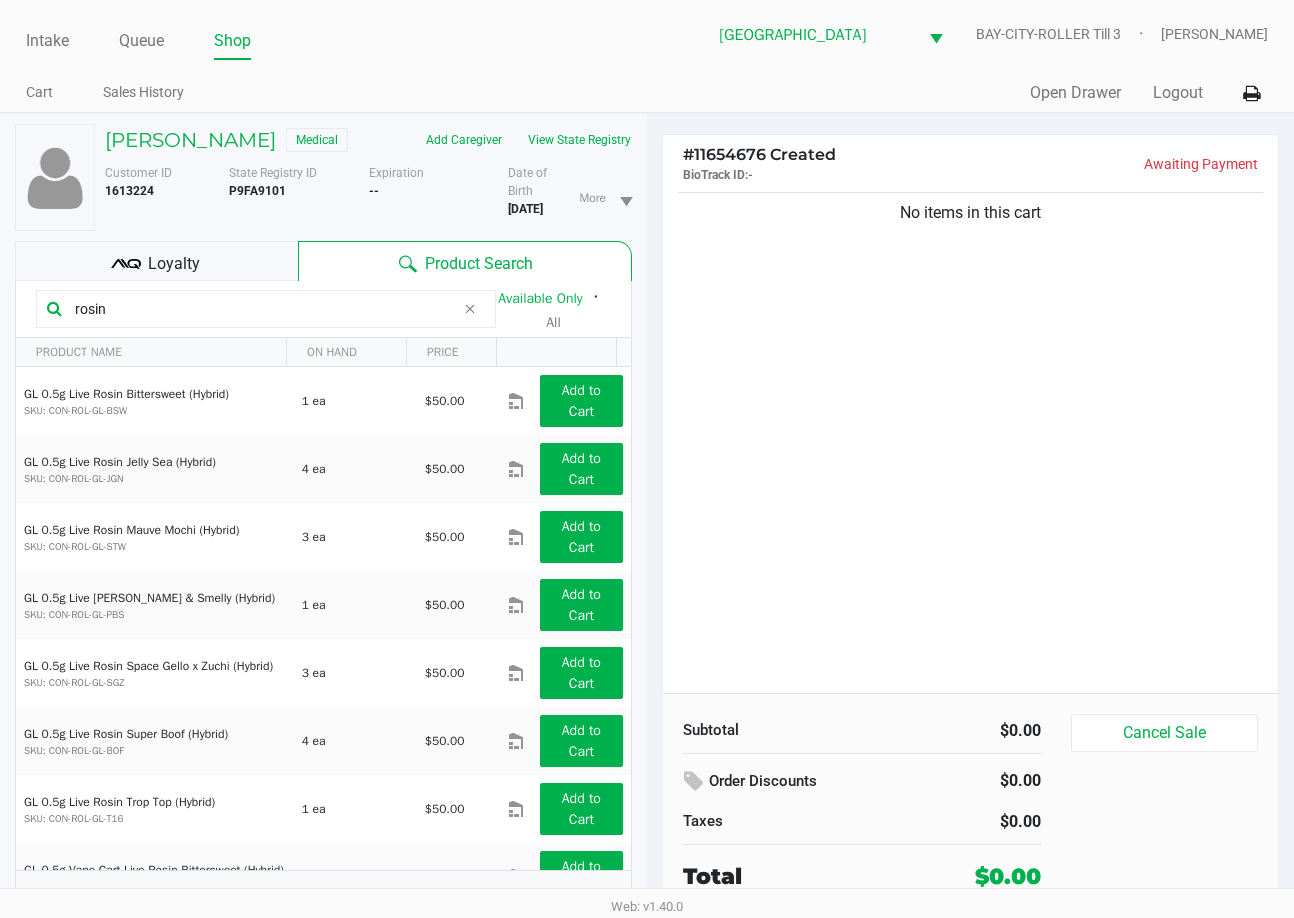 drag, startPoint x: 205, startPoint y: 340, endPoint x: 17, endPoint y: 339, distance: 188.00266 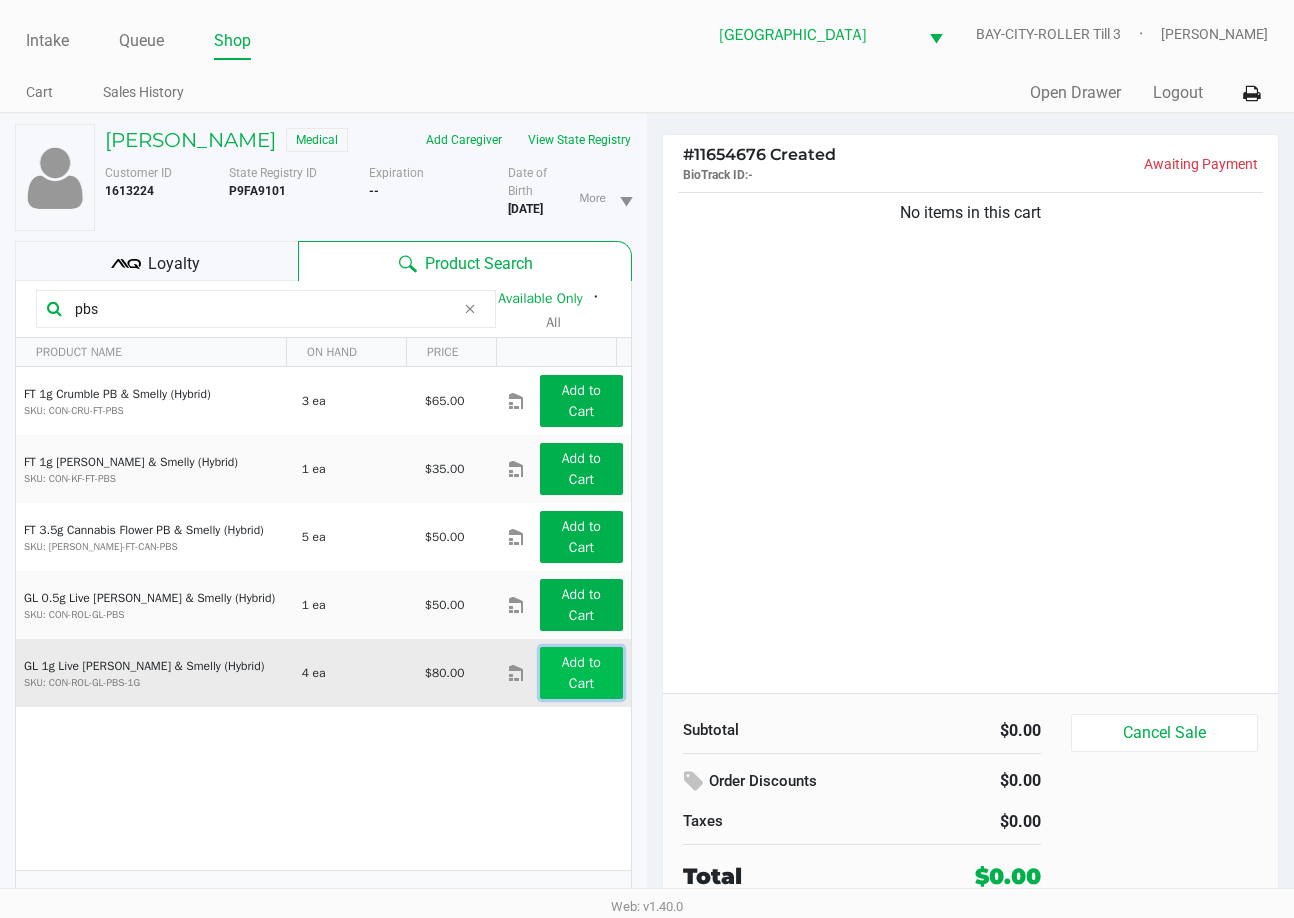 click on "Add to Cart" 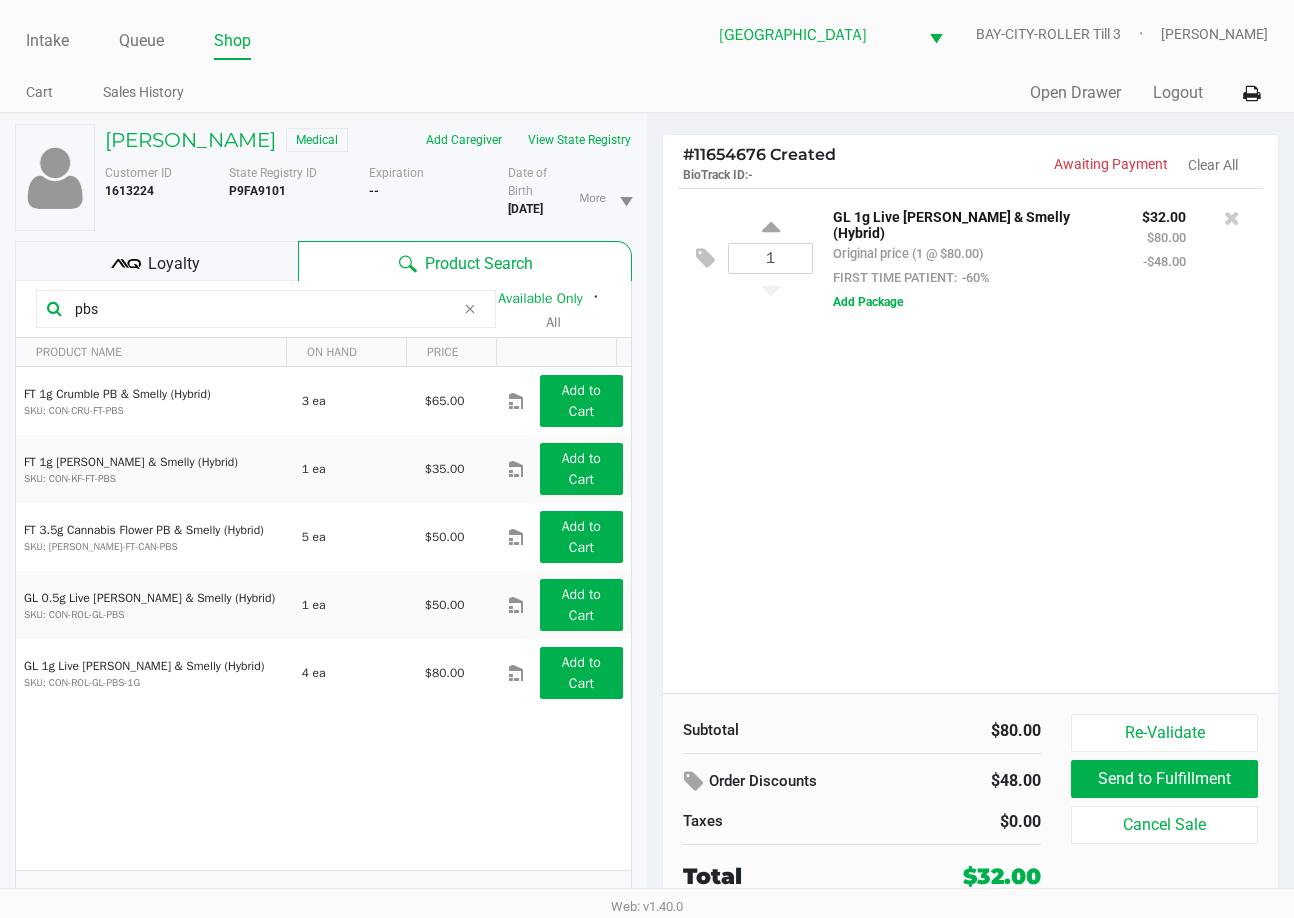 drag, startPoint x: 263, startPoint y: 345, endPoint x: -6, endPoint y: 348, distance: 269.01672 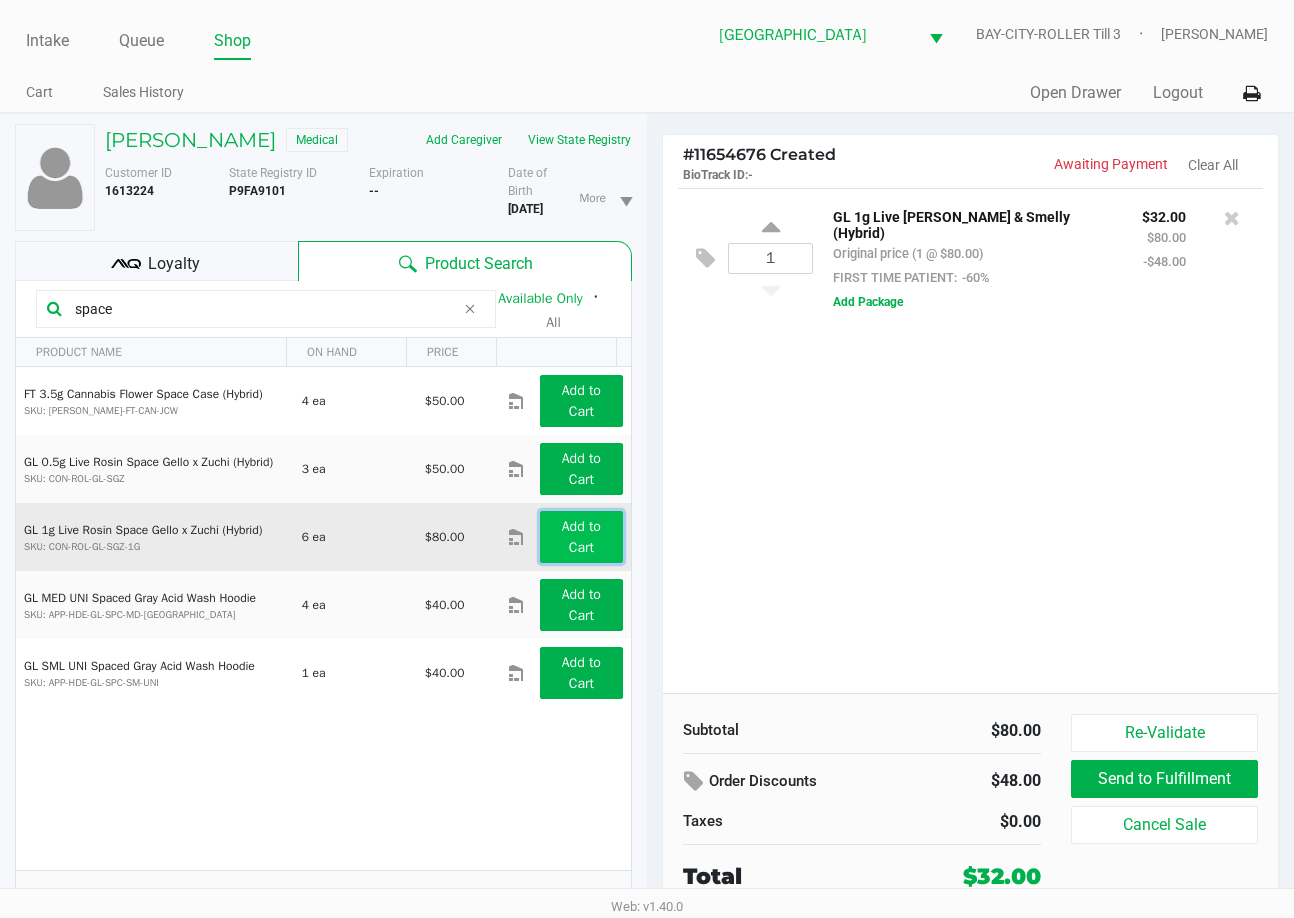 click on "Add to Cart" 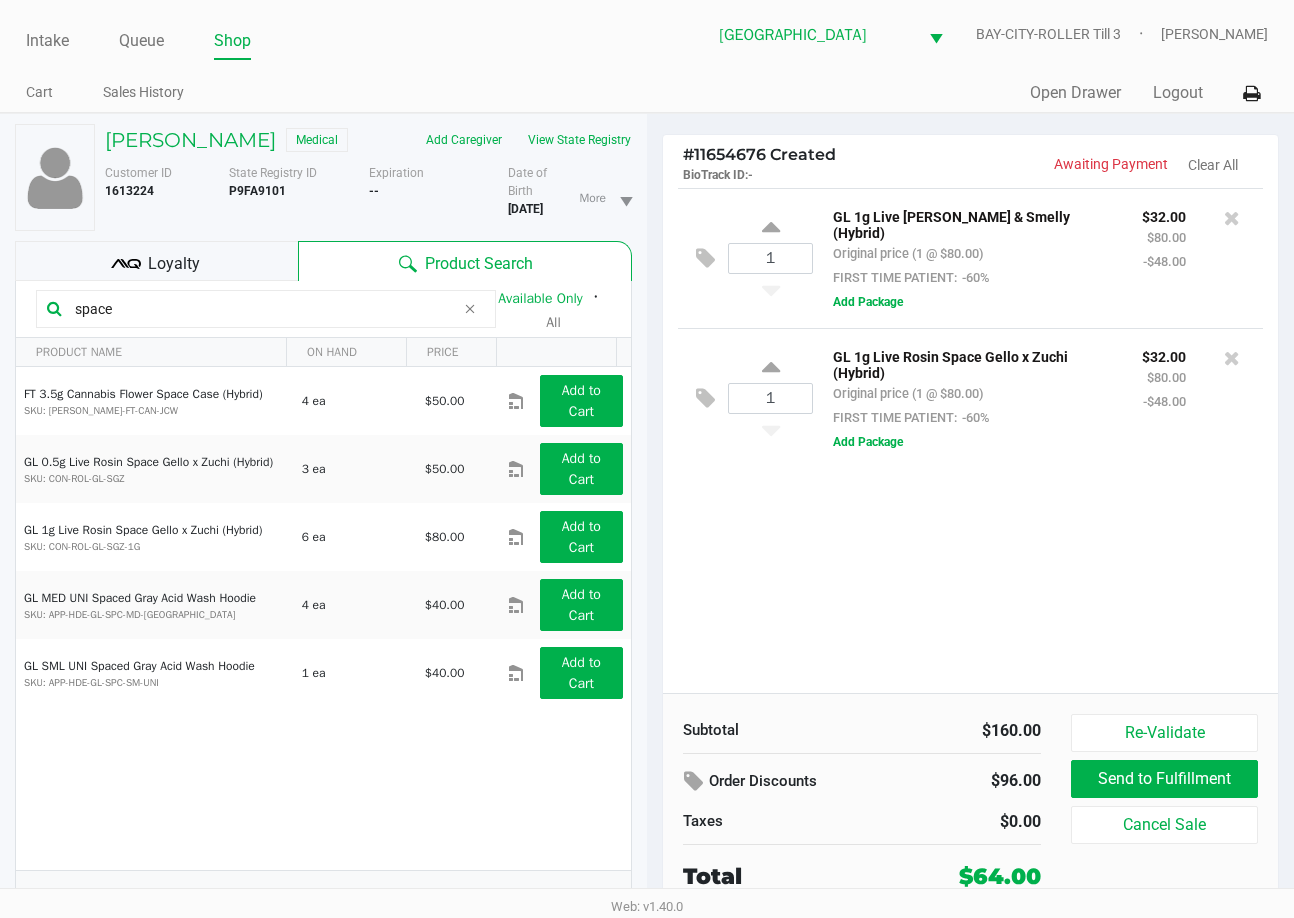 drag, startPoint x: 166, startPoint y: 345, endPoint x: -6, endPoint y: 320, distance: 173.80736 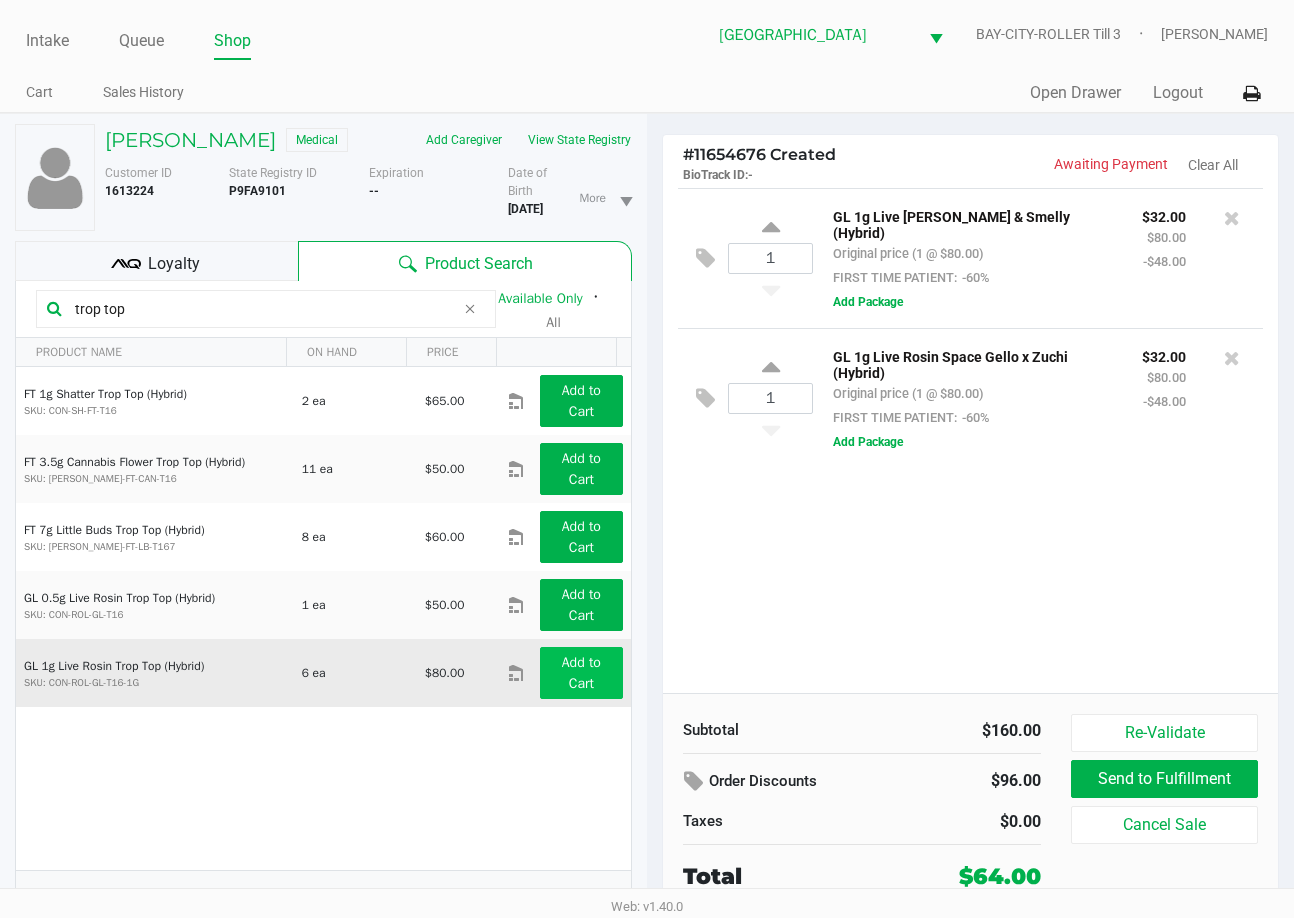 type on "trop top" 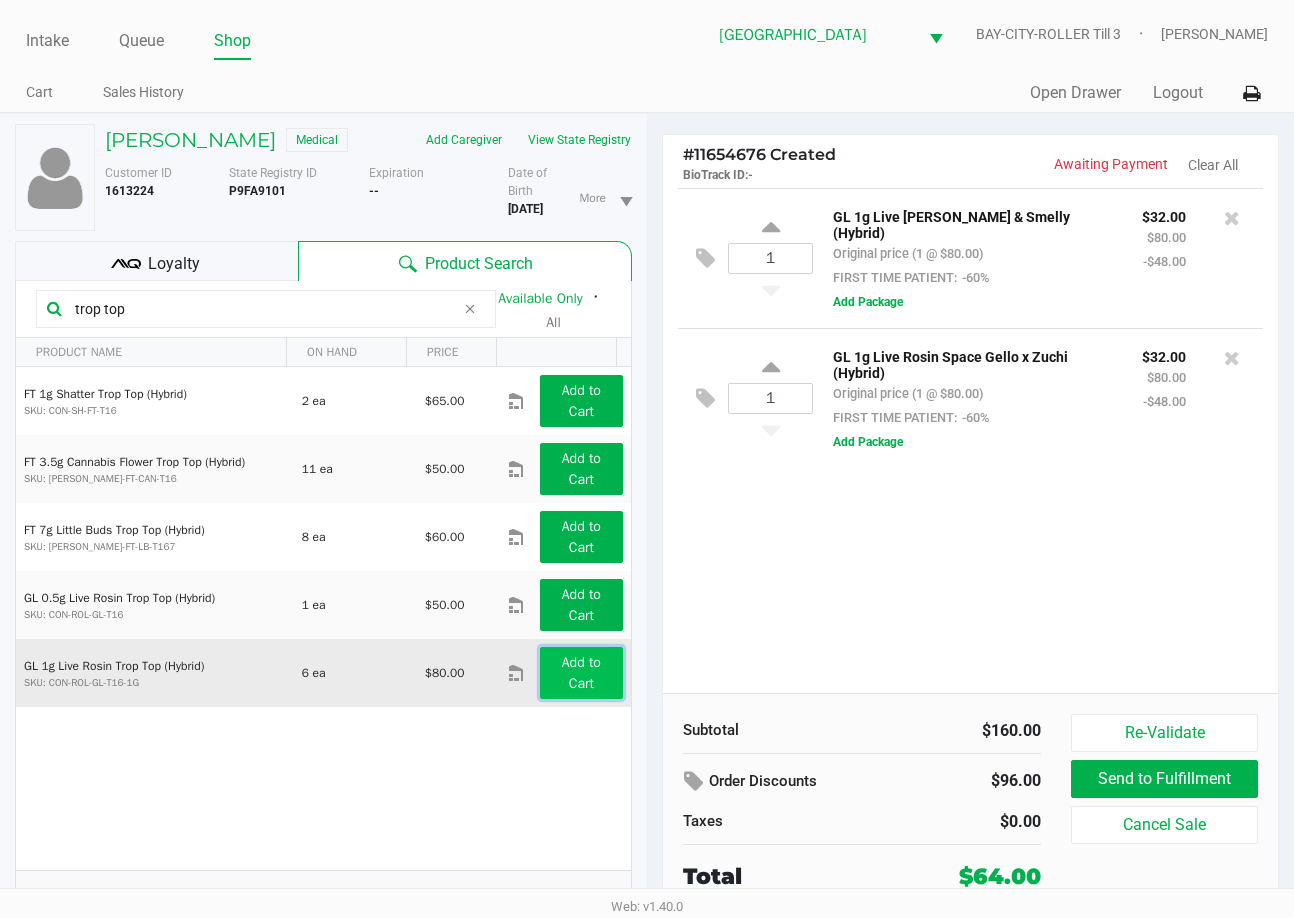 click on "Add to Cart" 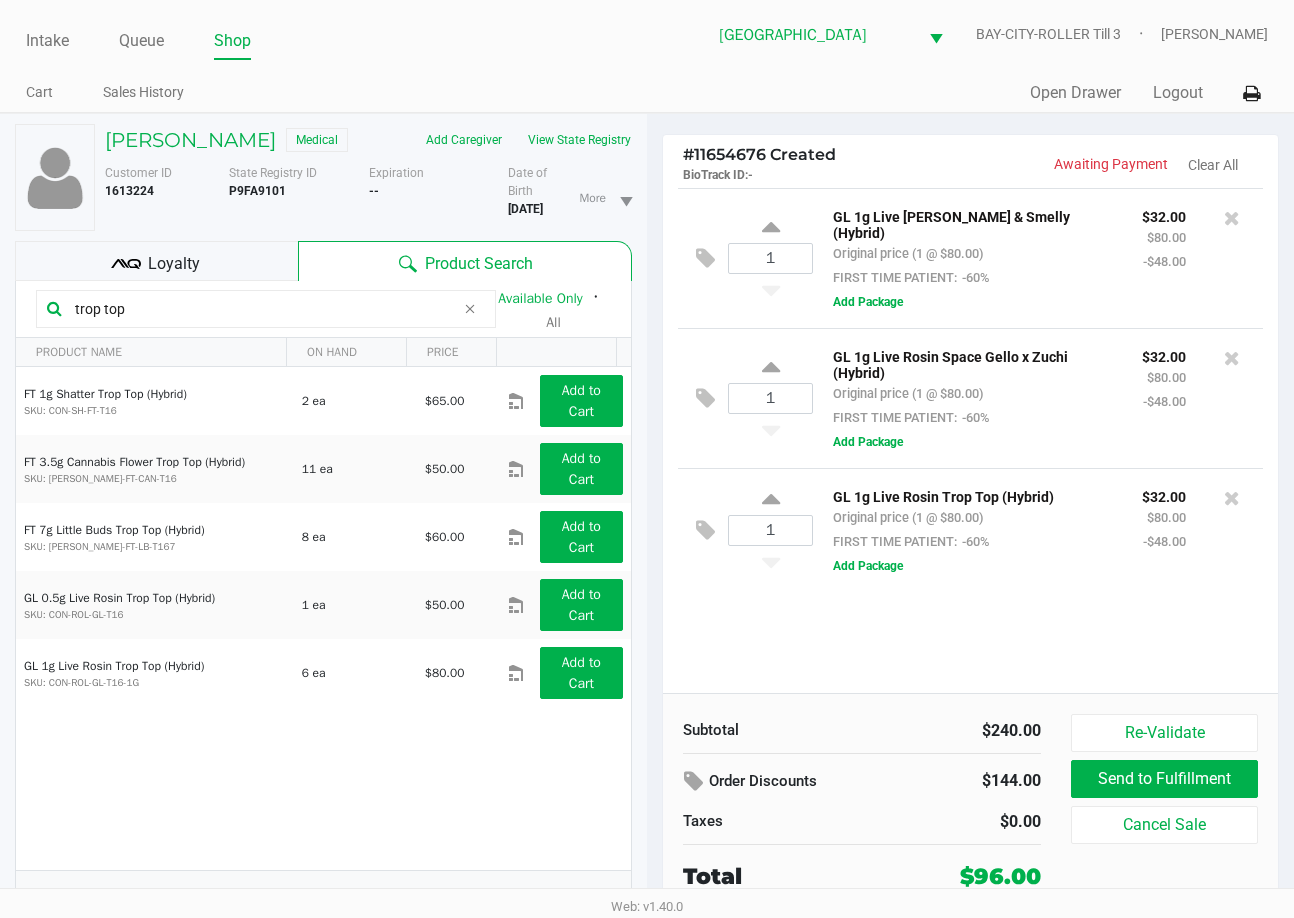 click on "1  GL 1g Live Rosin PB & Smelly (Hybrid)   Original price (1 @ $80.00)  FIRST TIME PATIENT:  -60% $32.00 $80.00 -$48.00  Add Package  1  GL 1g Live Rosin Space Gello x Zuchi (Hybrid)   Original price (1 @ $80.00)  FIRST TIME PATIENT:  -60% $32.00 $80.00 -$48.00  Add Package  1  GL 1g Live Rosin Trop Top (Hybrid)   Original price (1 @ $80.00)  FIRST TIME PATIENT:  -60% $32.00 $80.00 -$48.00  Add Package" 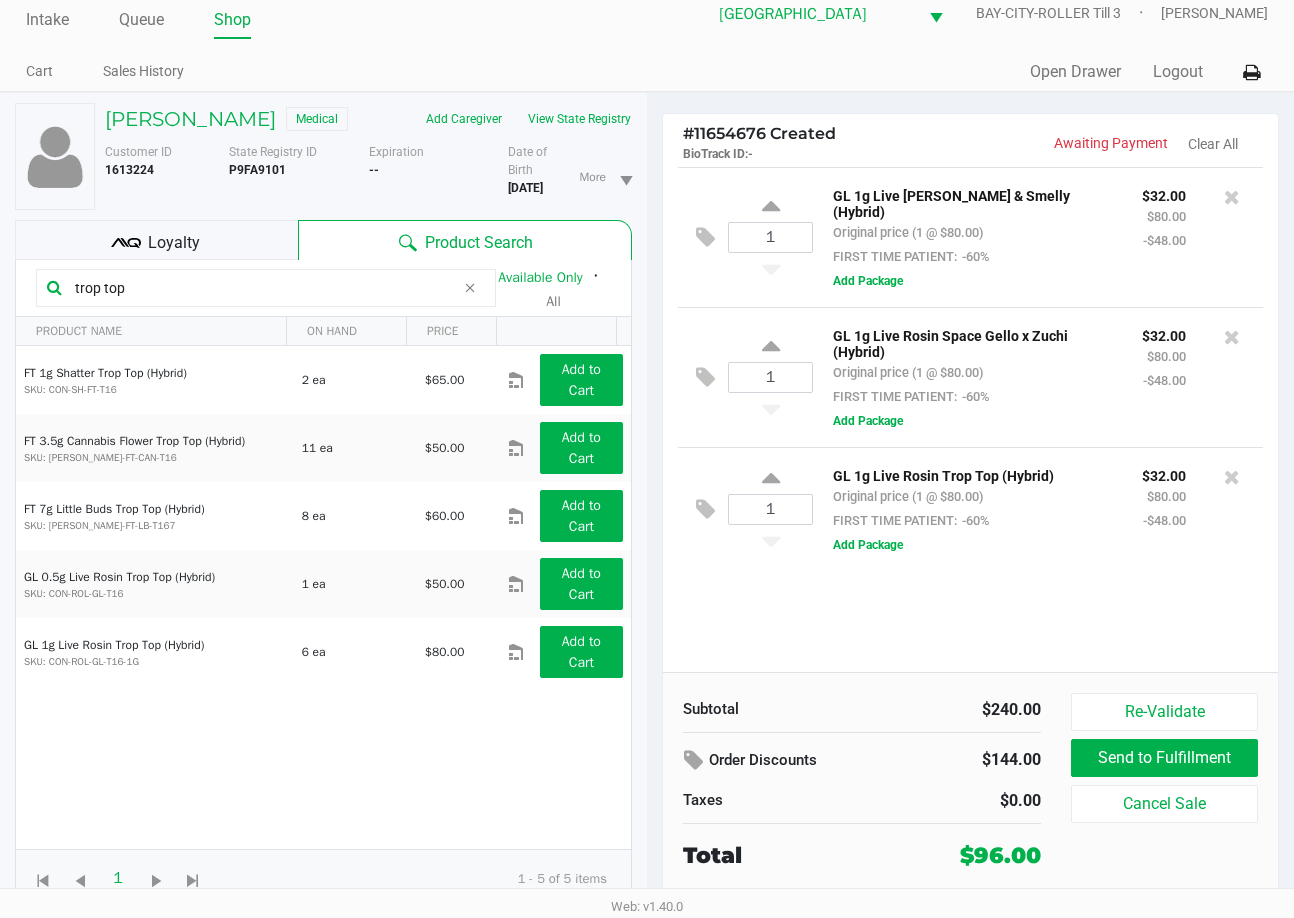 scroll, scrollTop: 50, scrollLeft: 0, axis: vertical 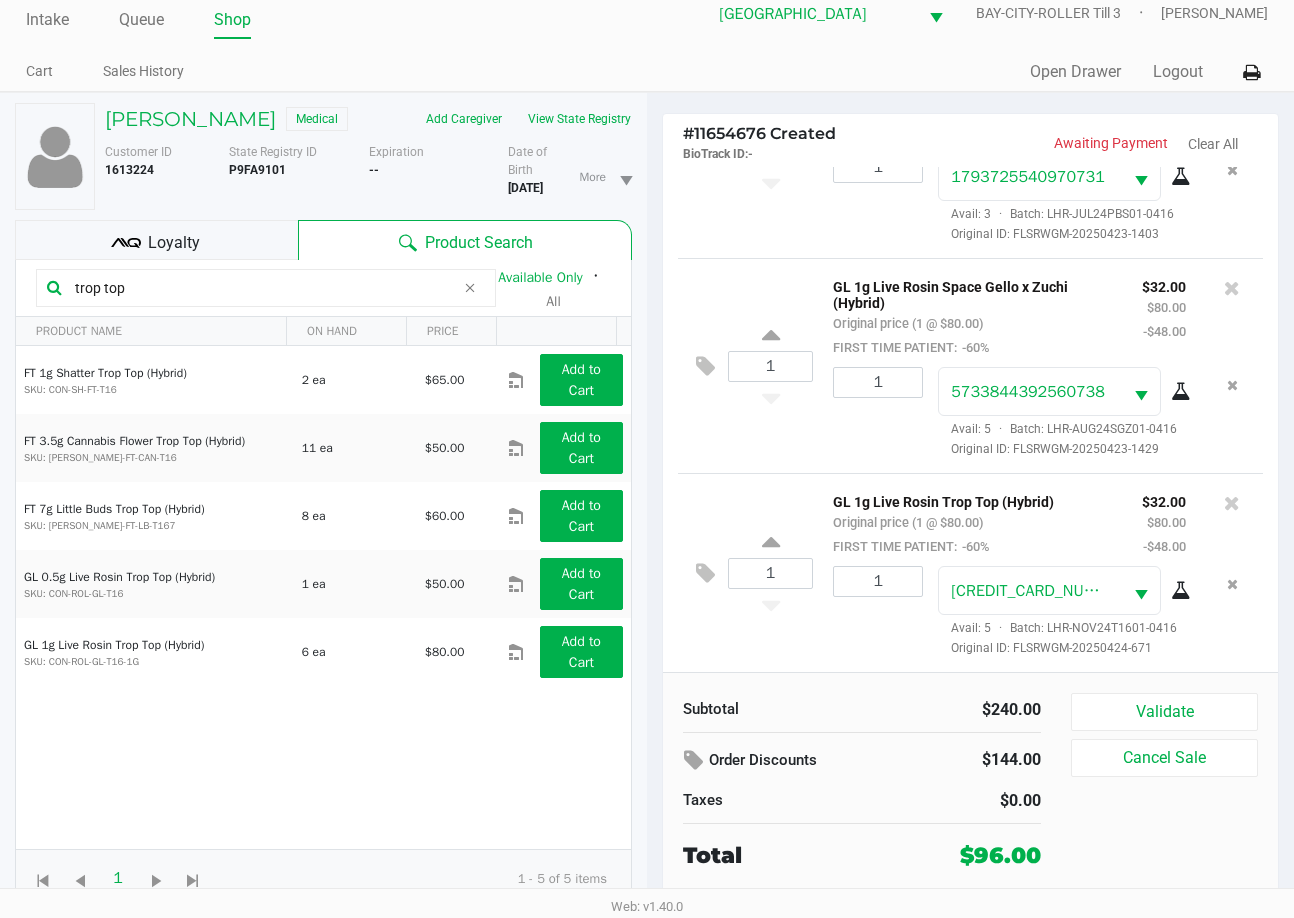 click on "Loyalty" 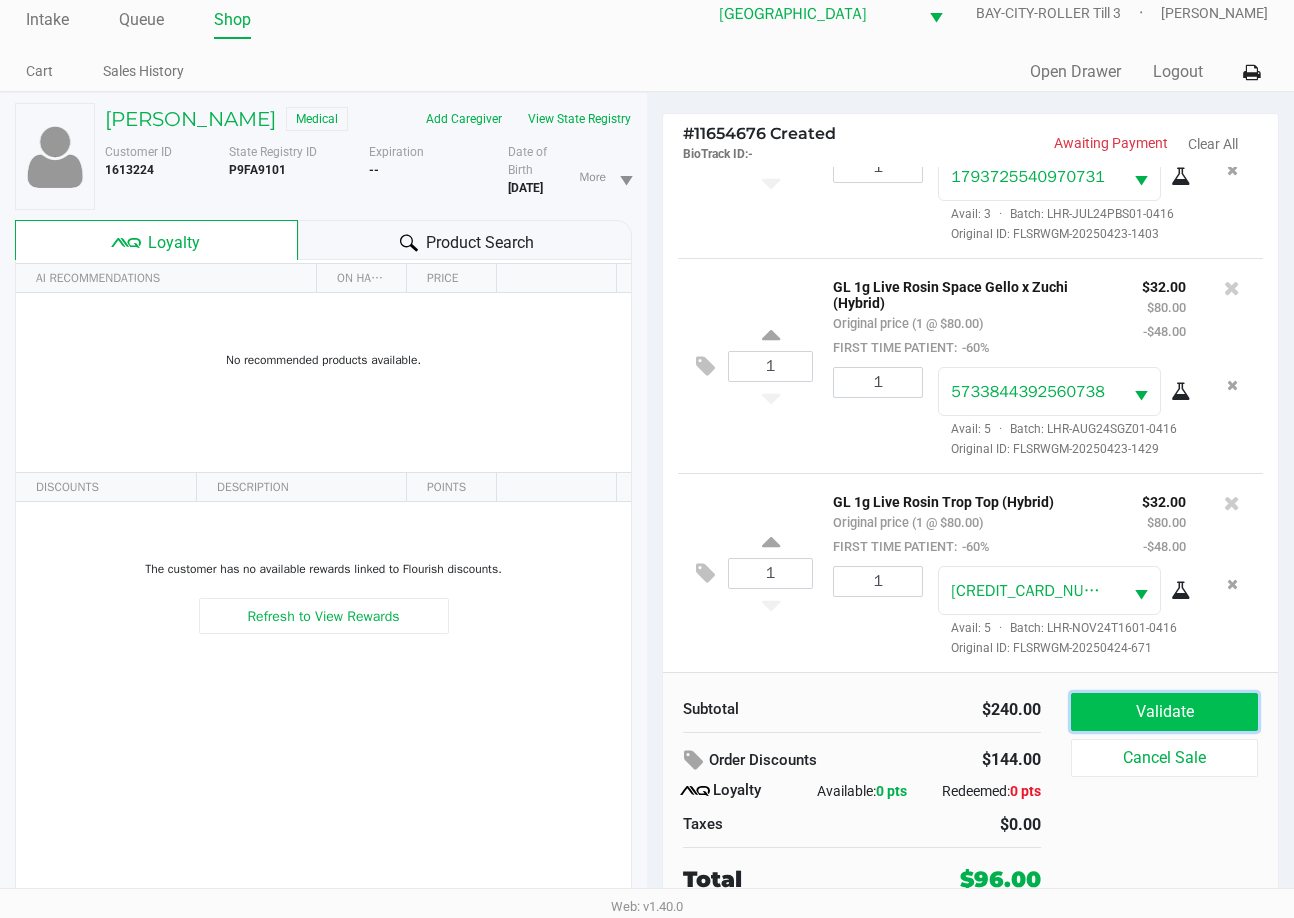 click on "Validate" 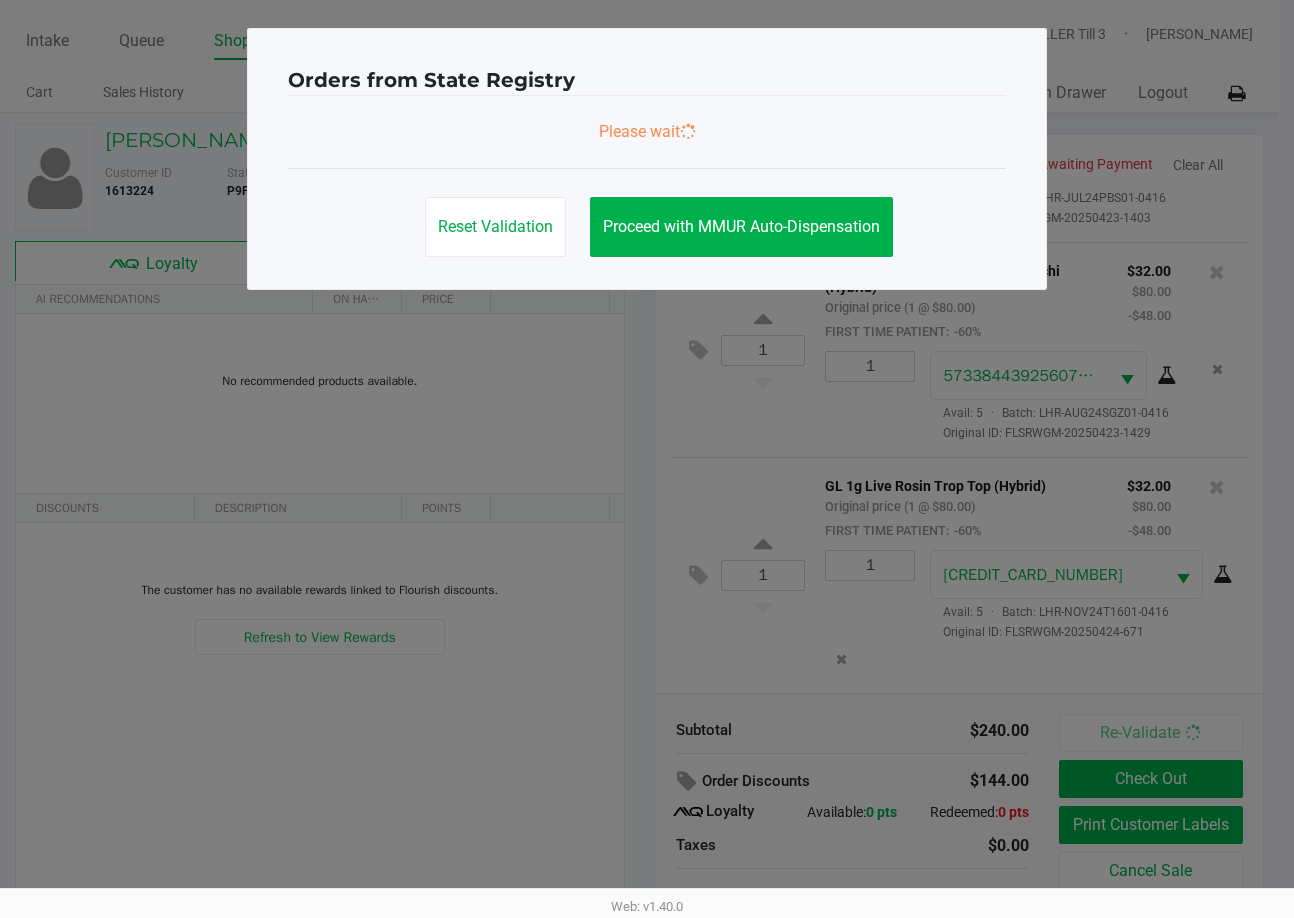 scroll, scrollTop: 0, scrollLeft: 0, axis: both 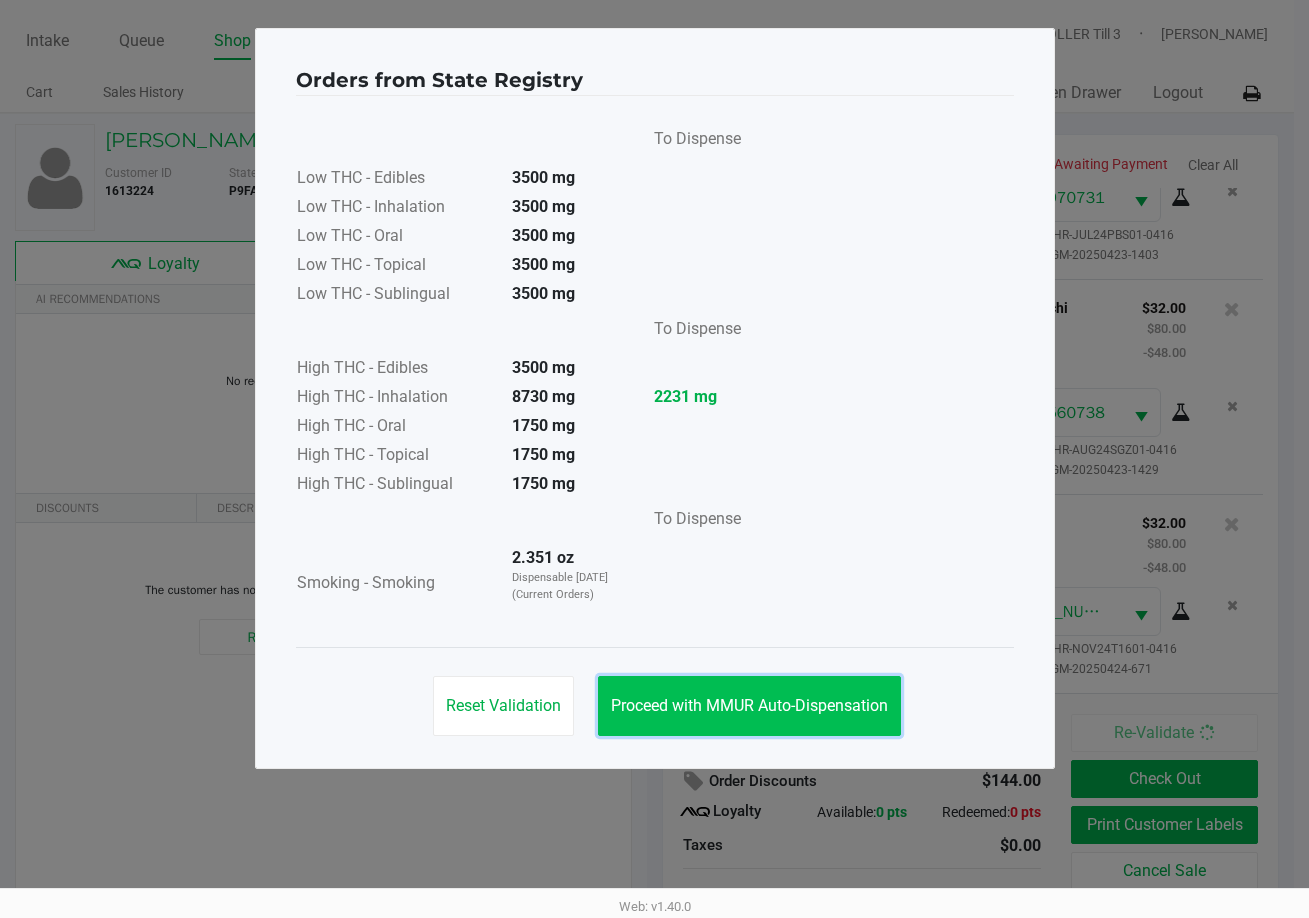 click on "Proceed with MMUR Auto-Dispensation" 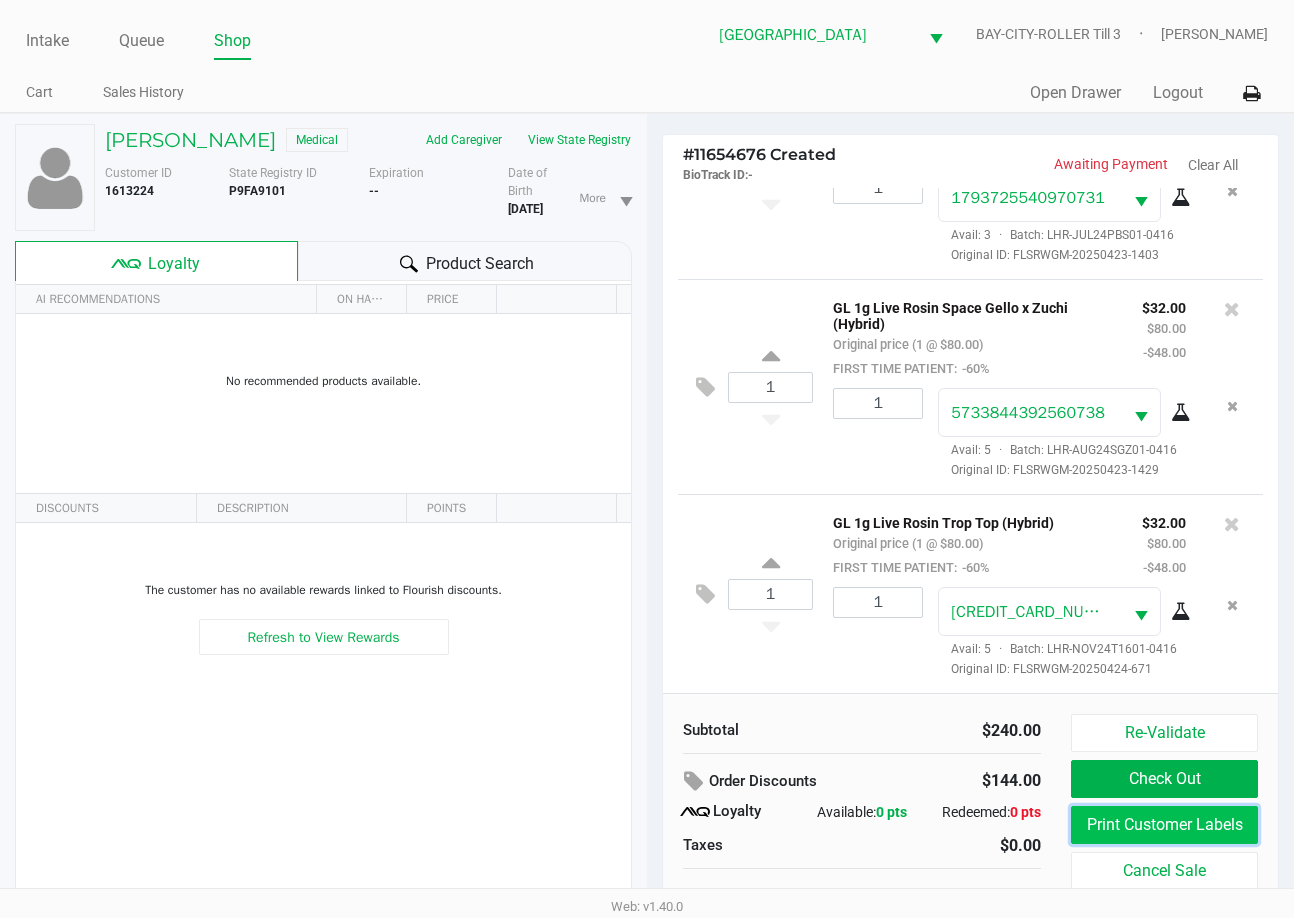 click on "Print Customer Labels" 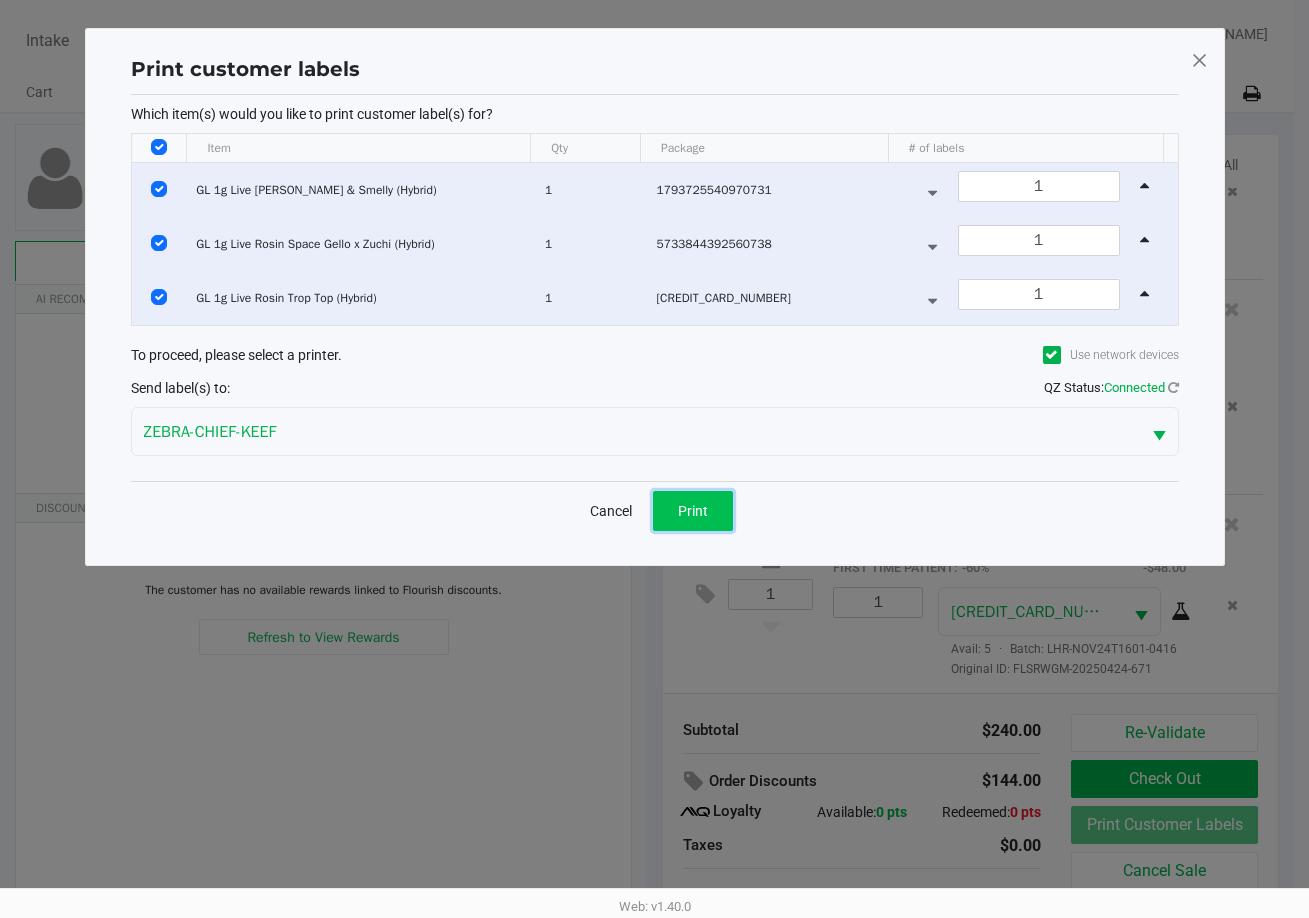 click on "Print" 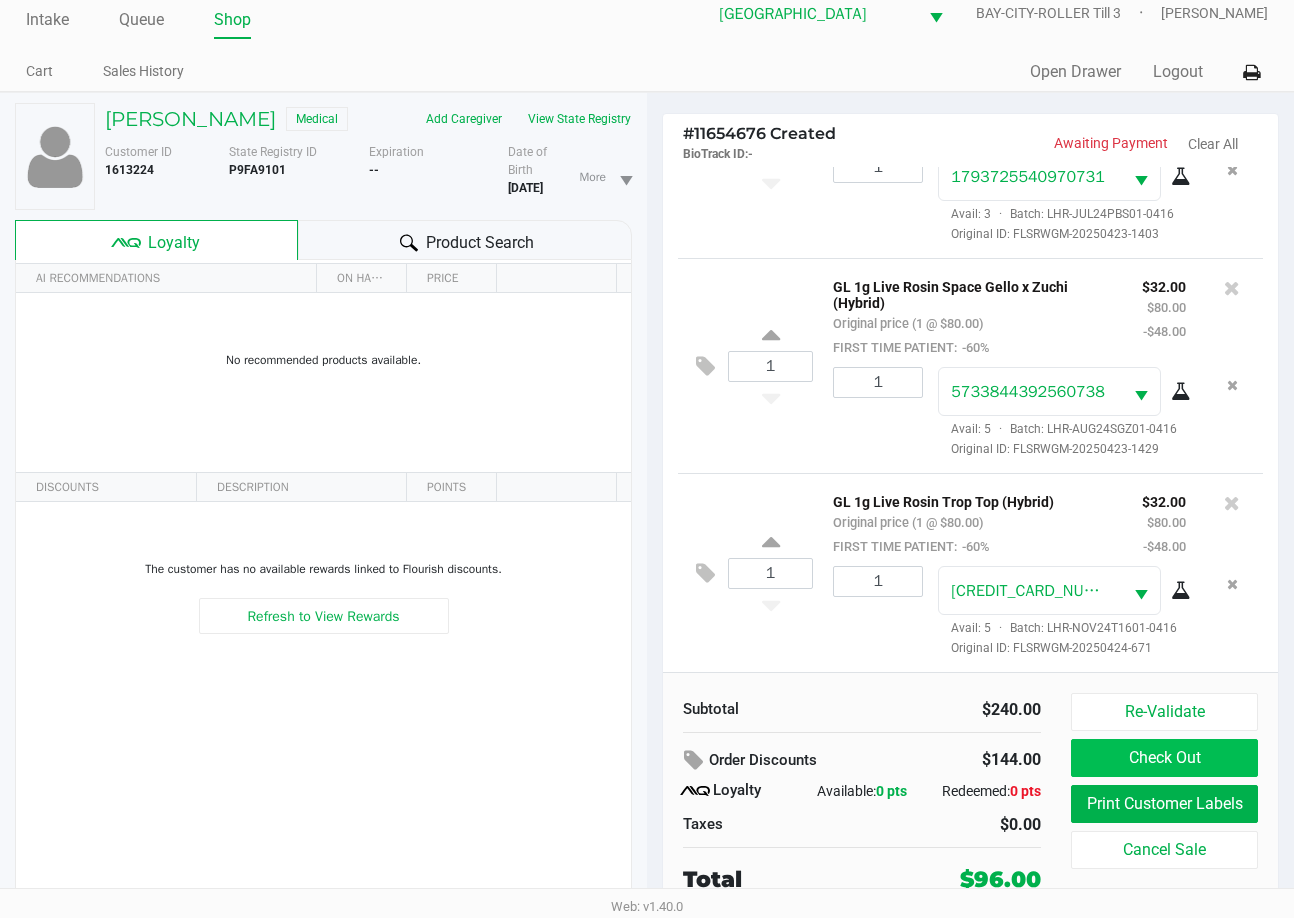 scroll, scrollTop: 50, scrollLeft: 0, axis: vertical 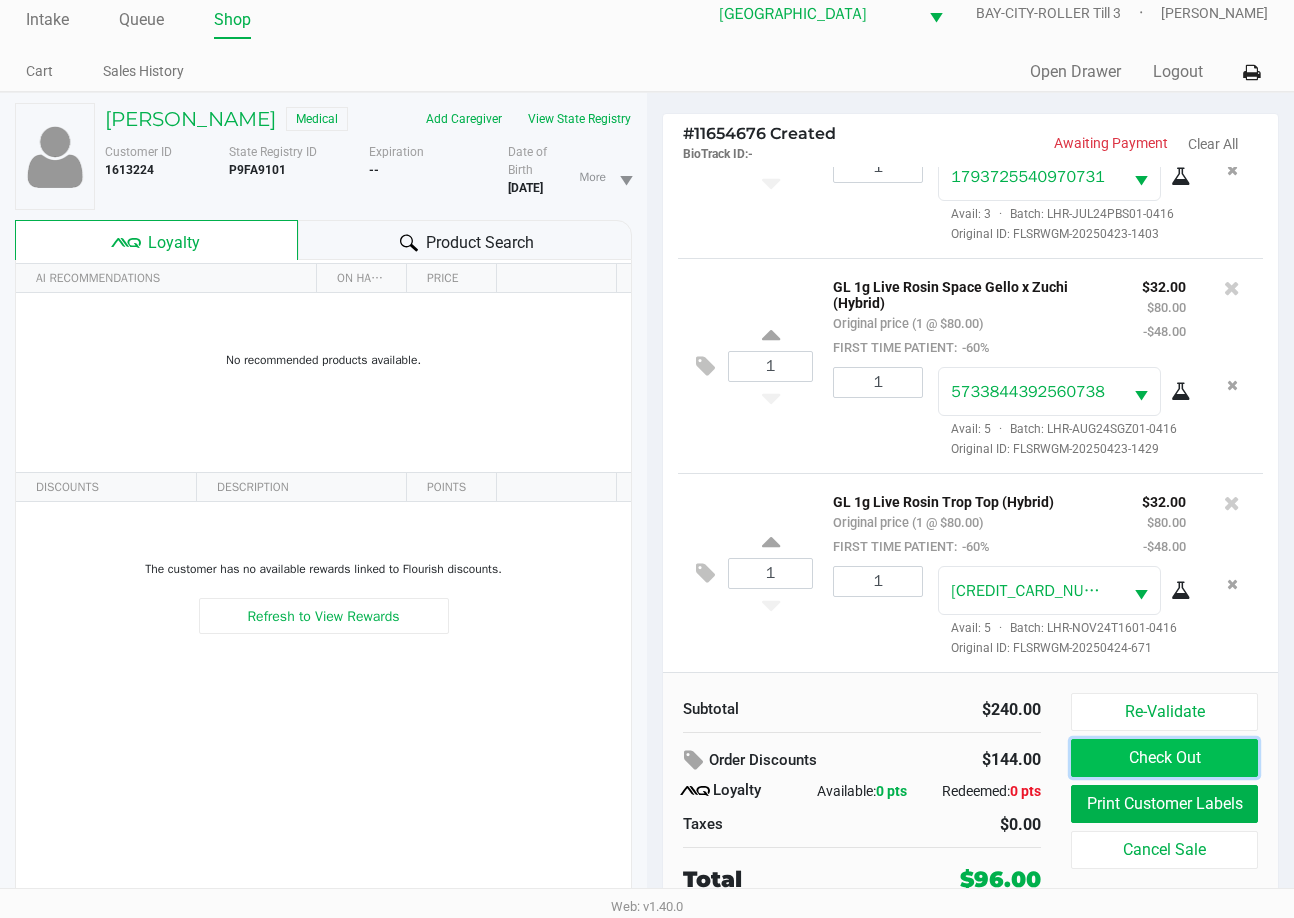 click on "Check Out" 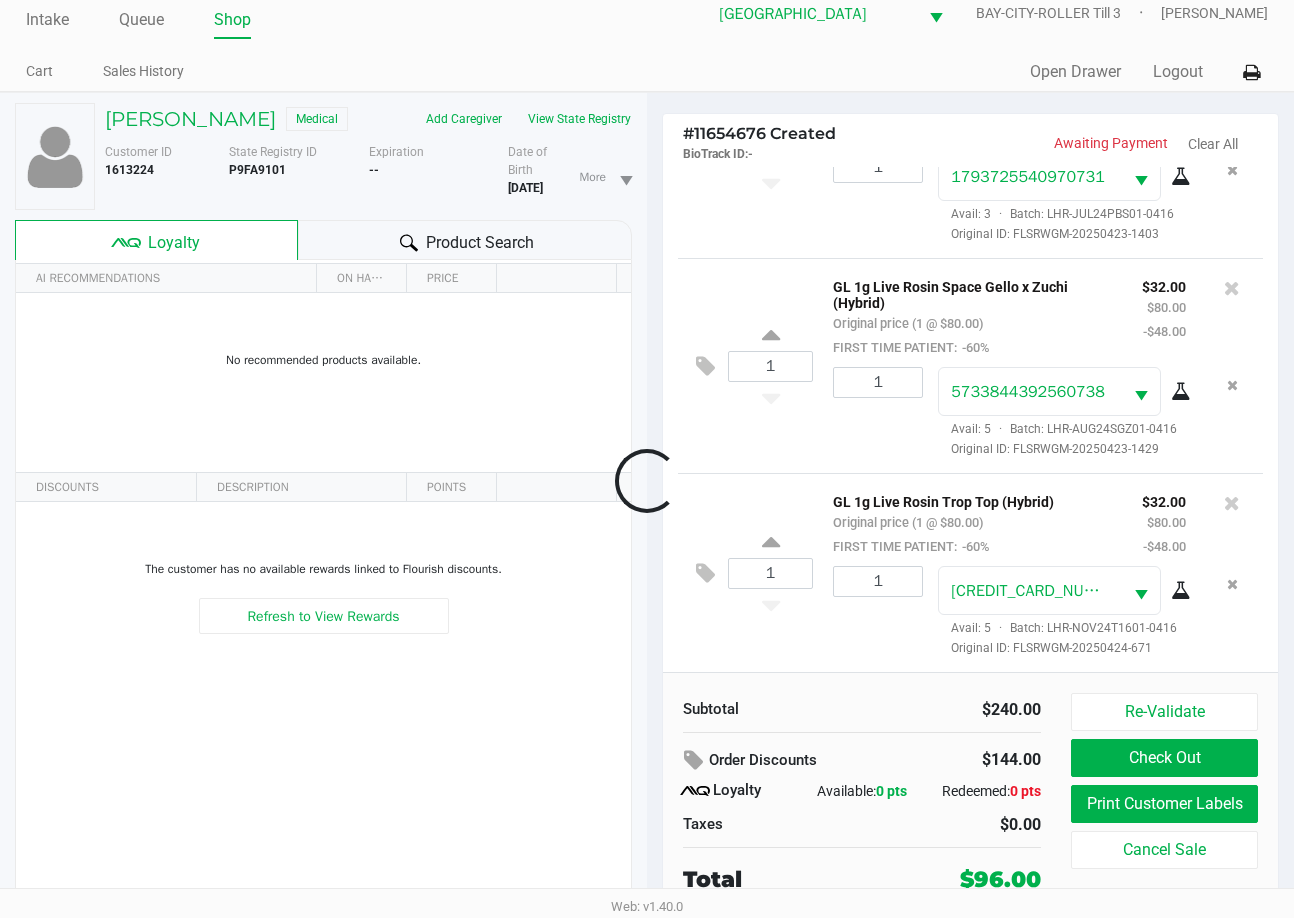 scroll, scrollTop: 39, scrollLeft: 0, axis: vertical 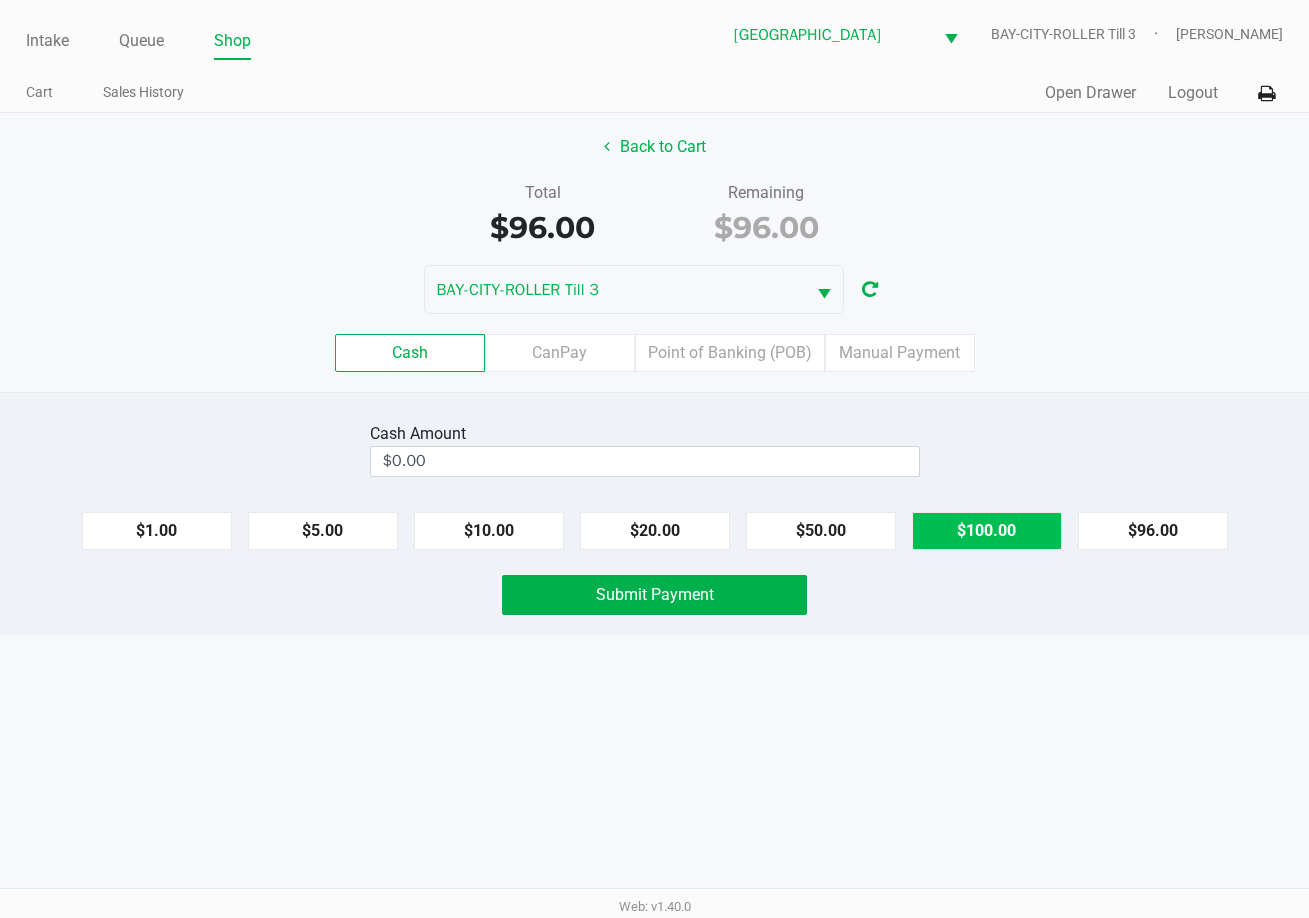click on "$100.00" 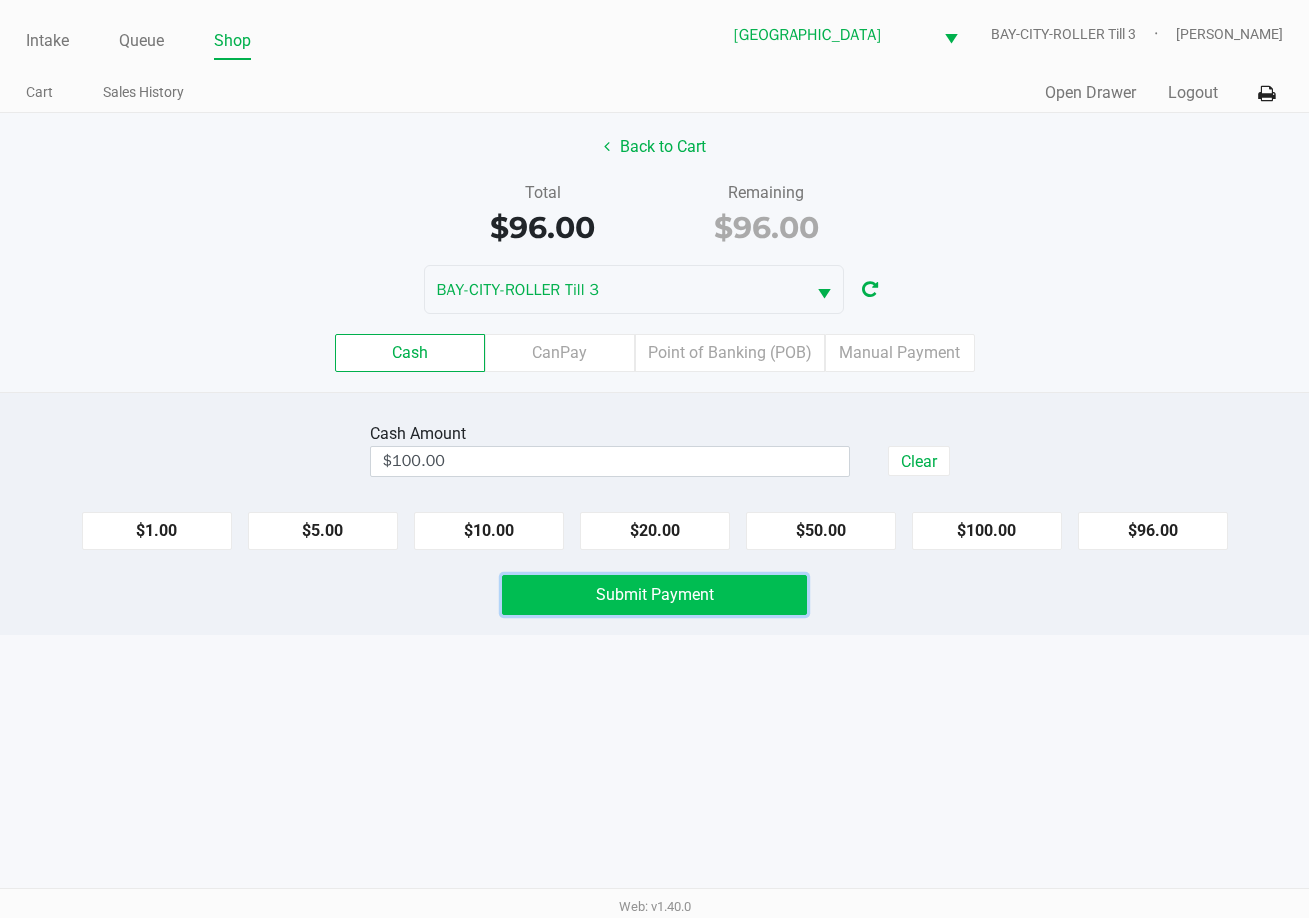 click on "Submit Payment" 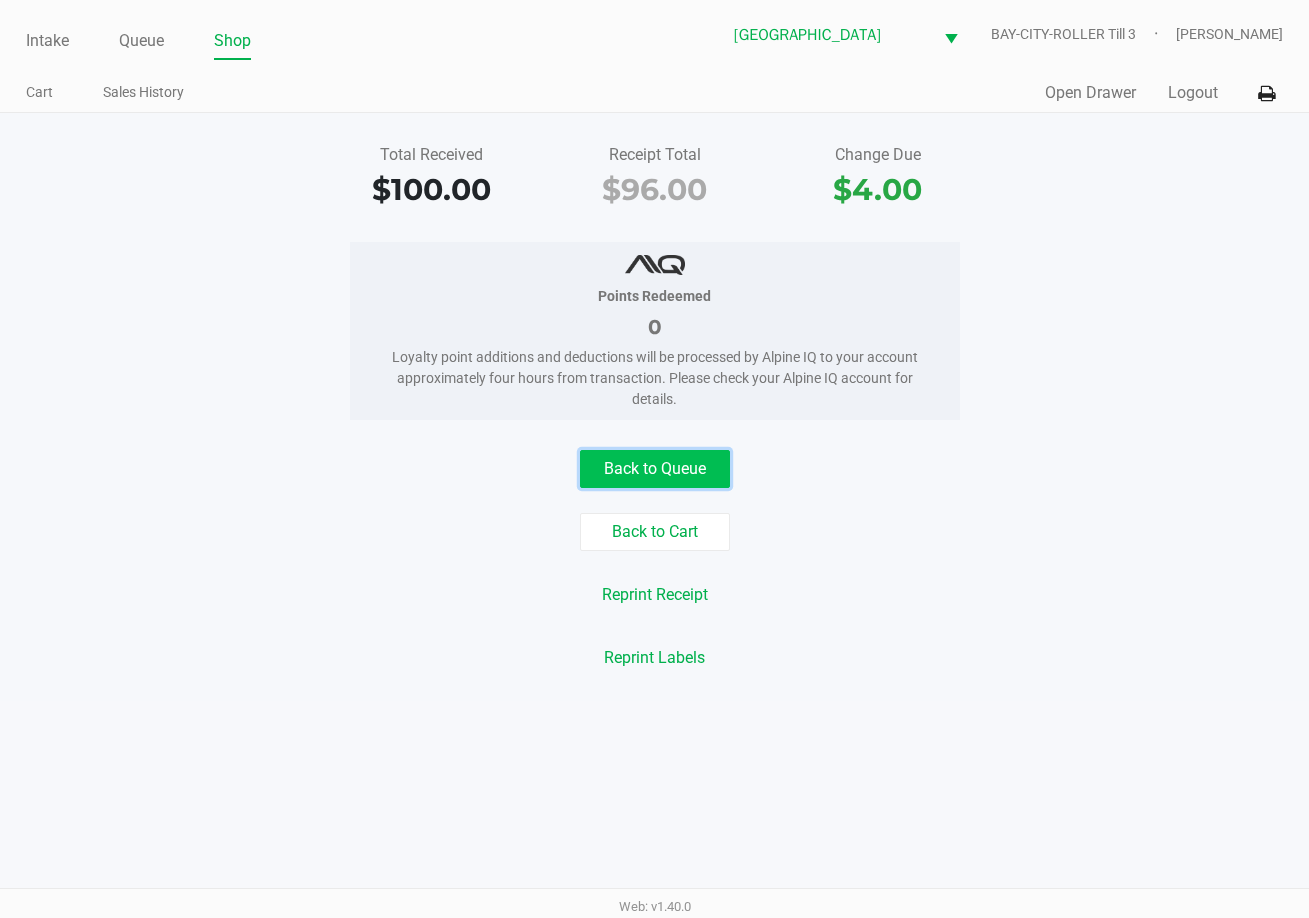 click on "Back to Queue" 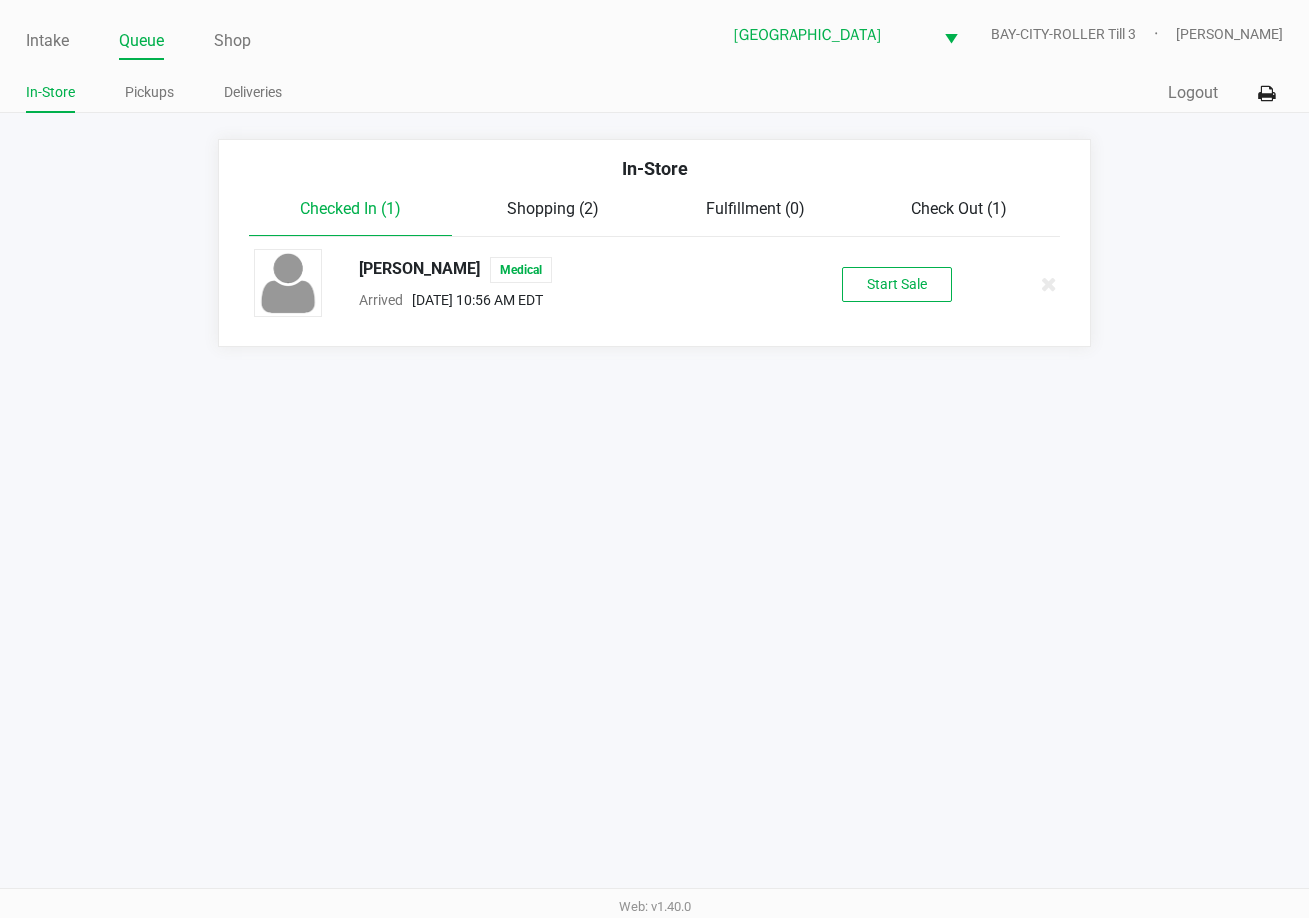 click on "Shopping (2)" 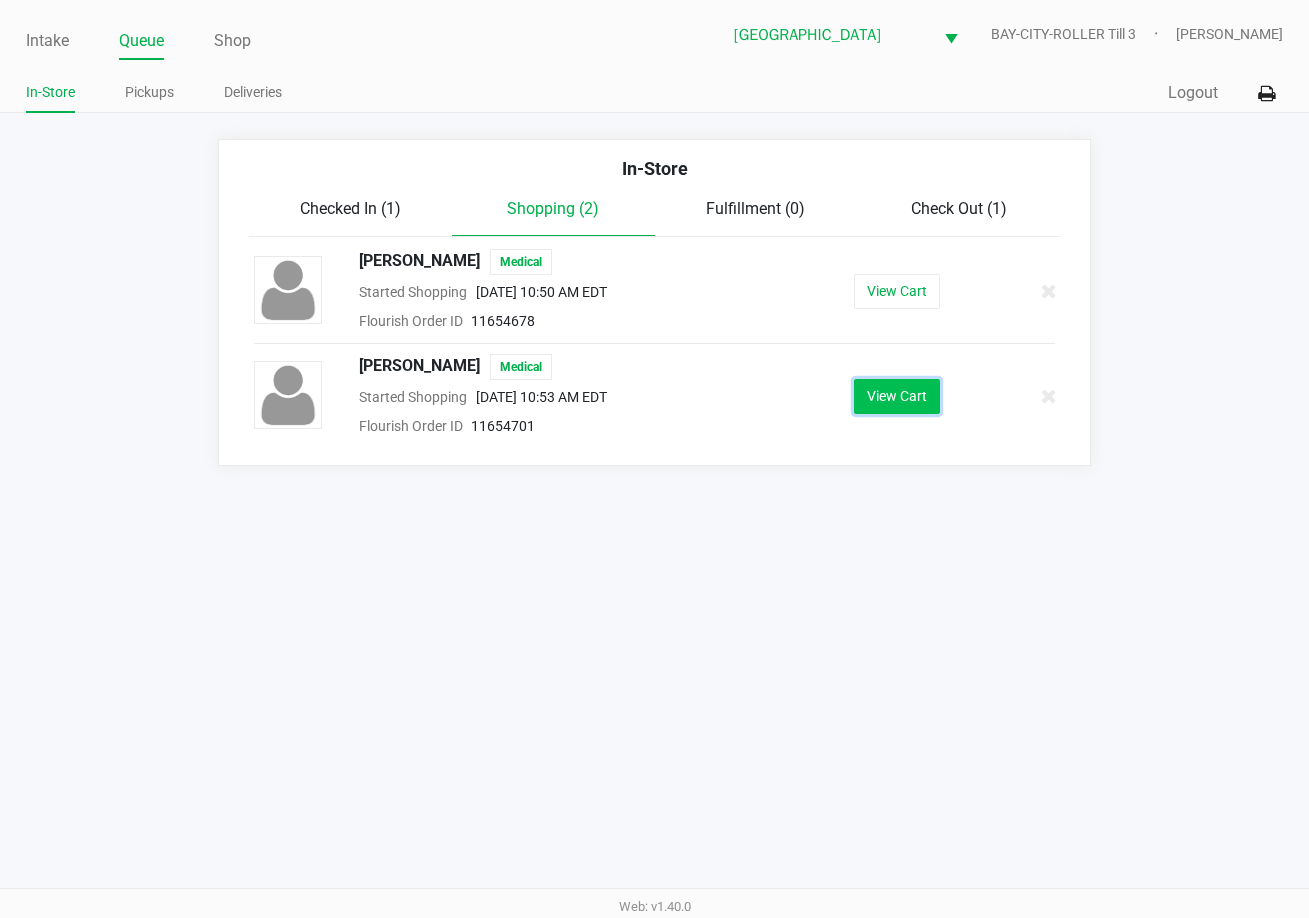 click on "View Cart" 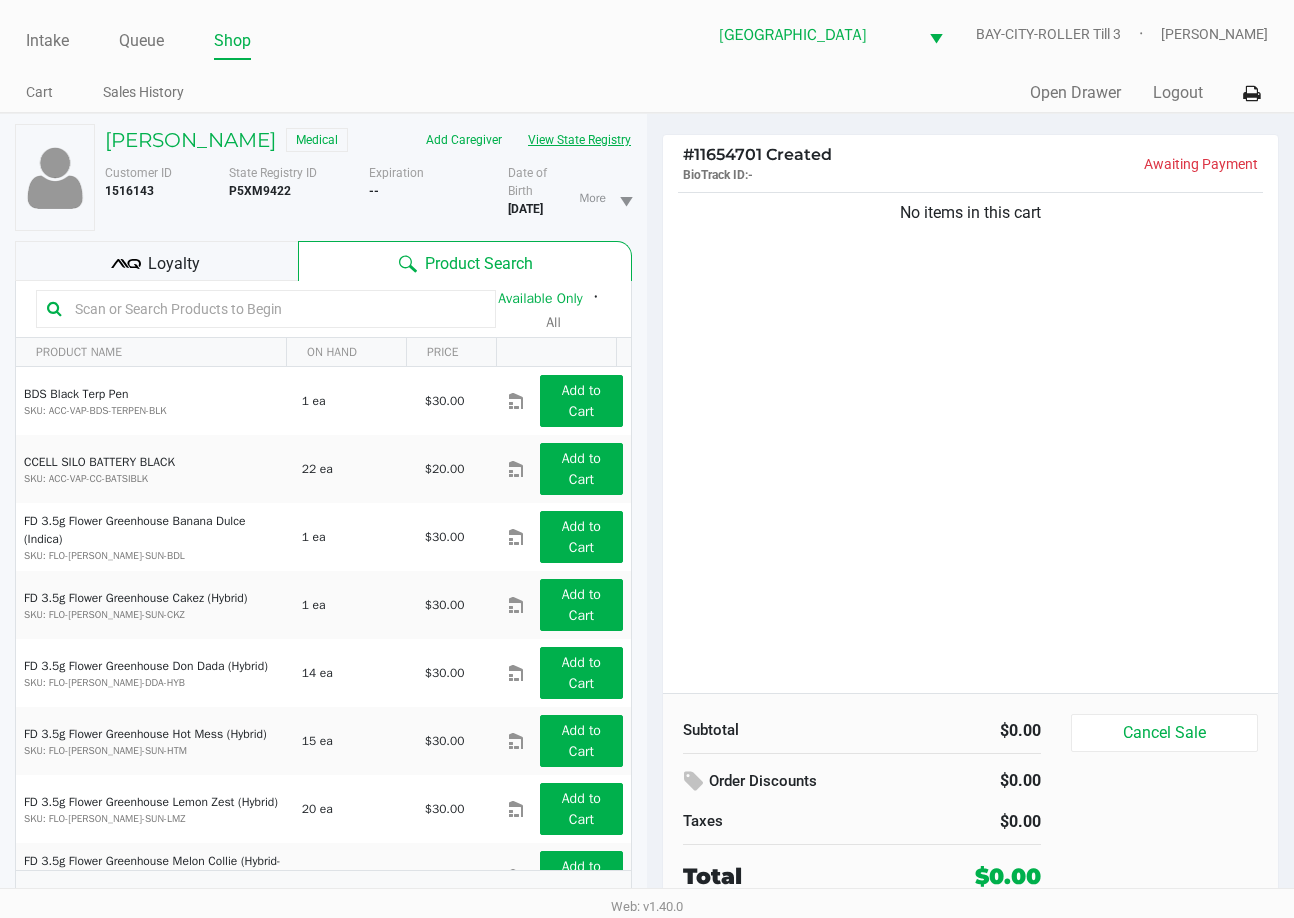 click on "View State Registry" 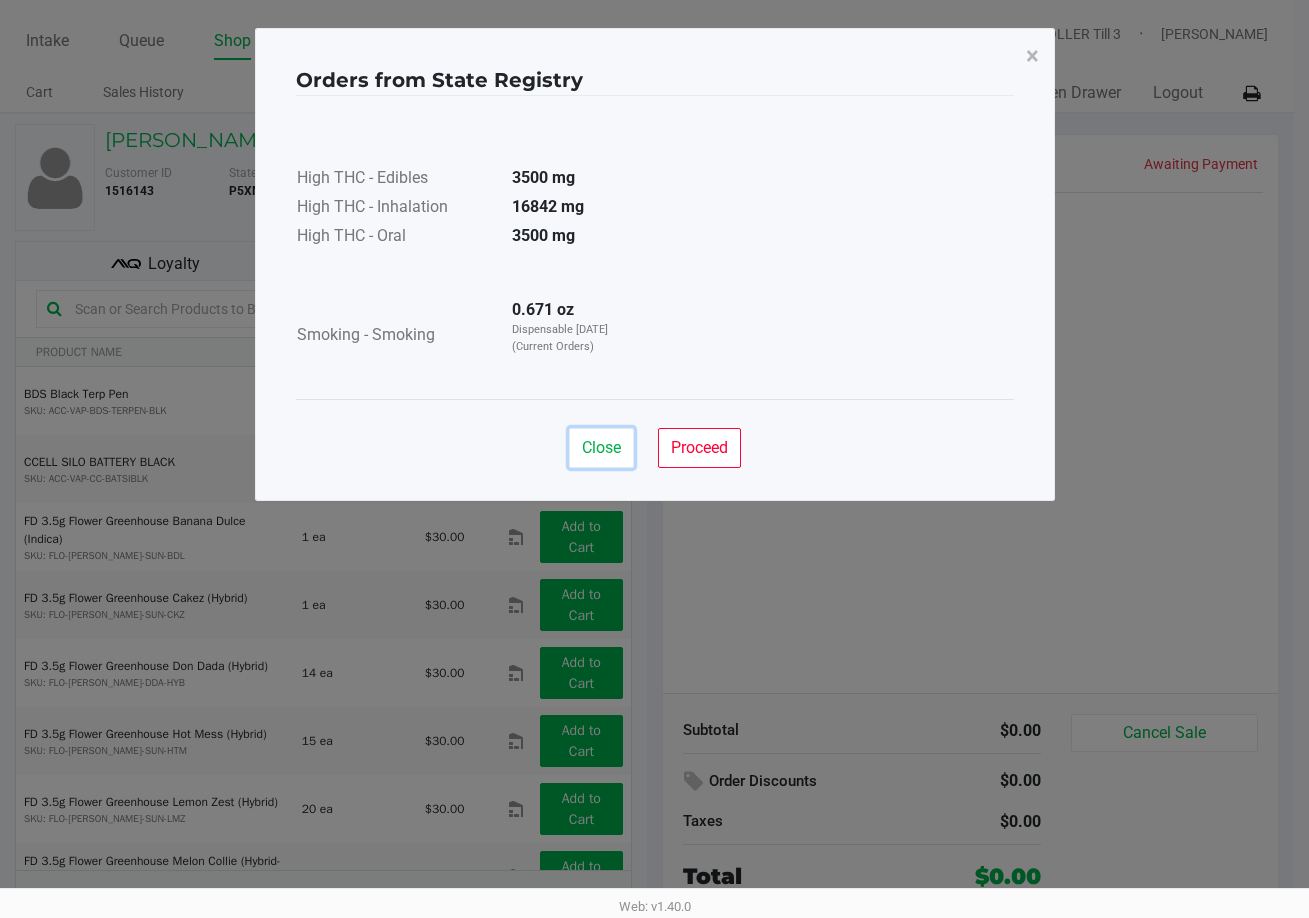 drag, startPoint x: 625, startPoint y: 437, endPoint x: 1282, endPoint y: 637, distance: 686.7671 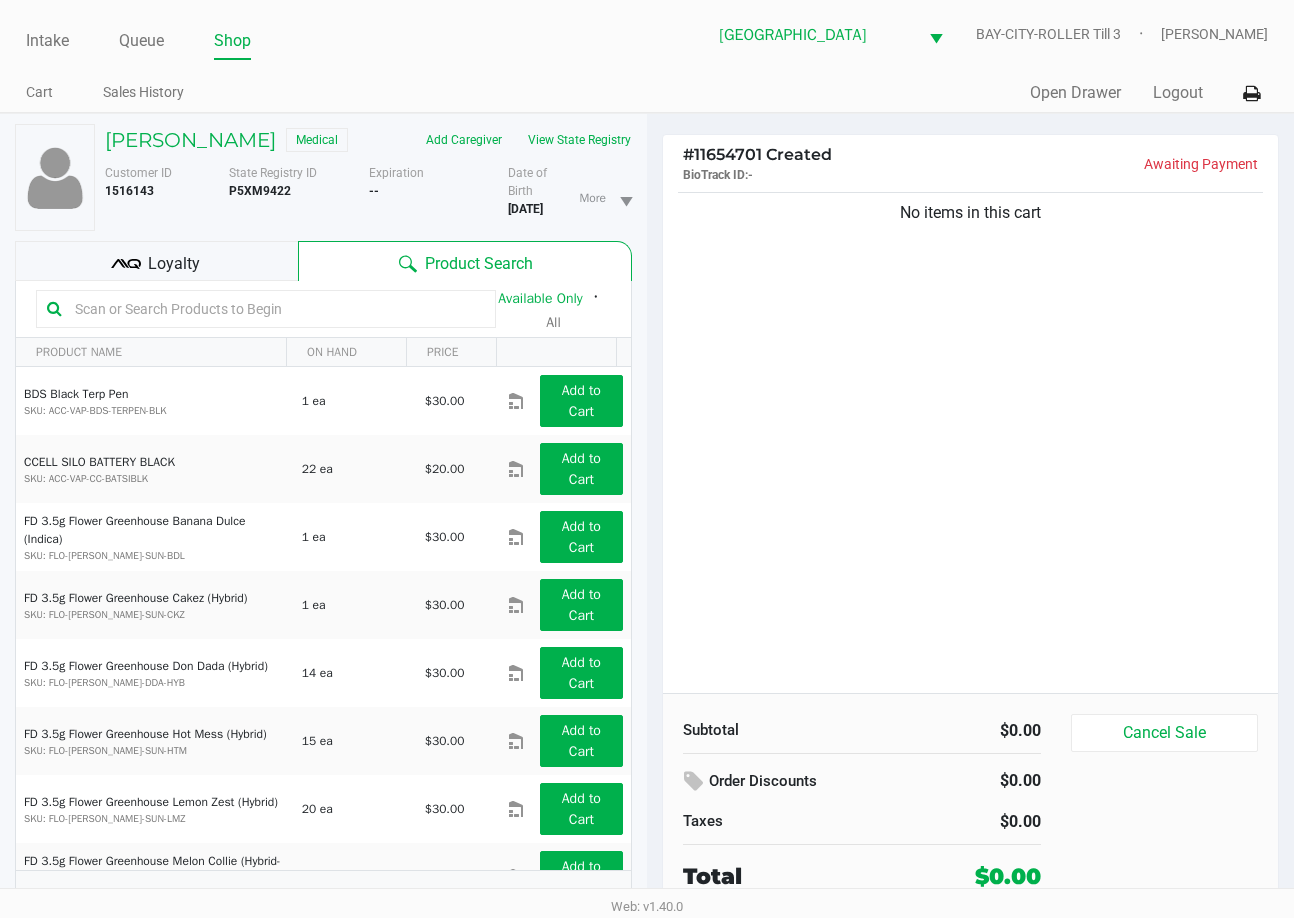 drag, startPoint x: 1278, startPoint y: 636, endPoint x: 1263, endPoint y: 622, distance: 20.518284 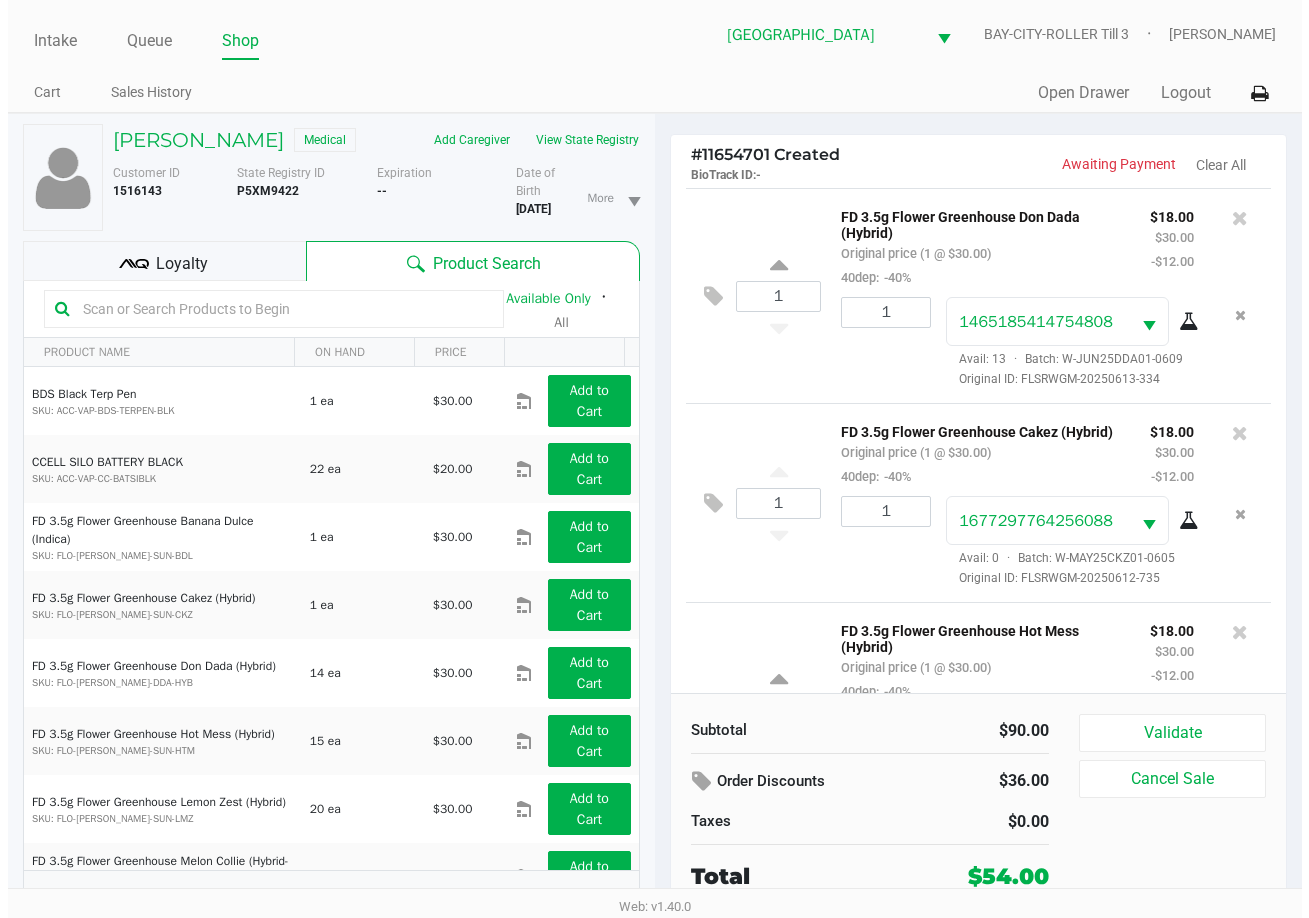 scroll, scrollTop: 147, scrollLeft: 0, axis: vertical 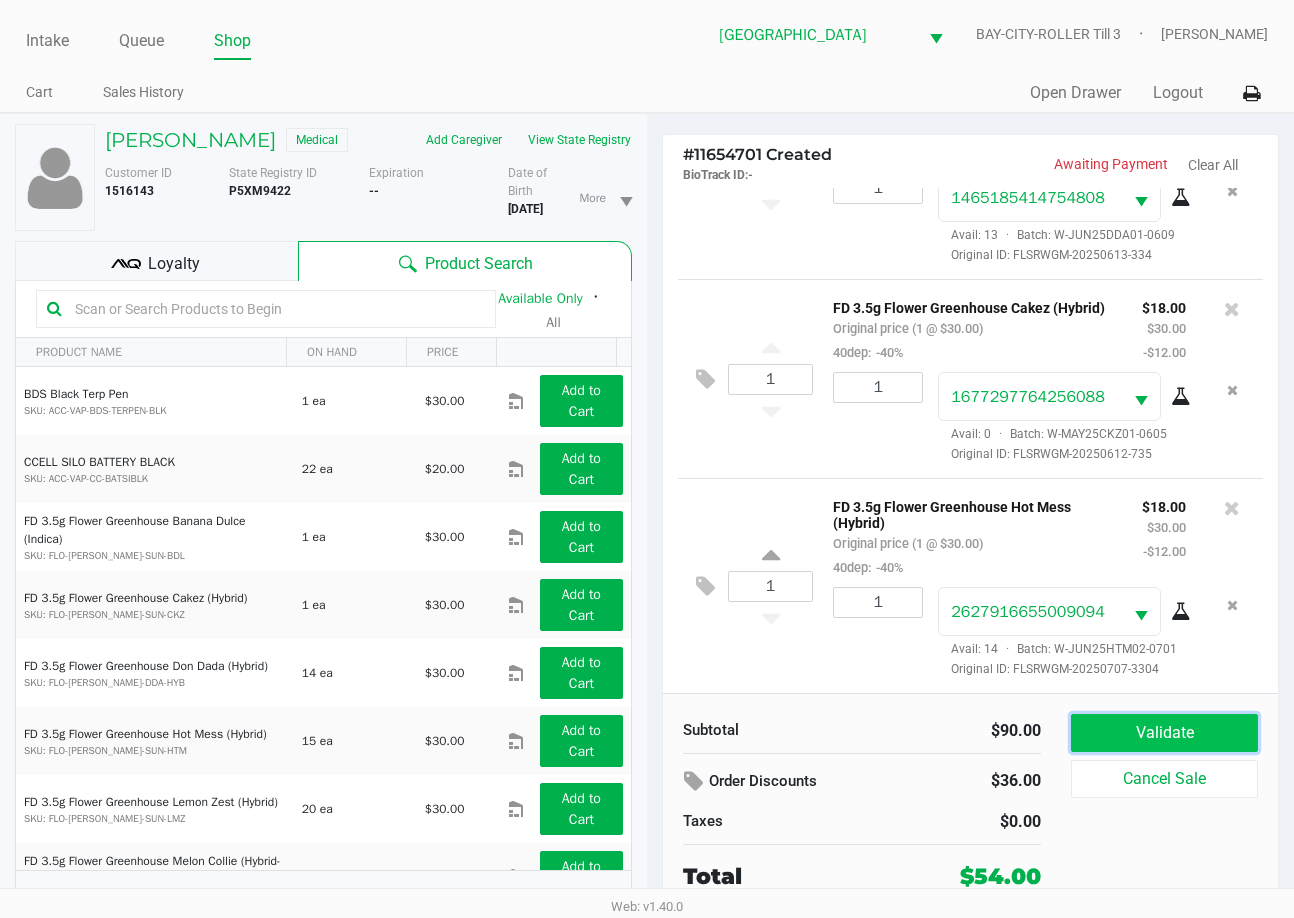 click on "Validate" 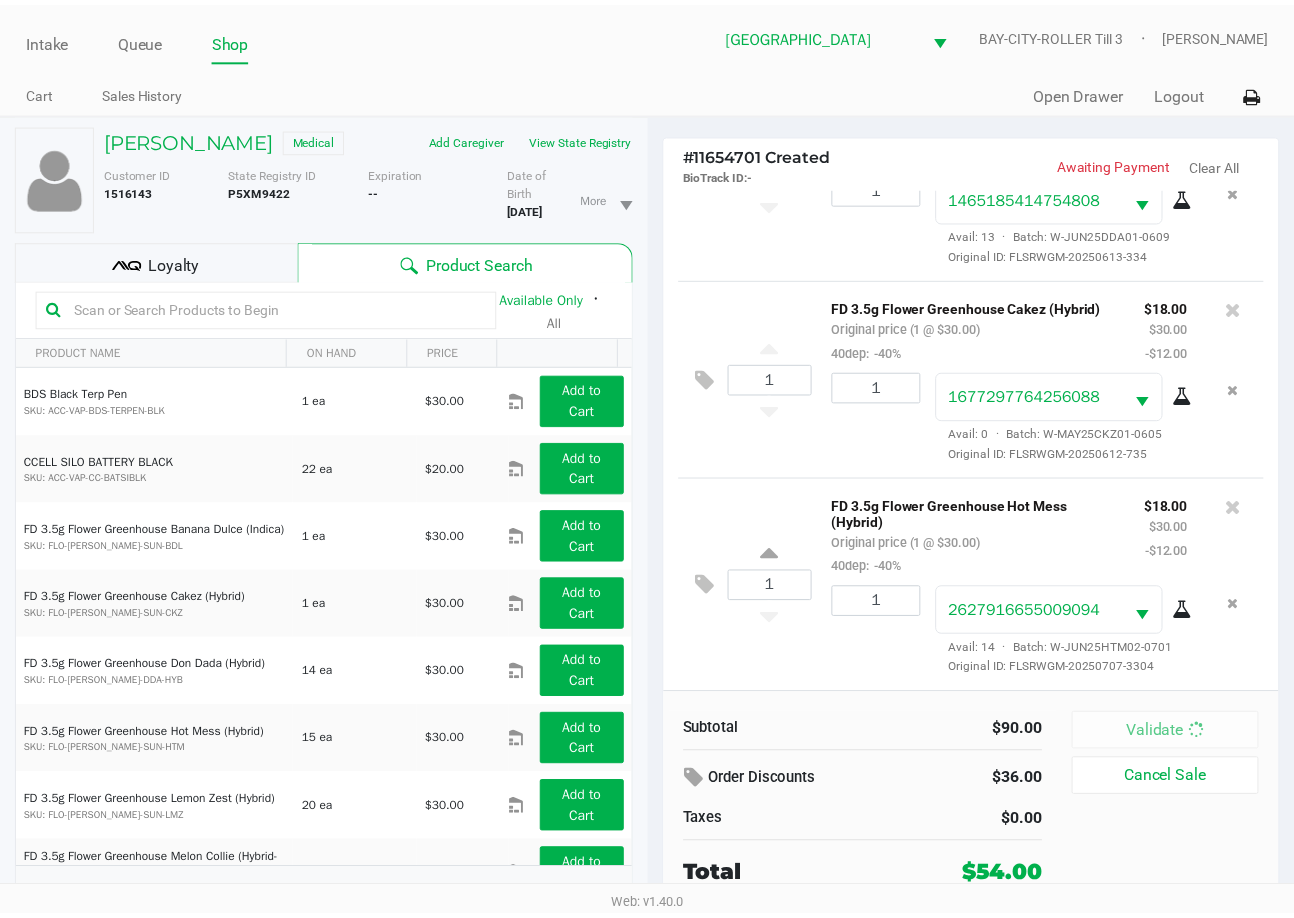 scroll, scrollTop: 194, scrollLeft: 0, axis: vertical 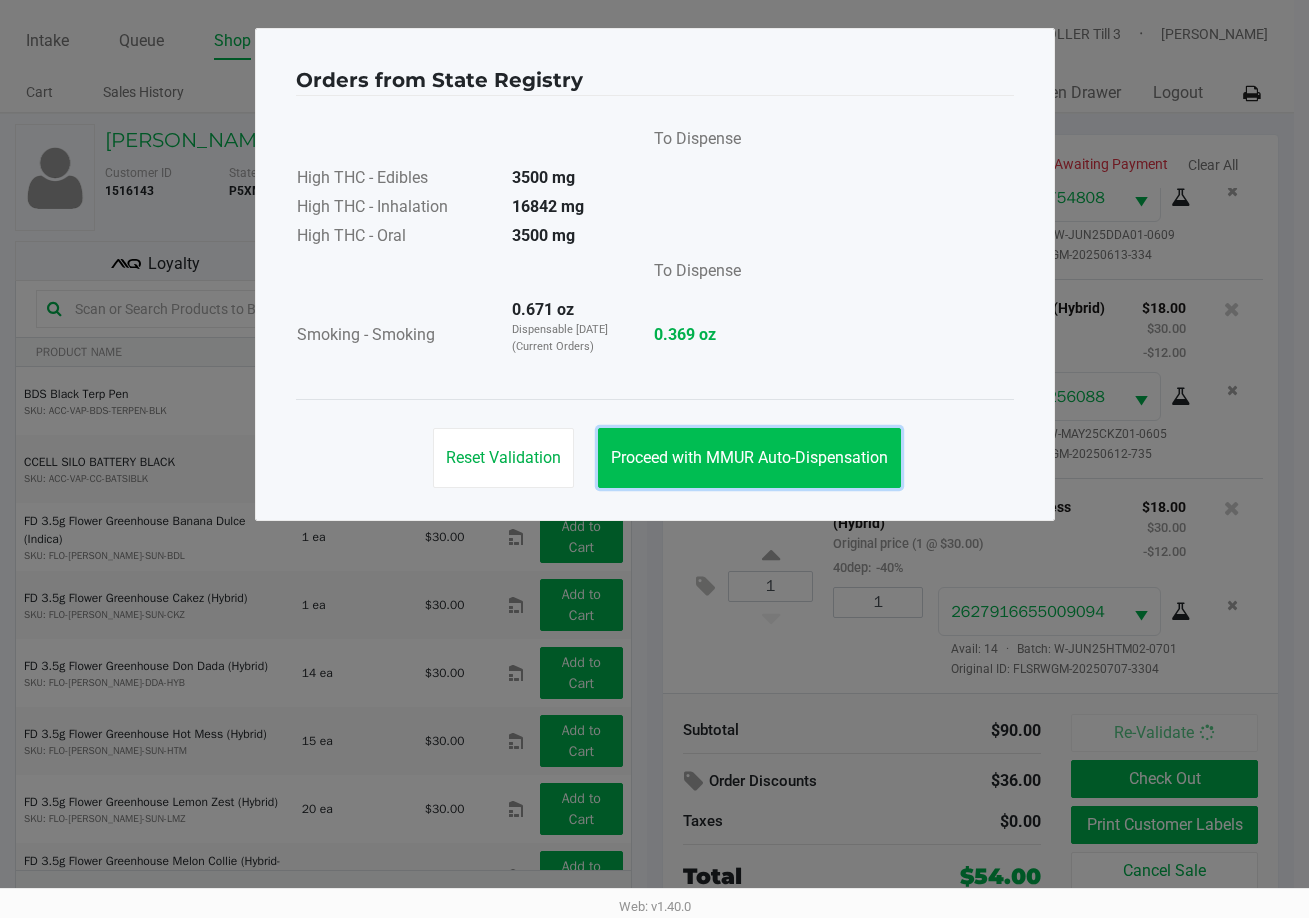 click on "Proceed with MMUR Auto-Dispensation" 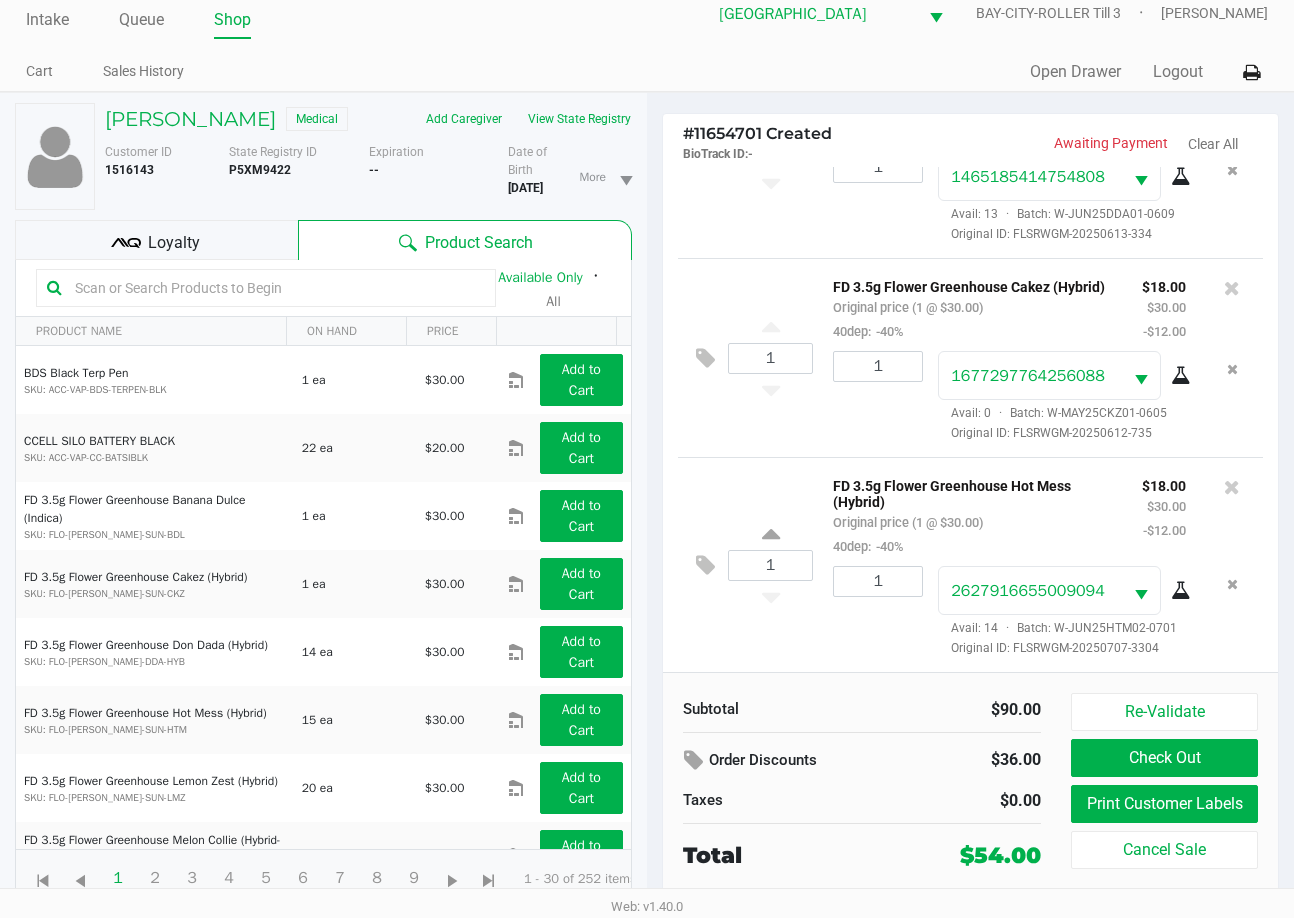scroll, scrollTop: 50, scrollLeft: 0, axis: vertical 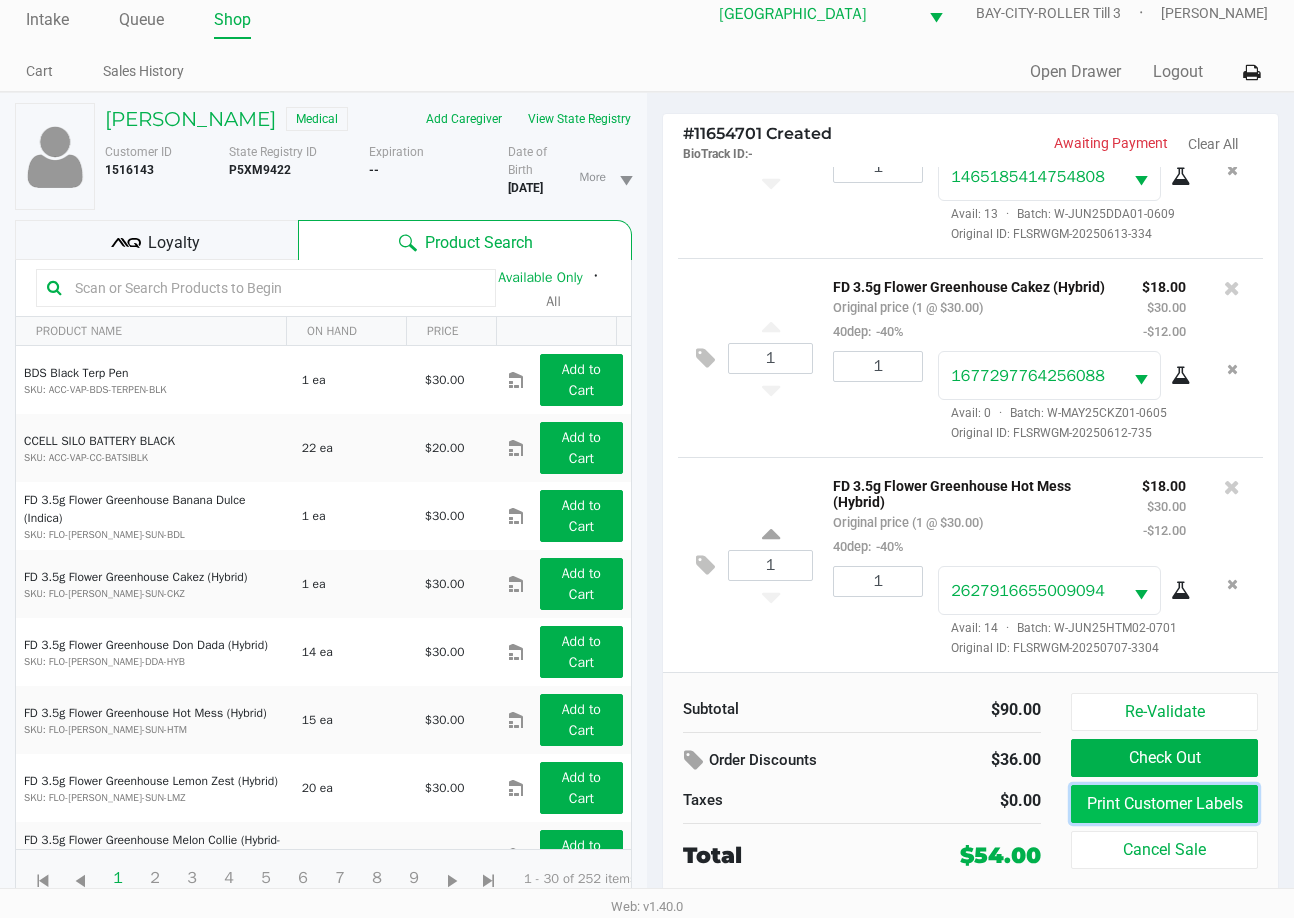 drag, startPoint x: 1231, startPoint y: 771, endPoint x: 1219, endPoint y: 760, distance: 16.27882 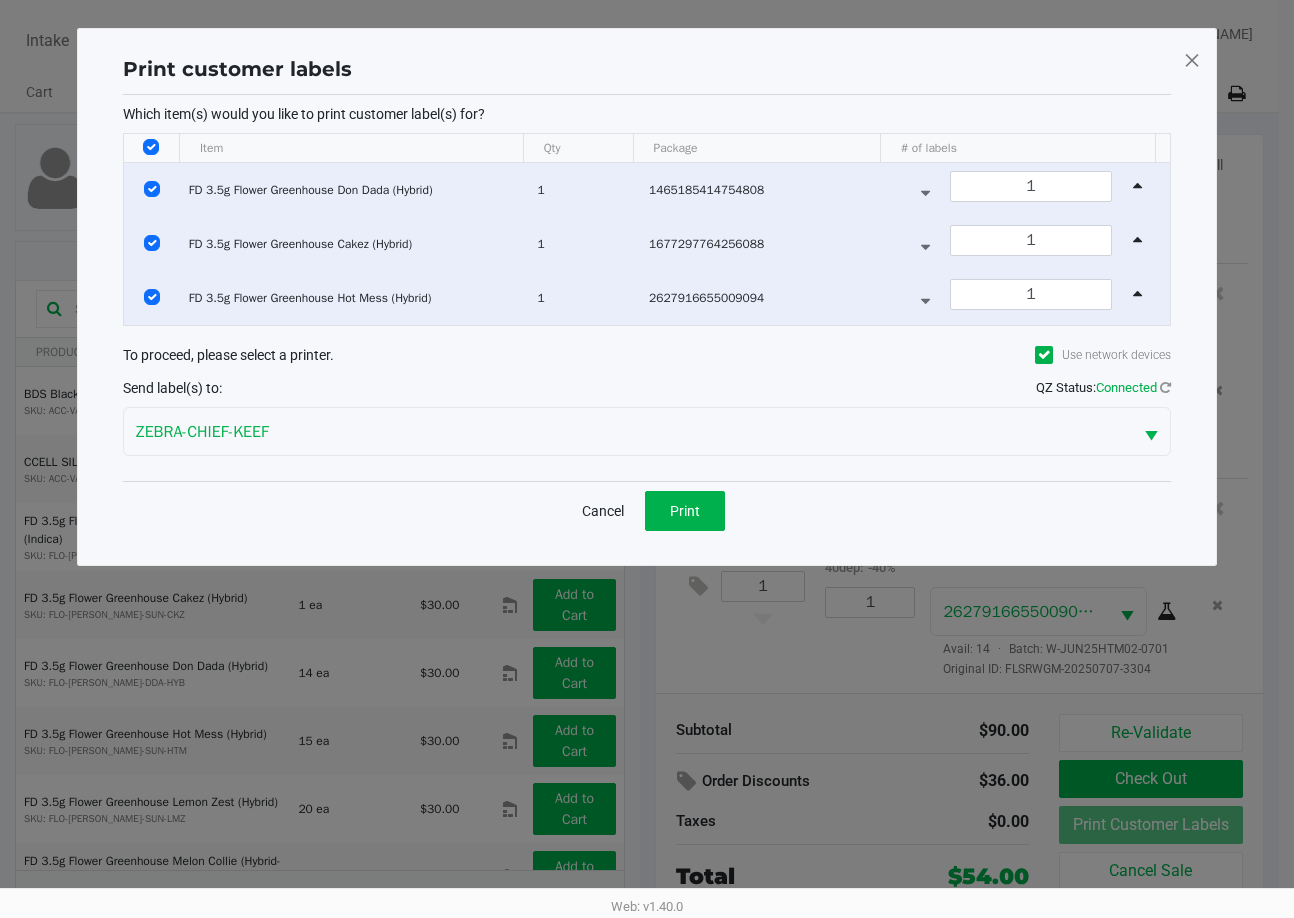 scroll, scrollTop: 0, scrollLeft: 0, axis: both 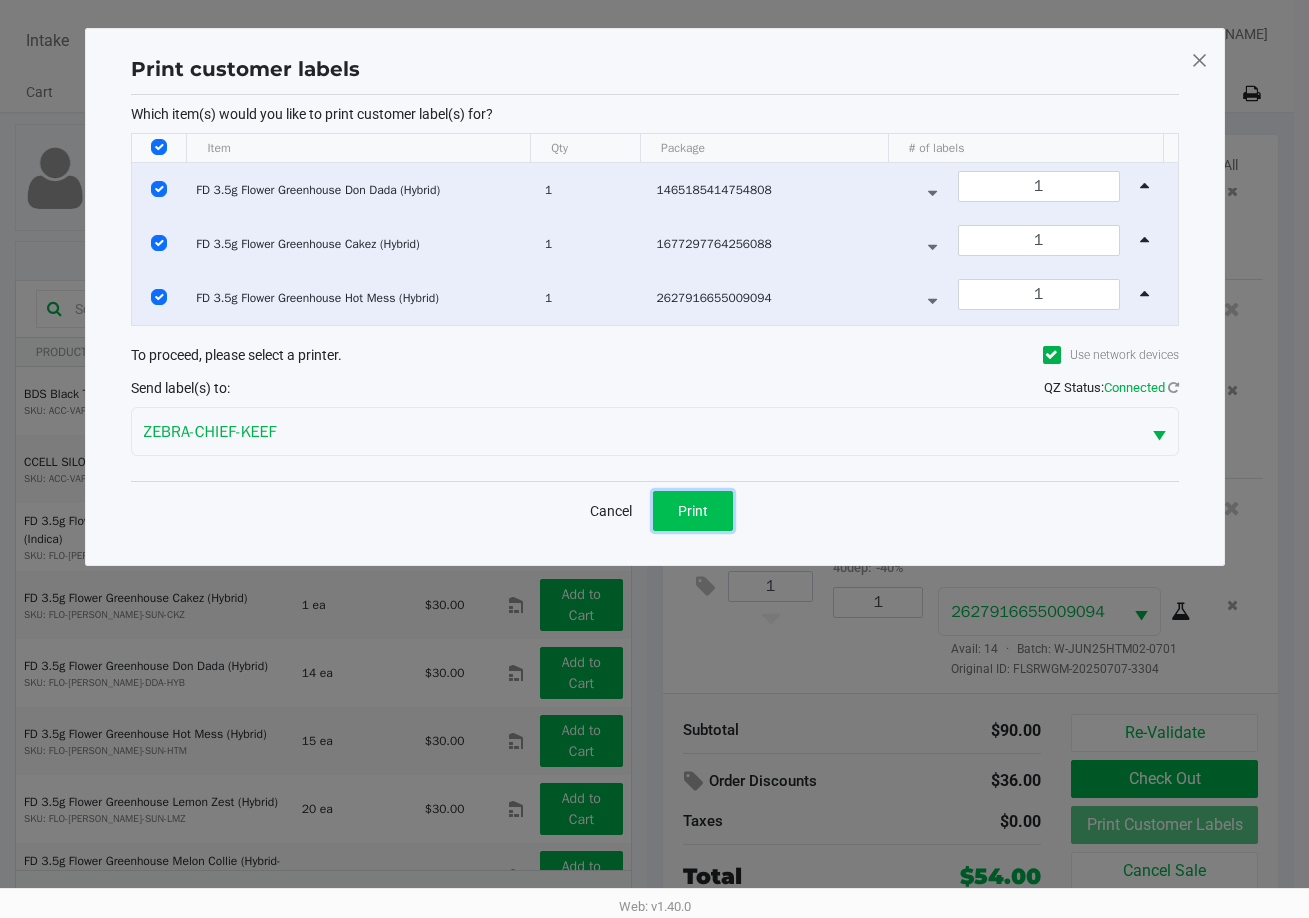 click on "Print" 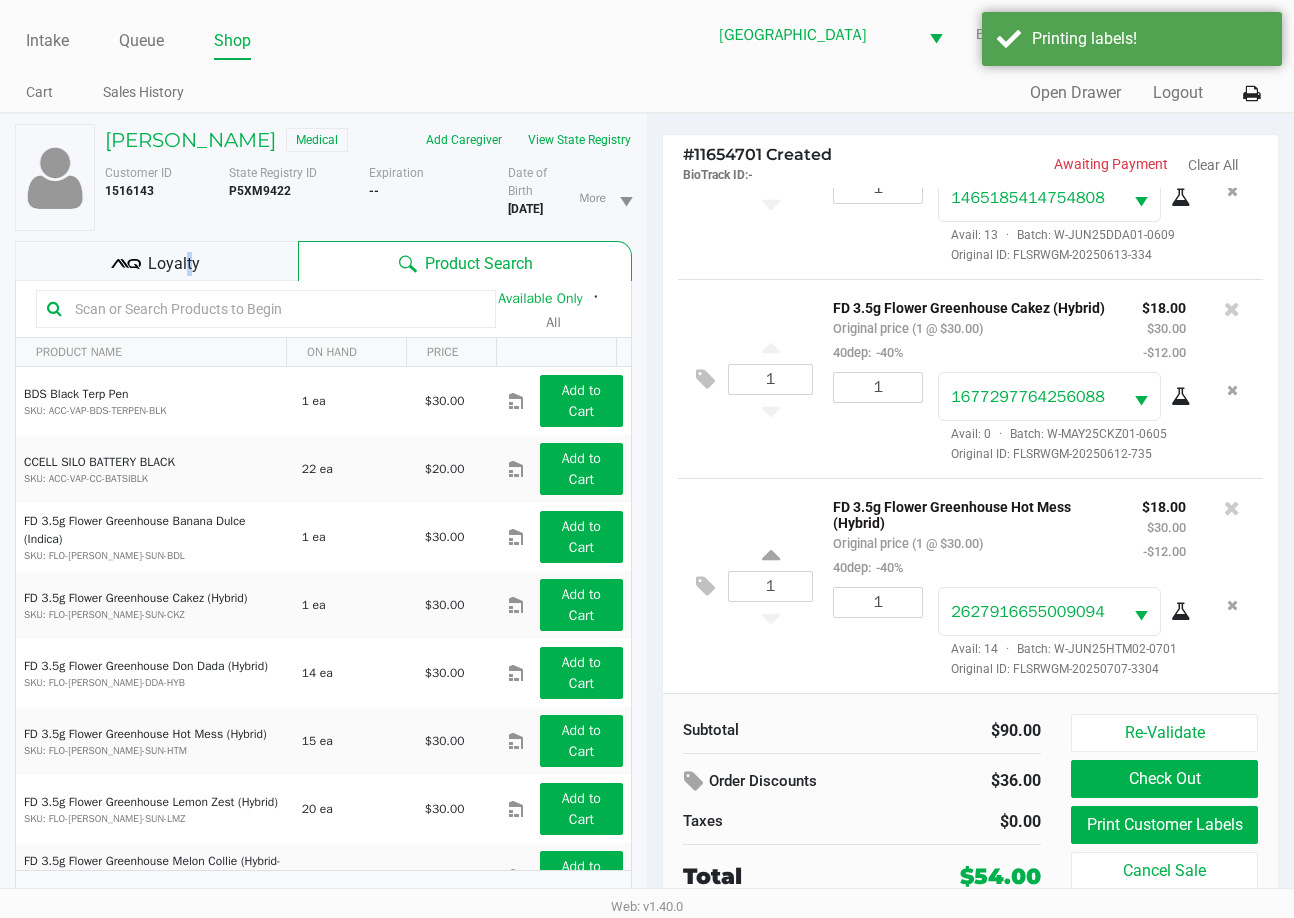 drag, startPoint x: 181, startPoint y: 300, endPoint x: 231, endPoint y: 299, distance: 50.01 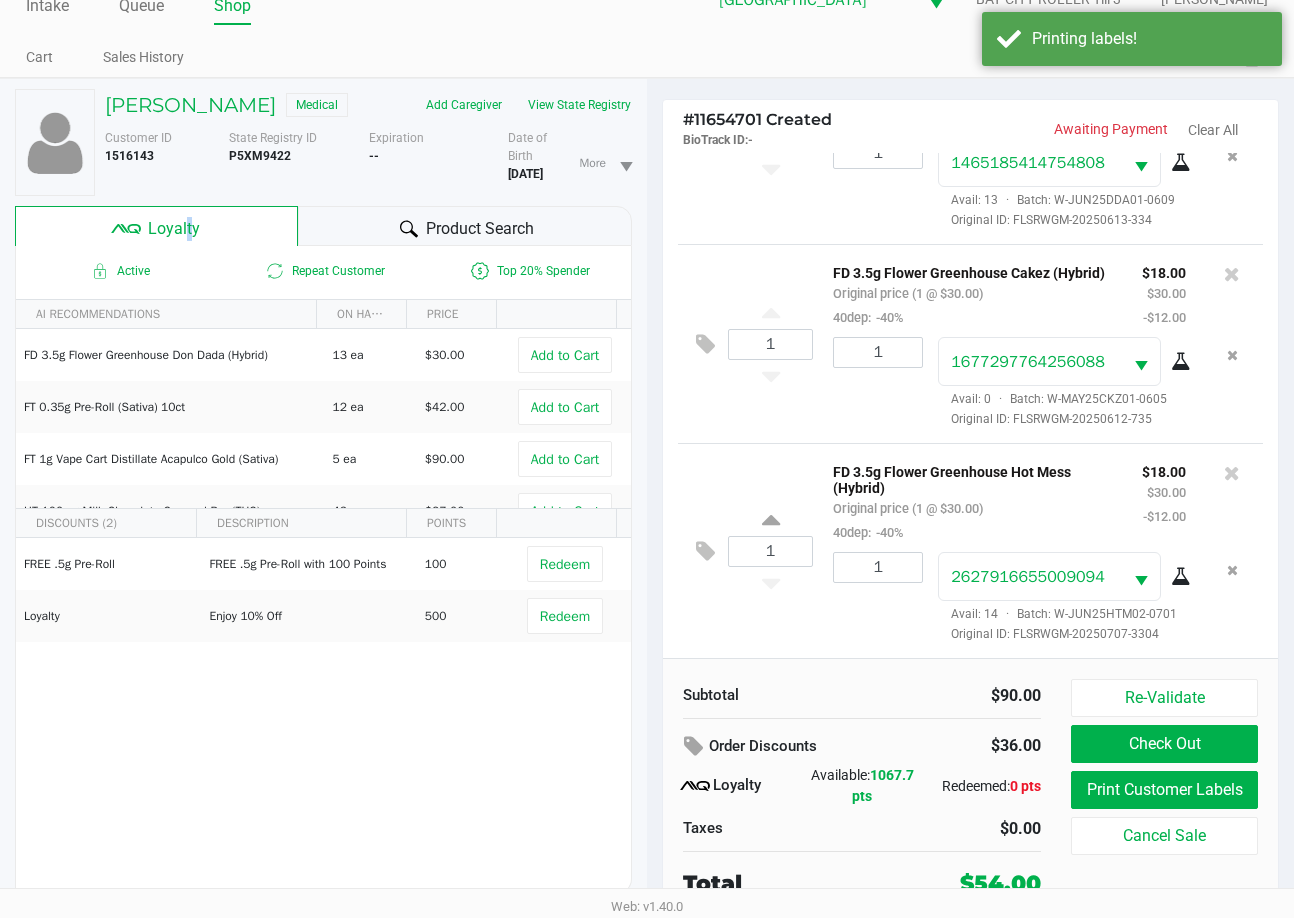 scroll, scrollTop: 50, scrollLeft: 0, axis: vertical 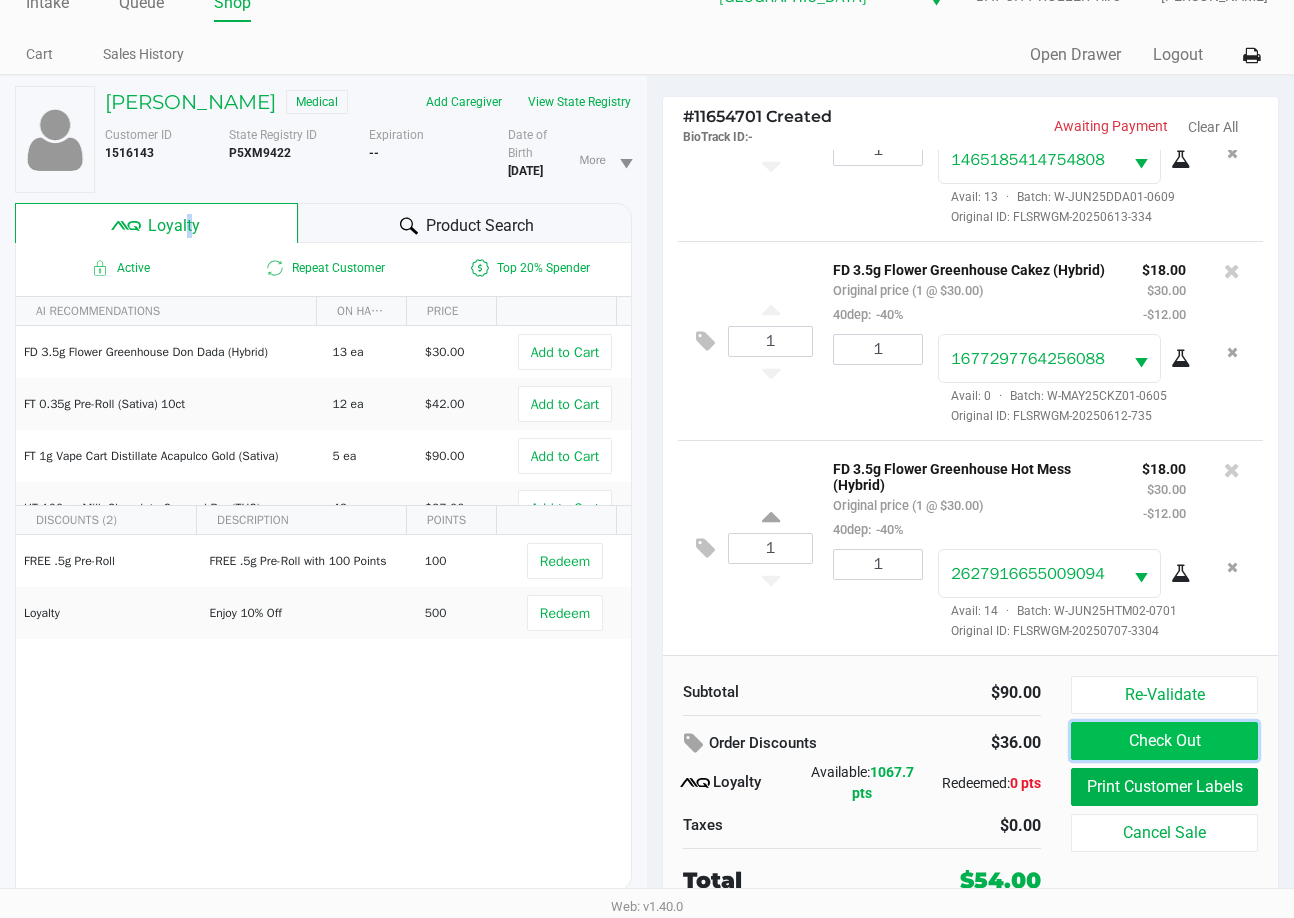 drag, startPoint x: 1227, startPoint y: 725, endPoint x: 1199, endPoint y: 717, distance: 29.12044 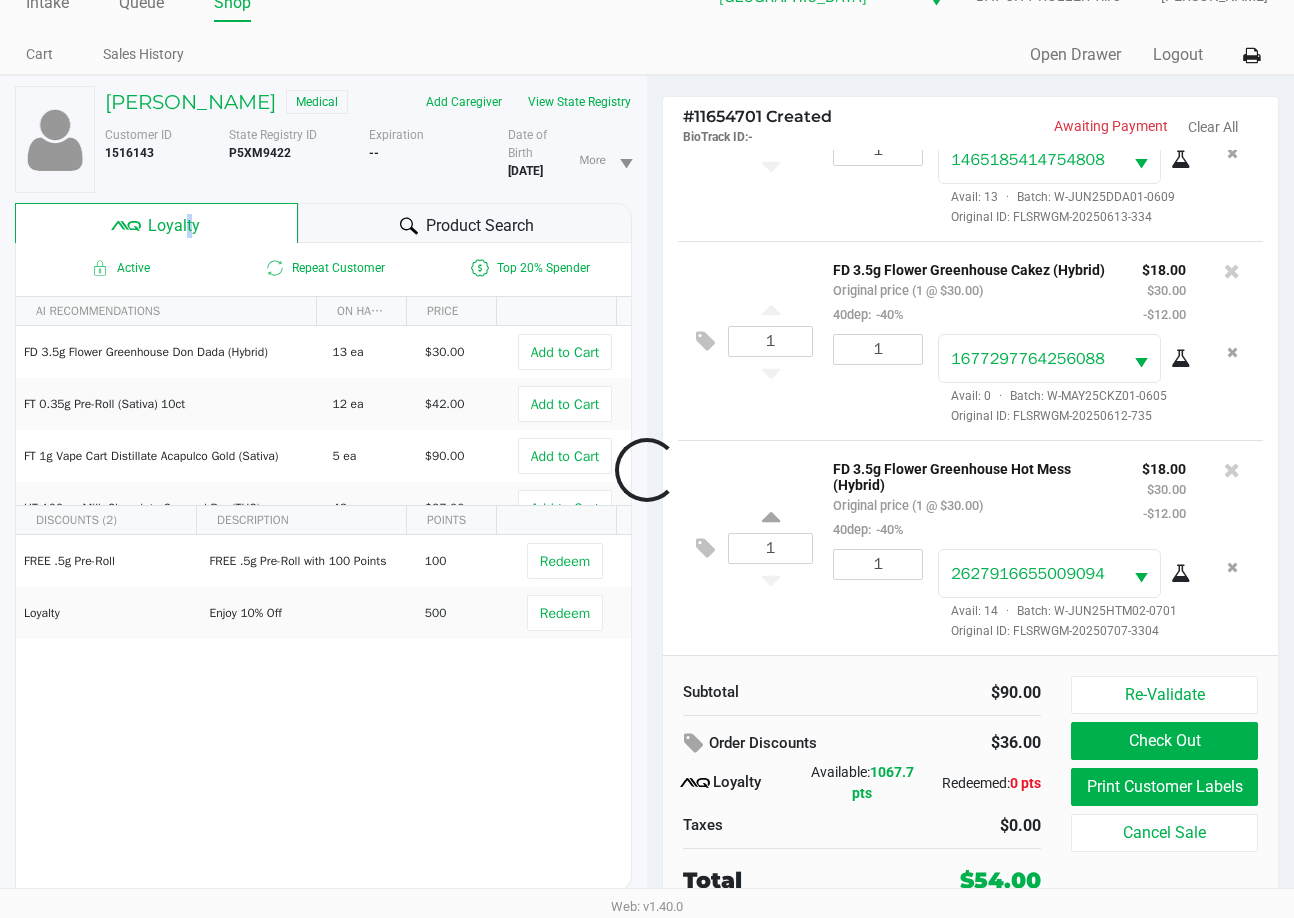 scroll, scrollTop: 39, scrollLeft: 0, axis: vertical 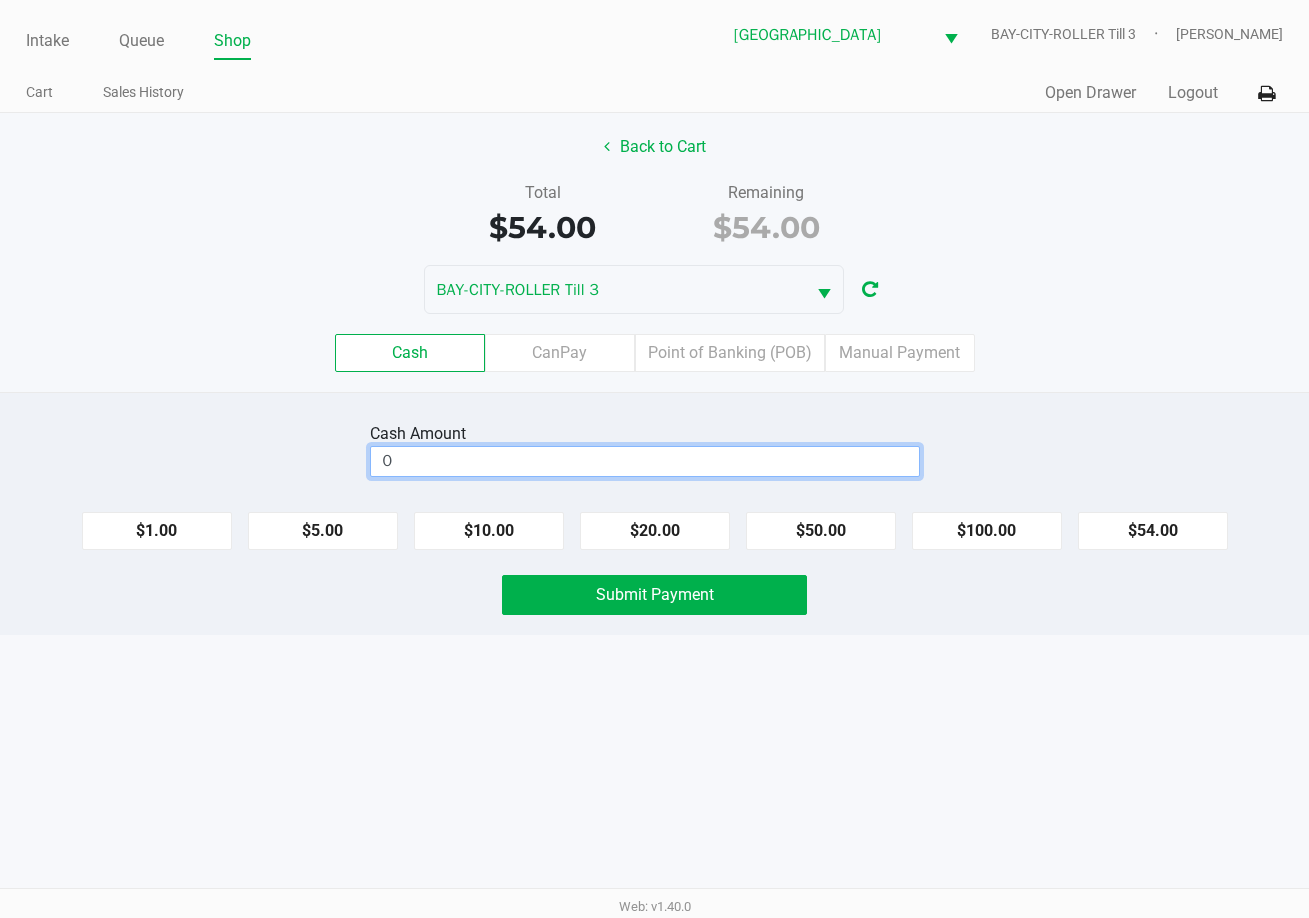 click on "0" at bounding box center (645, 461) 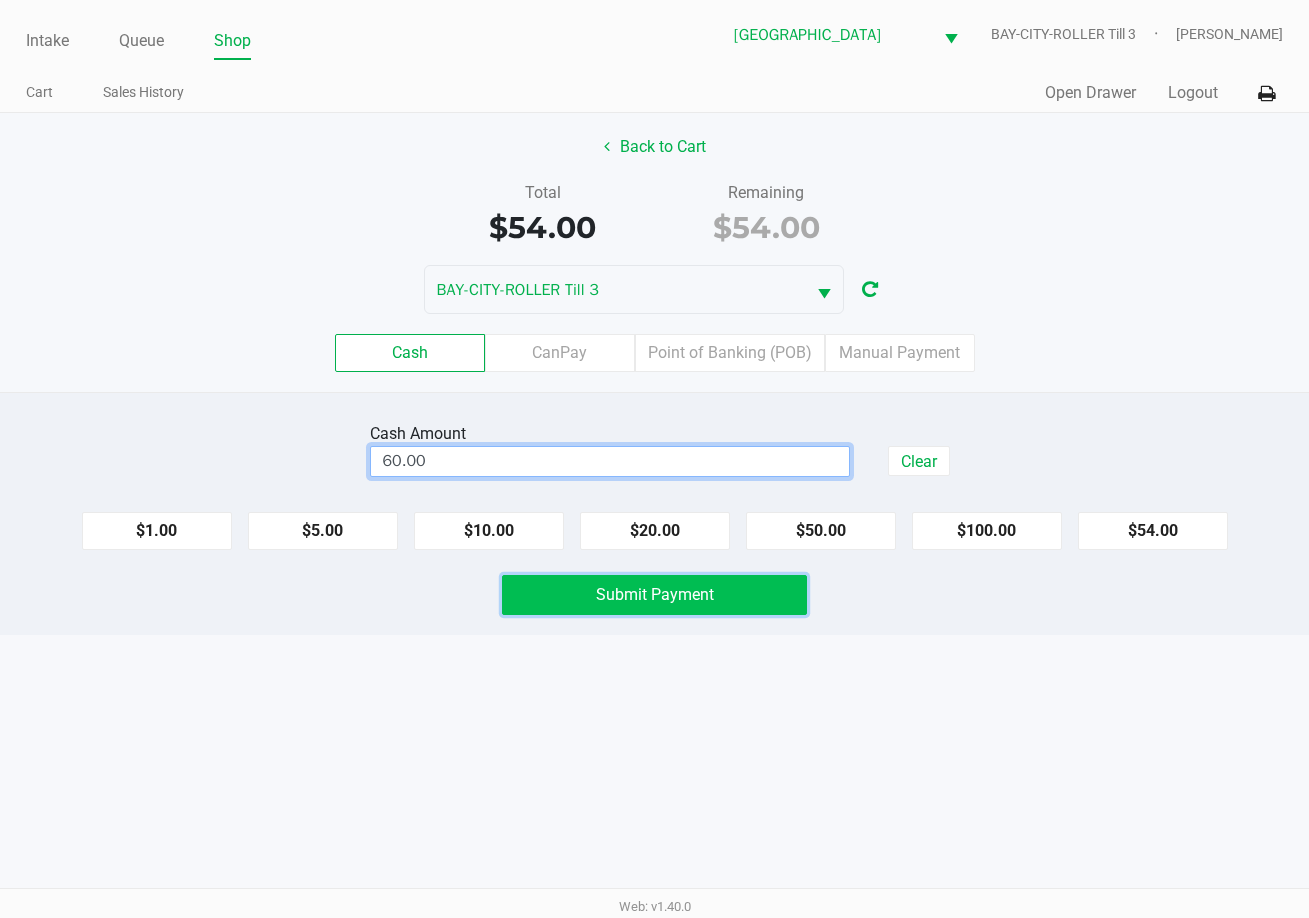type on "$60.00" 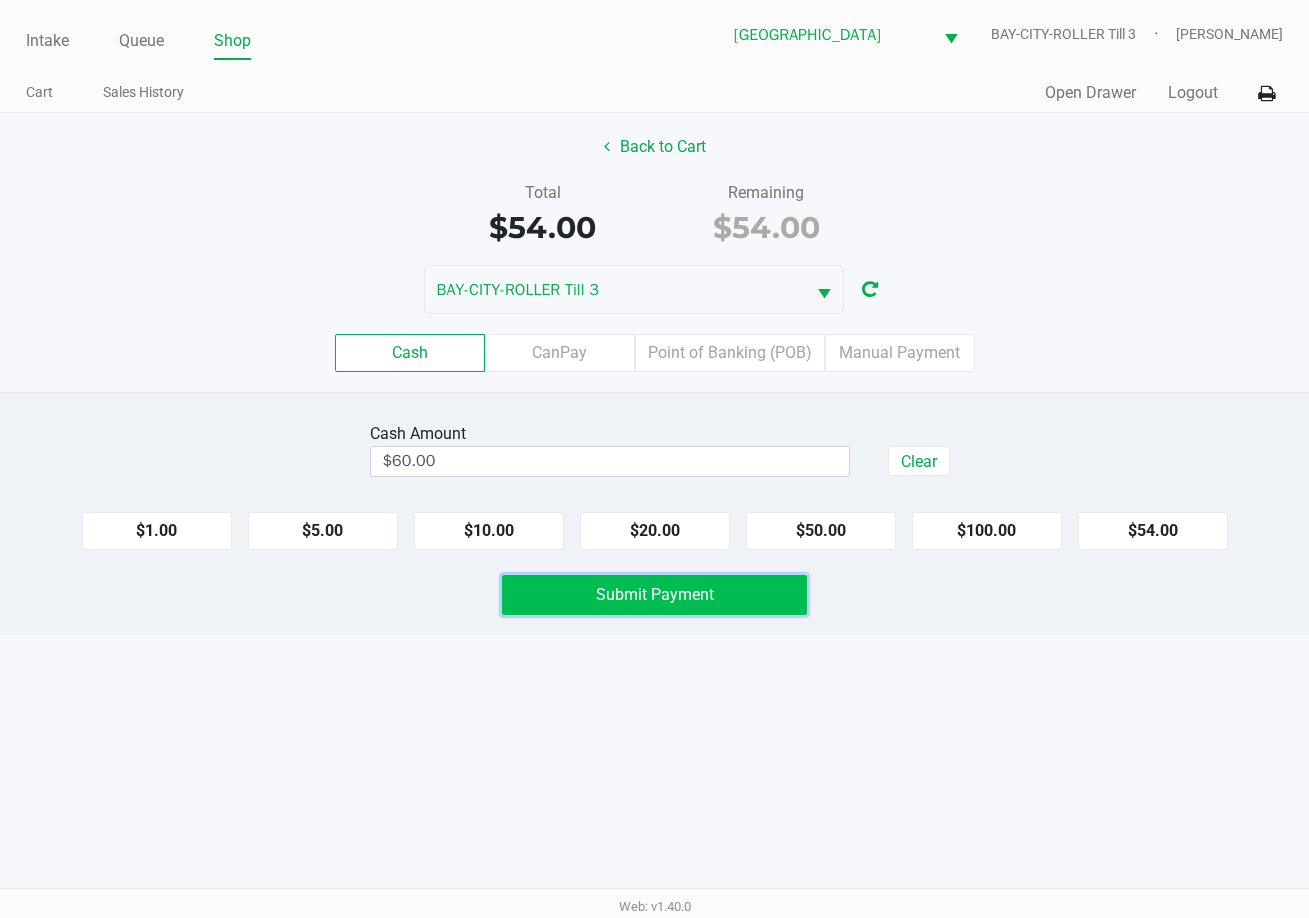 click on "Submit Payment" 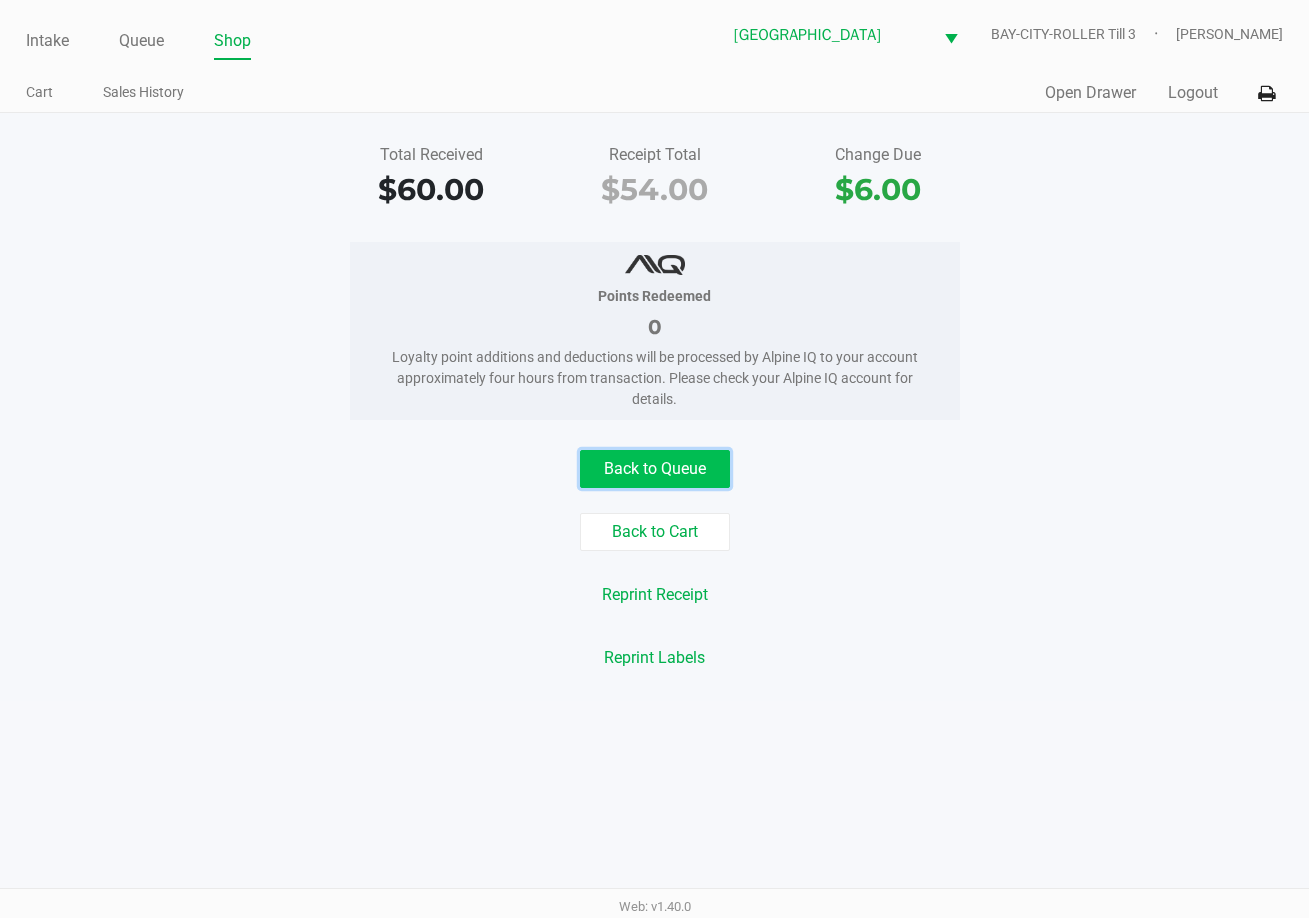 click on "Back to Queue" 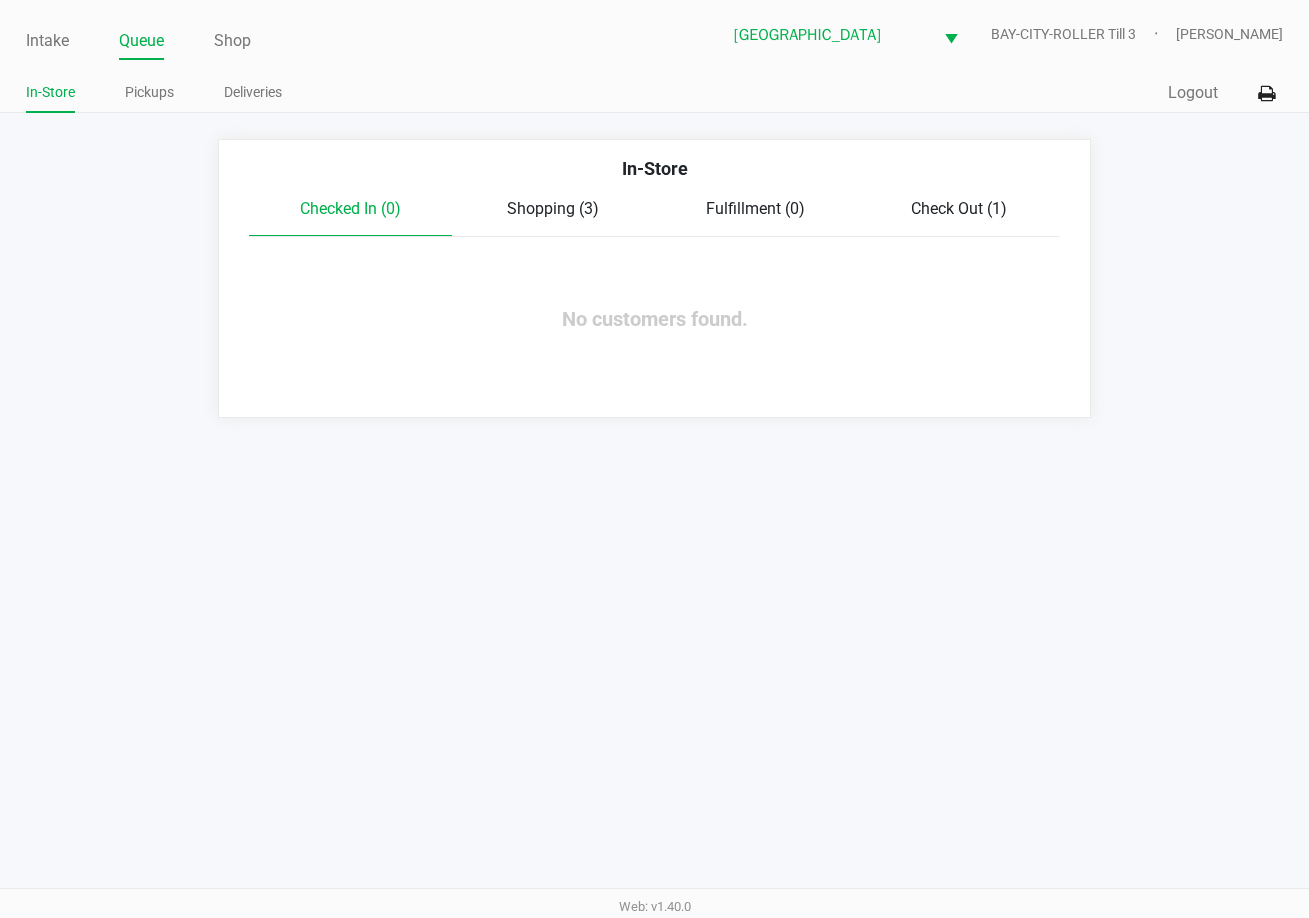 click on "Shopping (3)" 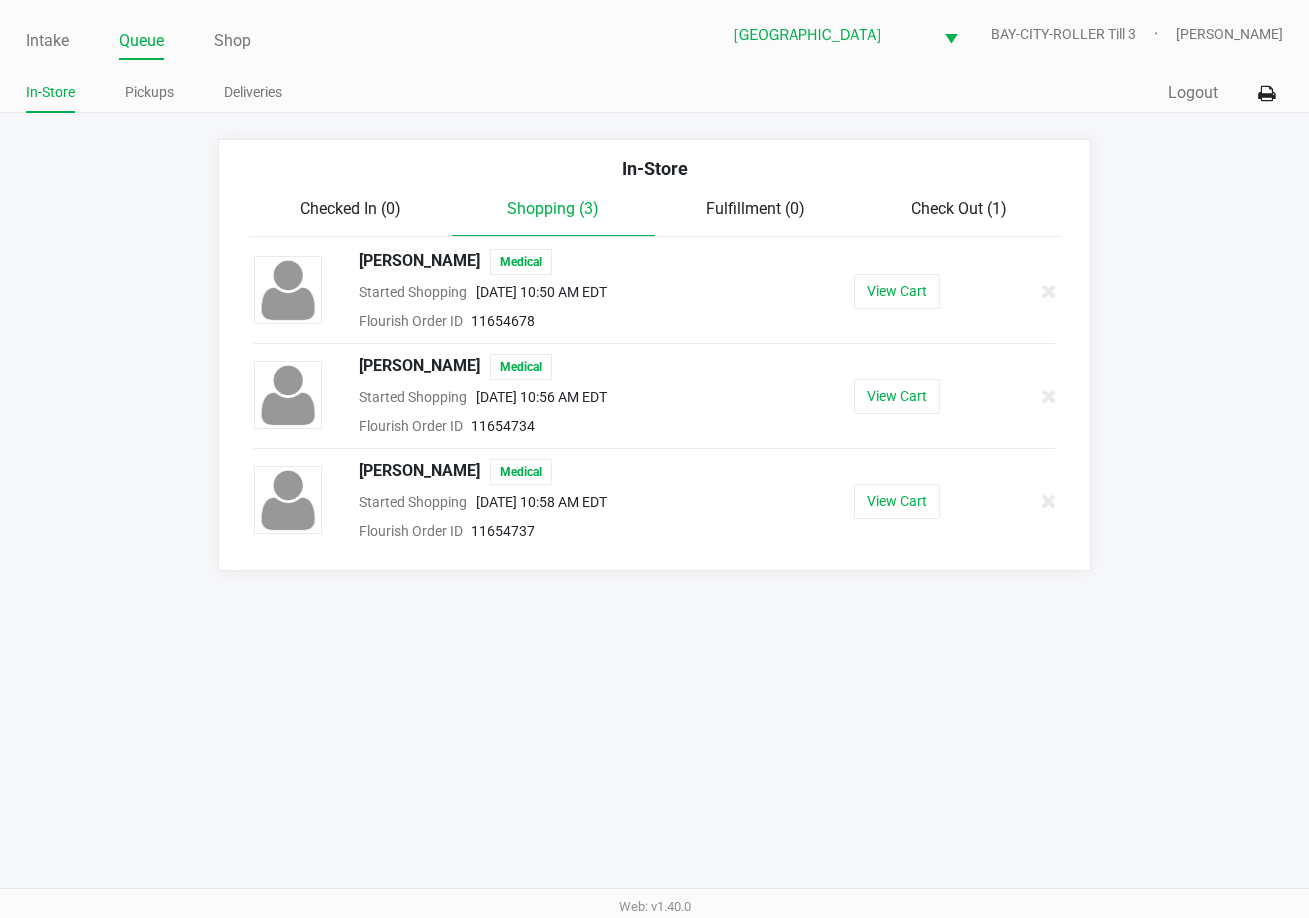drag, startPoint x: 938, startPoint y: 757, endPoint x: 939, endPoint y: 747, distance: 10.049875 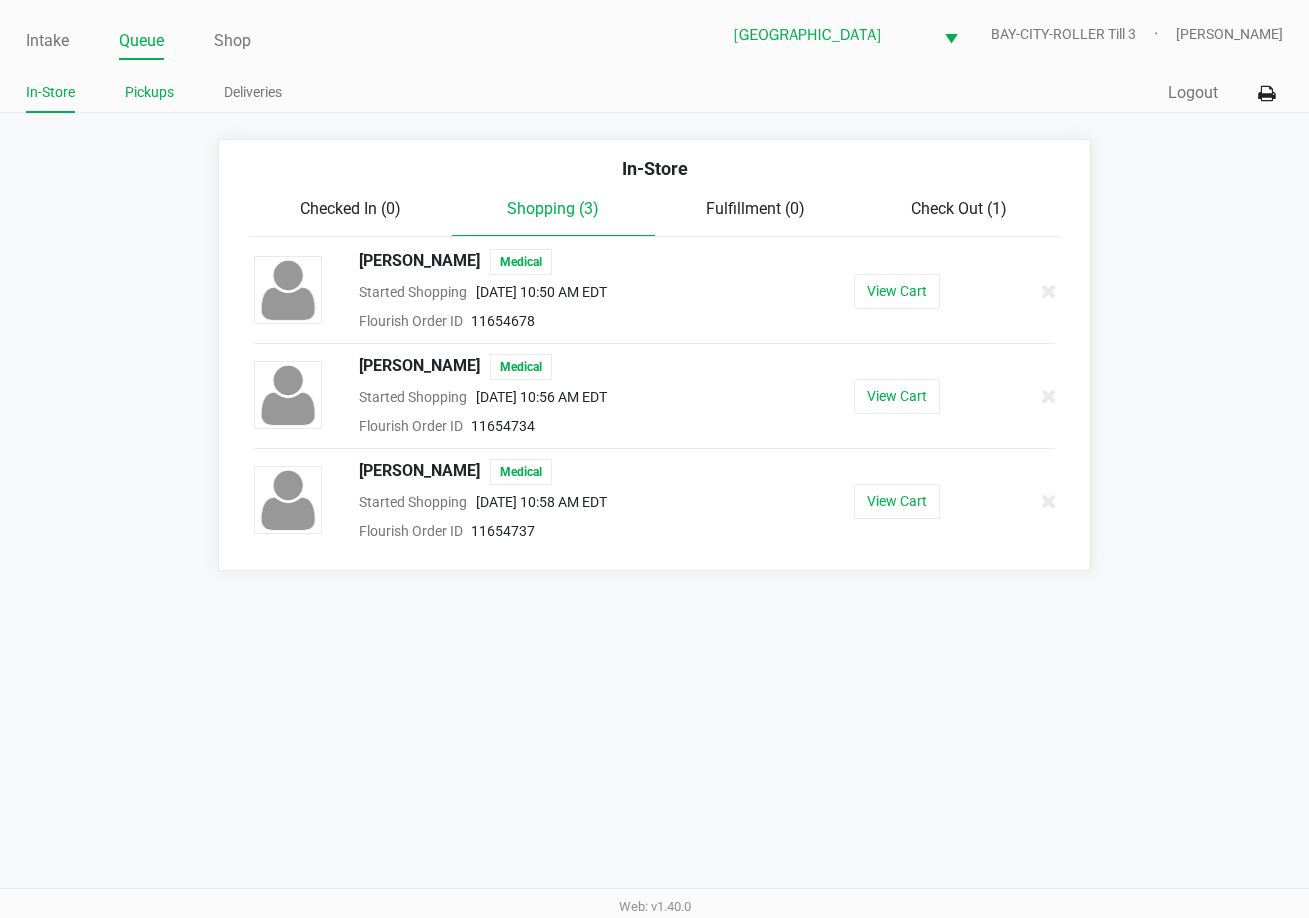 click on "Pickups" 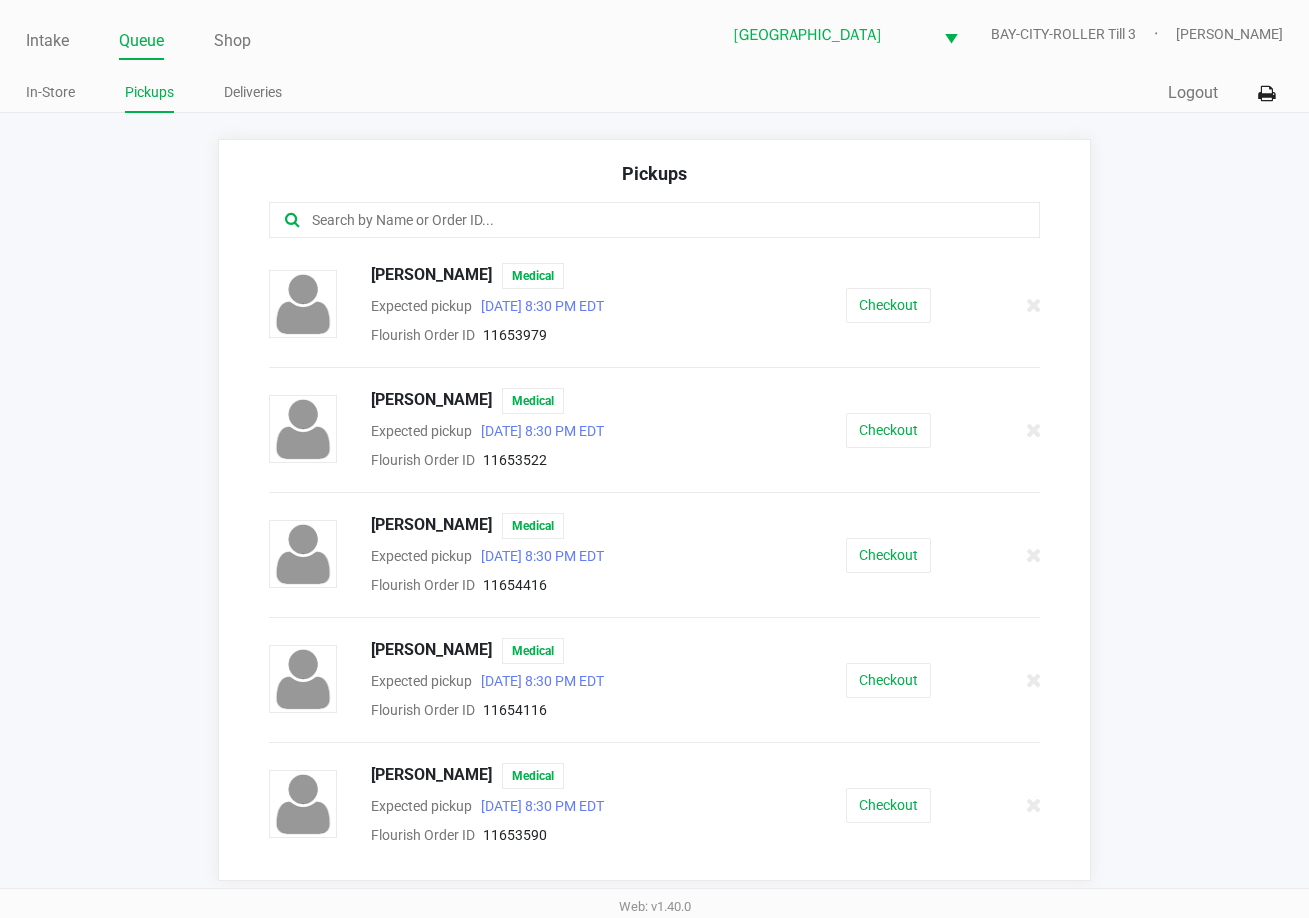 click 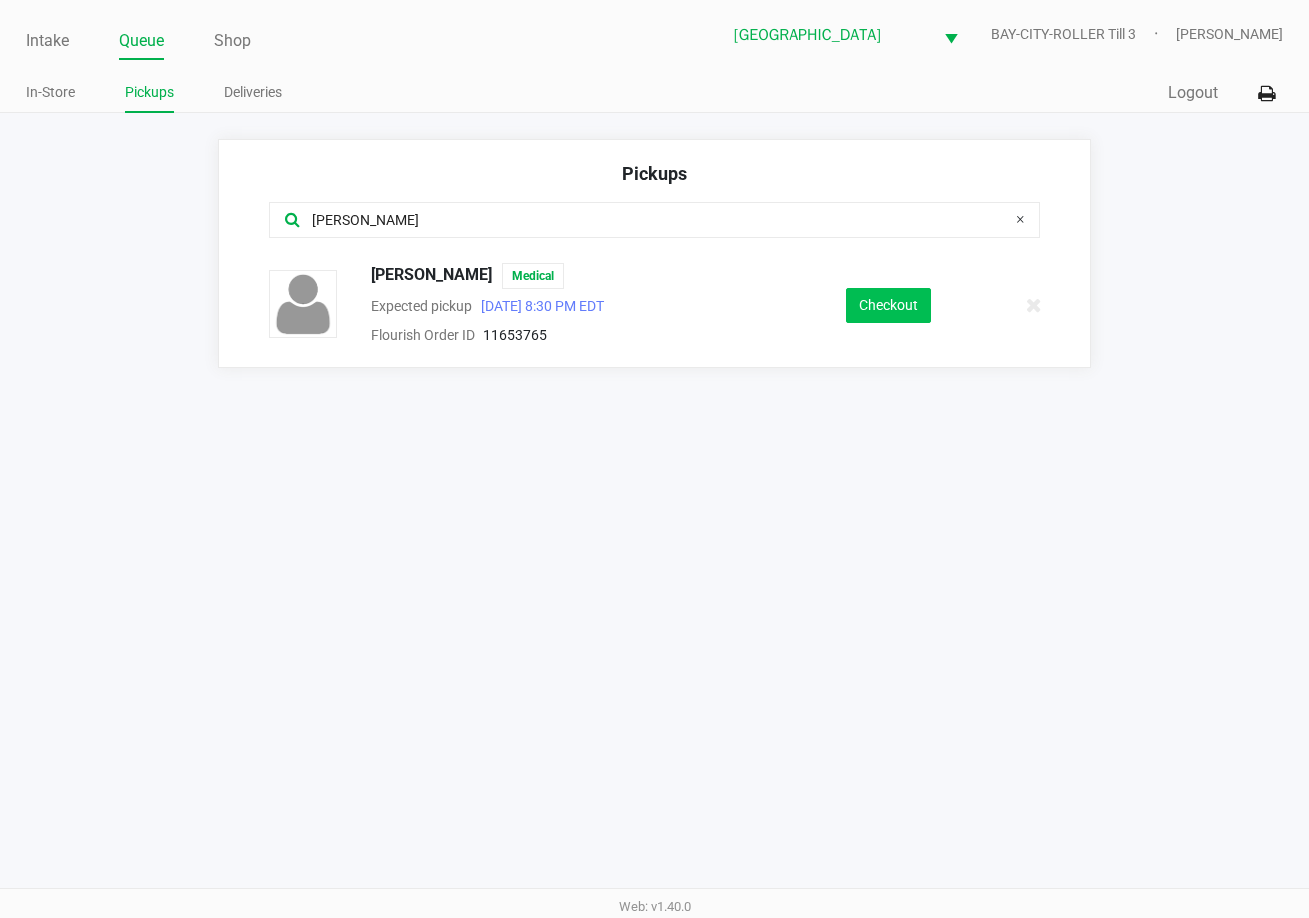 type on "eli" 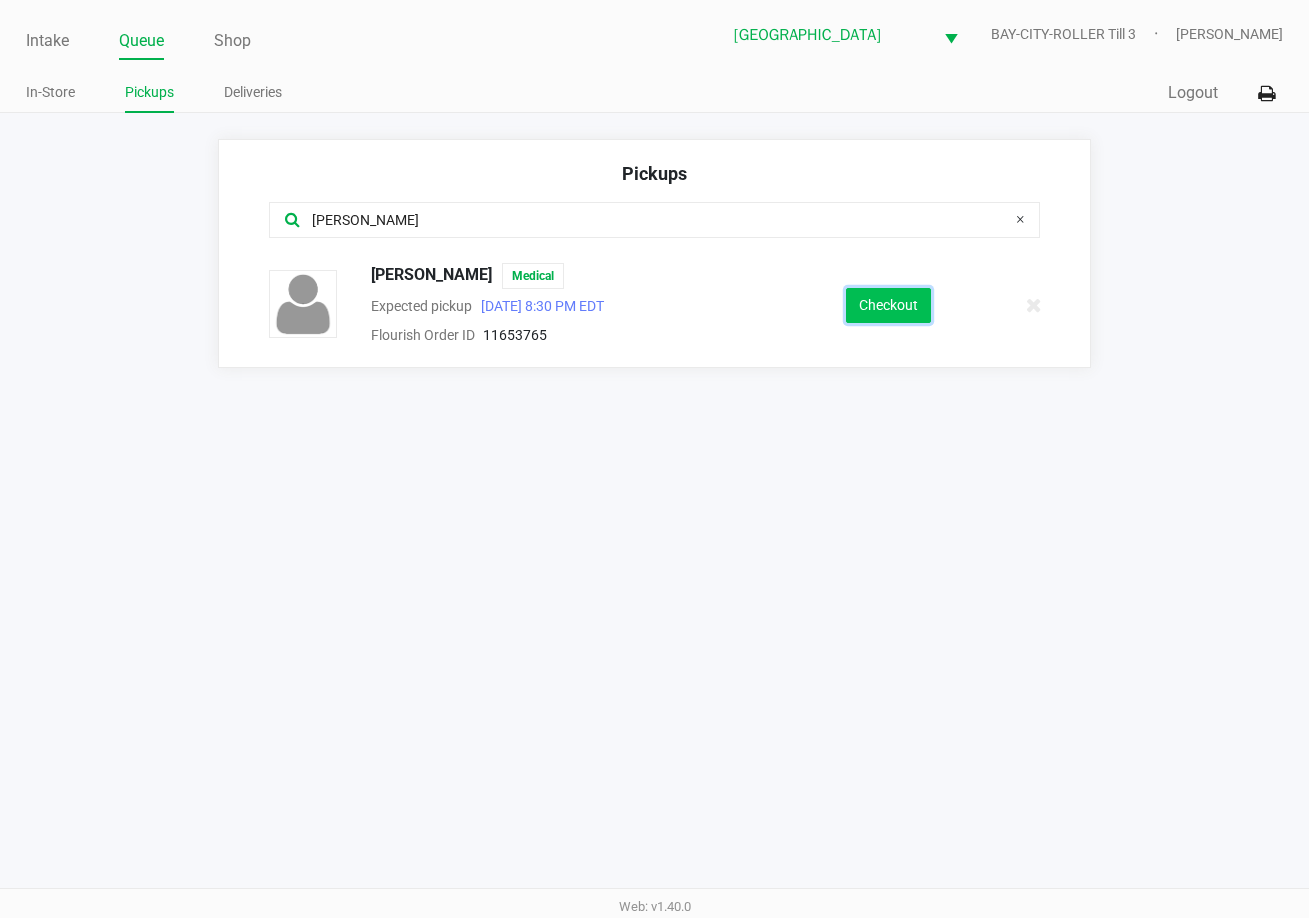 click on "Checkout" 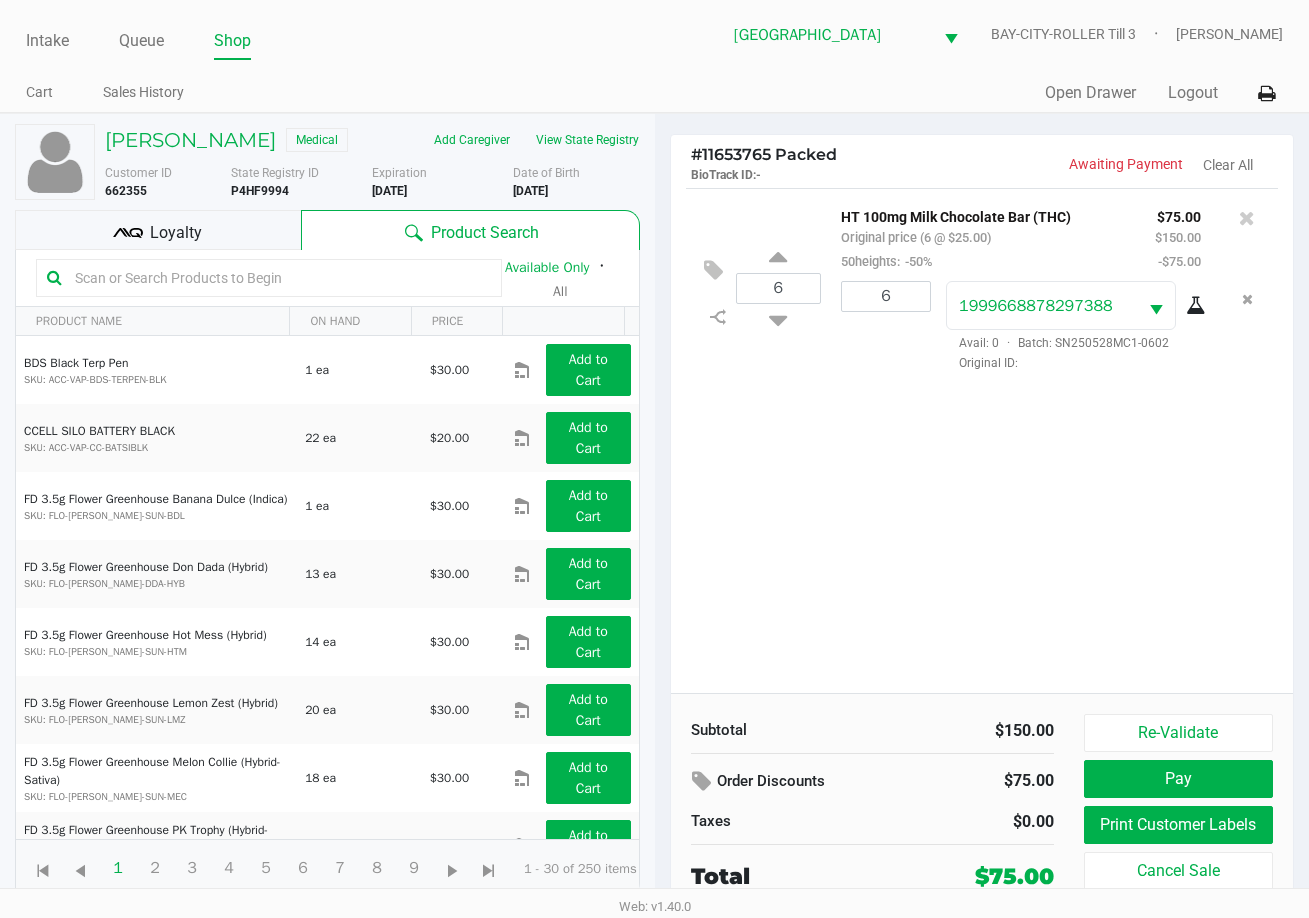 click on "Loyalty" 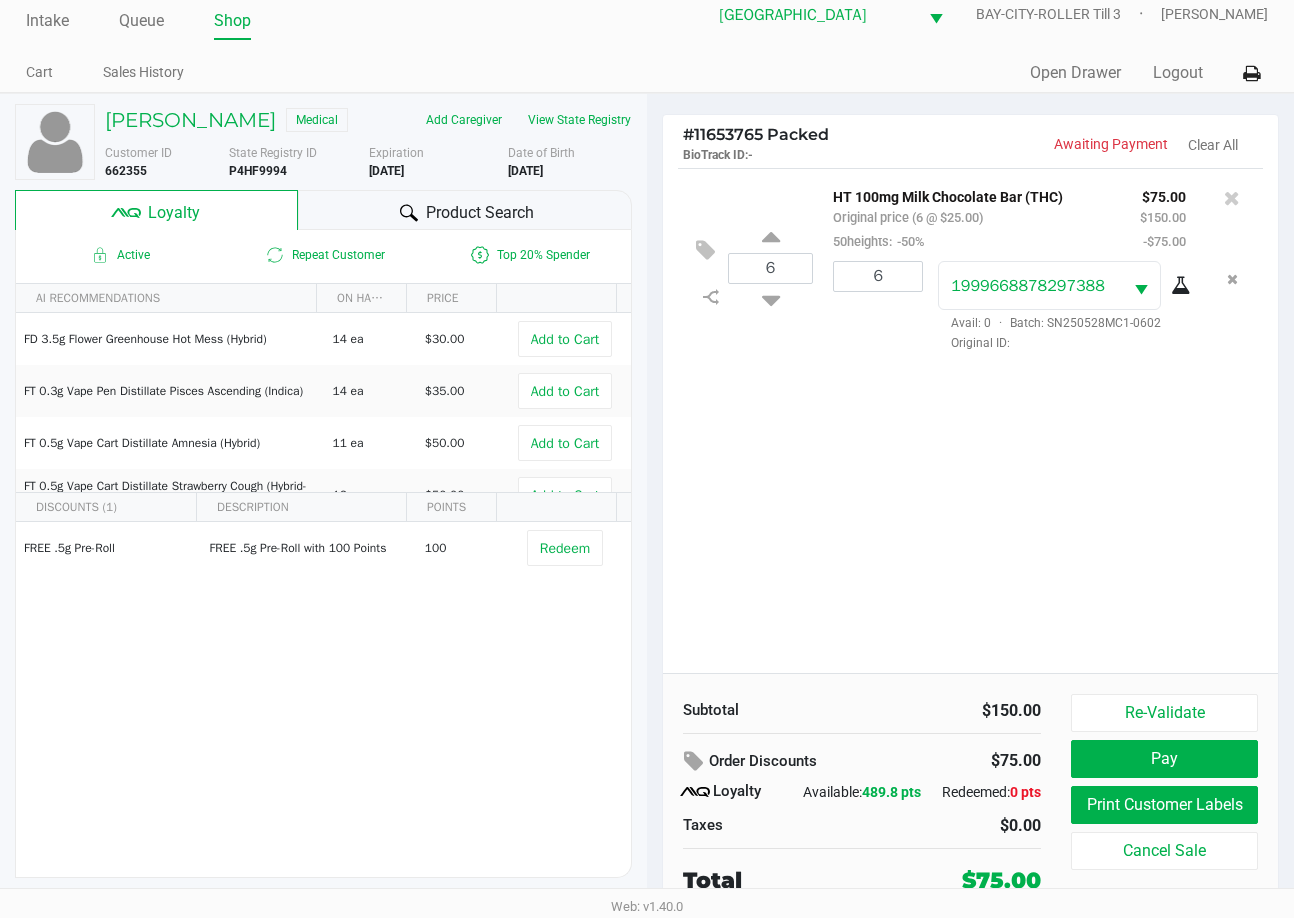 scroll, scrollTop: 38, scrollLeft: 0, axis: vertical 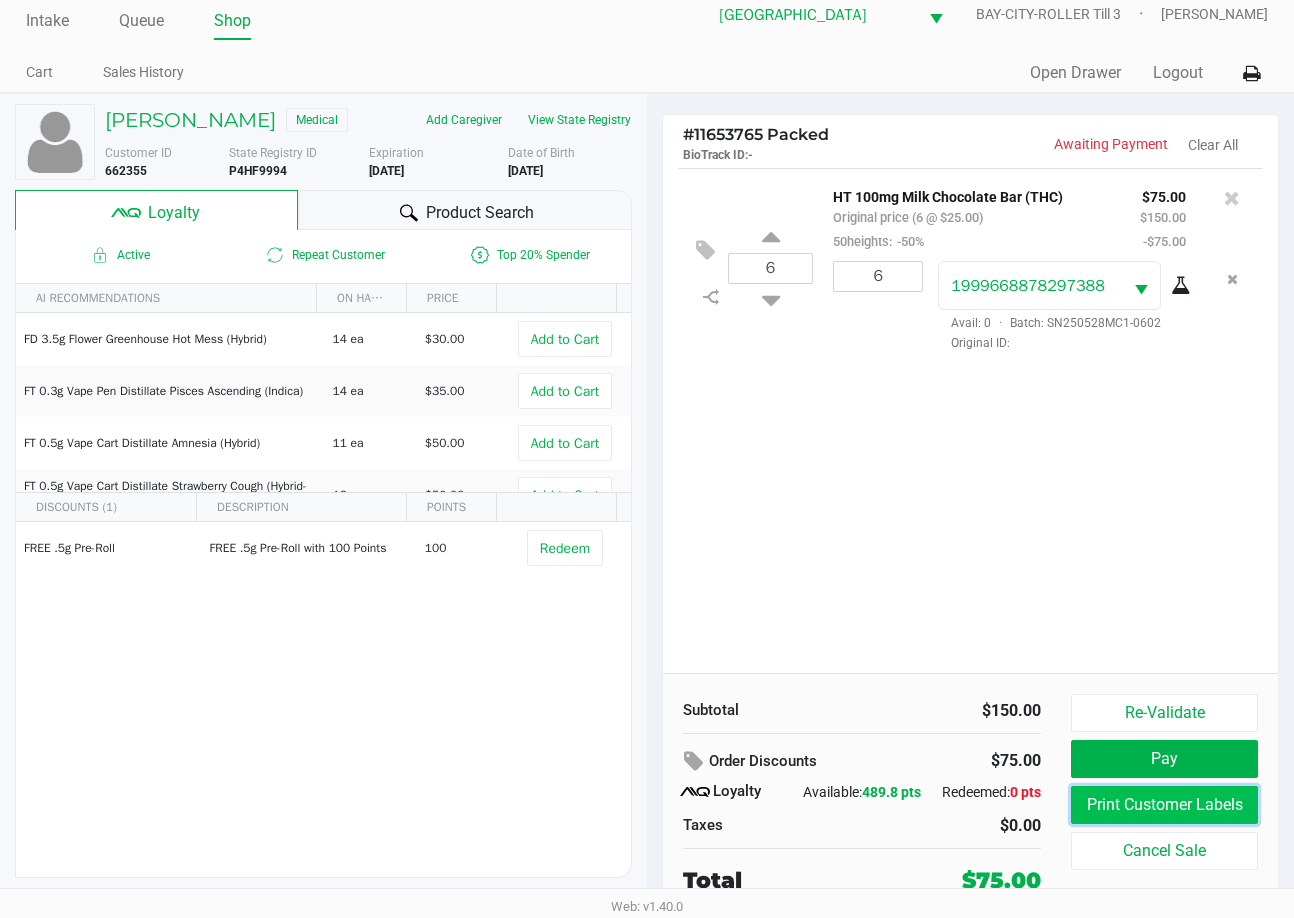 click on "Print Customer Labels" 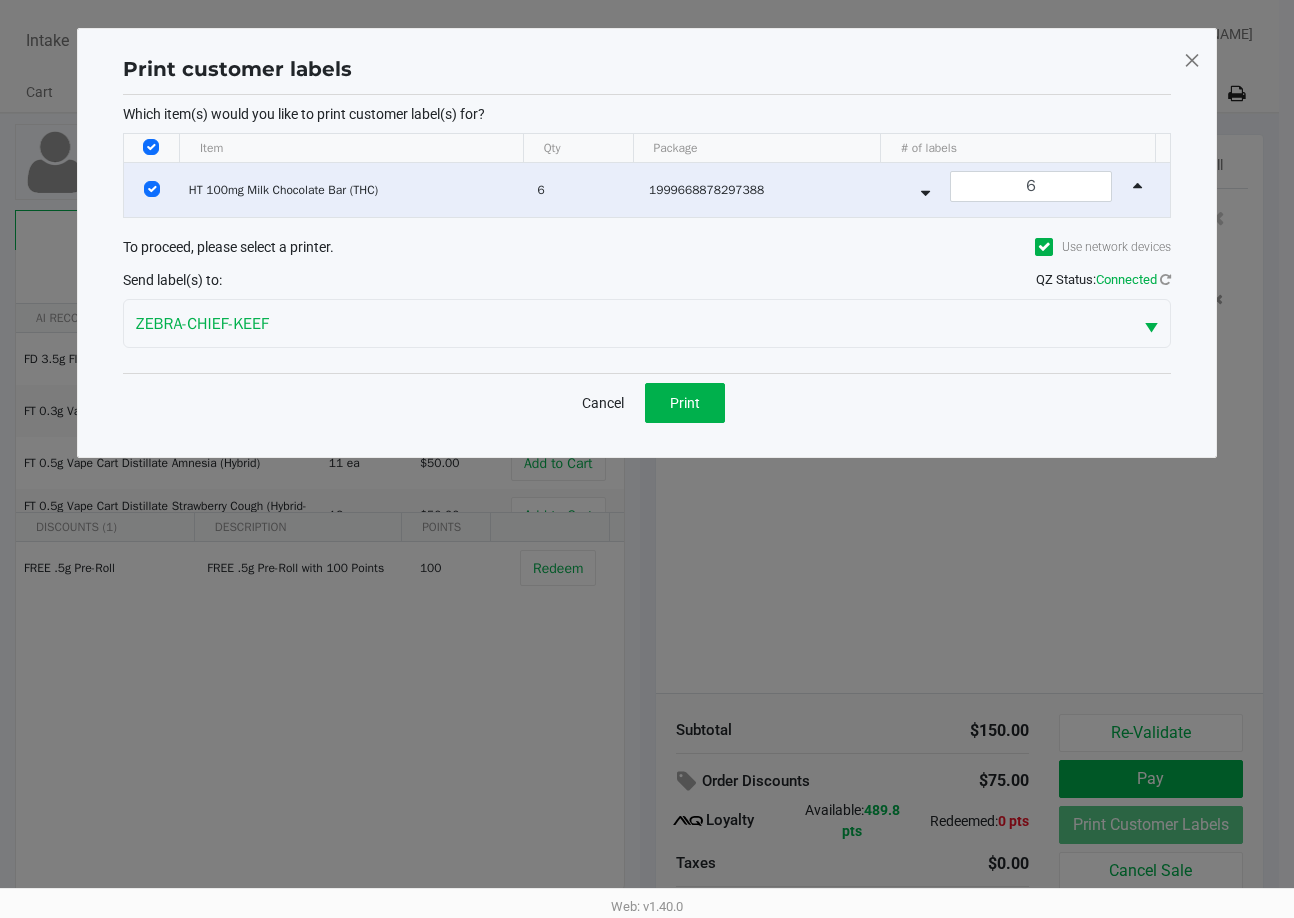 scroll, scrollTop: 0, scrollLeft: 0, axis: both 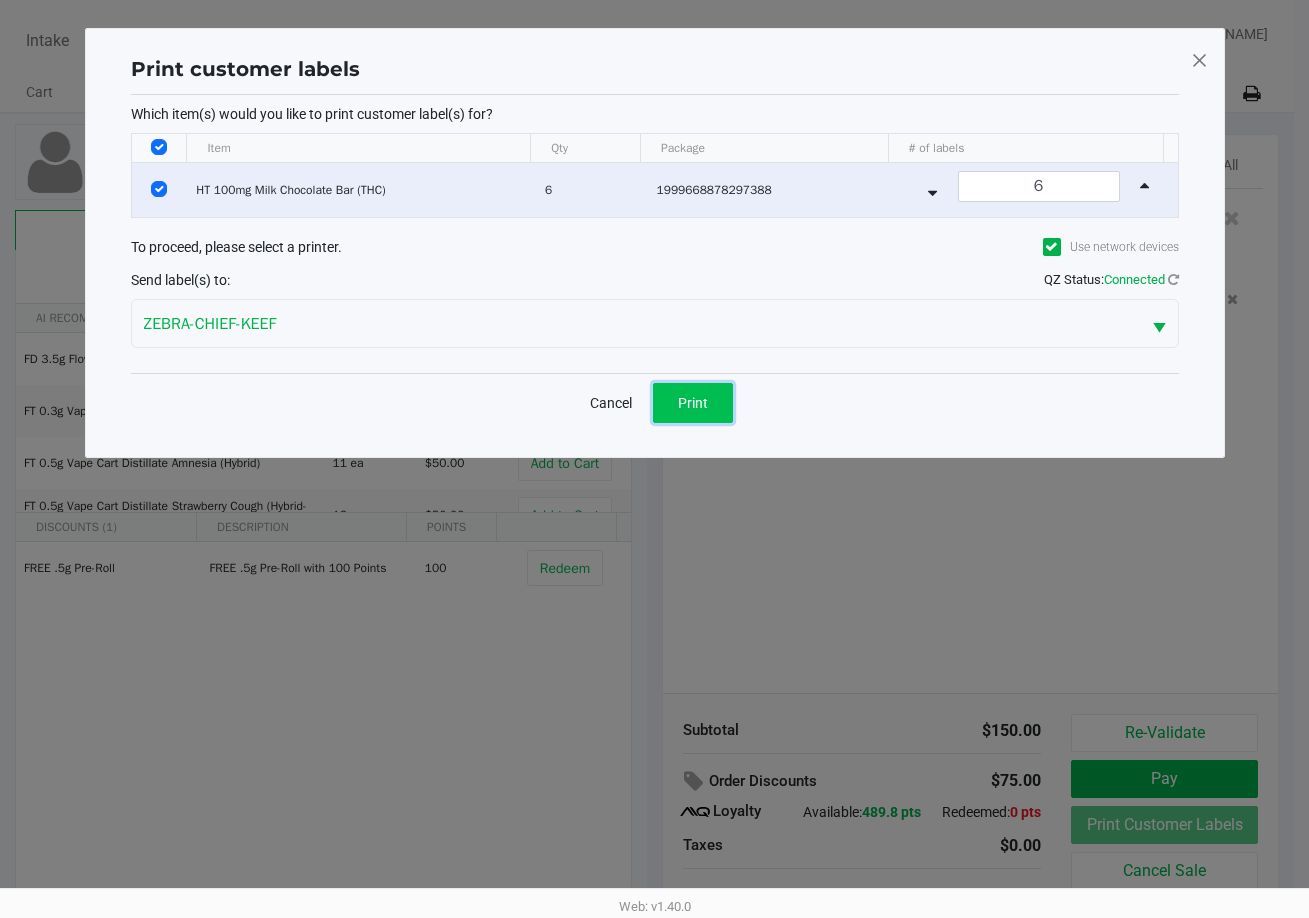 click on "Print" 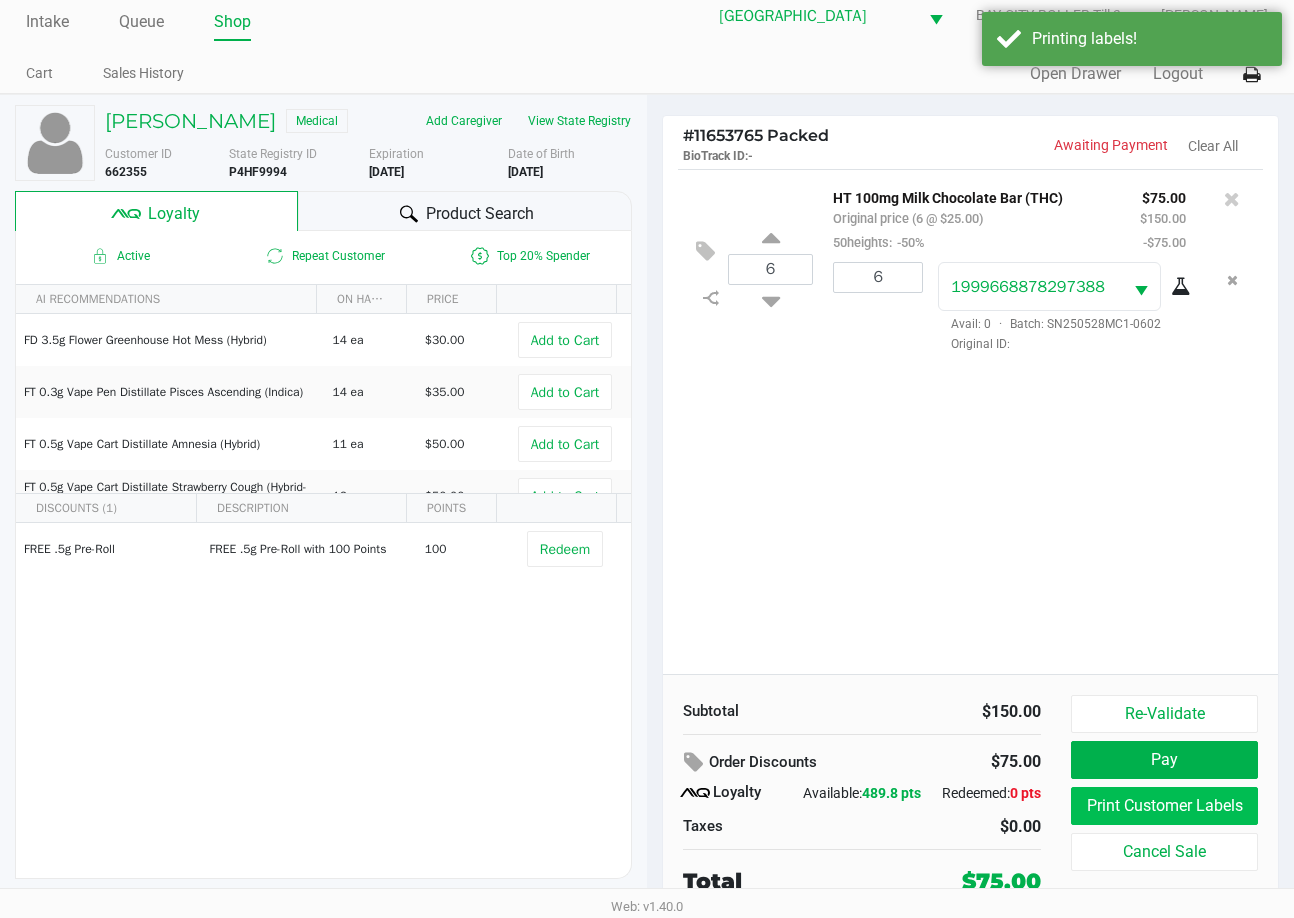 scroll, scrollTop: 38, scrollLeft: 0, axis: vertical 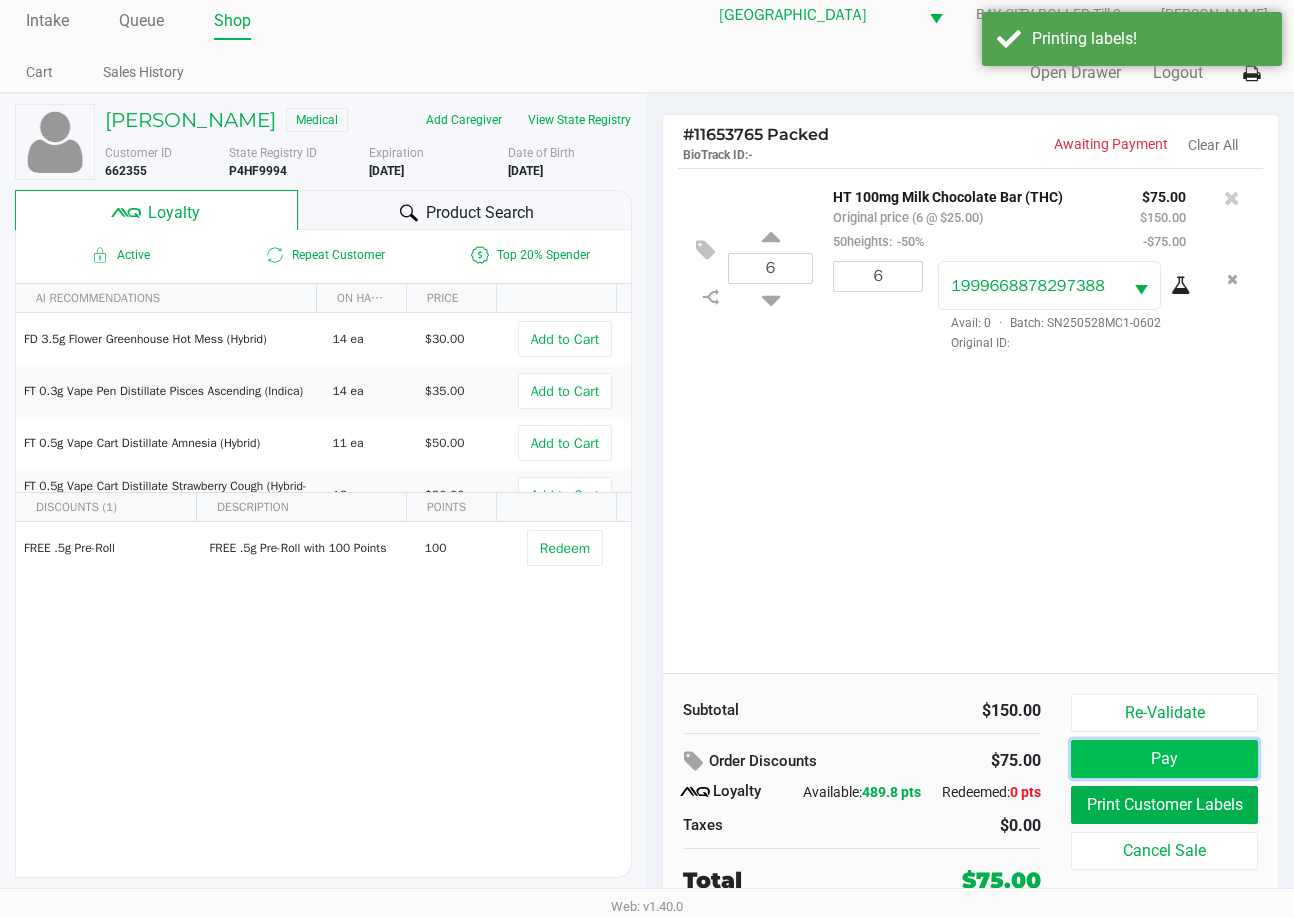 click on "Pay" 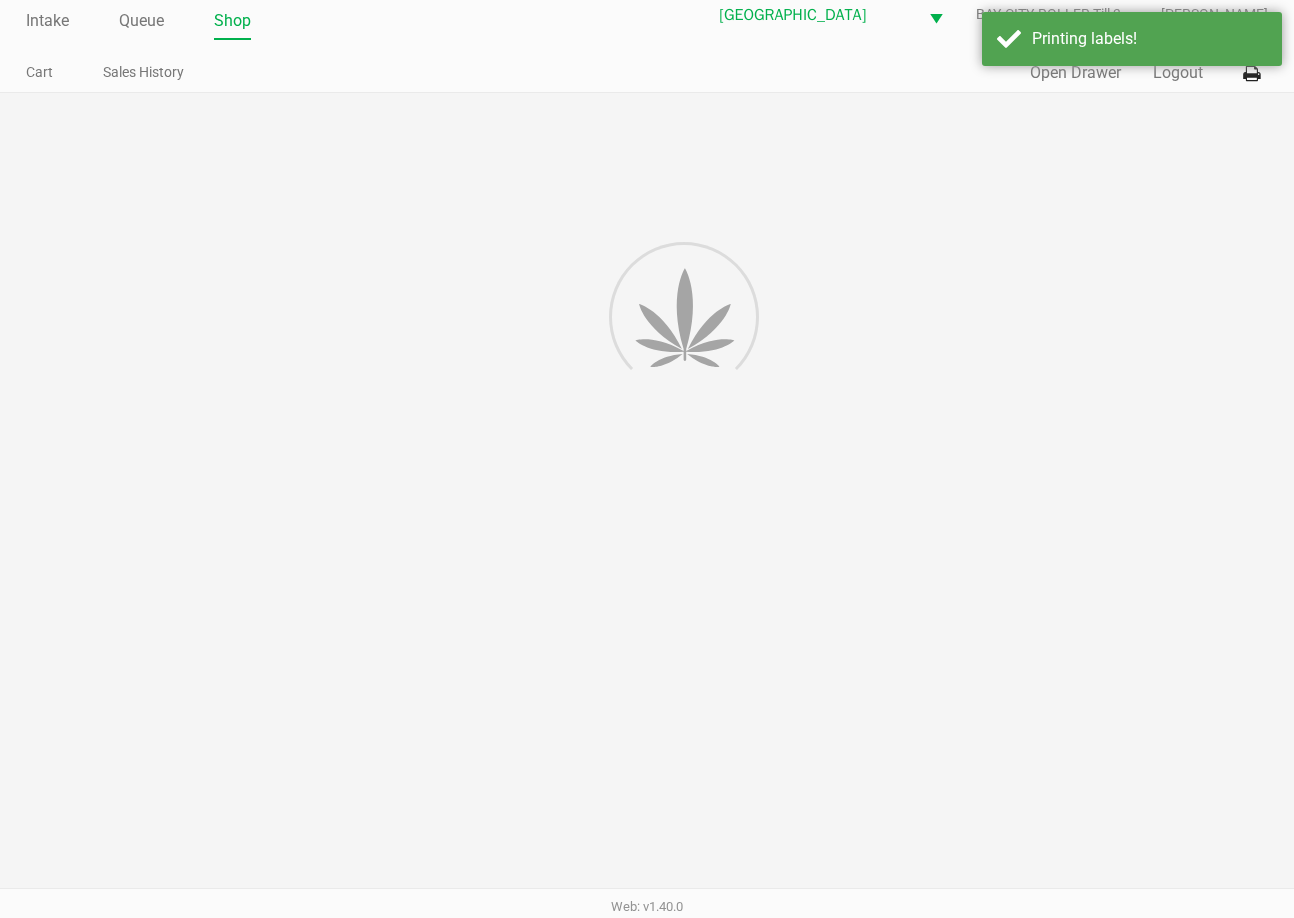 scroll, scrollTop: 0, scrollLeft: 0, axis: both 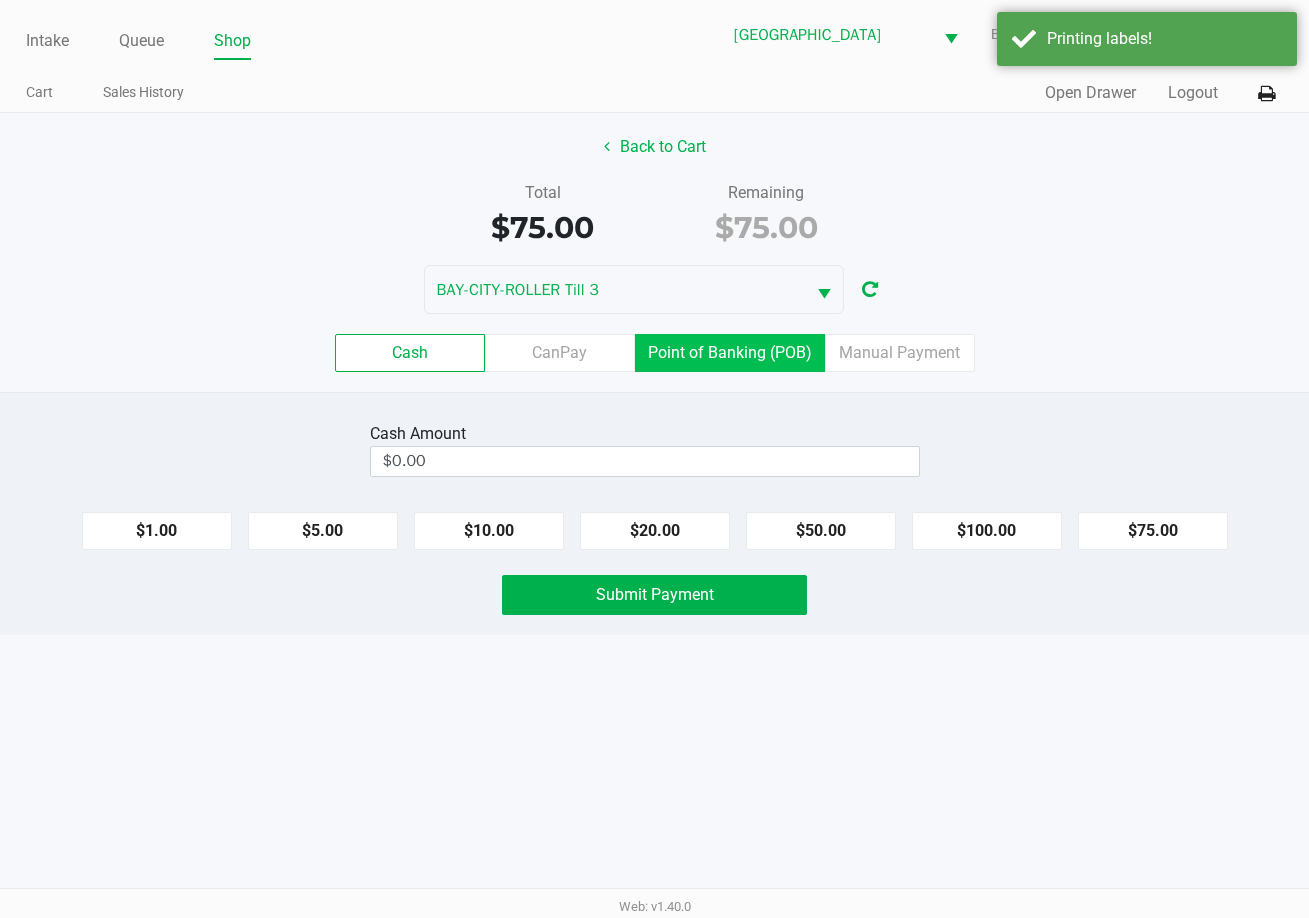 click on "Point of Banking (POB)" 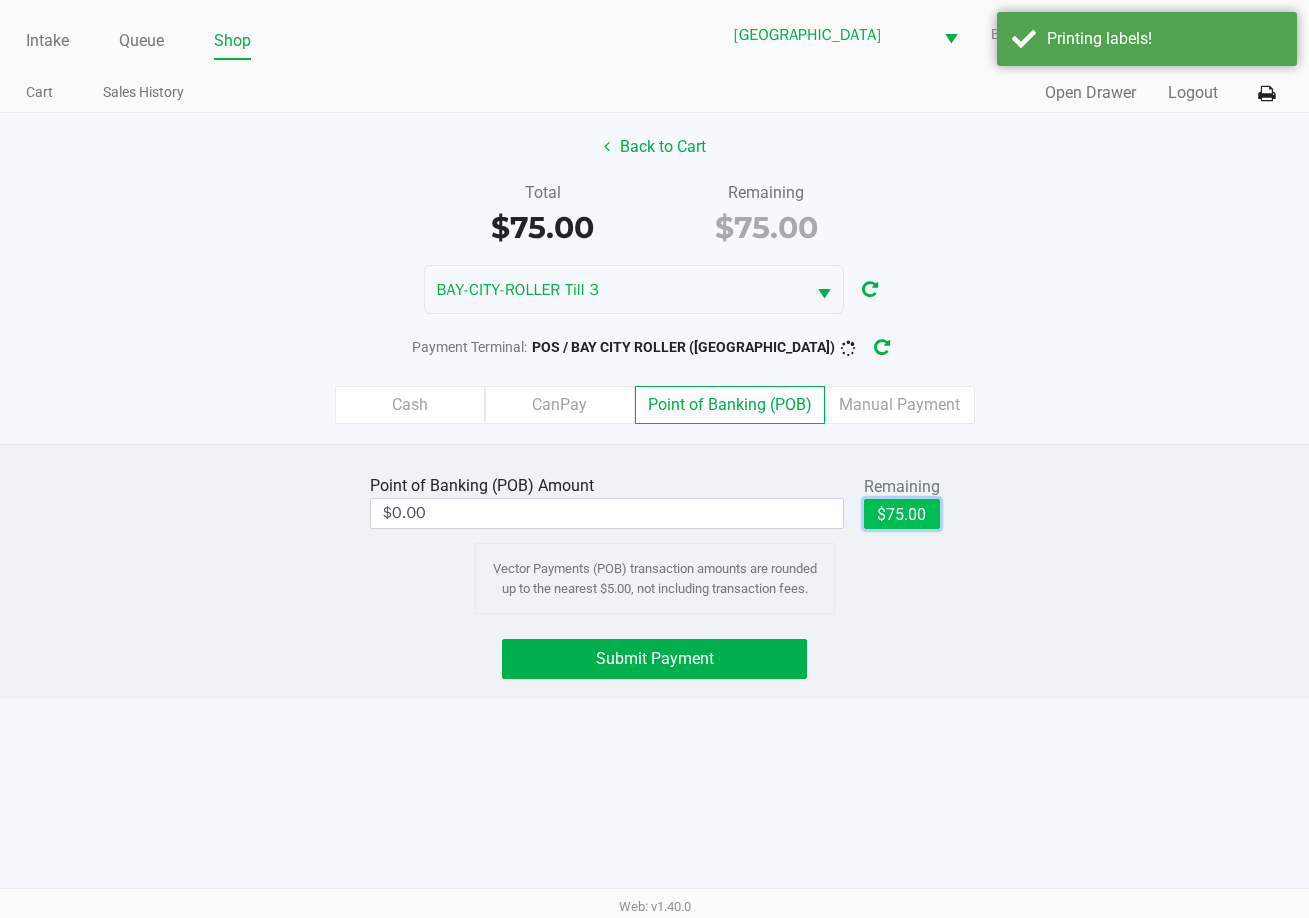 click on "$75.00" 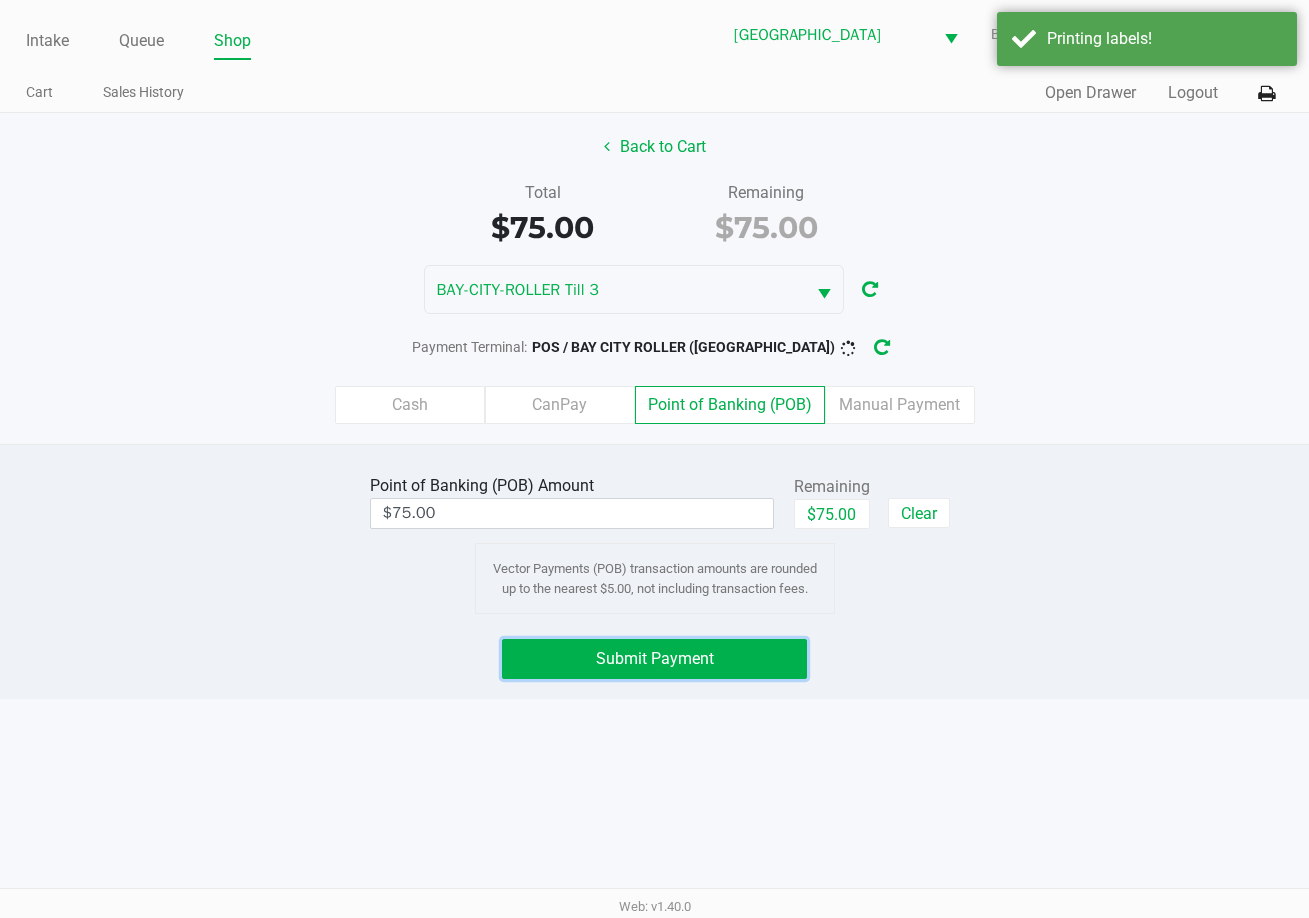 drag, startPoint x: 728, startPoint y: 643, endPoint x: 681, endPoint y: 628, distance: 49.335587 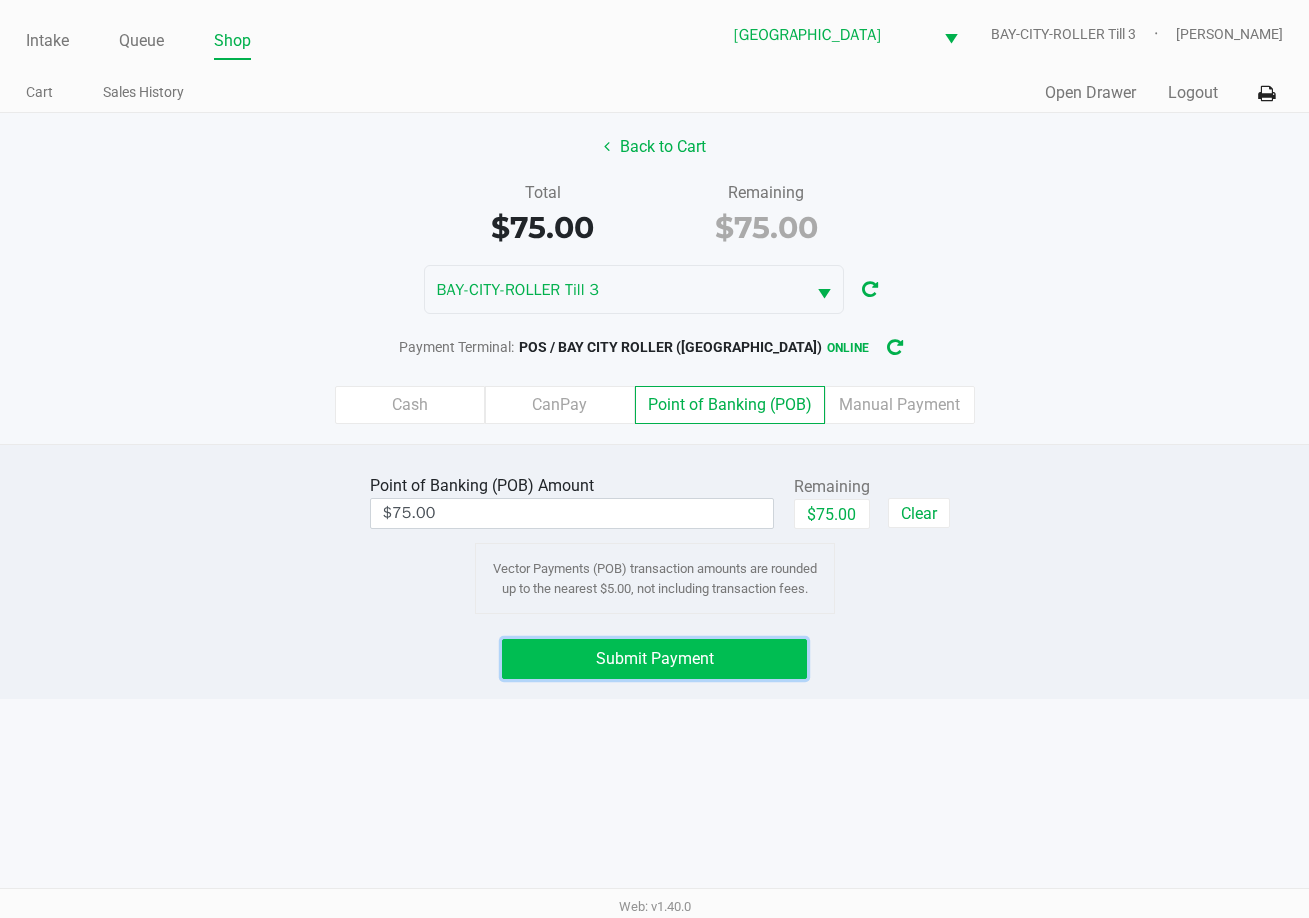 drag, startPoint x: 757, startPoint y: 660, endPoint x: 701, endPoint y: 670, distance: 56.88585 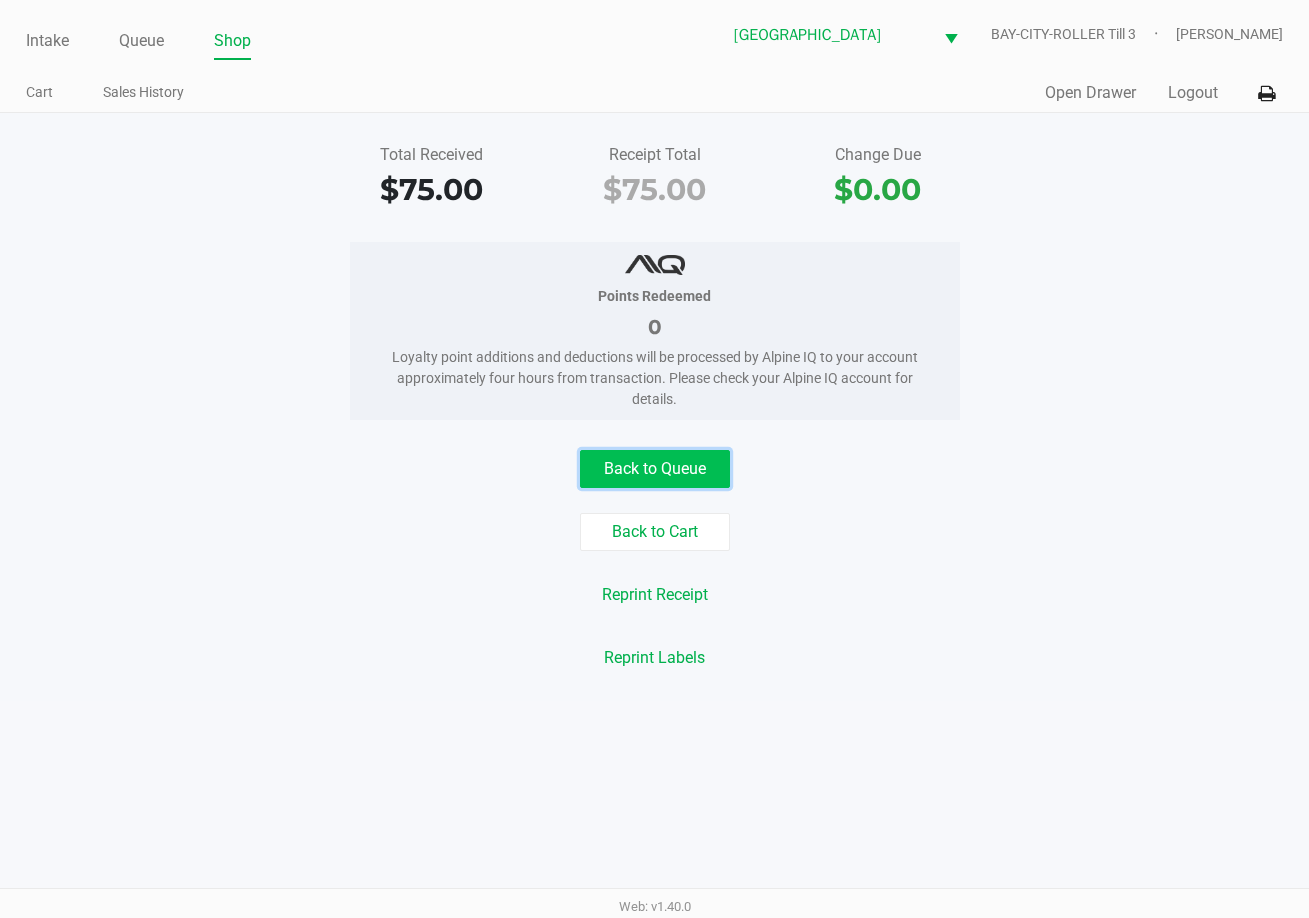 click on "Back to Queue" 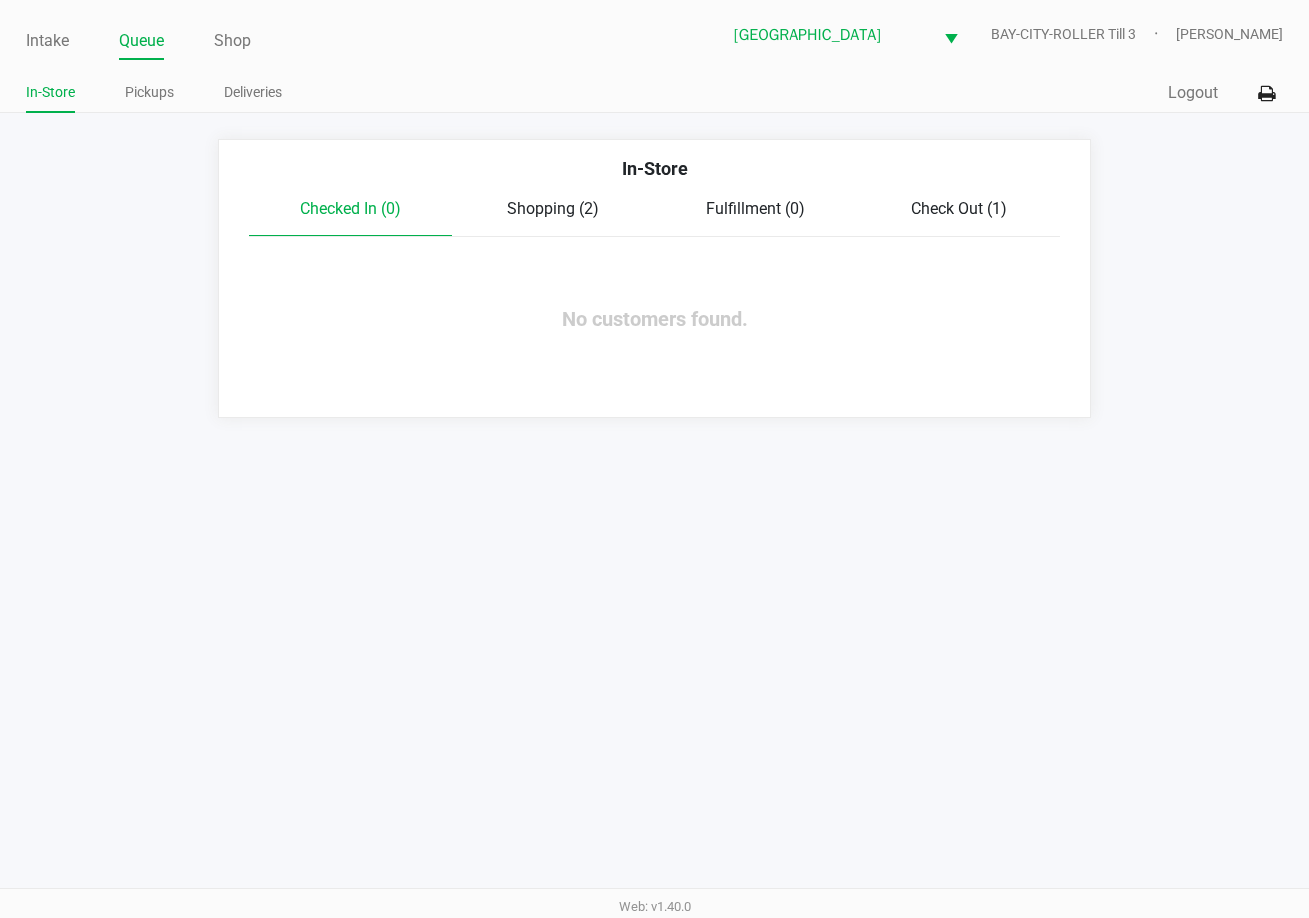 click on "Check Out (1)" 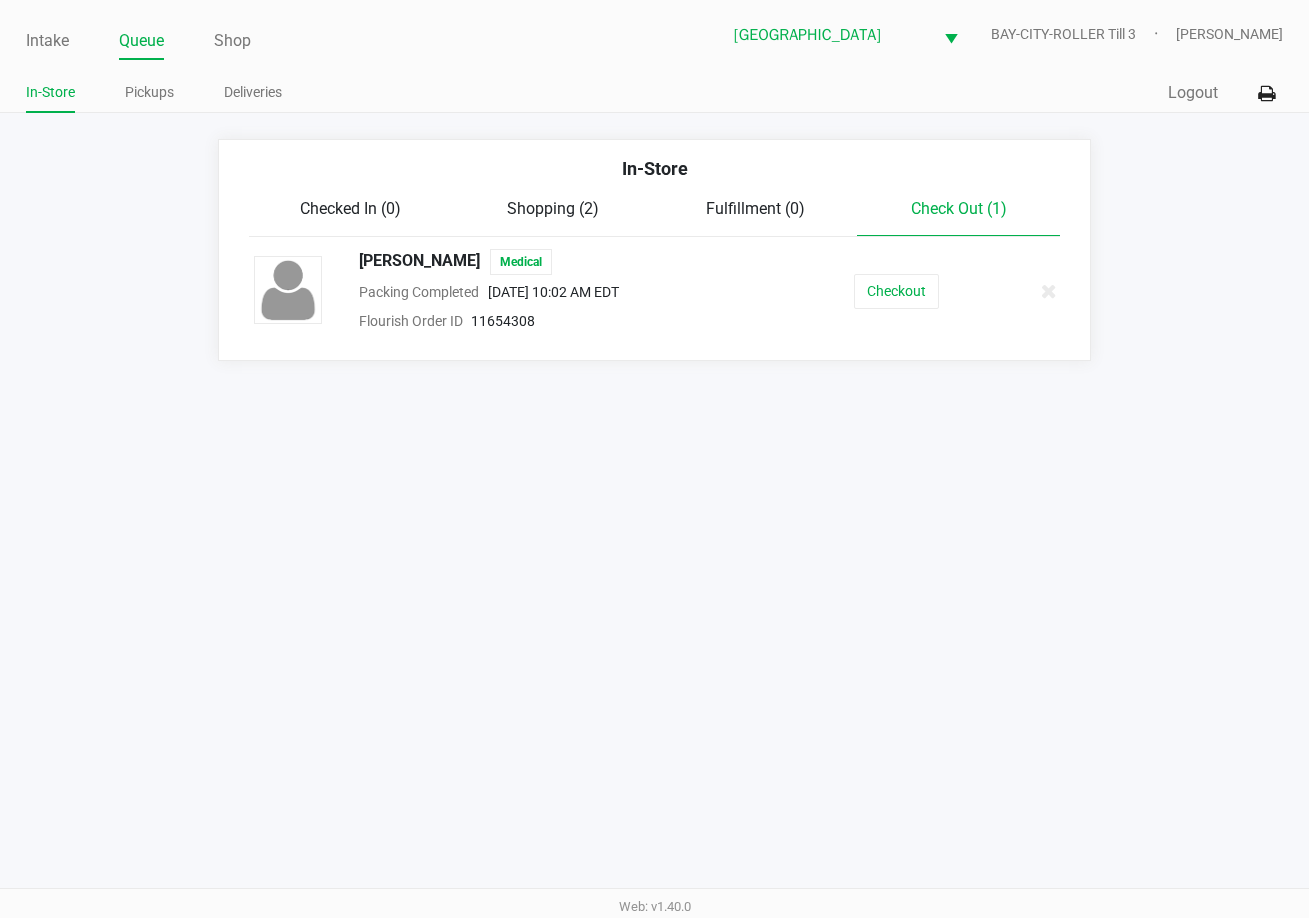 drag, startPoint x: 562, startPoint y: 203, endPoint x: 582, endPoint y: 197, distance: 20.880613 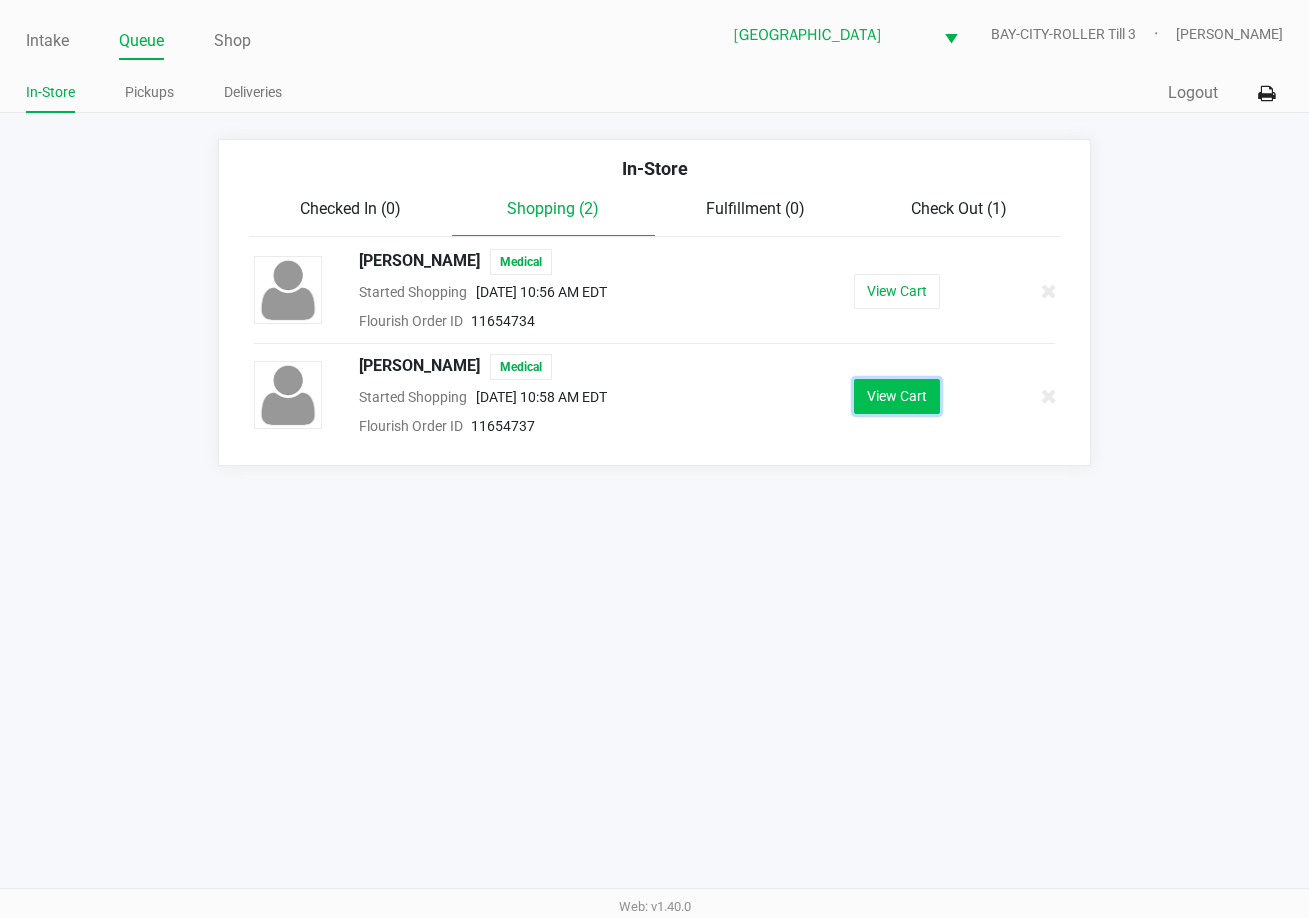 click on "View Cart" 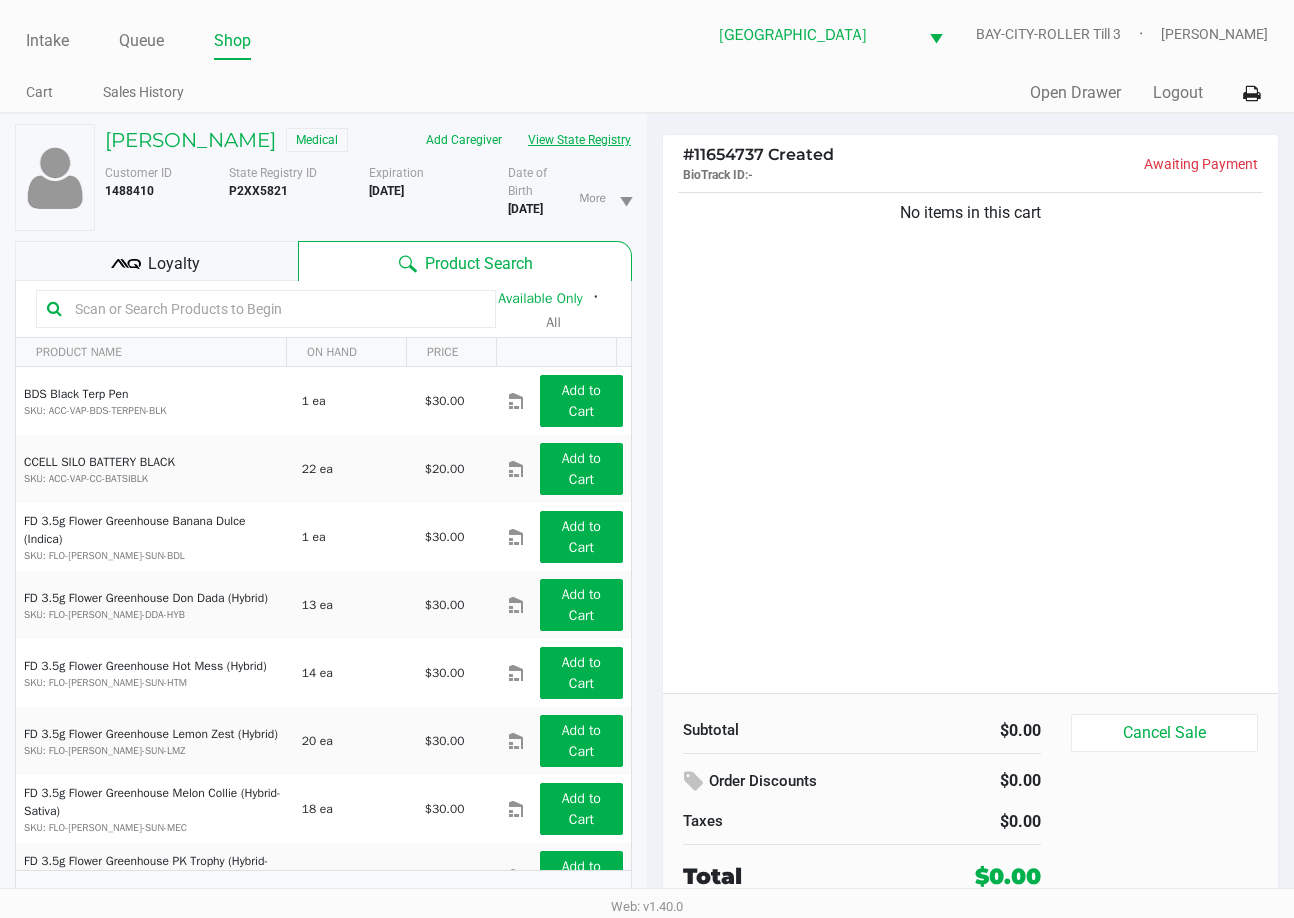 click on "View State Registry" 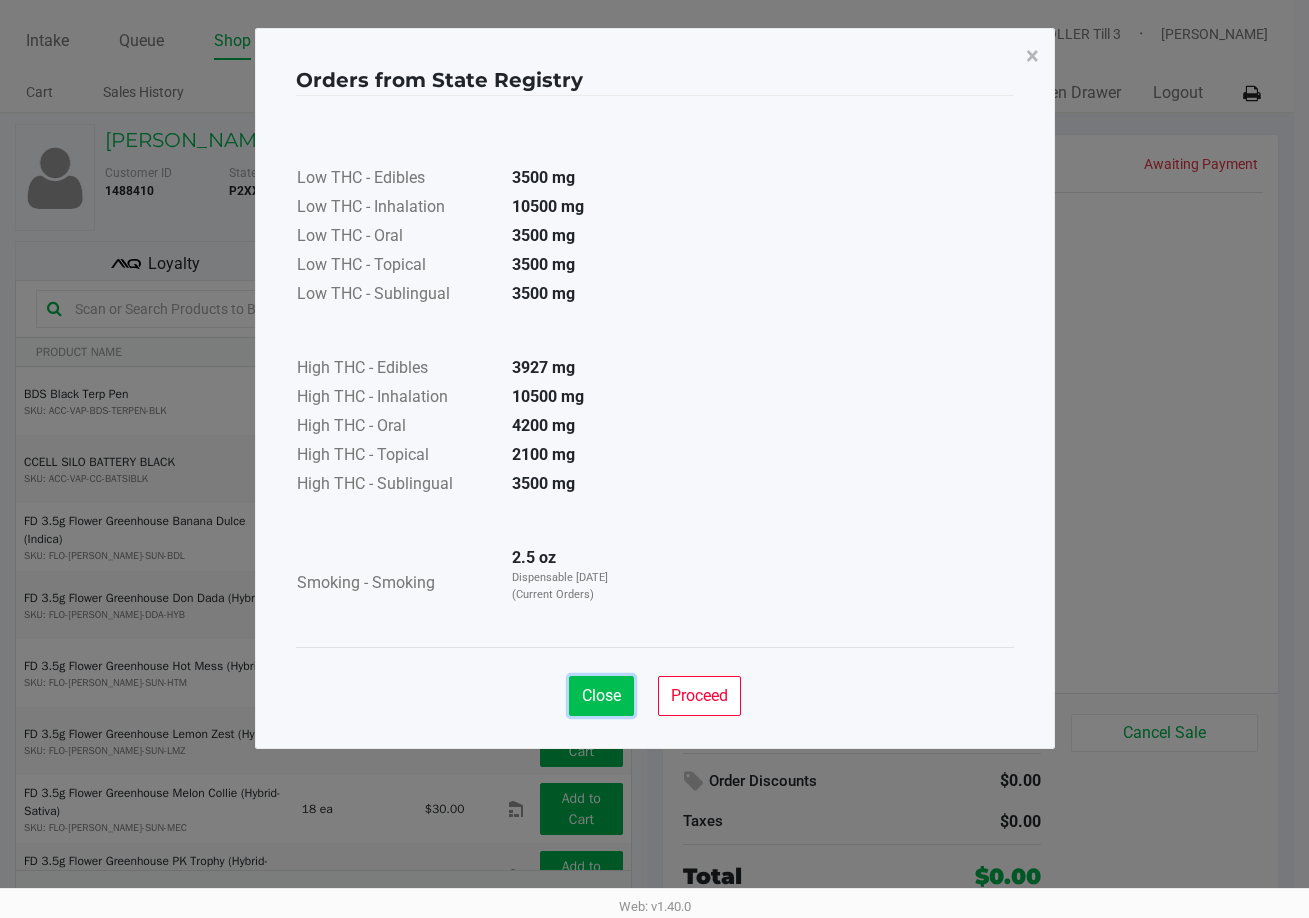 click on "Close" 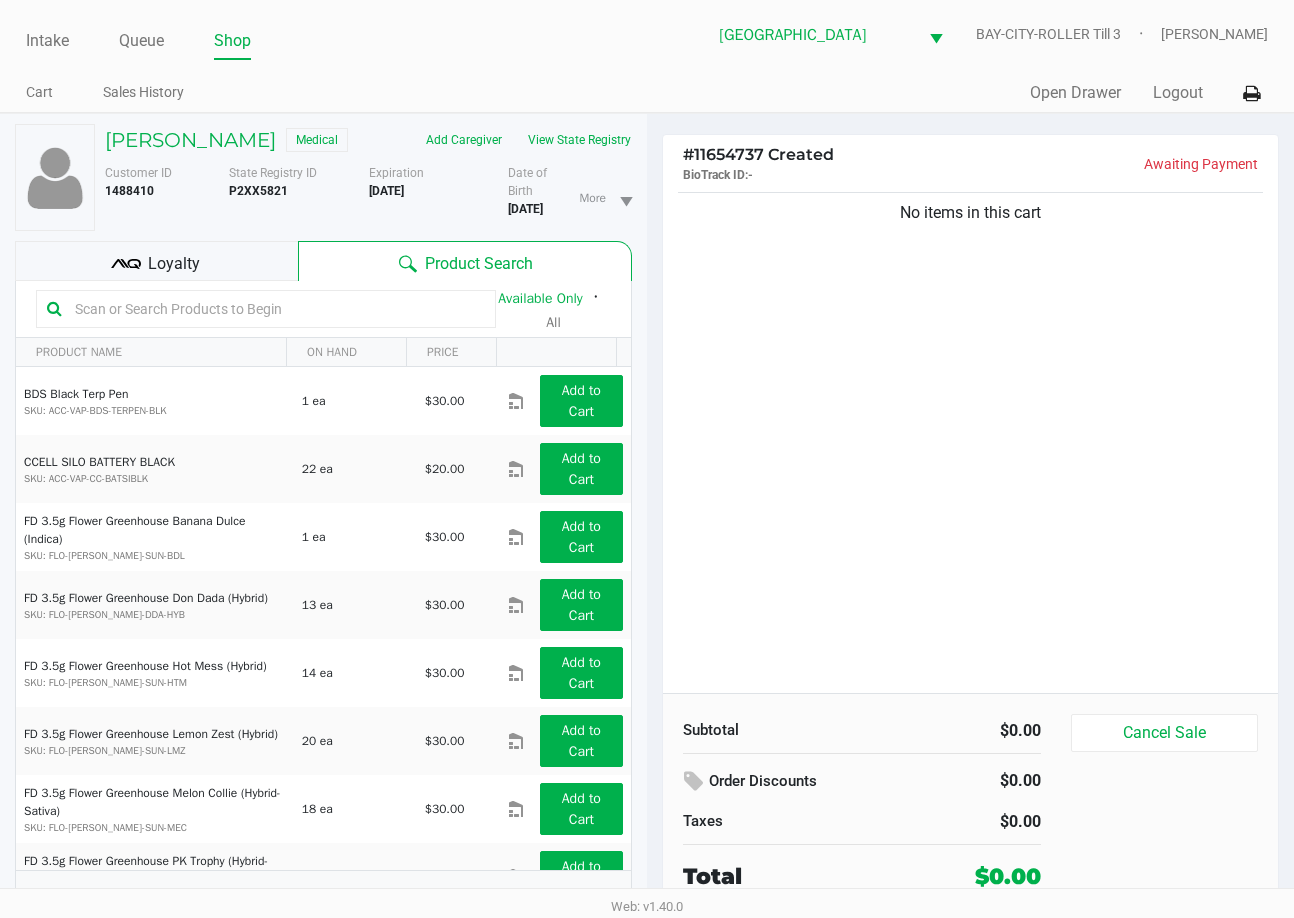 drag, startPoint x: 218, startPoint y: 330, endPoint x: 218, endPoint y: 275, distance: 55 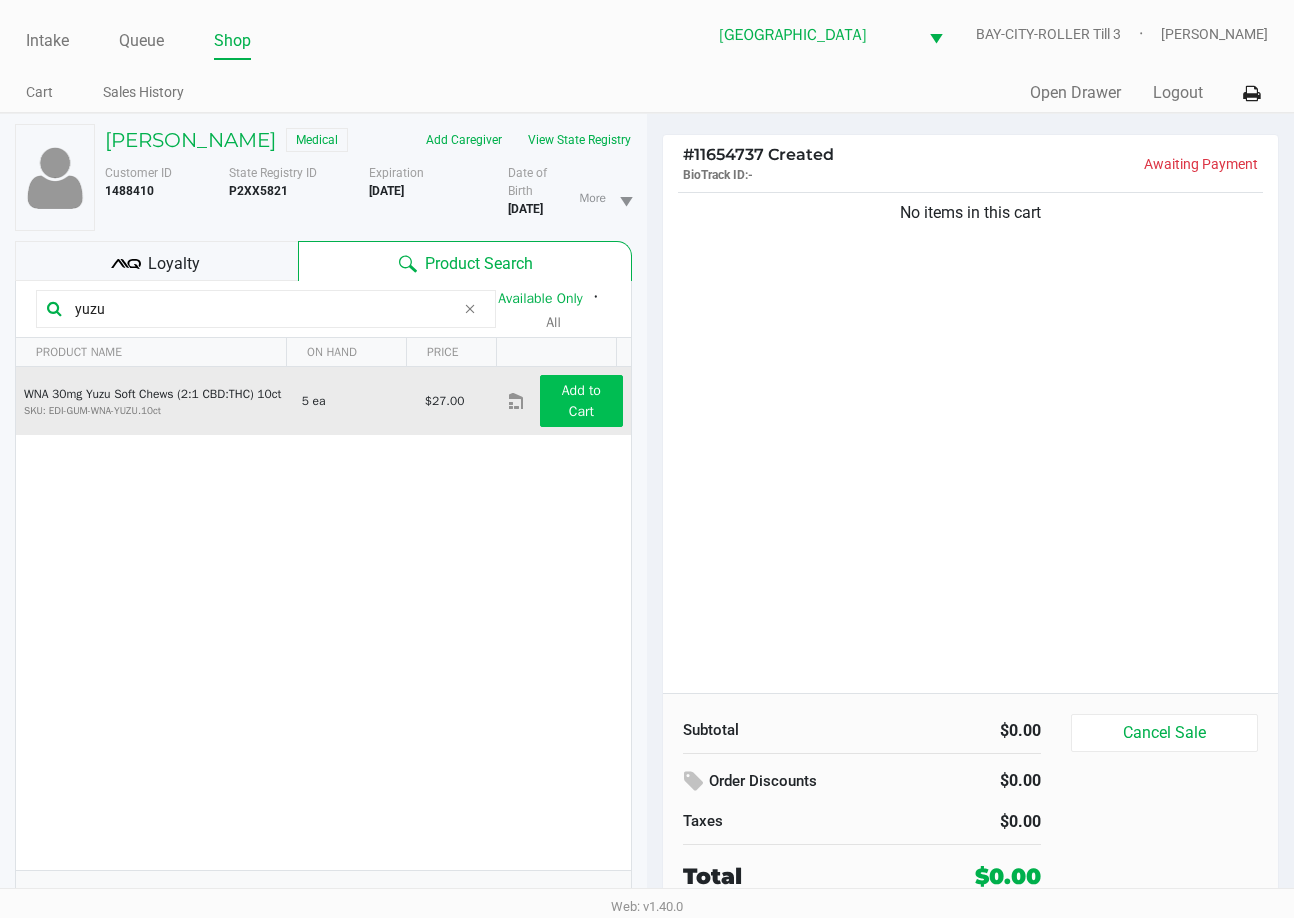type on "yuzu" 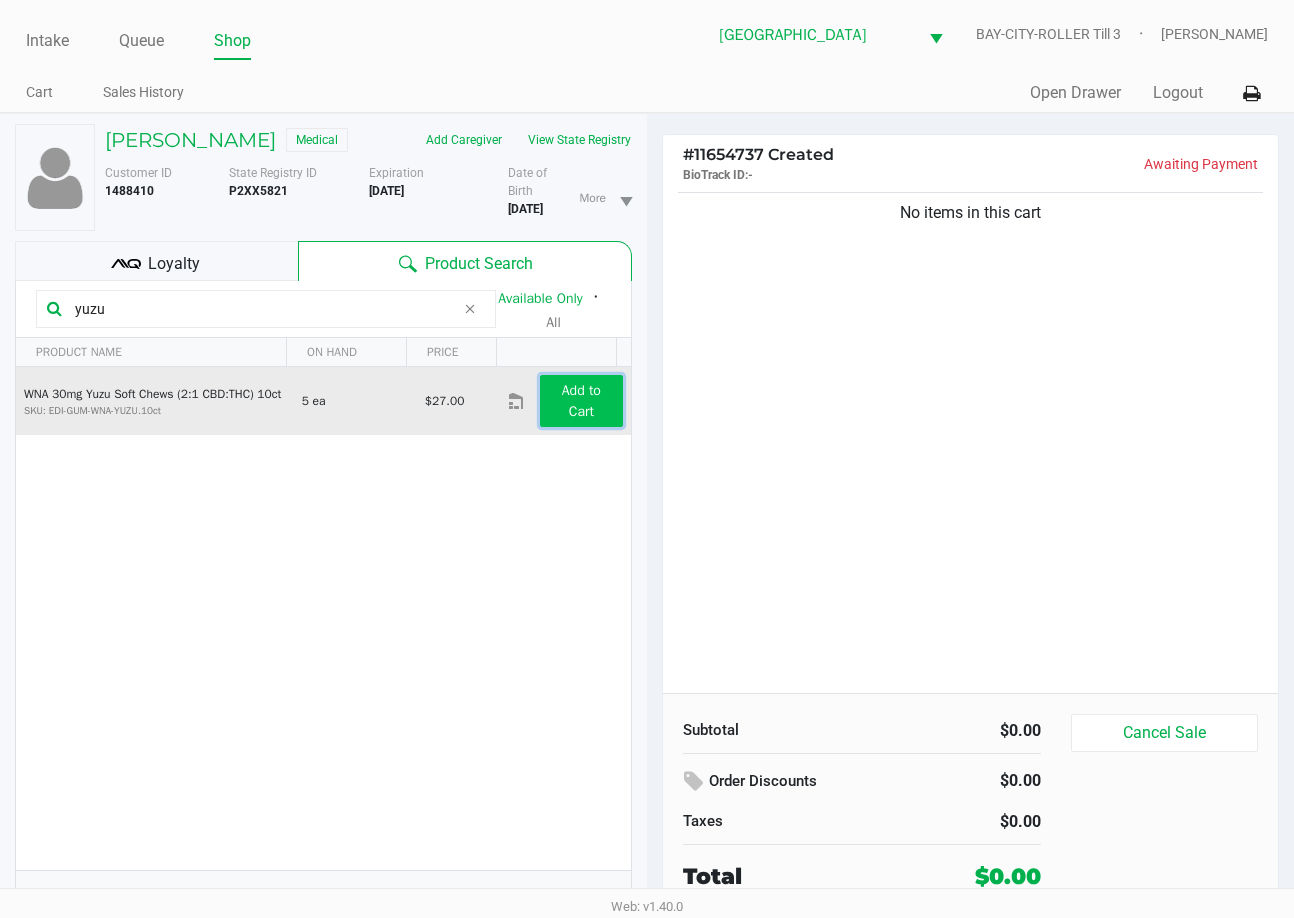 click on "Add to Cart" 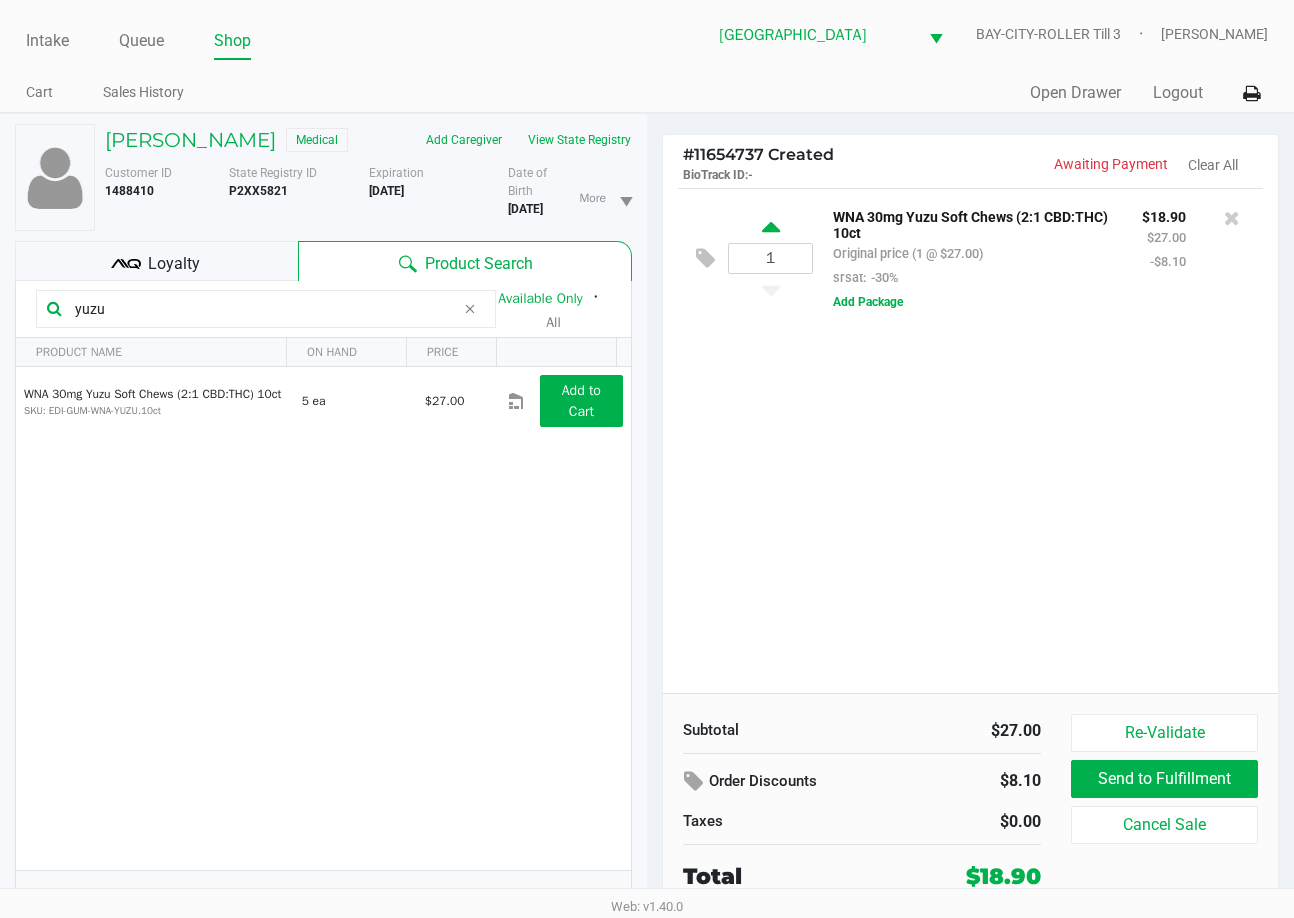 click 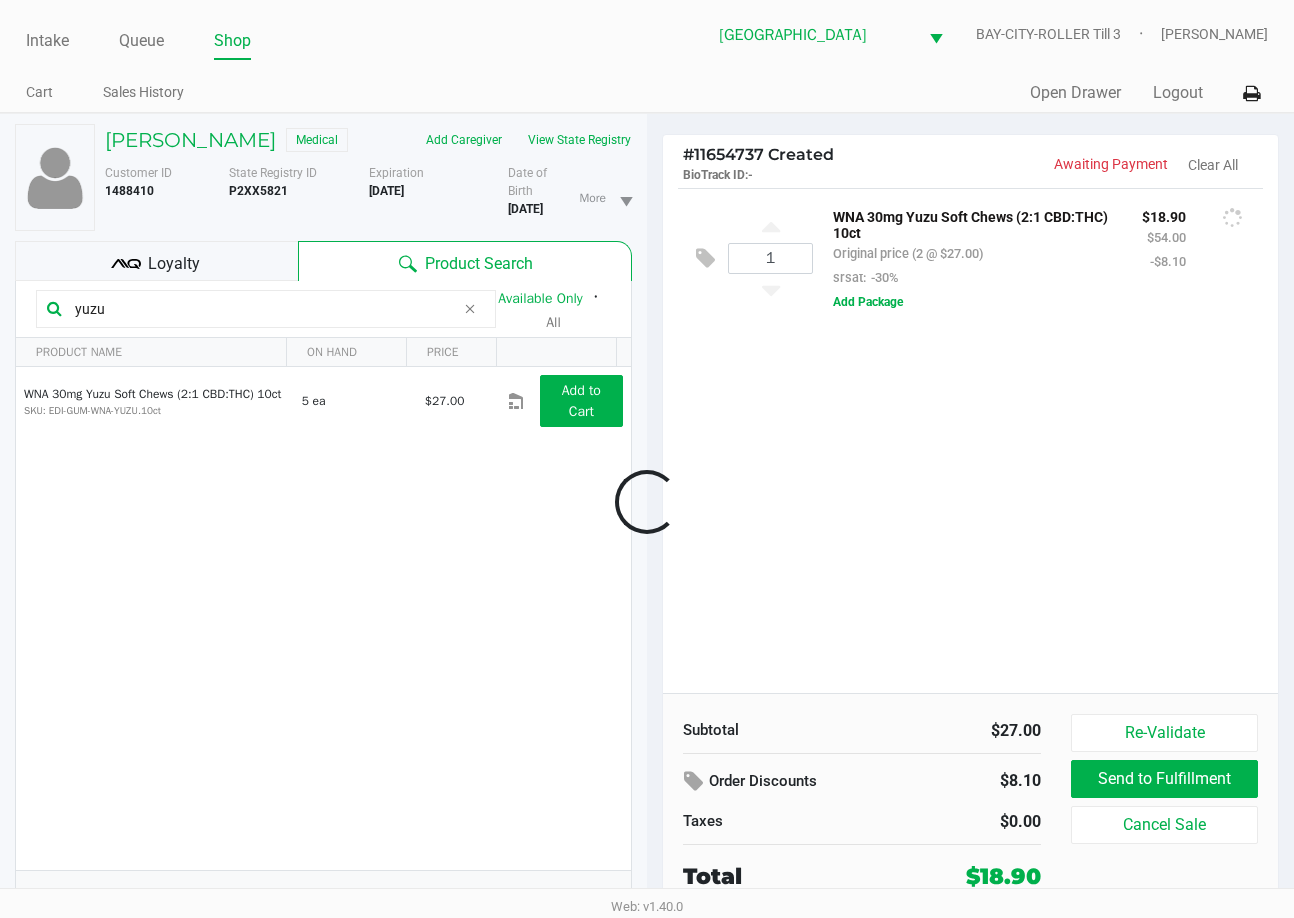 type on "2" 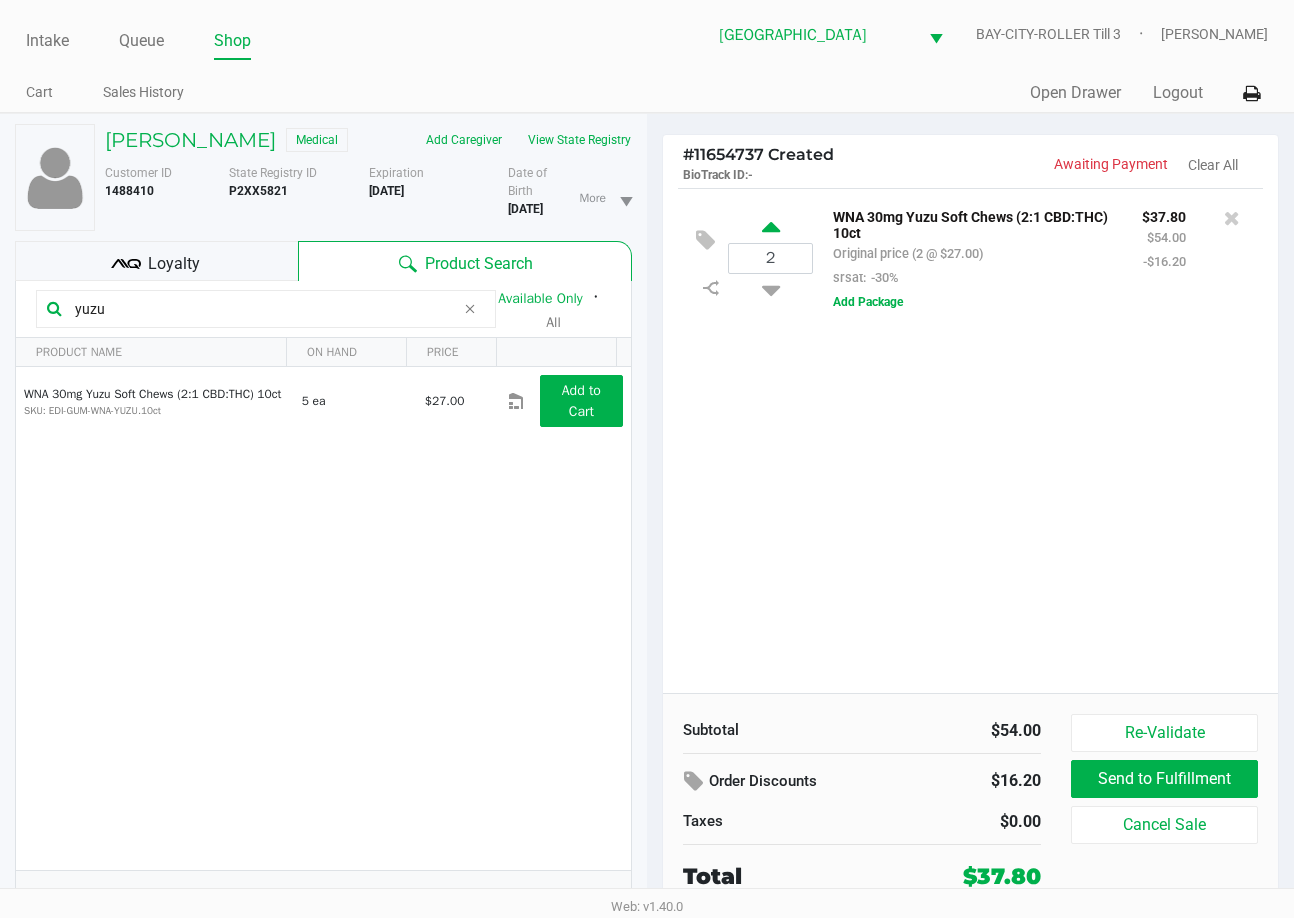 click 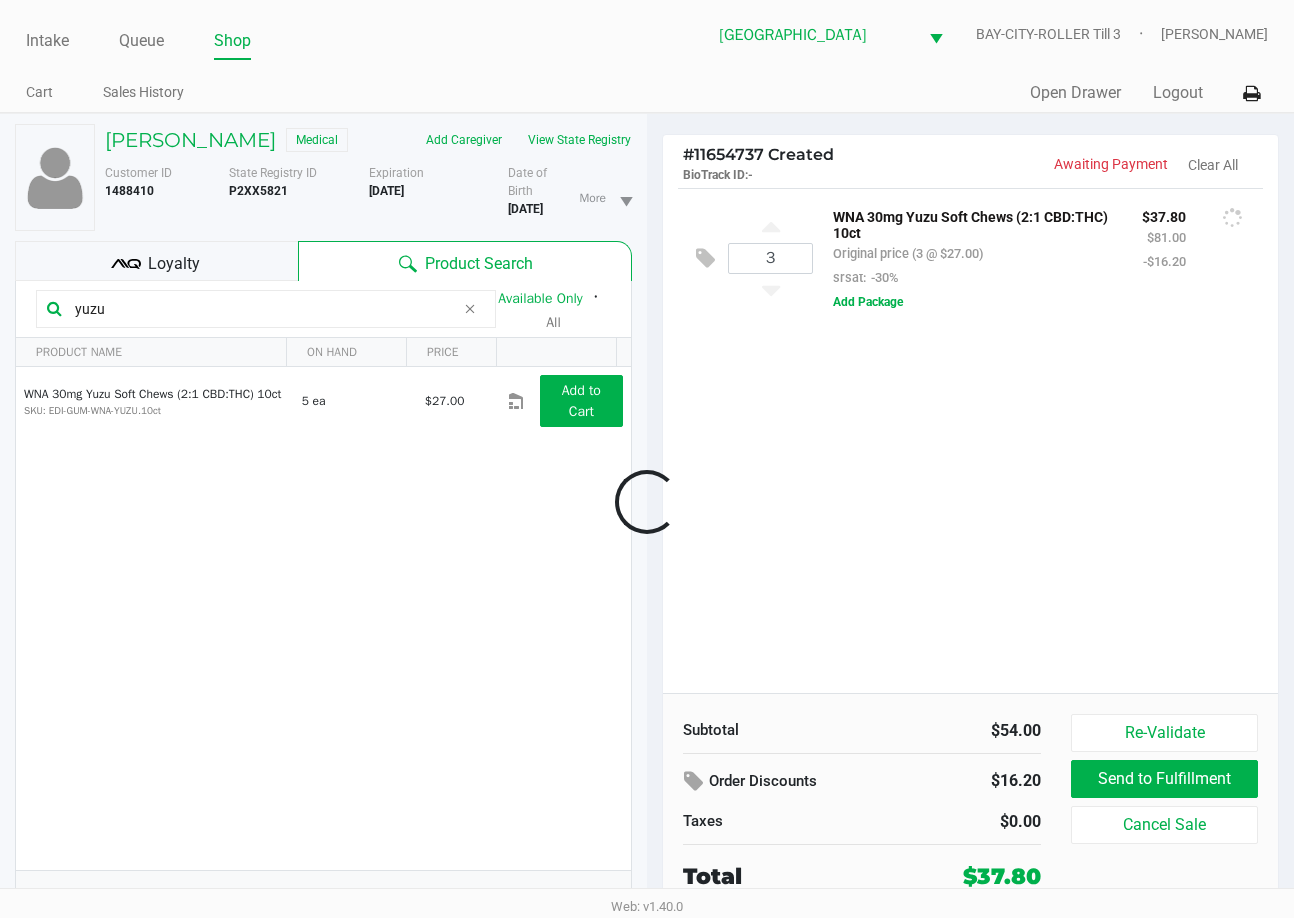 drag, startPoint x: 817, startPoint y: 572, endPoint x: 808, endPoint y: 558, distance: 16.643316 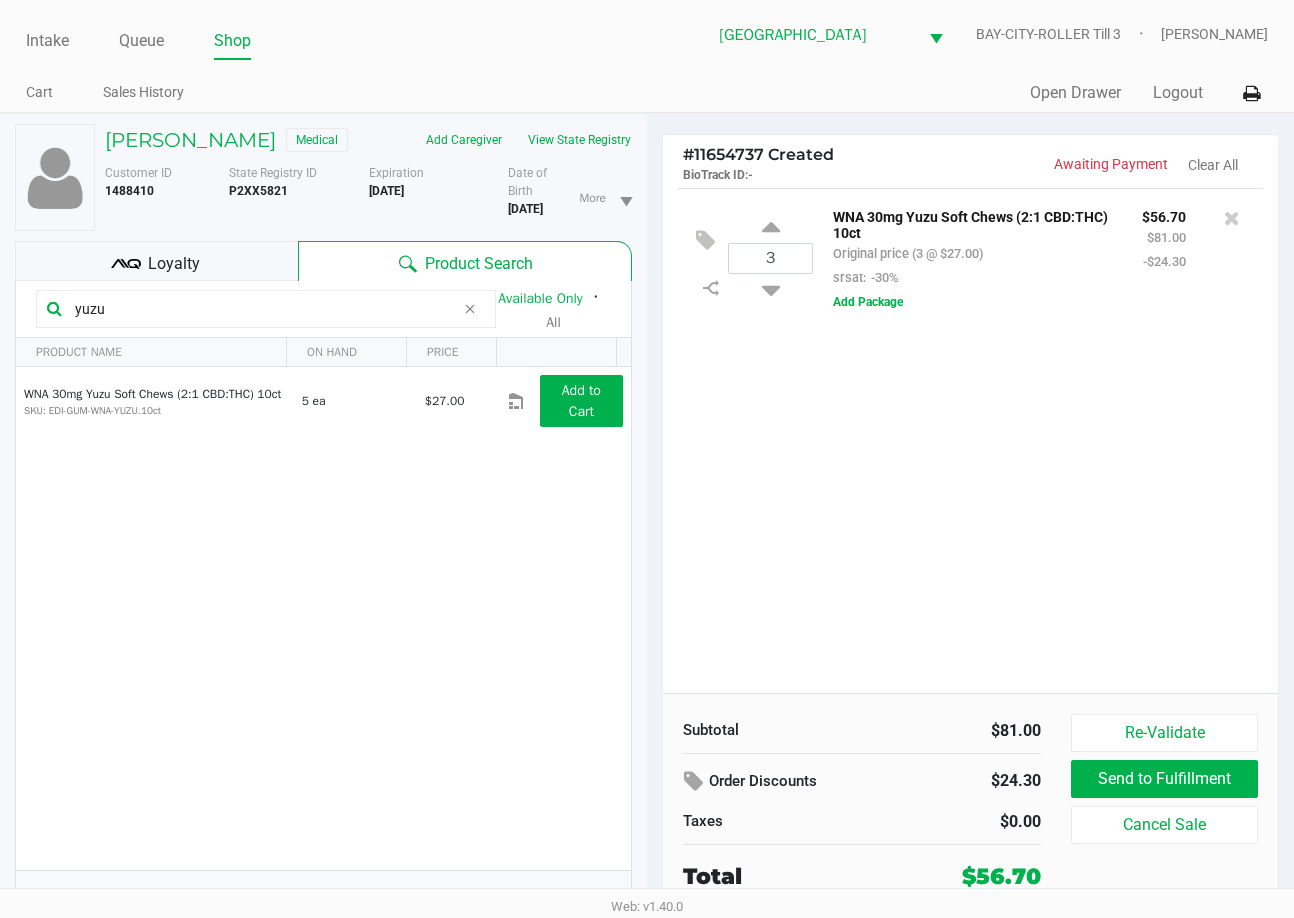 click on "Loyalty" 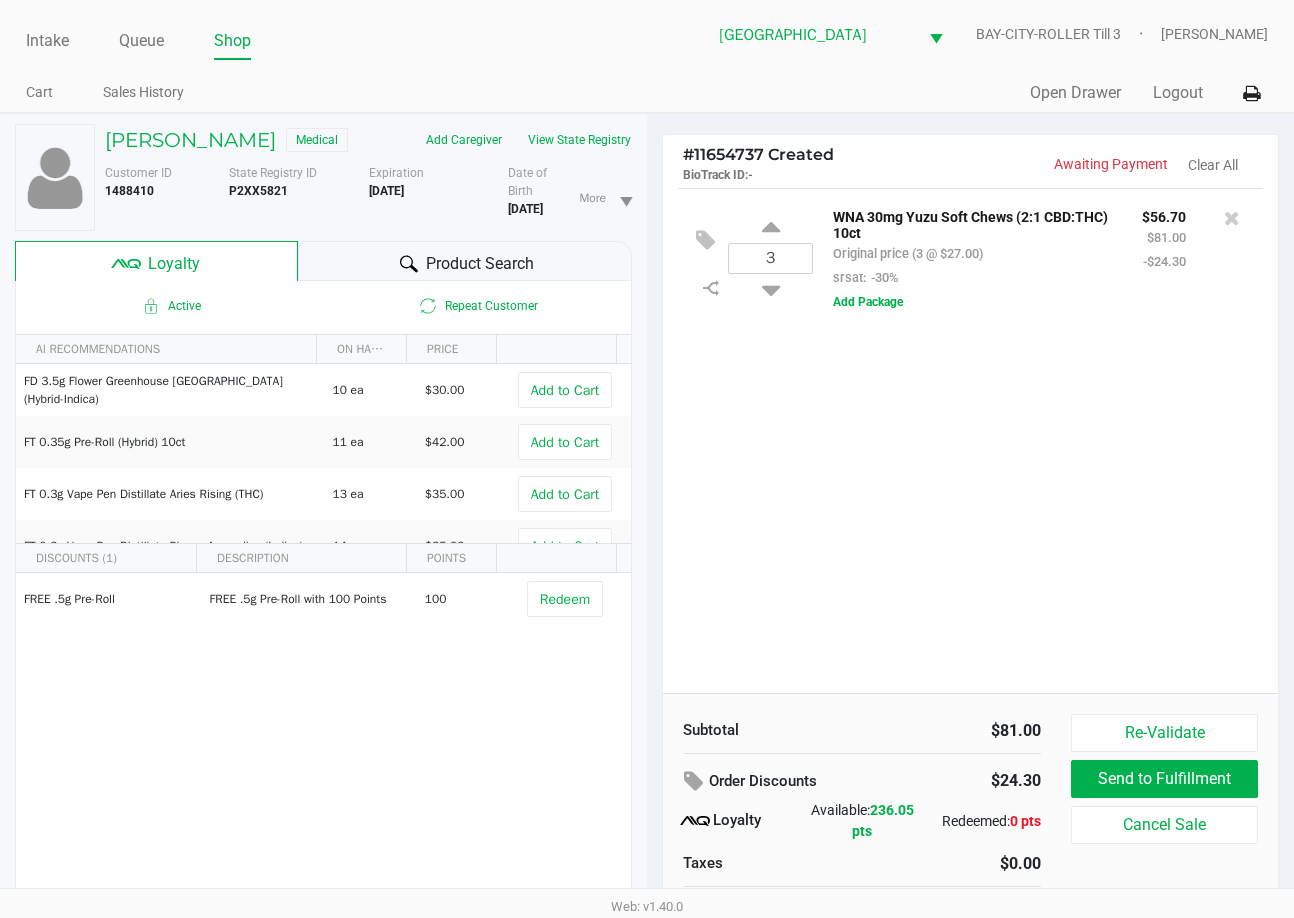 click on "3  WNA 30mg Yuzu Soft Chews (2:1 CBD:THC) 10ct   Original price (3 @ $27.00)  srsat:  -30% $56.70 $81.00 -$24.30  Add Package" 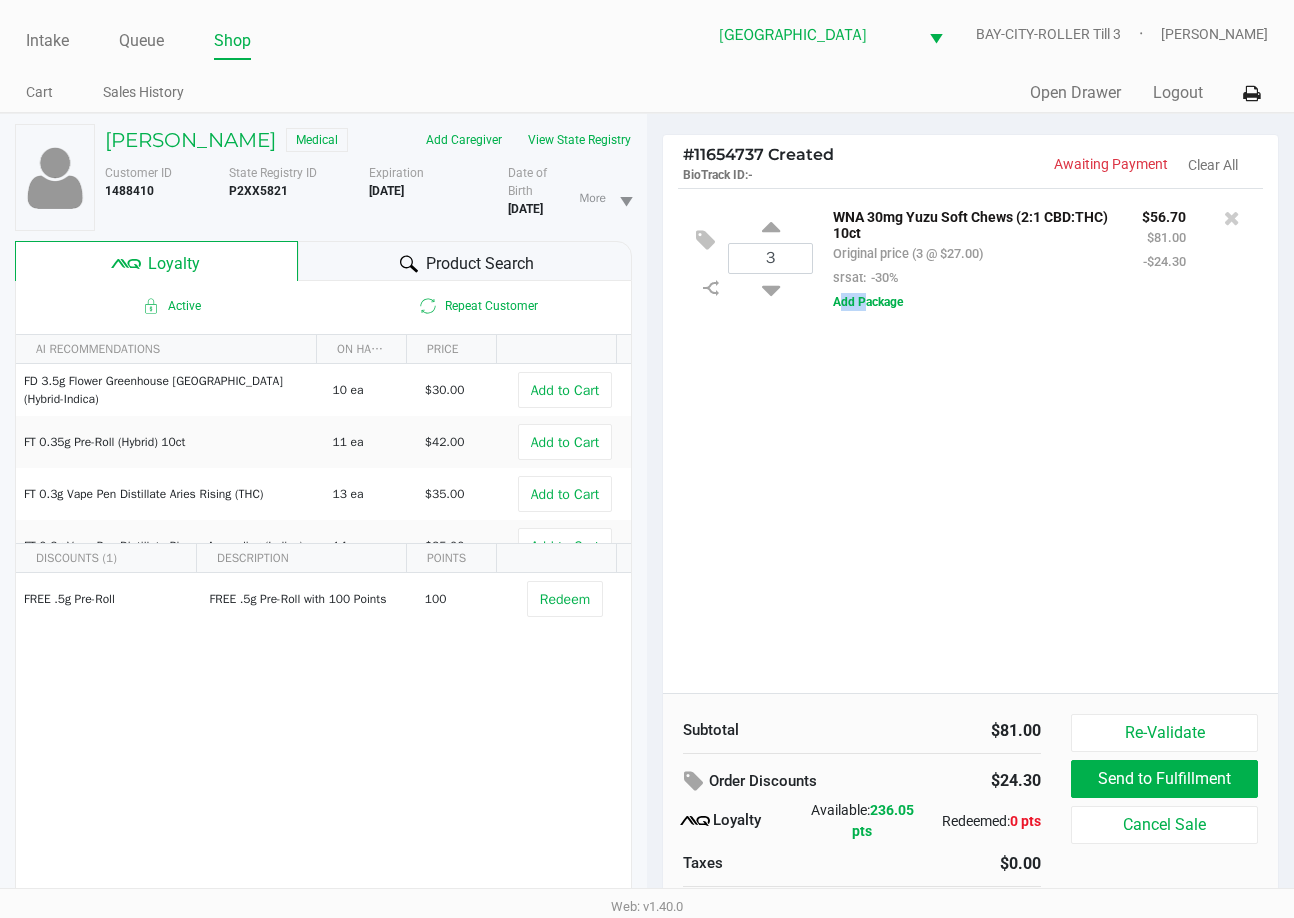 click on "3  WNA 30mg Yuzu Soft Chews (2:1 CBD:THC) 10ct   Original price (3 @ $27.00)  srsat:  -30% $56.70 $81.00 -$24.30  Add Package" 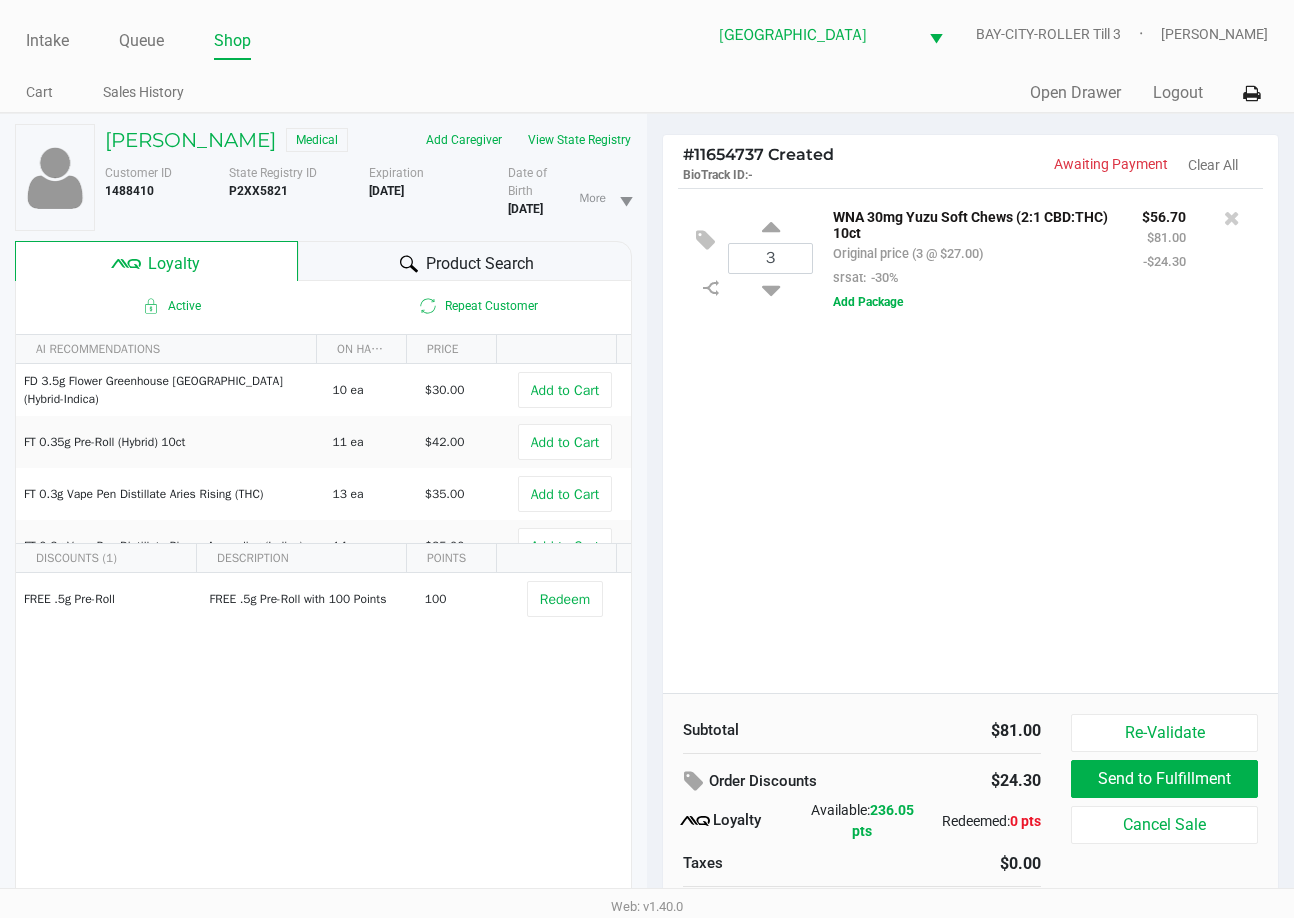 click on "3  WNA 30mg Yuzu Soft Chews (2:1 CBD:THC) 10ct   Original price (3 @ $27.00)  srsat:  -30% $56.70 $81.00 -$24.30  Add Package" 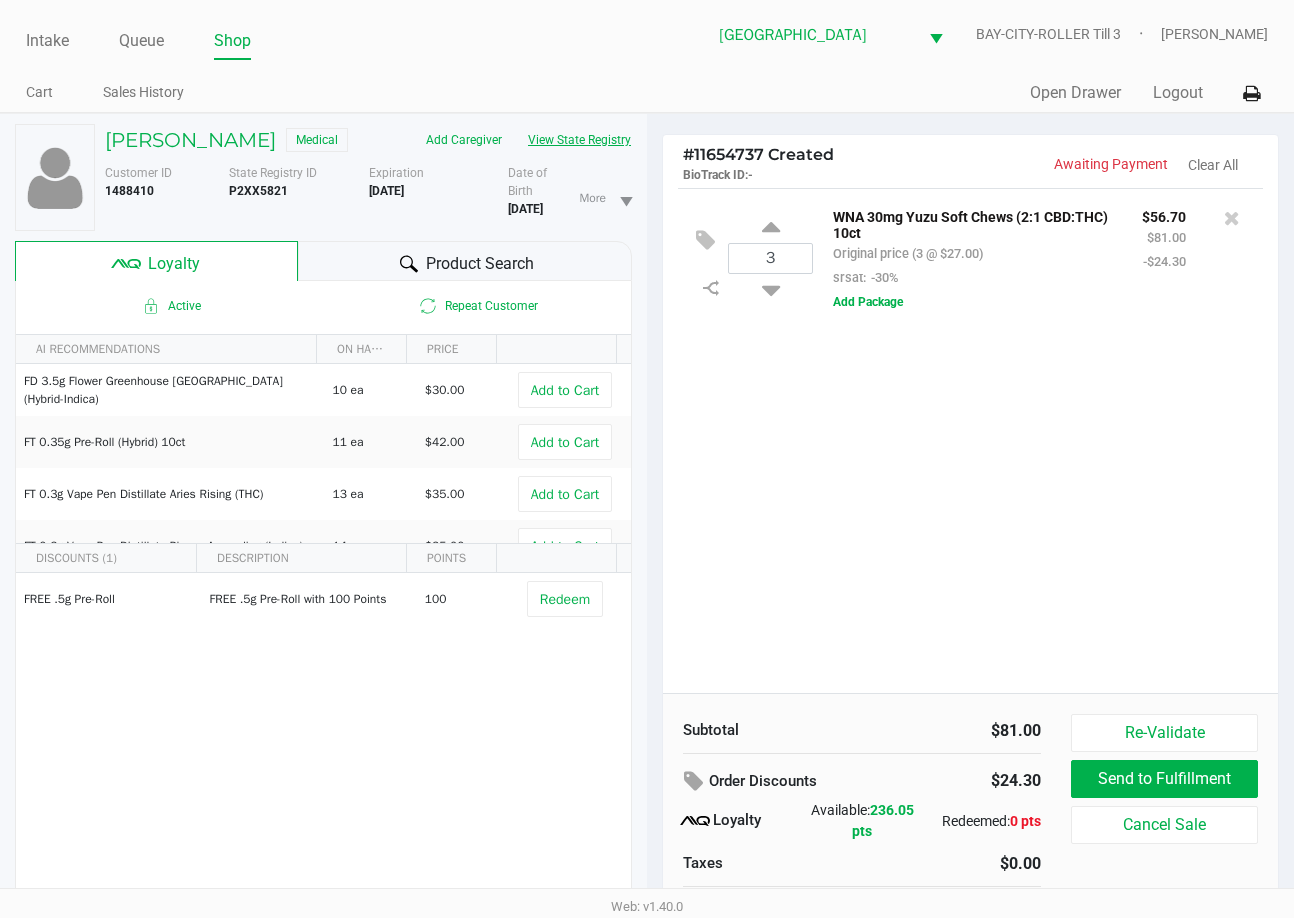 click on "View State Registry" 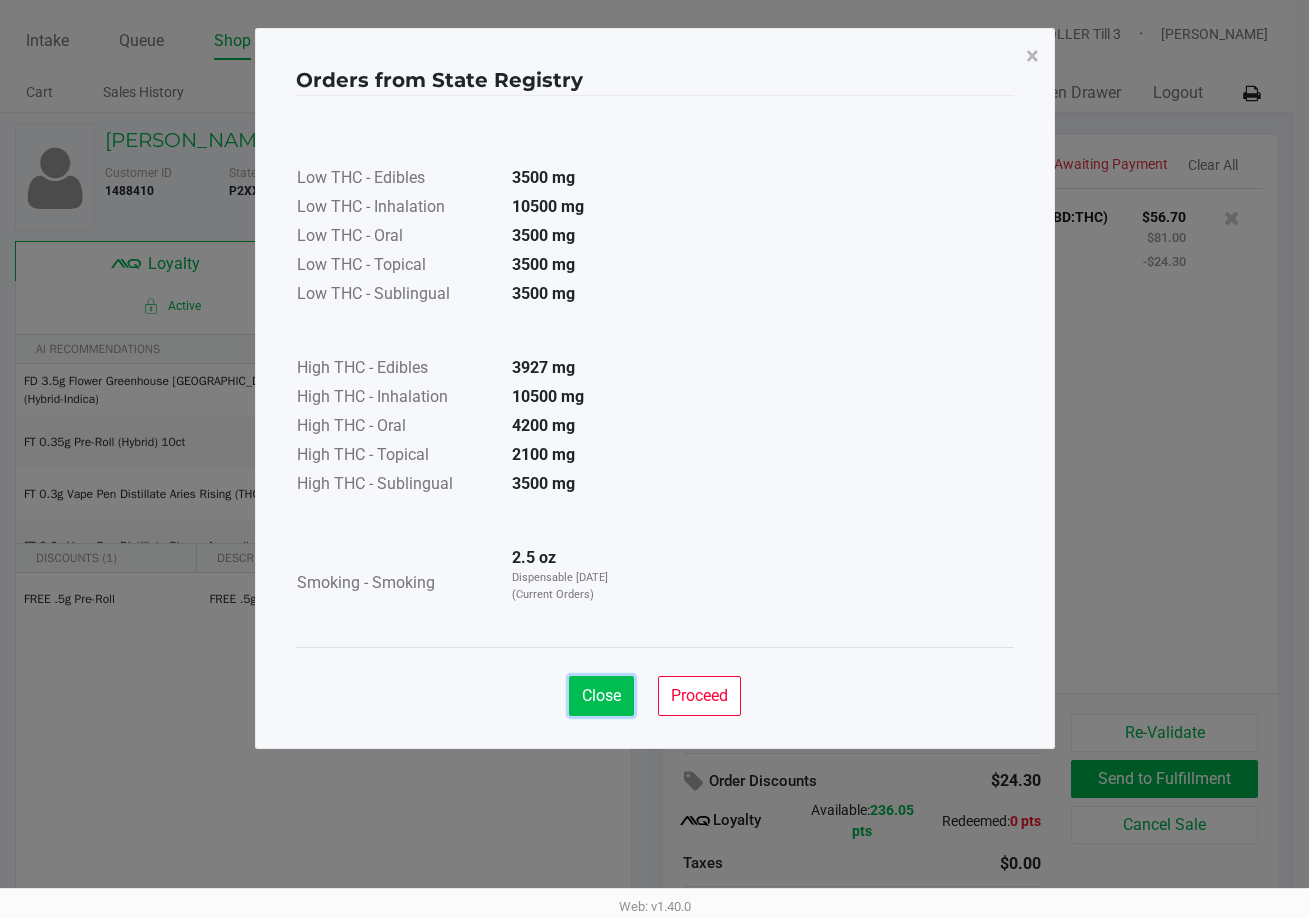 click on "Close" 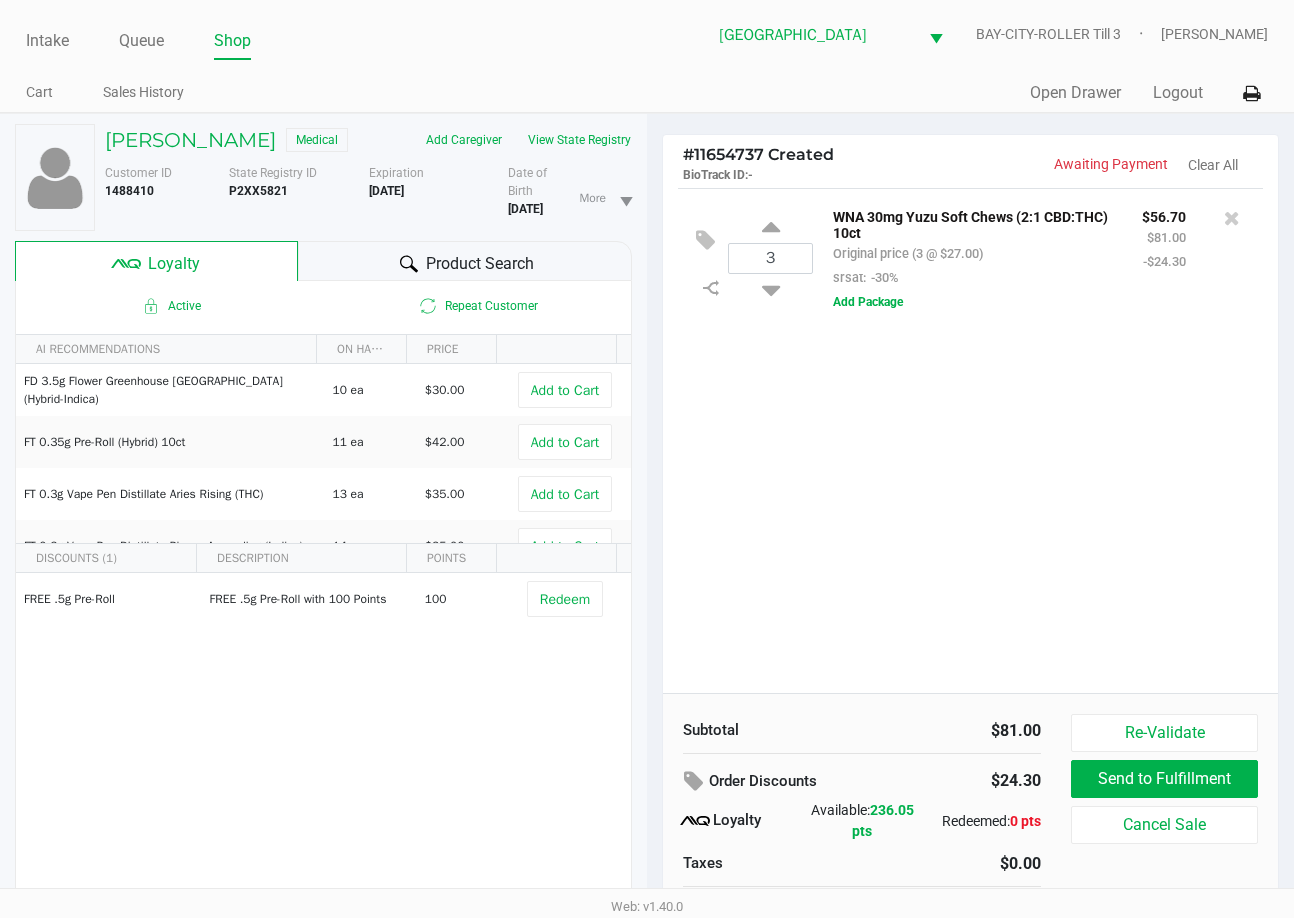 click on "3  WNA 30mg Yuzu Soft Chews (2:1 CBD:THC) 10ct   Original price (3 @ $27.00)  srsat:  -30% $56.70 $81.00 -$24.30  Add Package" 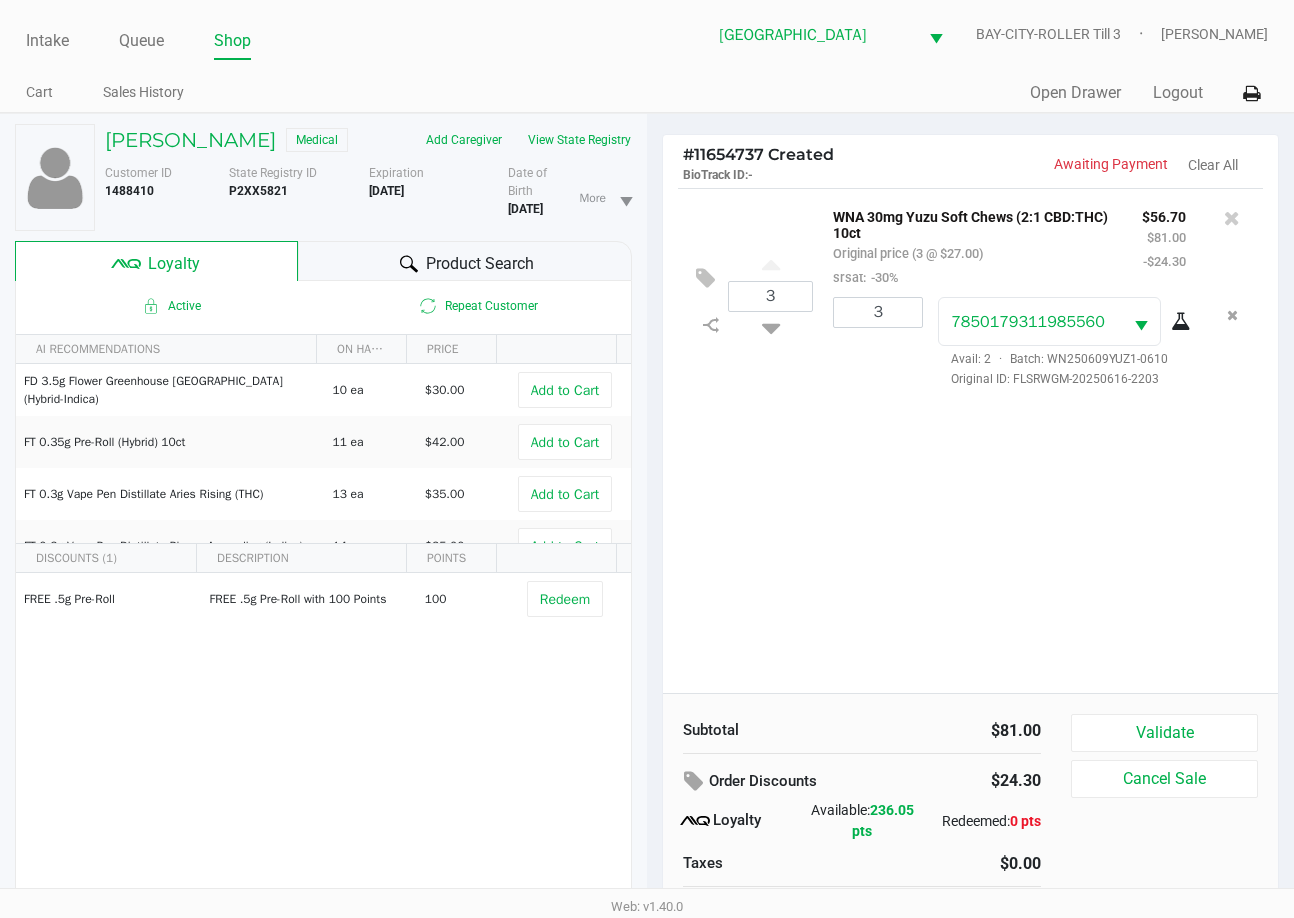 click on "3  WNA 30mg Yuzu Soft Chews (2:1 CBD:THC) 10ct   Original price (3 @ $27.00)  srsat:  -30% $56.70 $81.00 -$24.30 3 7850179311985560  Avail: 2  ·  Batch: WN250609YUZ1-0610   Original ID: FLSRWGM-20250616-2203" 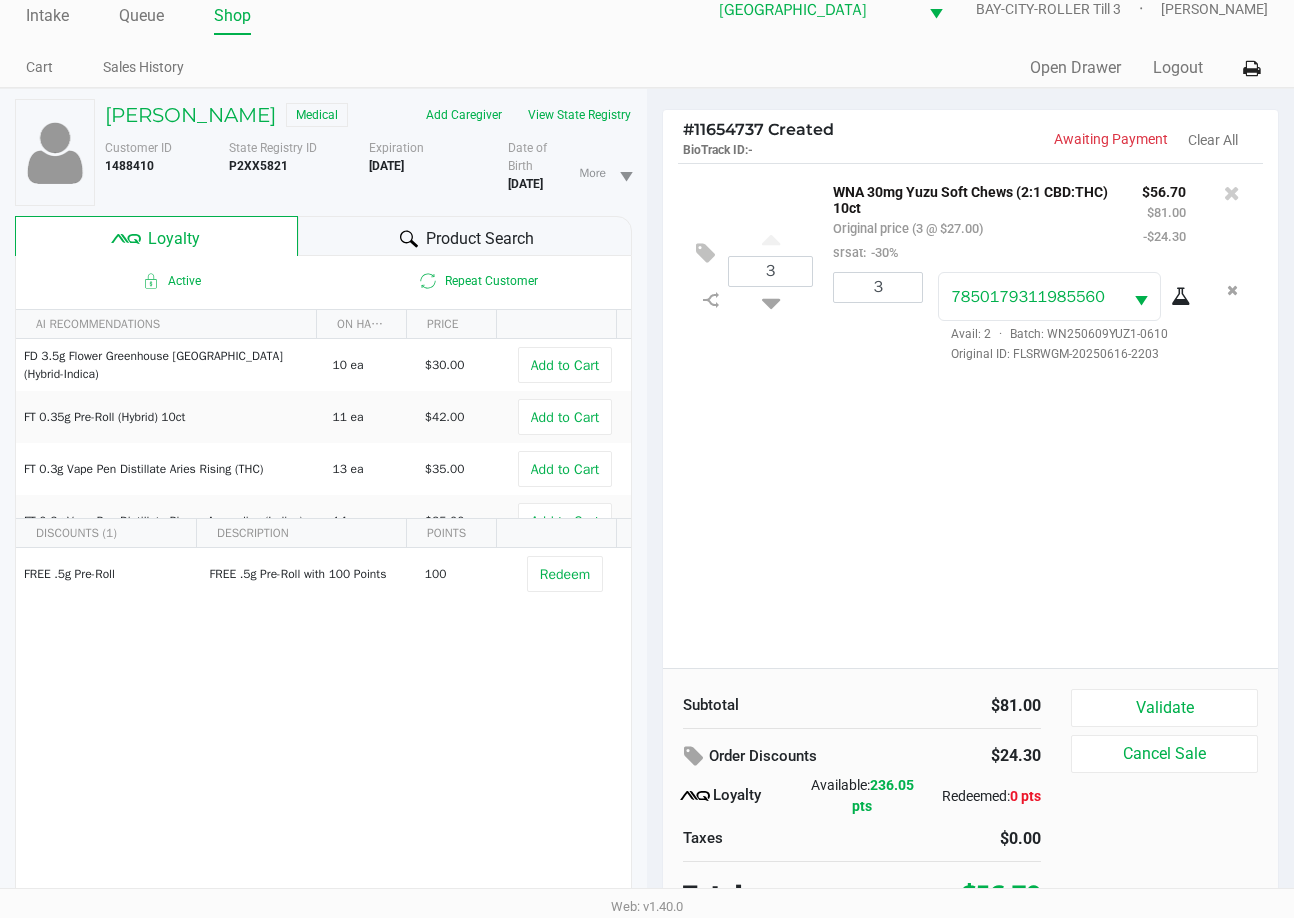 scroll, scrollTop: 50, scrollLeft: 0, axis: vertical 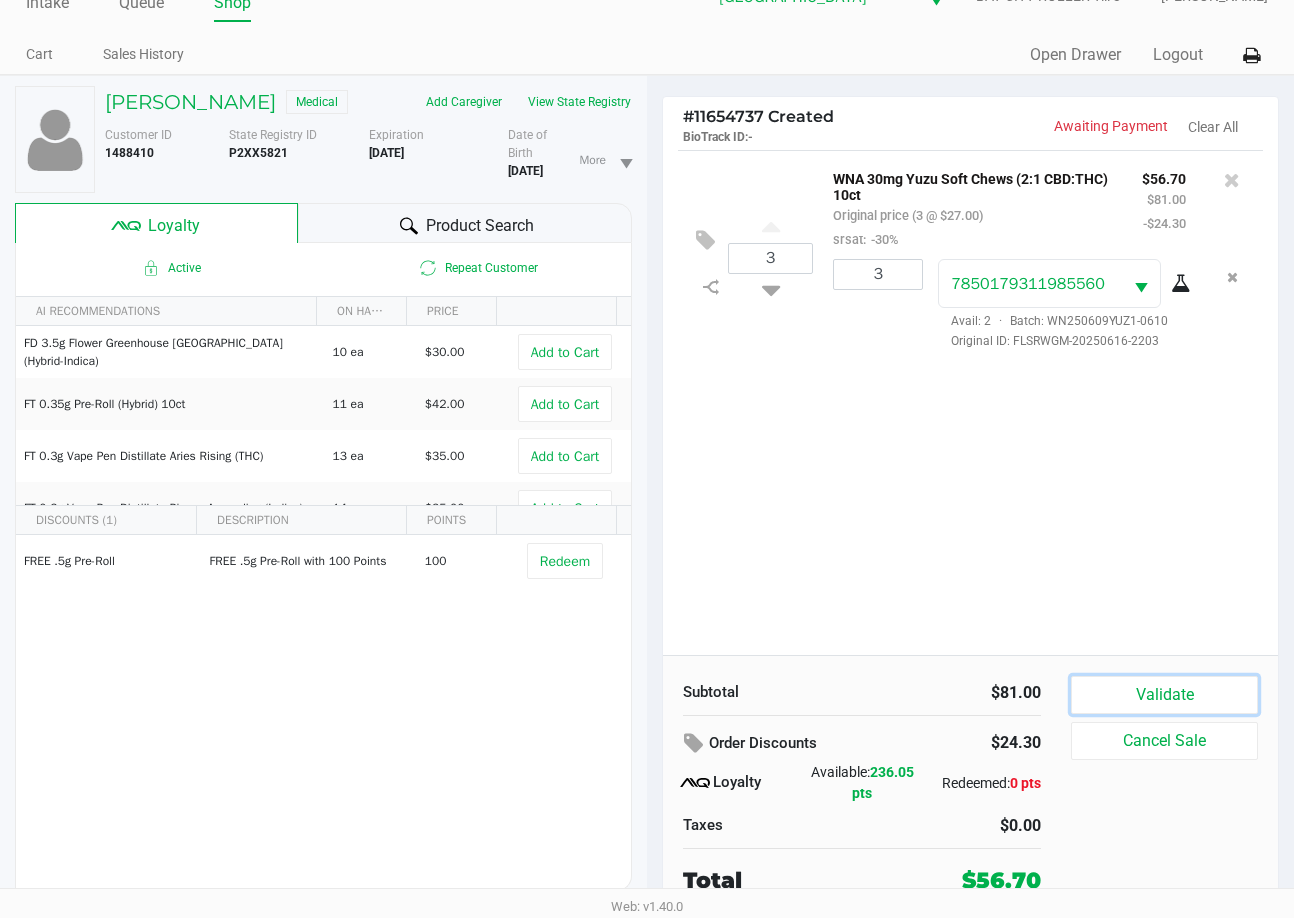 drag, startPoint x: 1114, startPoint y: 684, endPoint x: 1100, endPoint y: 666, distance: 22.803509 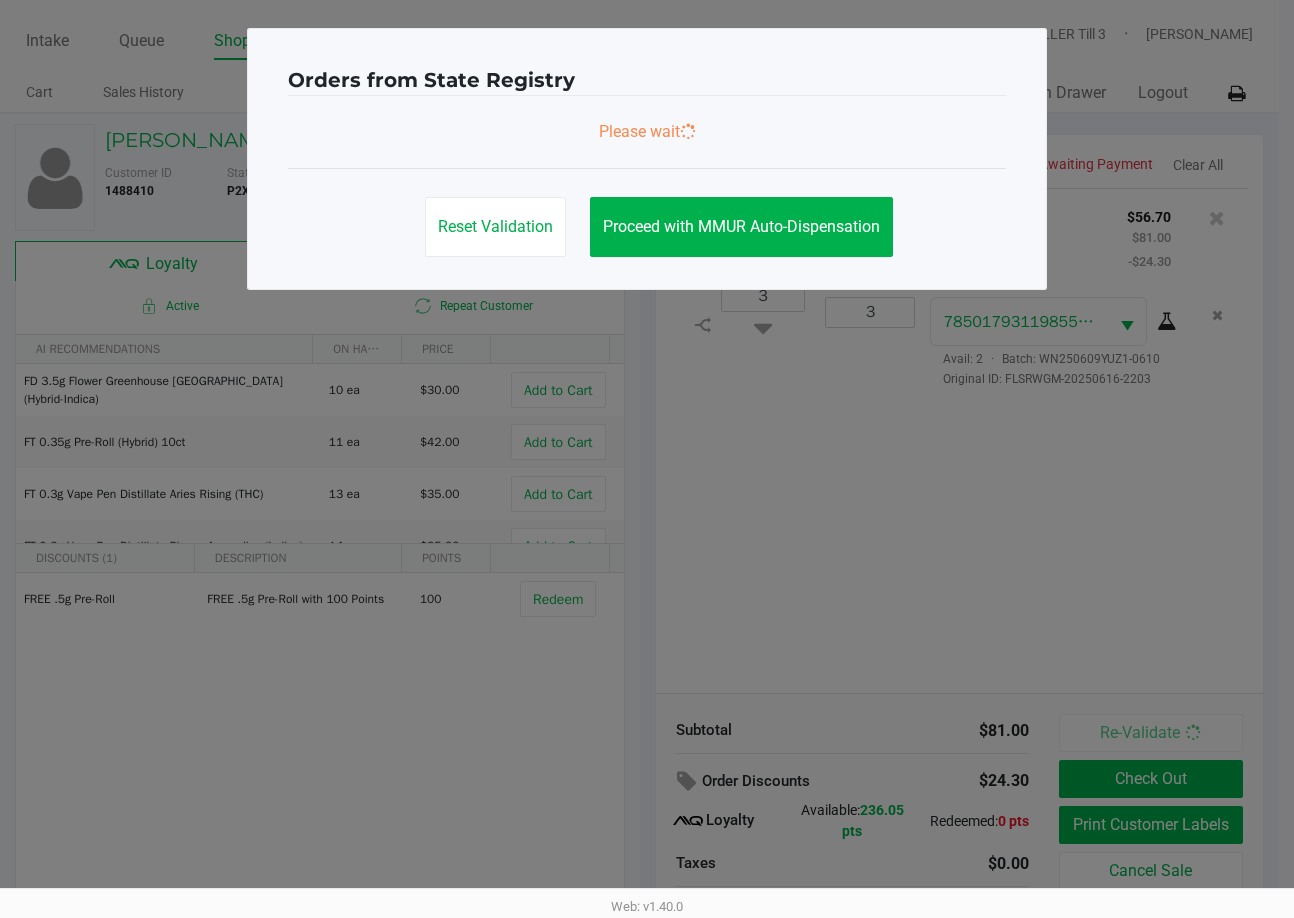 scroll, scrollTop: 0, scrollLeft: 0, axis: both 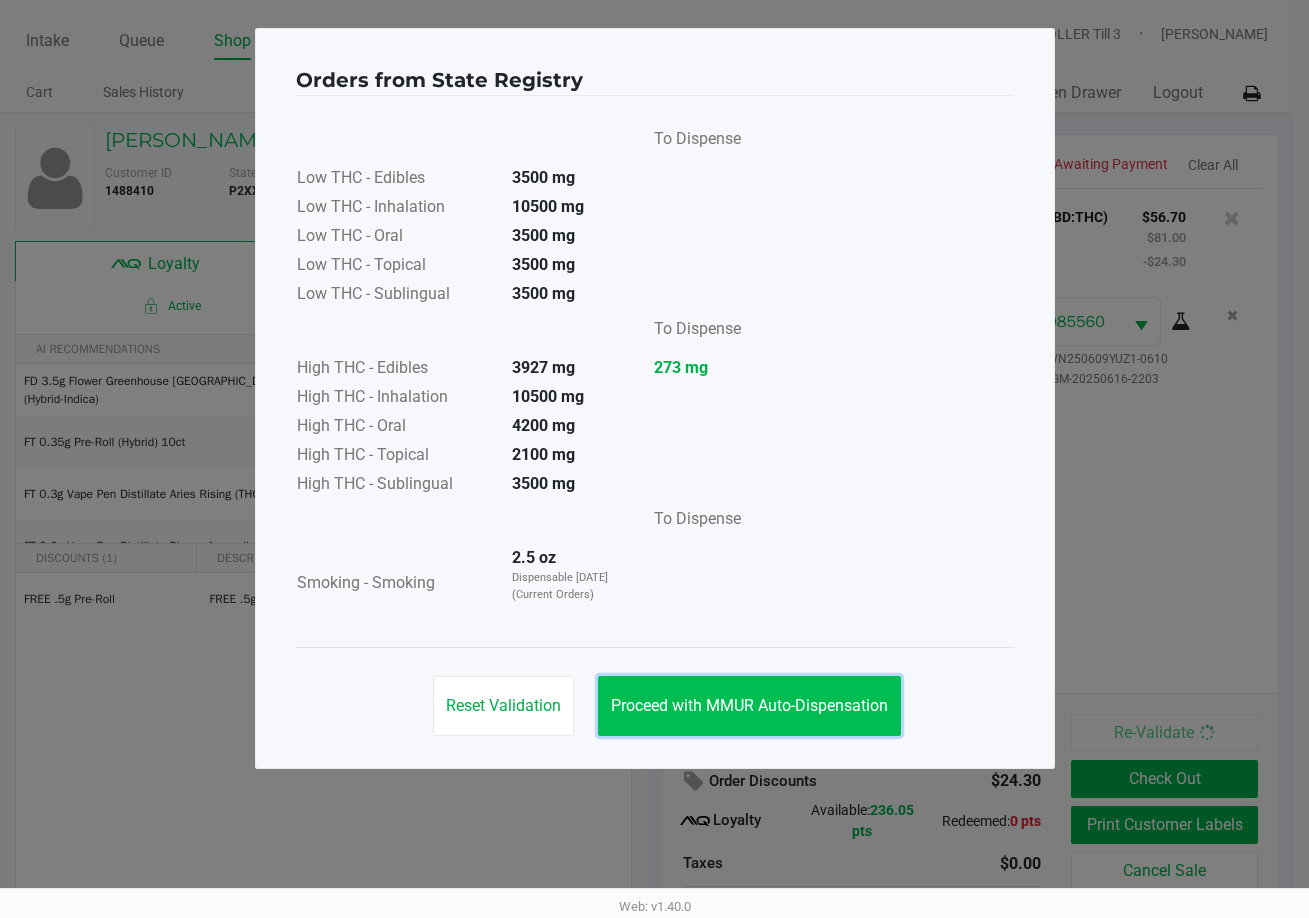 click on "Proceed with MMUR Auto-Dispensation" 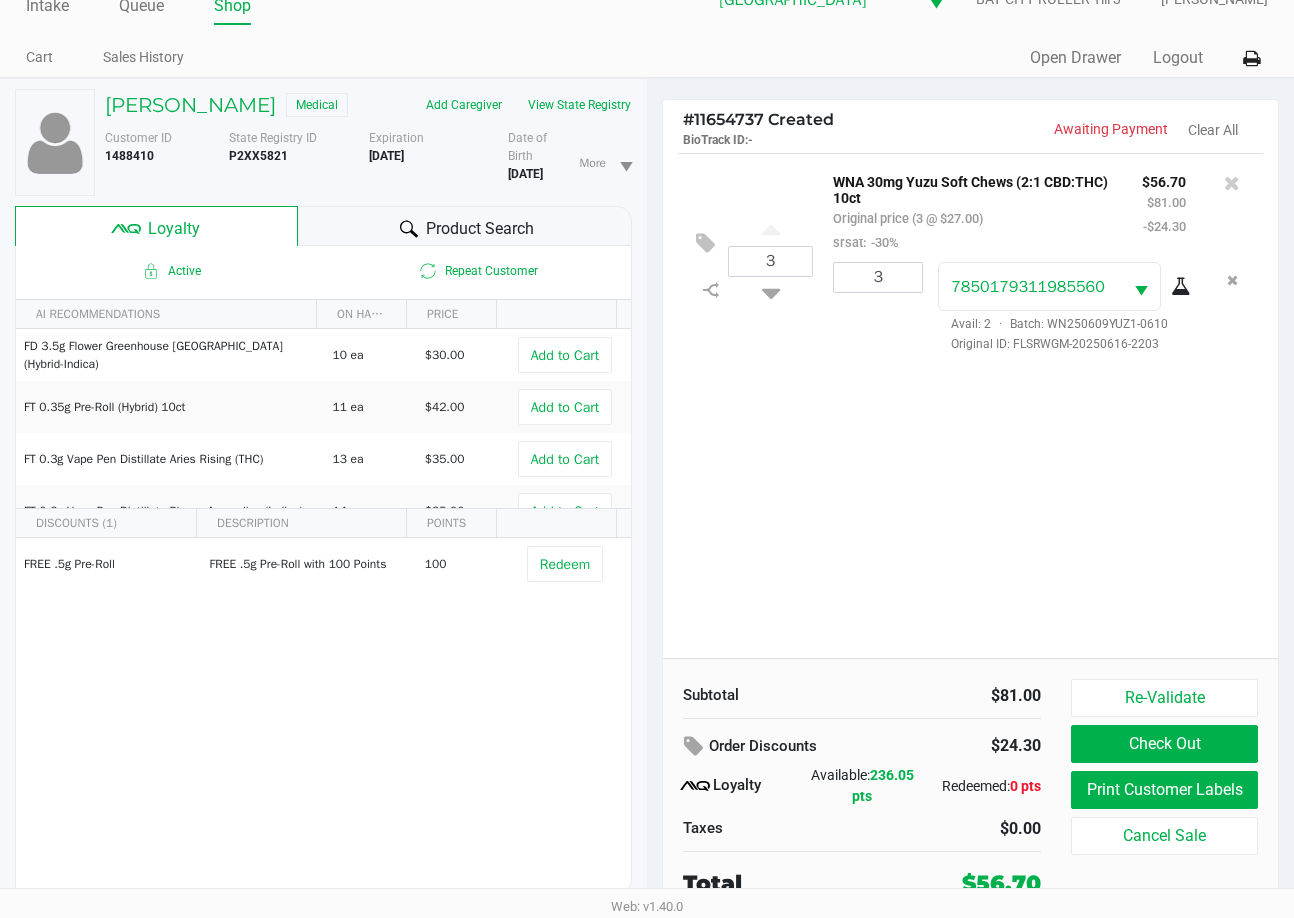 scroll, scrollTop: 50, scrollLeft: 0, axis: vertical 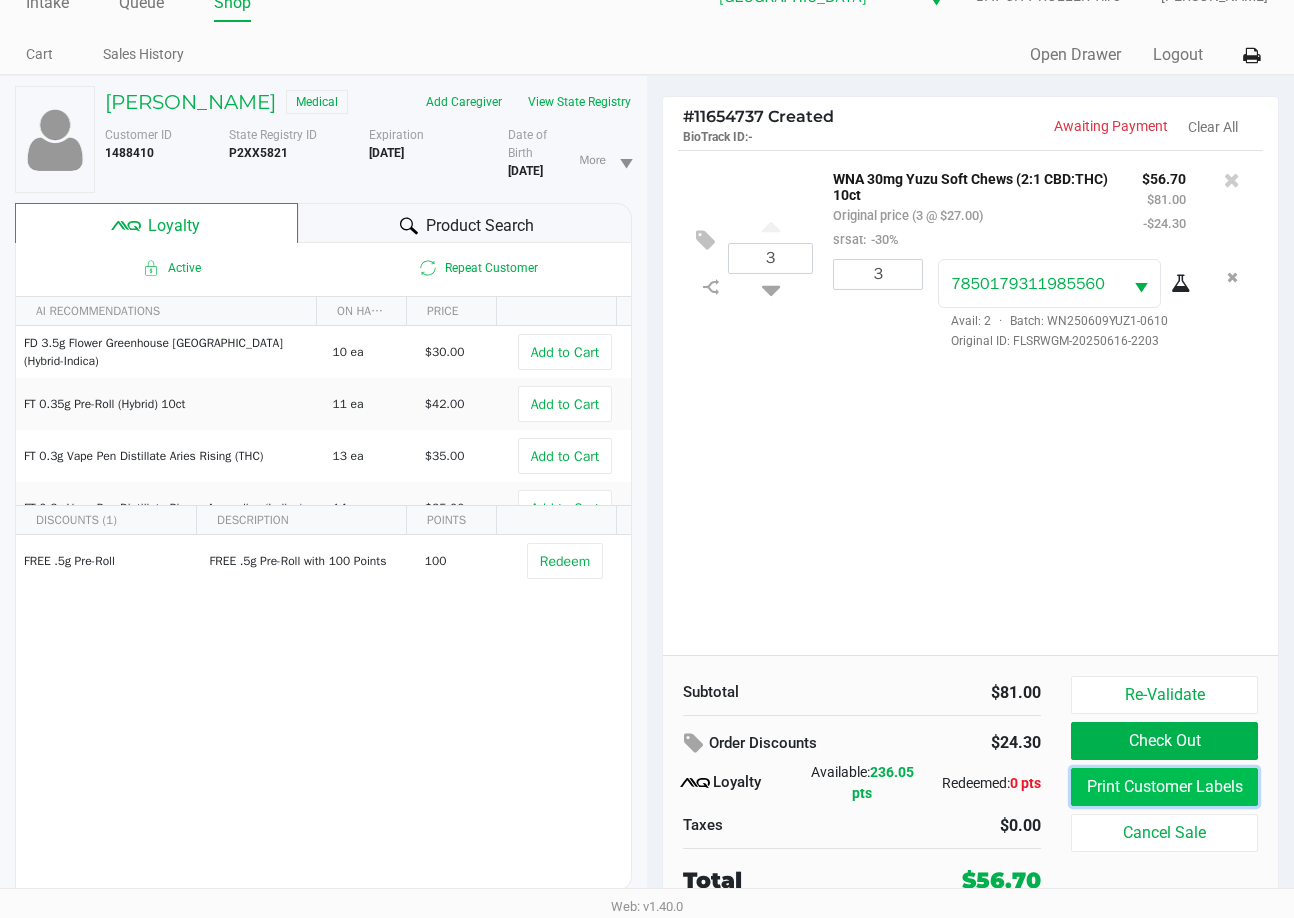 click on "Print Customer Labels" 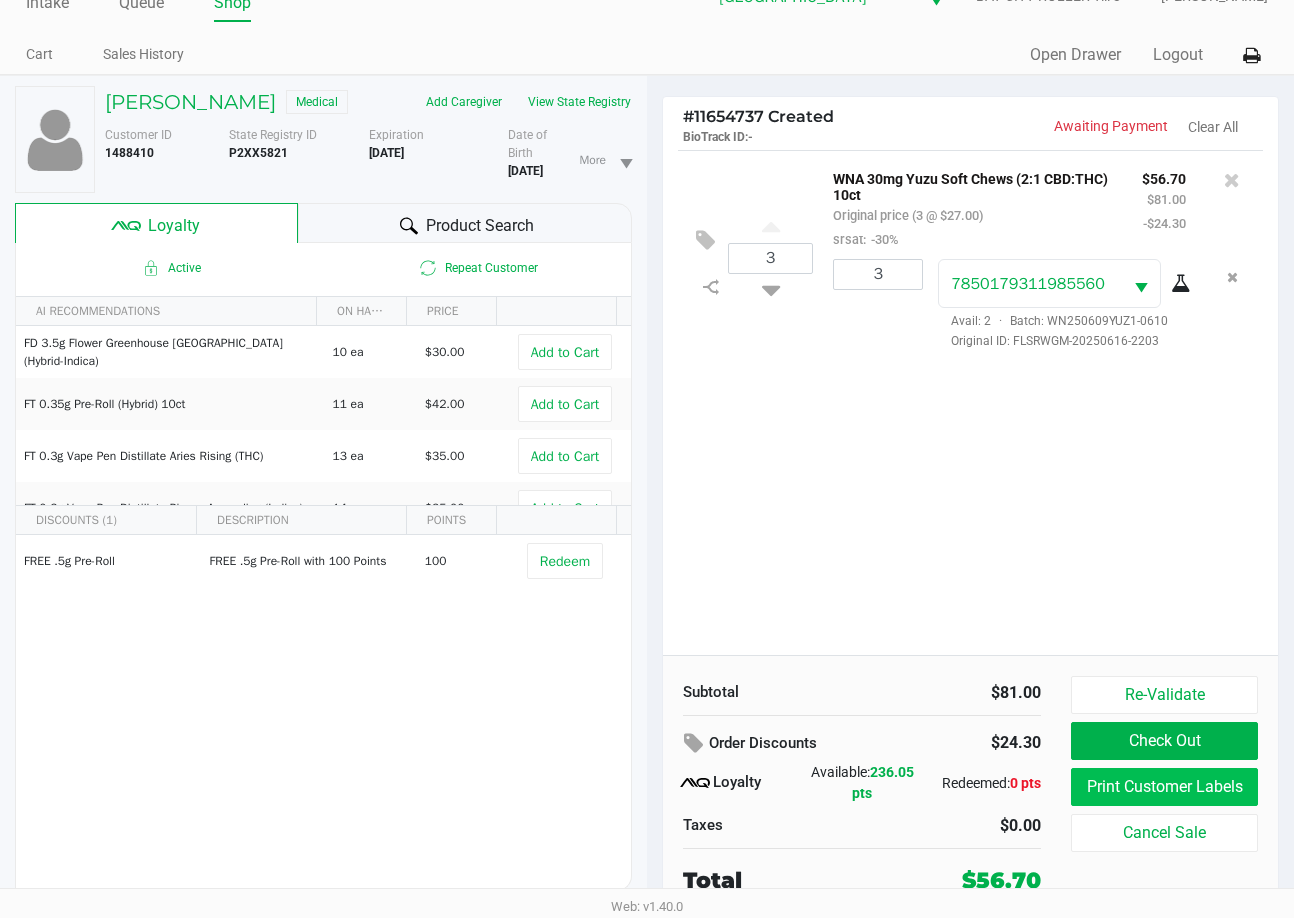 scroll, scrollTop: 0, scrollLeft: 0, axis: both 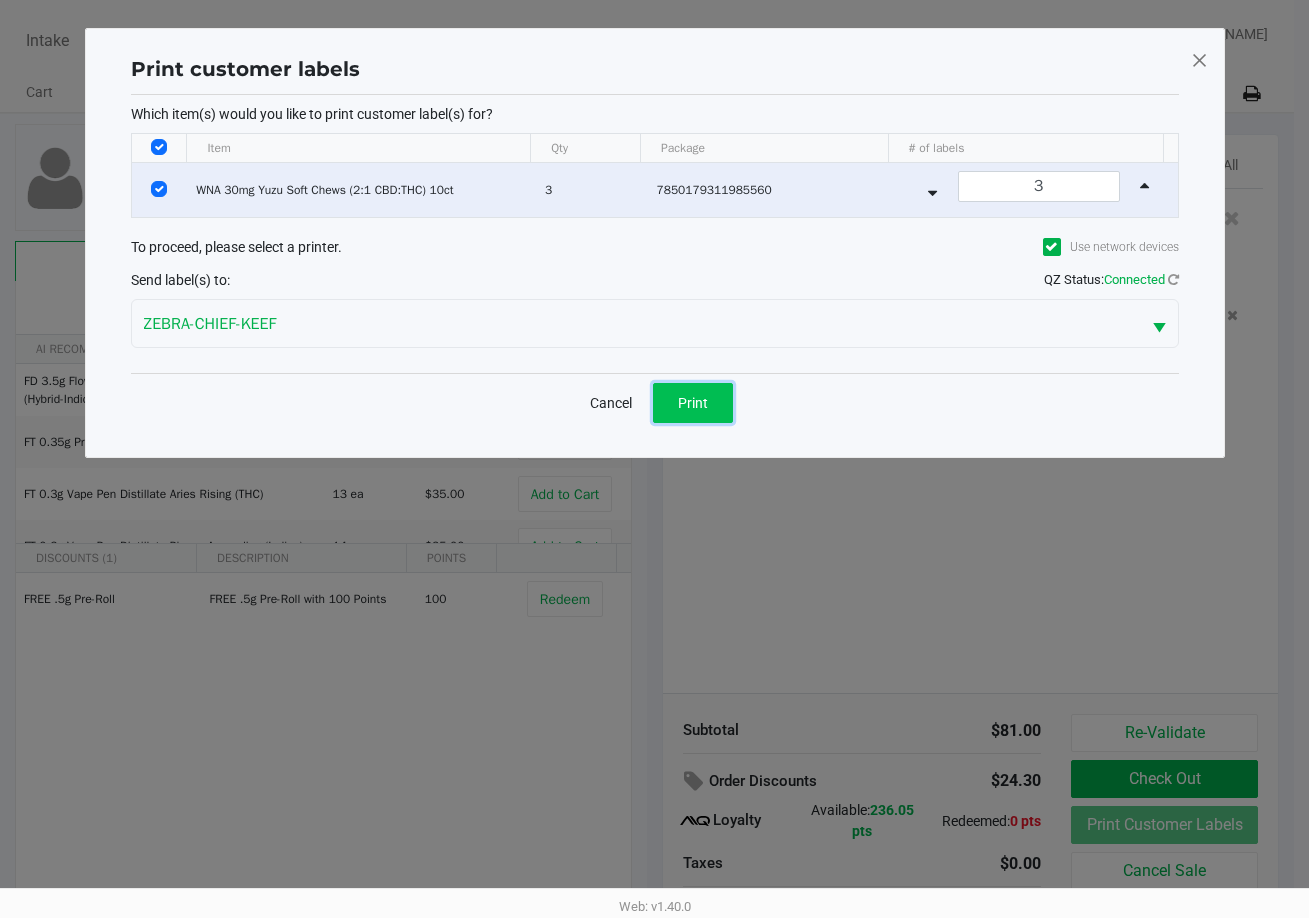 click on "Print" 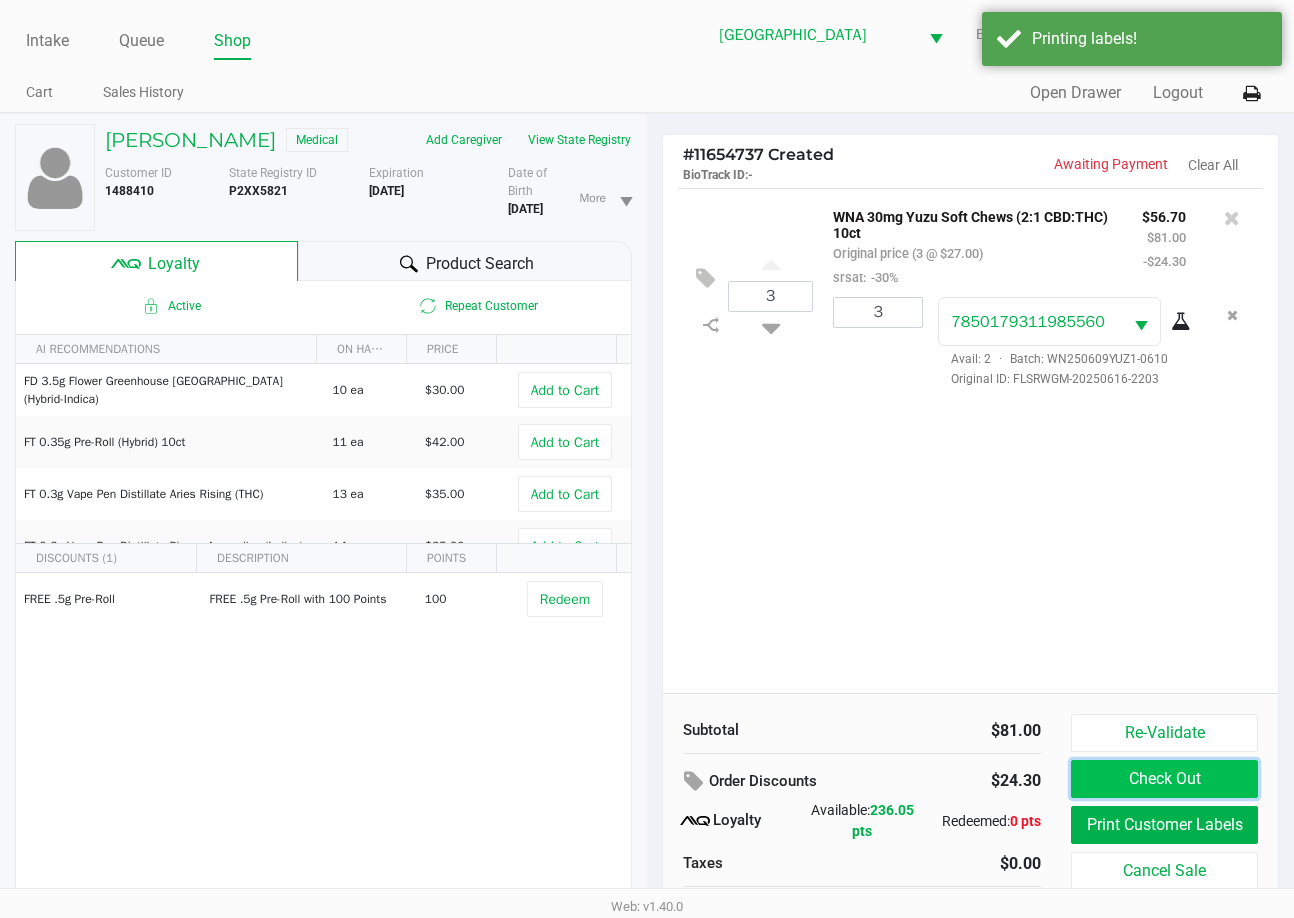 click on "Check Out" 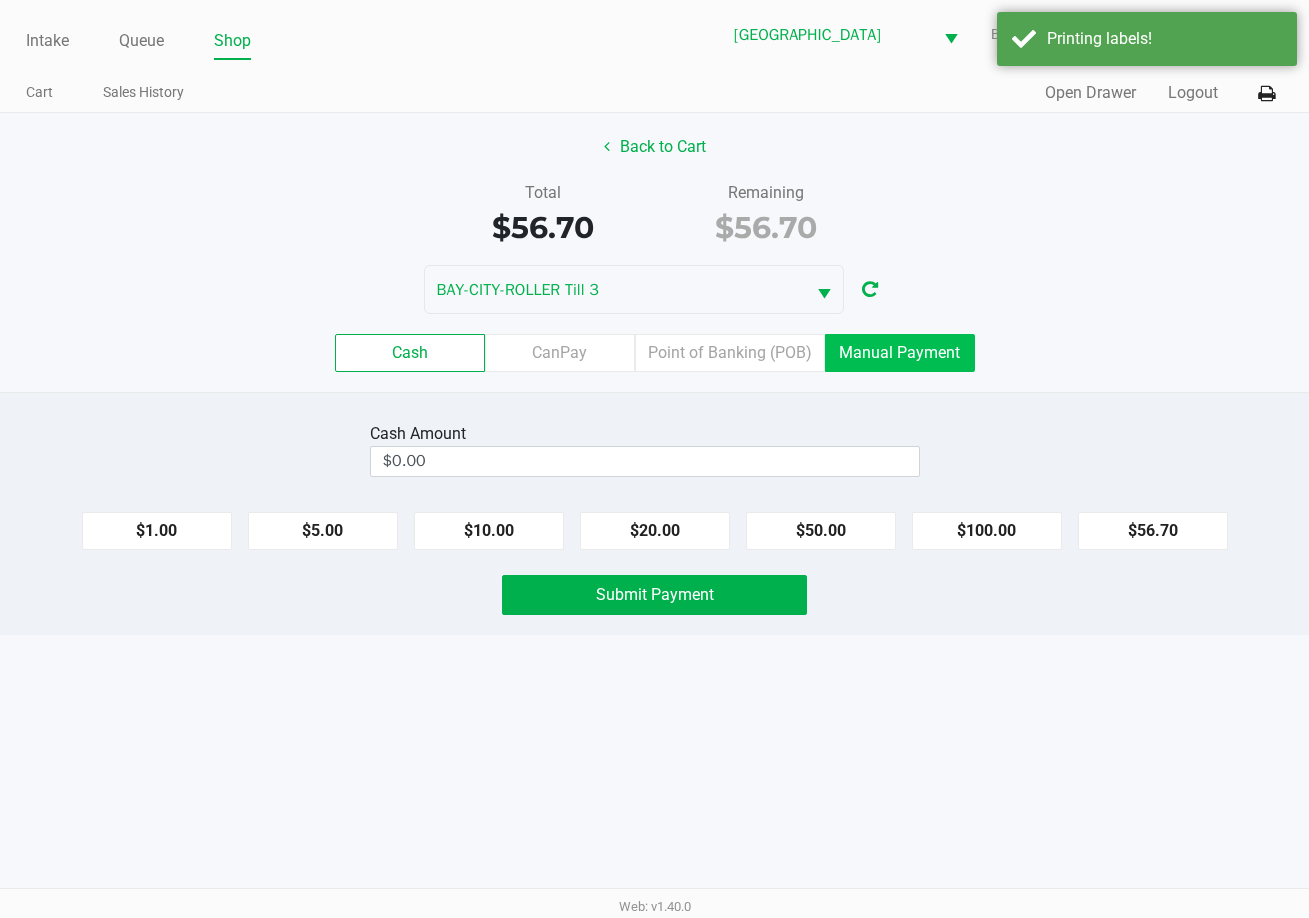 drag, startPoint x: 709, startPoint y: 368, endPoint x: 827, endPoint y: 402, distance: 122.80065 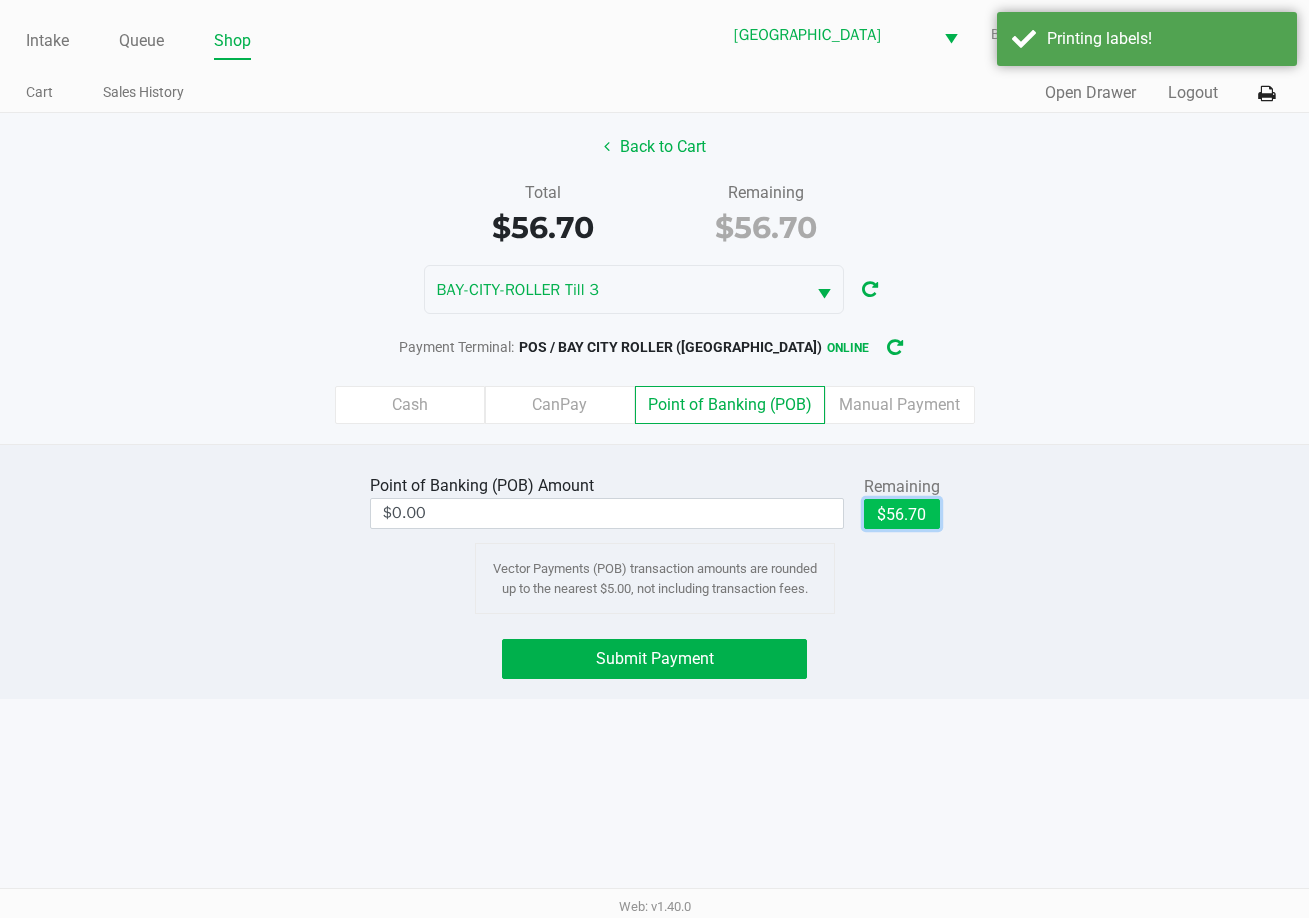 click on "$56.70" 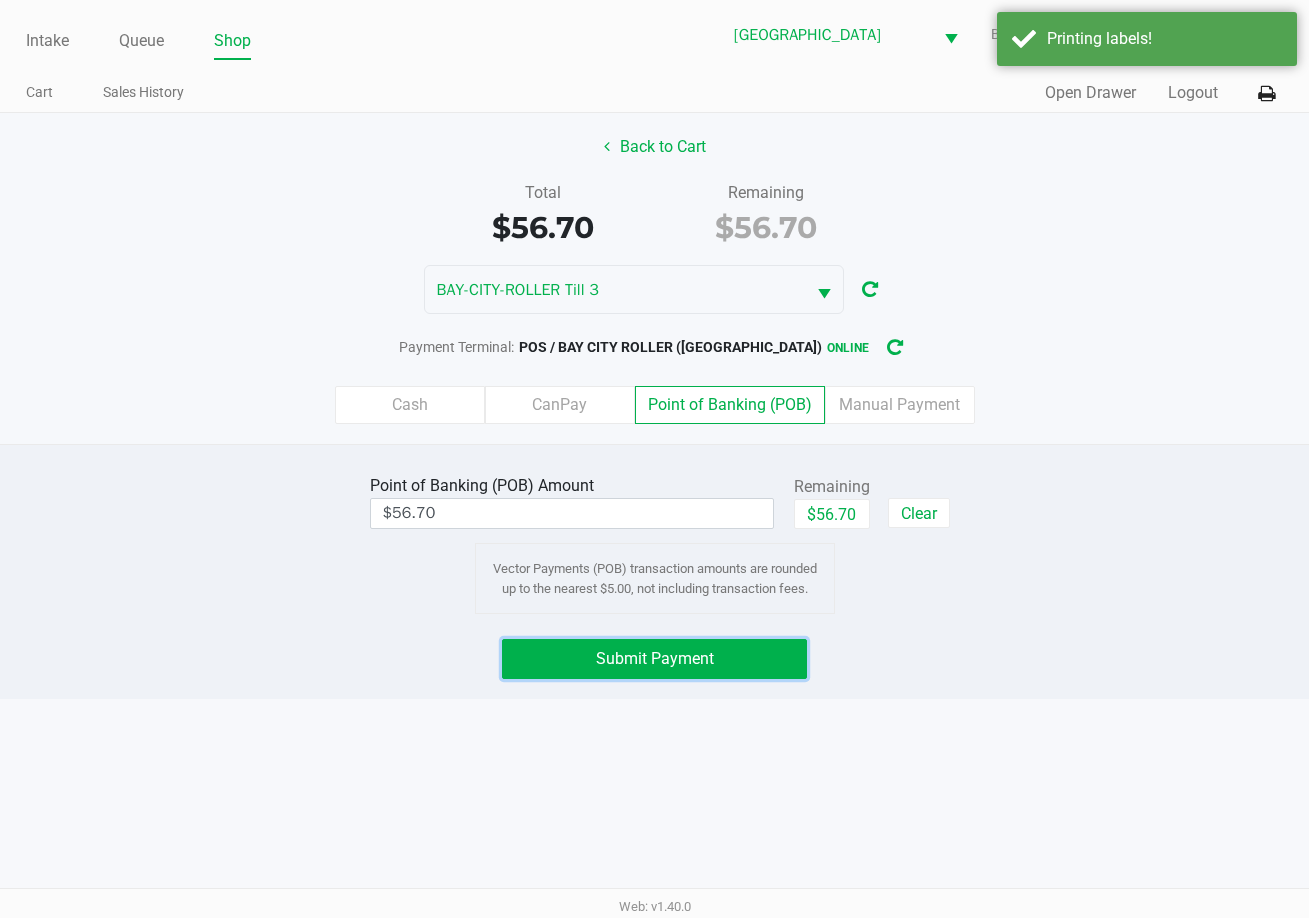 drag, startPoint x: 741, startPoint y: 645, endPoint x: 677, endPoint y: 512, distance: 147.59743 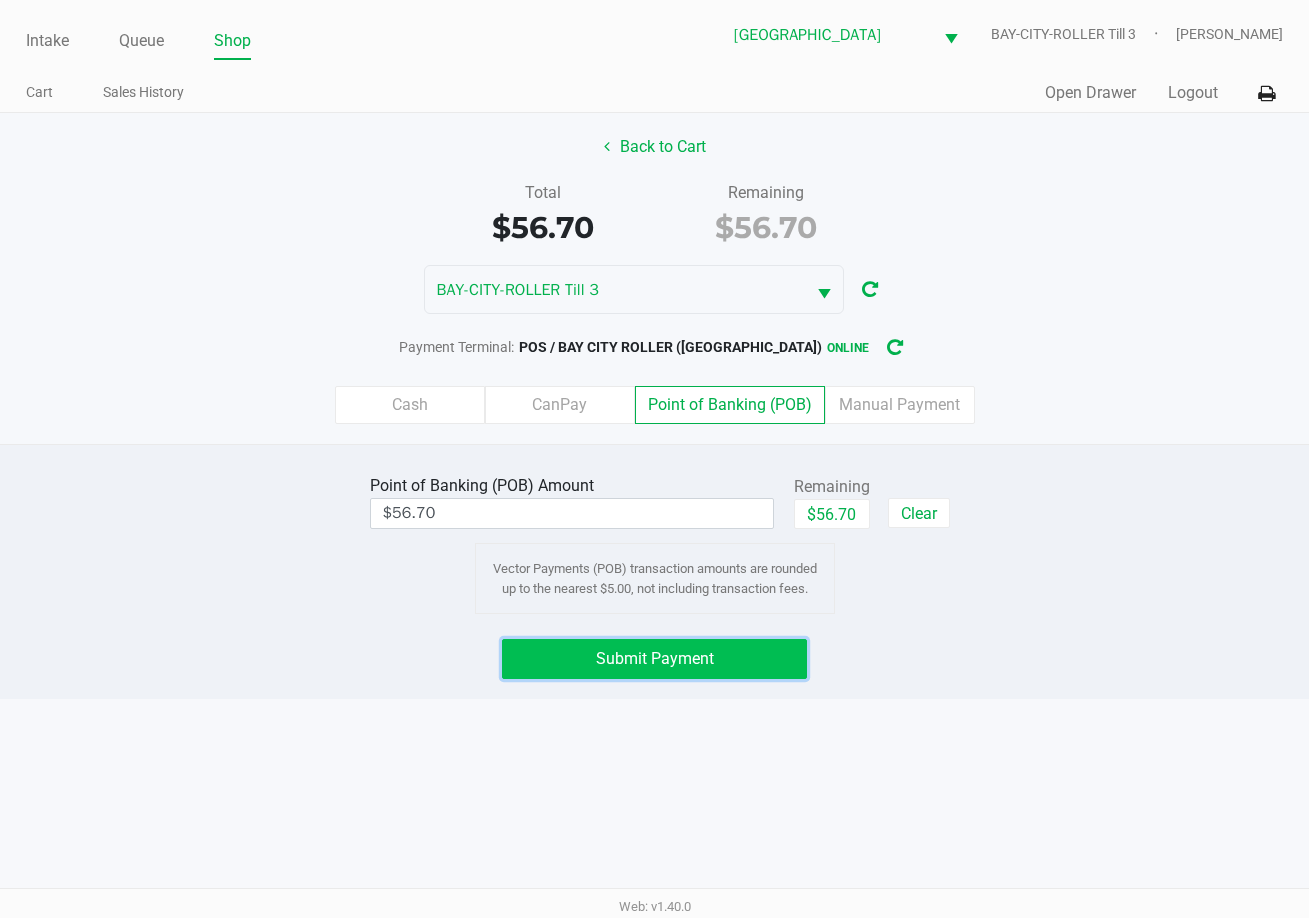 click on "Submit Payment" 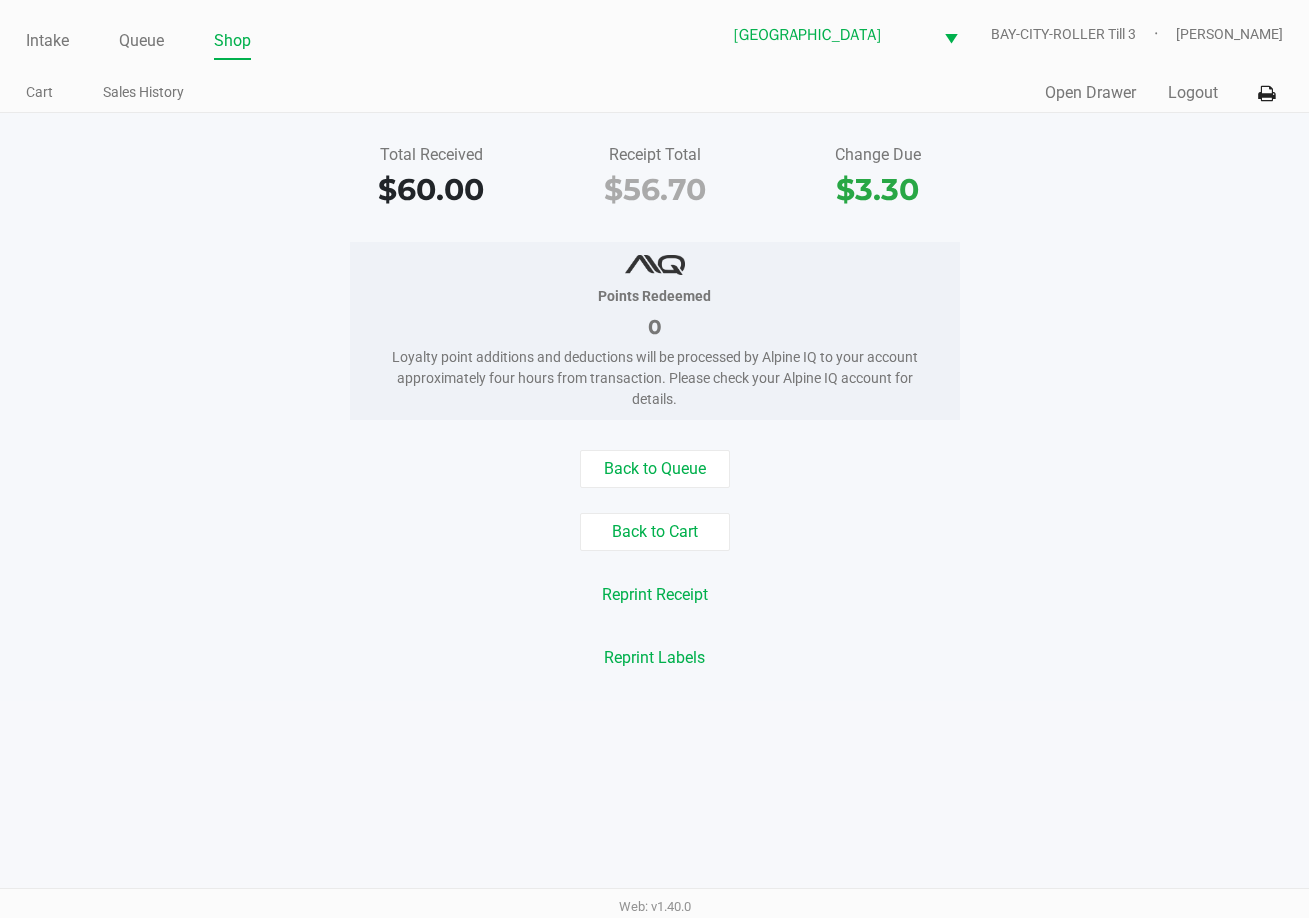 click on "Back to Queue   Back to Cart   Reprint Receipt   Reprint Labels" 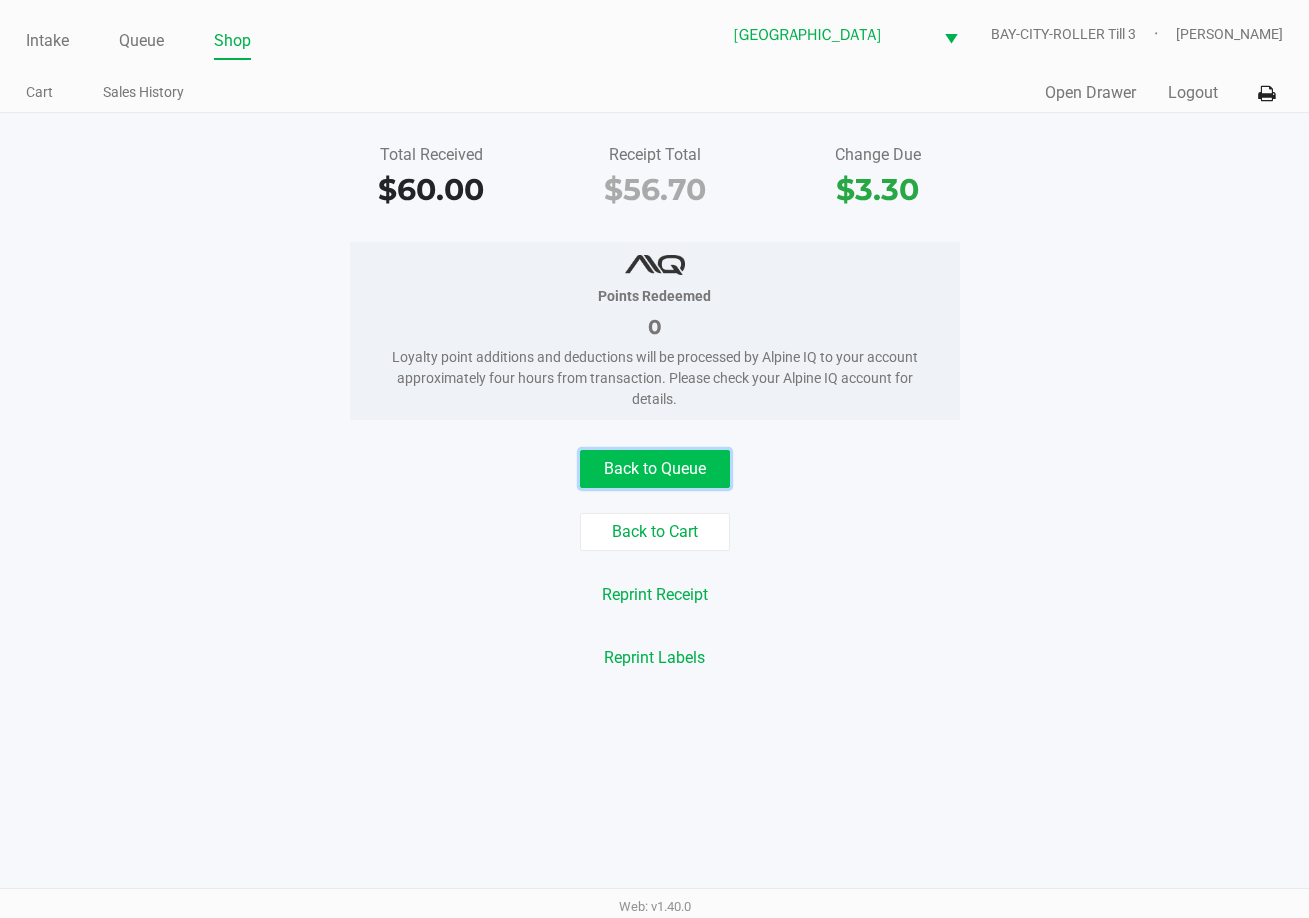 click on "Back to Queue" 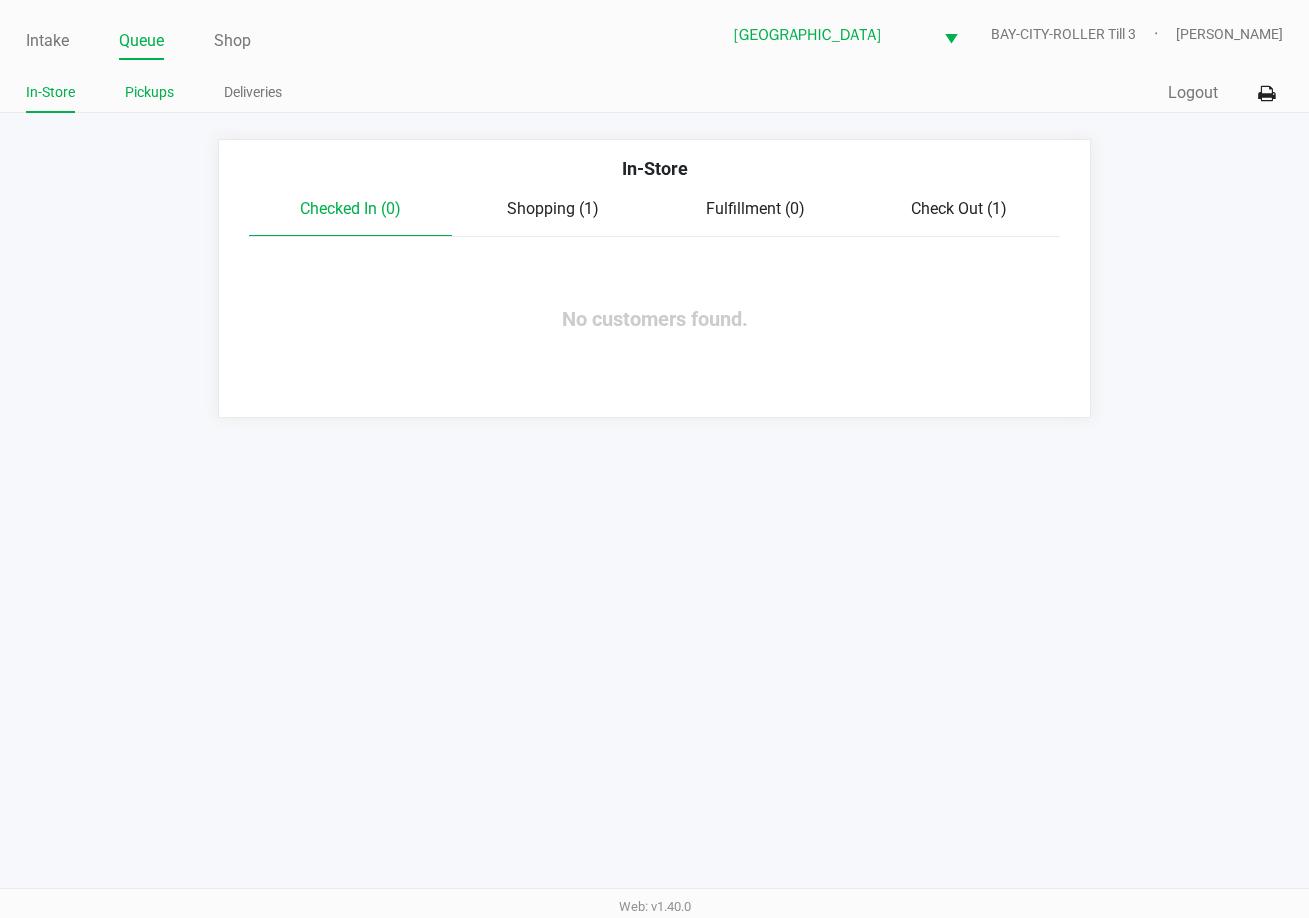 click on "Pickups" 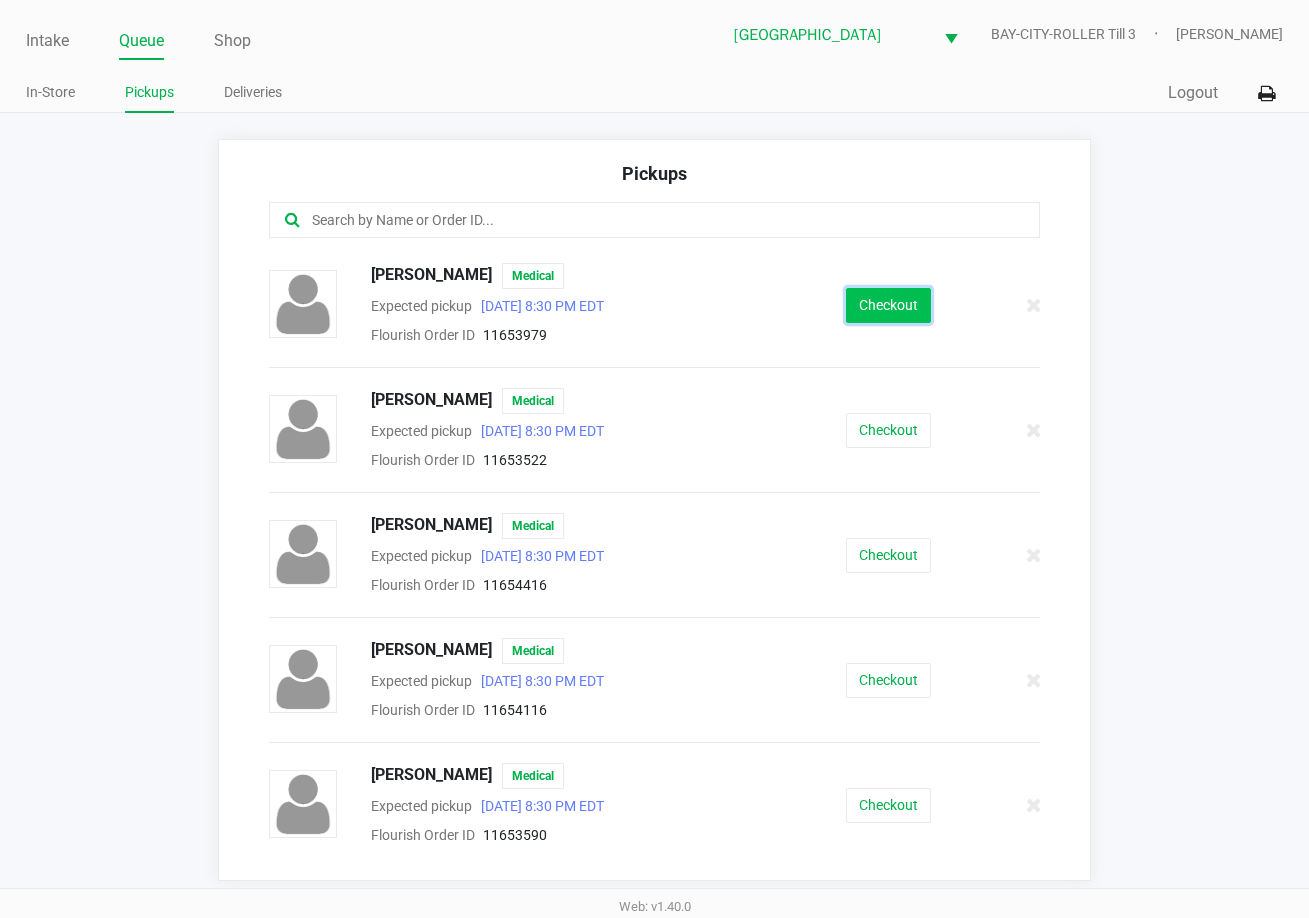 click on "Checkout" 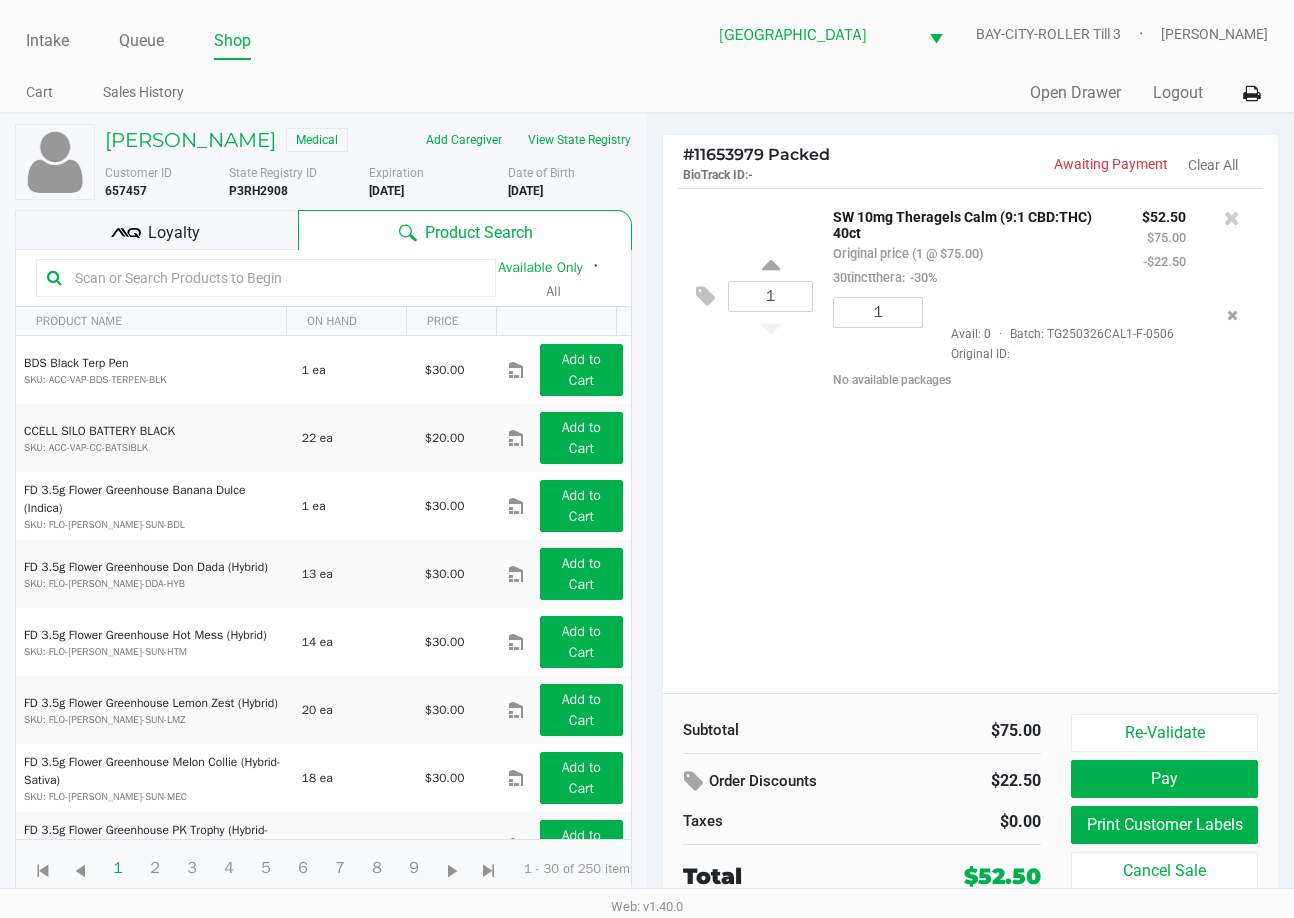 click on "1  SW 10mg Theragels Calm (9:1 CBD:THC) 40ct   Original price (1 @ $75.00)  30tinctthera:  -30% $52.50 $75.00 -$22.50 1  Avail: 0  ·  Batch: TG250326CAL1-F-0506   Original ID:    No available packages" 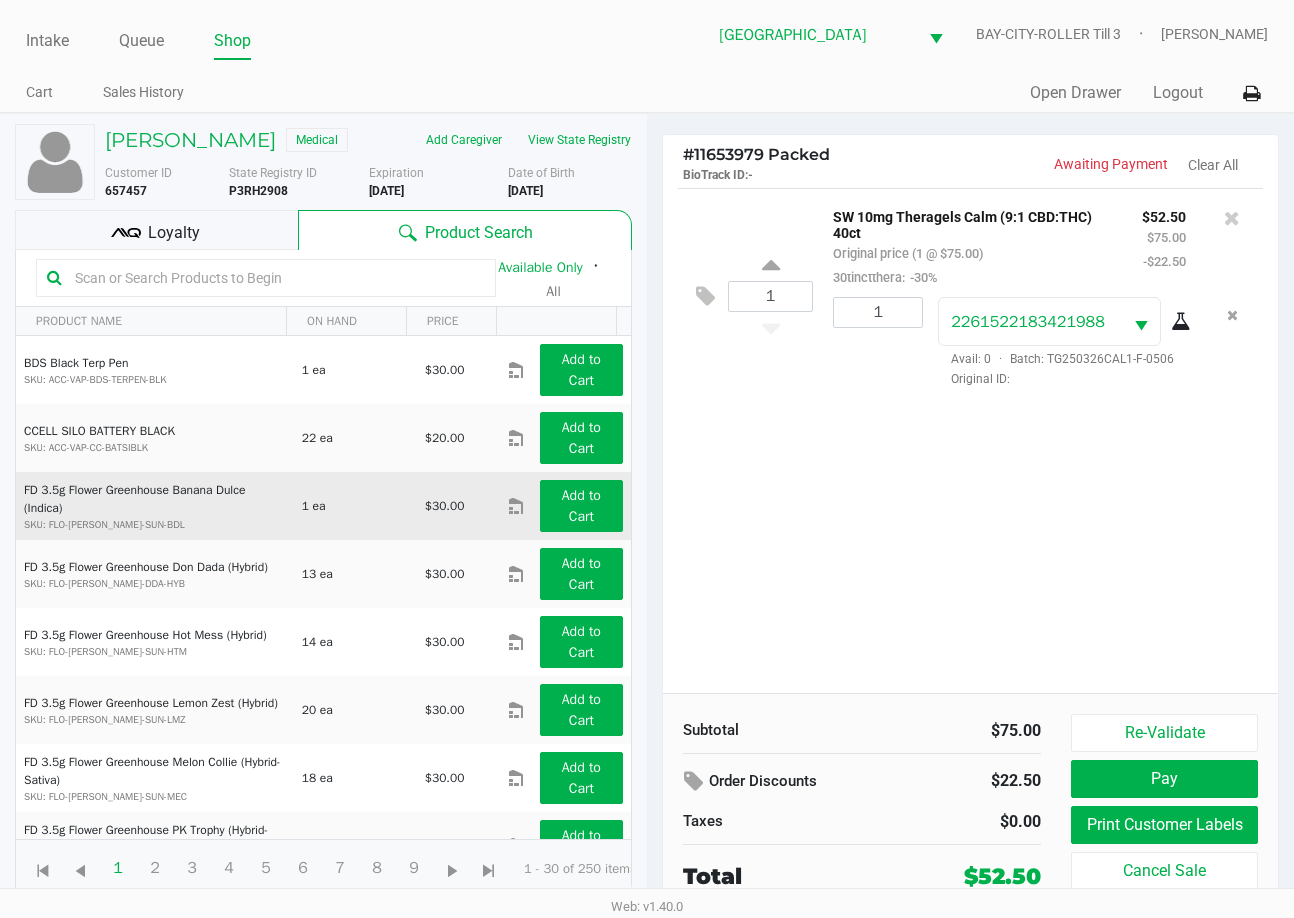 scroll, scrollTop: 14, scrollLeft: 0, axis: vertical 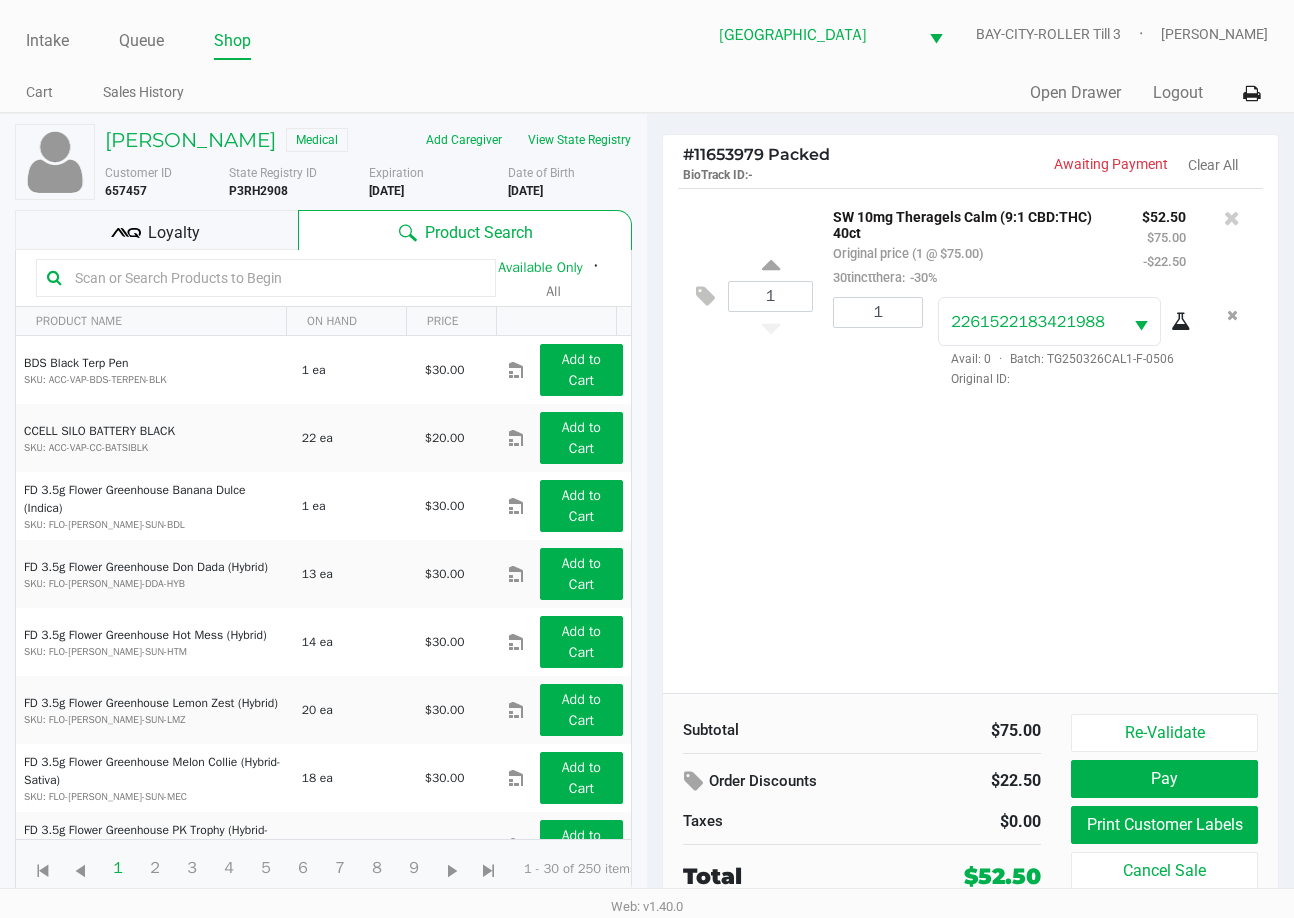 click on "Loyalty" 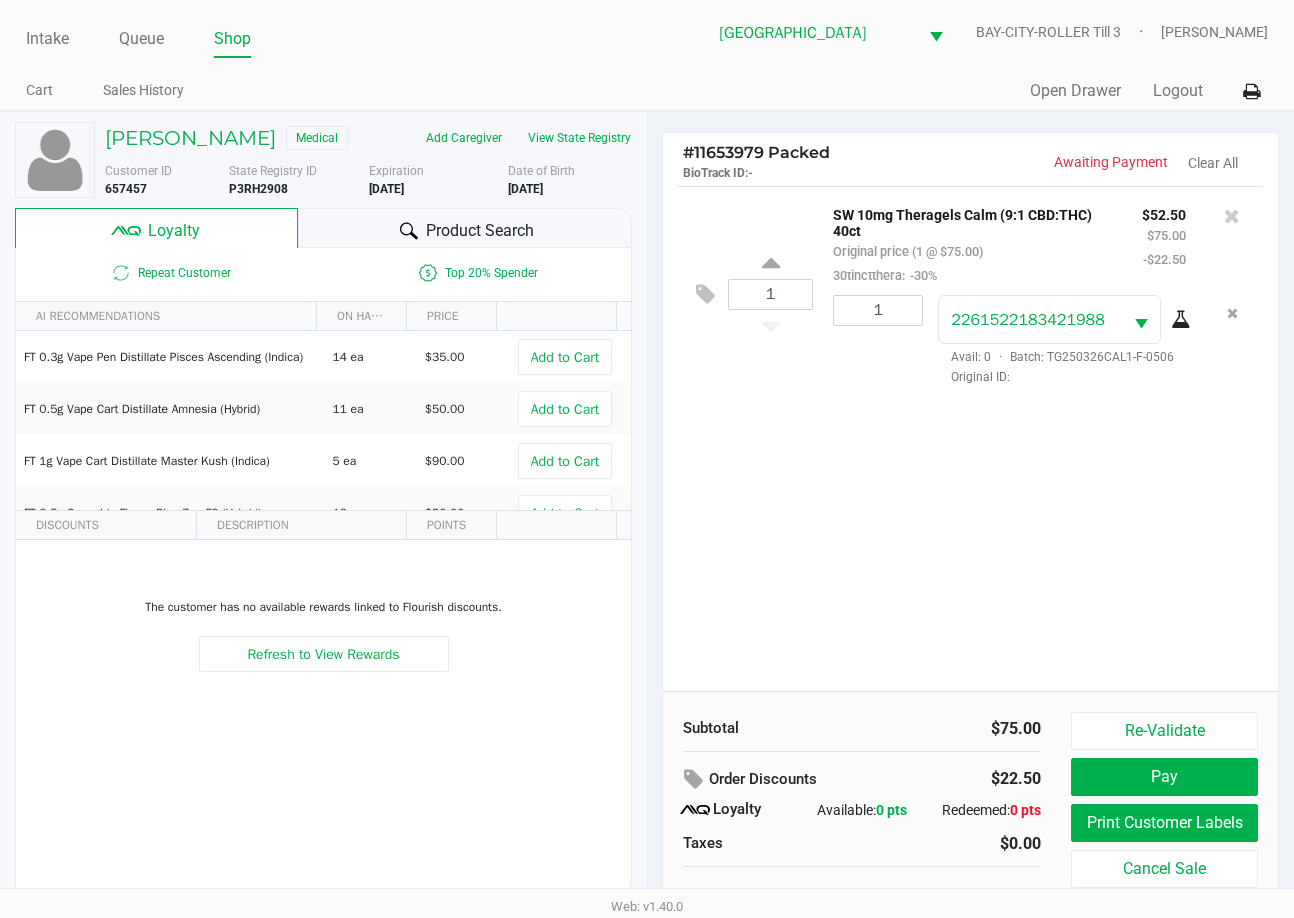 scroll, scrollTop: 0, scrollLeft: 0, axis: both 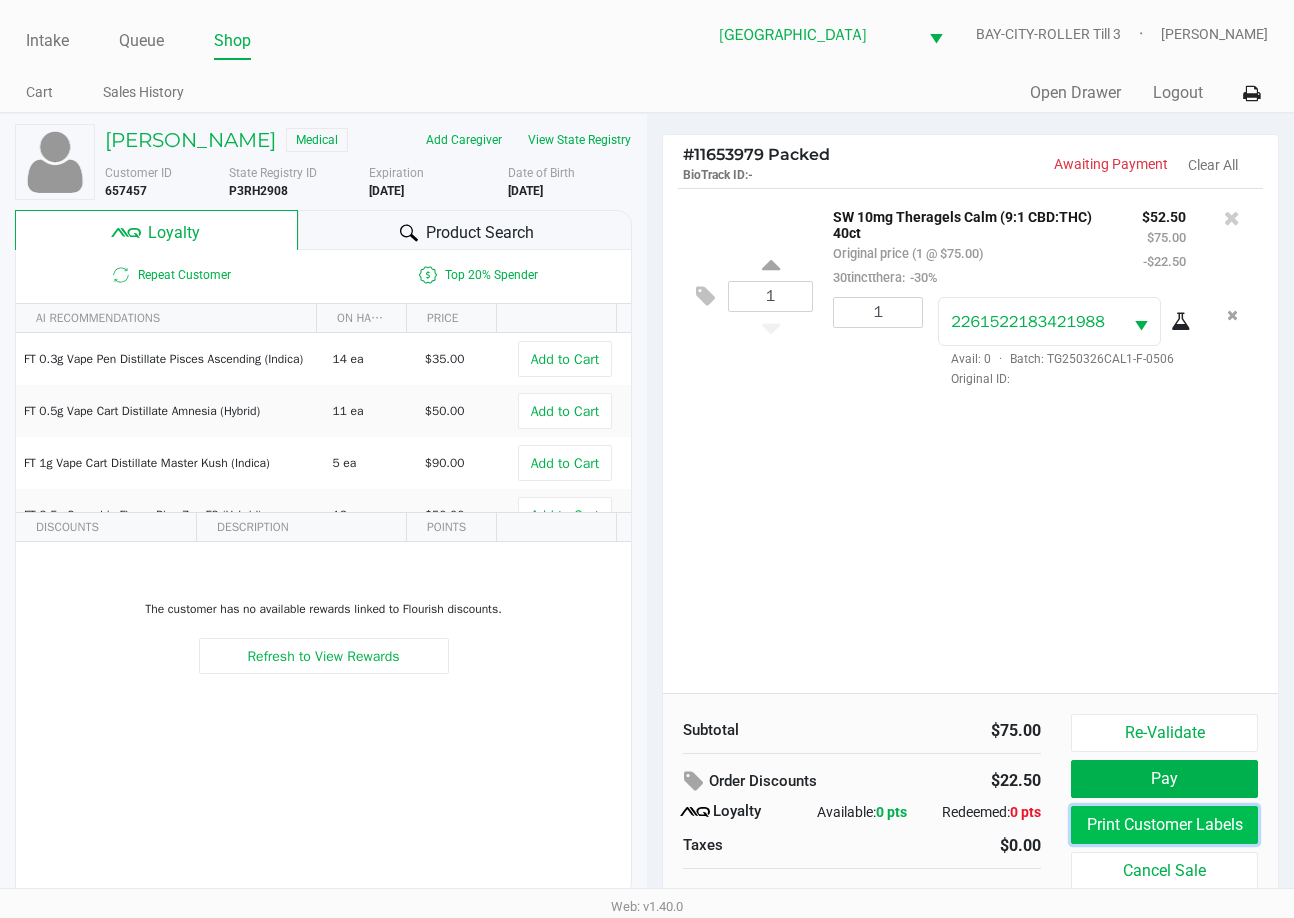 click on "Print Customer Labels" 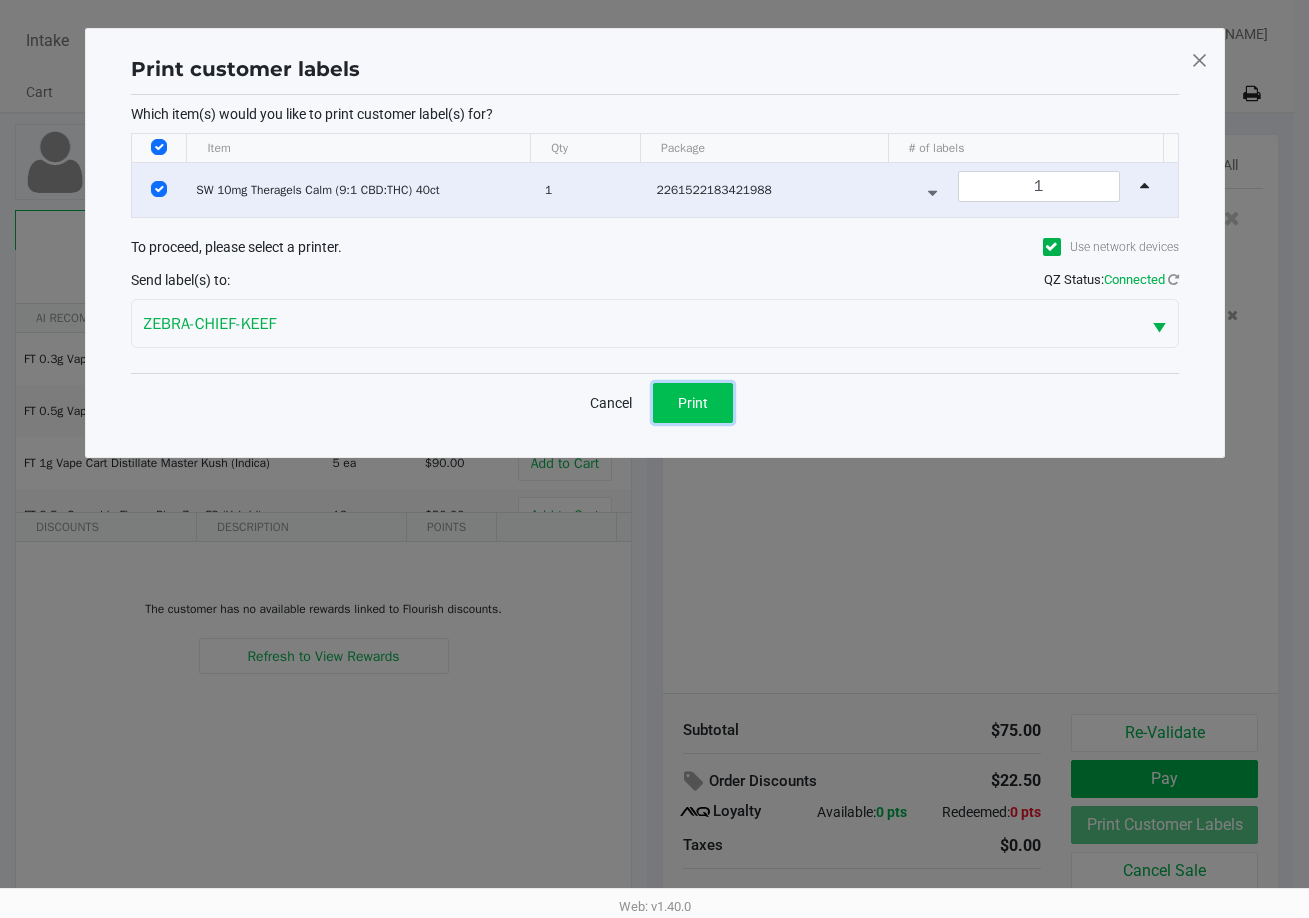 click on "Print" 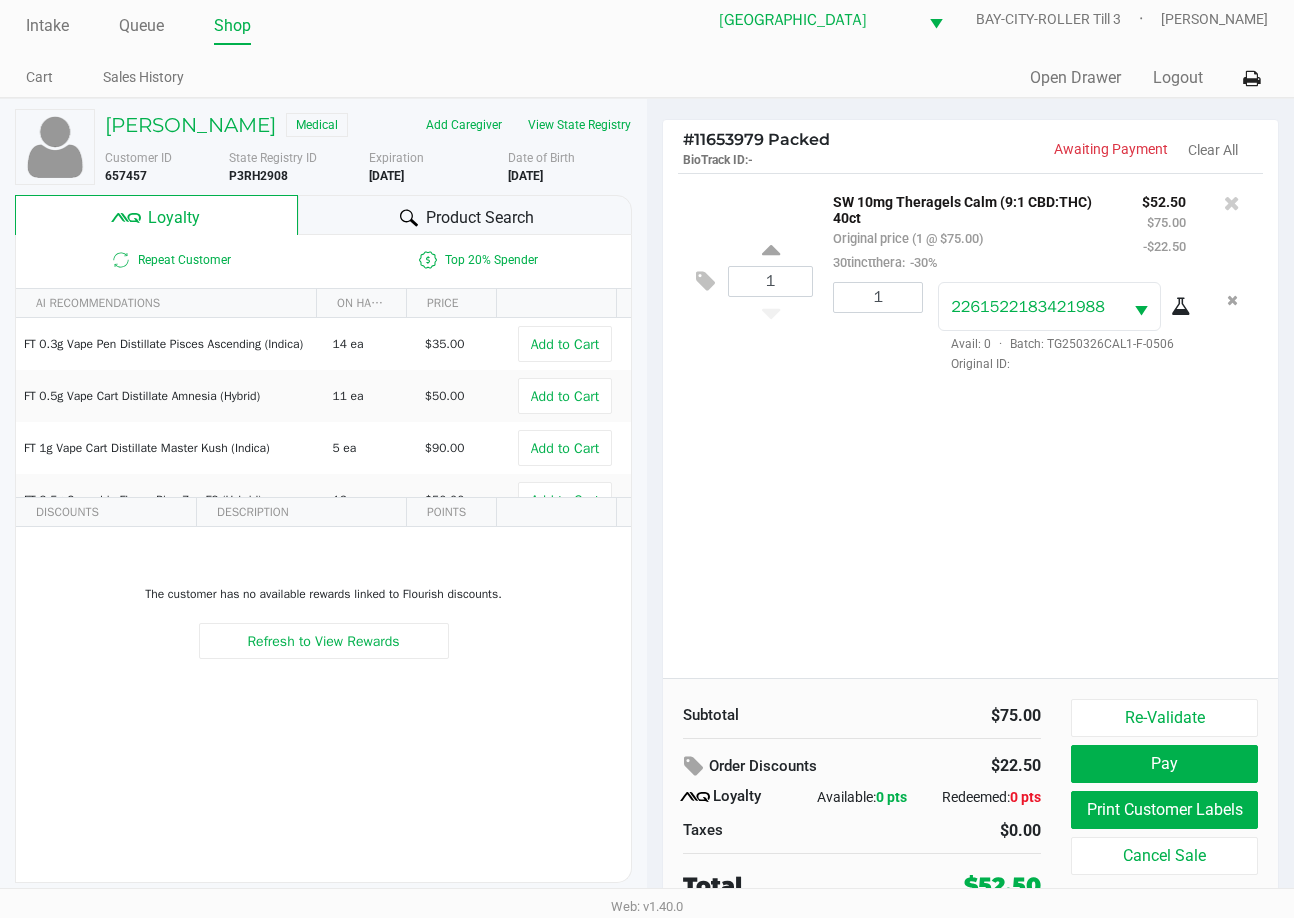 scroll, scrollTop: 20, scrollLeft: 0, axis: vertical 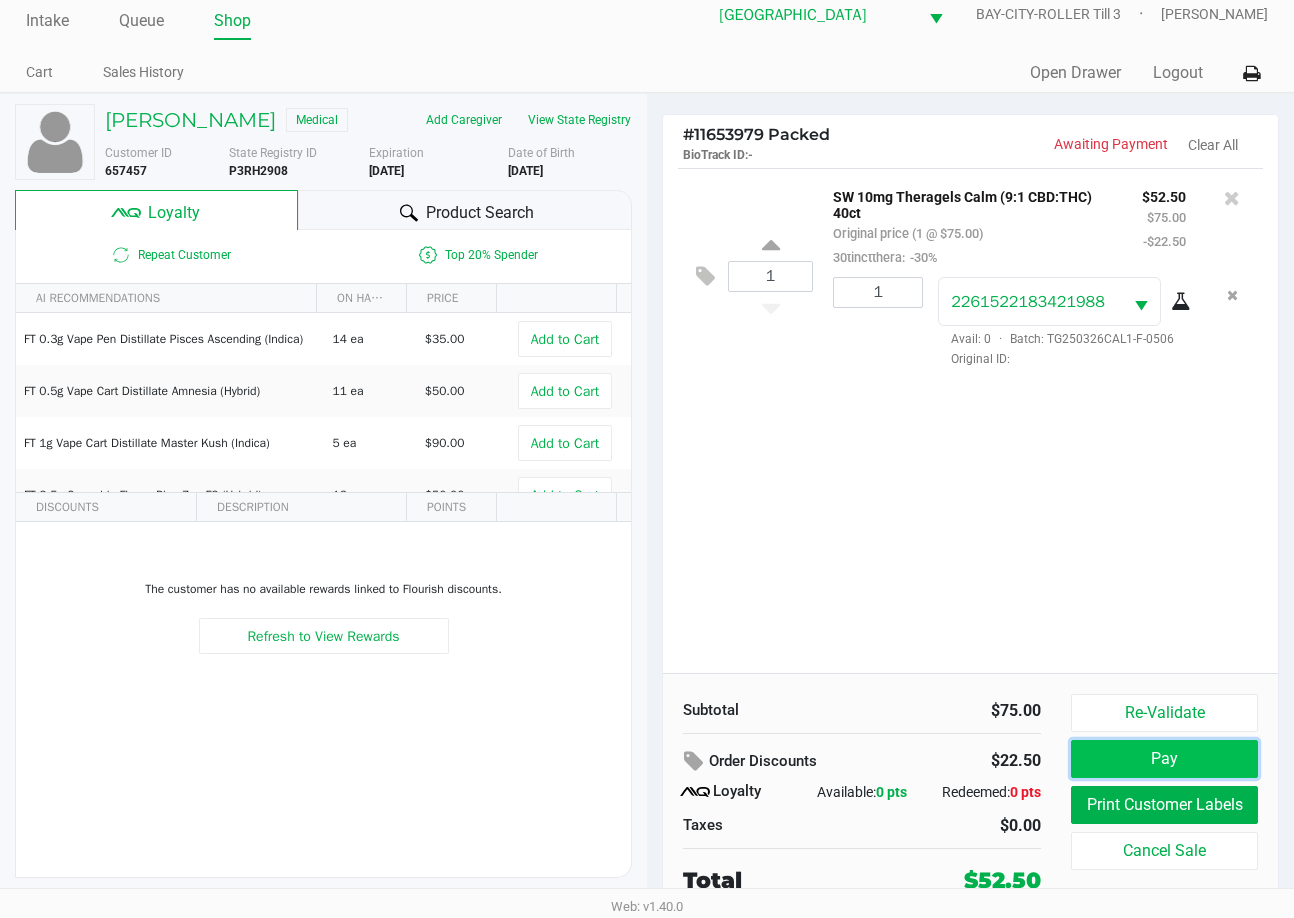 click on "Pay" 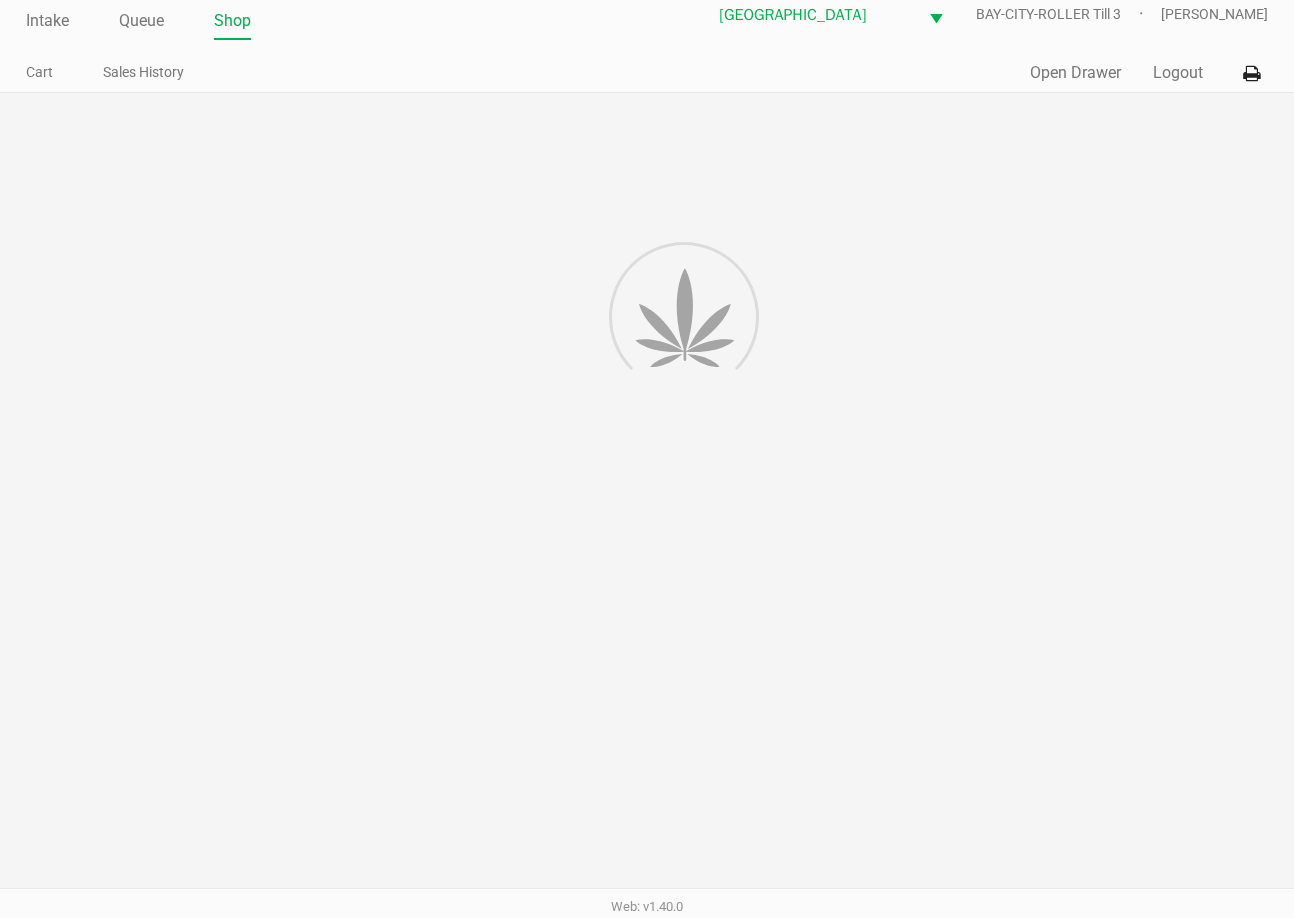 scroll, scrollTop: 0, scrollLeft: 0, axis: both 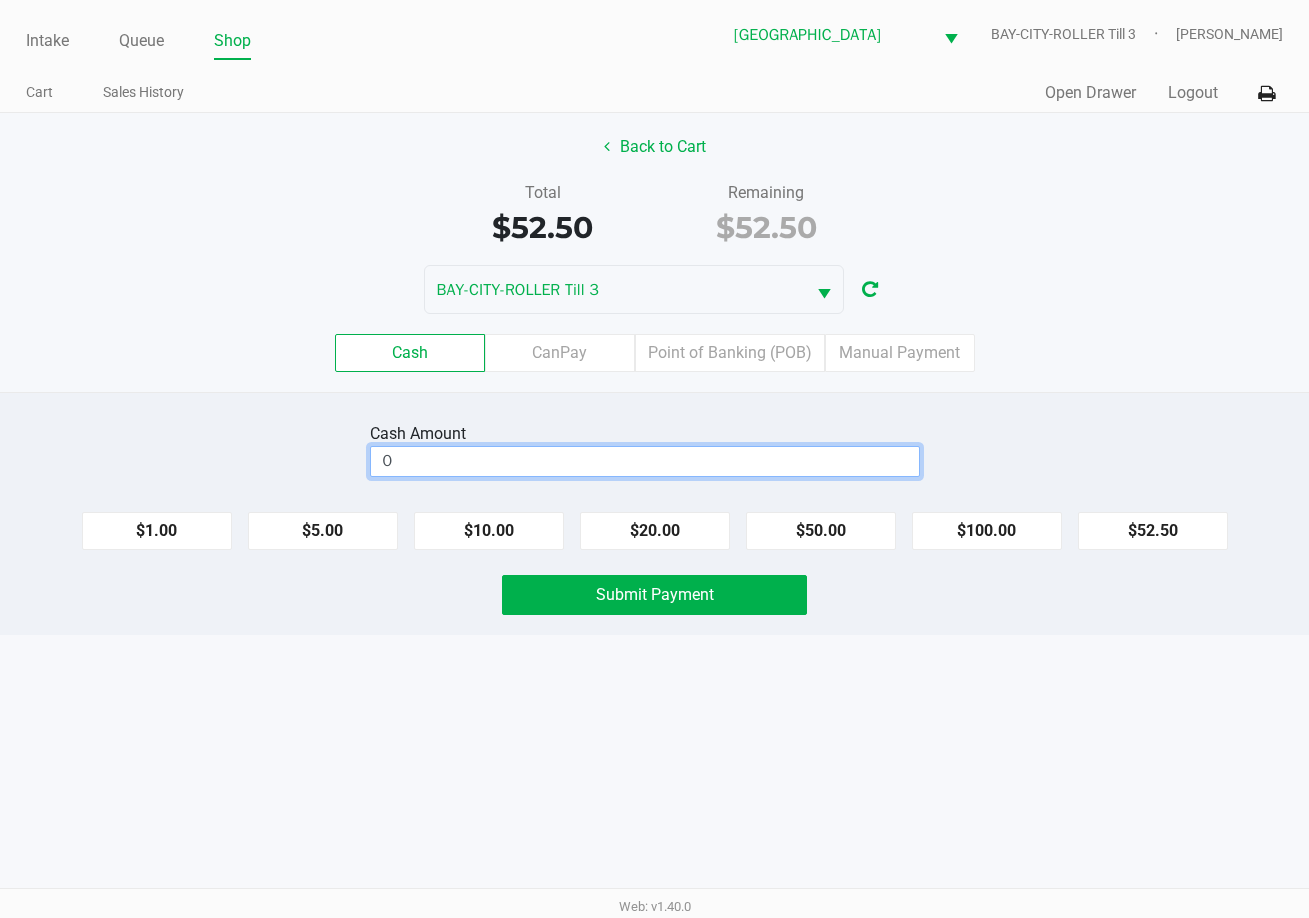 click on "0" at bounding box center (645, 461) 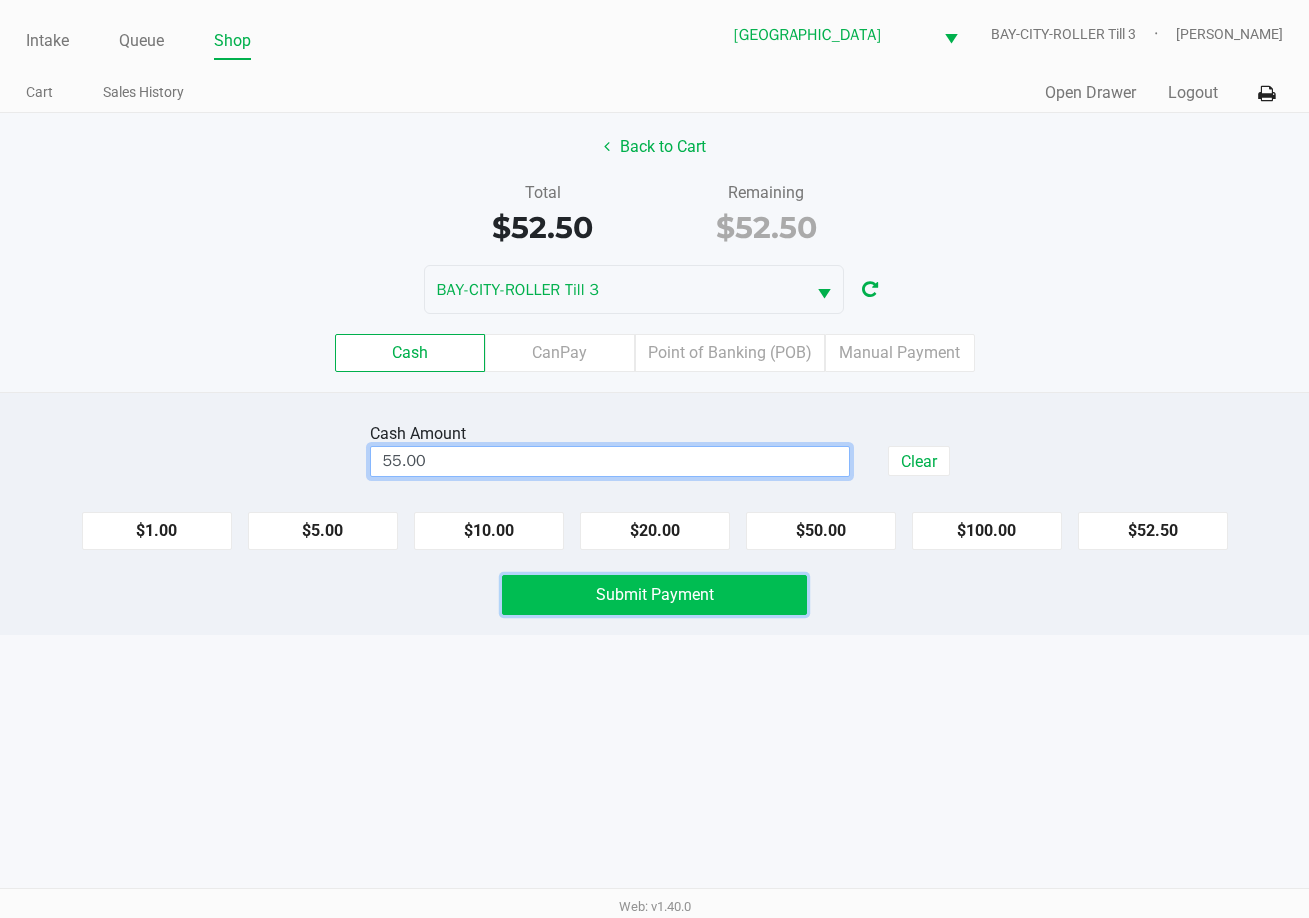 type on "$55.00" 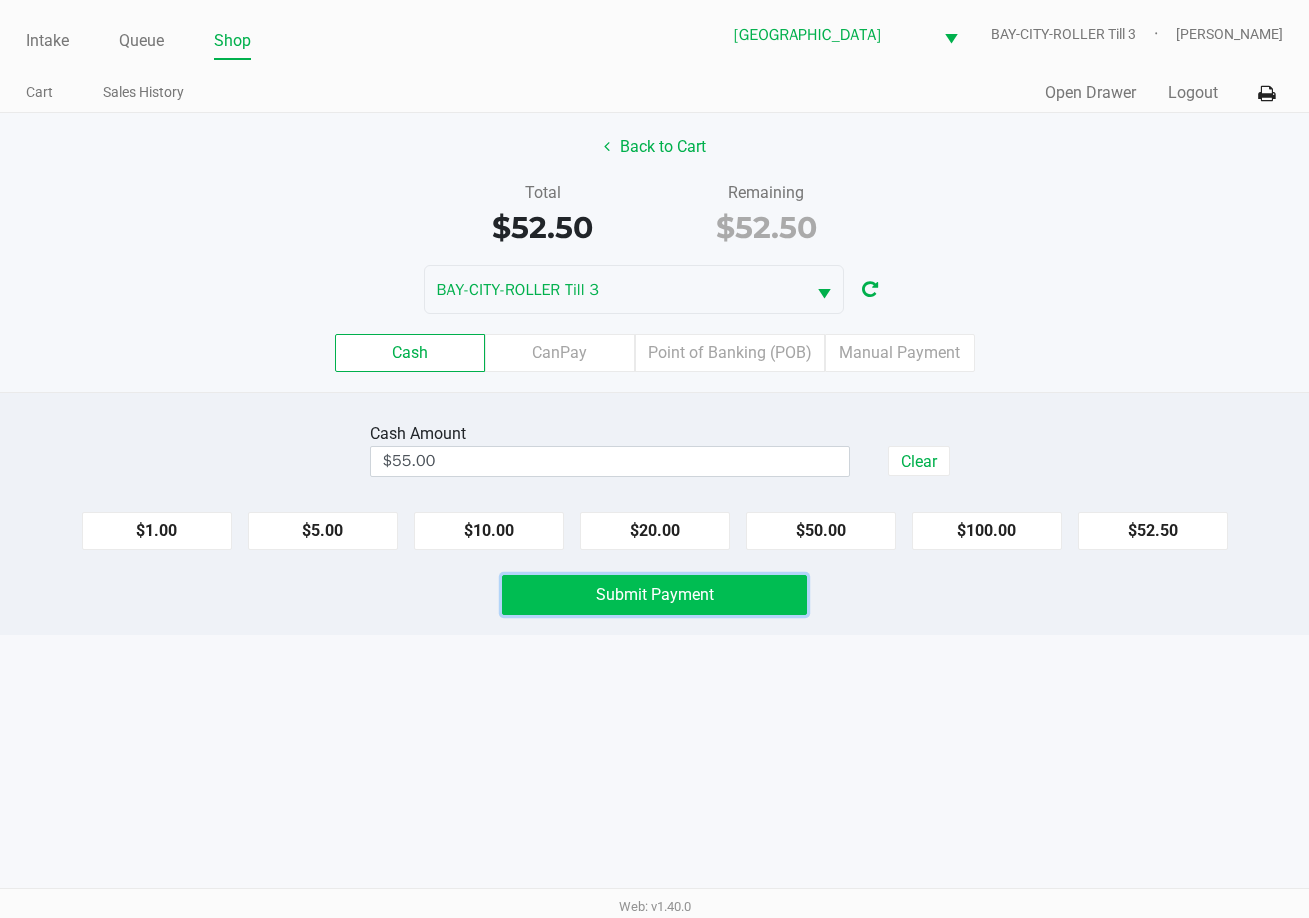 click on "Submit Payment" 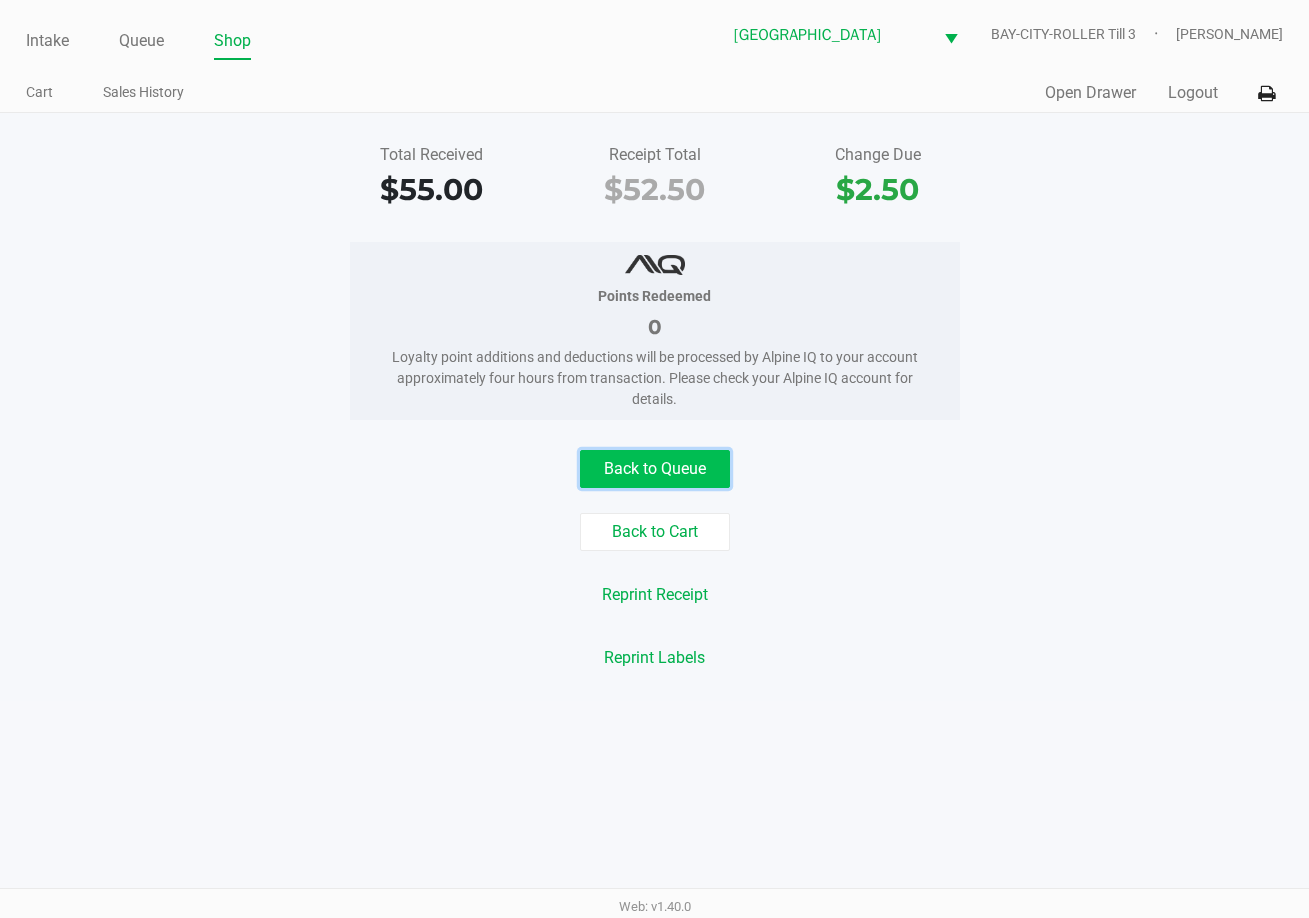 click on "Back to Queue" 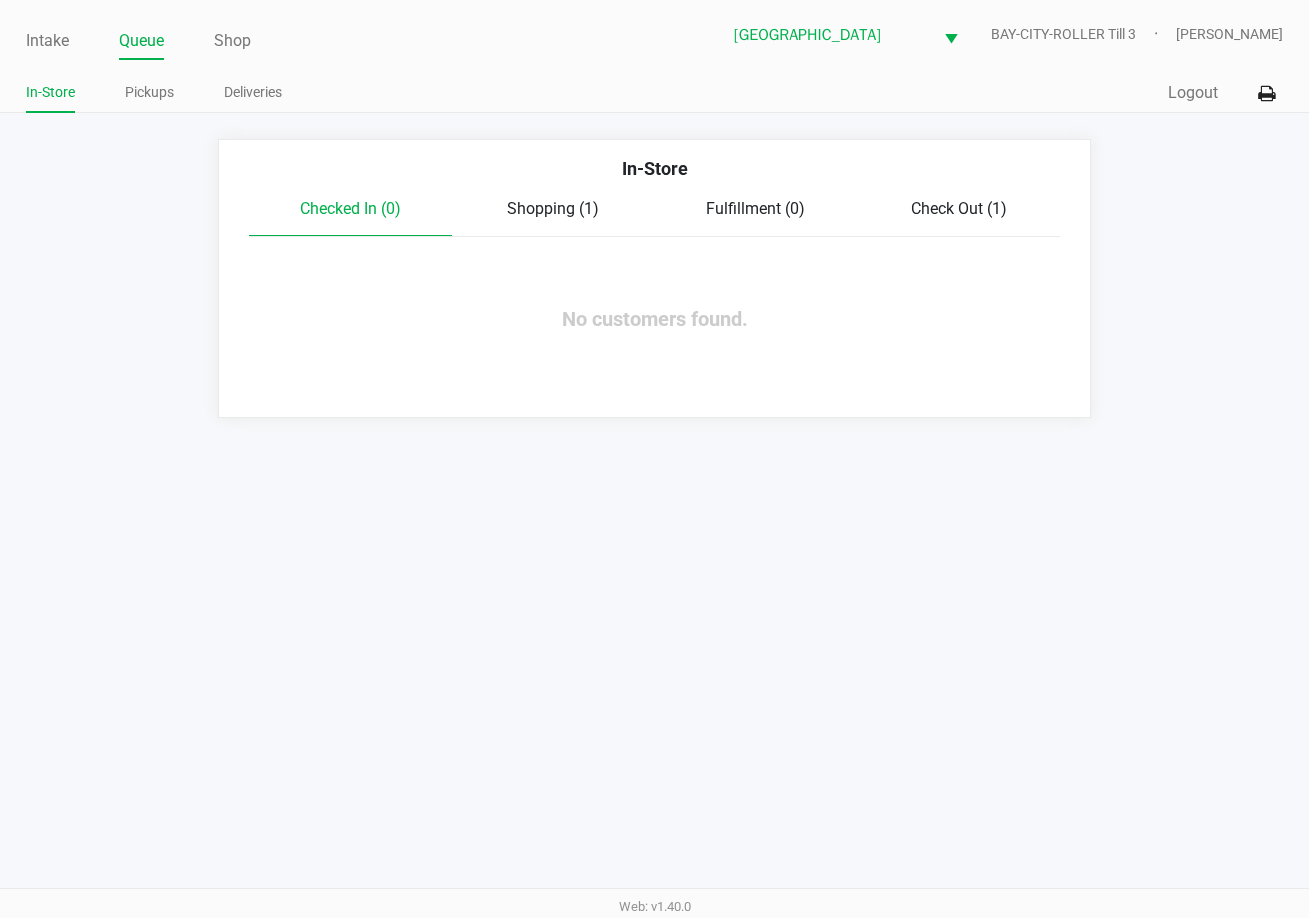 click on "Shopping (1)" 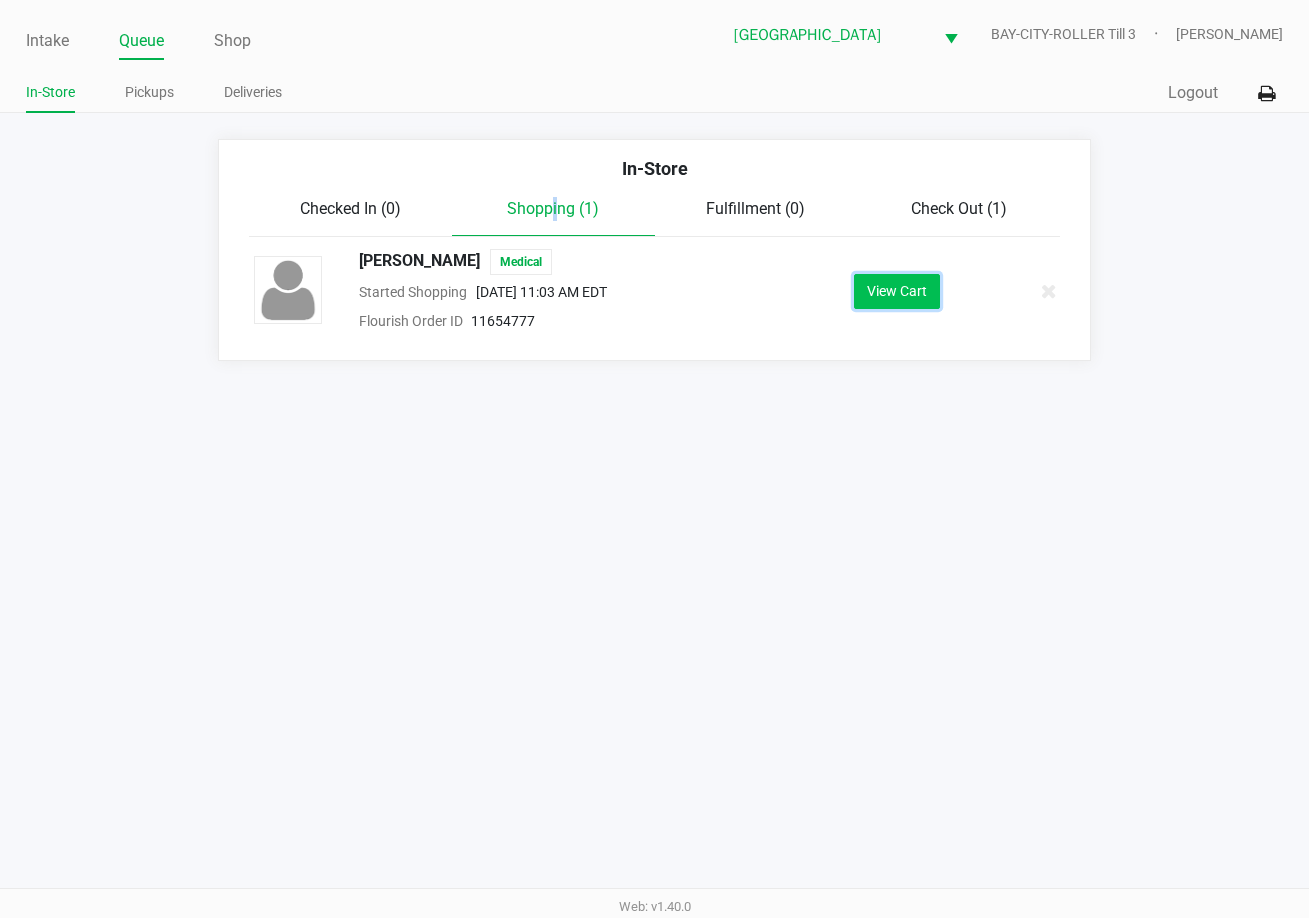 click on "View Cart" 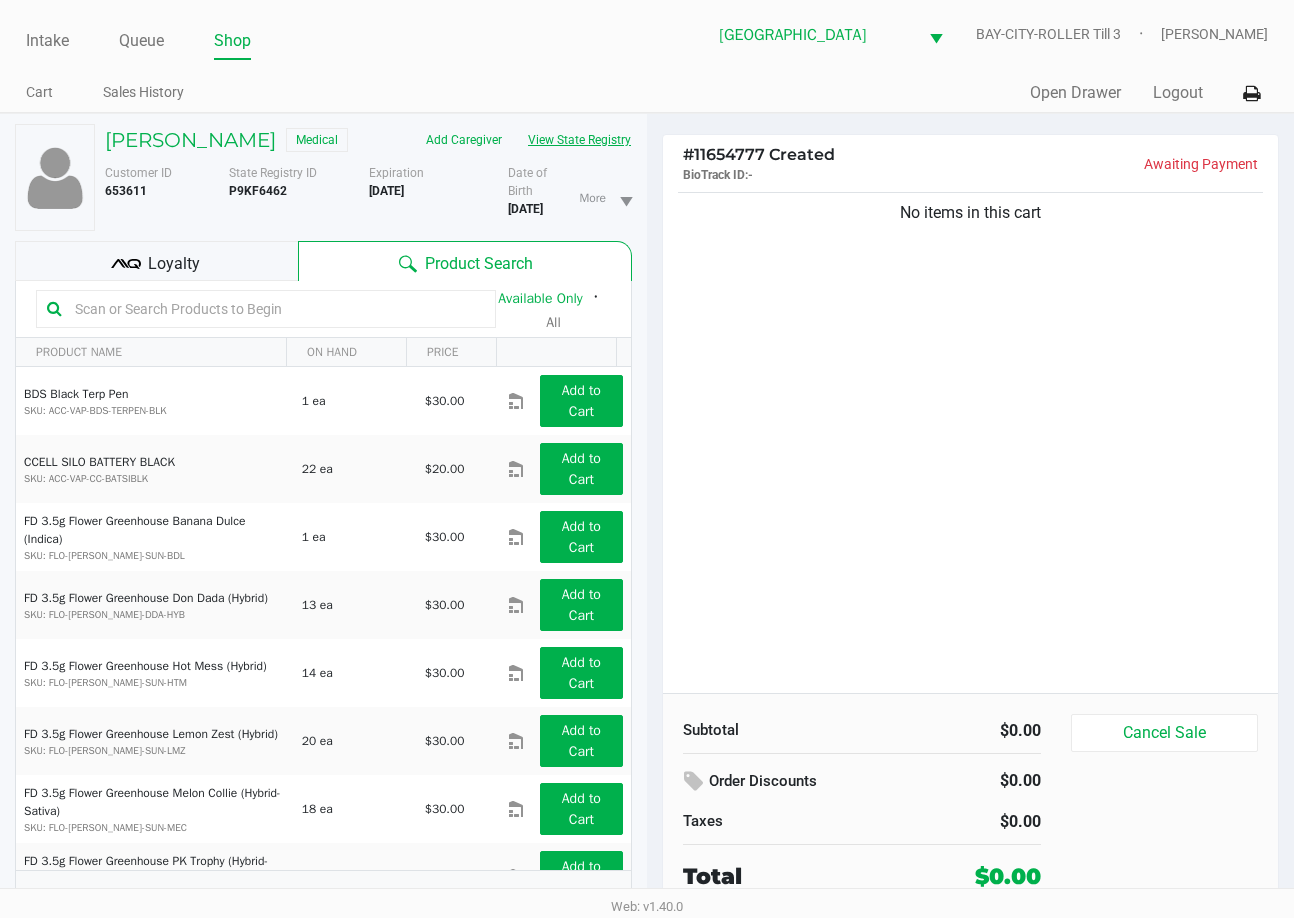 click on "View State Registry" 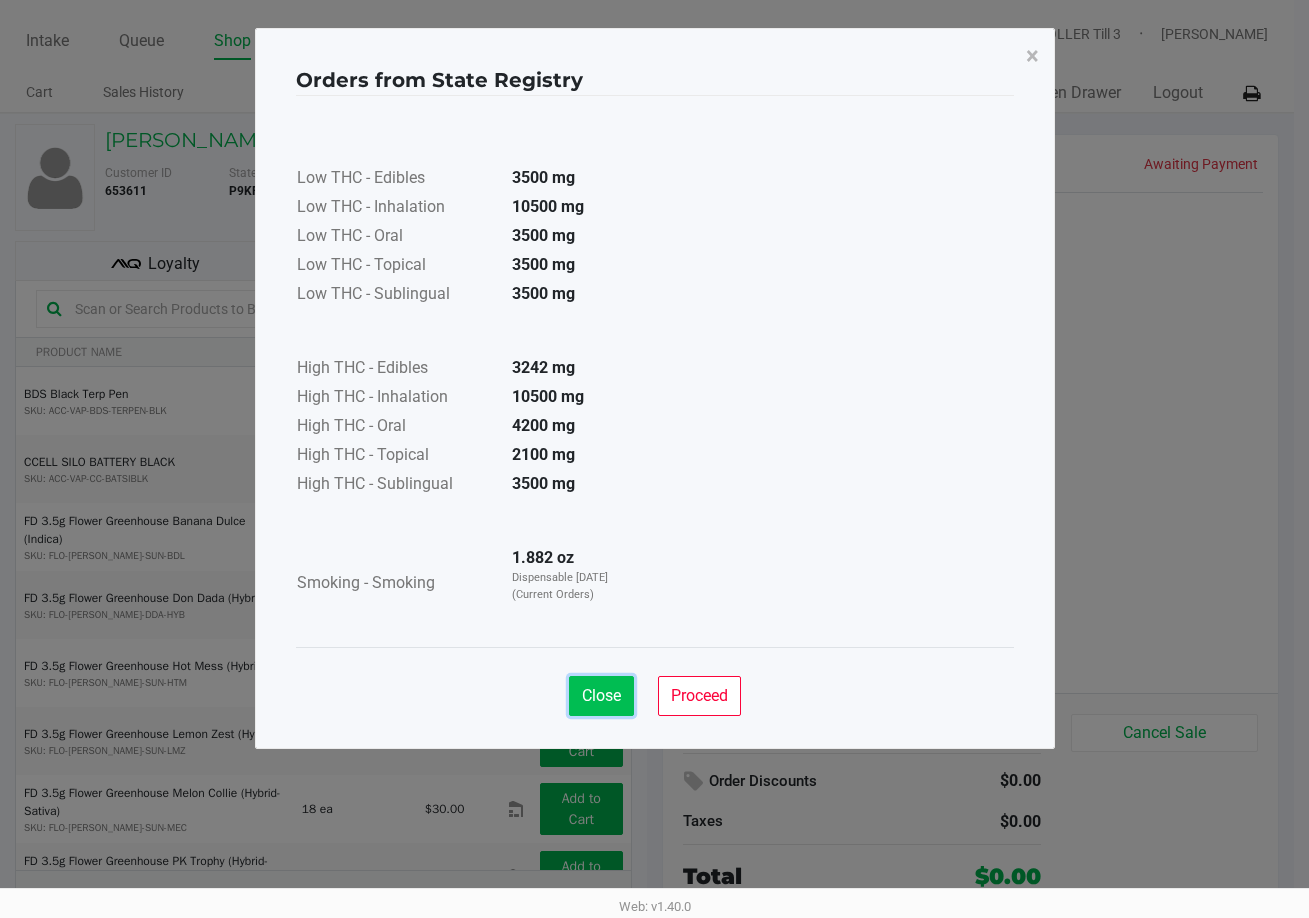 click on "Close" 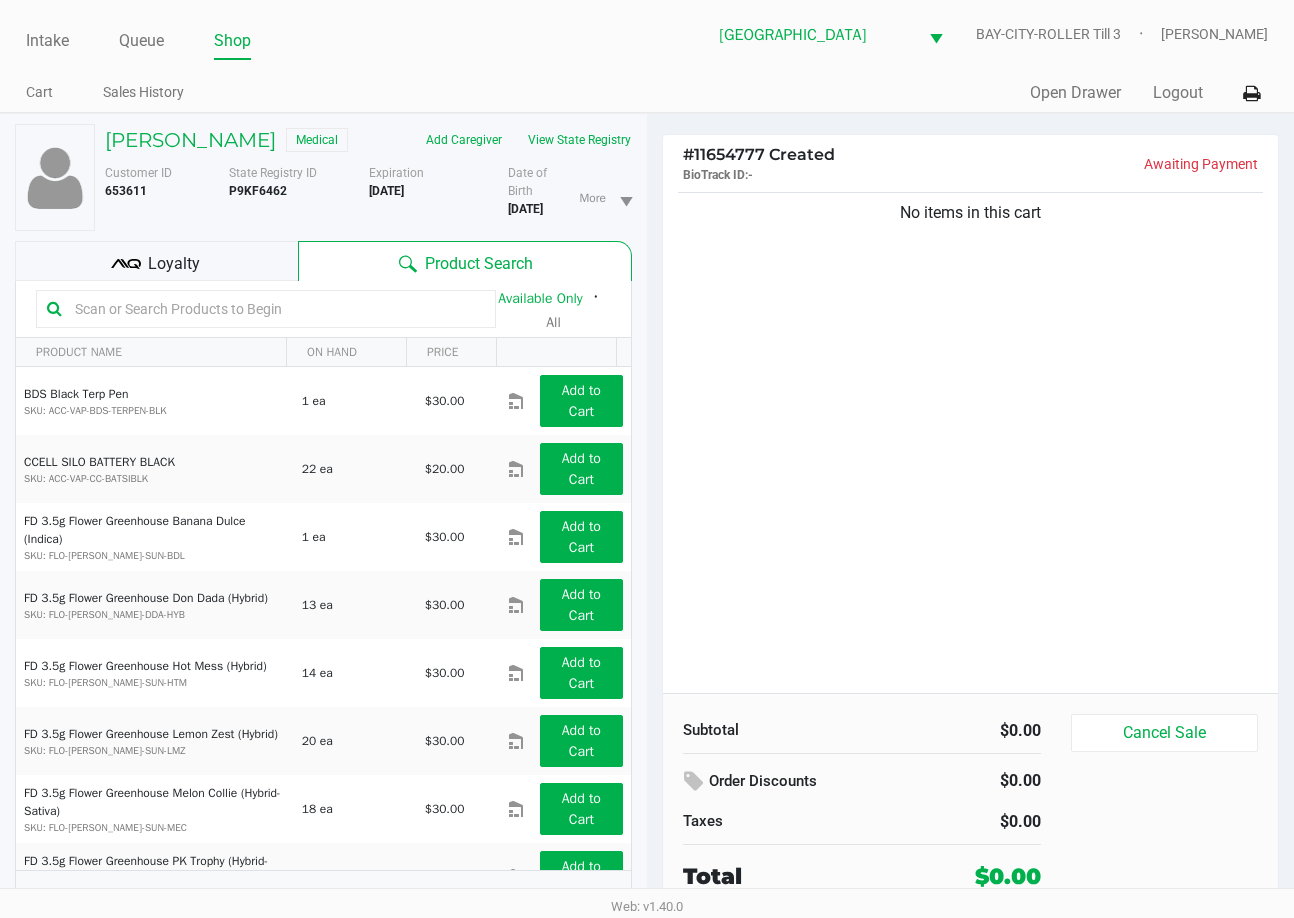 click on "No items in this cart" 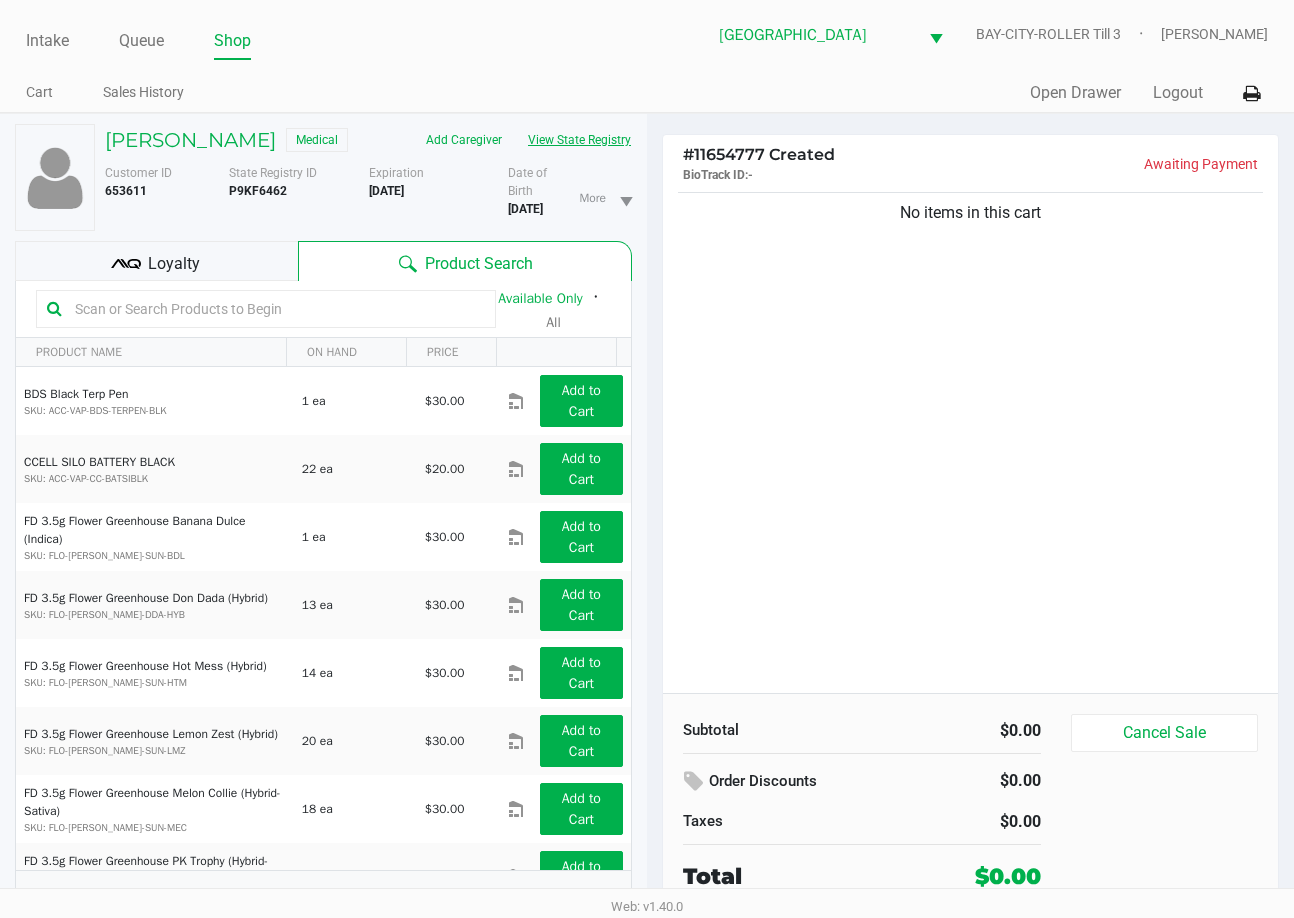 click on "View State Registry" 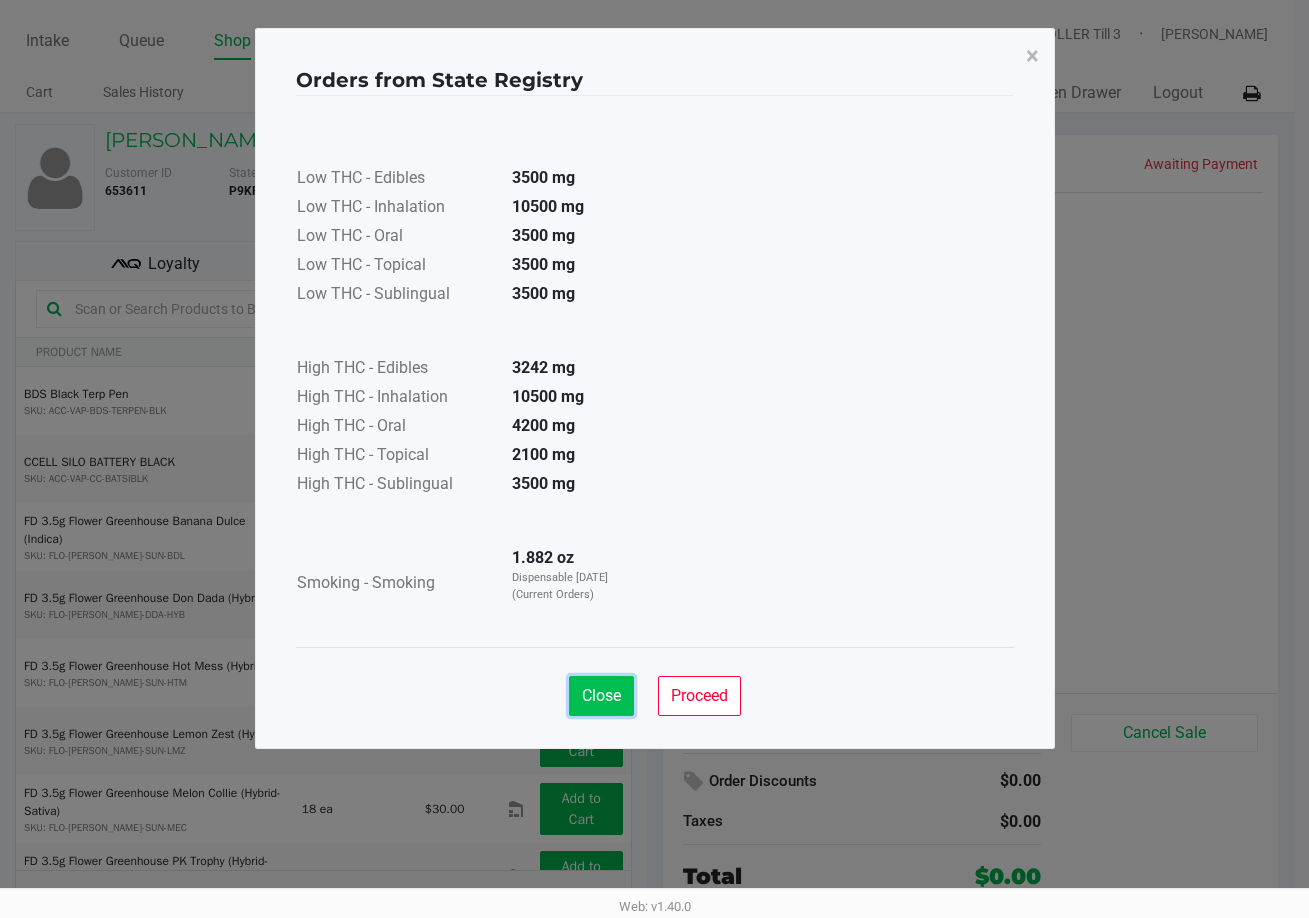 click on "Close" 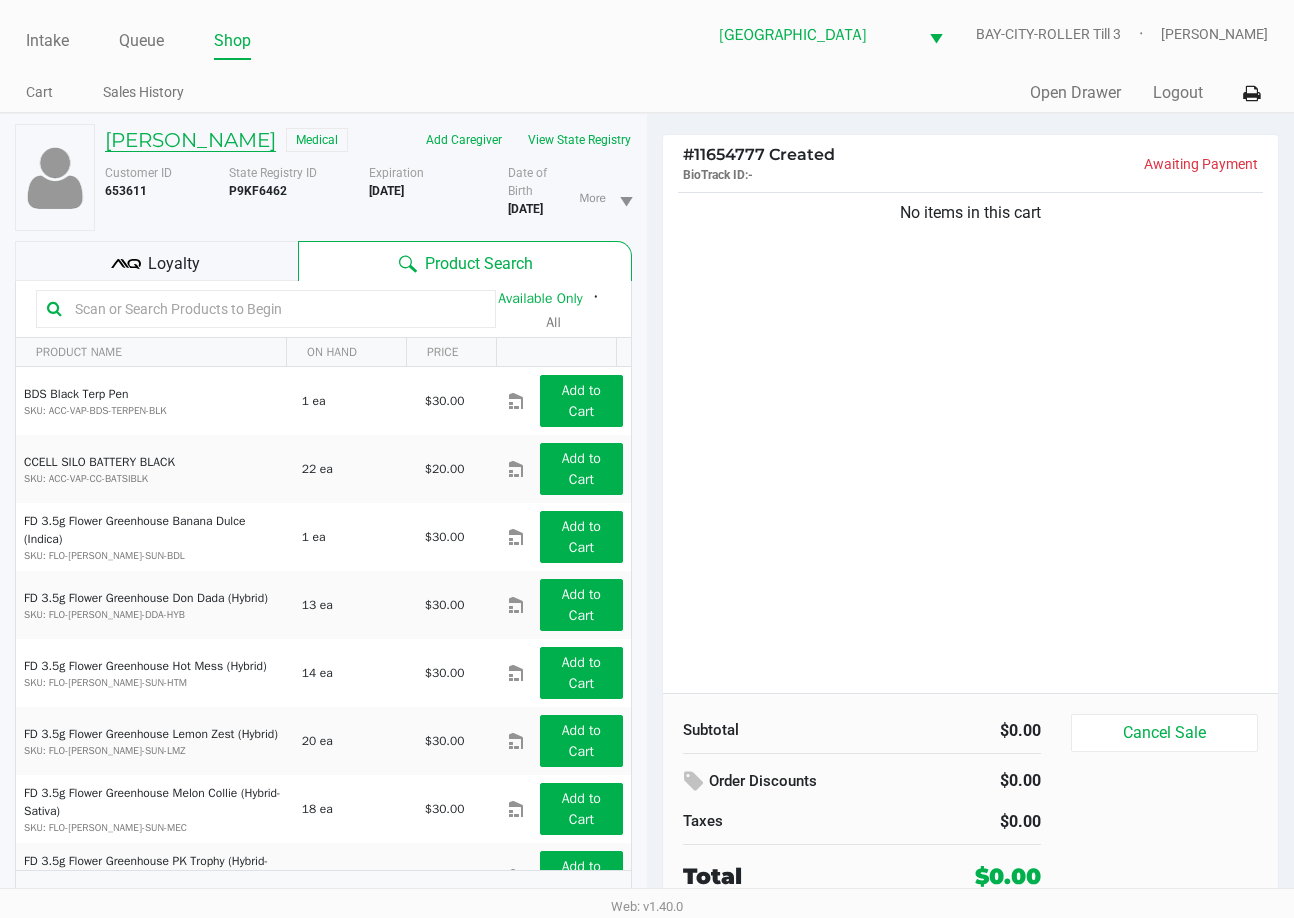 click on "DEBORAH MALLOY" 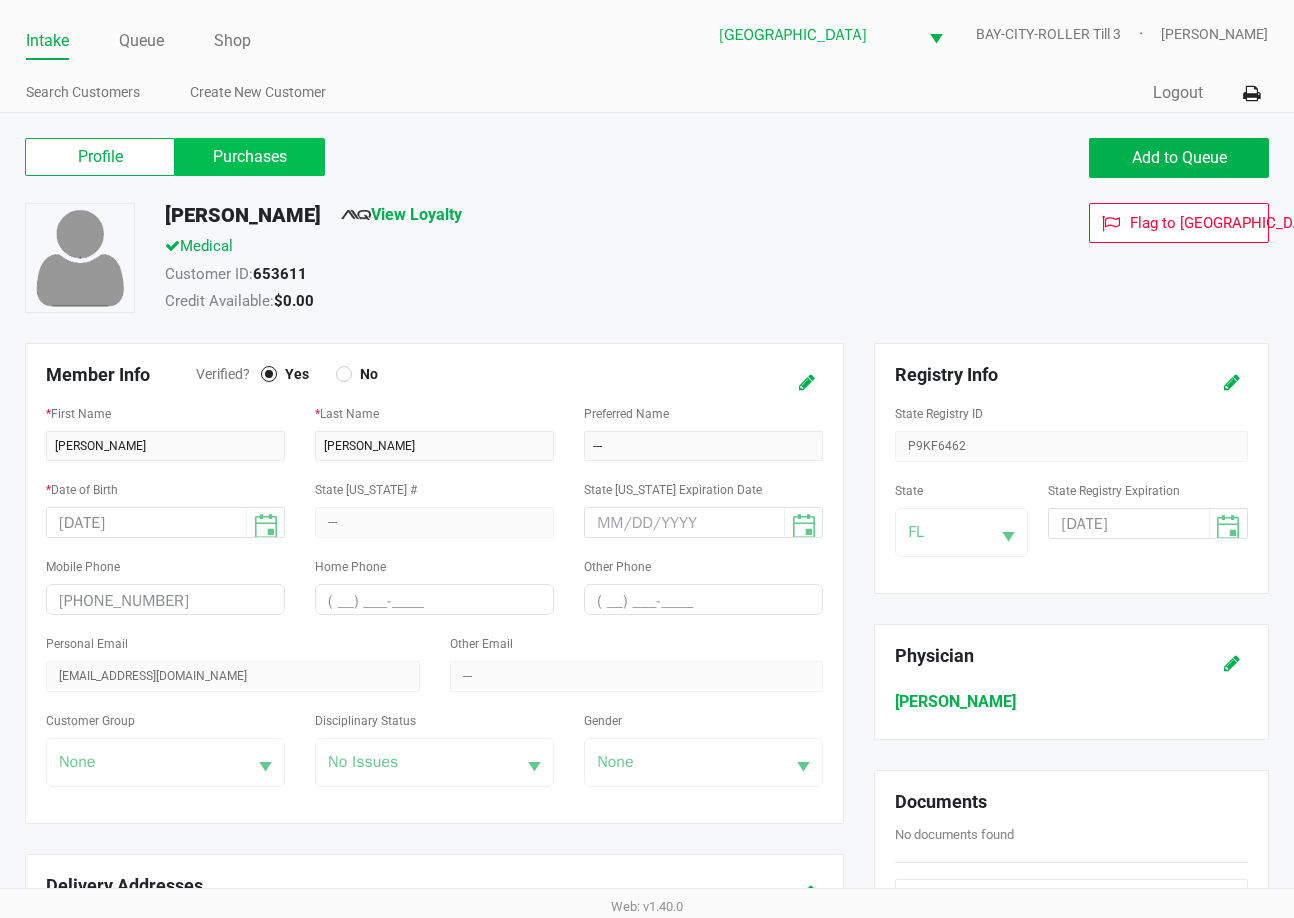 click on "Purchases" 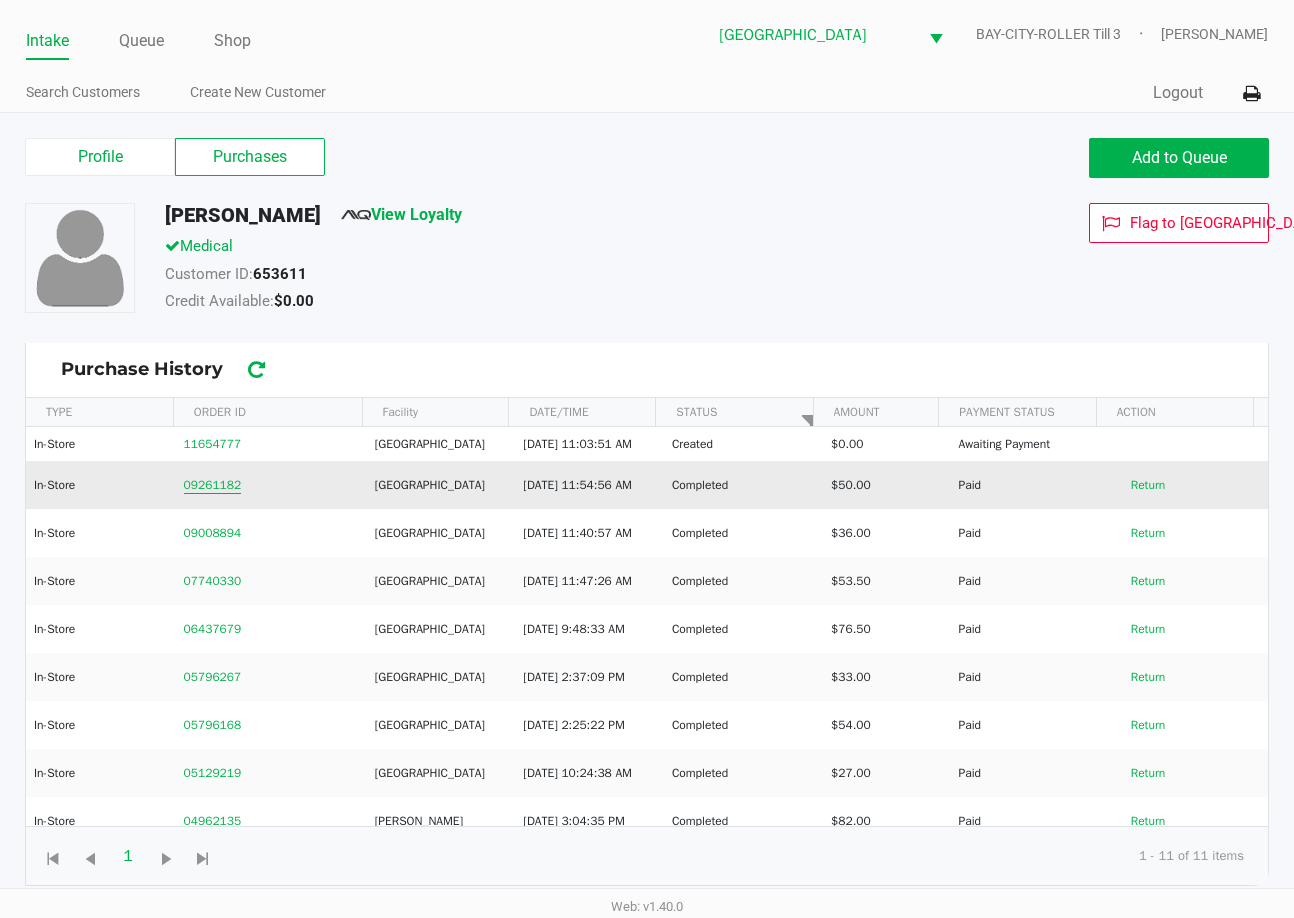 click on "09261182" 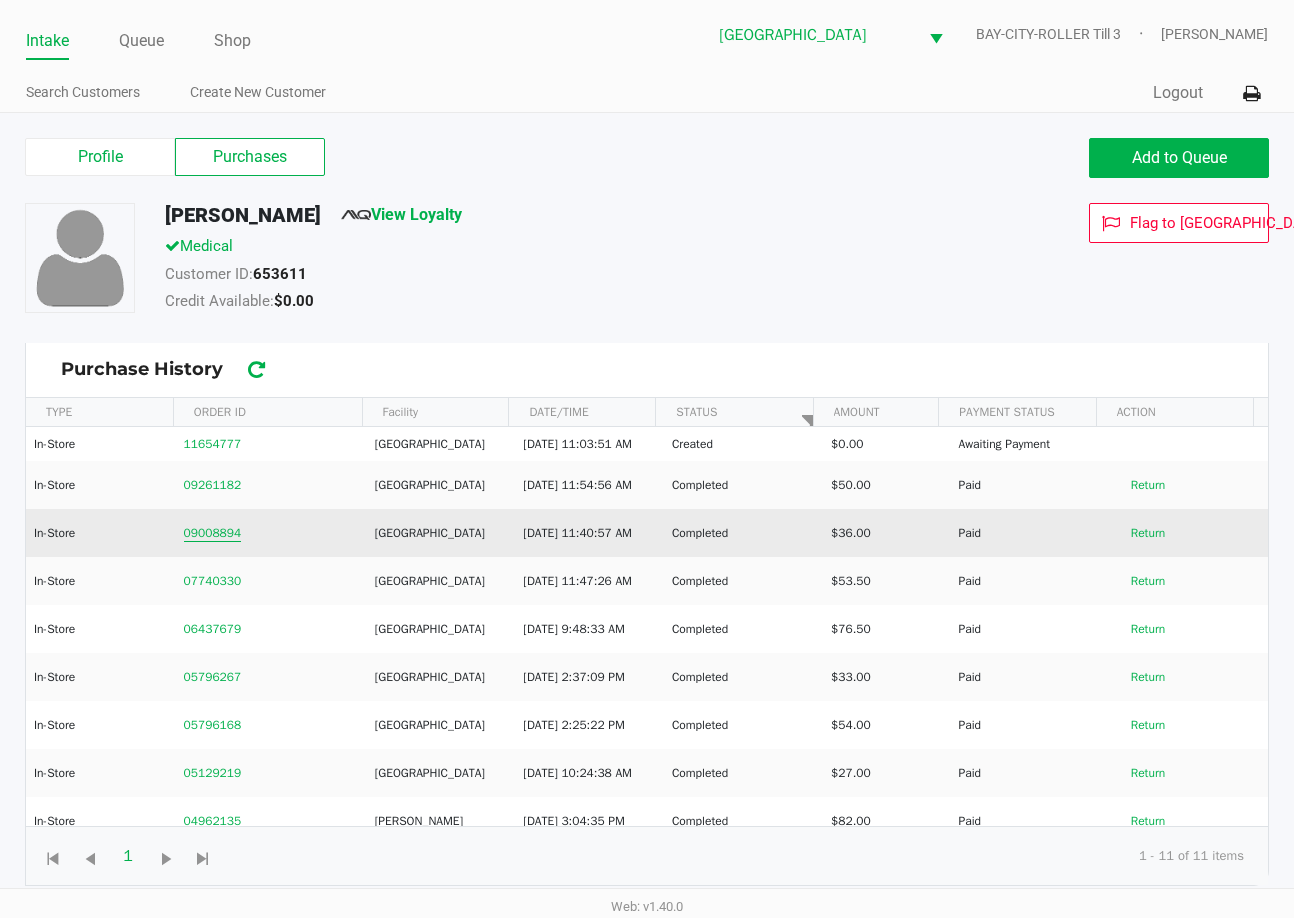 click on "09008894" 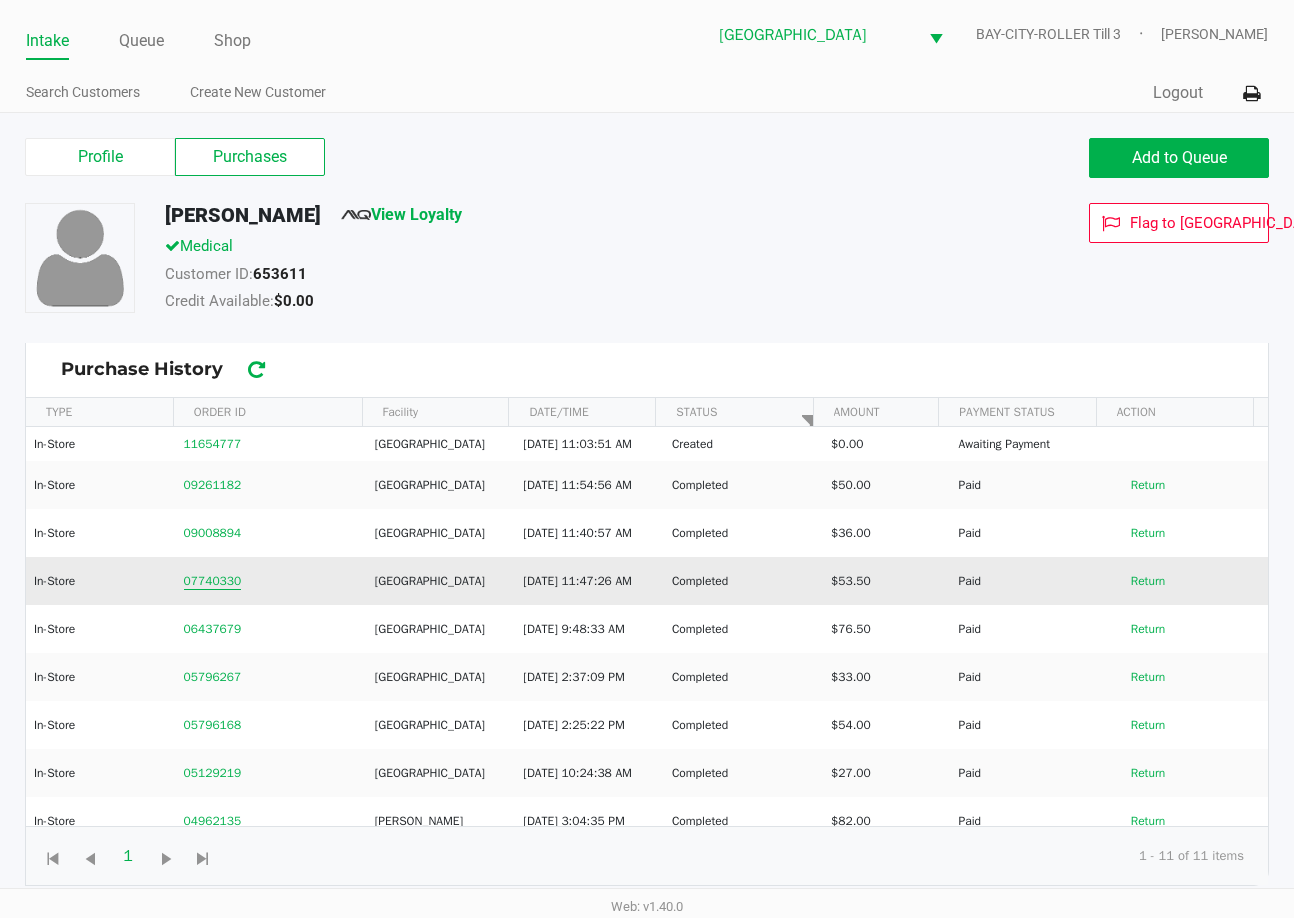 click on "07740330" 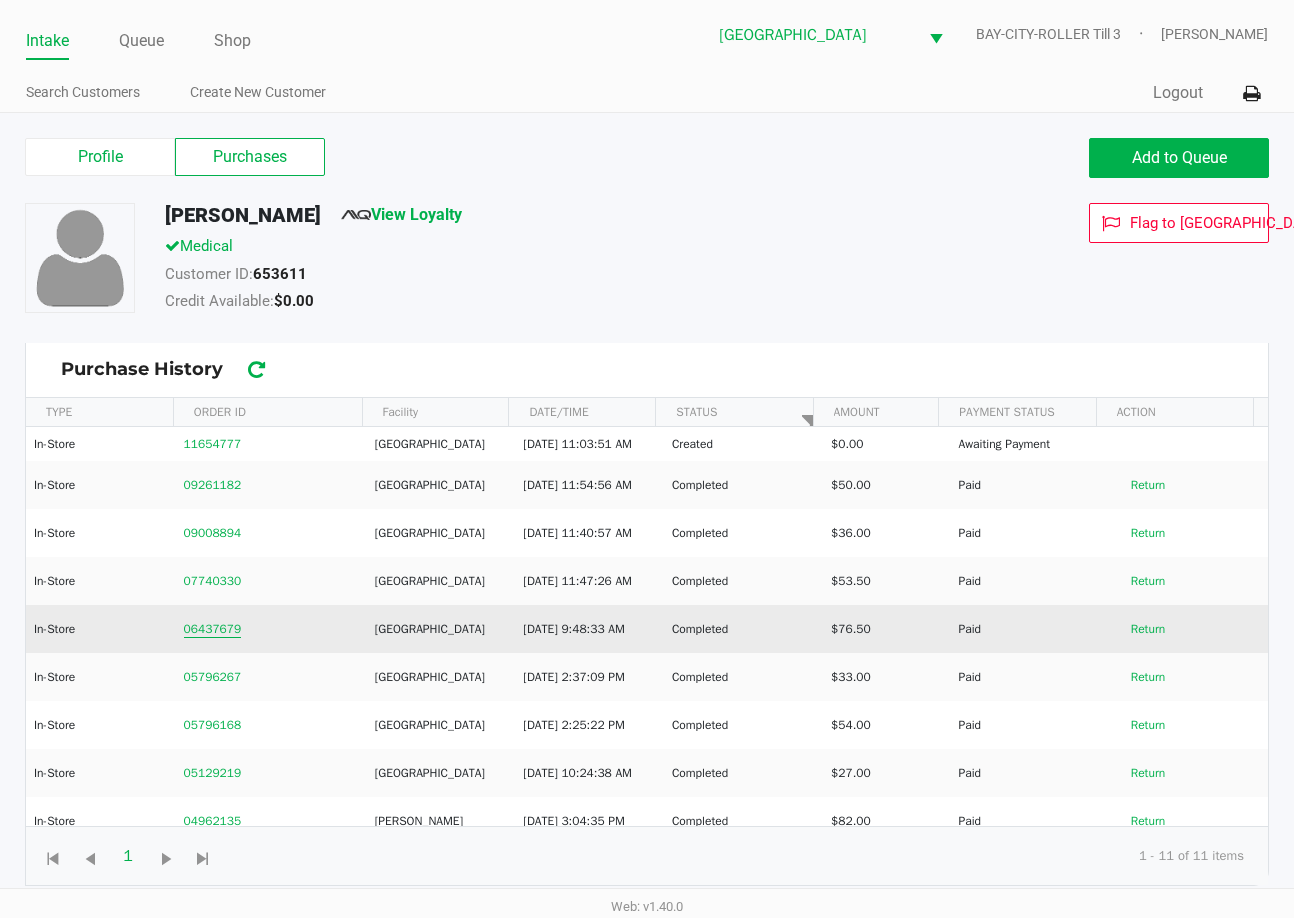 click on "06437679" 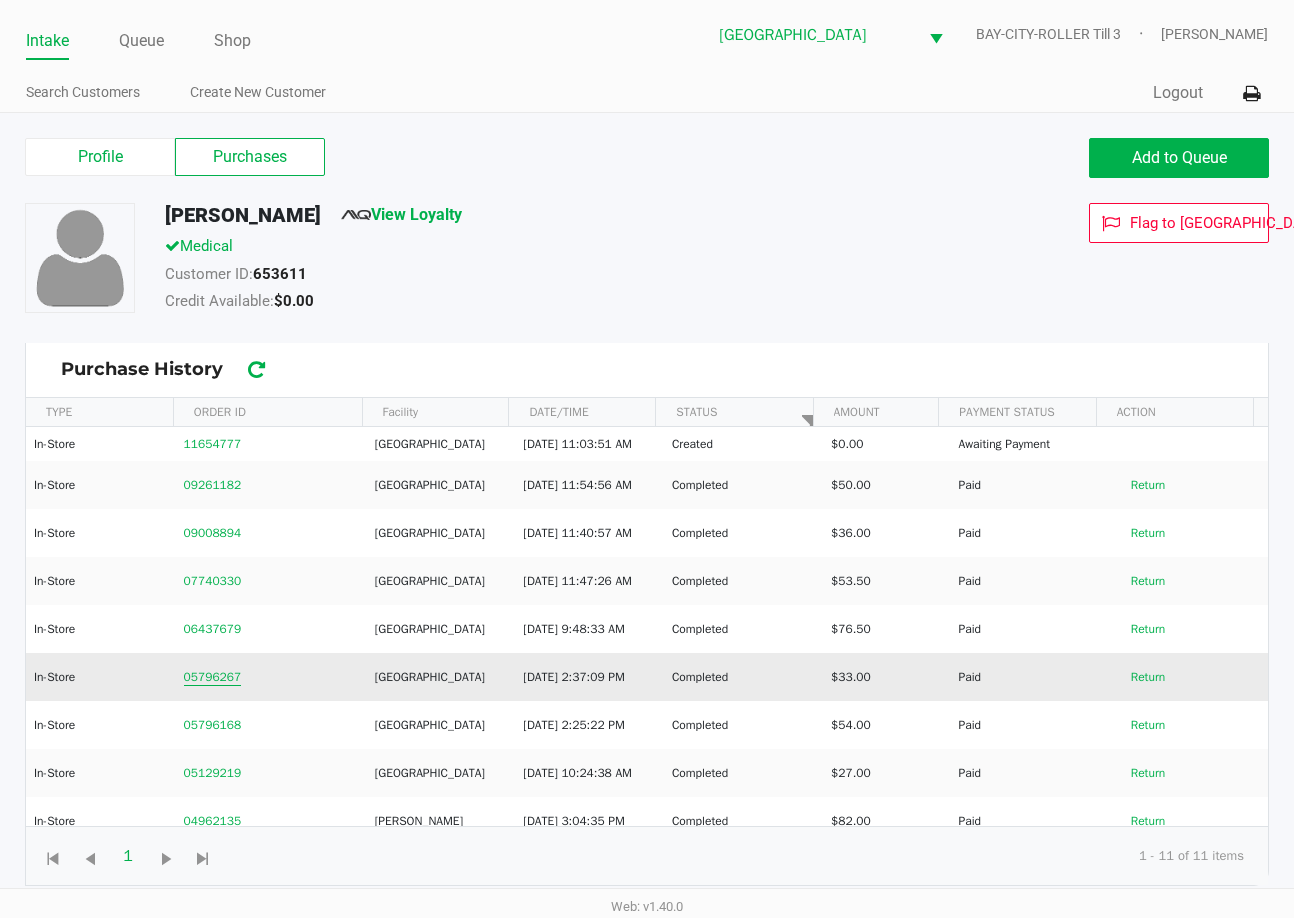 click on "05796267" 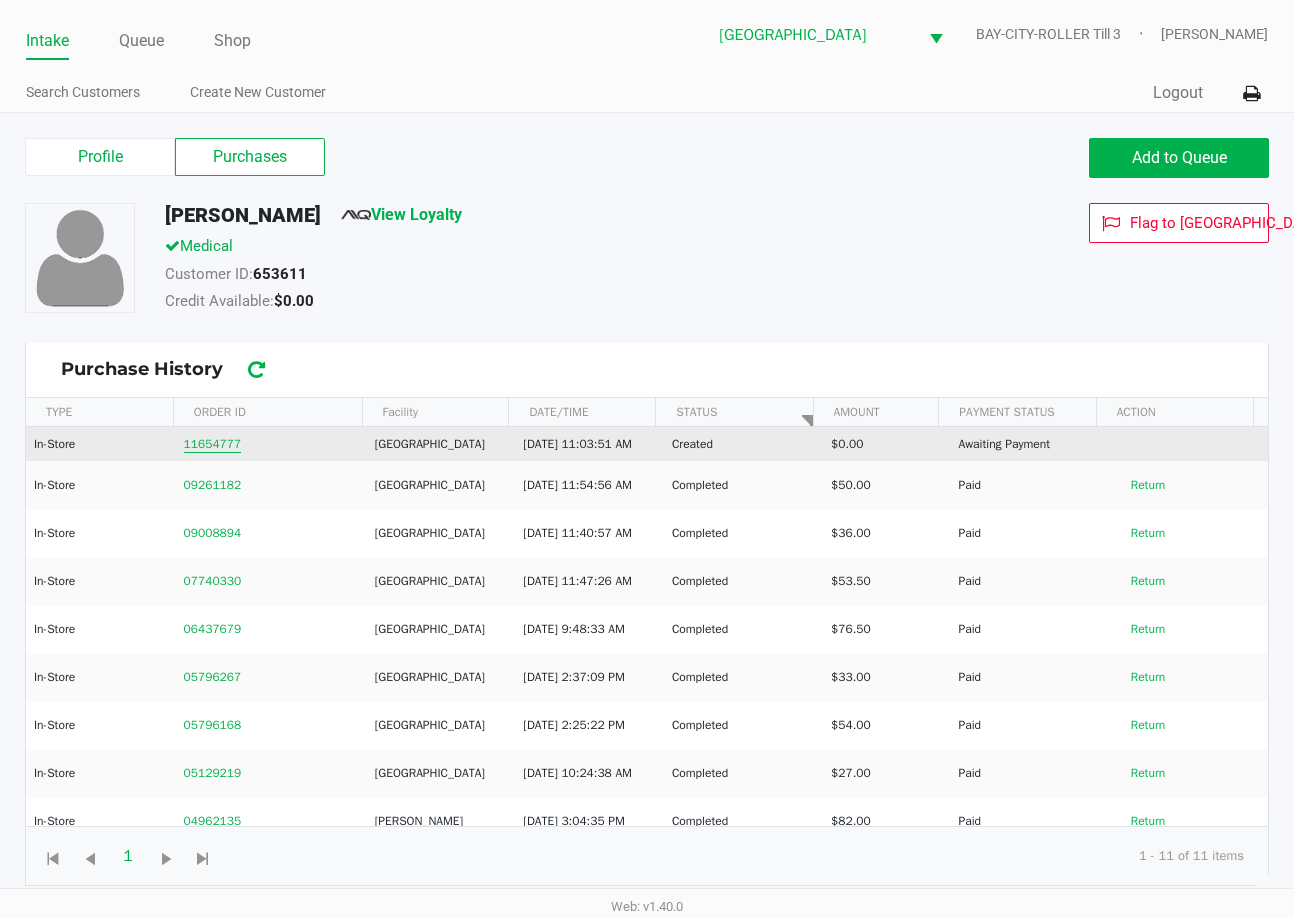 click on "11654777" 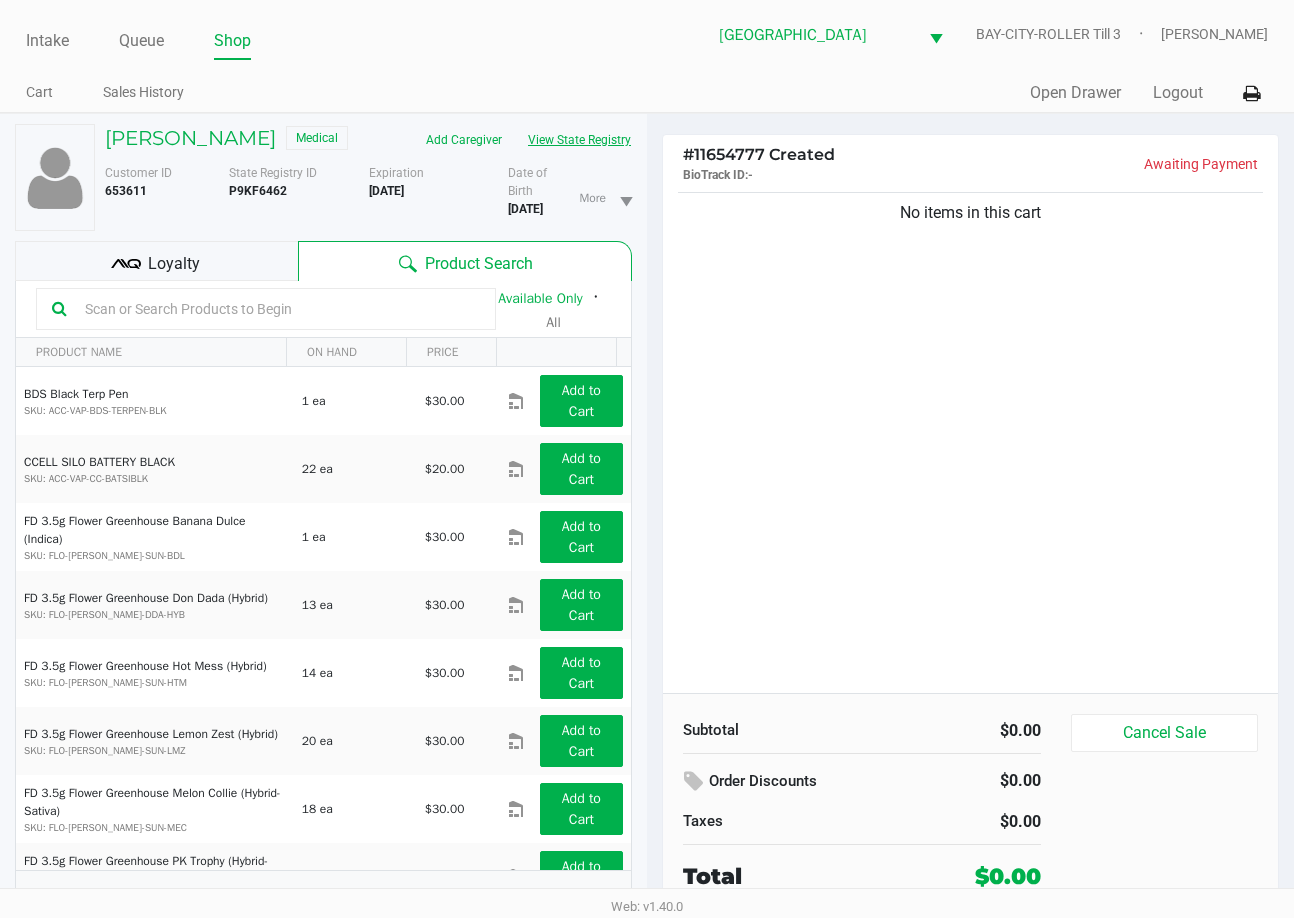 drag, startPoint x: 284, startPoint y: 337, endPoint x: 265, endPoint y: 181, distance: 157.15279 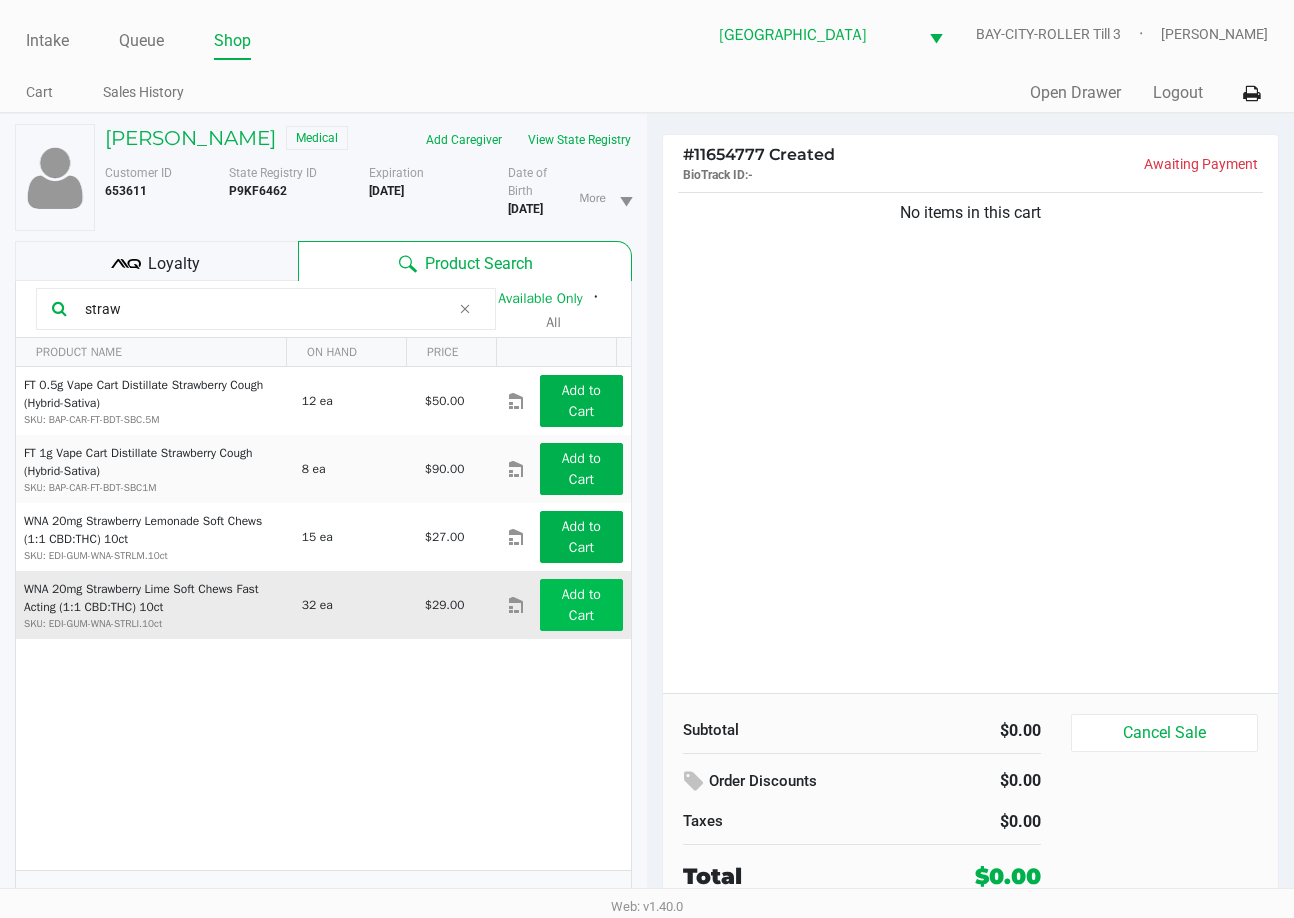 type on "straw" 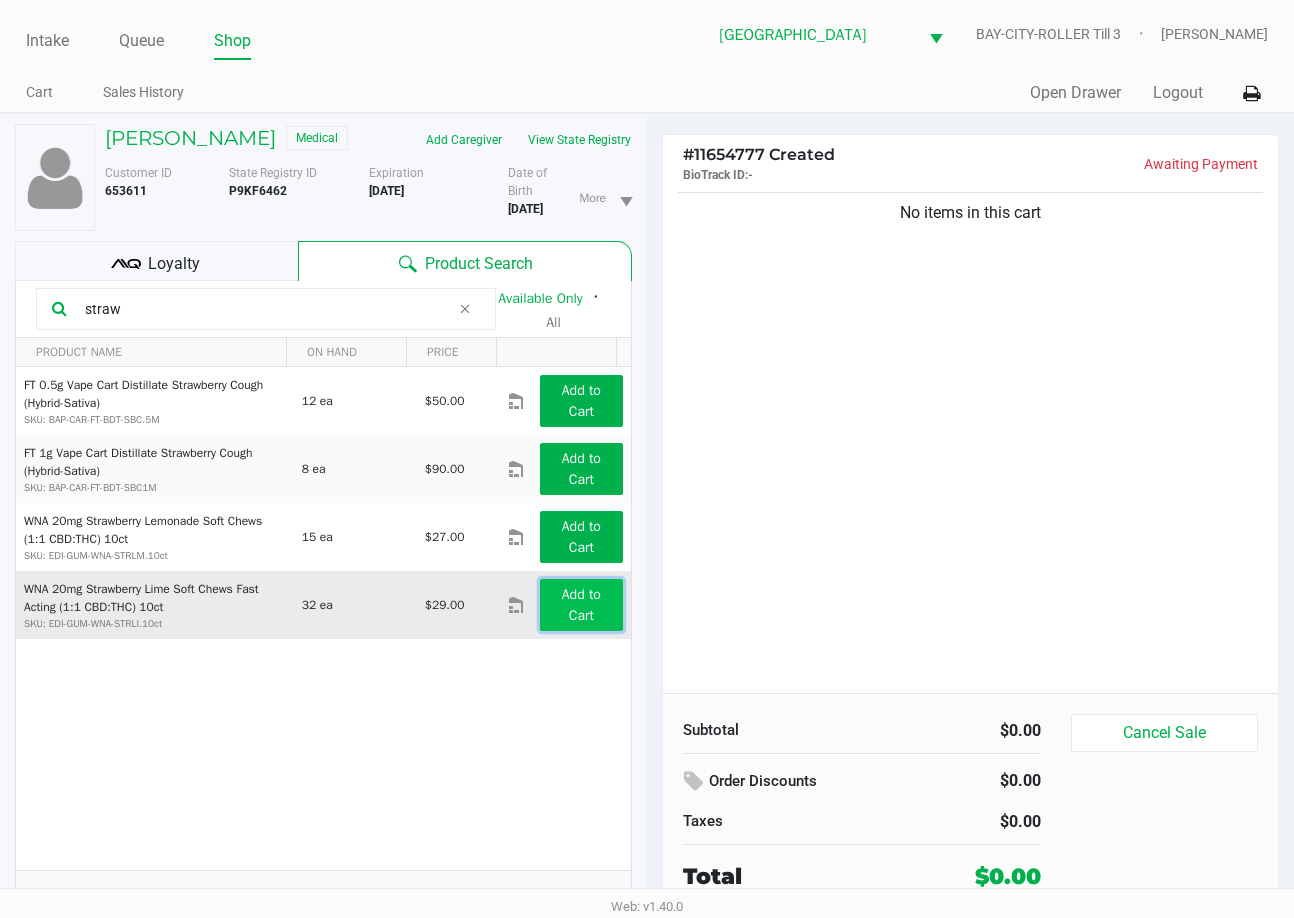 drag, startPoint x: 531, startPoint y: 633, endPoint x: 541, endPoint y: 632, distance: 10.049875 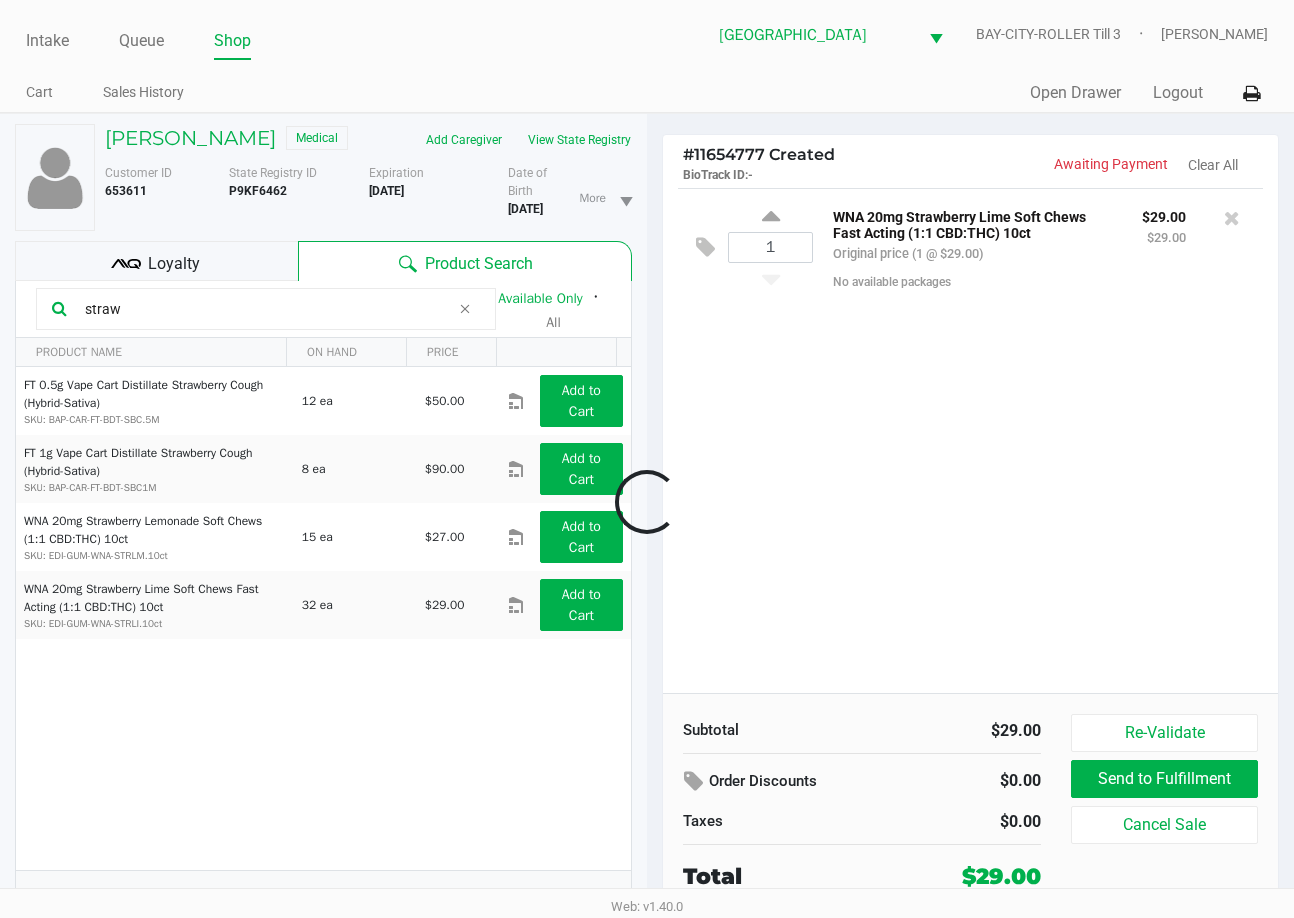 click 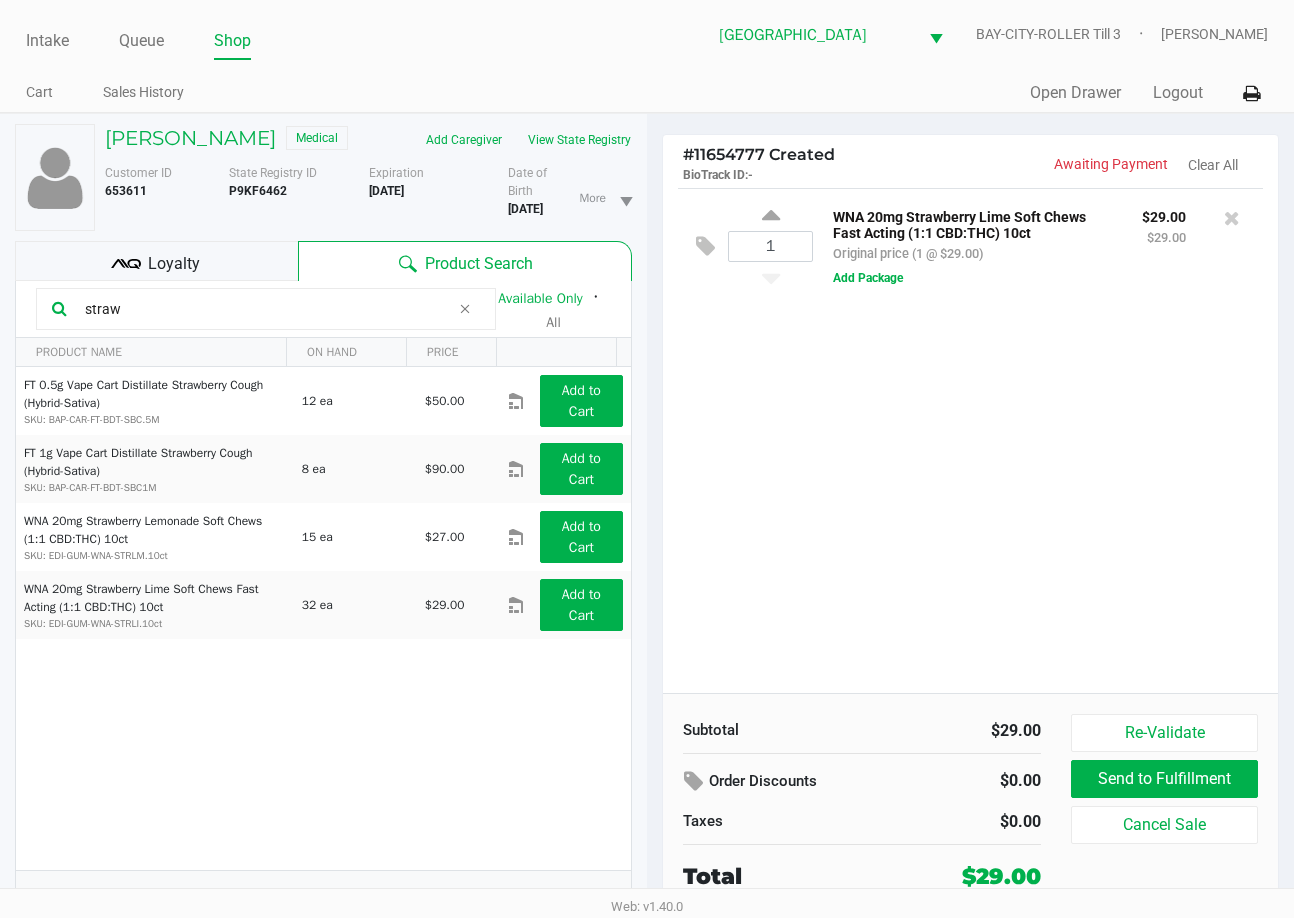 click on "1  WNA 20mg Strawberry Lime Soft Chews Fast Acting (1:1 CBD:THC) 10ct   Original price (1 @ $29.00) $29.00 $29.00  Add Package" 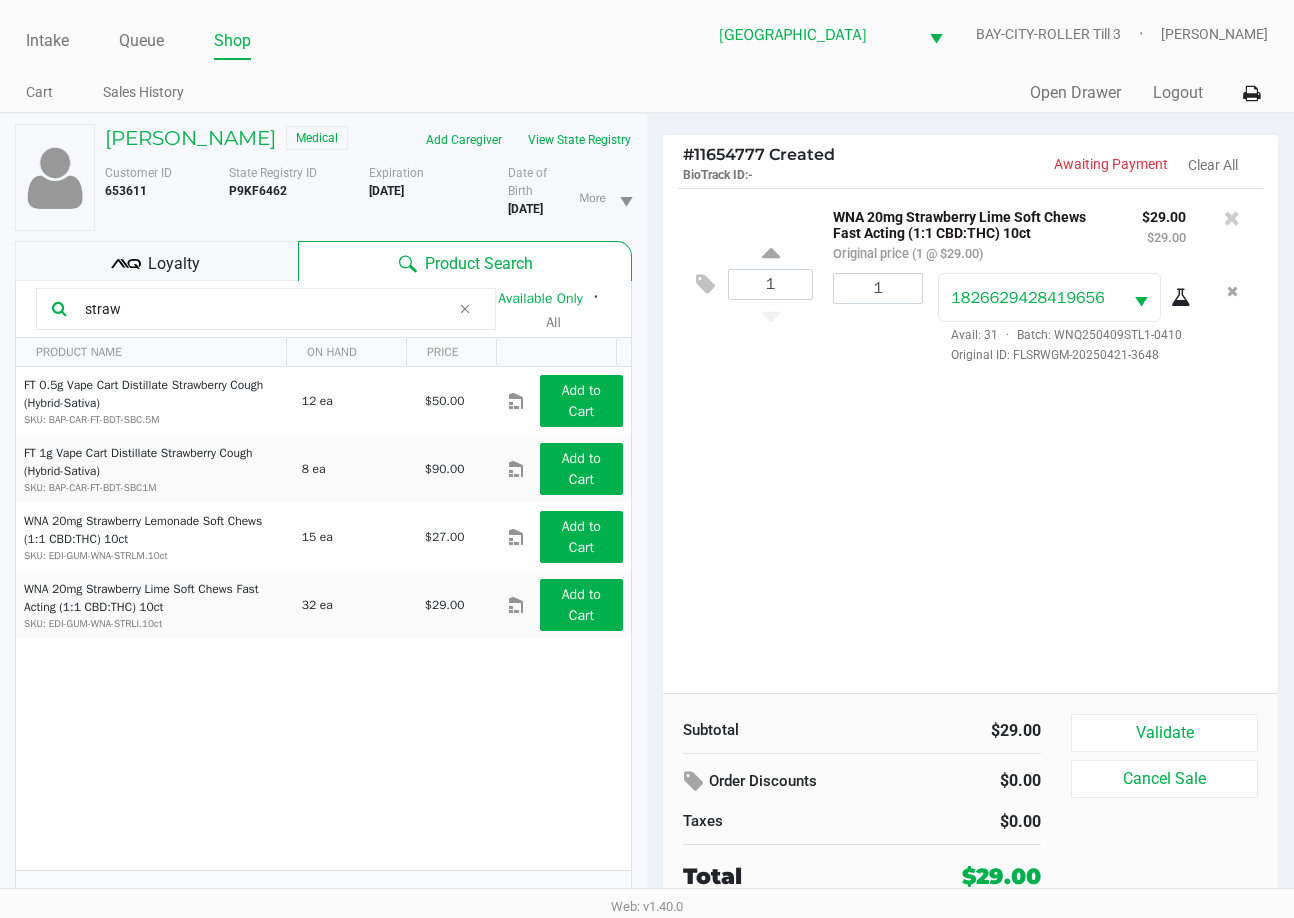 click on "1  WNA 20mg Strawberry Lime Soft Chews Fast Acting (1:1 CBD:THC) 10ct   Original price (1 @ $29.00) $29.00 $29.00 1 1826629428419656  Avail: 31  ·  Batch: WNQ250409STL1-0410   Original ID: FLSRWGM-20250421-3648" 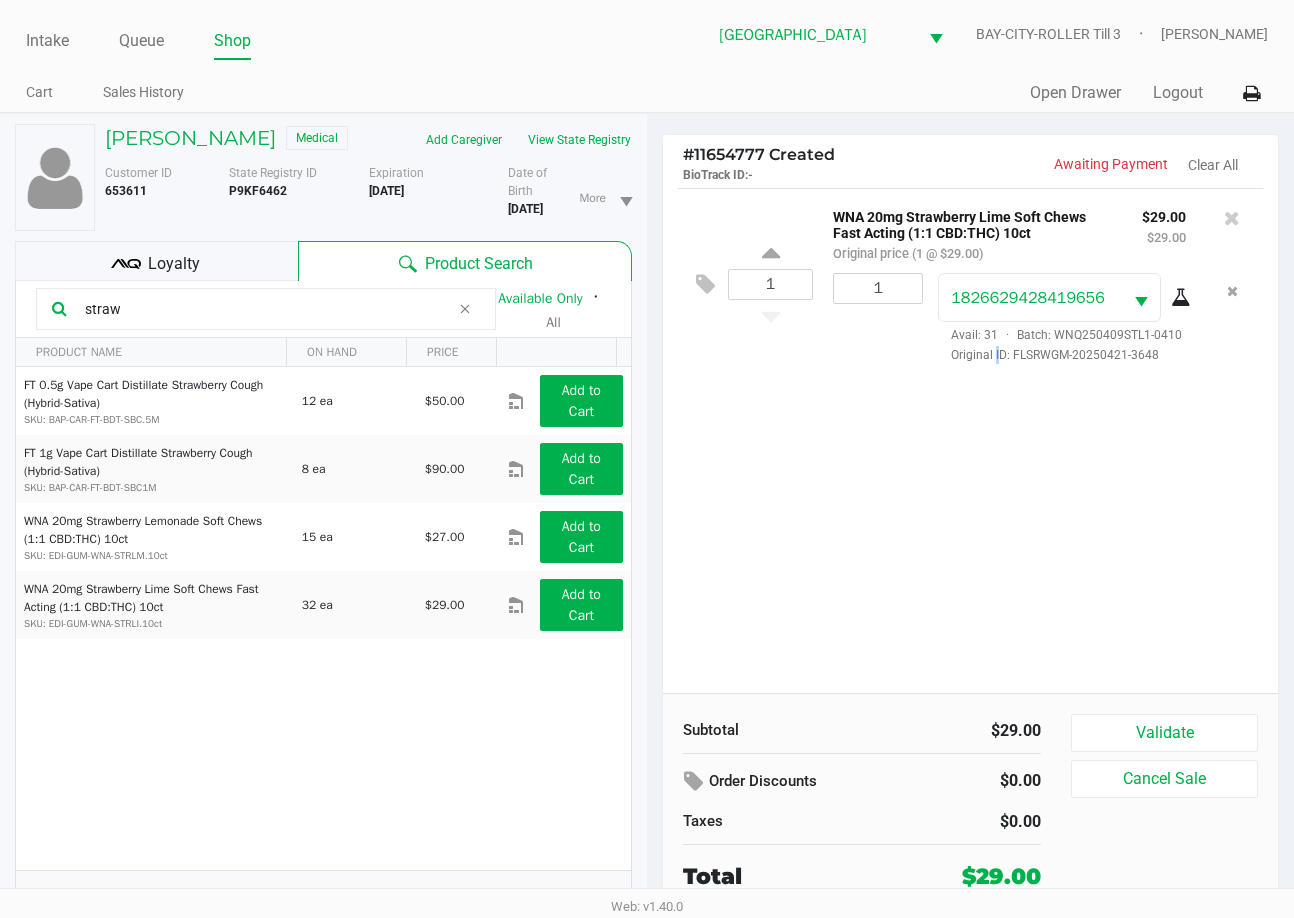 drag, startPoint x: 996, startPoint y: 523, endPoint x: 160, endPoint y: 239, distance: 882.9224 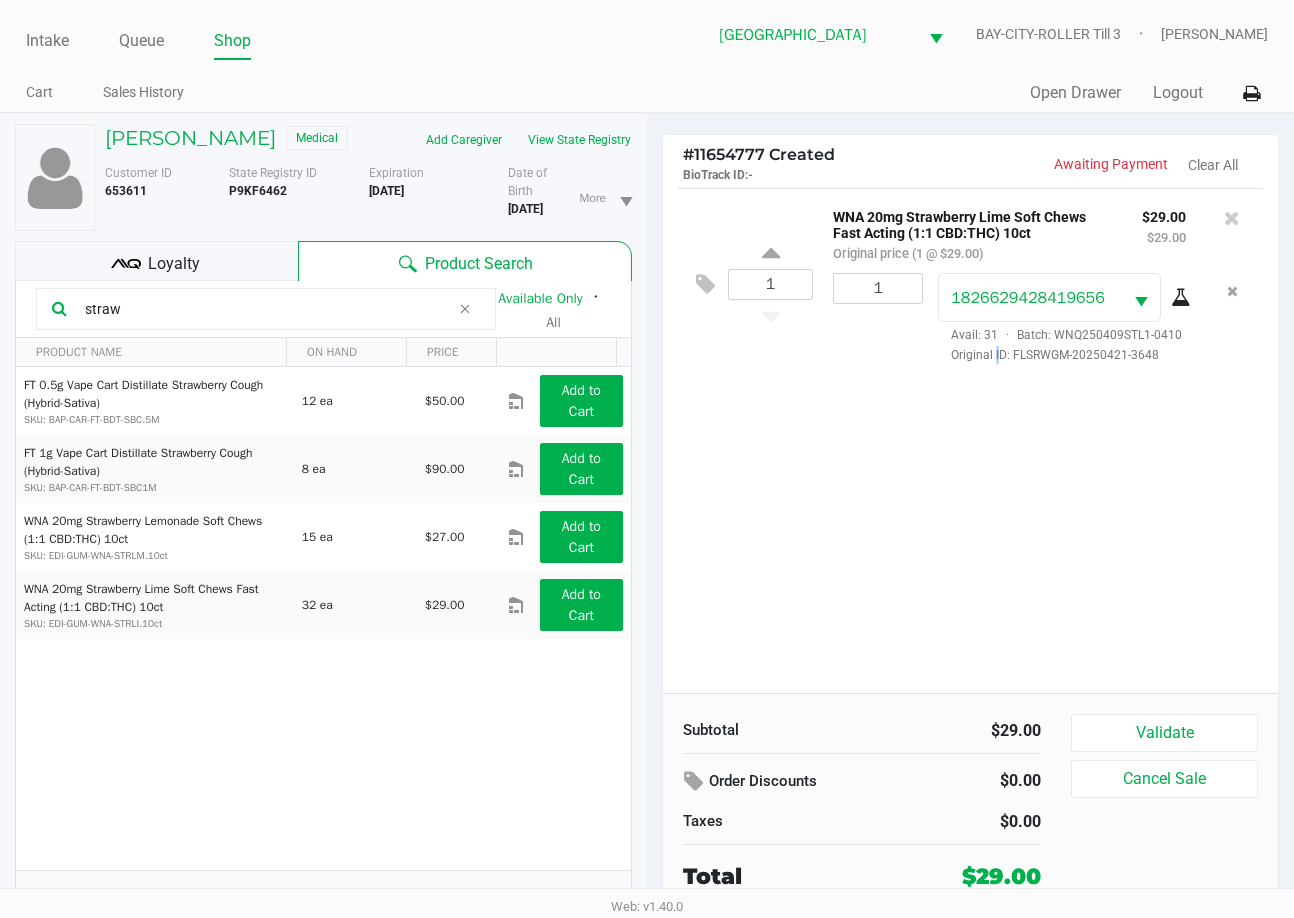 click on "1  WNA 20mg Strawberry Lime Soft Chews Fast Acting (1:1 CBD:THC) 10ct   Original price (1 @ $29.00) $29.00 $29.00 1 1826629428419656  Avail: 31  ·  Batch: WNQ250409STL1-0410   Original ID: FLSRWGM-20250421-3648" 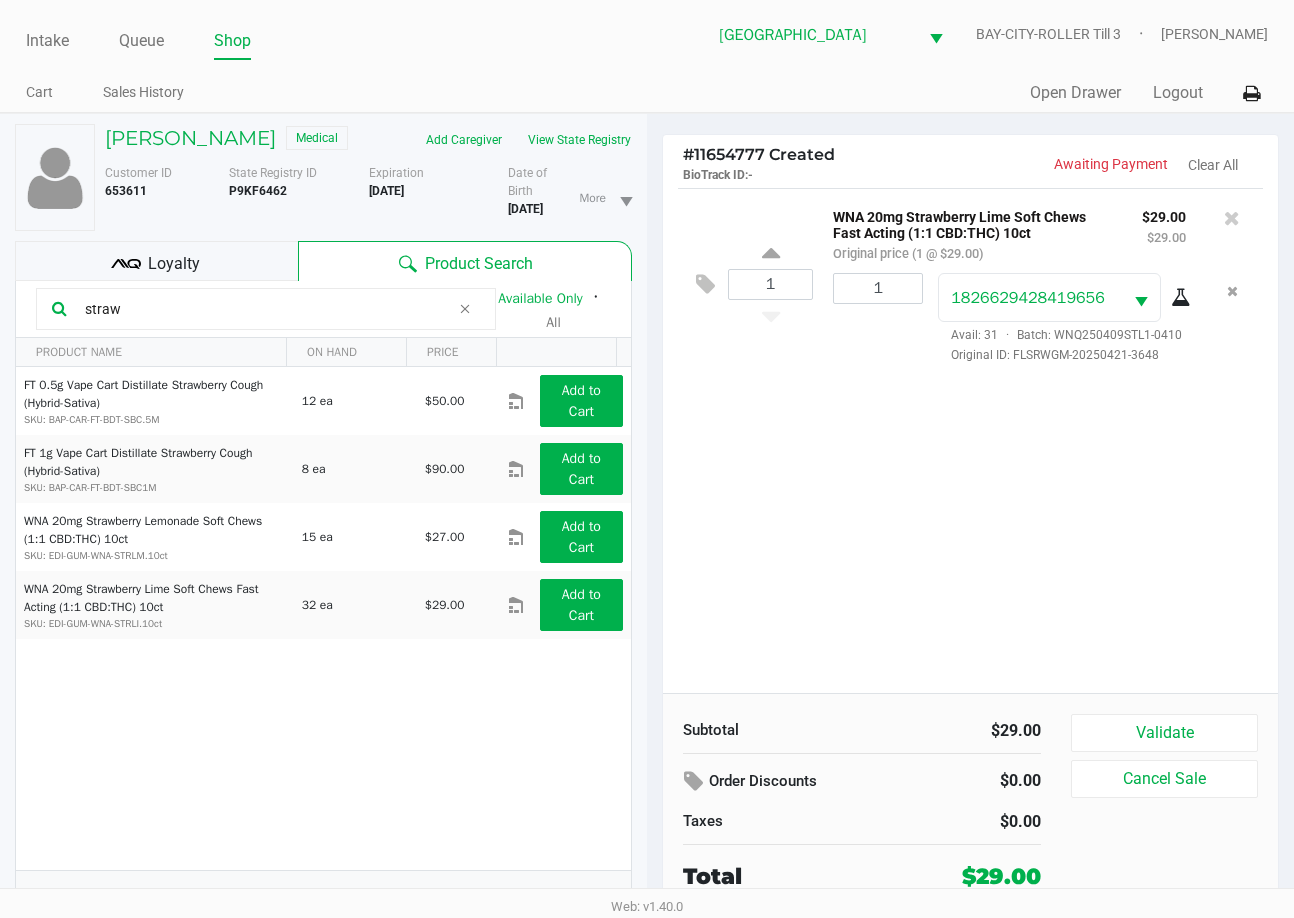 drag, startPoint x: -6, startPoint y: 347, endPoint x: -6, endPoint y: 326, distance: 21 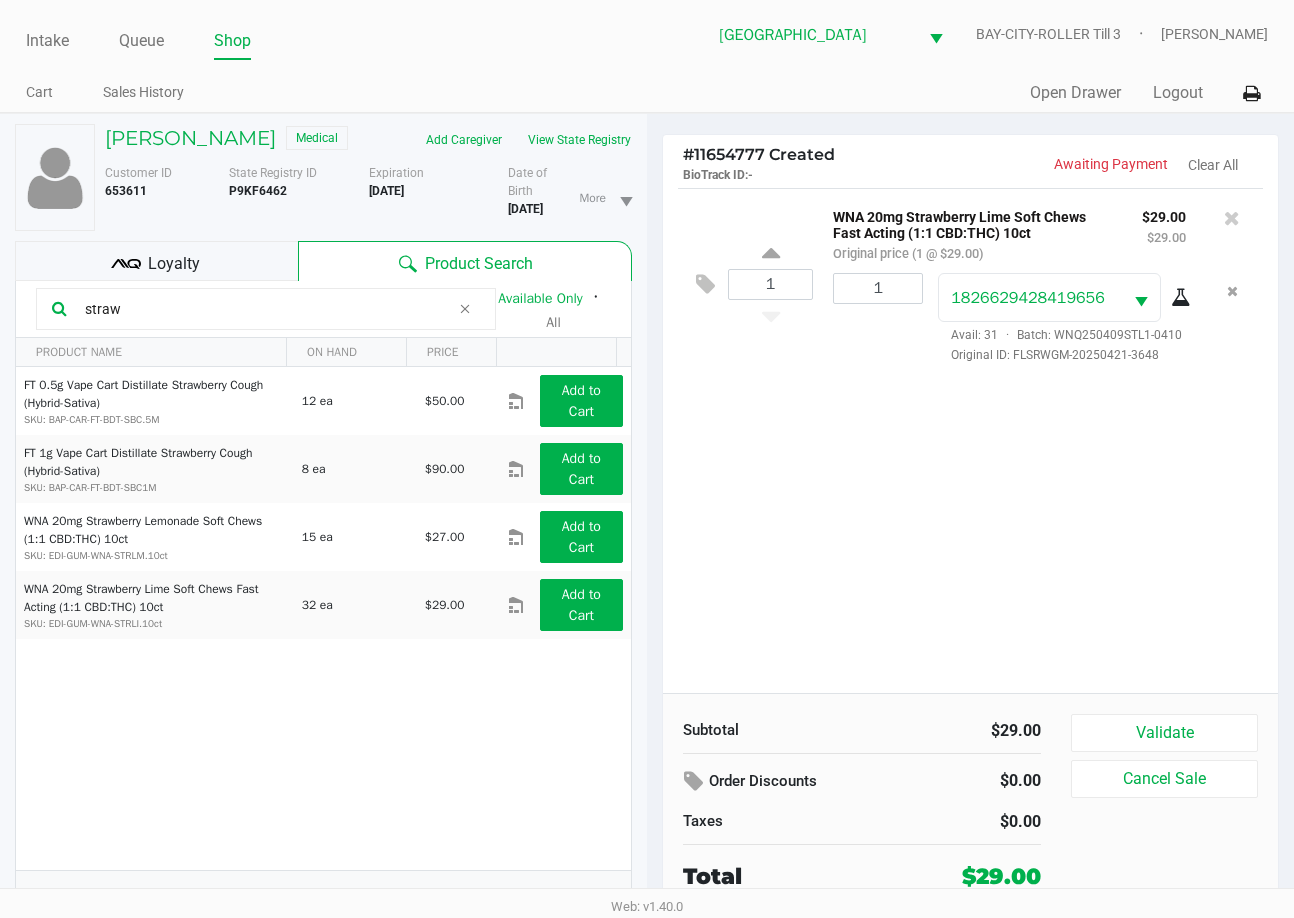 click on "Intake Queue Shop Lakeland WC  BAY-CITY-ROLLER Till 3   Dawn Coyle  Cart Sales History  Quick Sale   Open Drawer   Logout   DEBORAH MALLOY   Medical   Add Caregiver   View State Registry   Customer ID   653611  State Registry ID  P9KF6462   Expiration   03/30/2026  More  Date of Birth   8/22/1960
Loyalty
Product Search  straw  Available Only  ᛫  All   PRODUCT NAME  ON HAND PRICE  FT 0.5g Vape Cart Distillate Strawberry Cough (Hybrid-Sativa)  SKU: BAP-CAR-FT-BDT-SBC.5M  12 ea   $50.00  Add to Cart  FT 1g Vape Cart Distillate Strawberry Cough (Hybrid-Sativa)  SKU: BAP-CAR-FT-BDT-SBC1M  8 ea   $90.00  Add to Cart  WNA 20mg Strawberry Lemonade Soft Chews (1:1 CBD:THC) 10ct  SKU: EDI-GUM-WNA-STRLM.10ct  15 ea   $27.00  Add to Cart  WNA 20mg Strawberry Lime Soft Chews Fast Acting (1:1 CBD:THC) 10ct  SKU: EDI-GUM-WNA-STRLI.10ct  32 ea   $29.00  Add to Cart  1   1  1 - 4 of 4 items #  -  1" at bounding box center [647, 459] 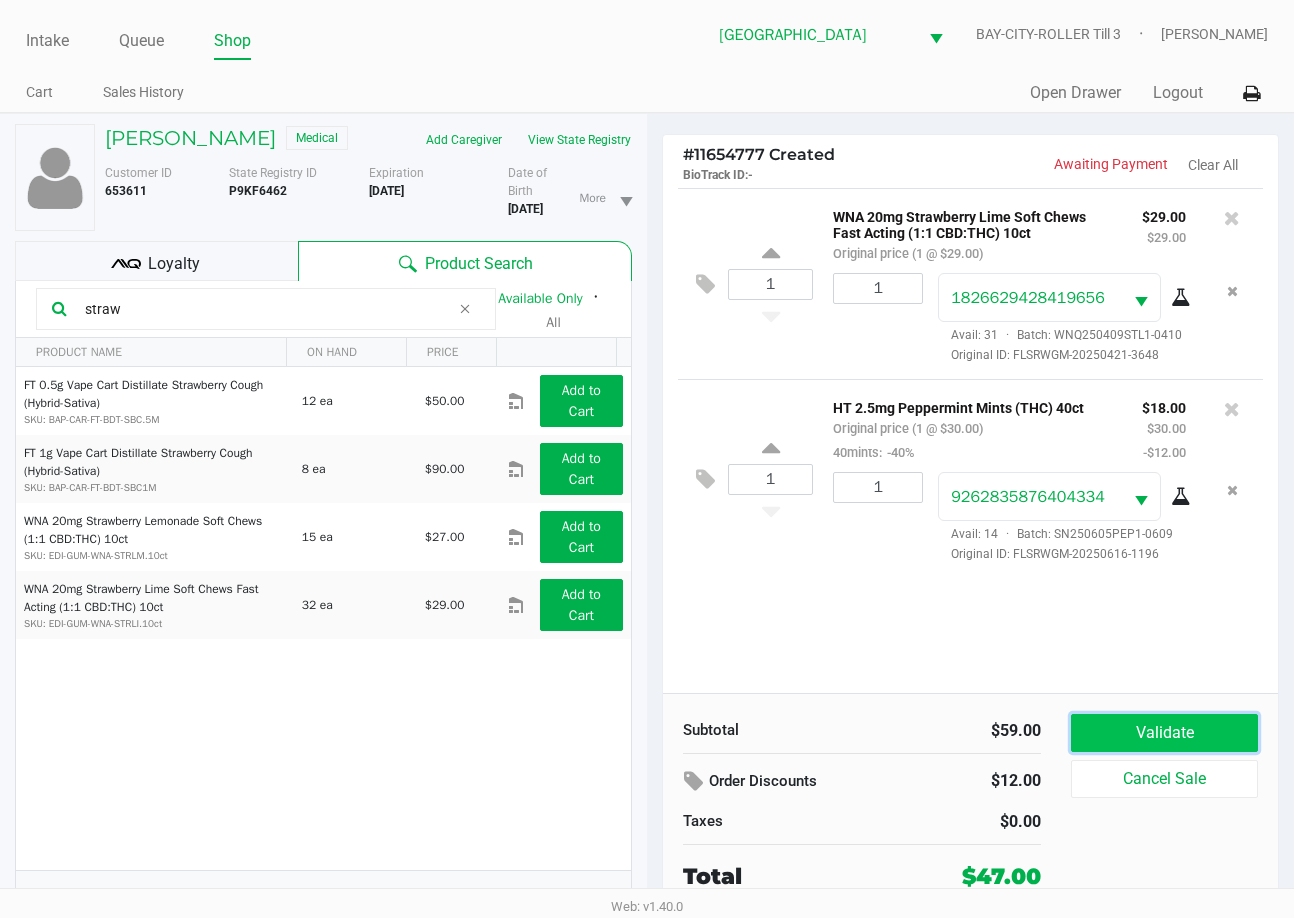 click on "Validate" 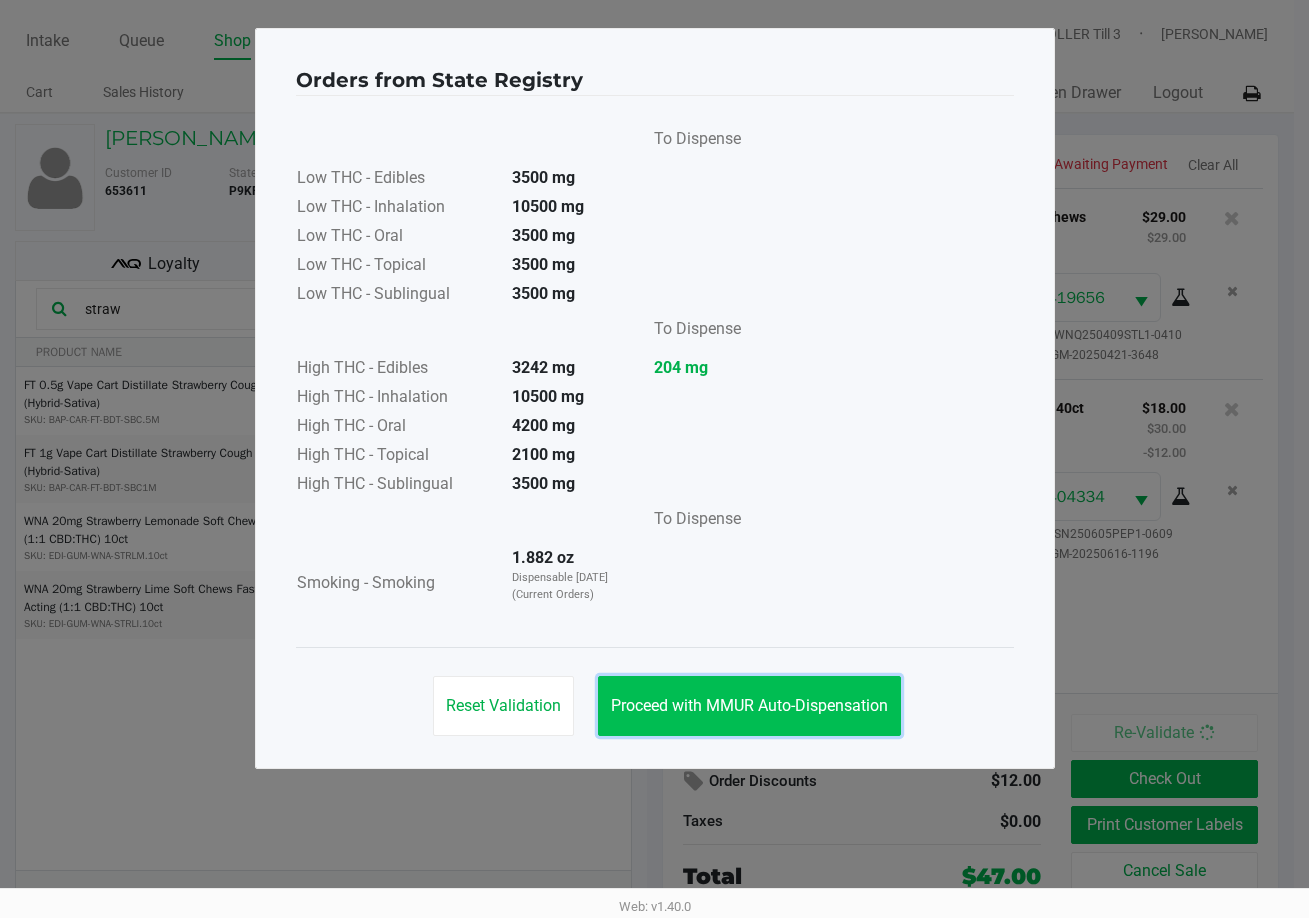 click on "Proceed with MMUR Auto-Dispensation" 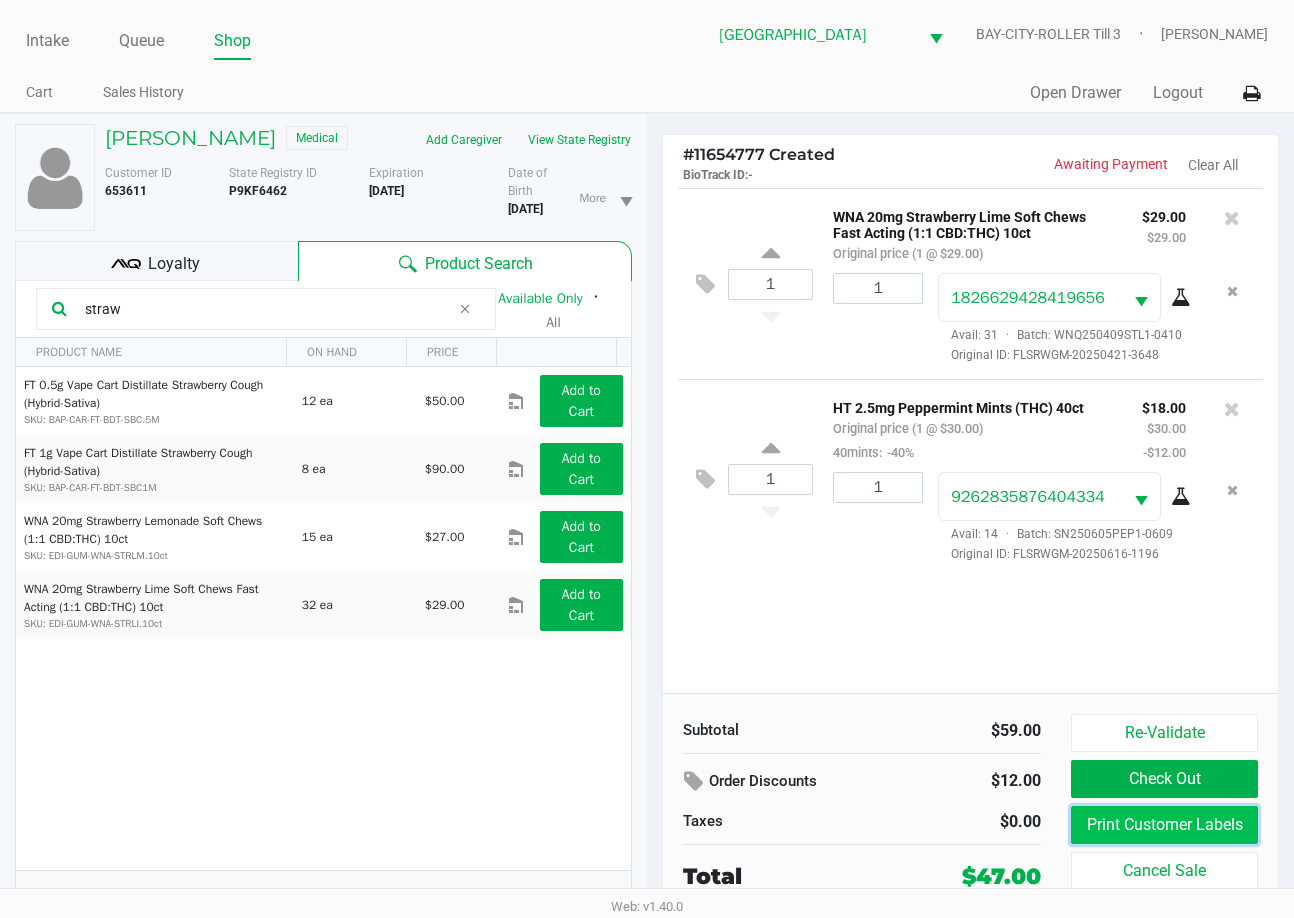click on "Print Customer Labels" 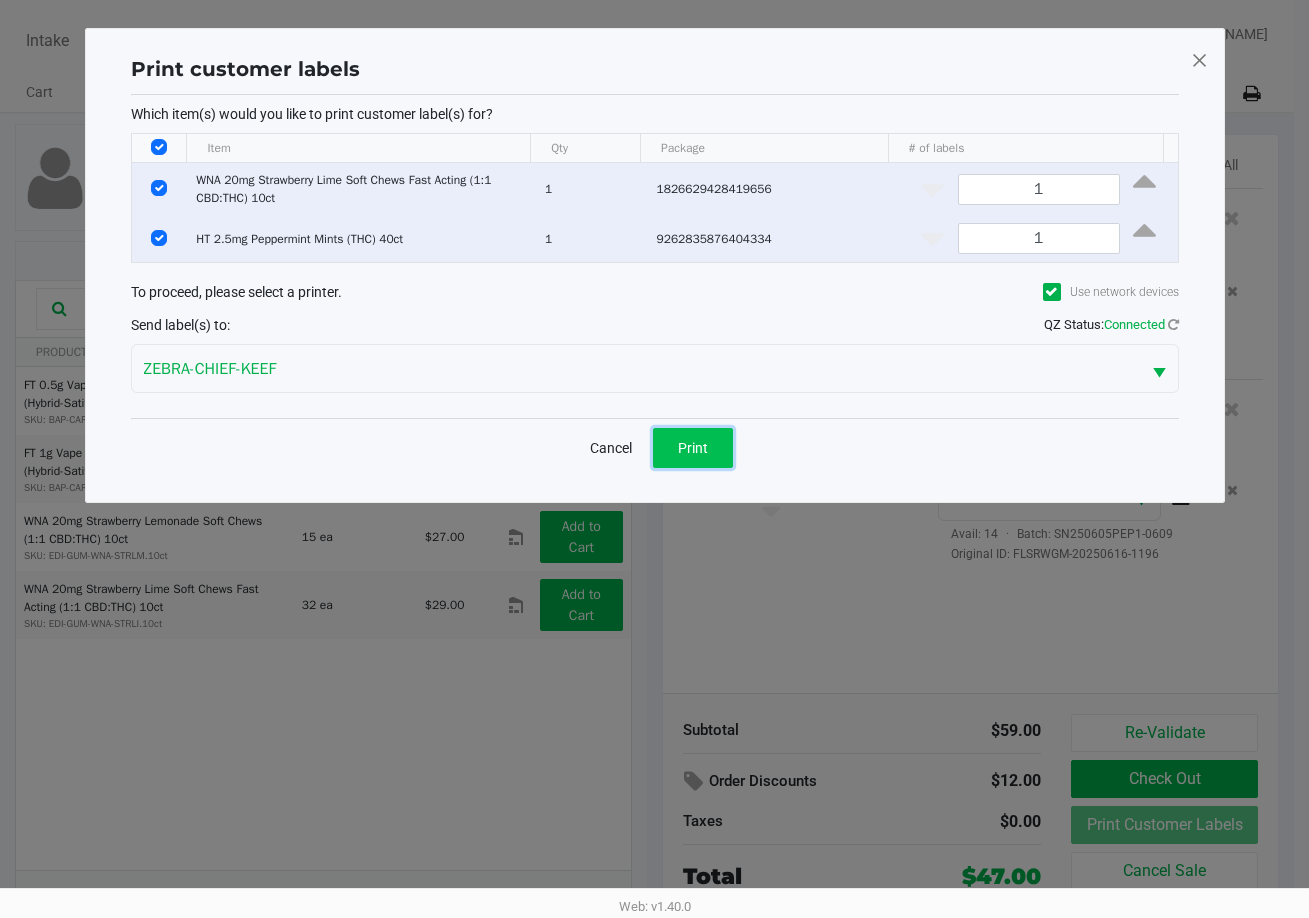 click on "Print" 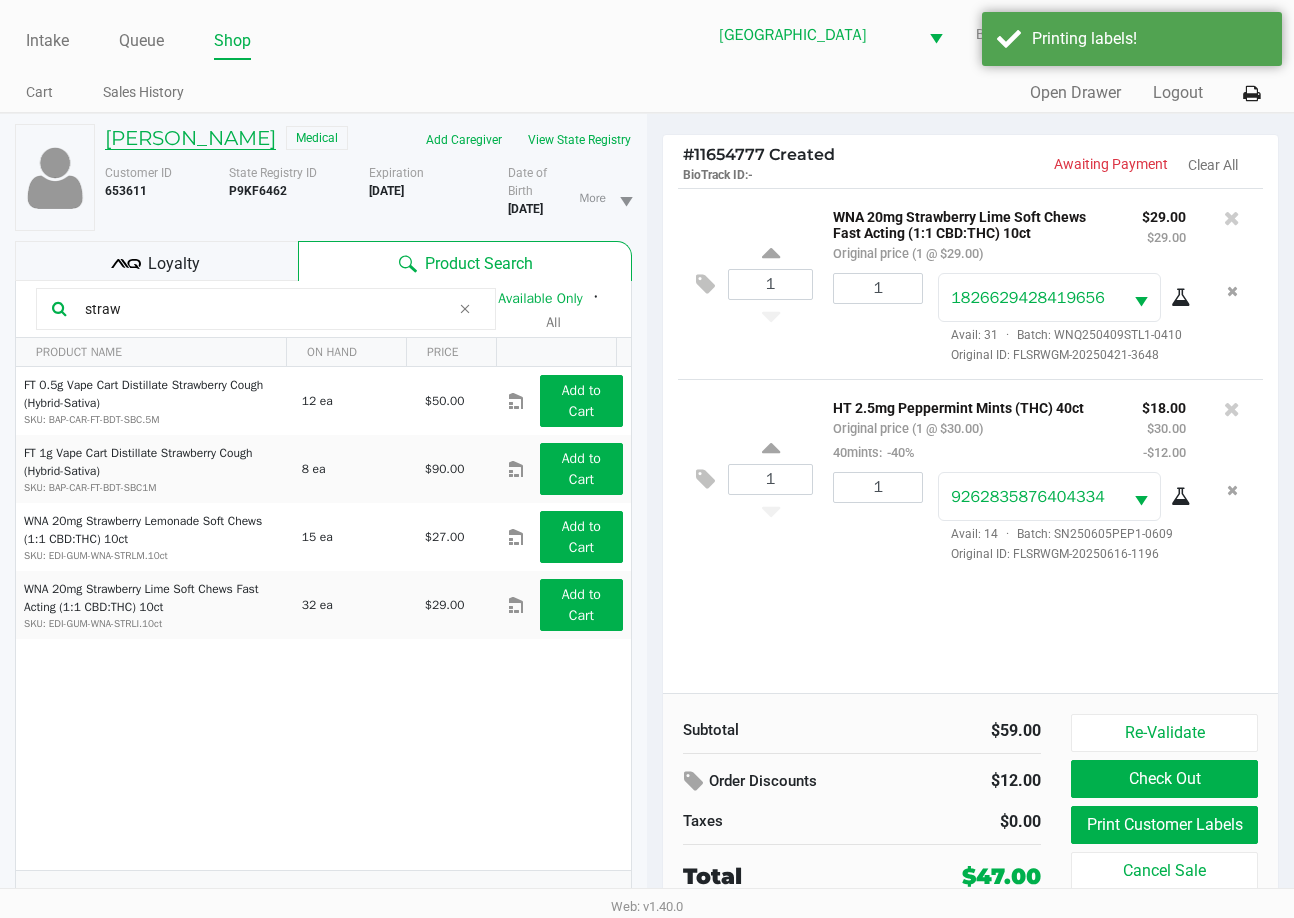 click on "DEBORAH MALLOY" 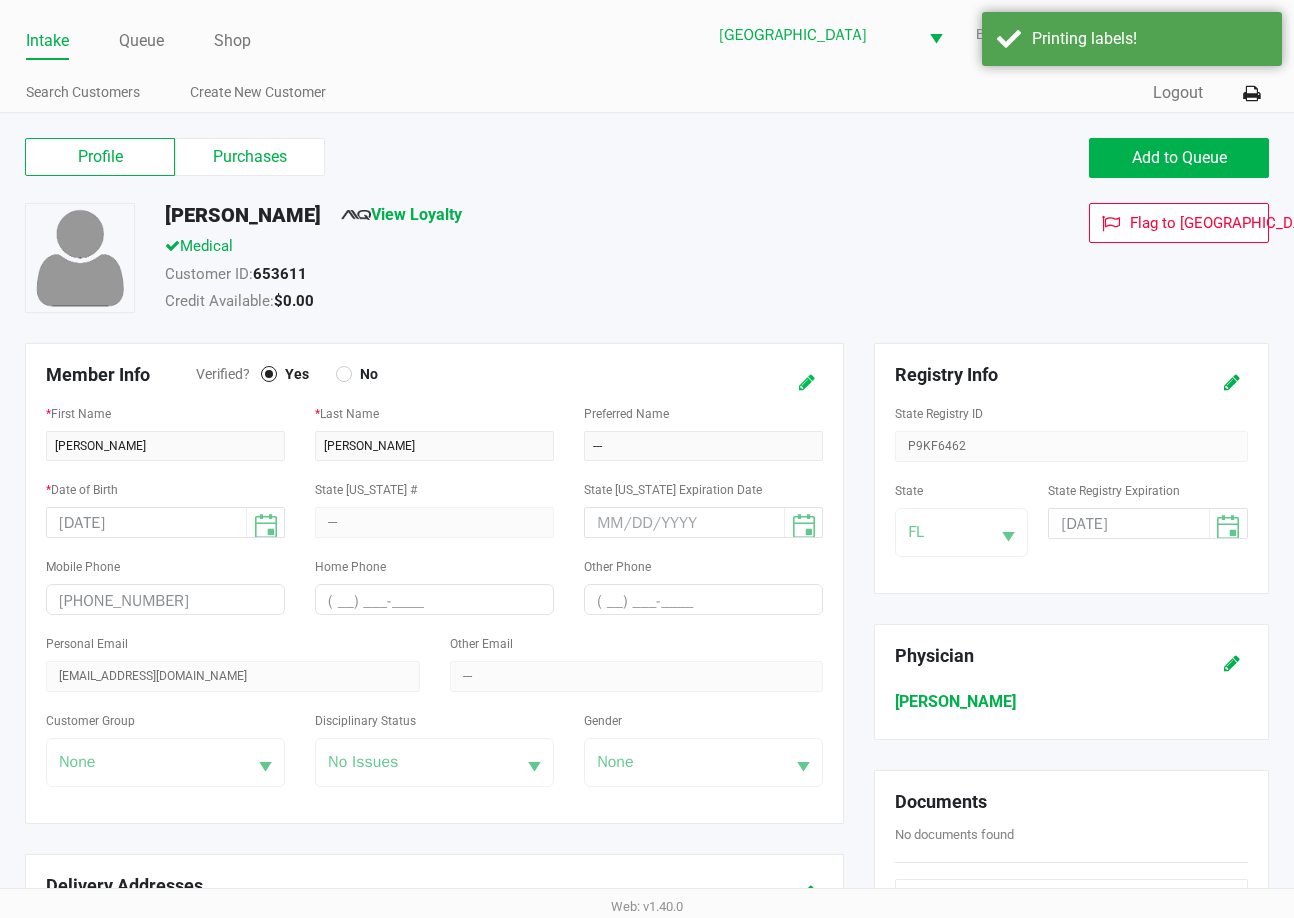 click 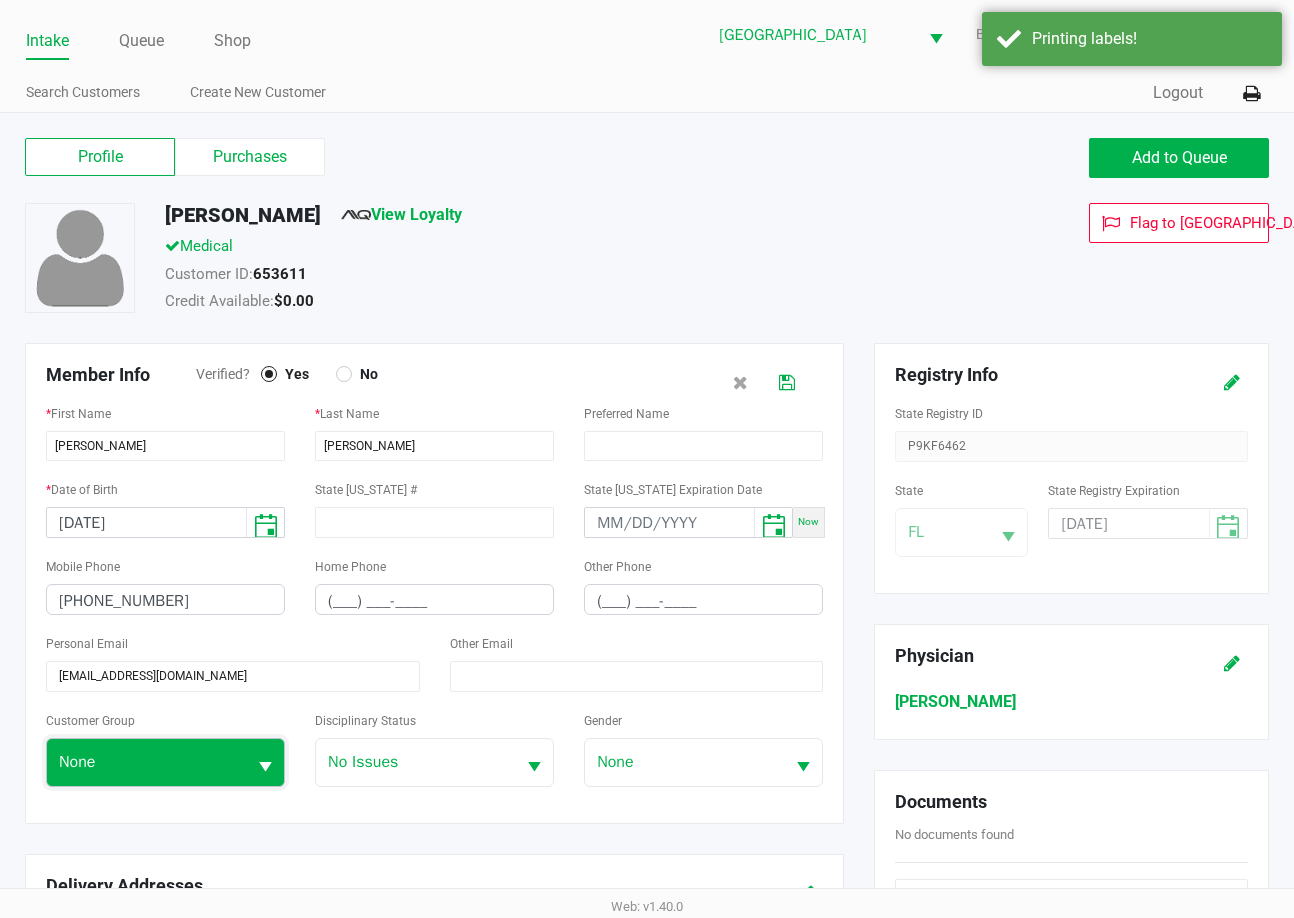 click on "None" at bounding box center (146, 762) 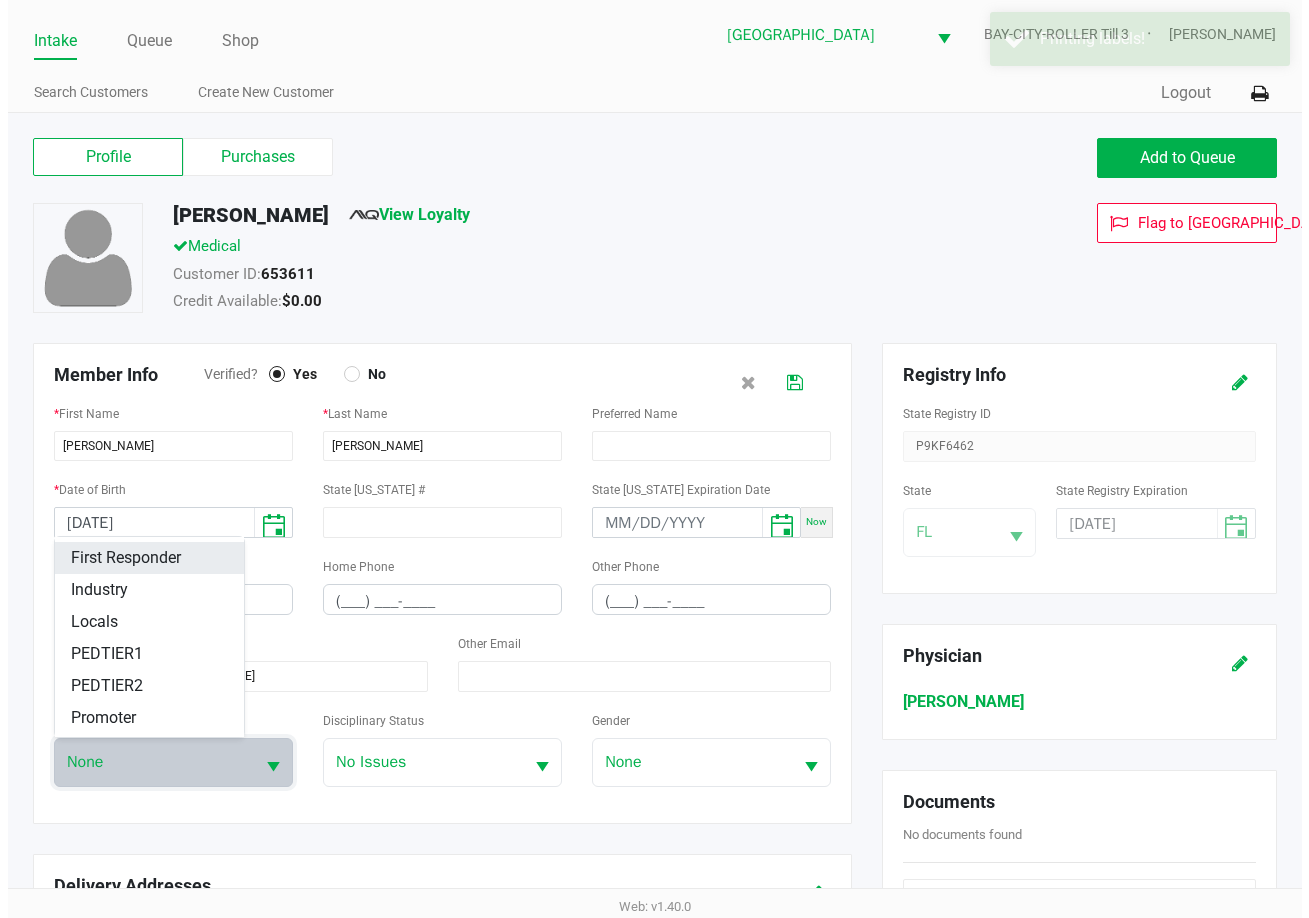 scroll, scrollTop: 280, scrollLeft: 0, axis: vertical 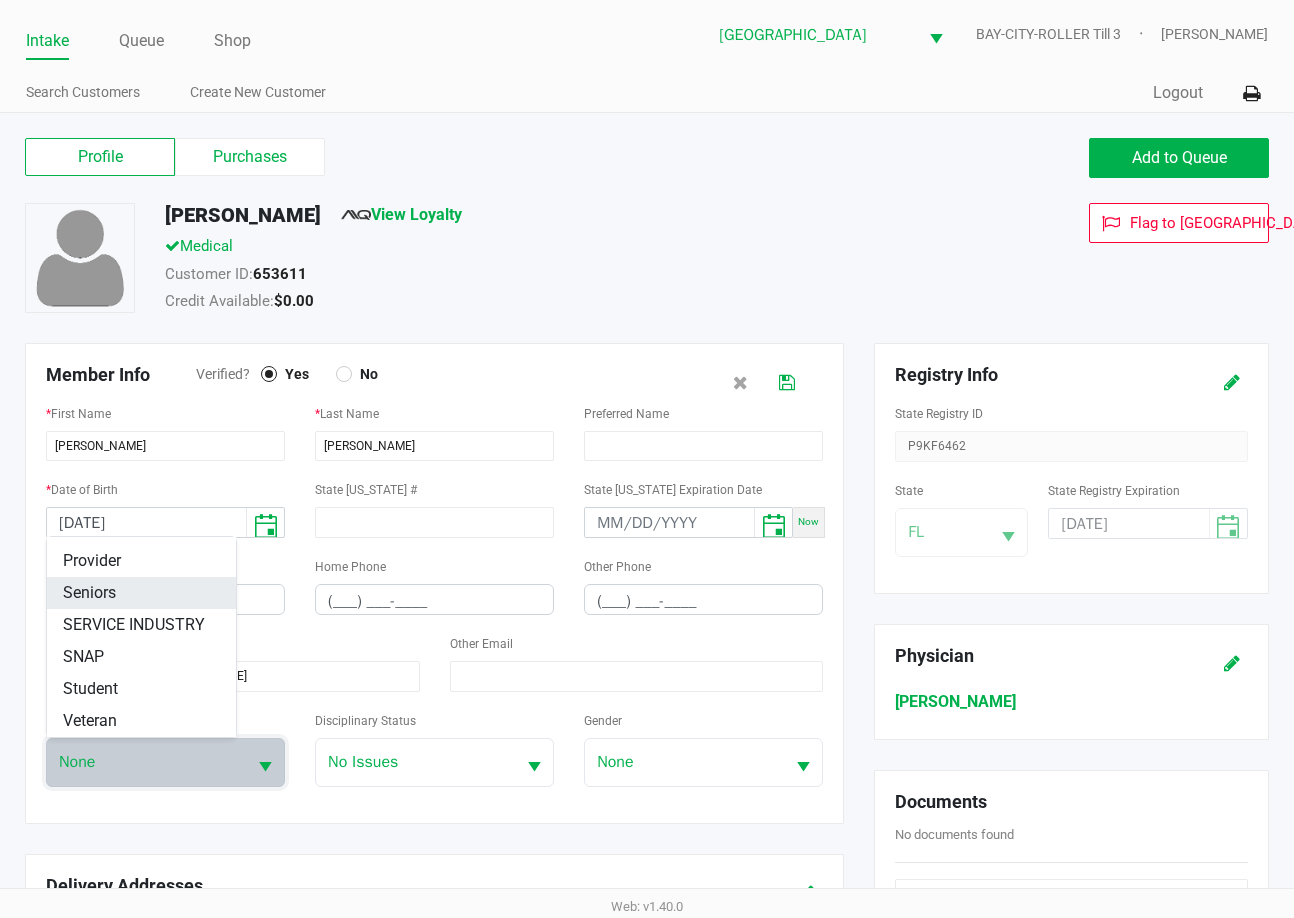 click on "Seniors" at bounding box center [141, 593] 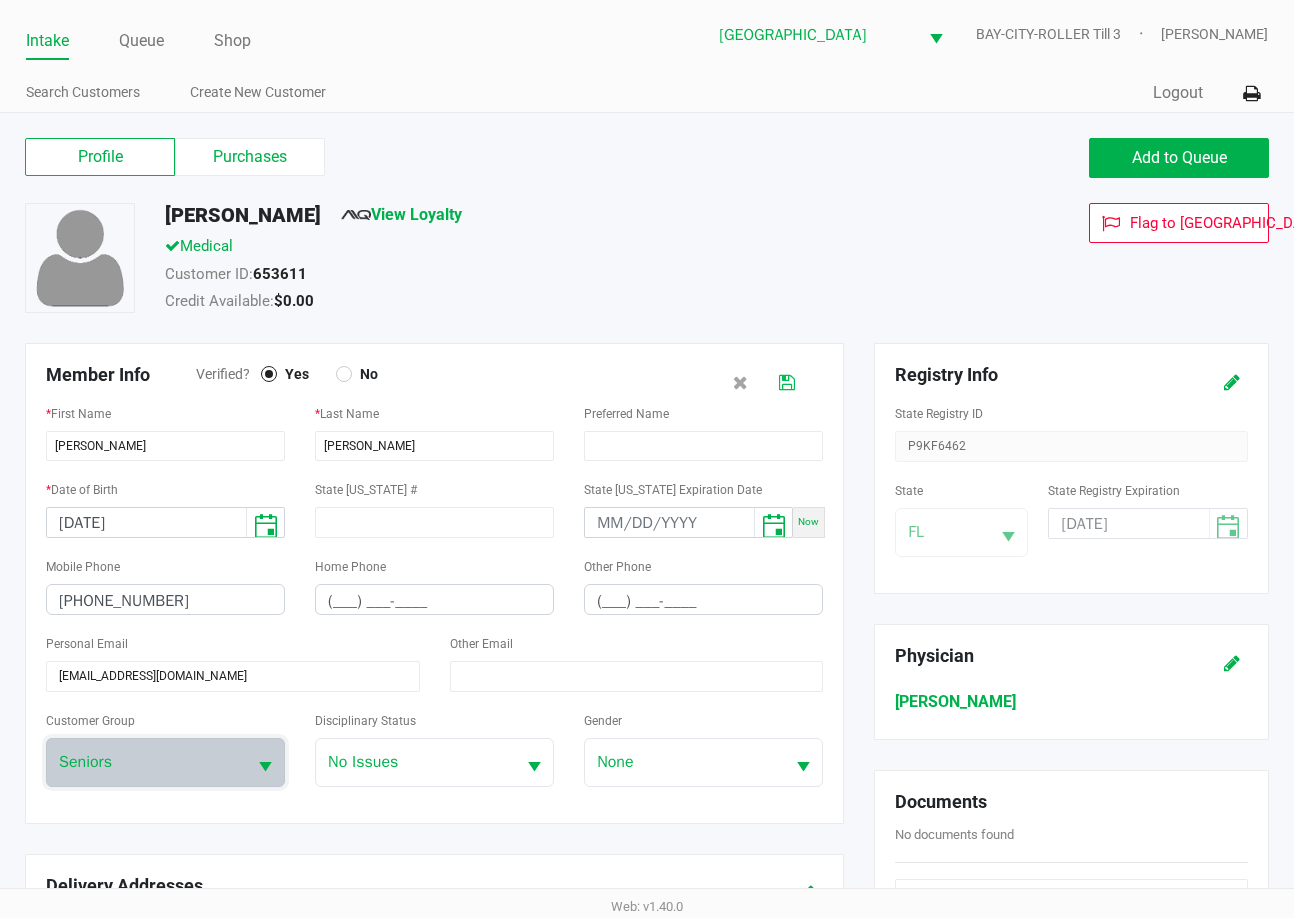 click 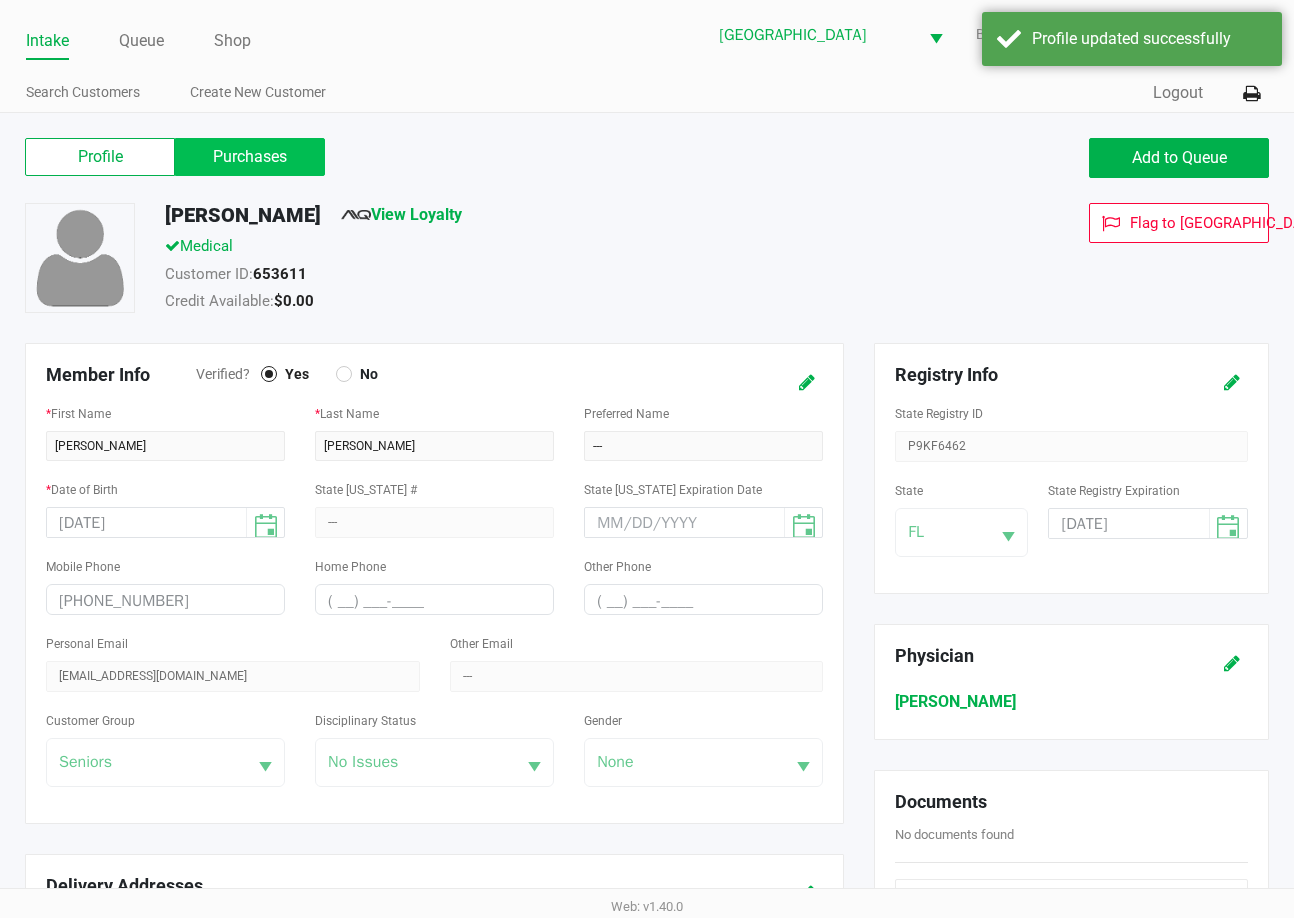 click on "Purchases" 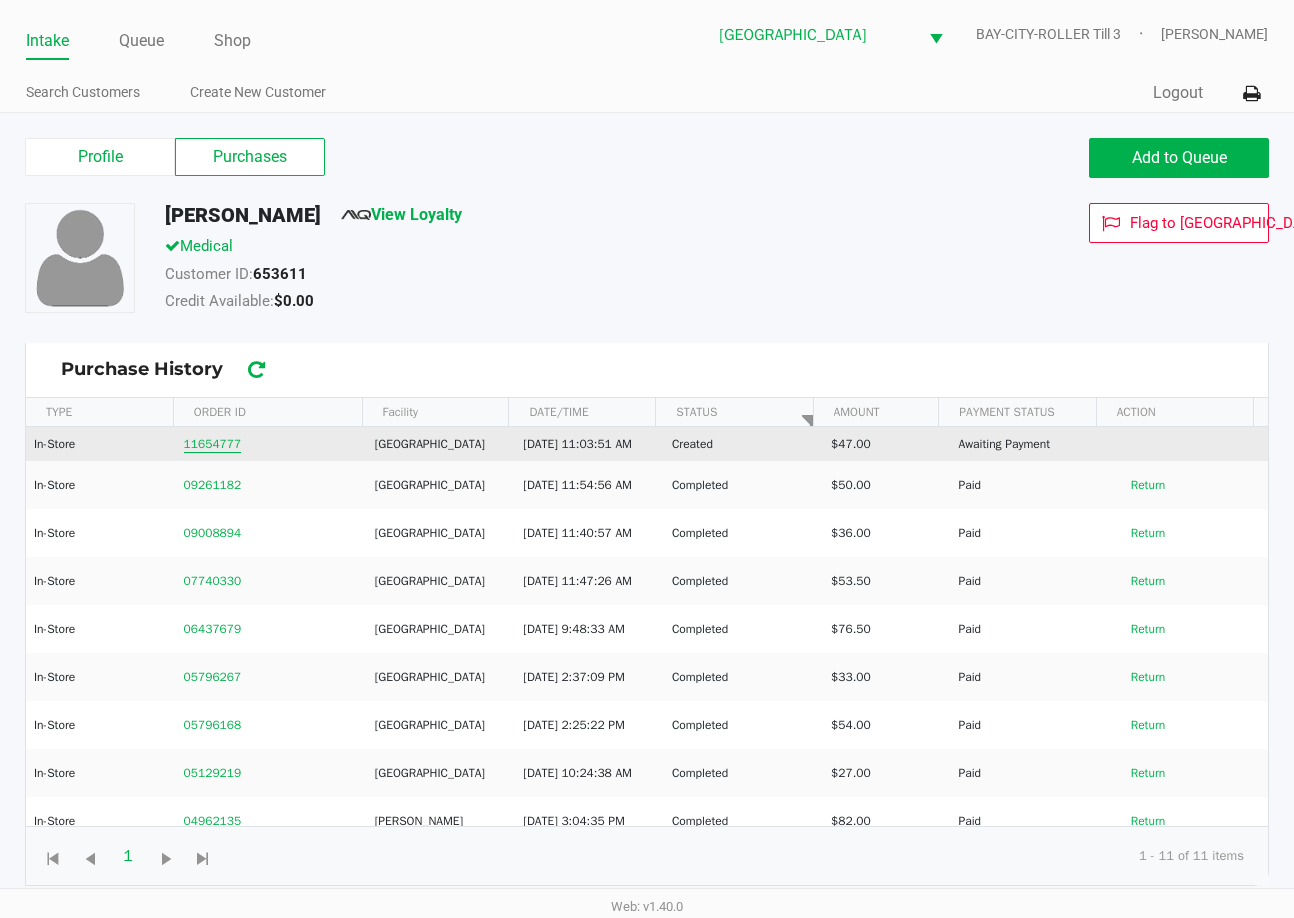 click on "11654777" 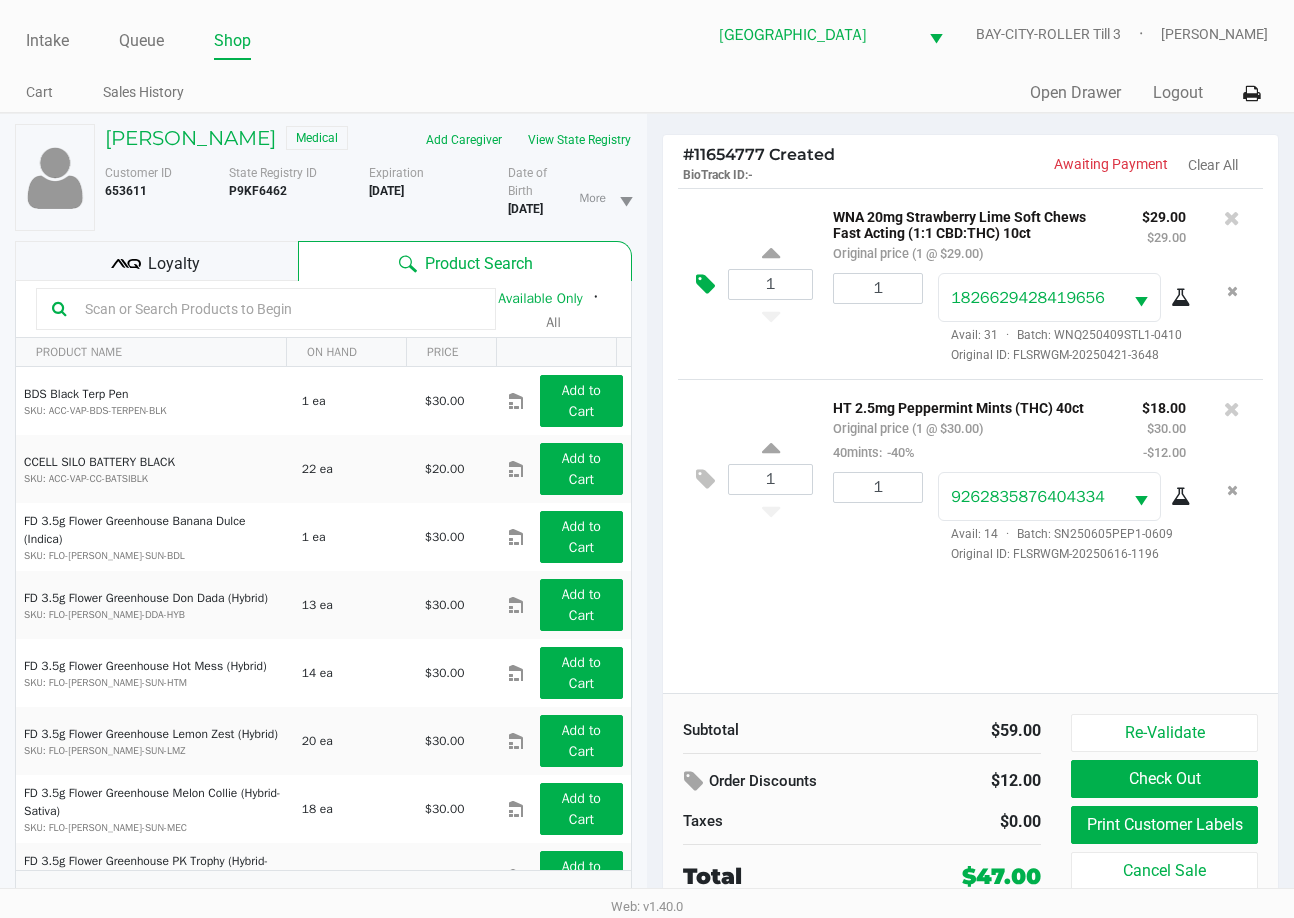 click 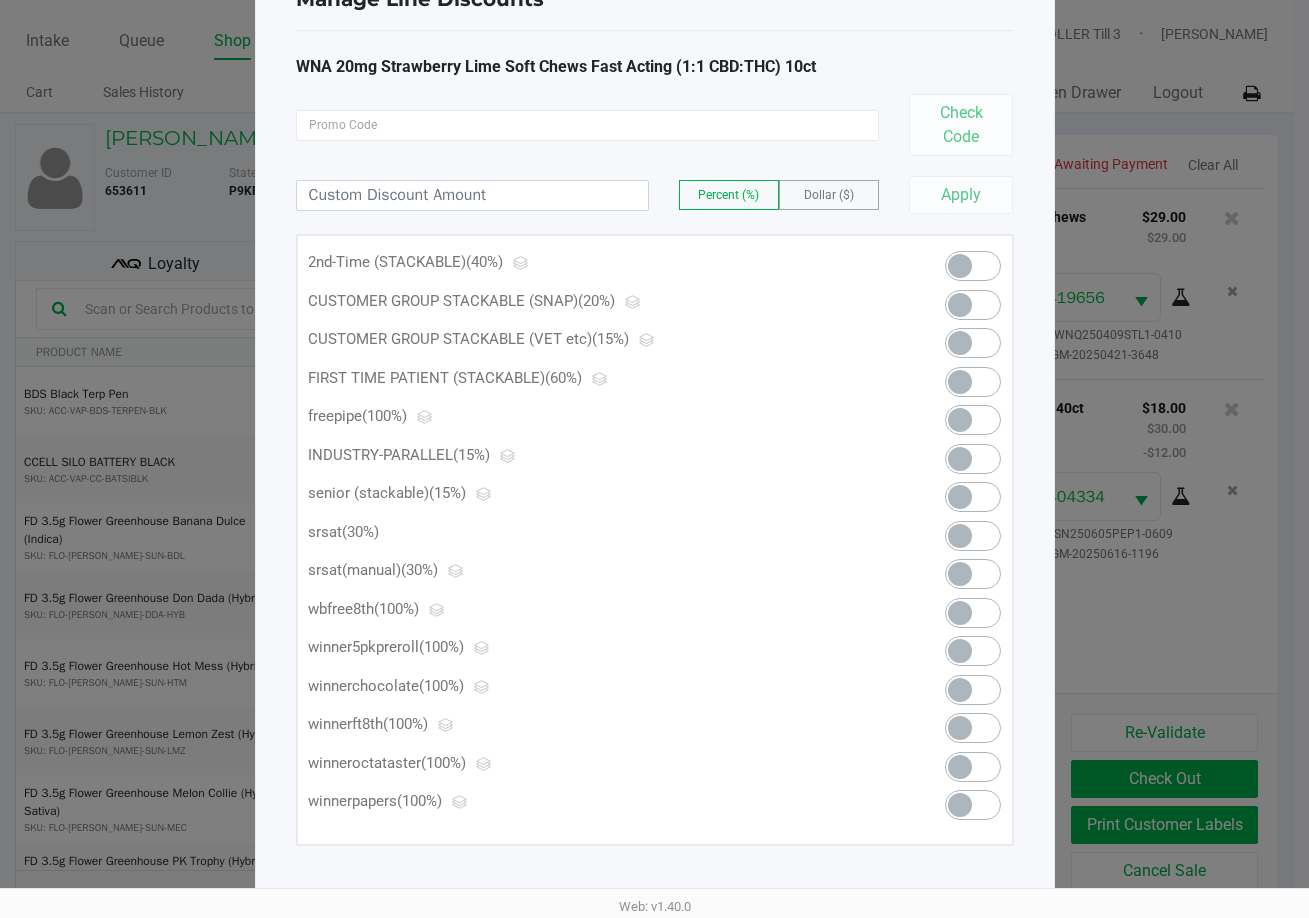 scroll, scrollTop: 82, scrollLeft: 0, axis: vertical 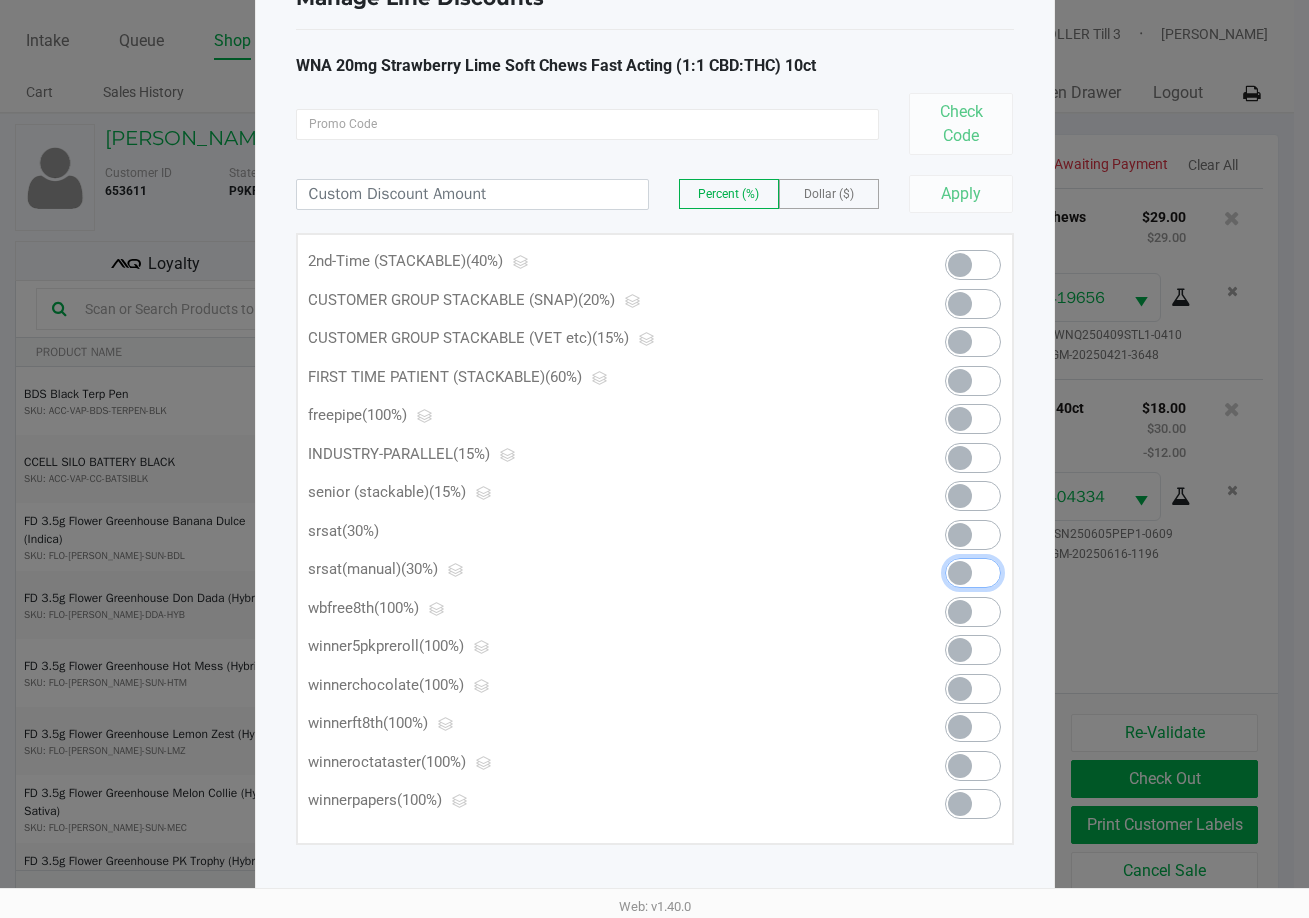 click 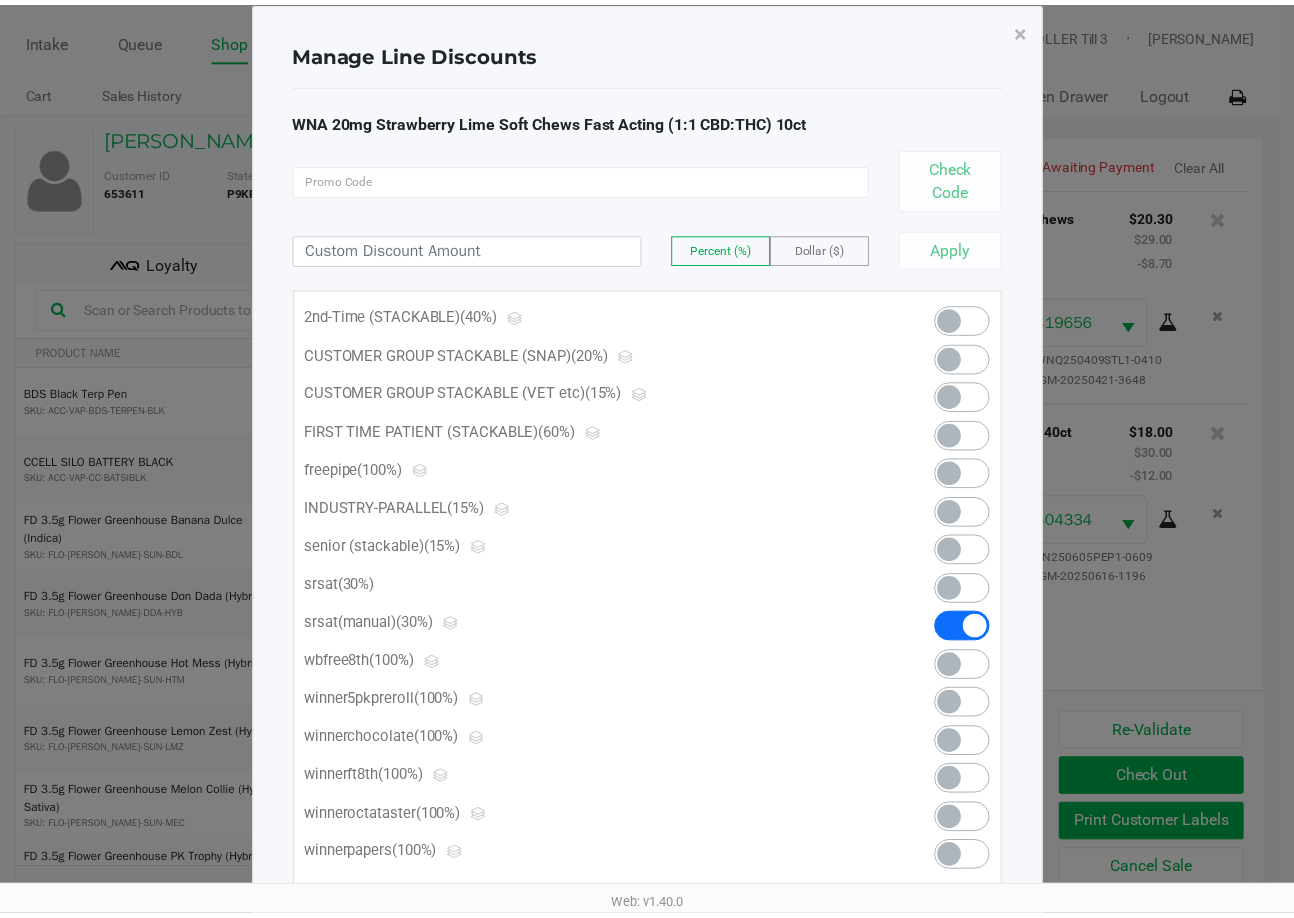 scroll, scrollTop: 0, scrollLeft: 0, axis: both 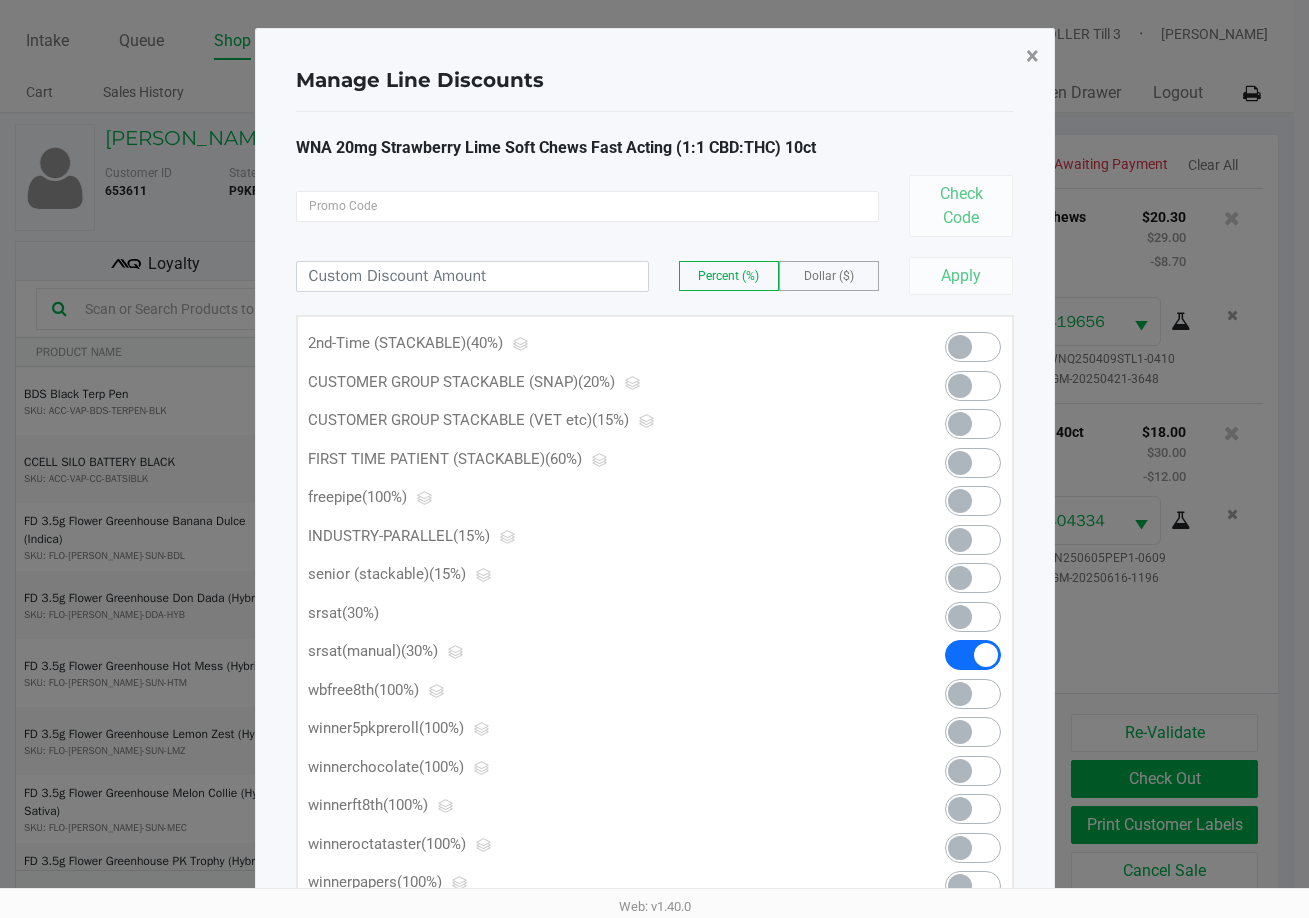 drag, startPoint x: 1027, startPoint y: 64, endPoint x: 1043, endPoint y: 67, distance: 16.27882 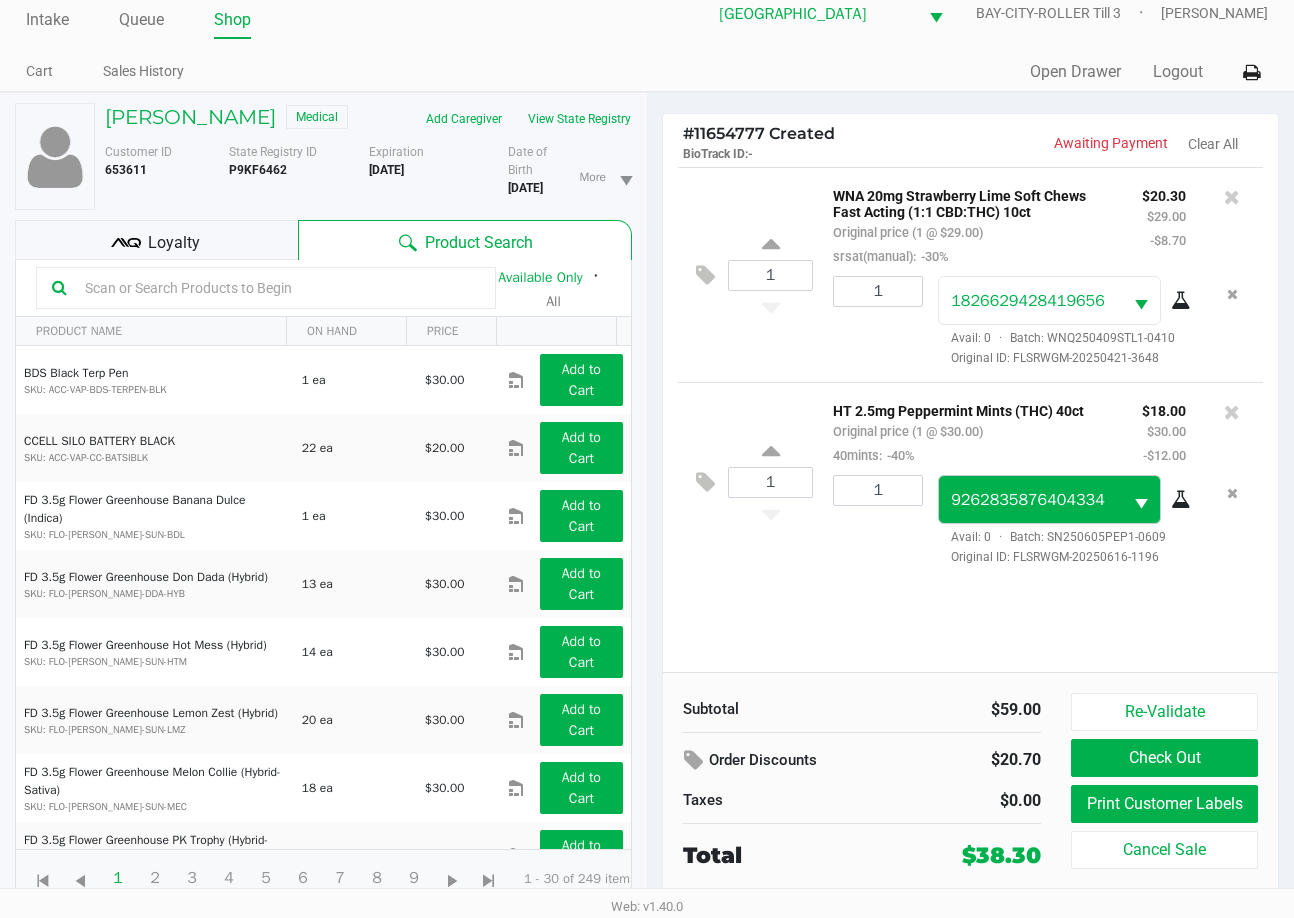 scroll, scrollTop: 55, scrollLeft: 0, axis: vertical 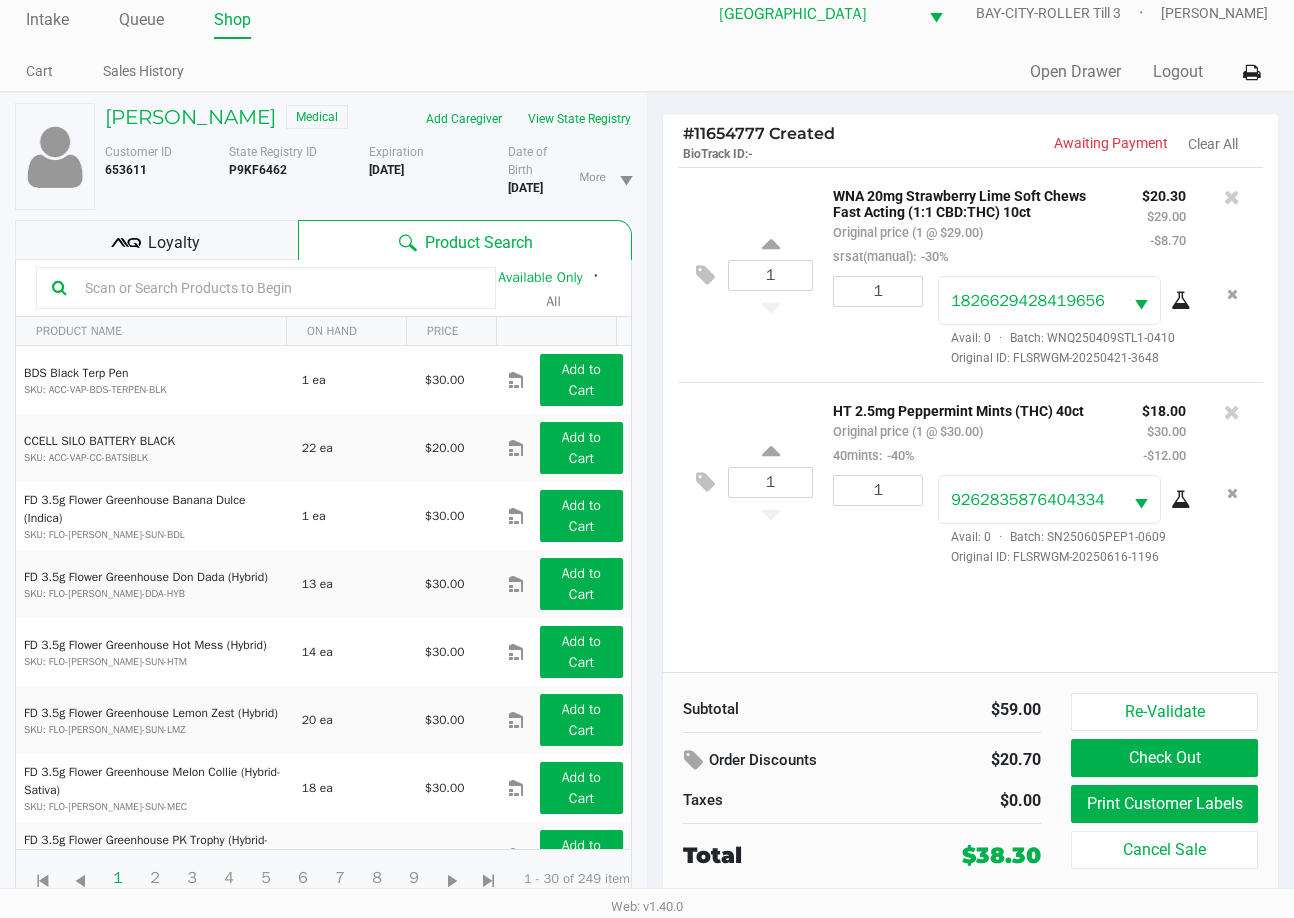 drag, startPoint x: 252, startPoint y: 248, endPoint x: 257, endPoint y: 220, distance: 28.442924 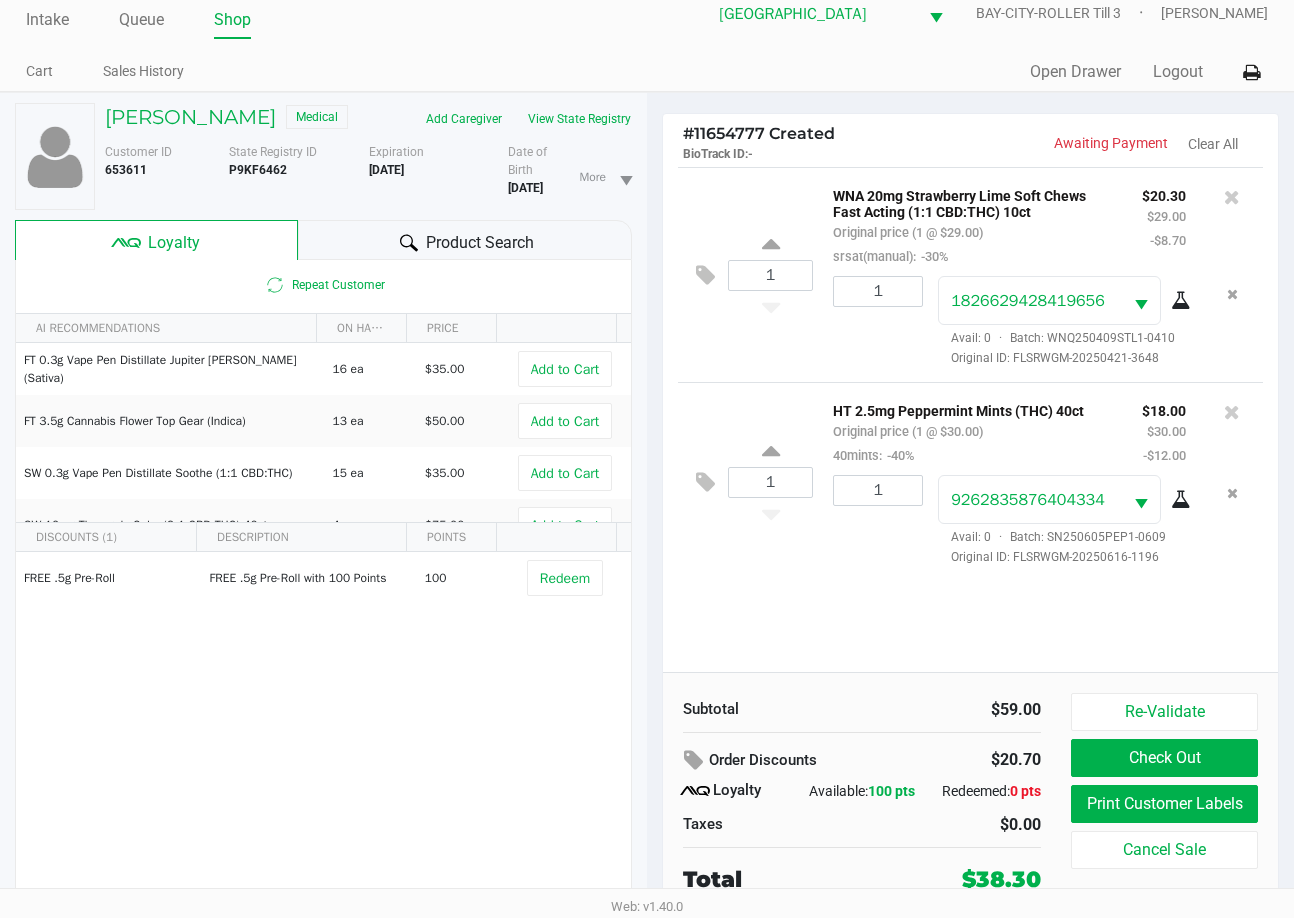 click on "1  WNA 20mg Strawberry Lime Soft Chews Fast Acting (1:1 CBD:THC) 10ct   Original price (1 @ $29.00)  srsat(manual):  -30% $20.30 $29.00 -$8.70 1 1826629428419656  Avail: 0  ·  Batch: WNQ250409STL1-0410   Original ID: FLSRWGM-20250421-3648  1  HT 2.5mg Peppermint Mints (THC) 40ct   Original price (1 @ $30.00)  40mints:  -40% $18.00 $30.00 -$12.00 1 9262835876404334  Avail: 0  ·  Batch: SN250605PEP1-0609   Original ID: FLSRWGM-20250616-1196" 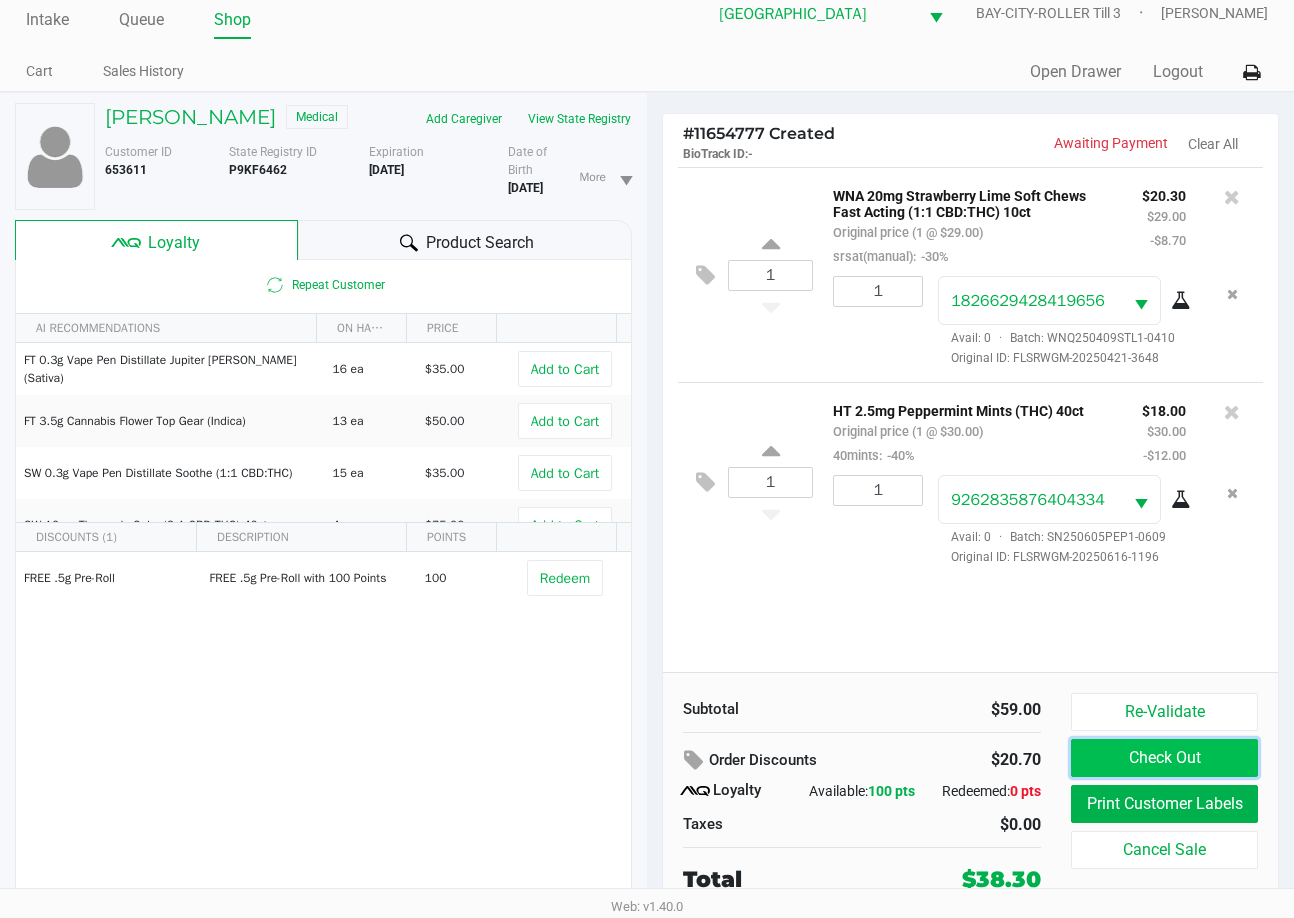click on "Check Out" 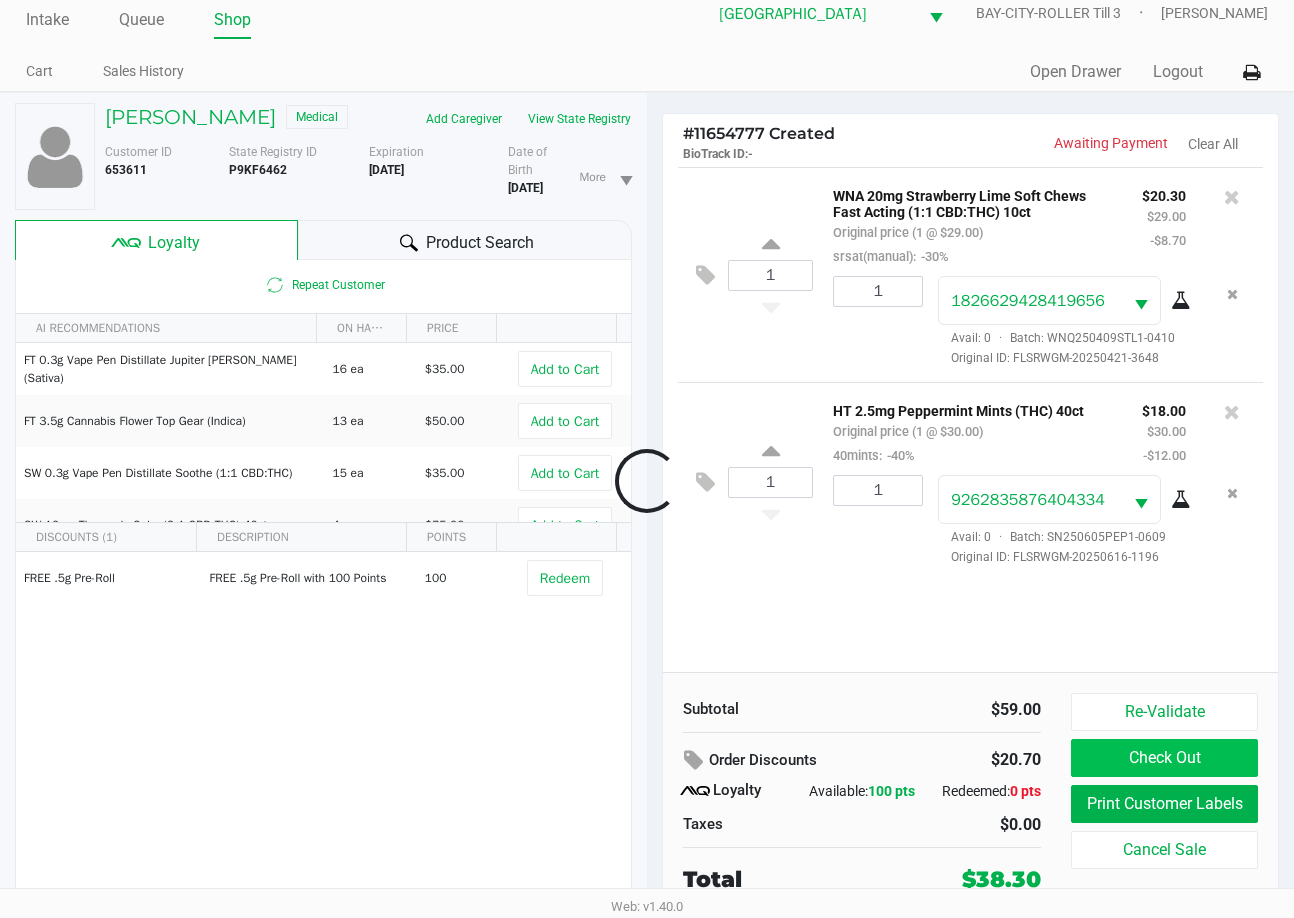 scroll, scrollTop: 39, scrollLeft: 0, axis: vertical 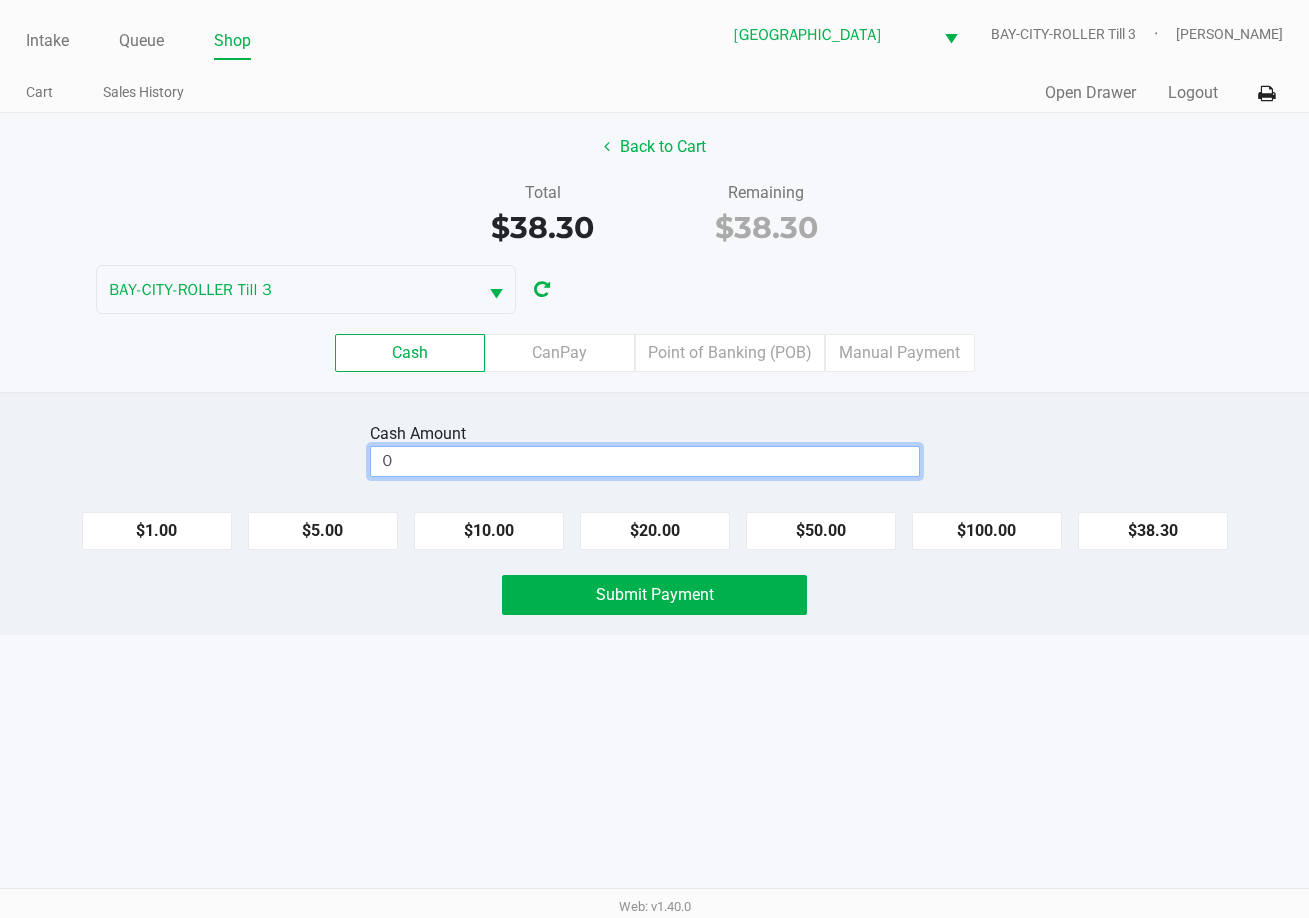 click on "0" at bounding box center [645, 461] 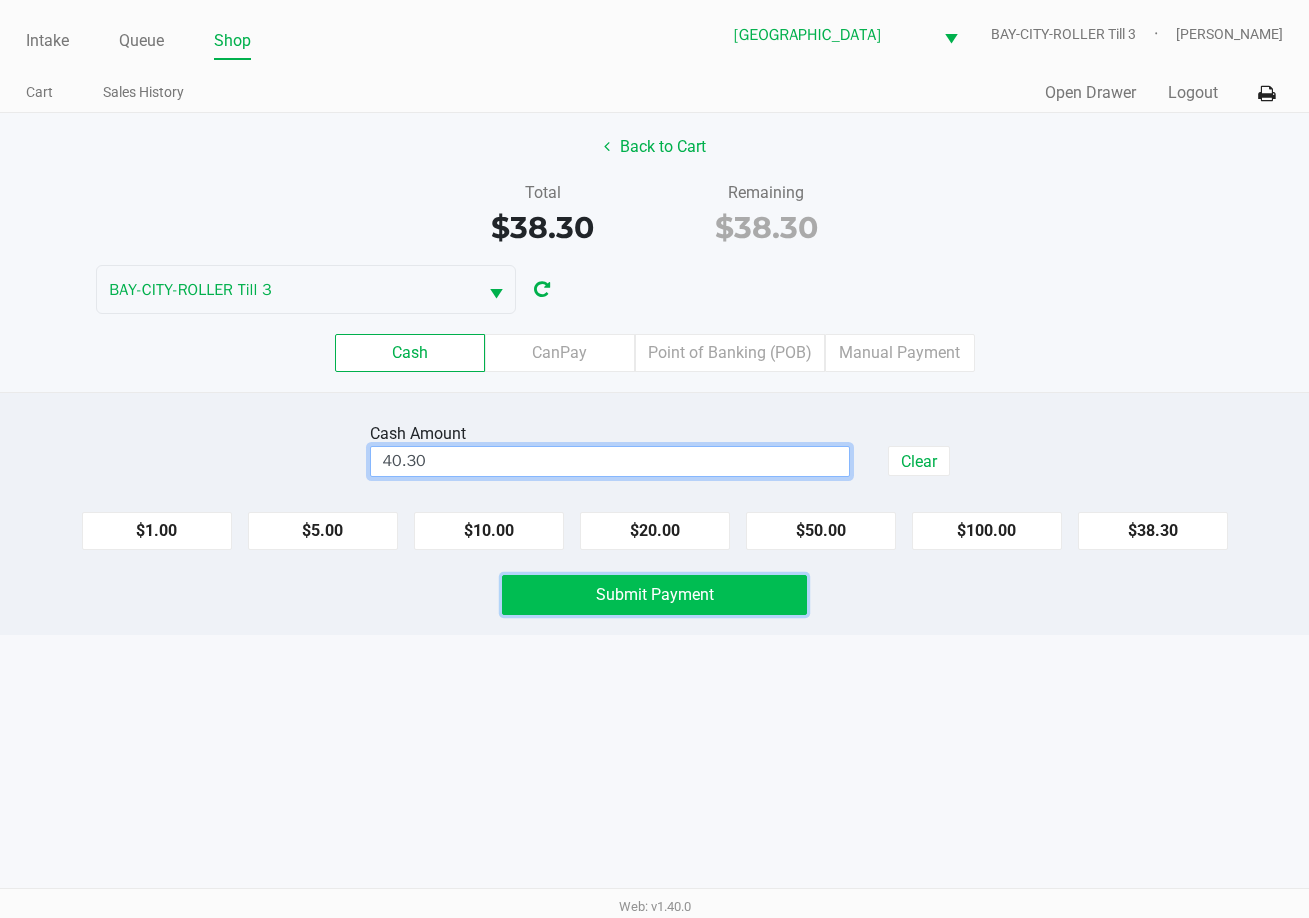 type on "$40.30" 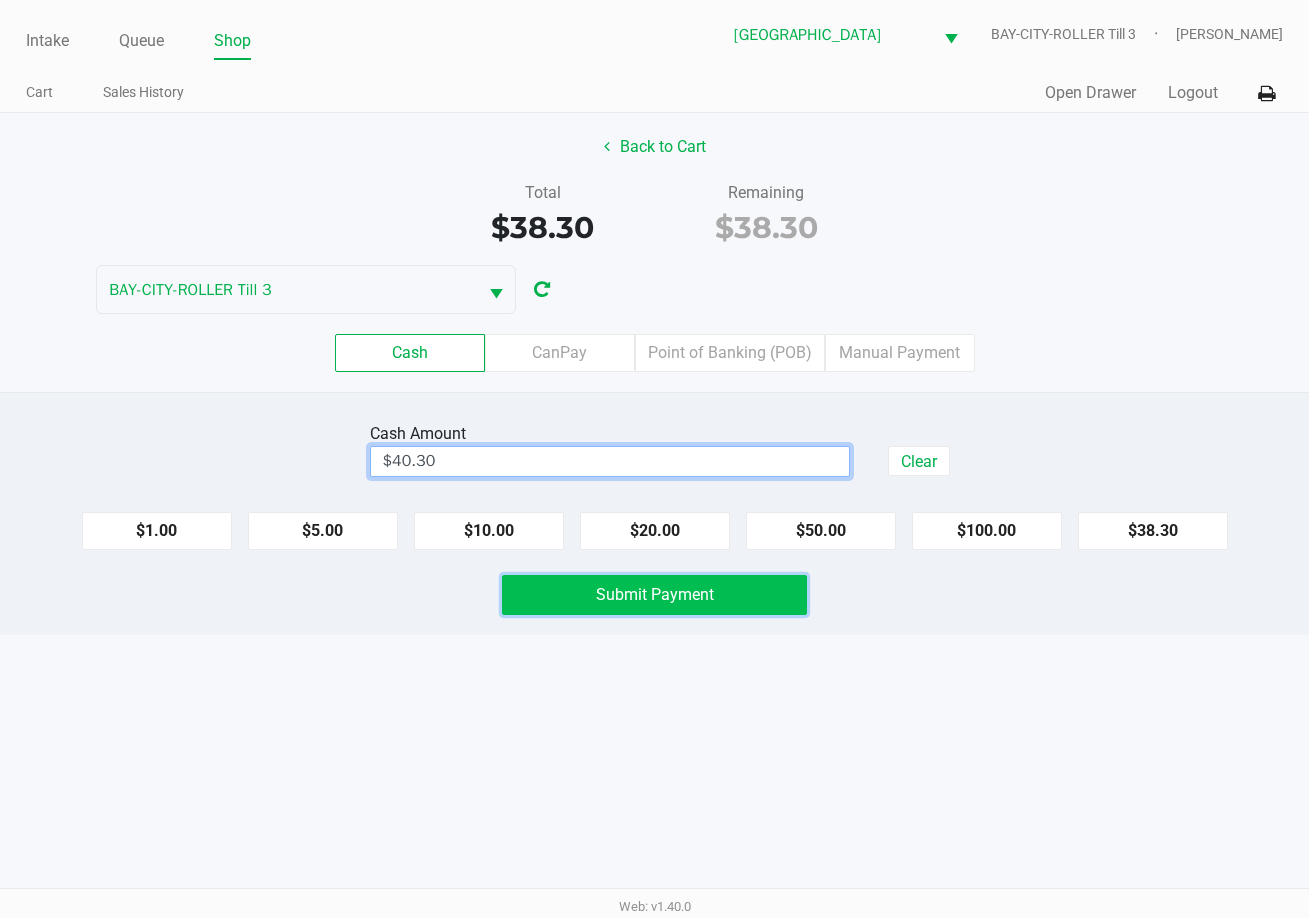 click on "Submit Payment" 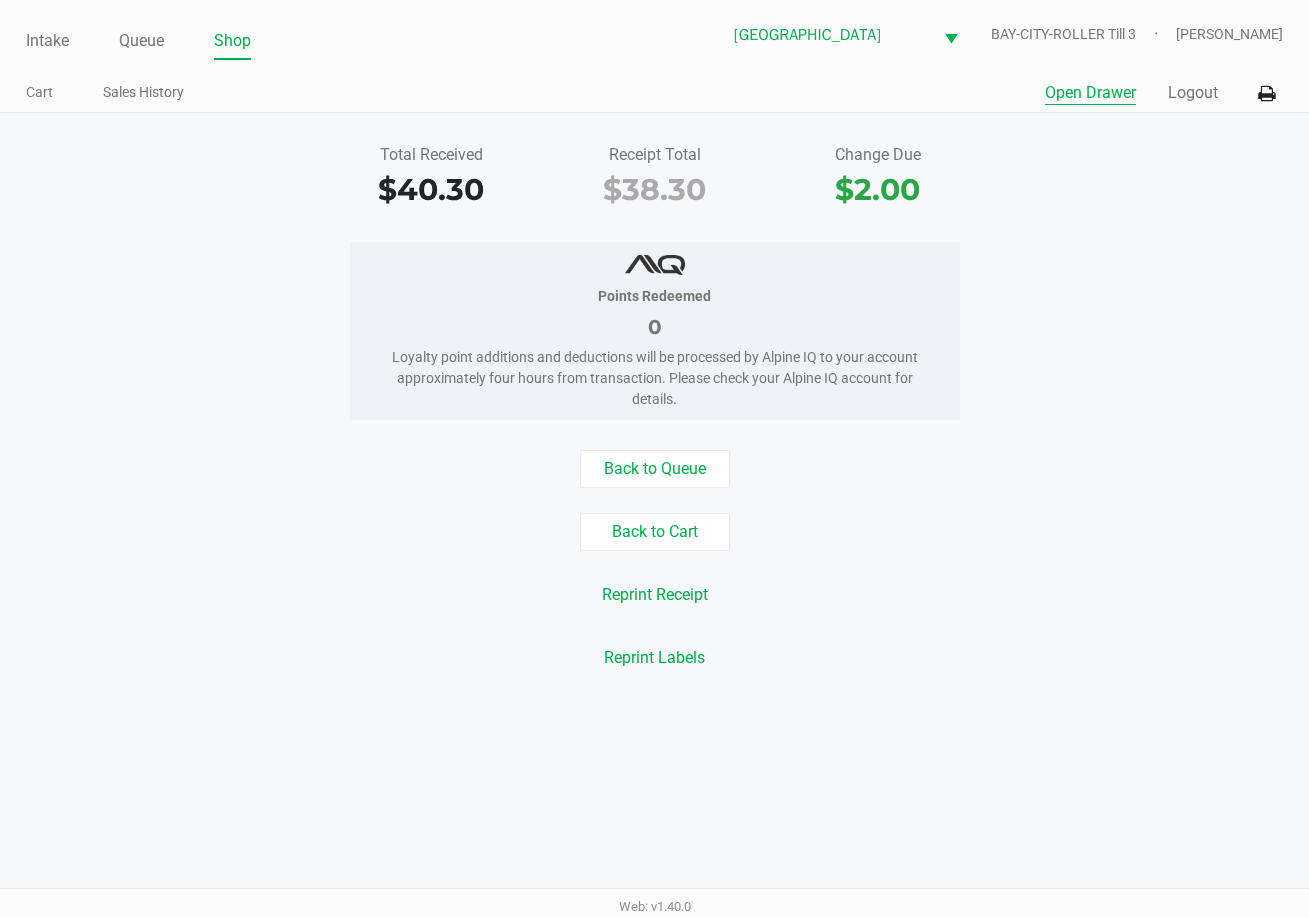 click on "Open Drawer" 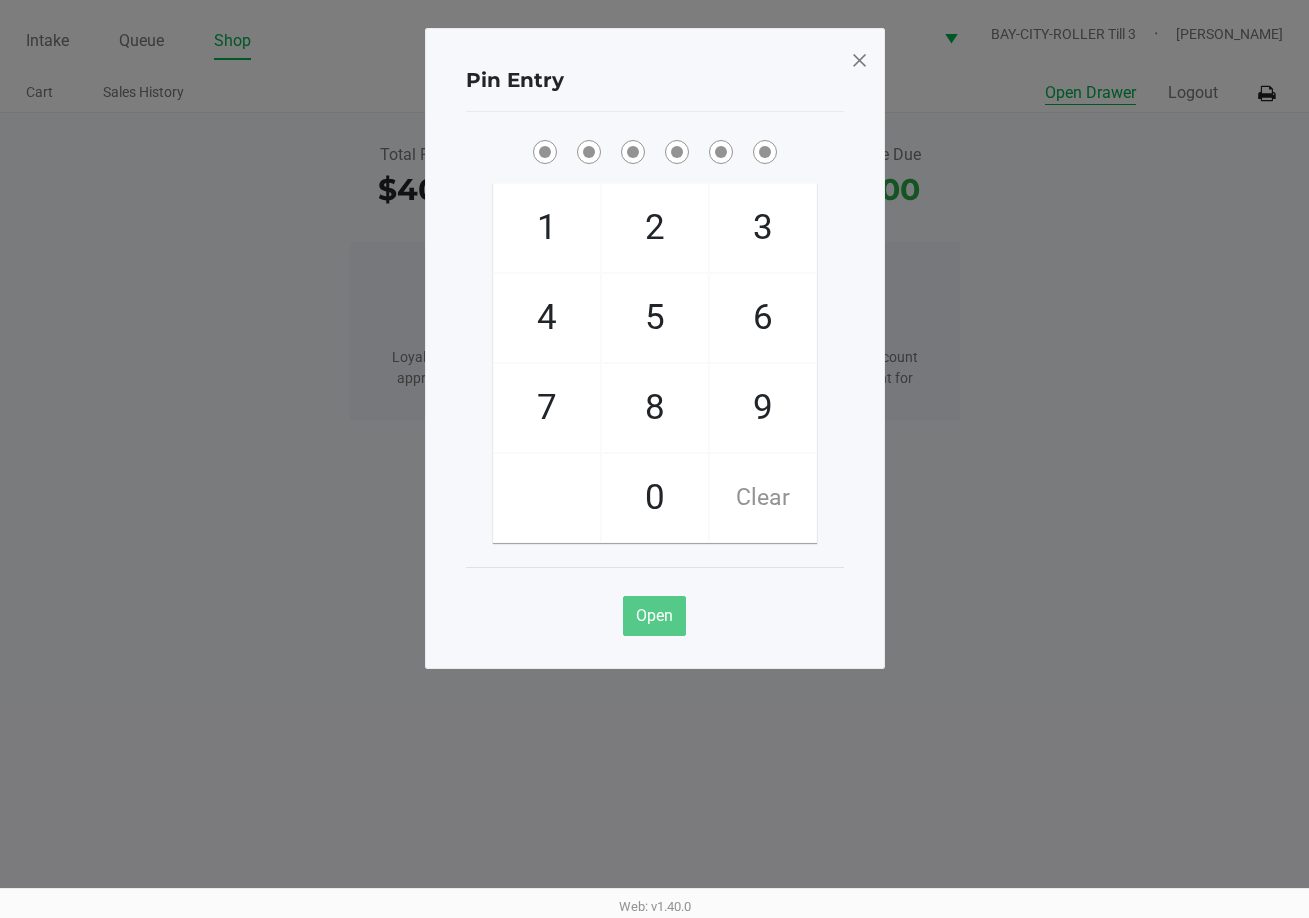type 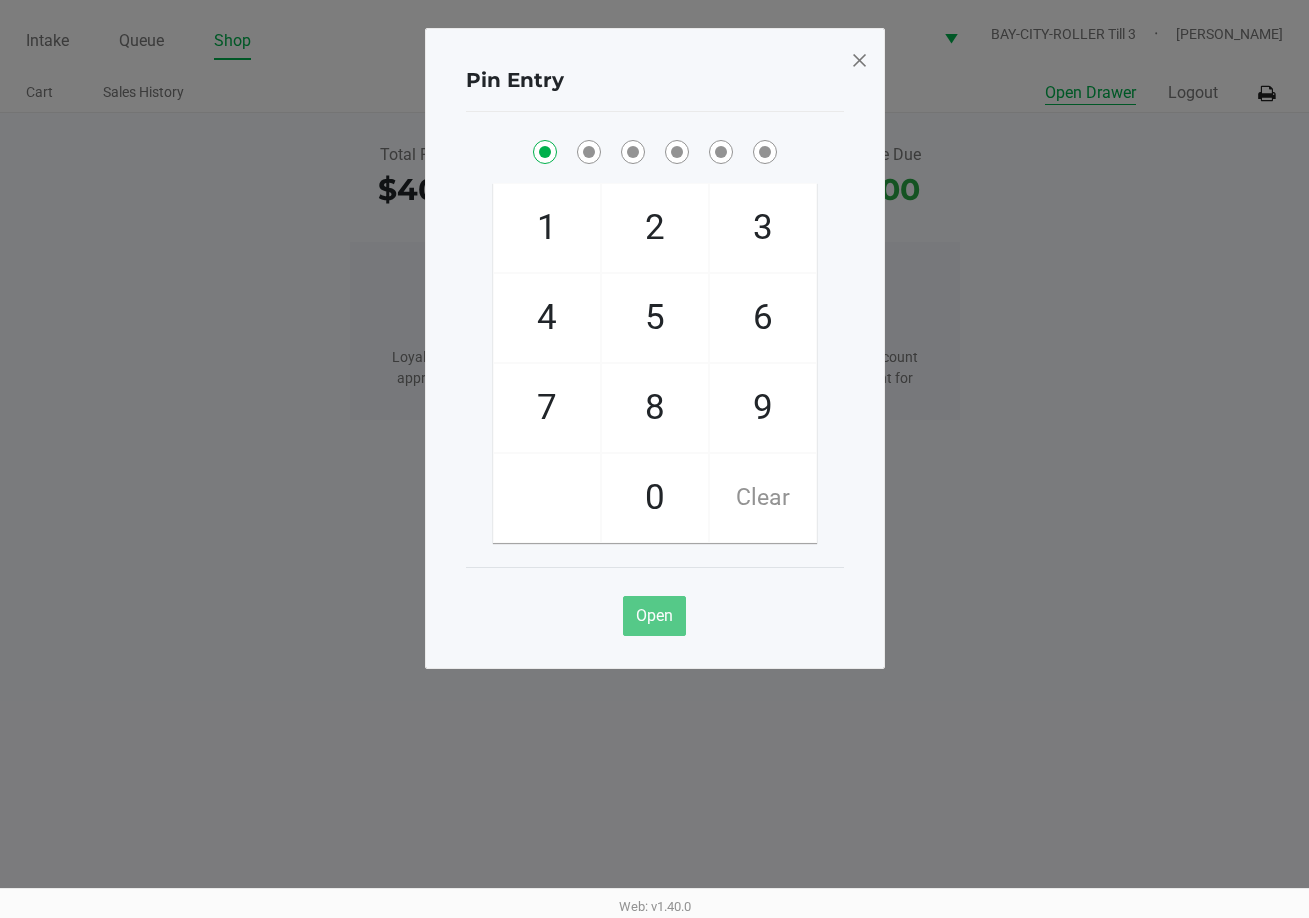 checkbox on "true" 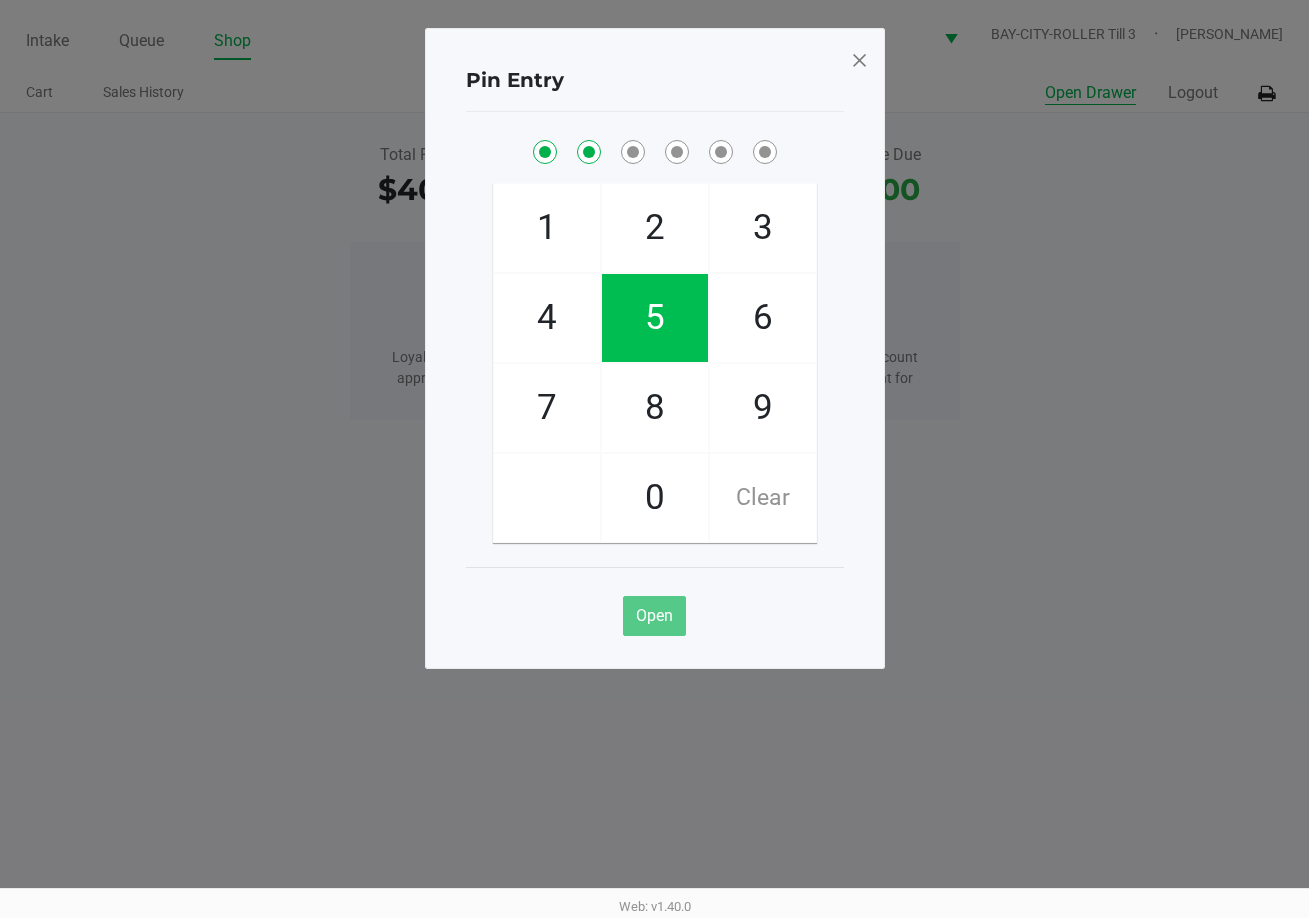 checkbox on "true" 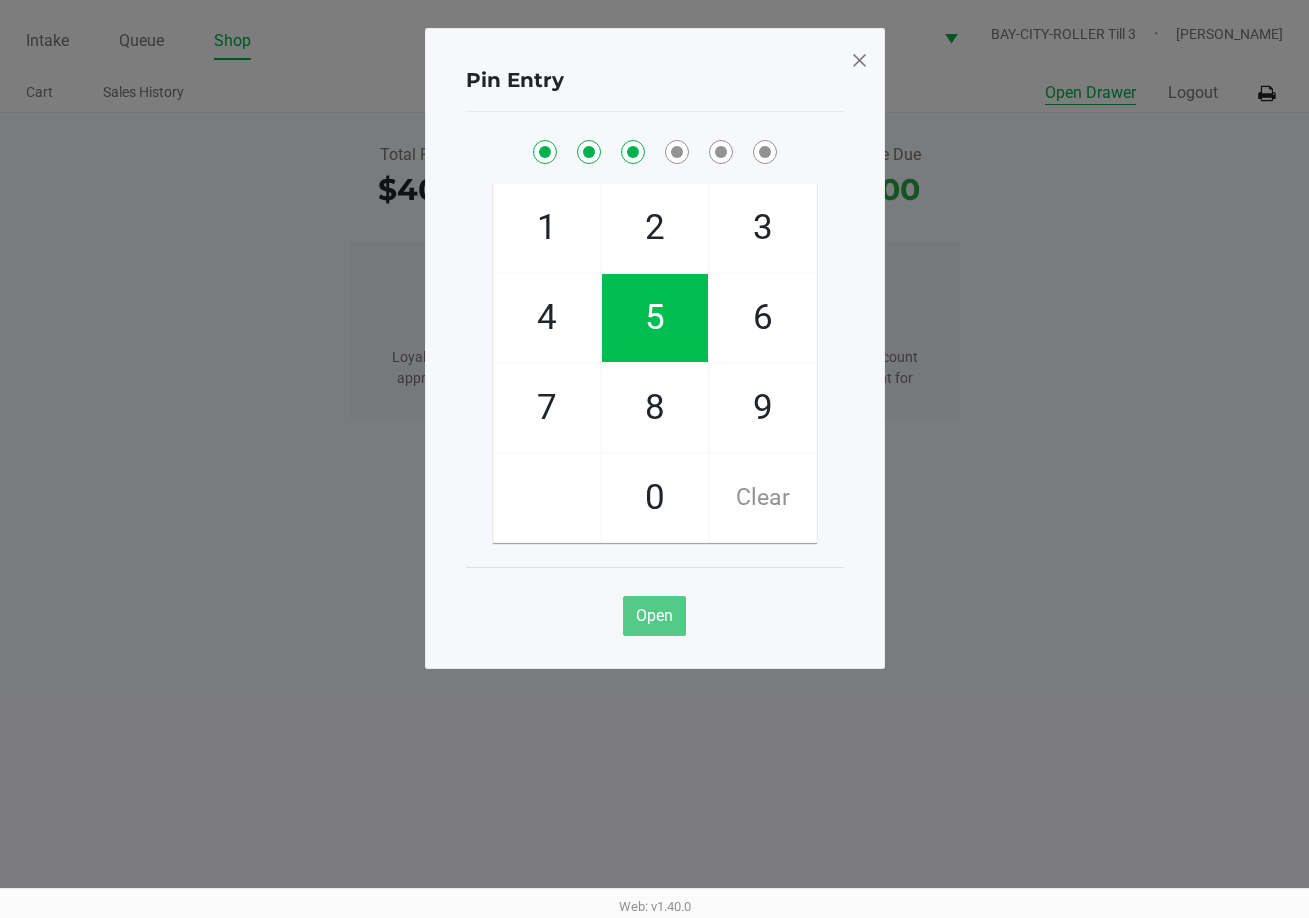 checkbox on "true" 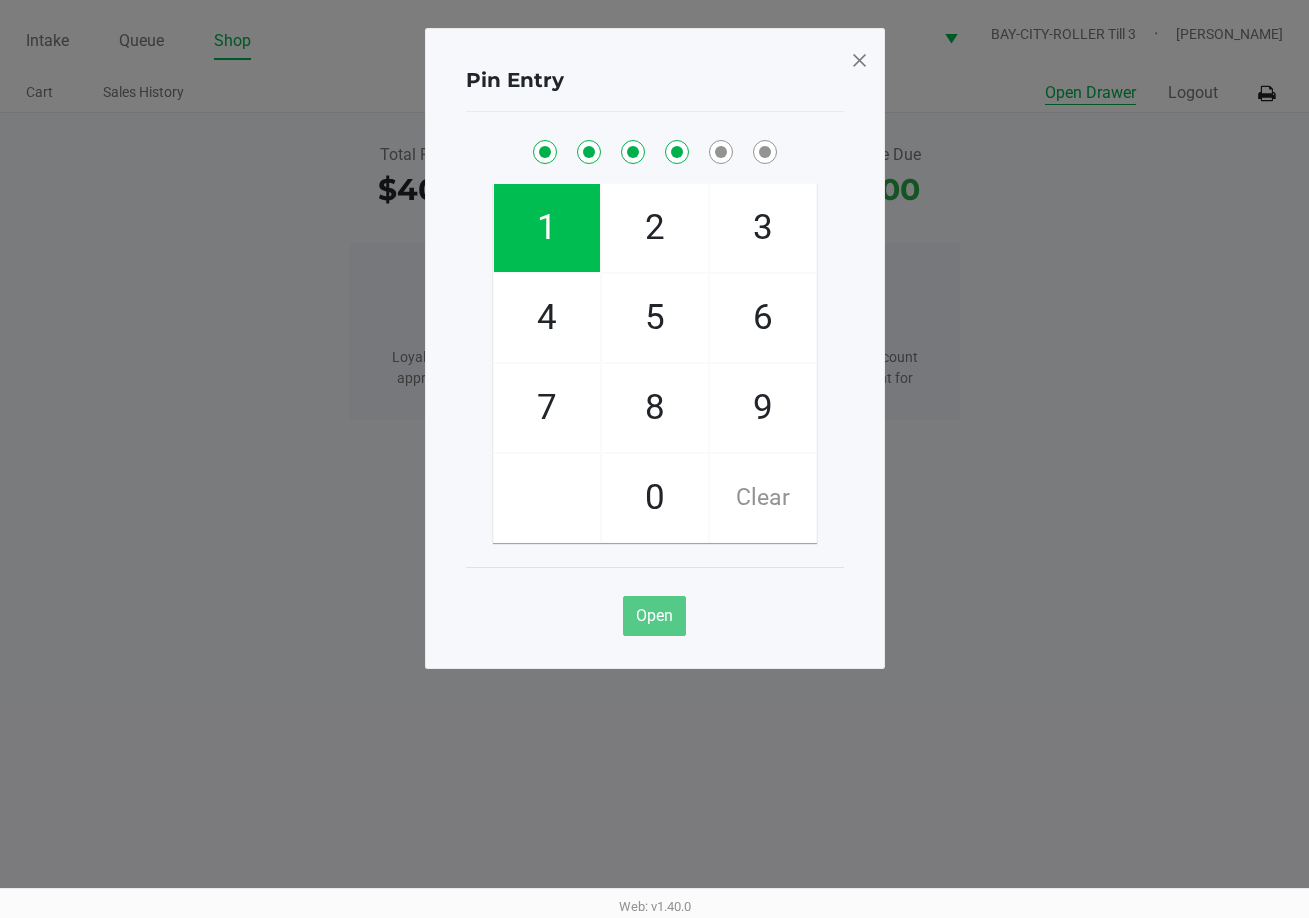 checkbox on "true" 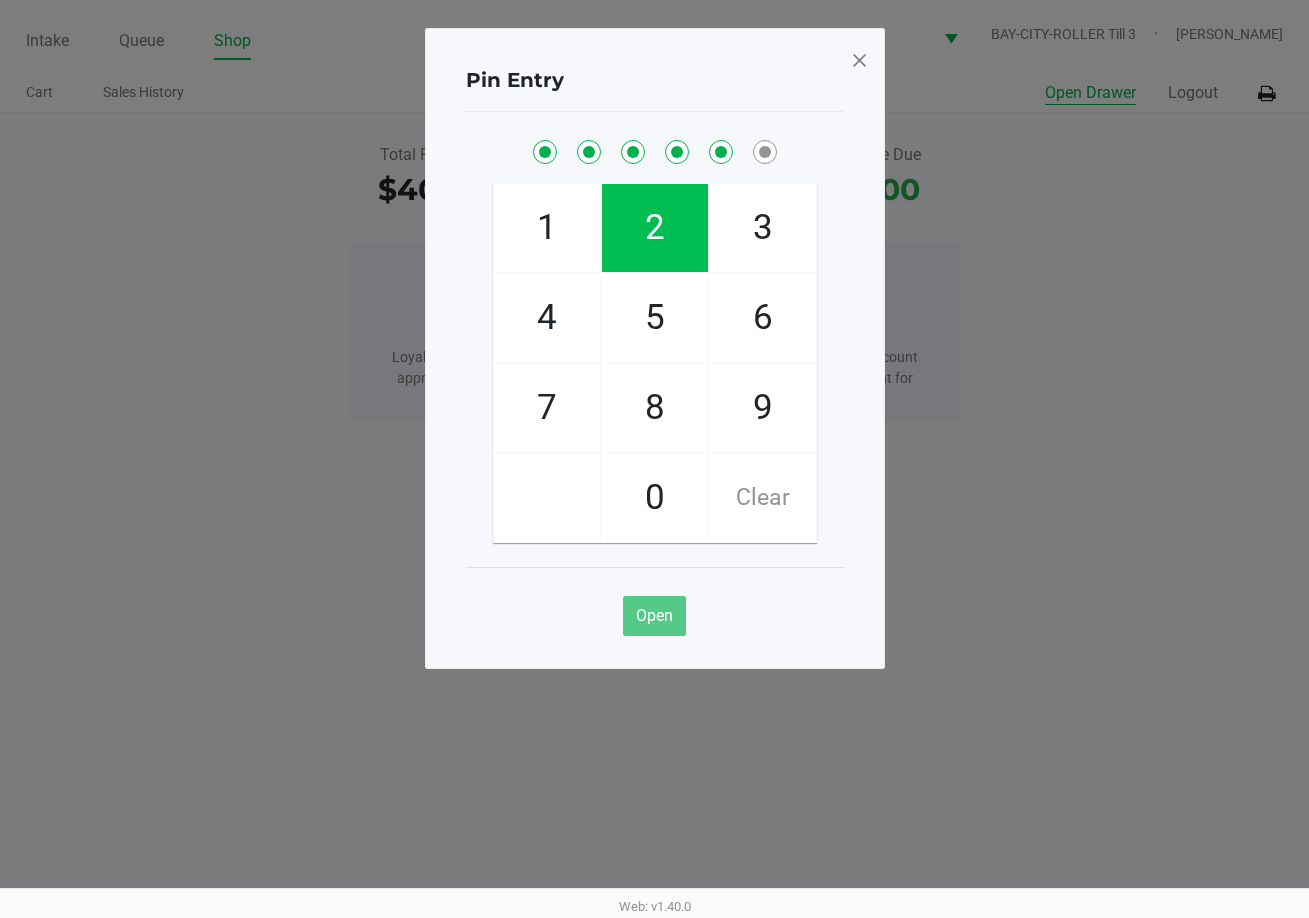 checkbox on "true" 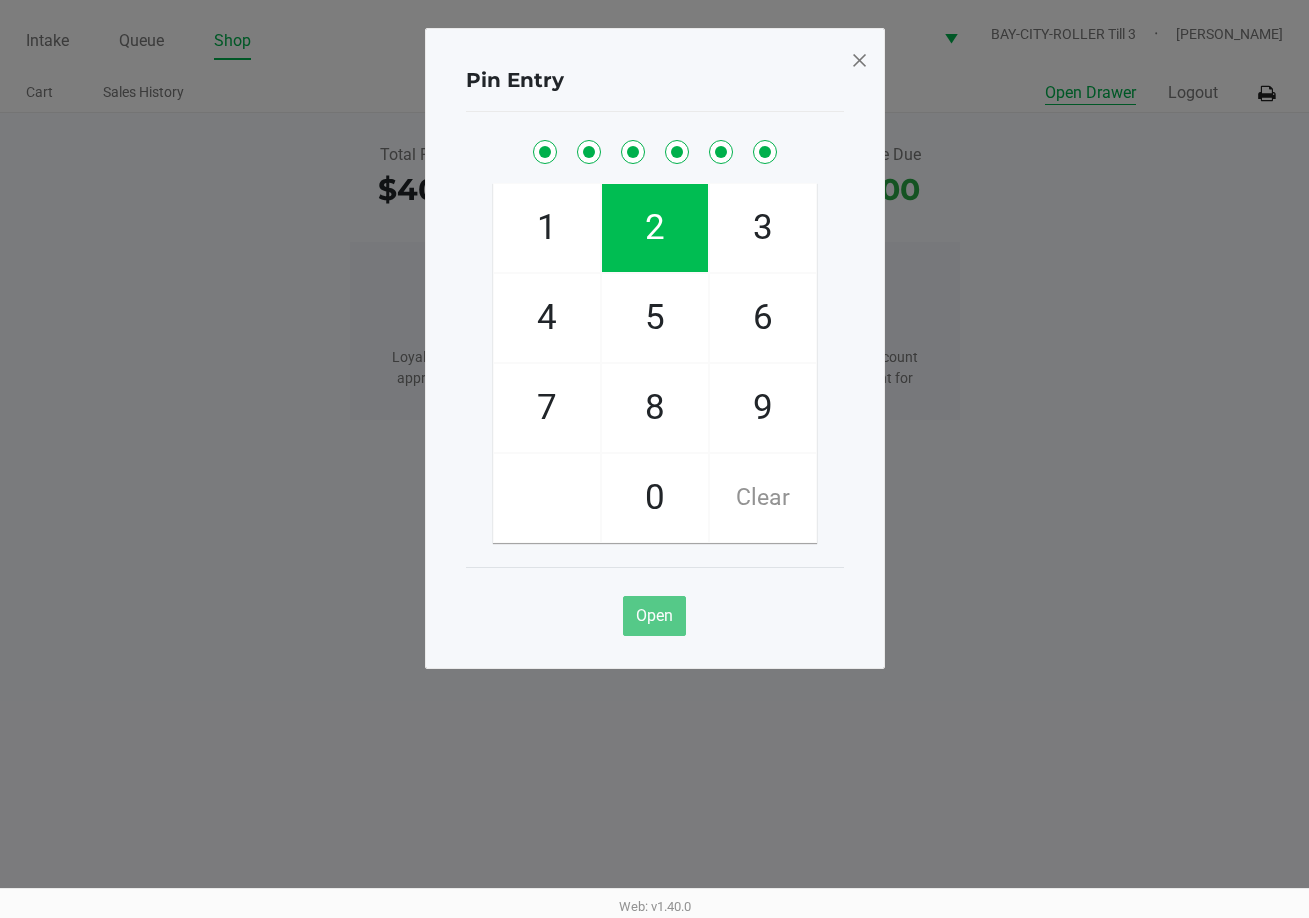 checkbox on "true" 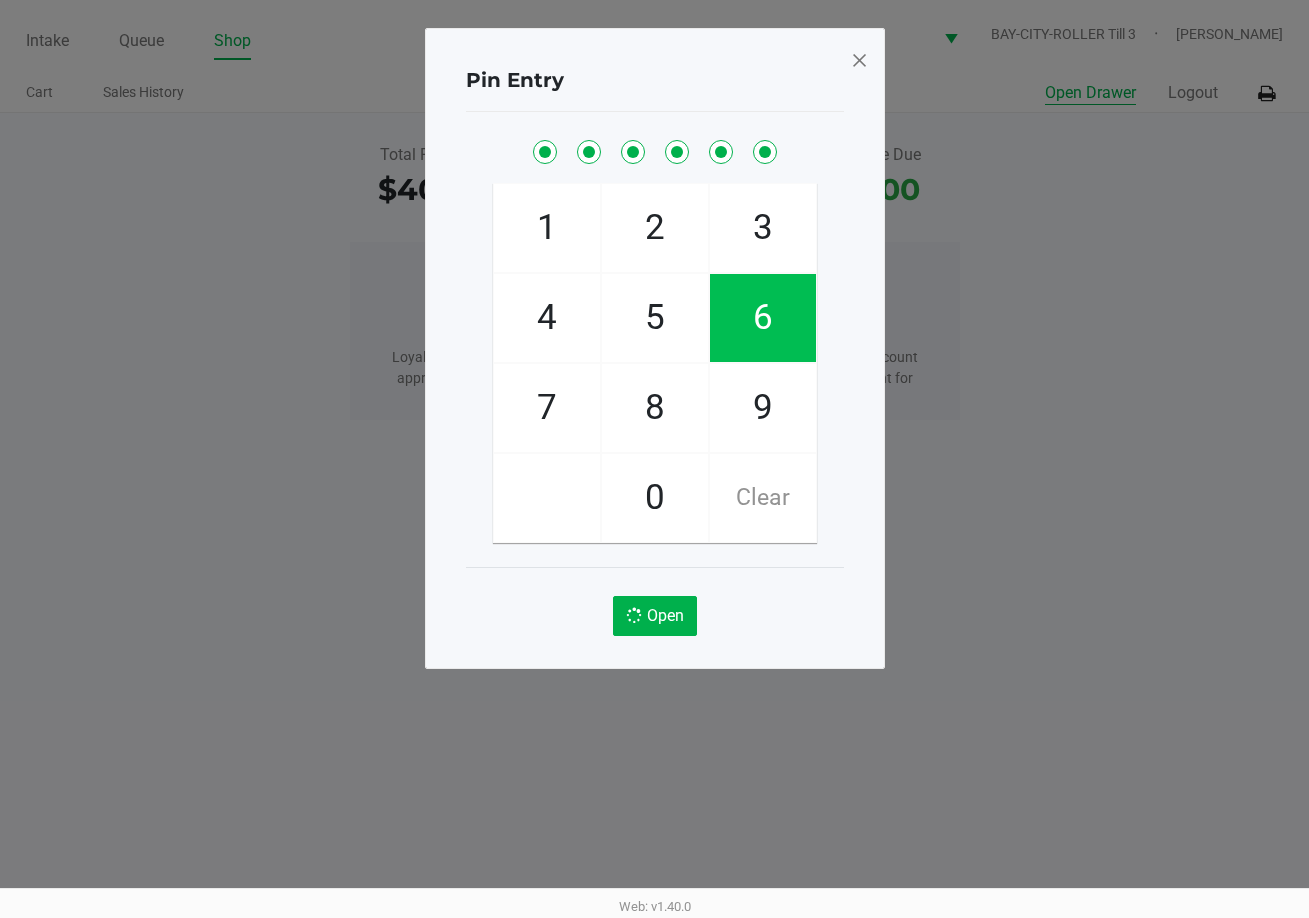 click on "Open Drawer" 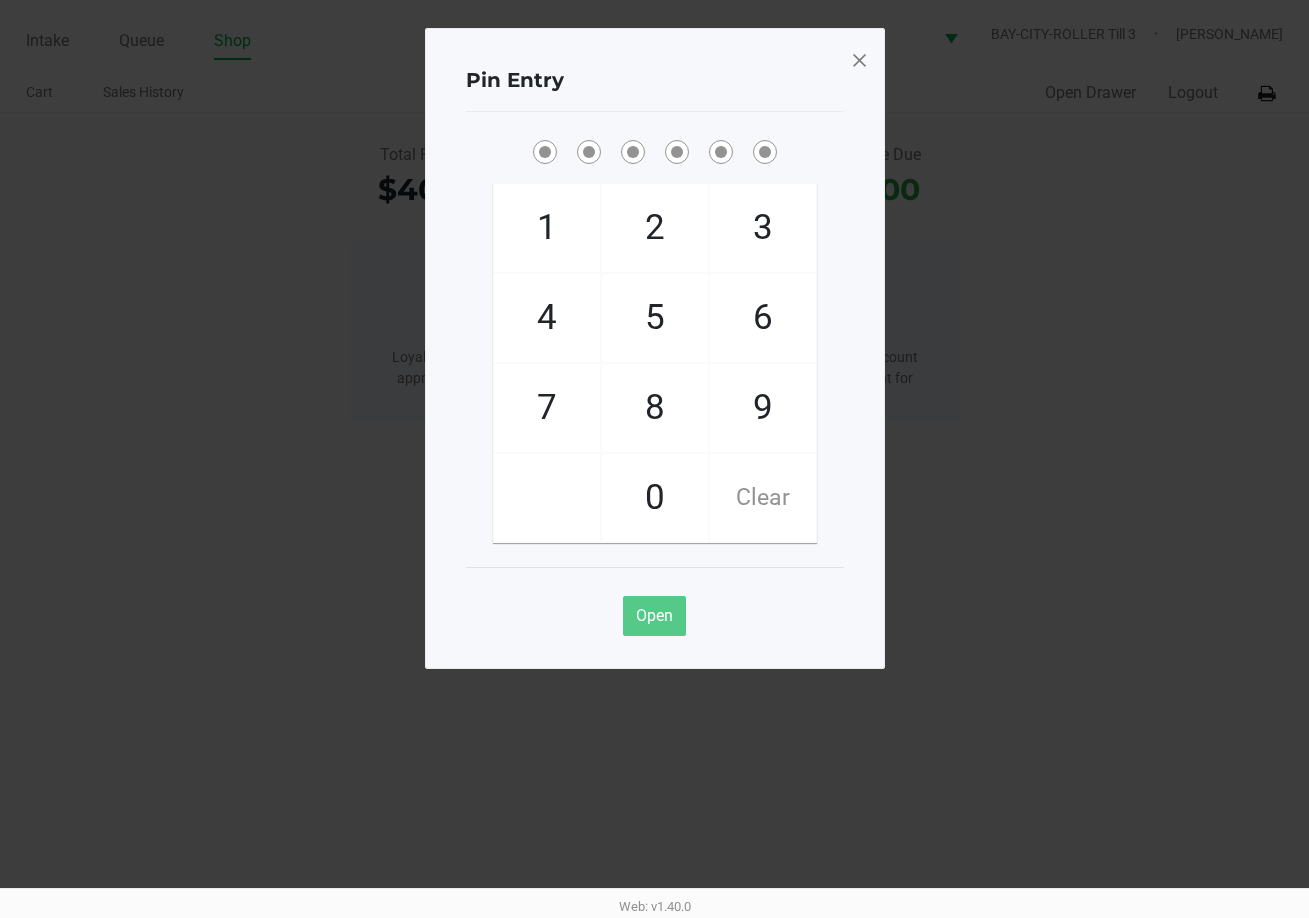 click 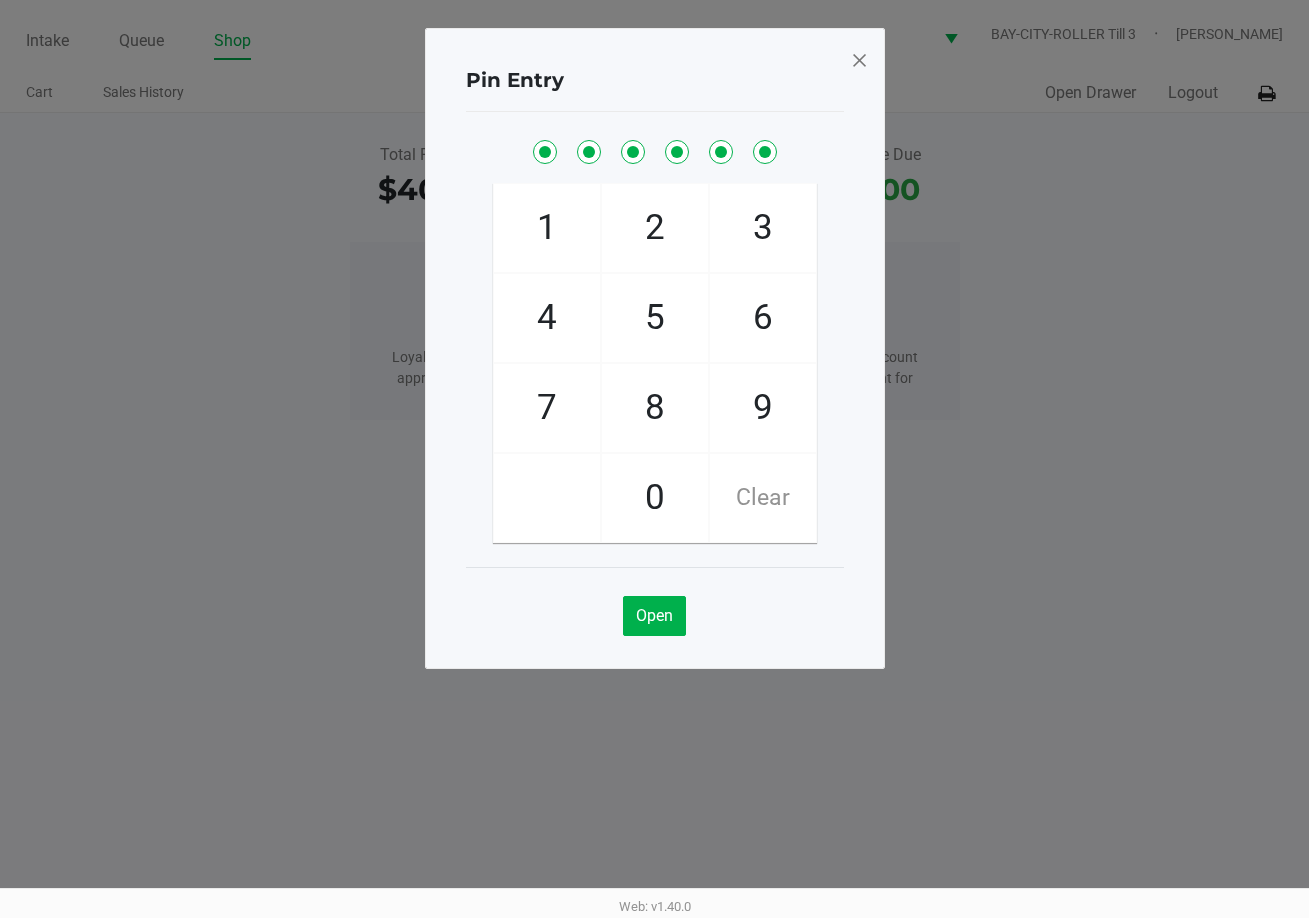 click 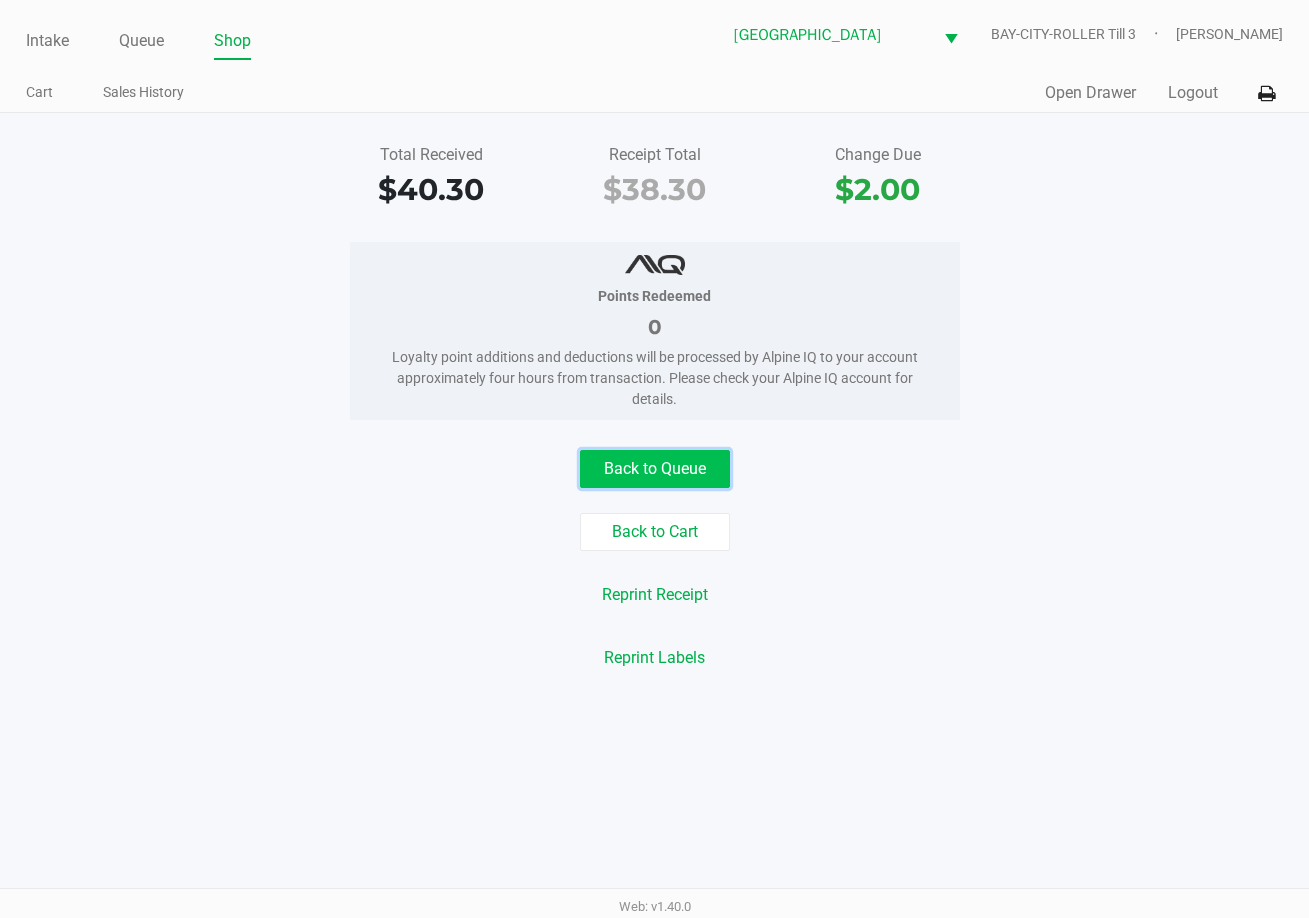 click on "Back to Queue" 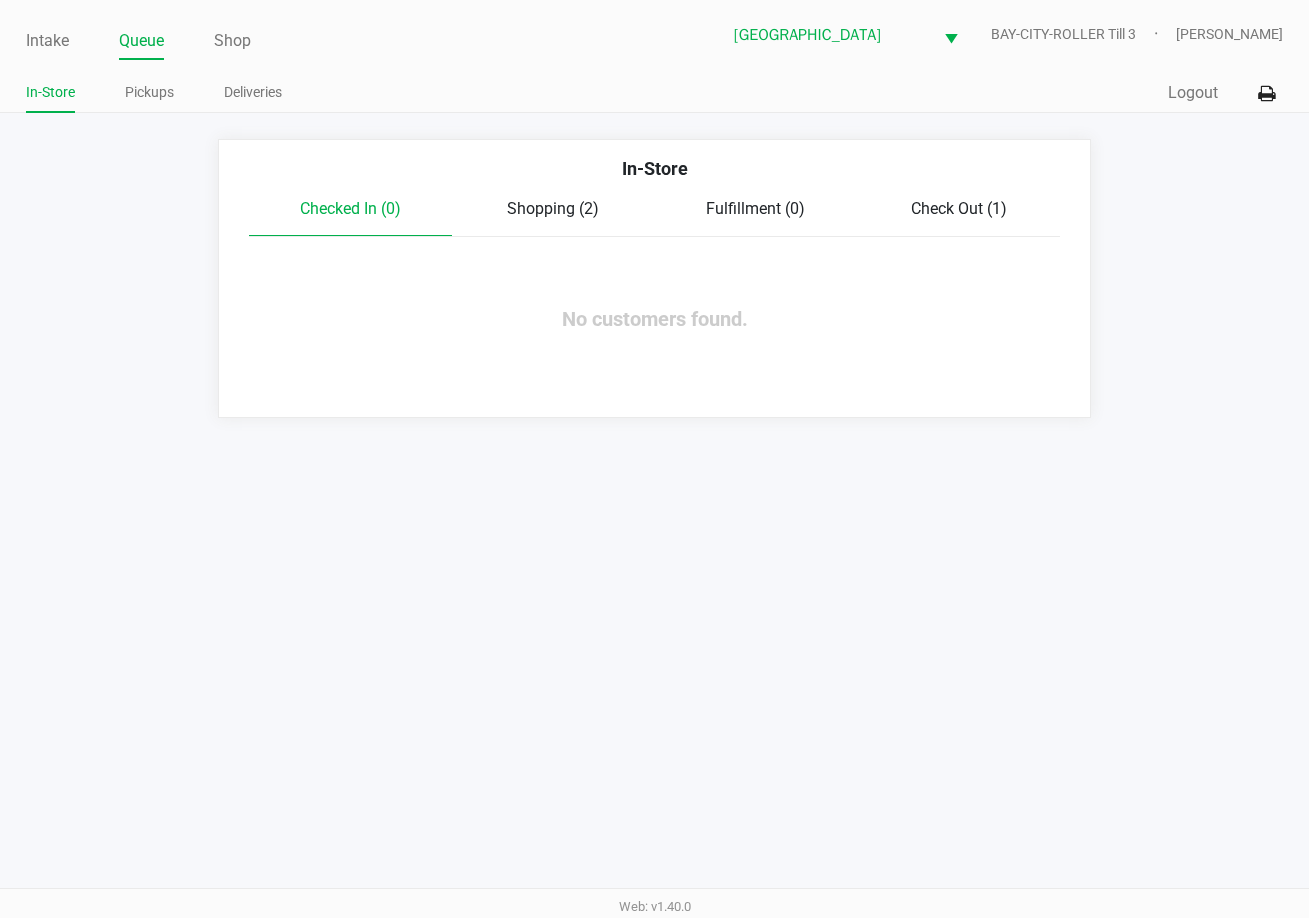 click on "Shopping (2)" 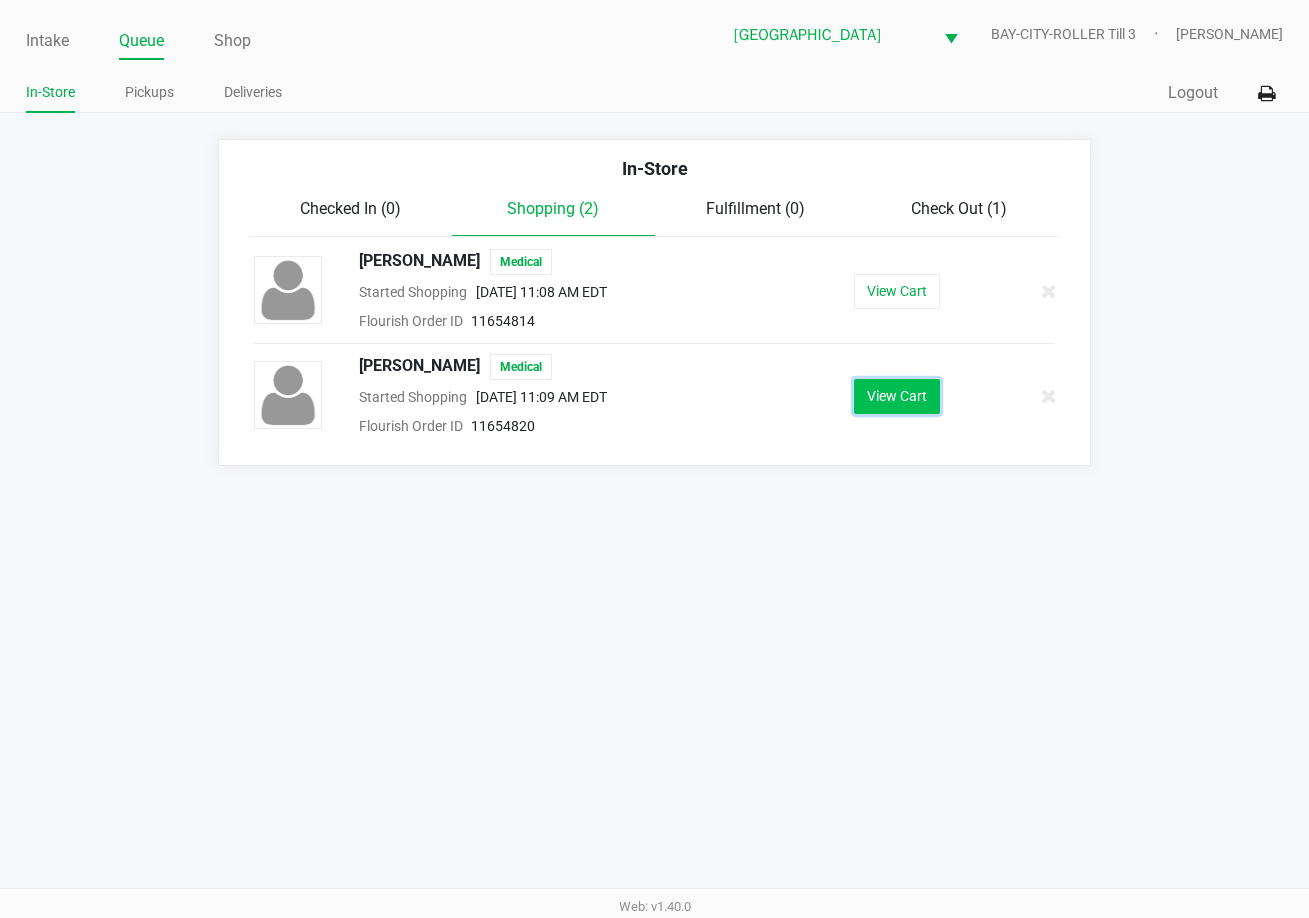 click on "View Cart" 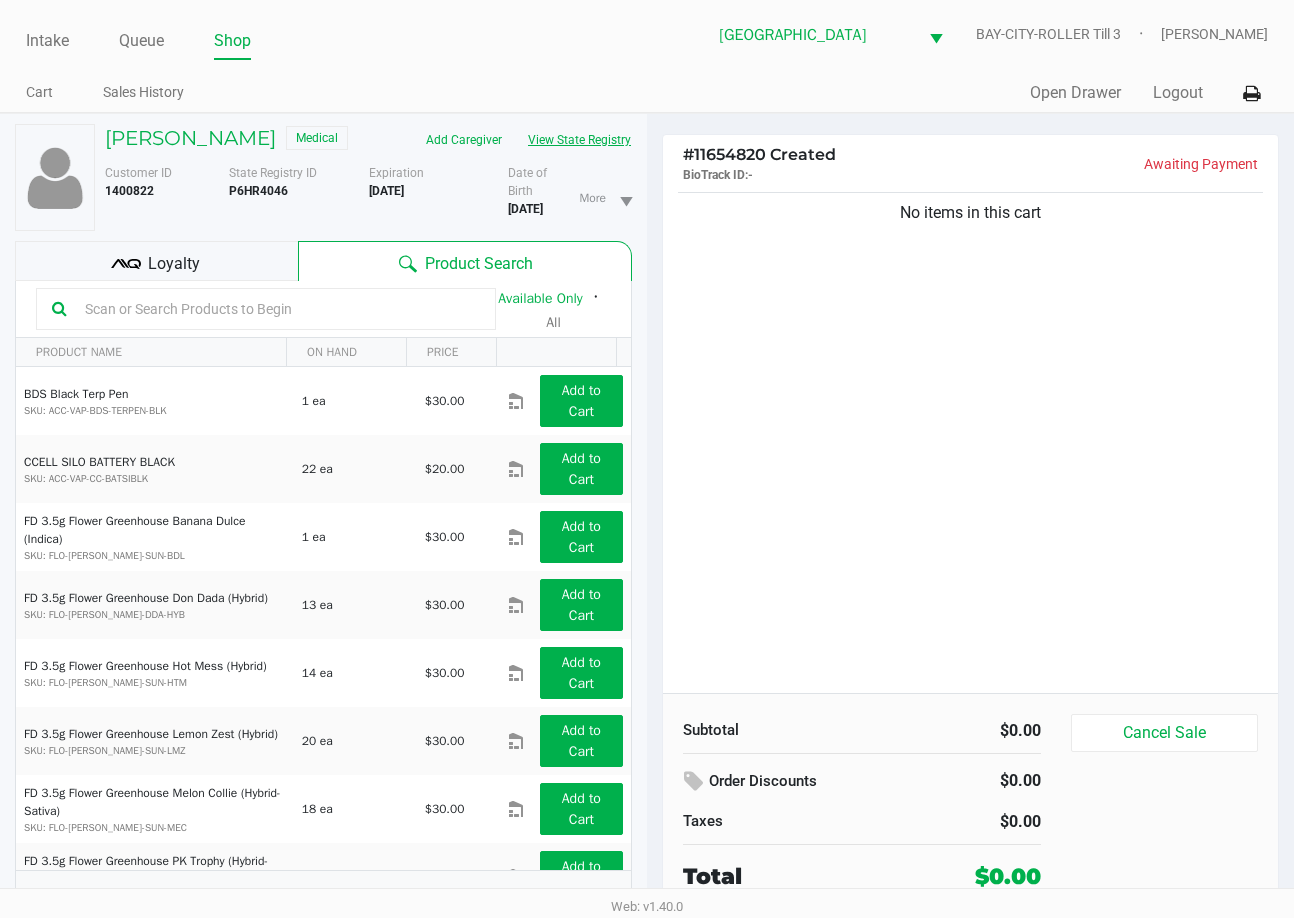 drag, startPoint x: 612, startPoint y: 138, endPoint x: 580, endPoint y: 141, distance: 32.140316 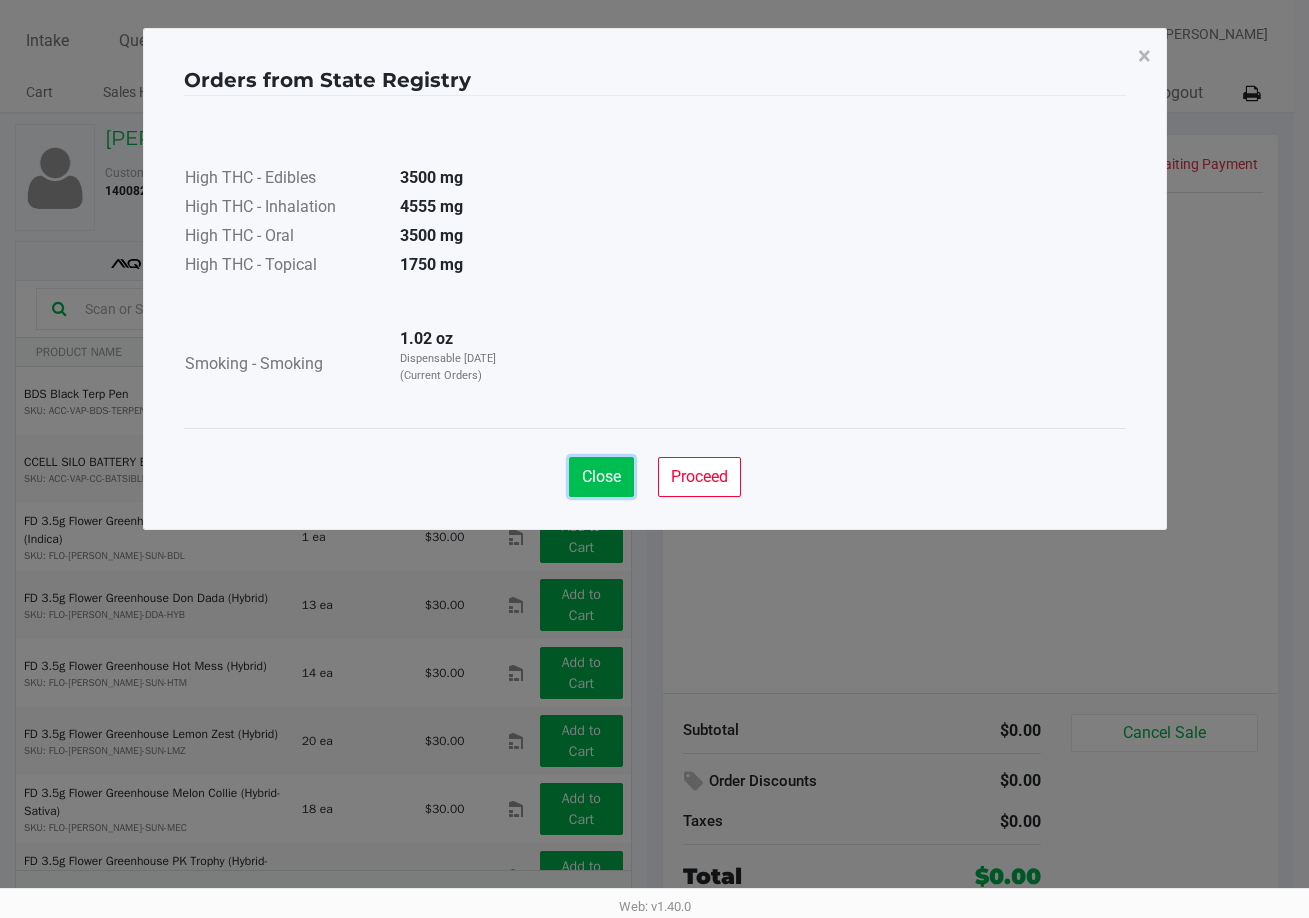 click on "Close" 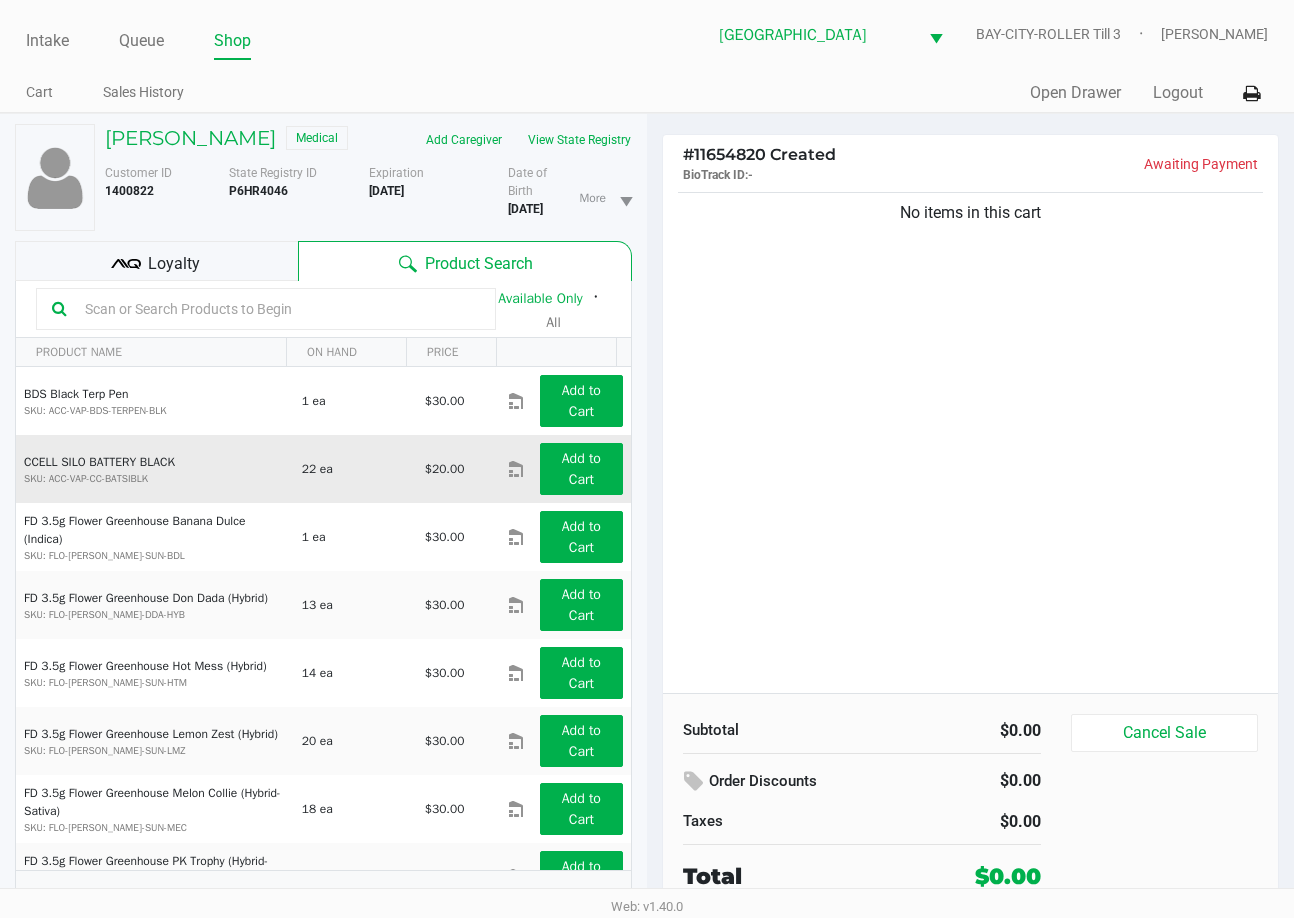 drag, startPoint x: 789, startPoint y: 541, endPoint x: 437, endPoint y: 503, distance: 354.0452 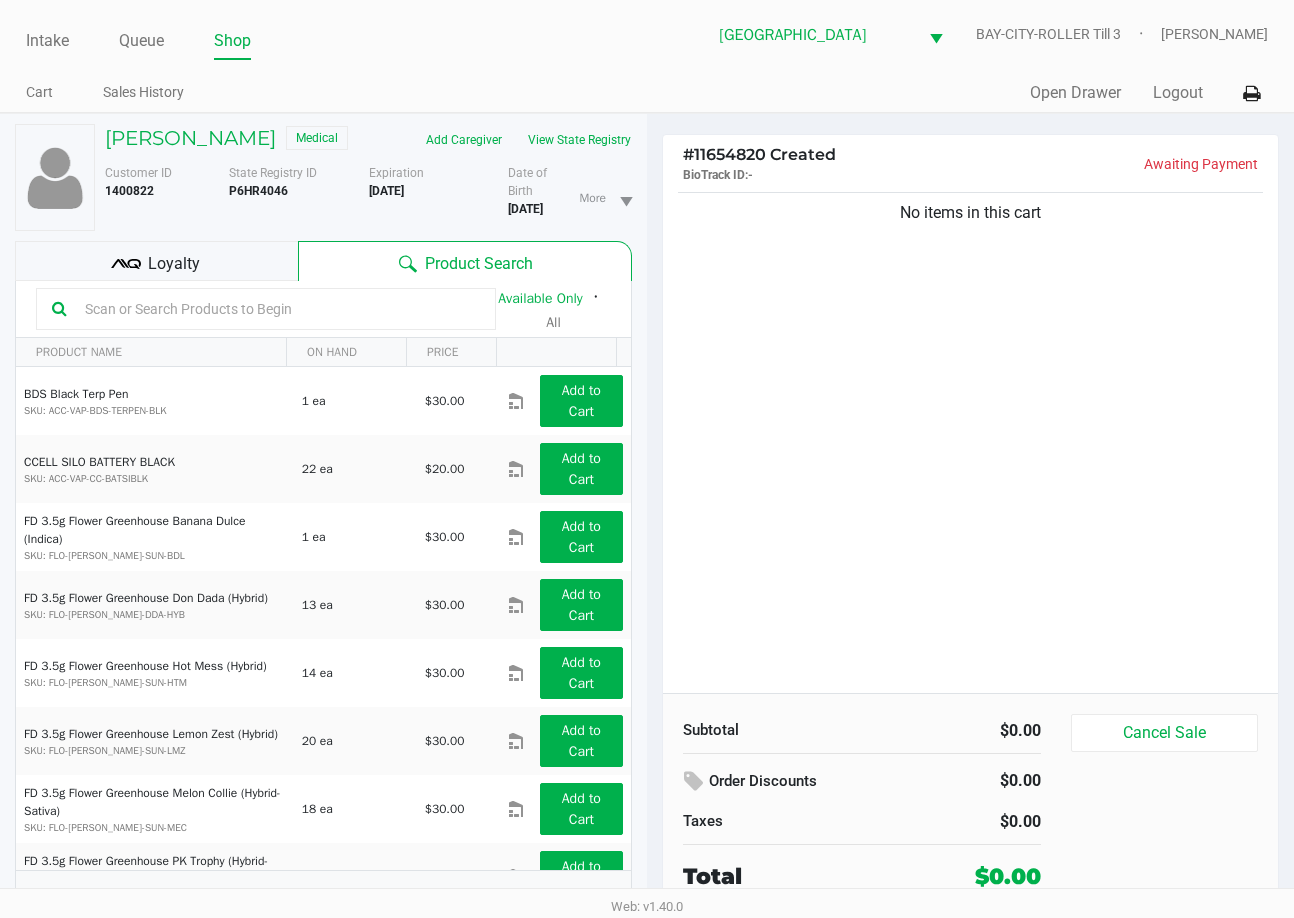 click on "Loyalty" 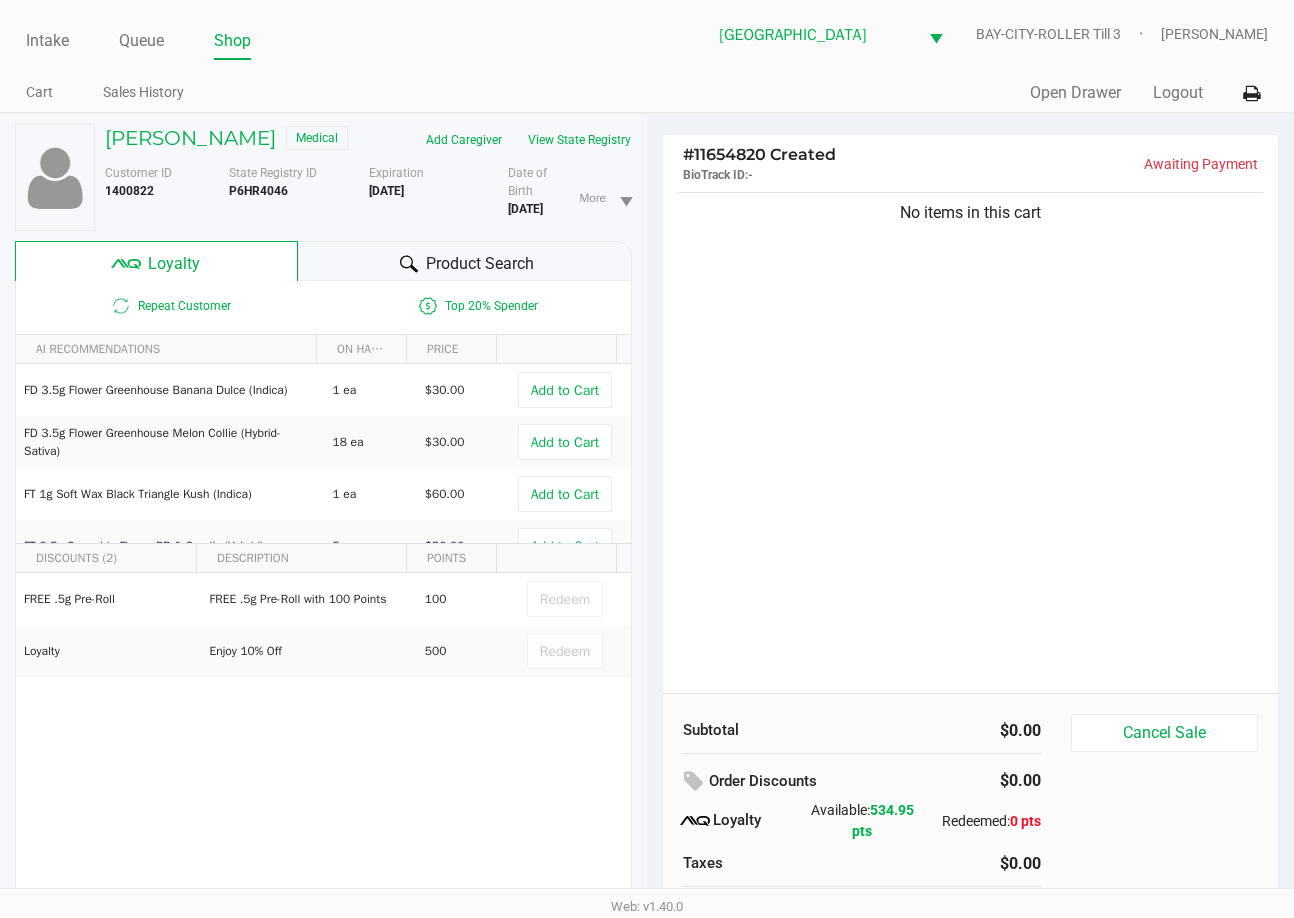 click on "No items in this cart" 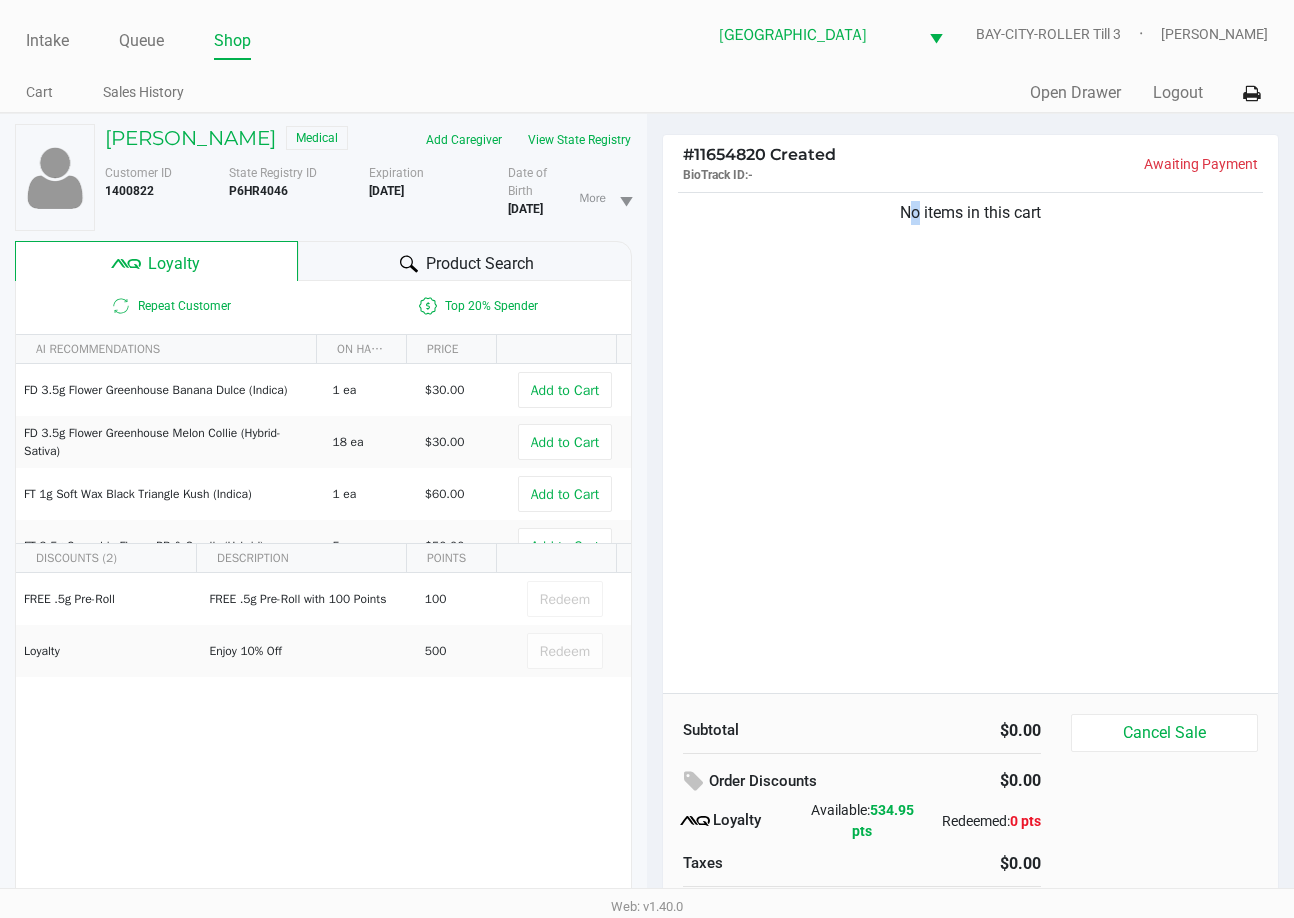 click on "No items in this cart" 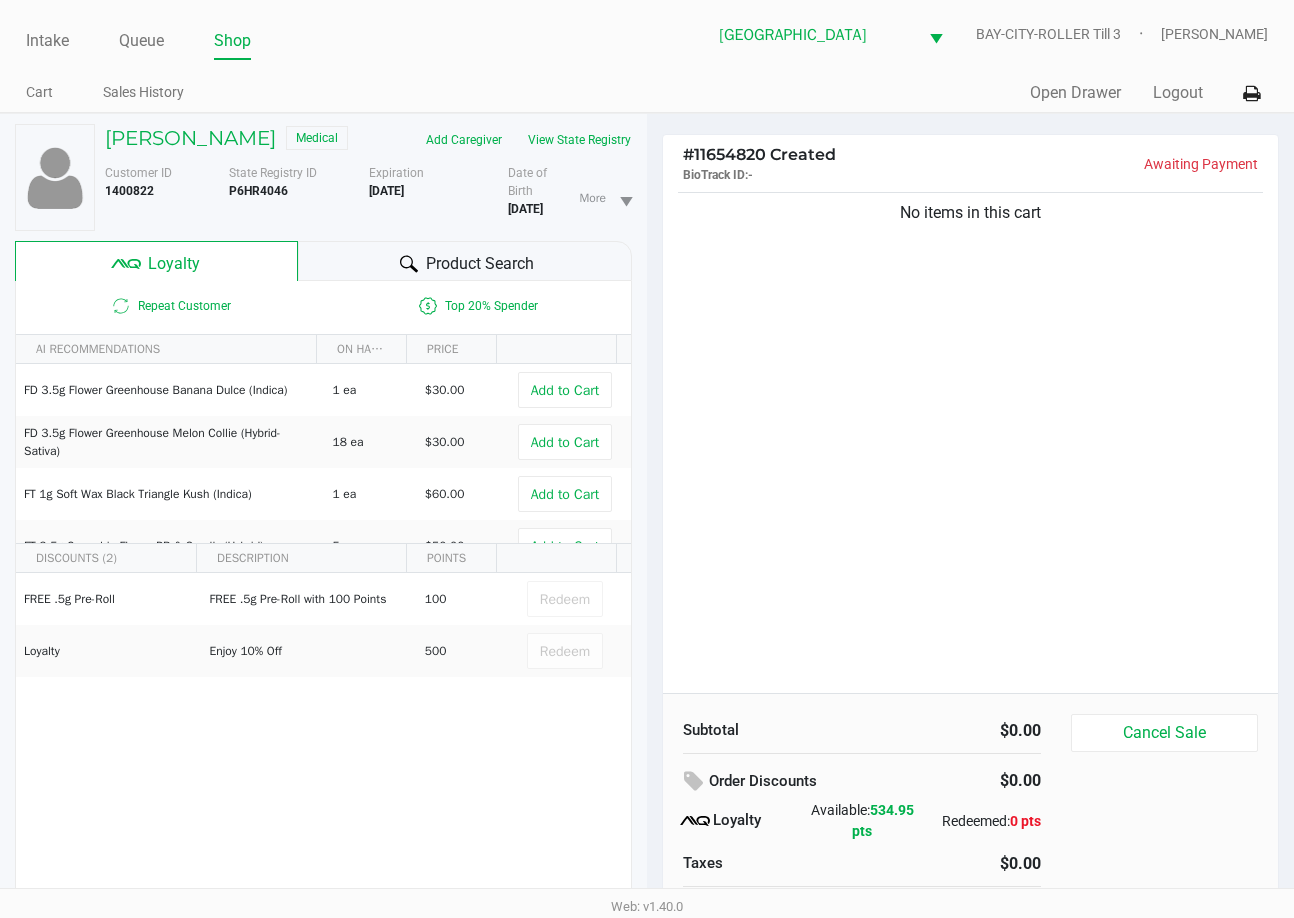 click on "No items in this cart" 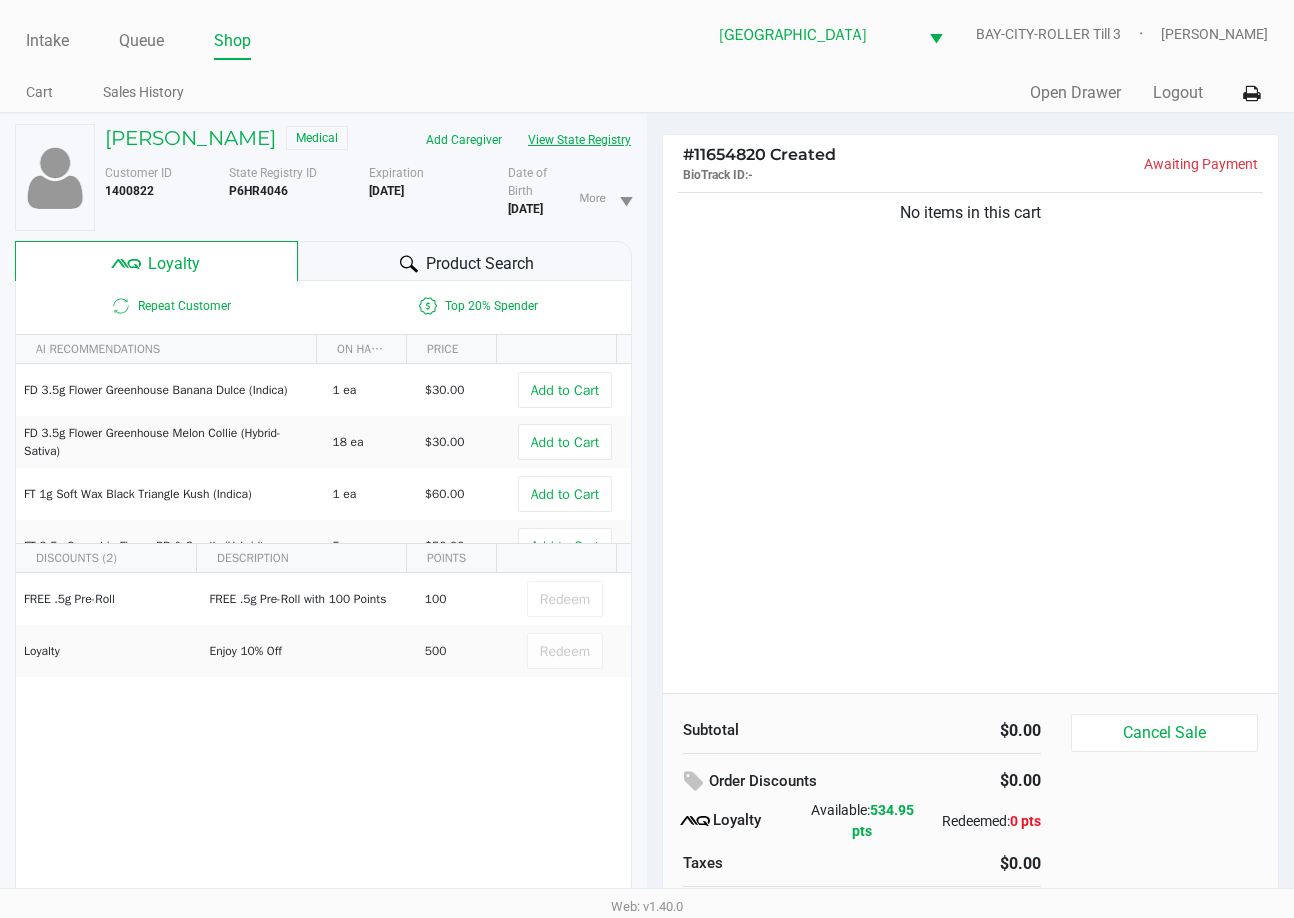 click on "View State Registry" 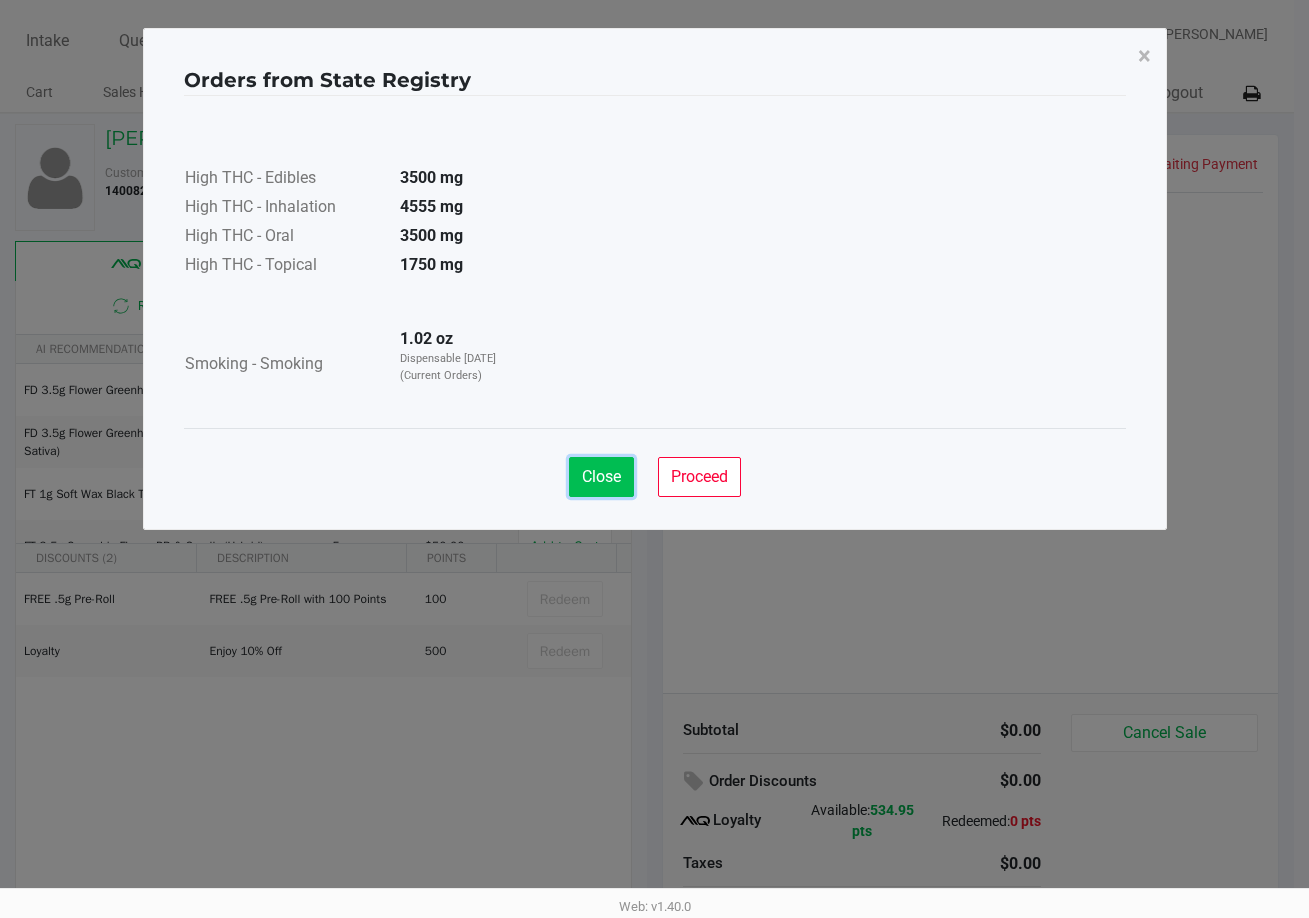 click on "Close" 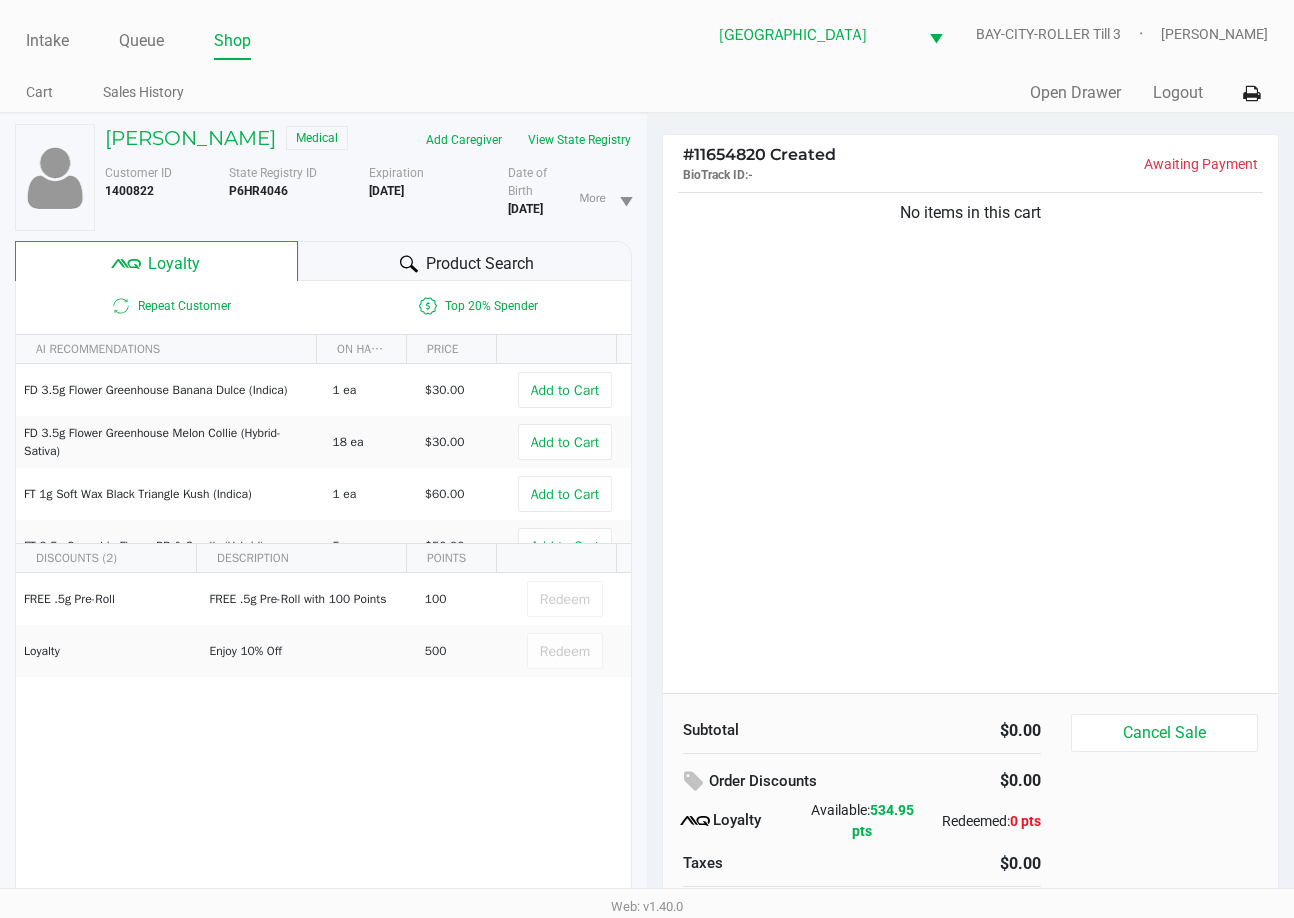 click on "No items in this cart" 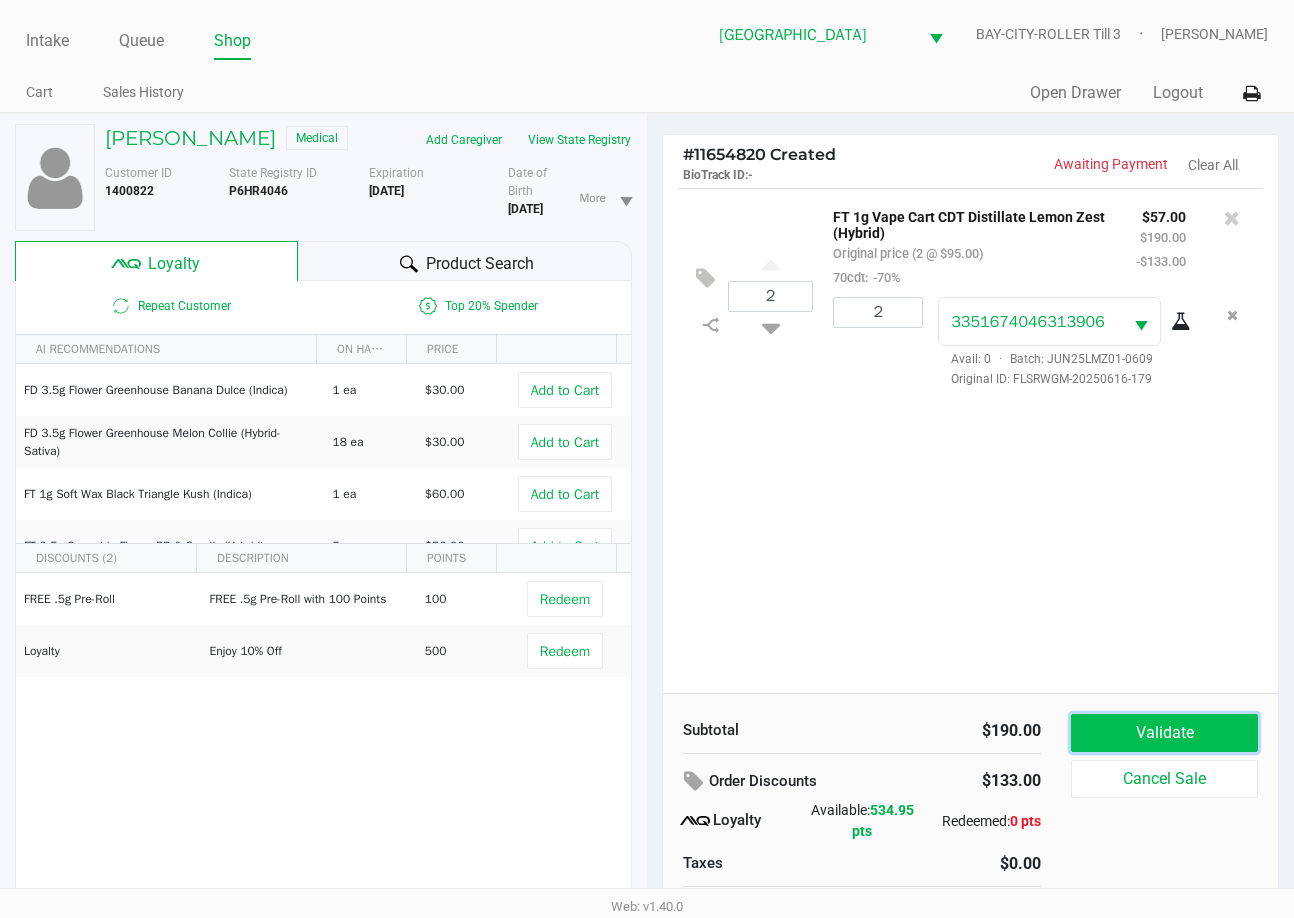 click on "Validate" 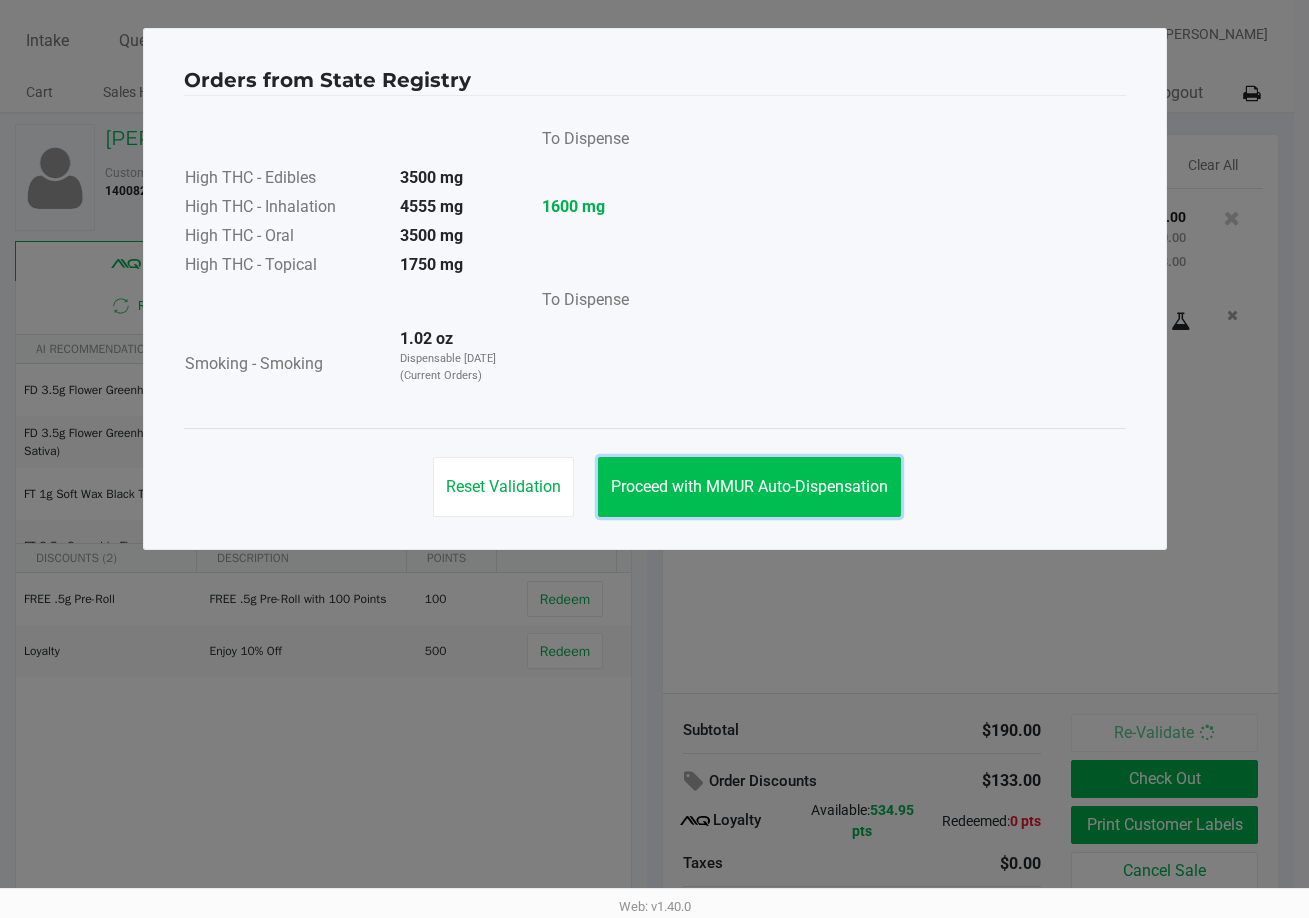 drag, startPoint x: 808, startPoint y: 486, endPoint x: 842, endPoint y: 475, distance: 35.735138 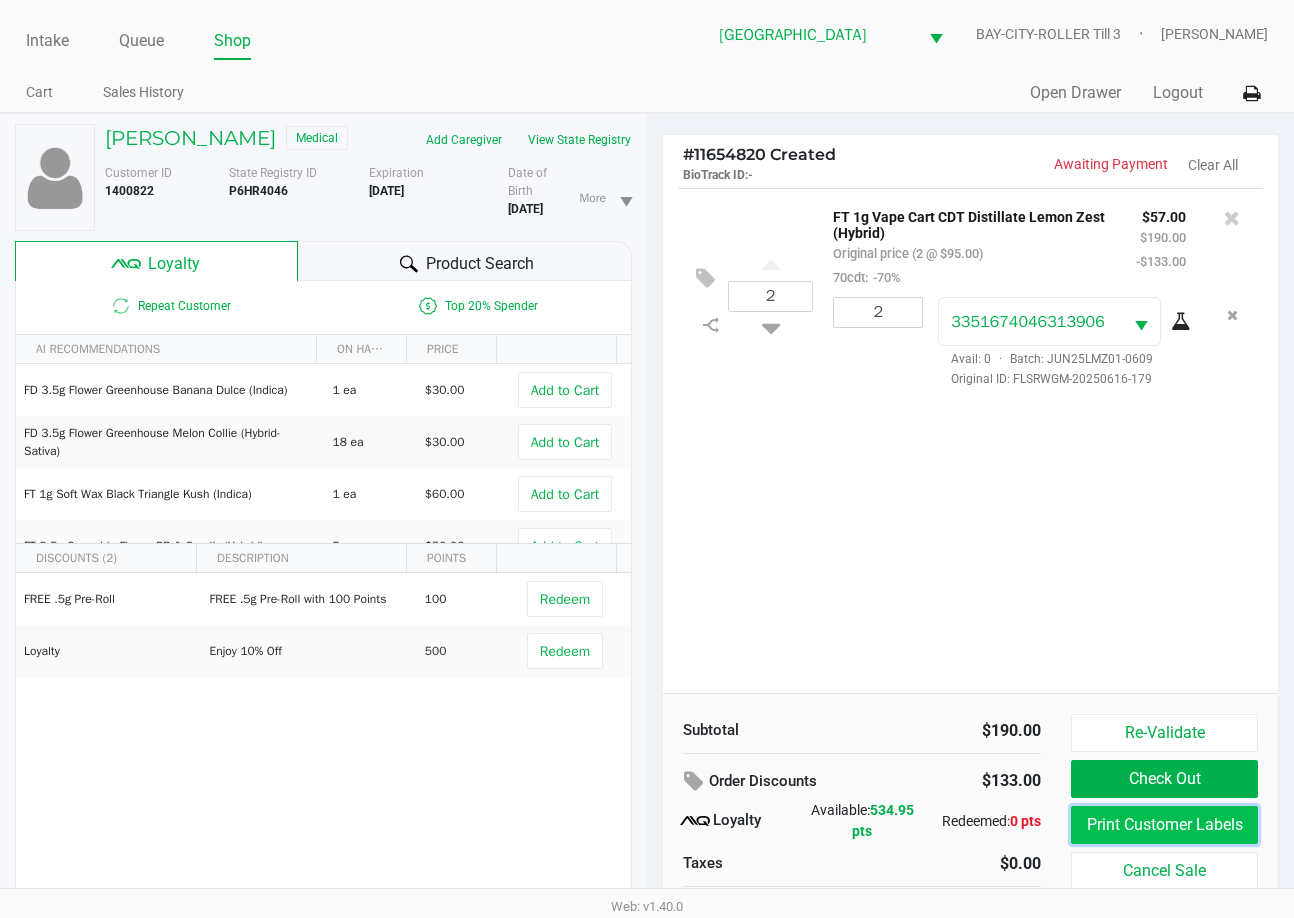click on "Print Customer Labels" 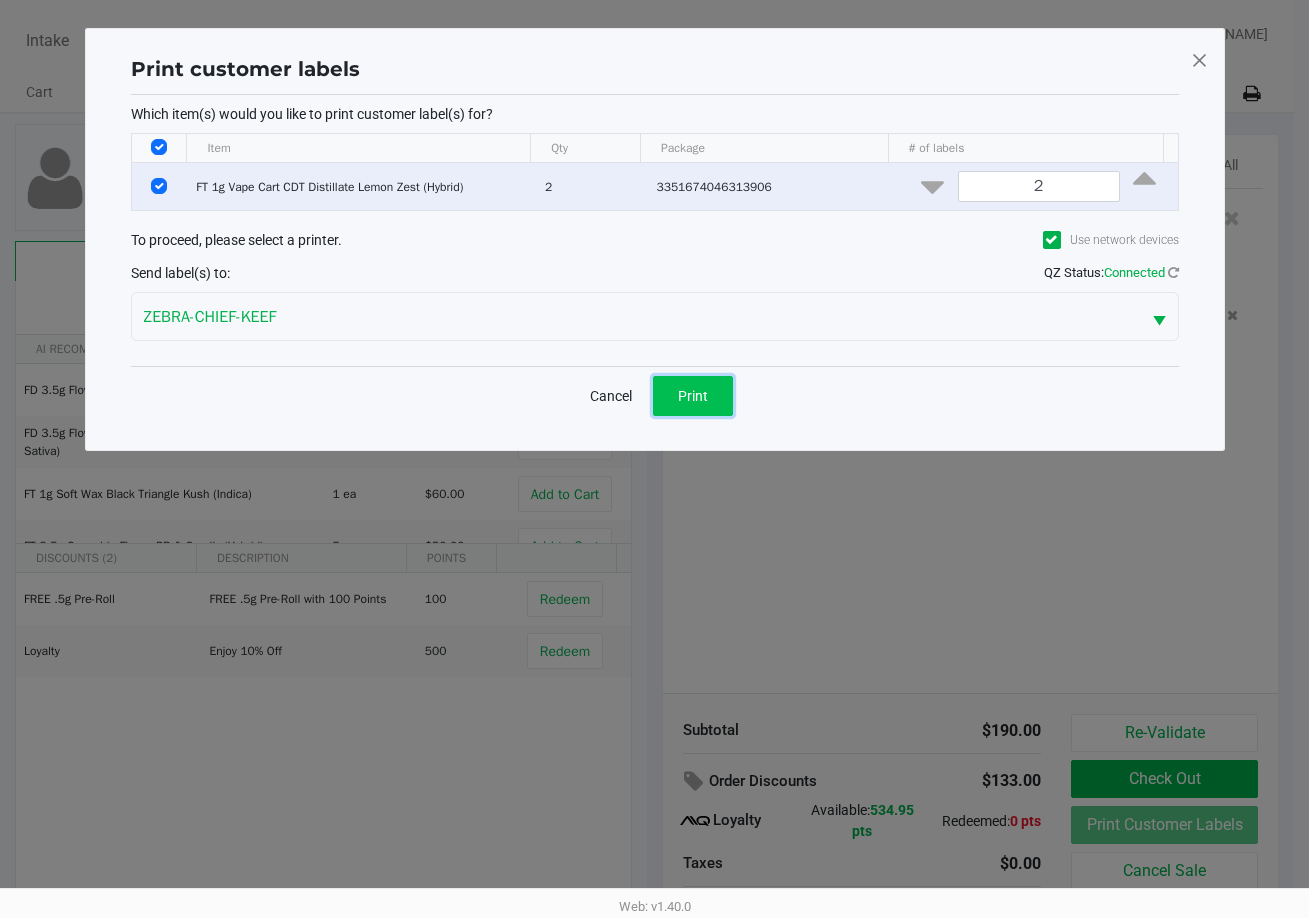 click on "Print" 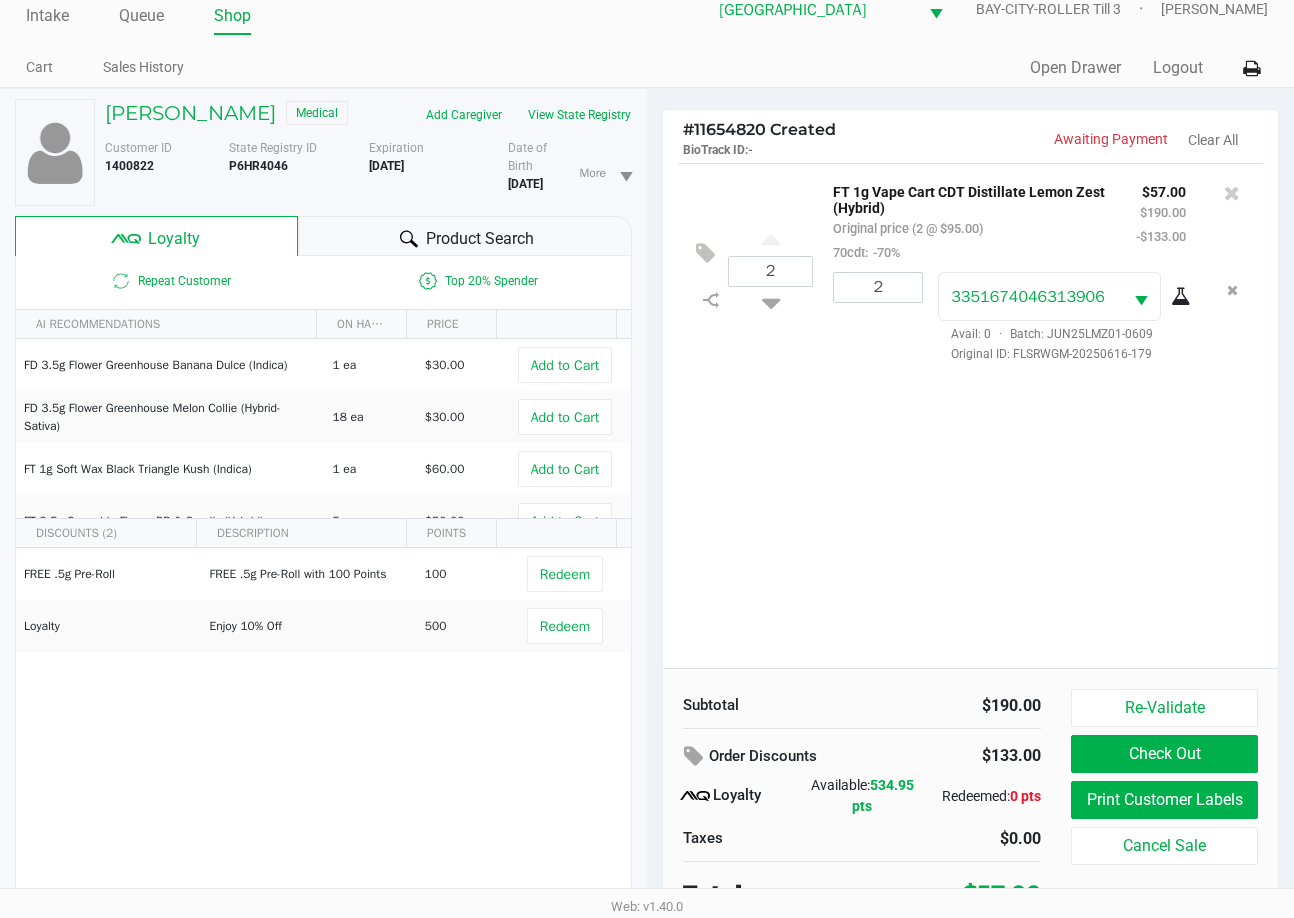 scroll, scrollTop: 38, scrollLeft: 0, axis: vertical 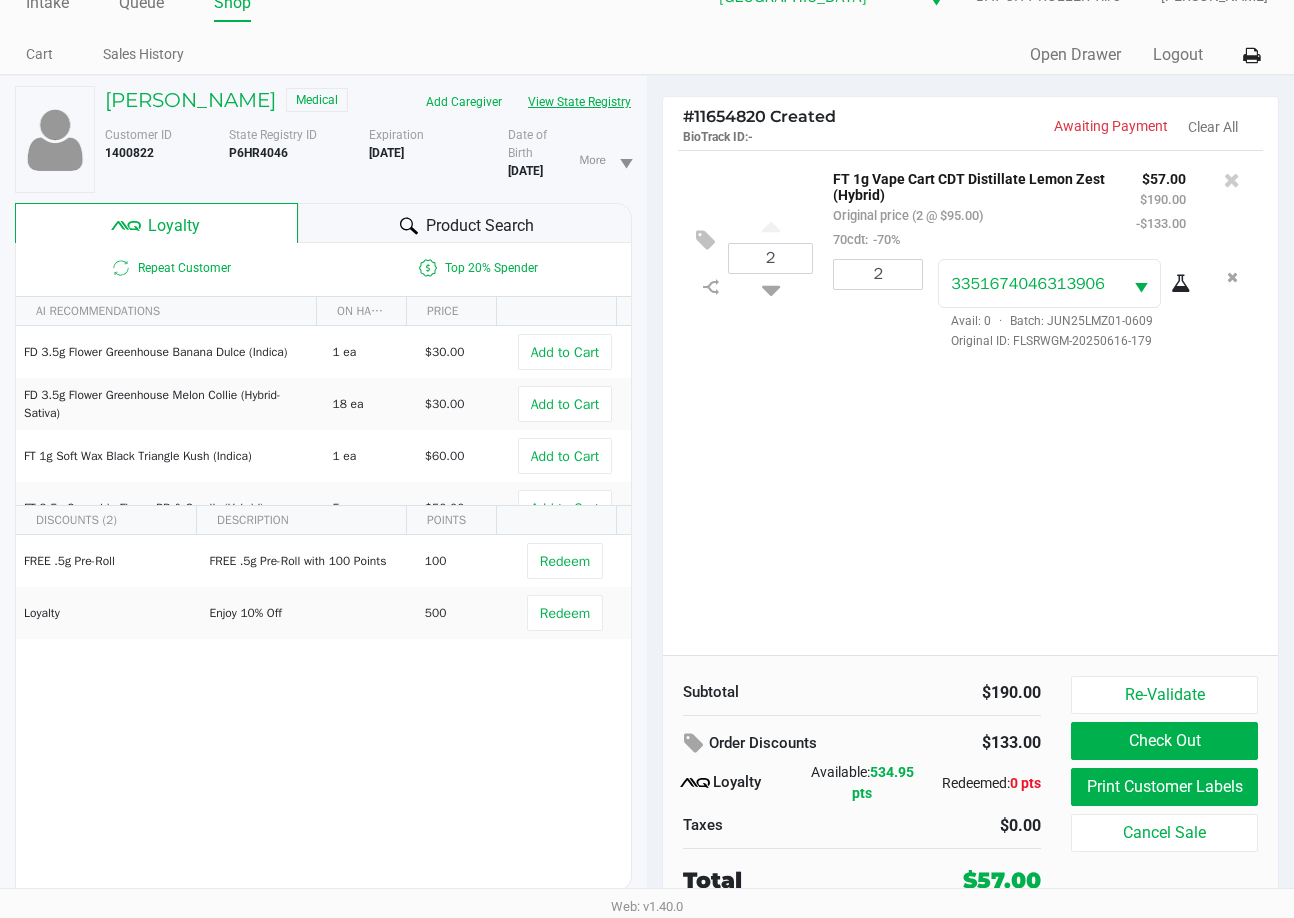 click on "View State Registry" 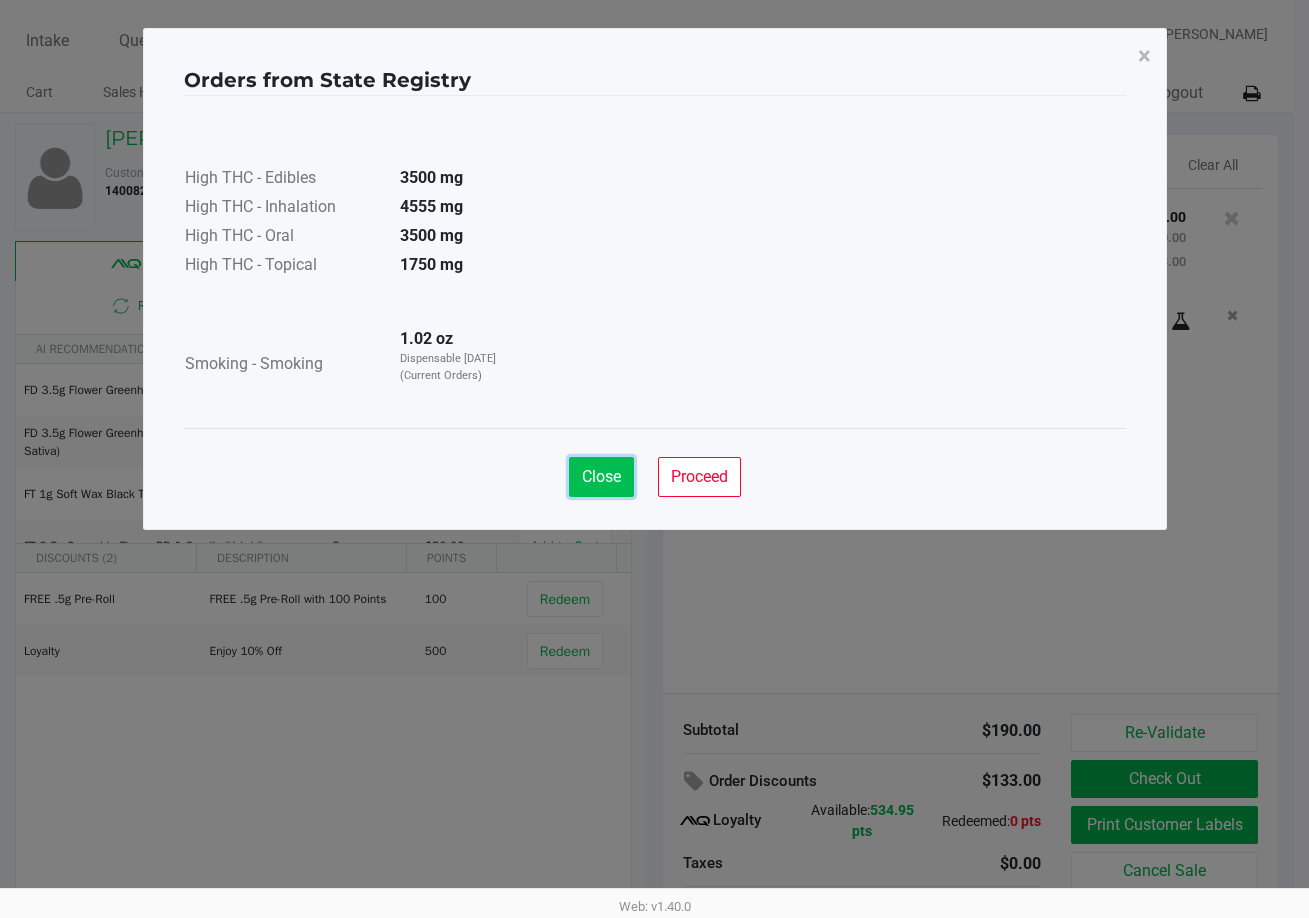 click on "Close" 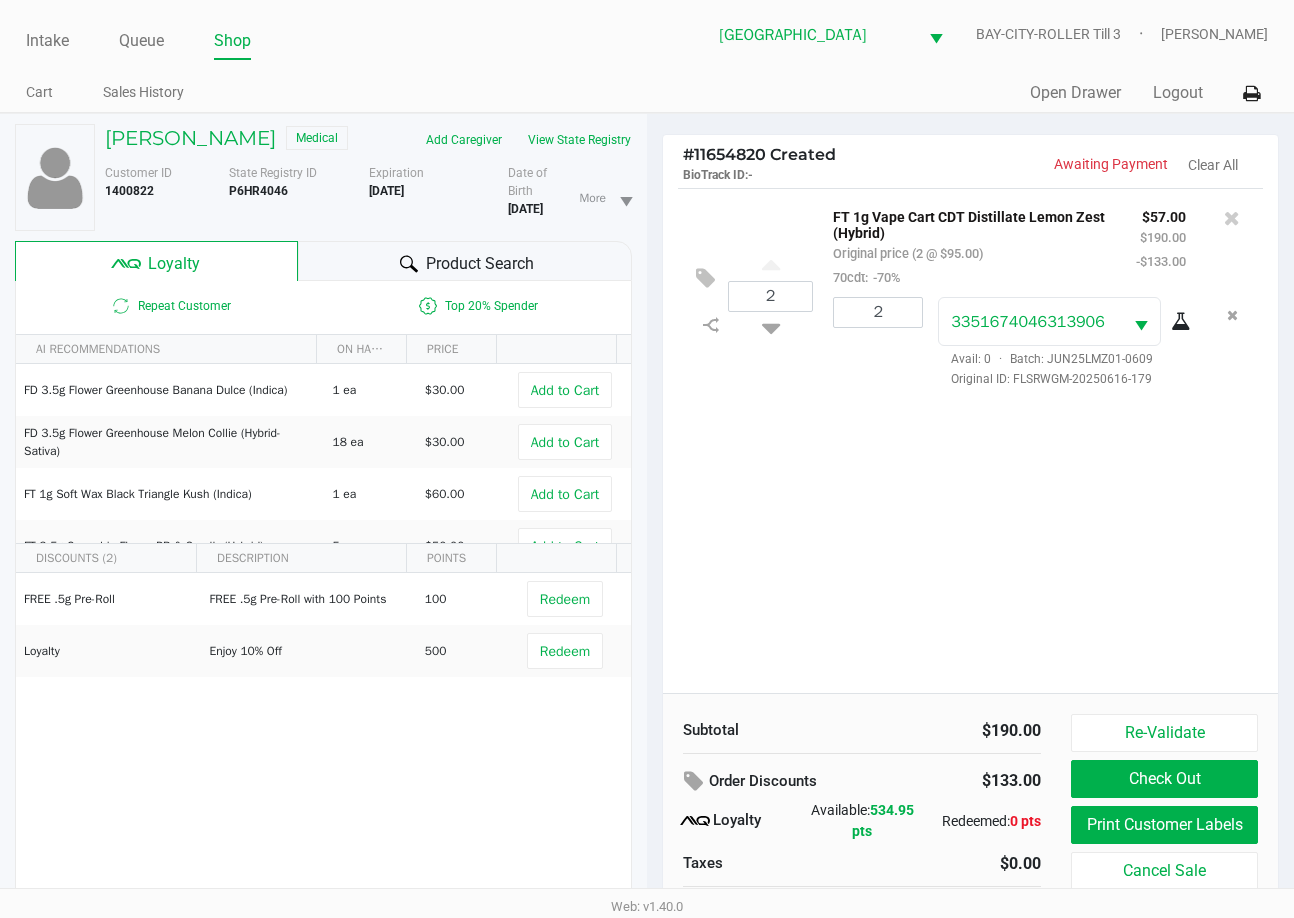click on "2  FT 1g Vape Cart CDT Distillate Lemon Zest (Hybrid)   Original price (2 @ $95.00)  70cdt:  -70% $57.00 $190.00 -$133.00 2 3351674046313906  Avail: 0  ·  Batch: JUN25LMZ01-0609   Original ID: FLSRWGM-20250616-179" 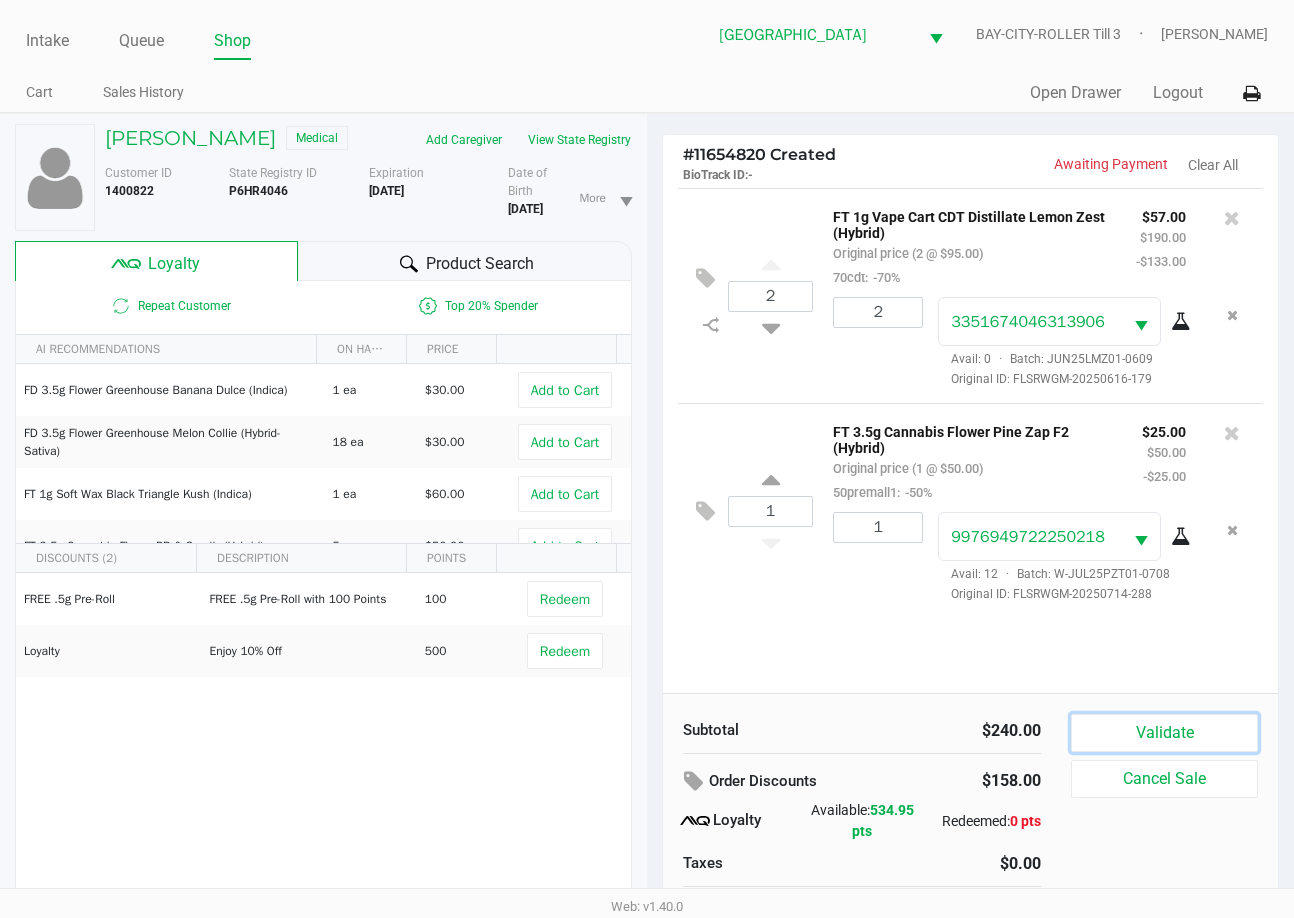 drag, startPoint x: 1156, startPoint y: 730, endPoint x: 1037, endPoint y: 647, distance: 145.08618 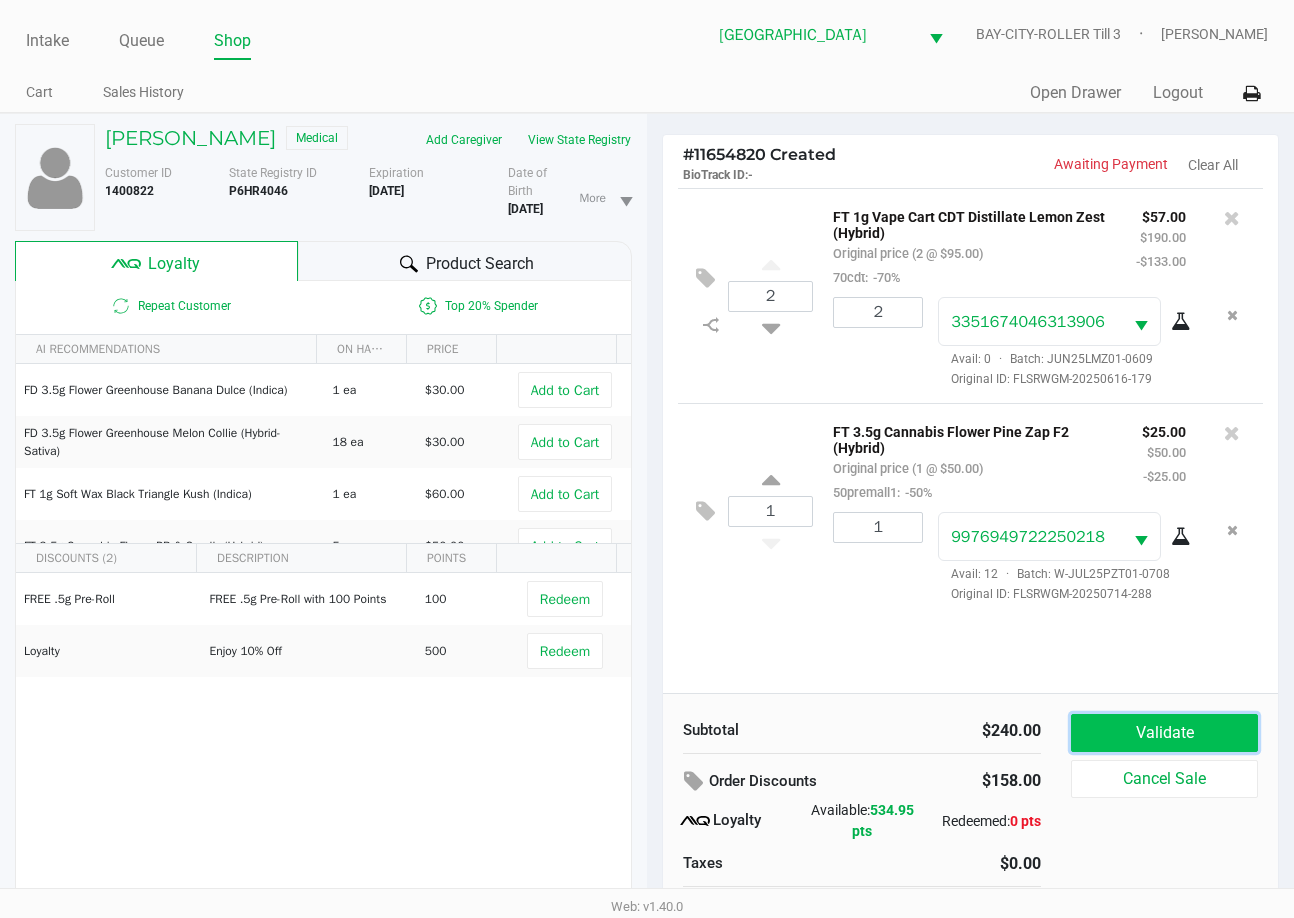 click on "Validate" 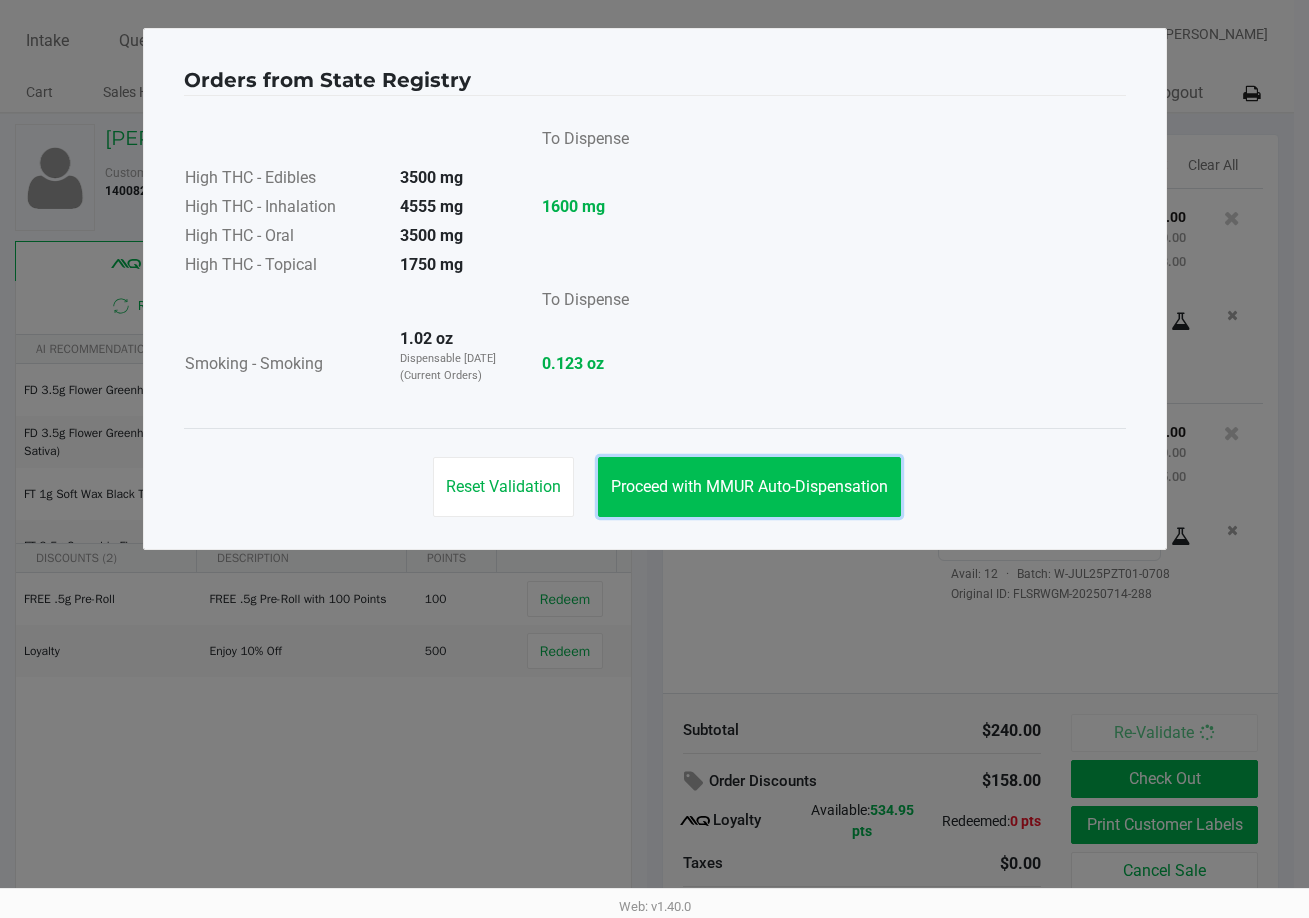 click on "Proceed with MMUR Auto-Dispensation" 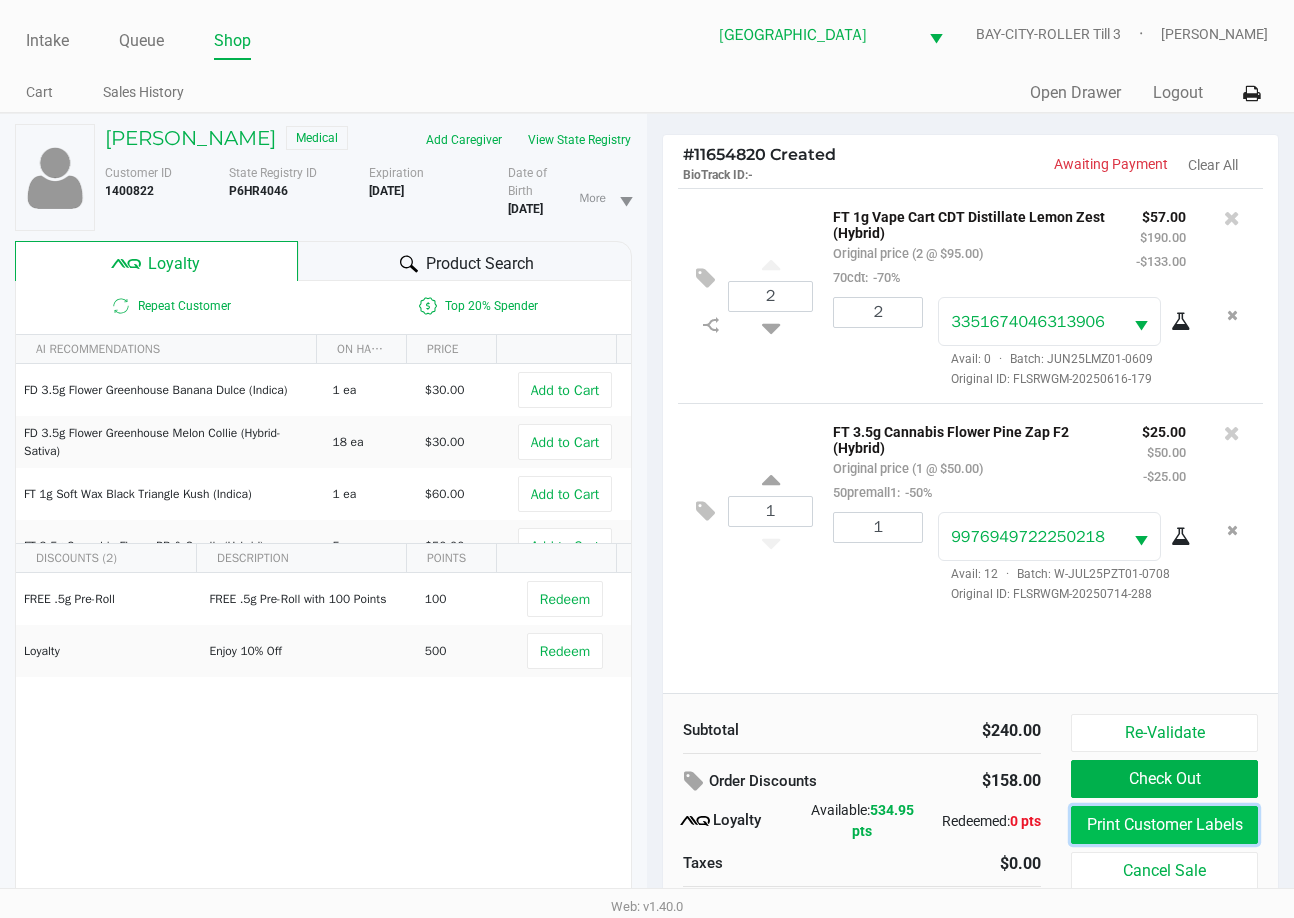 click on "Print Customer Labels" 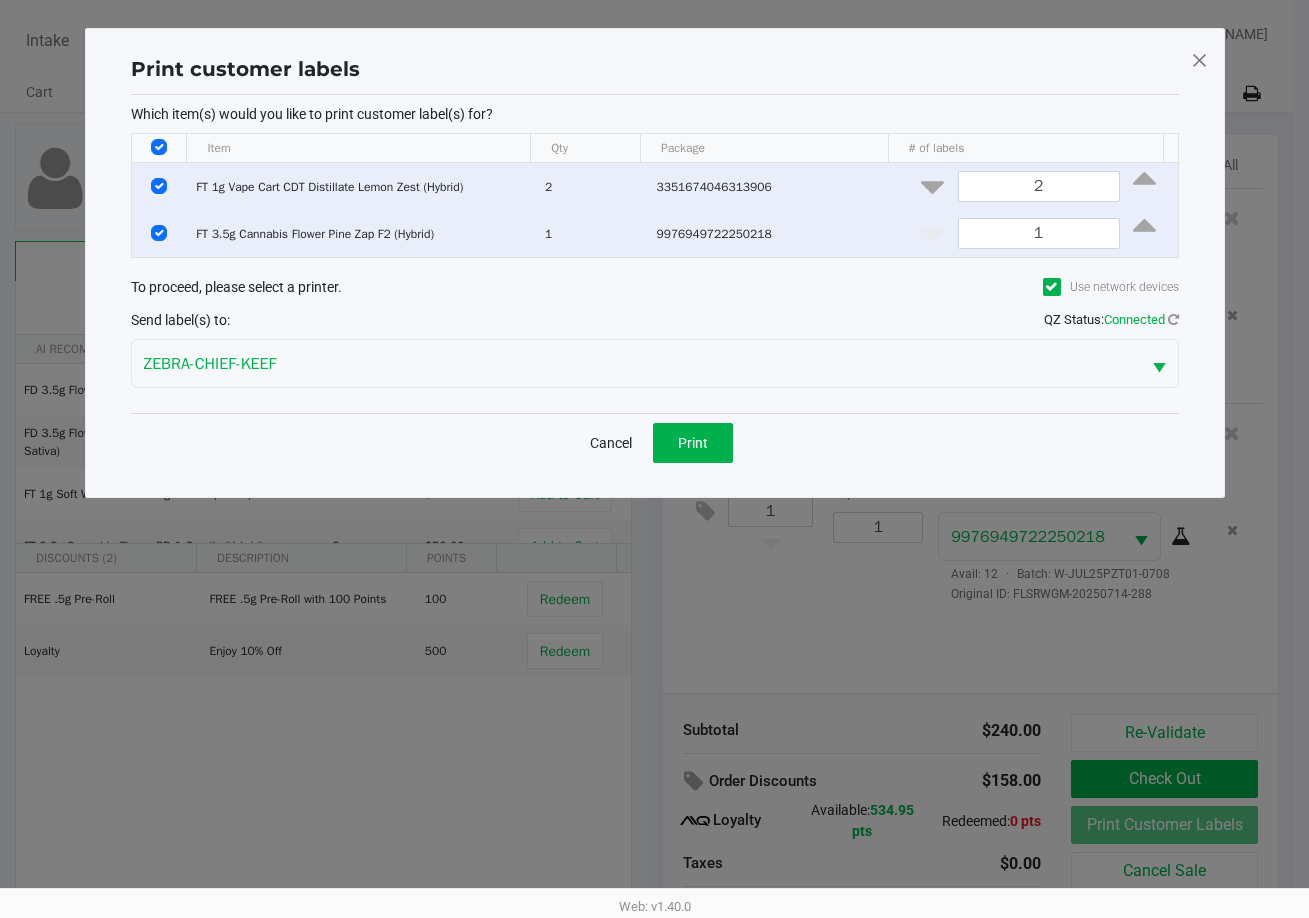 click 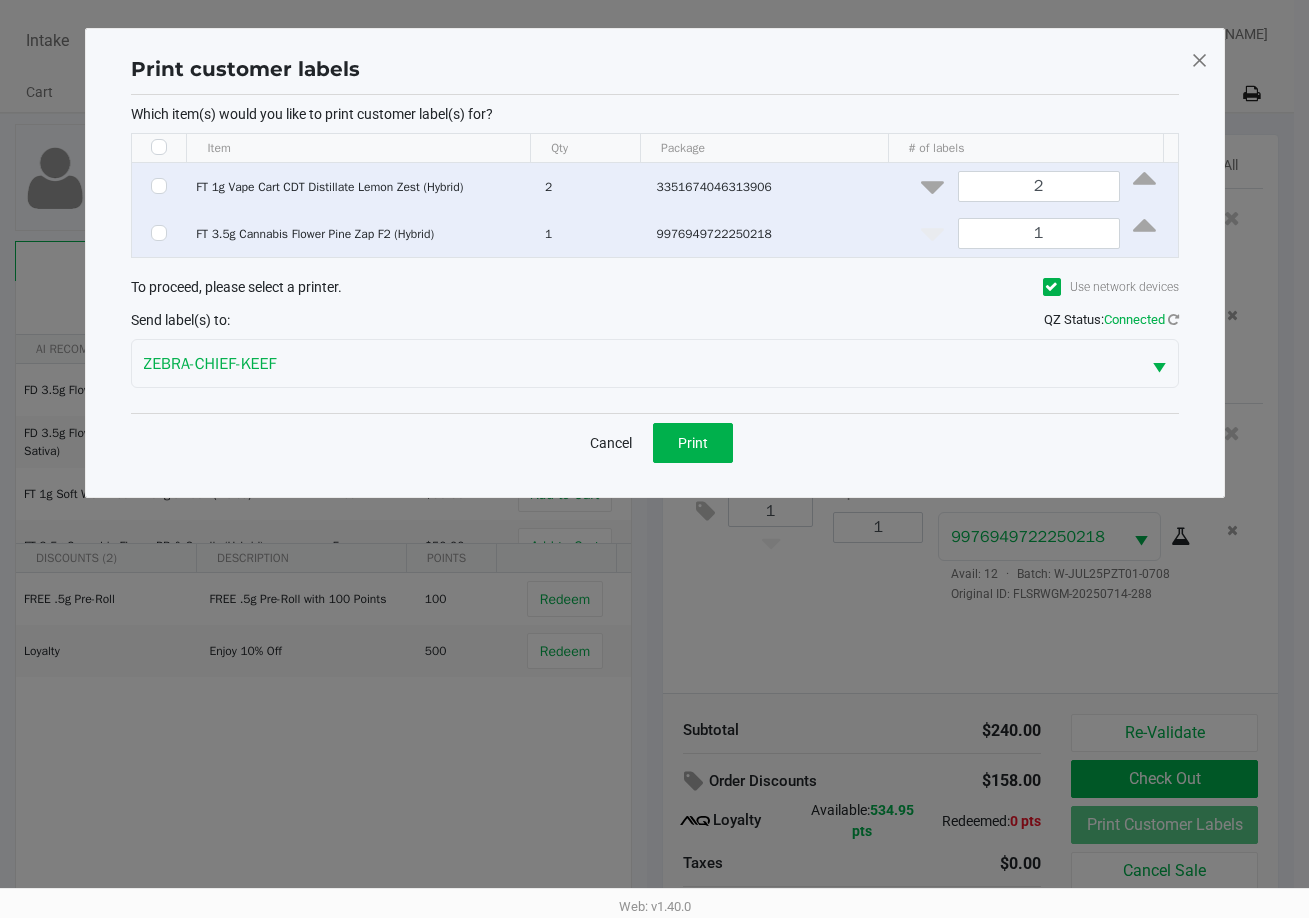 checkbox on "false" 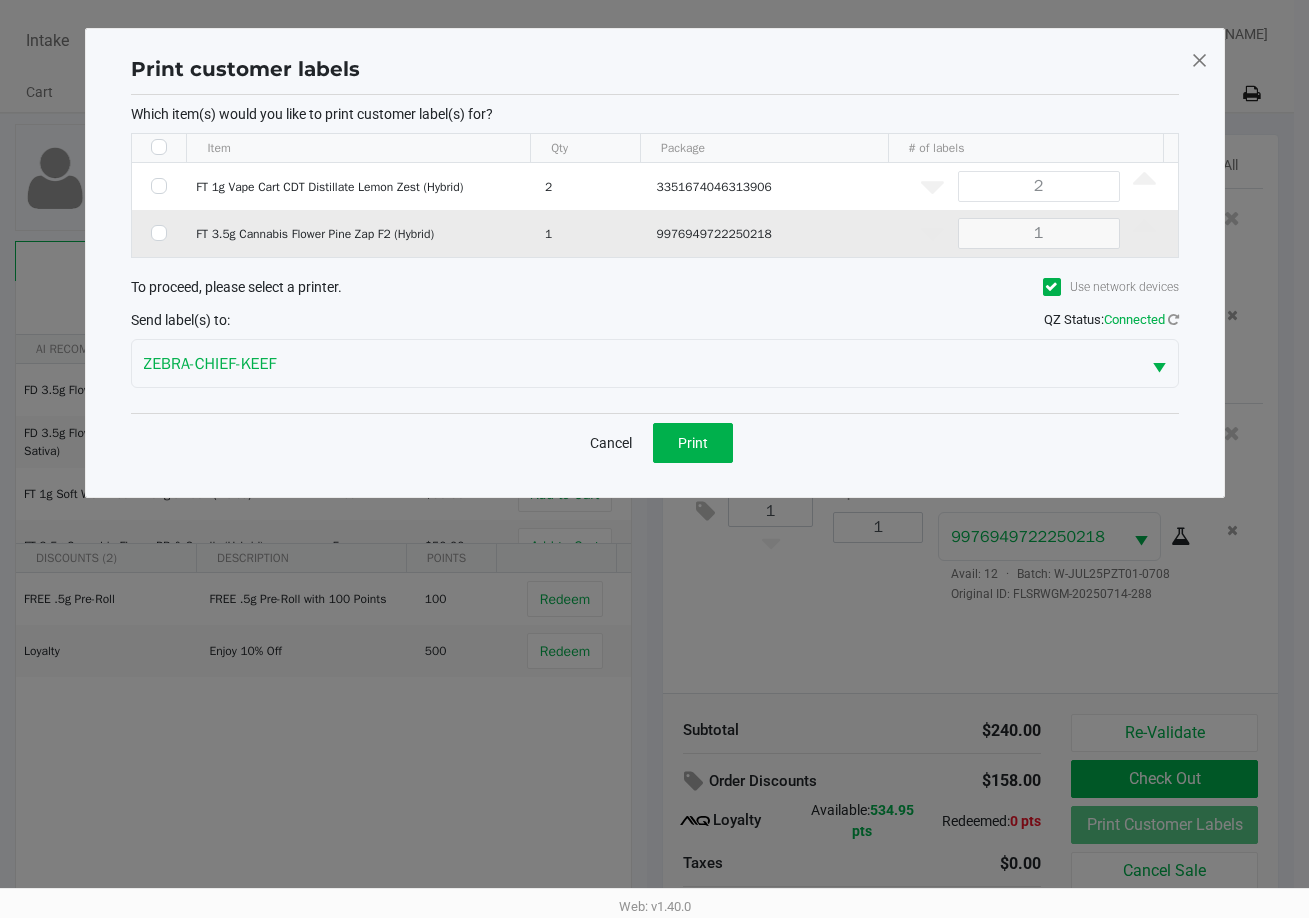 click 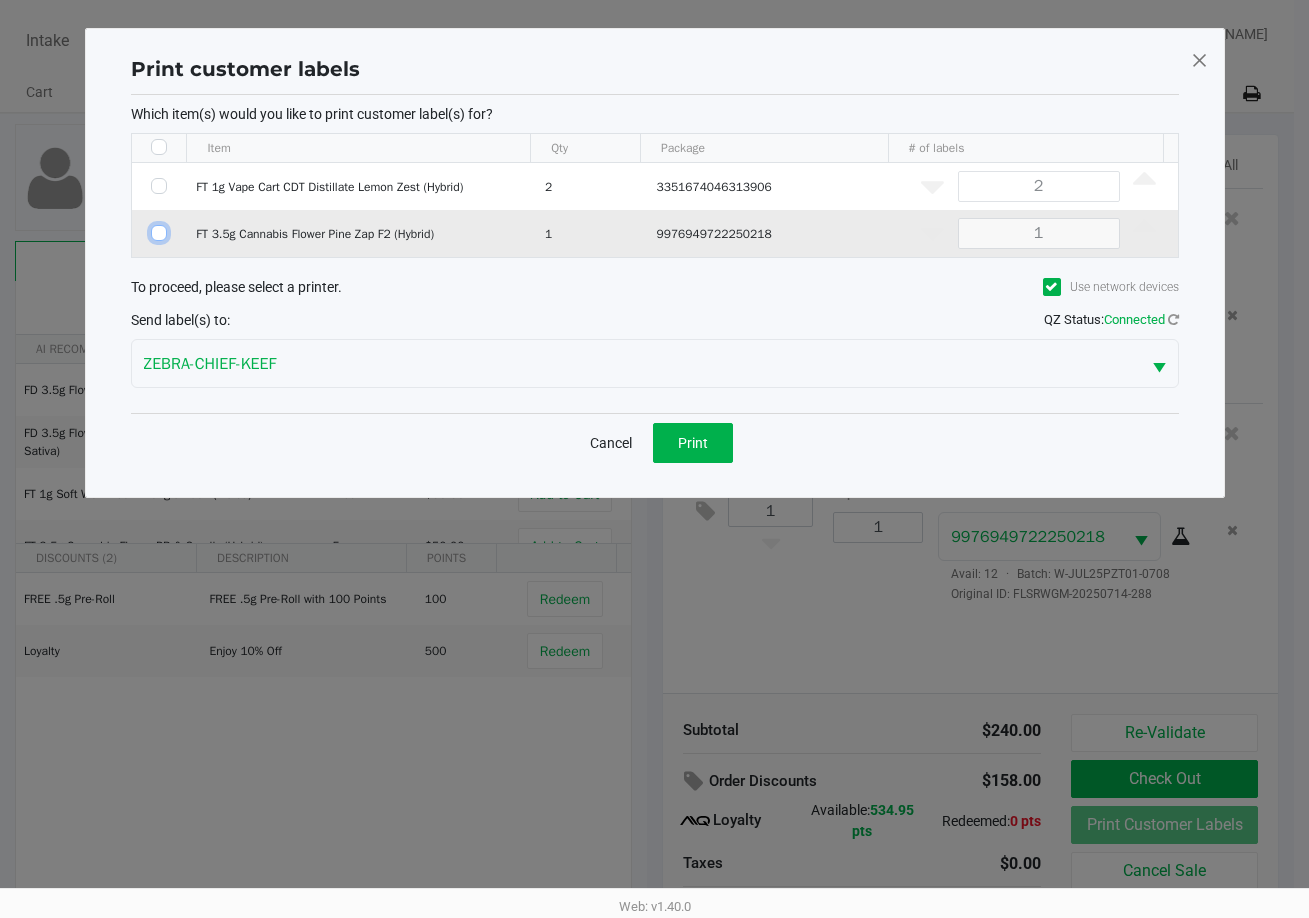click at bounding box center [159, 233] 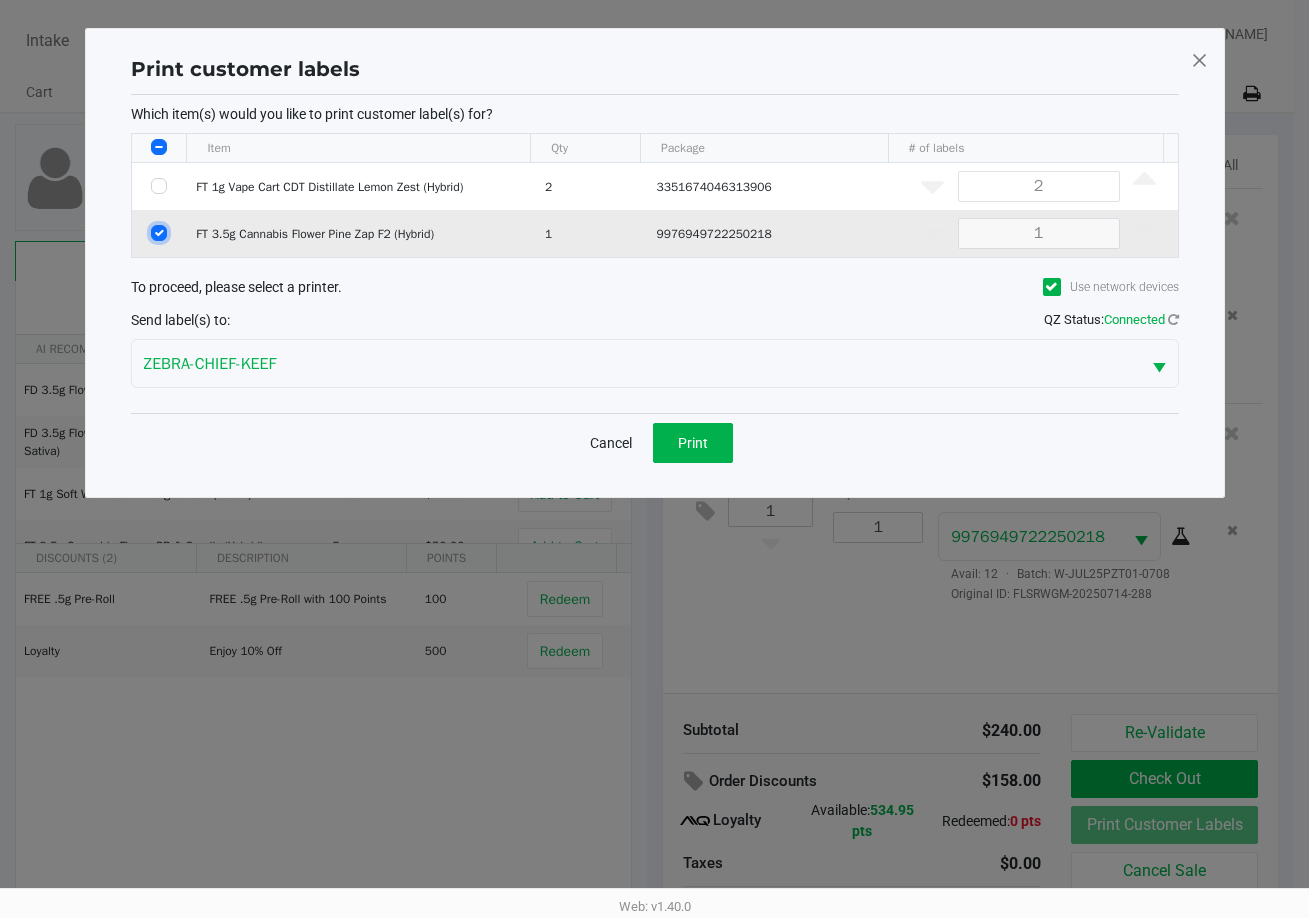 checkbox on "true" 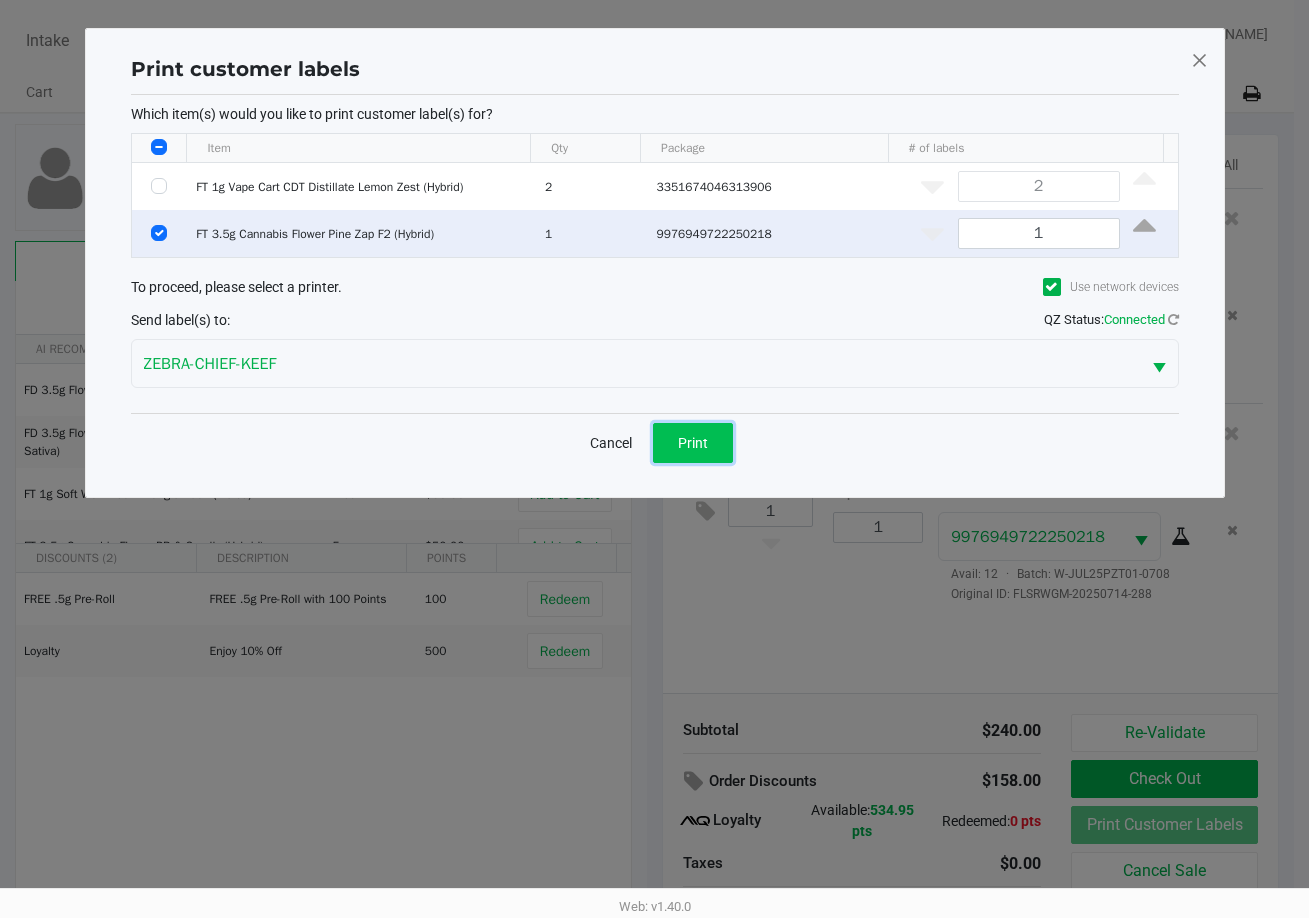 click on "Print" 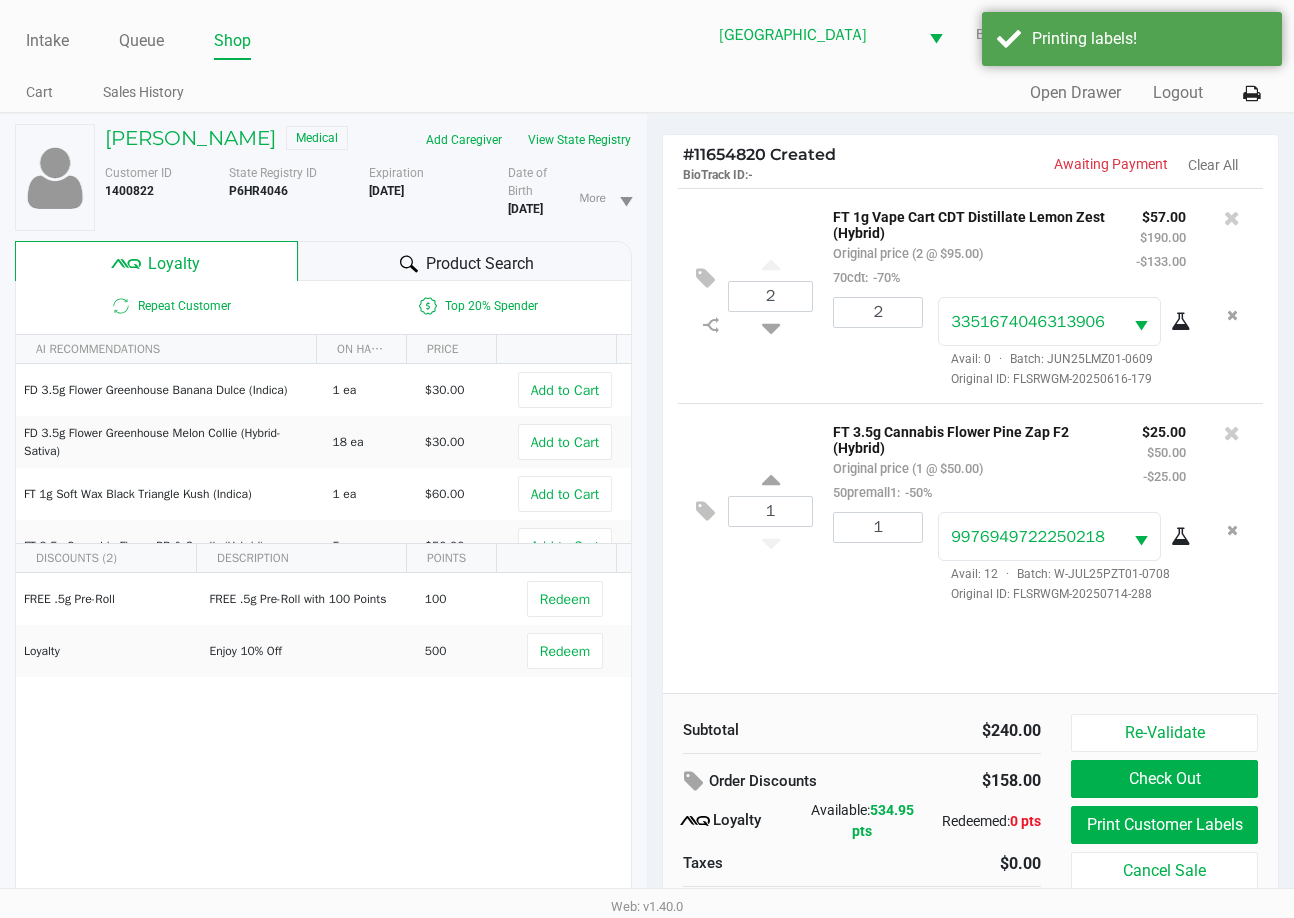 click 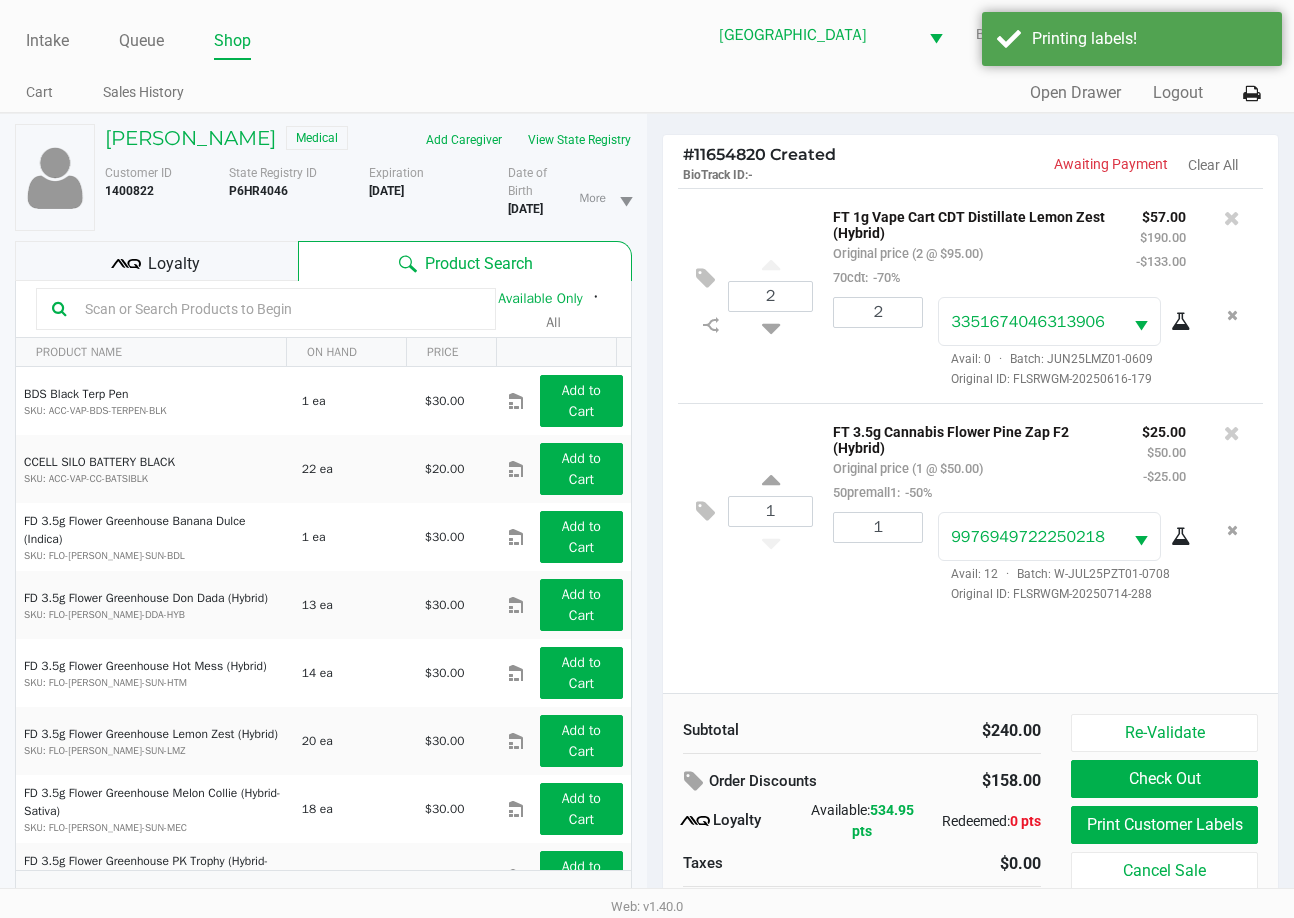 click 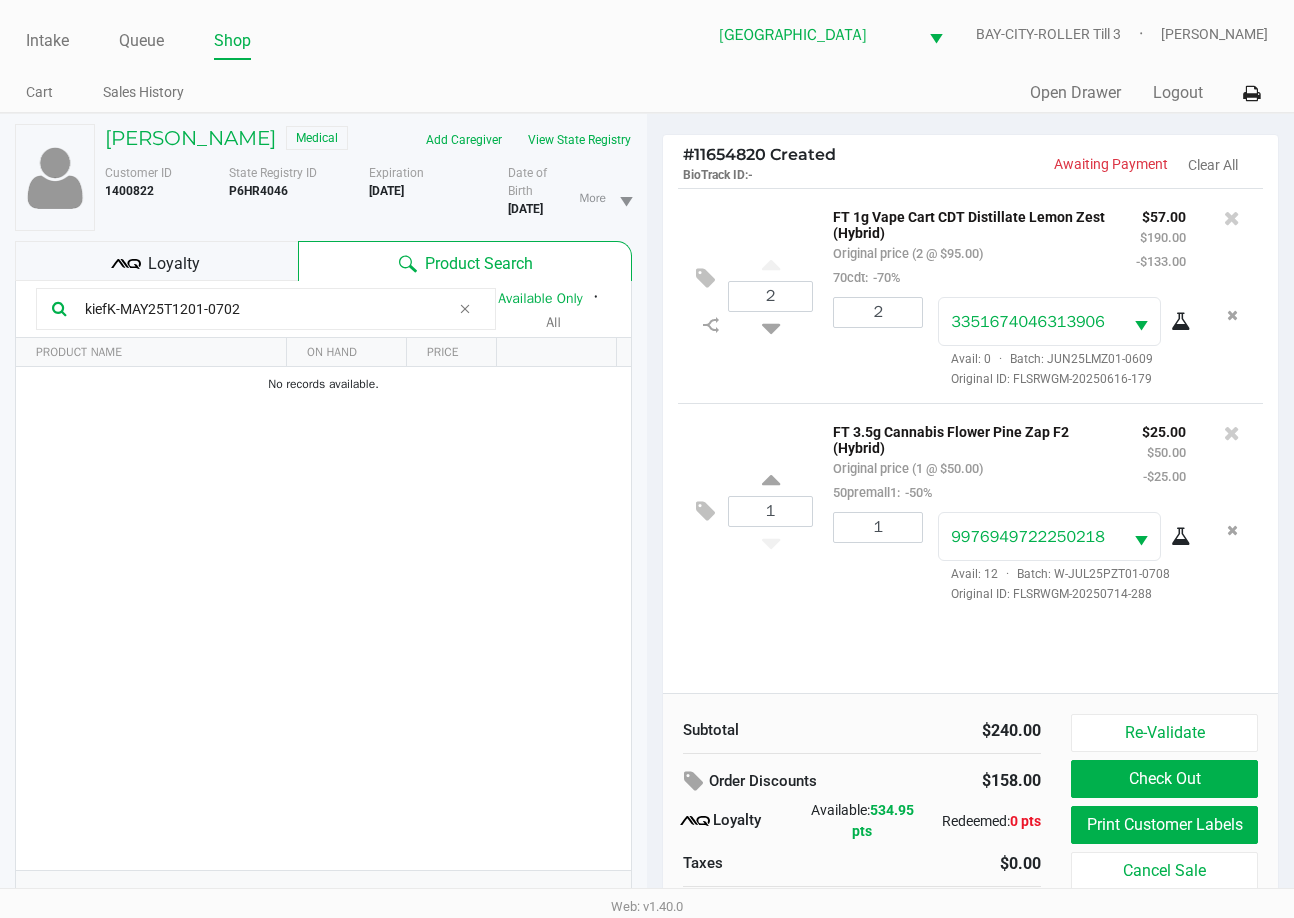 drag, startPoint x: 324, startPoint y: 312, endPoint x: -6, endPoint y: 310, distance: 330.00607 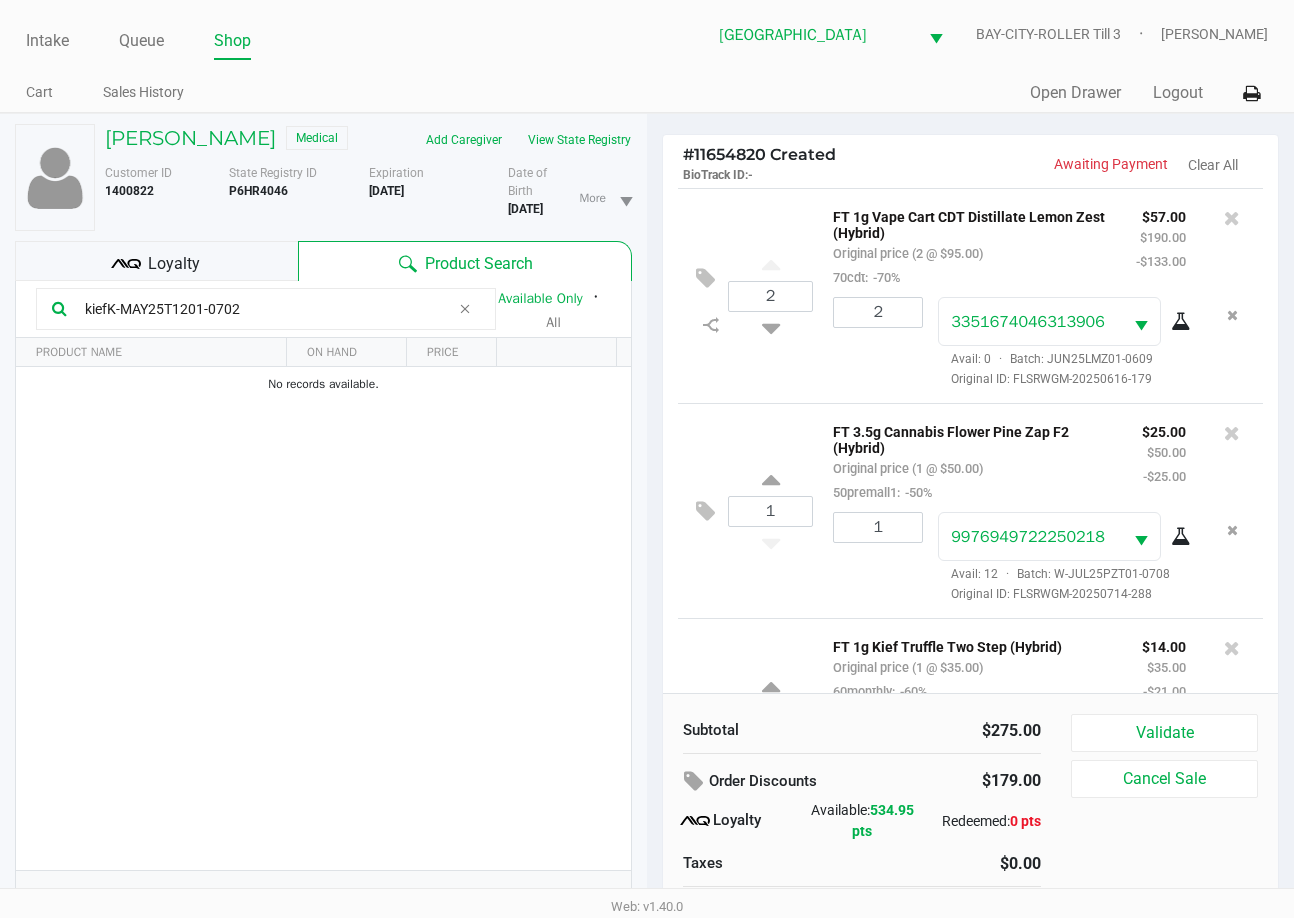scroll, scrollTop: 129, scrollLeft: 0, axis: vertical 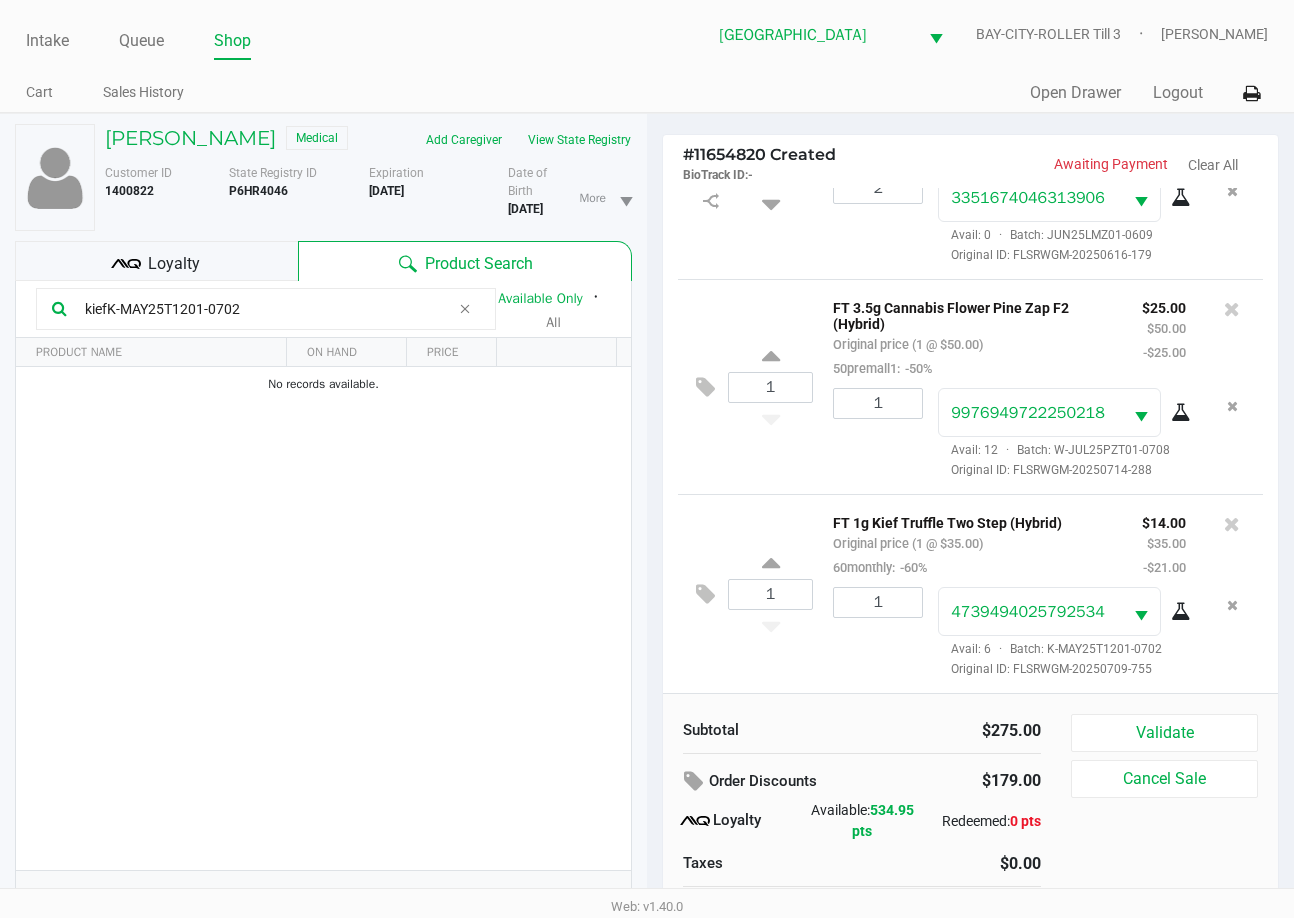 drag, startPoint x: 308, startPoint y: 313, endPoint x: -6, endPoint y: 322, distance: 314.12897 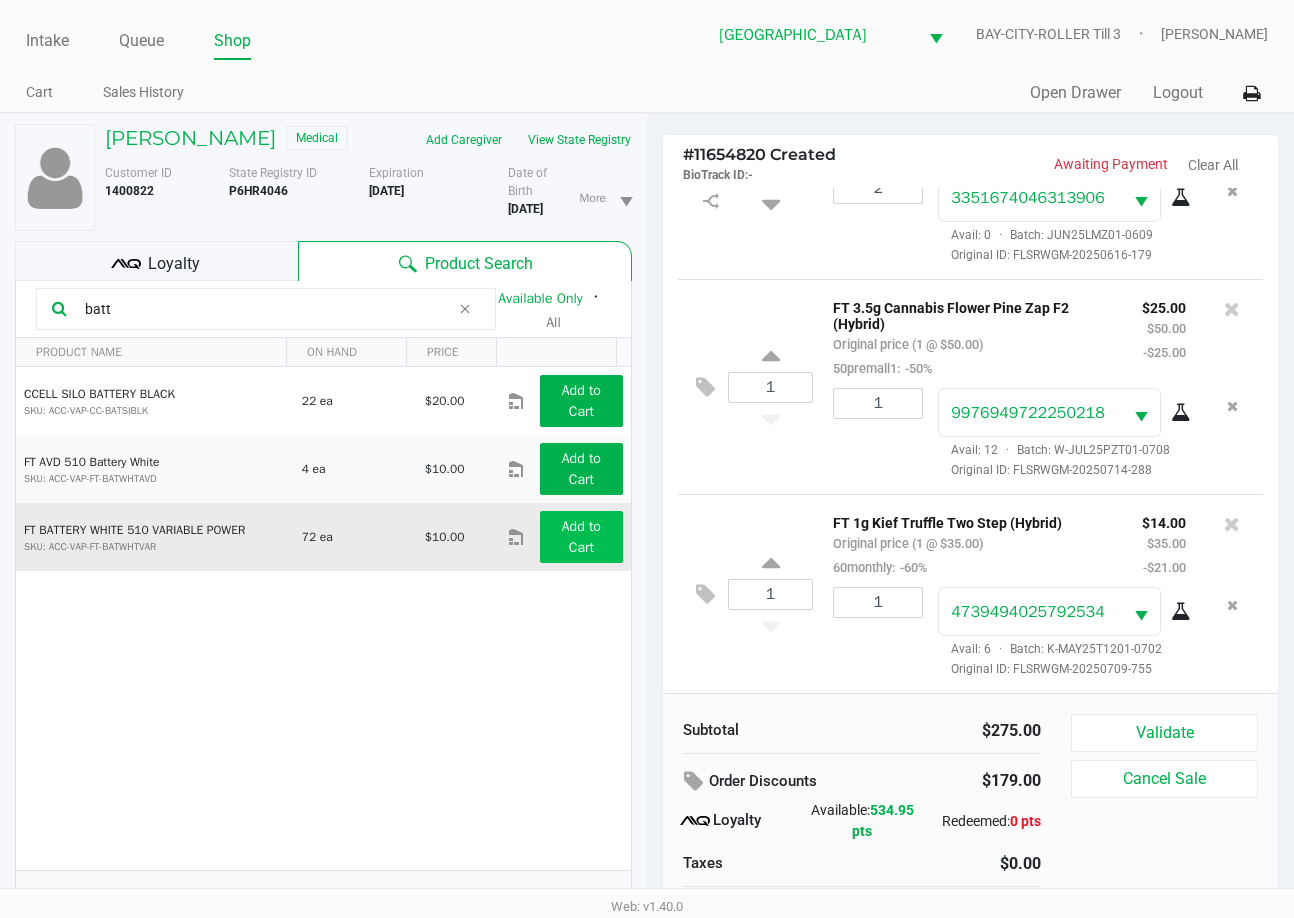 type on "batt" 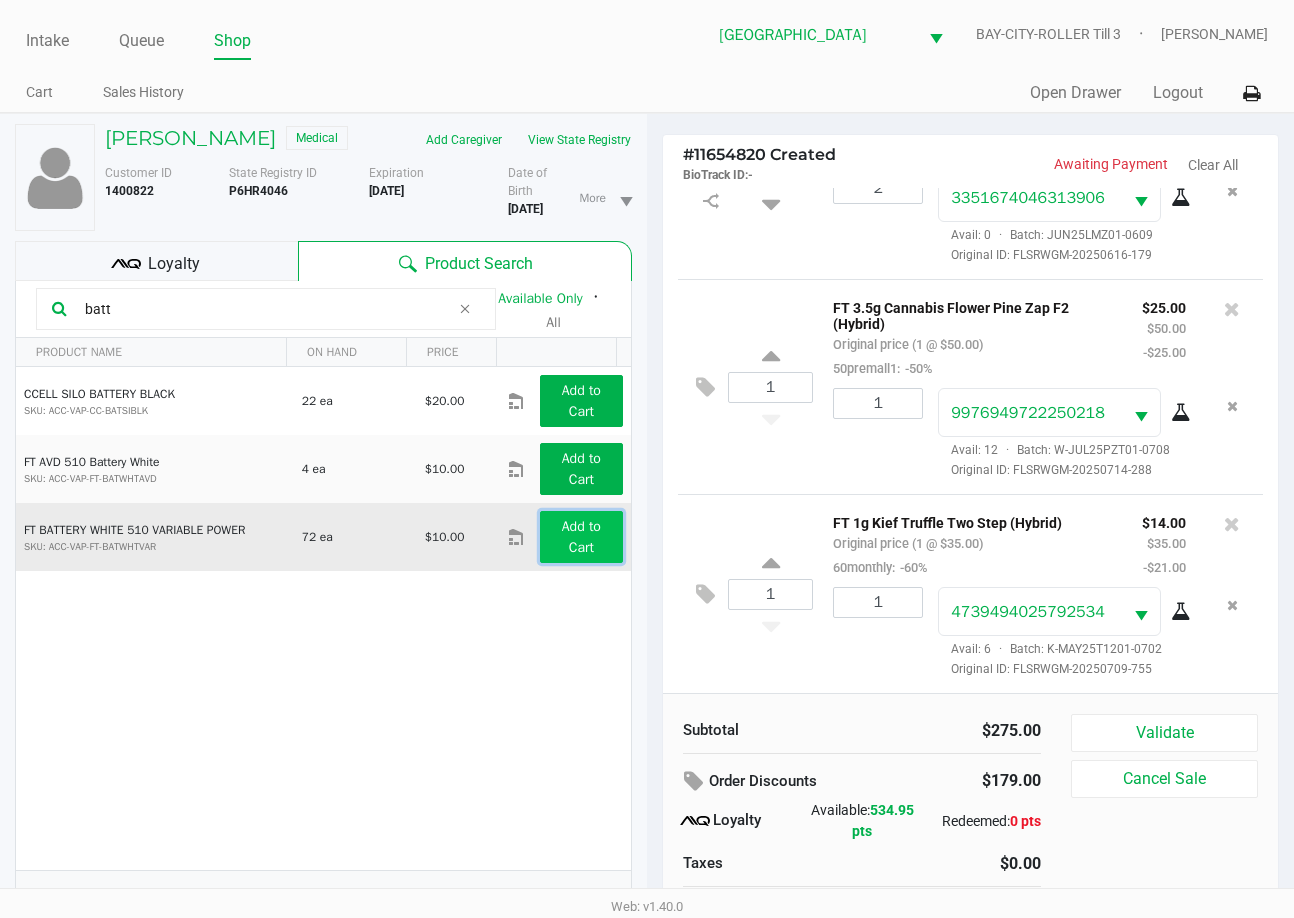 click on "Add to Cart" 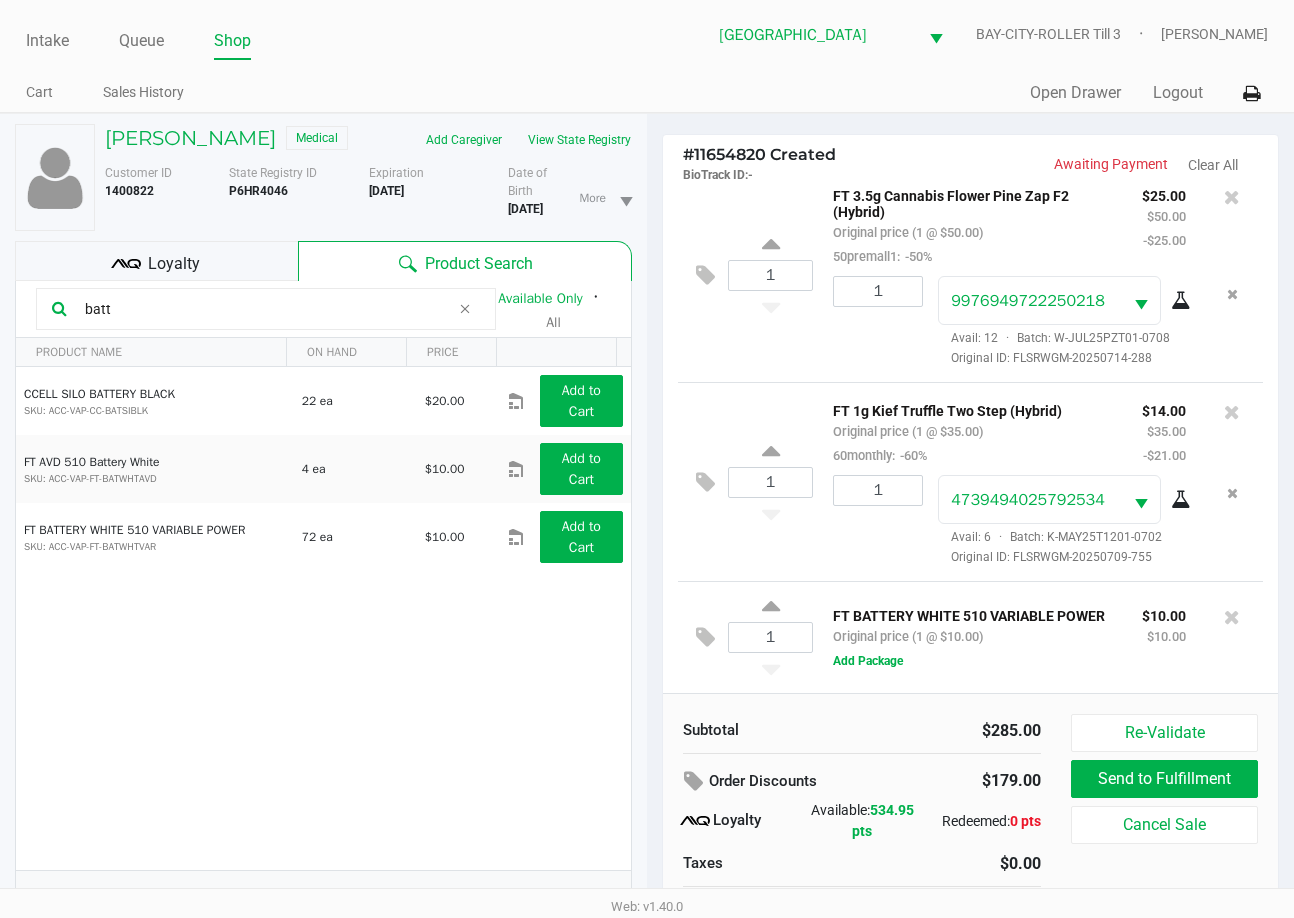 scroll, scrollTop: 247, scrollLeft: 0, axis: vertical 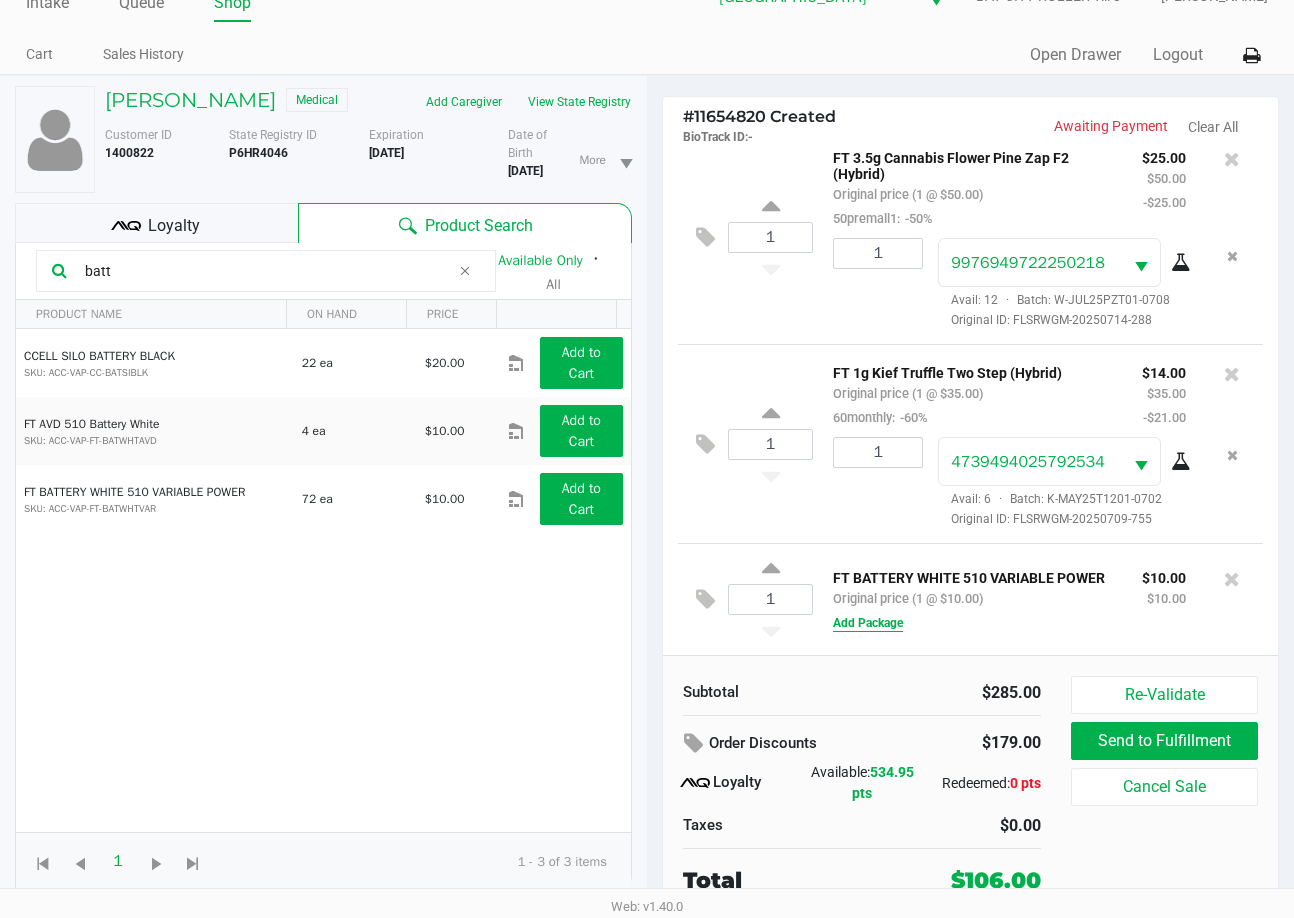 click on "Add Package" 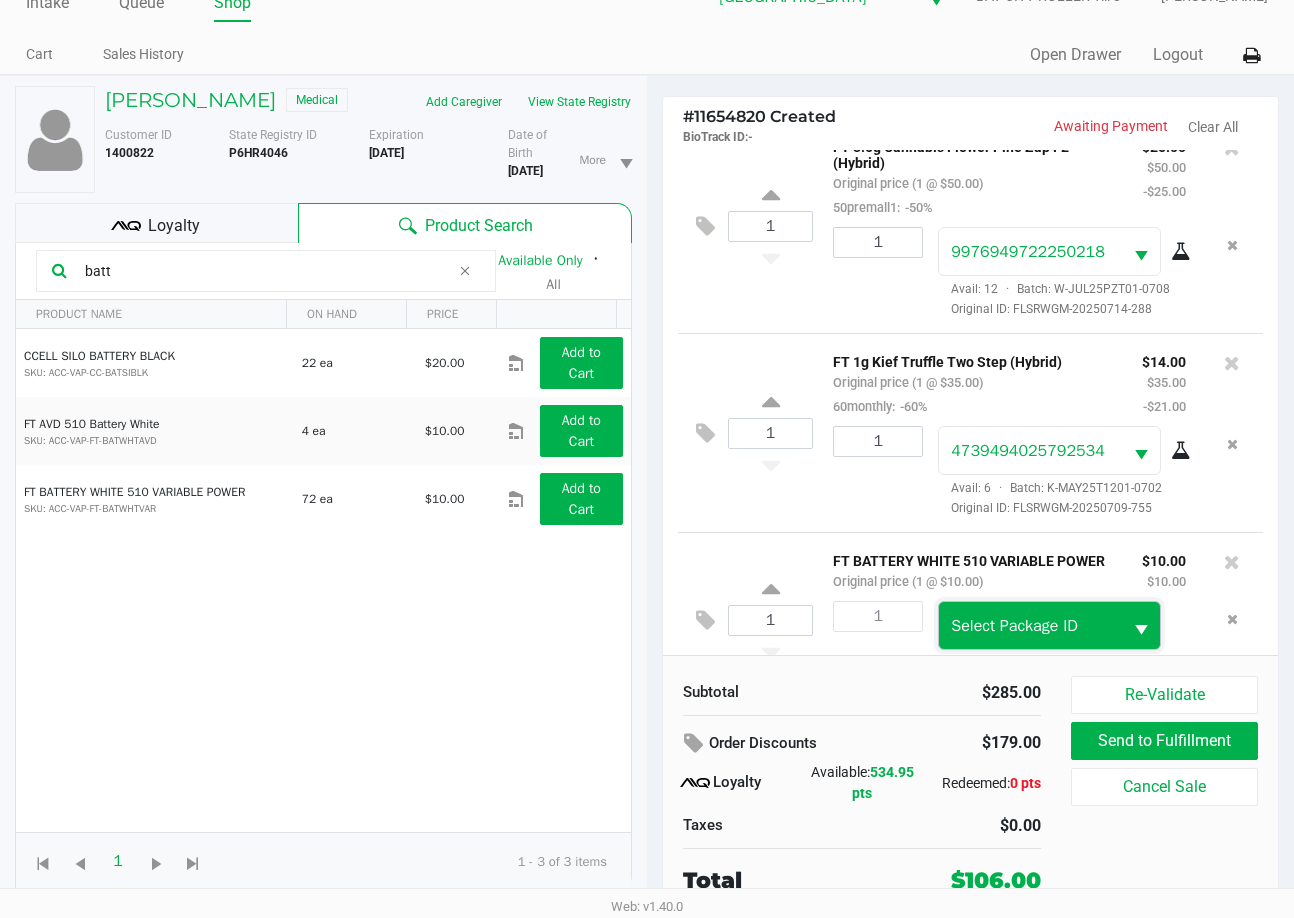click on "Select Package ID" at bounding box center (1030, 625) 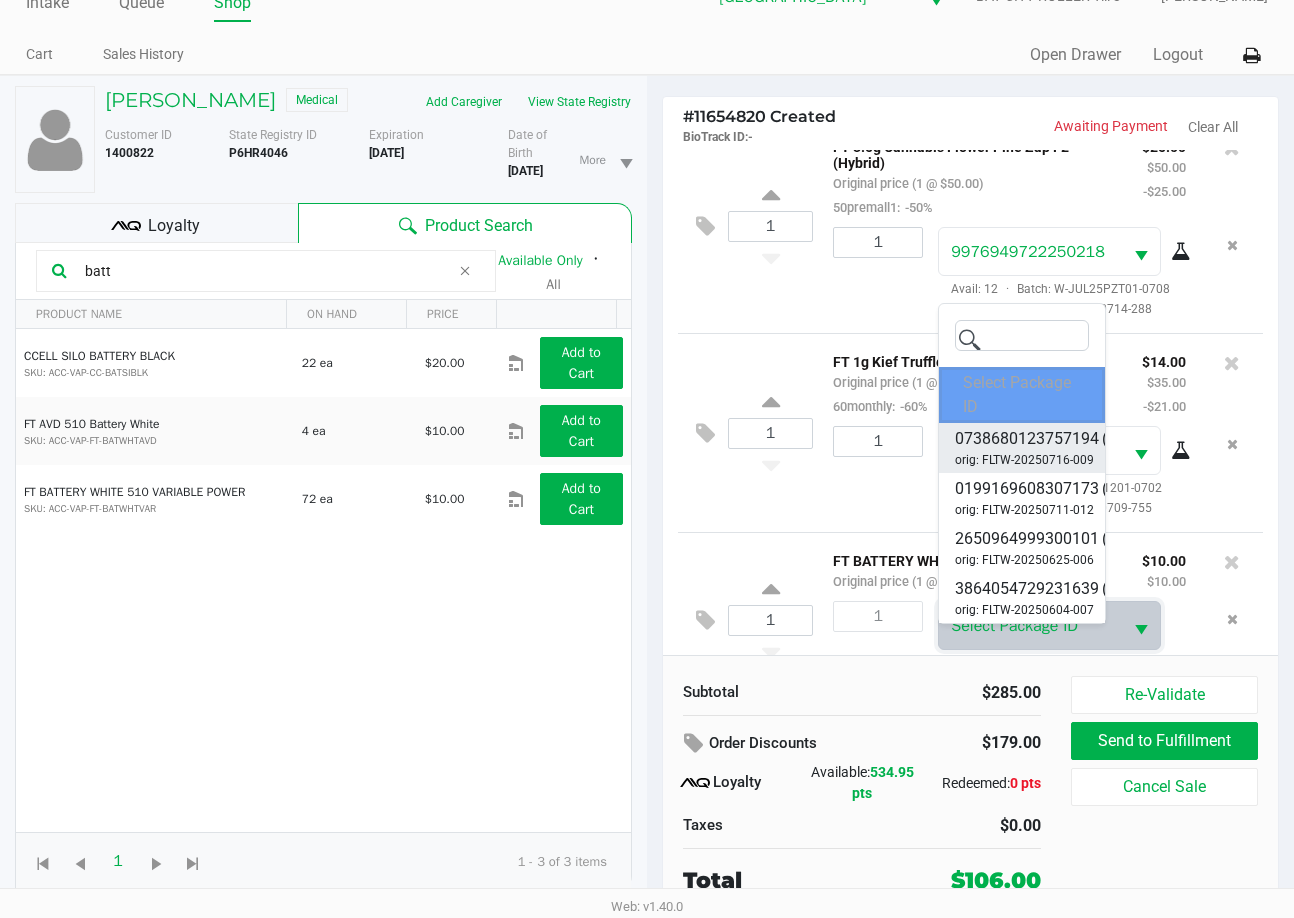 click on "0738680123757194" at bounding box center (1027, 439) 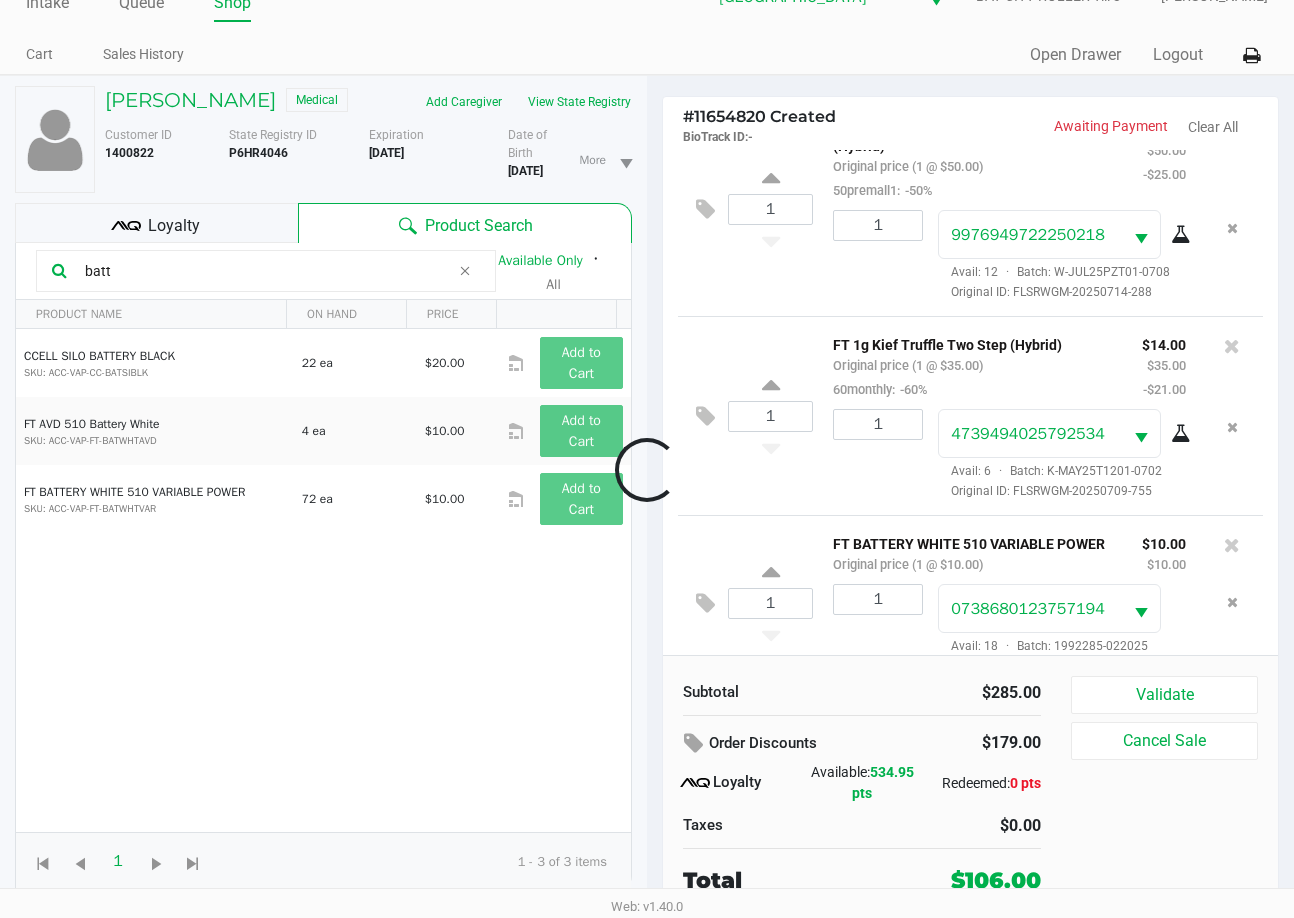scroll, scrollTop: 322, scrollLeft: 0, axis: vertical 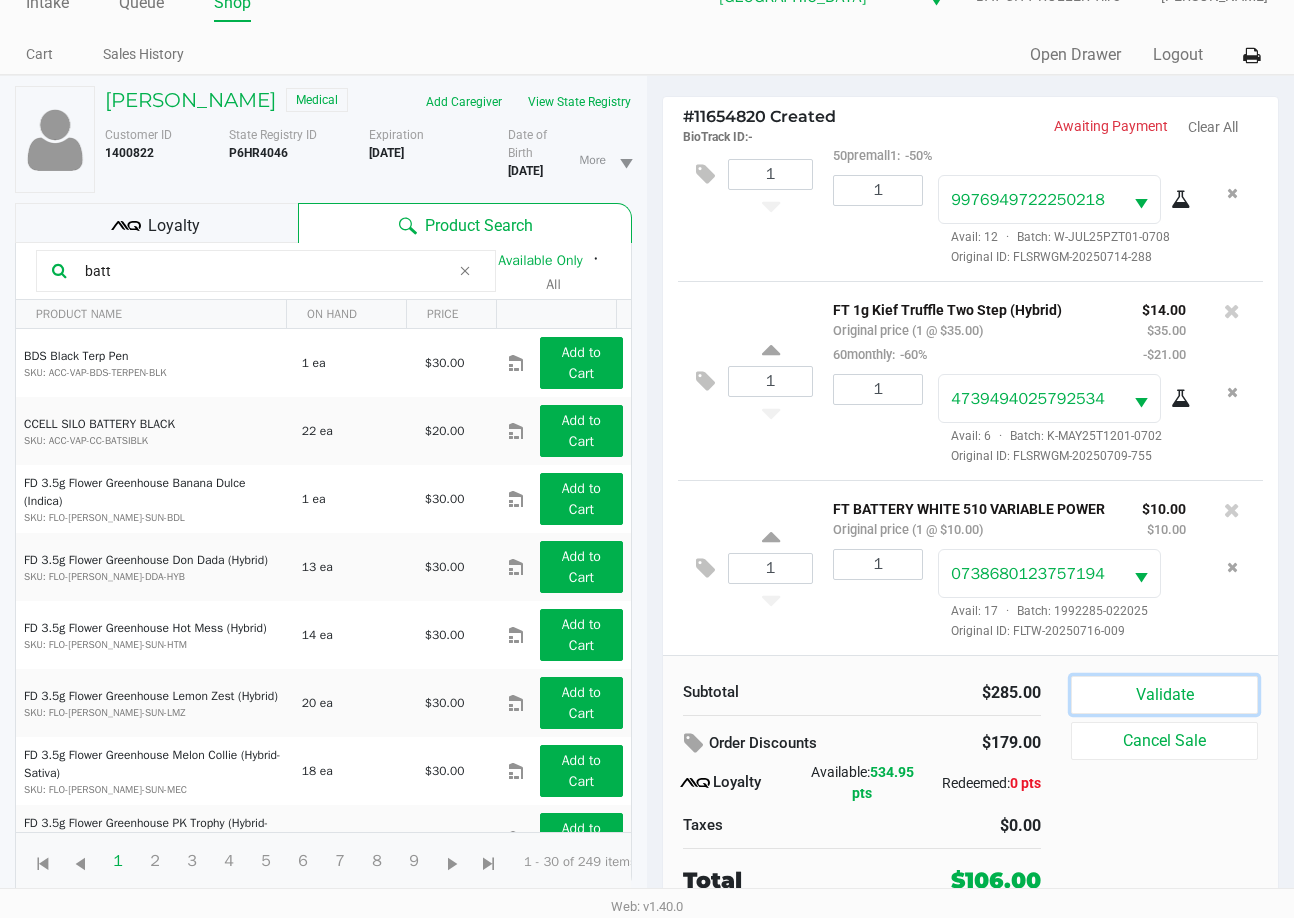 click on "Validate" 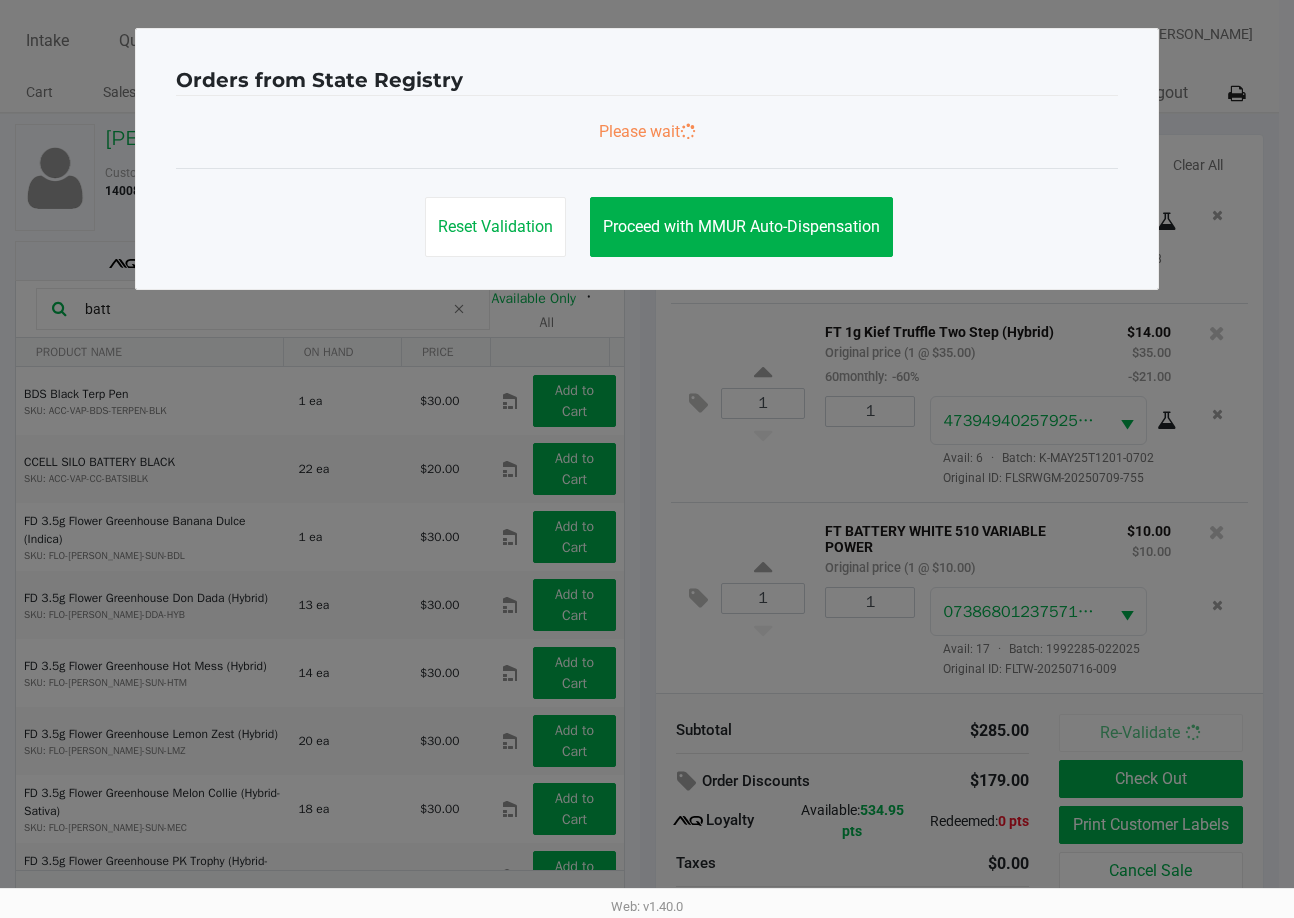 scroll, scrollTop: 0, scrollLeft: 0, axis: both 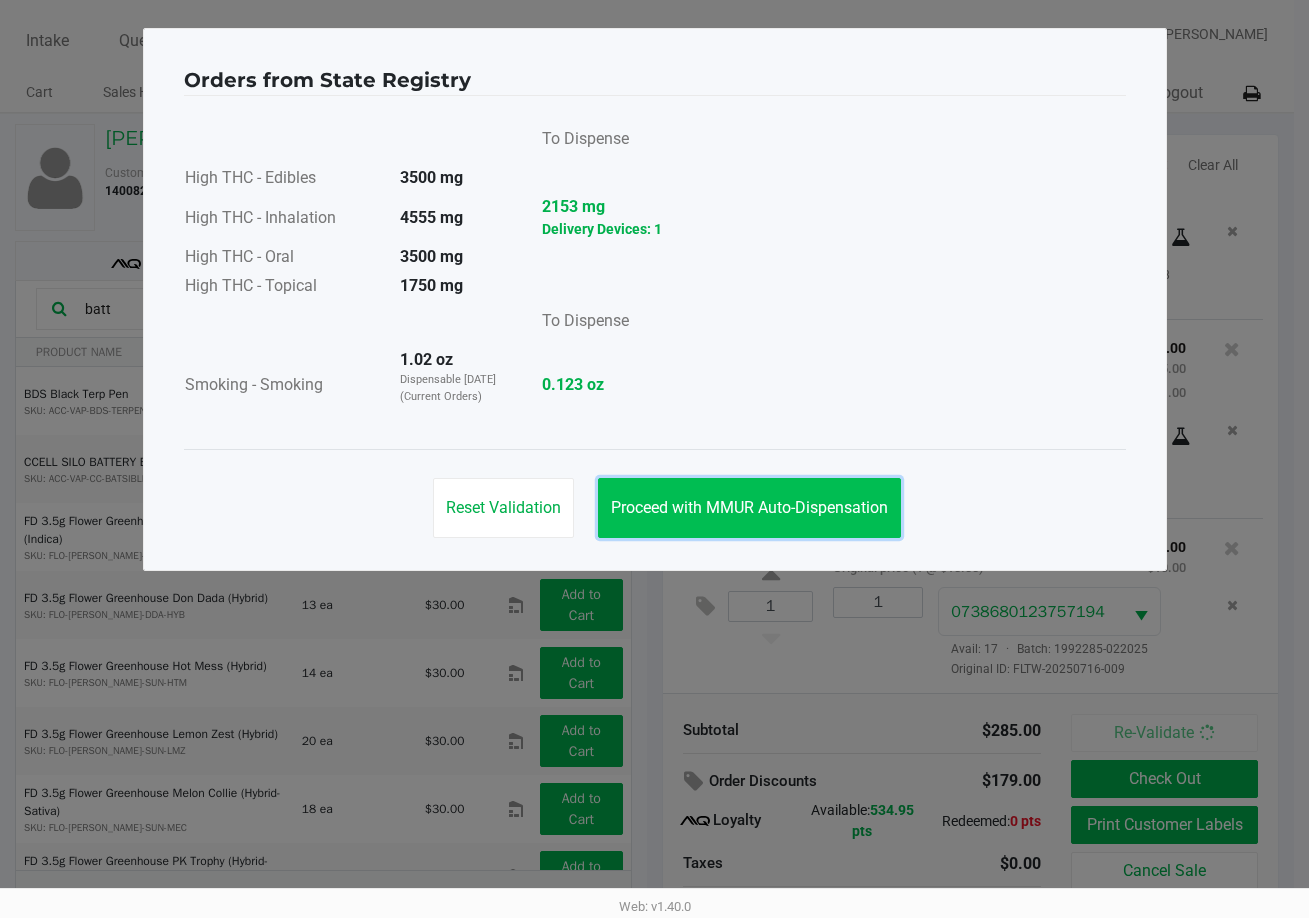 drag, startPoint x: 738, startPoint y: 501, endPoint x: 796, endPoint y: 502, distance: 58.00862 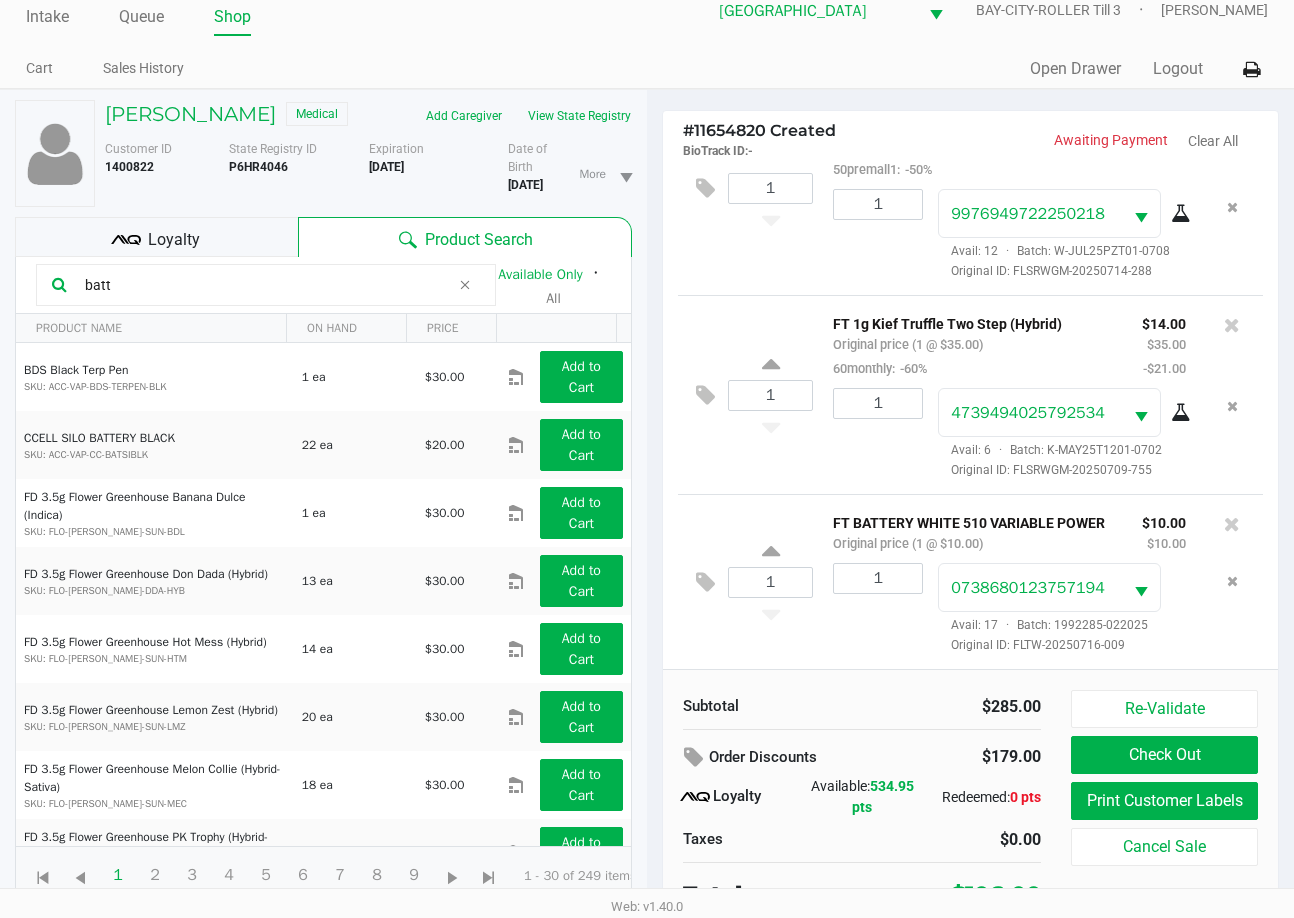 scroll, scrollTop: 38, scrollLeft: 0, axis: vertical 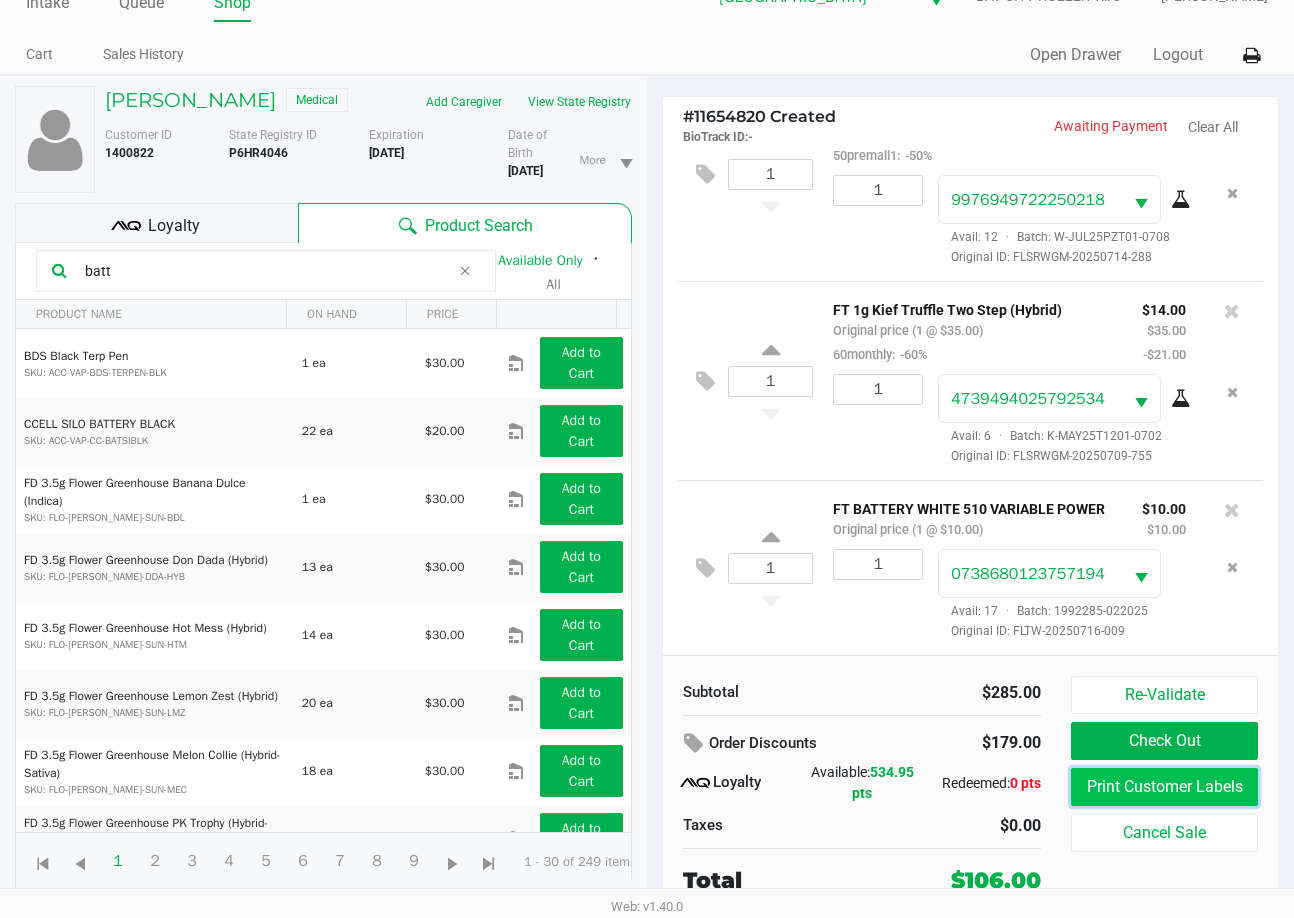drag, startPoint x: 1171, startPoint y: 775, endPoint x: 1161, endPoint y: 768, distance: 12.206555 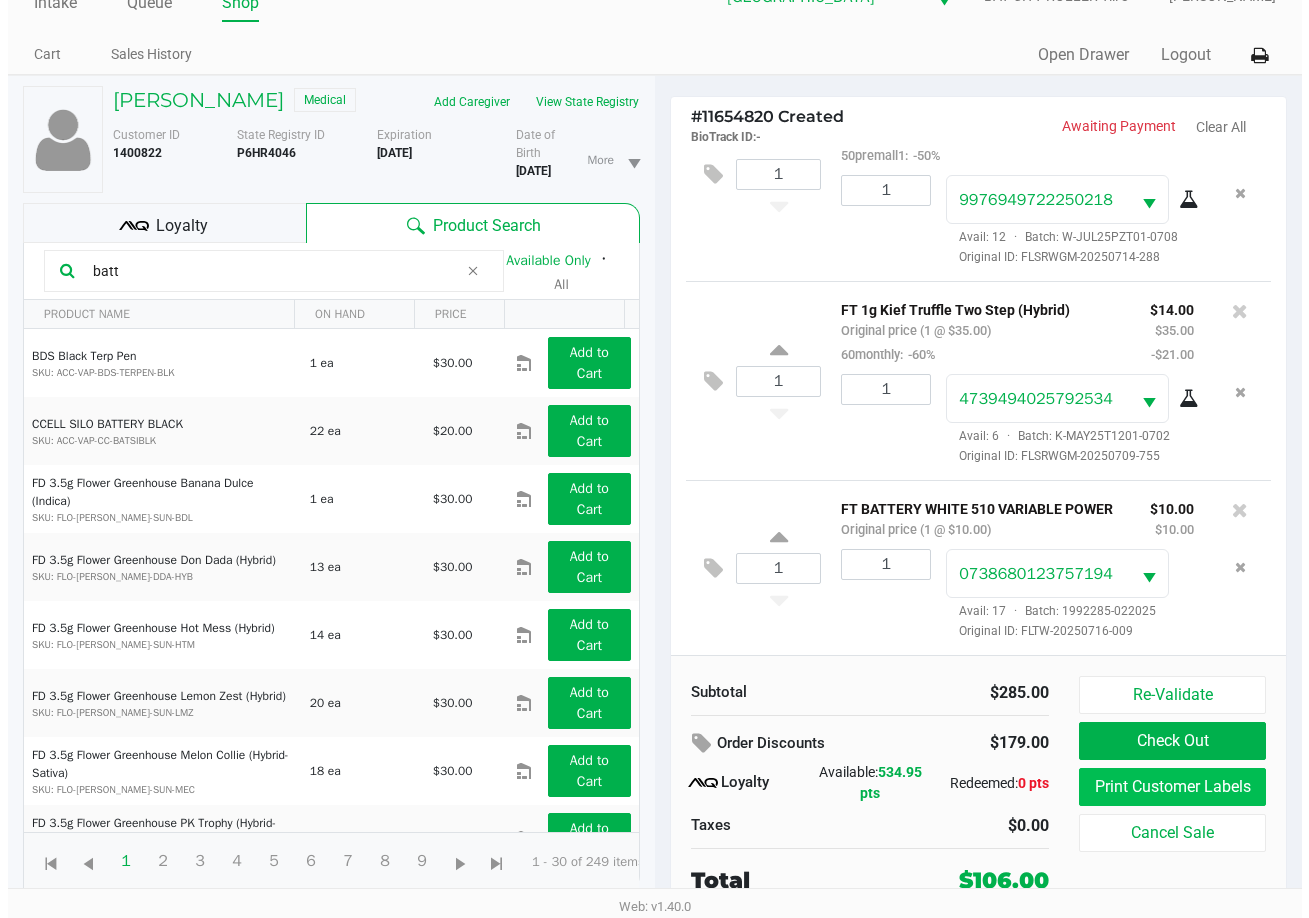 scroll, scrollTop: 0, scrollLeft: 0, axis: both 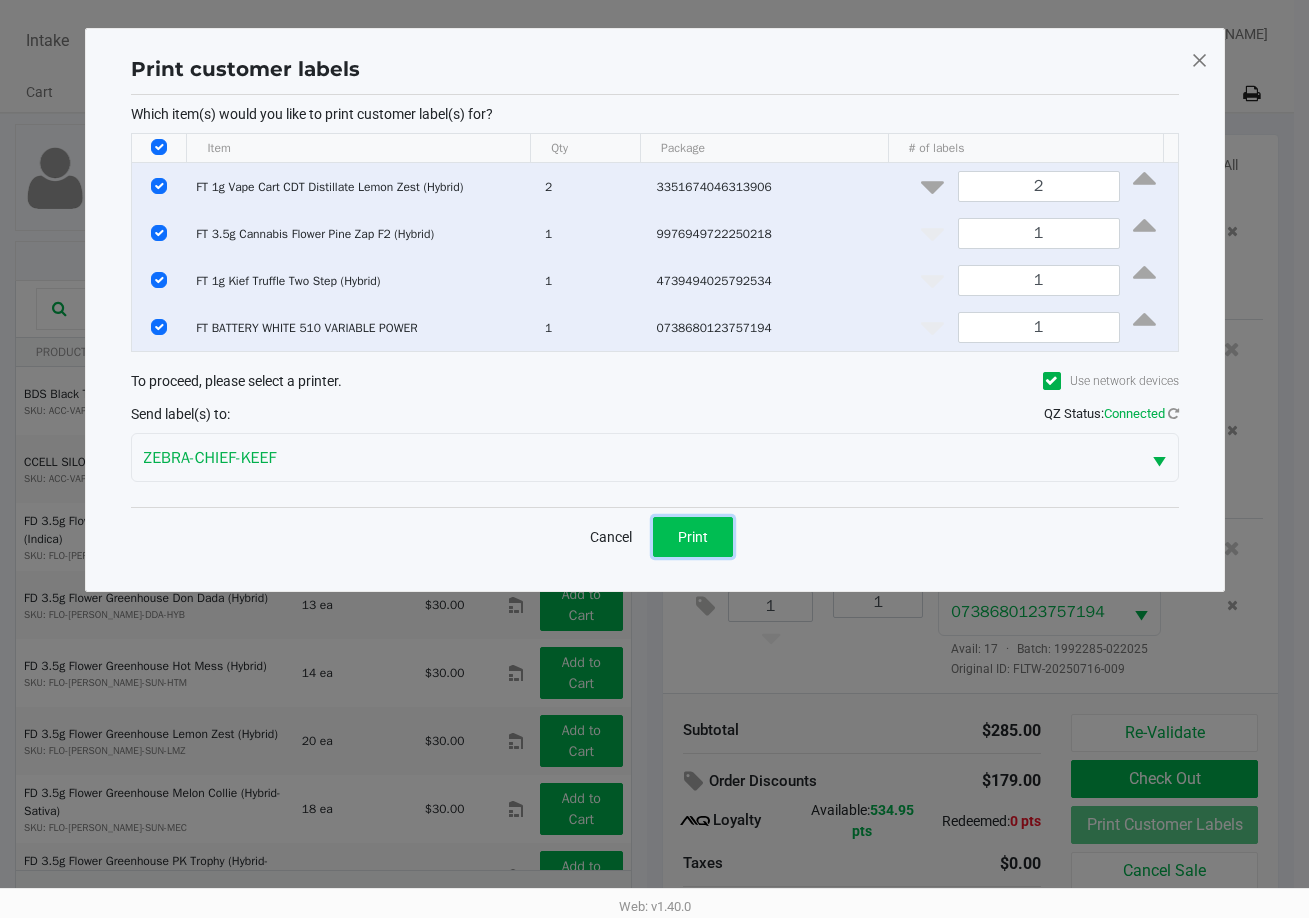 click on "Print" 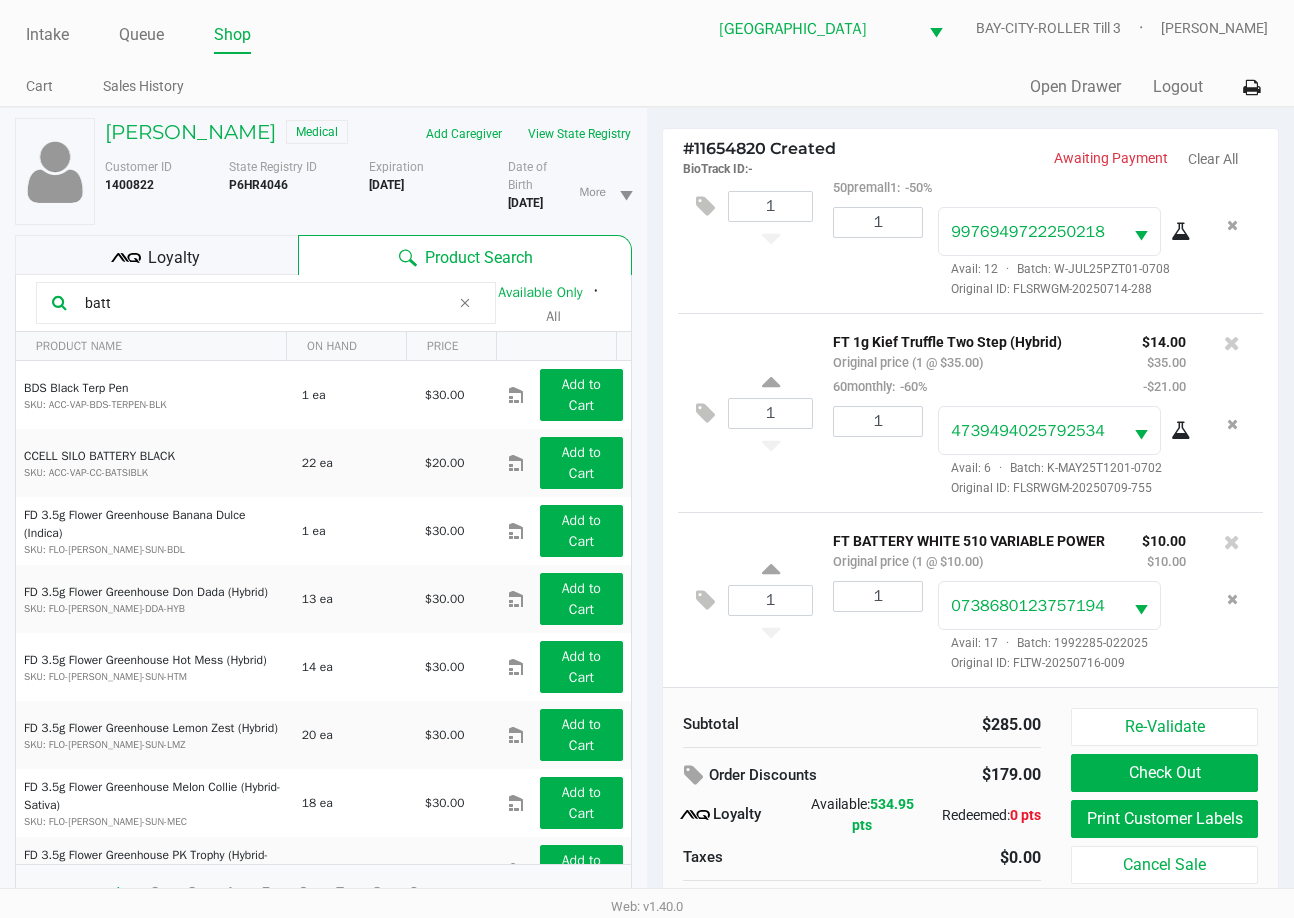 scroll, scrollTop: 38, scrollLeft: 0, axis: vertical 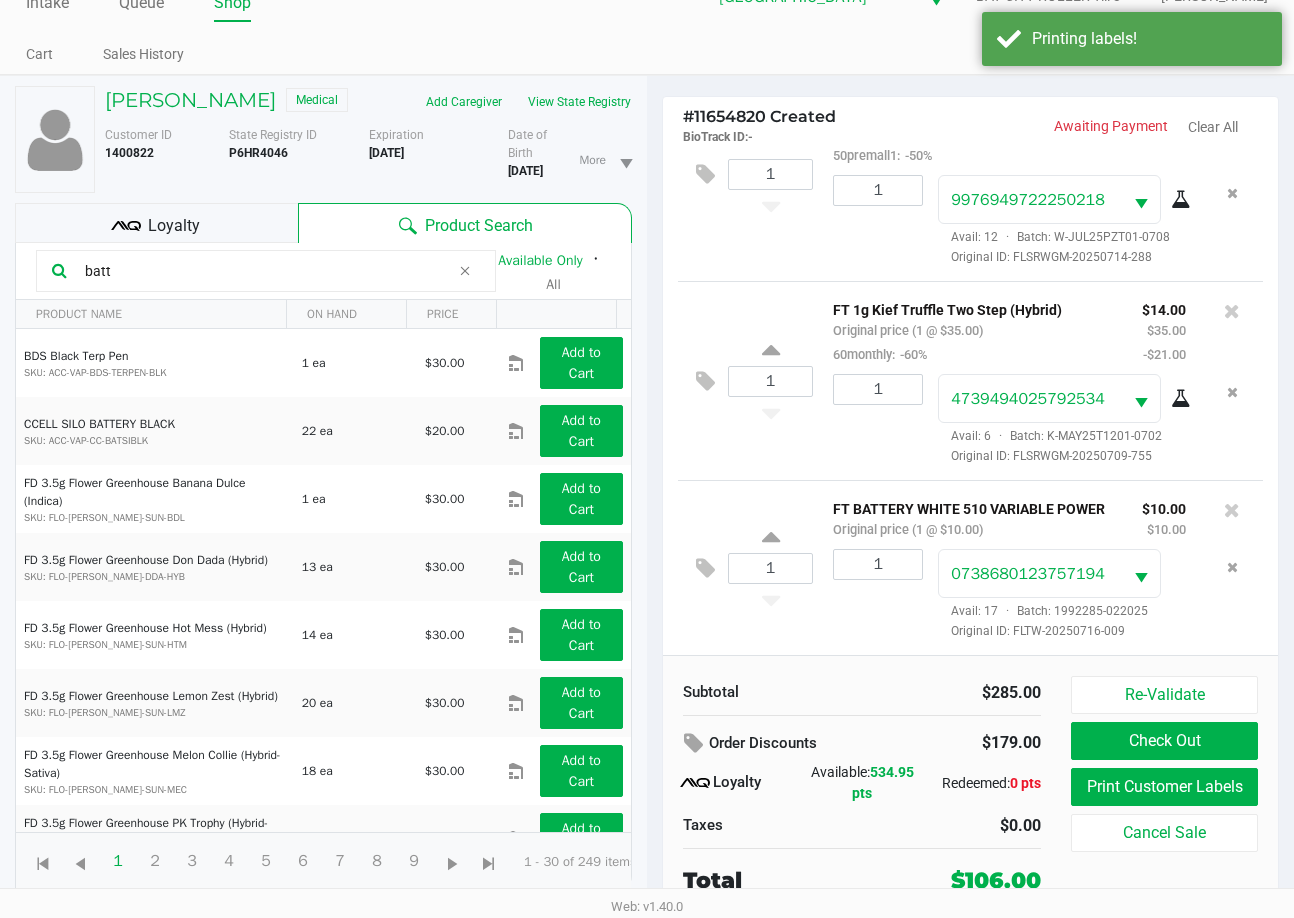drag, startPoint x: 190, startPoint y: 223, endPoint x: 221, endPoint y: 242, distance: 36.359318 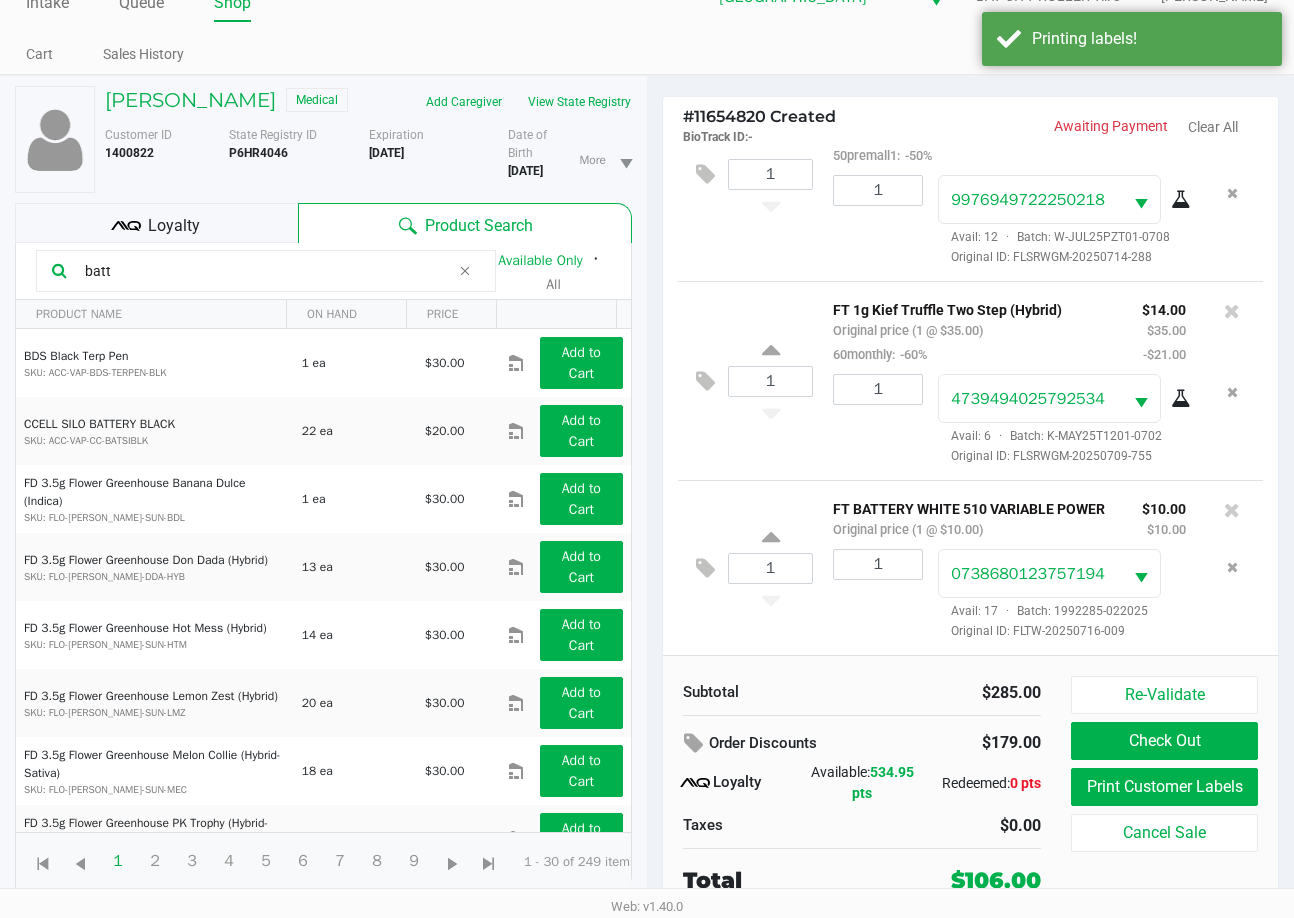 click on "Loyalty" 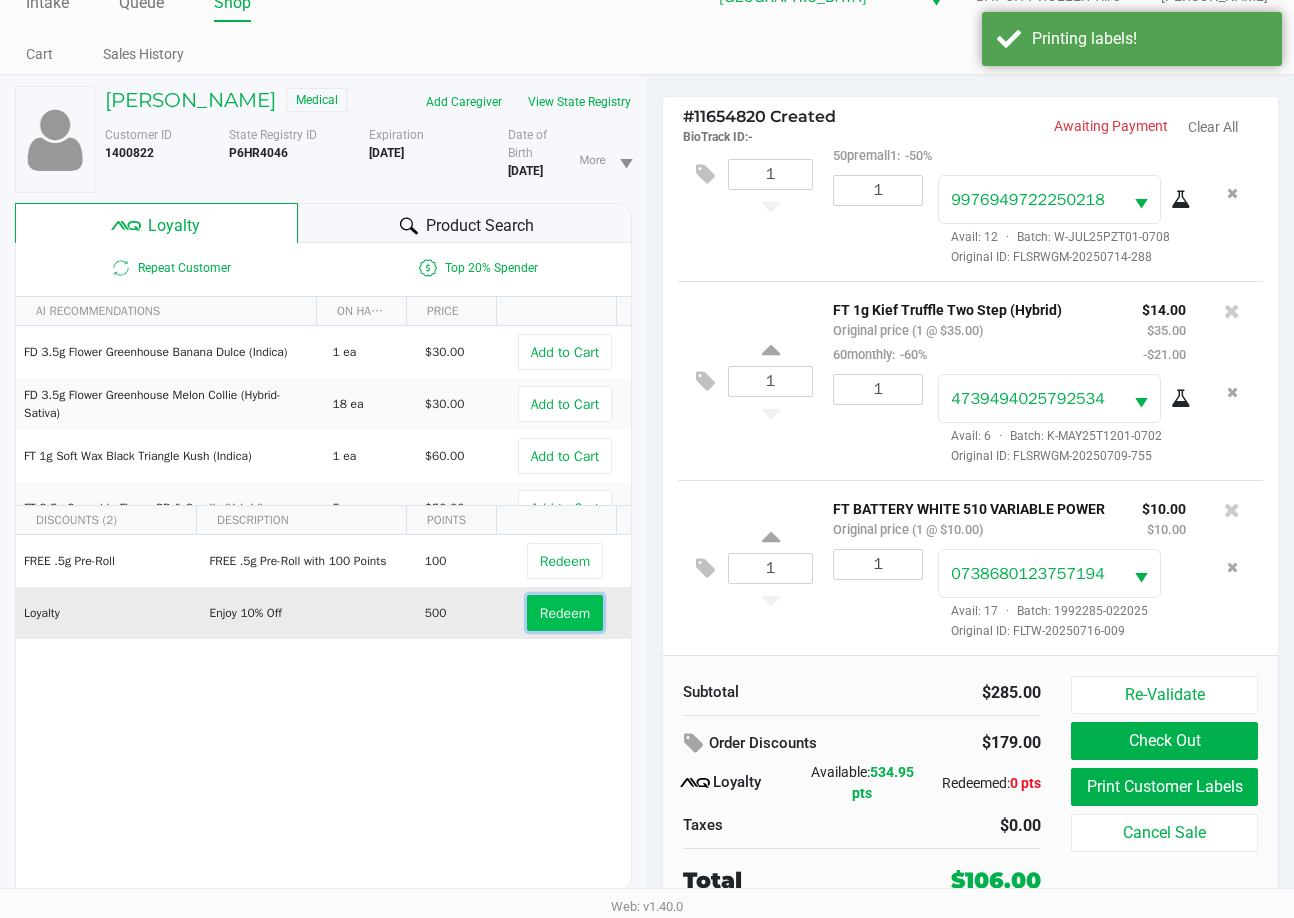 click on "Redeem" 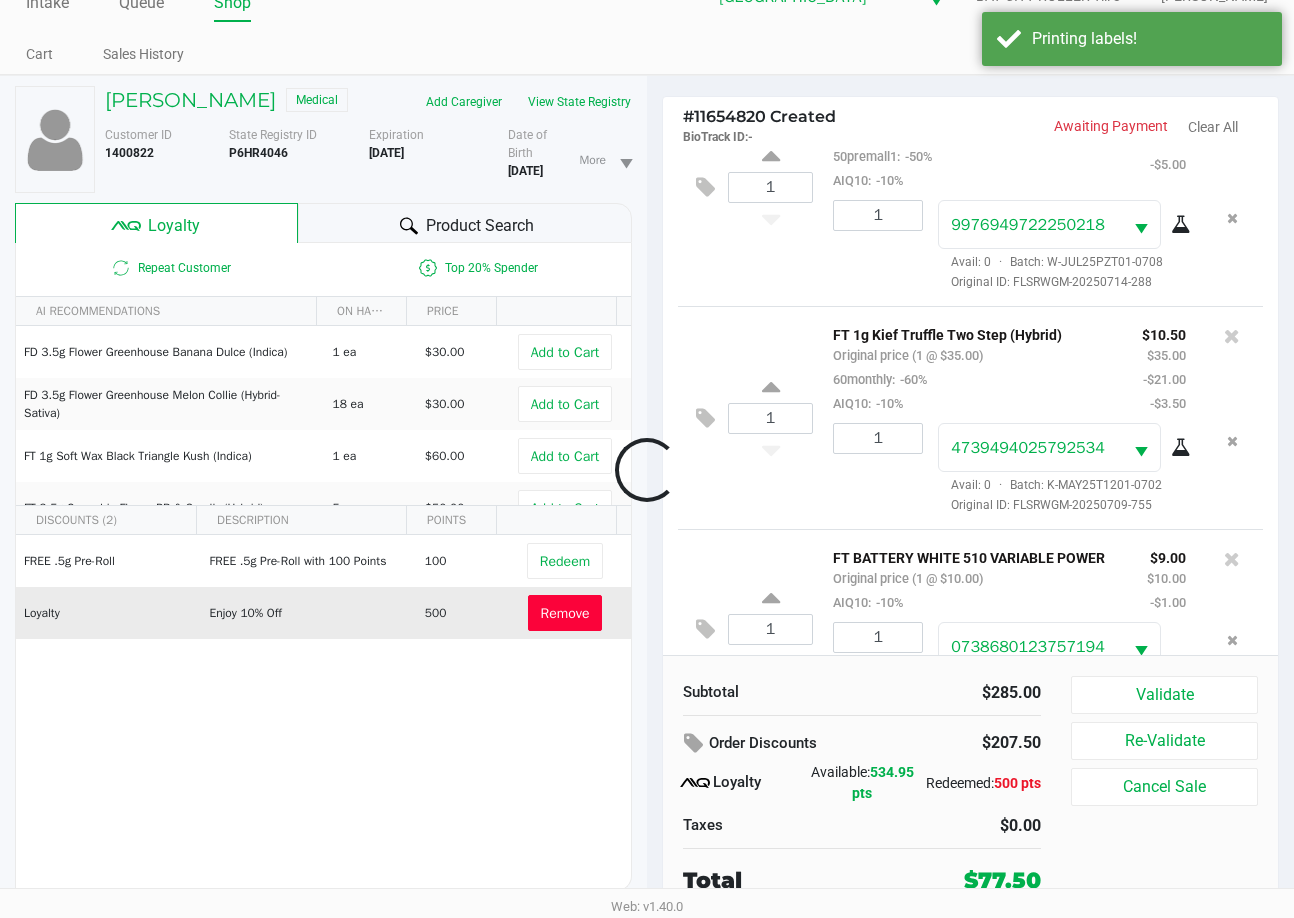 scroll, scrollTop: 418, scrollLeft: 0, axis: vertical 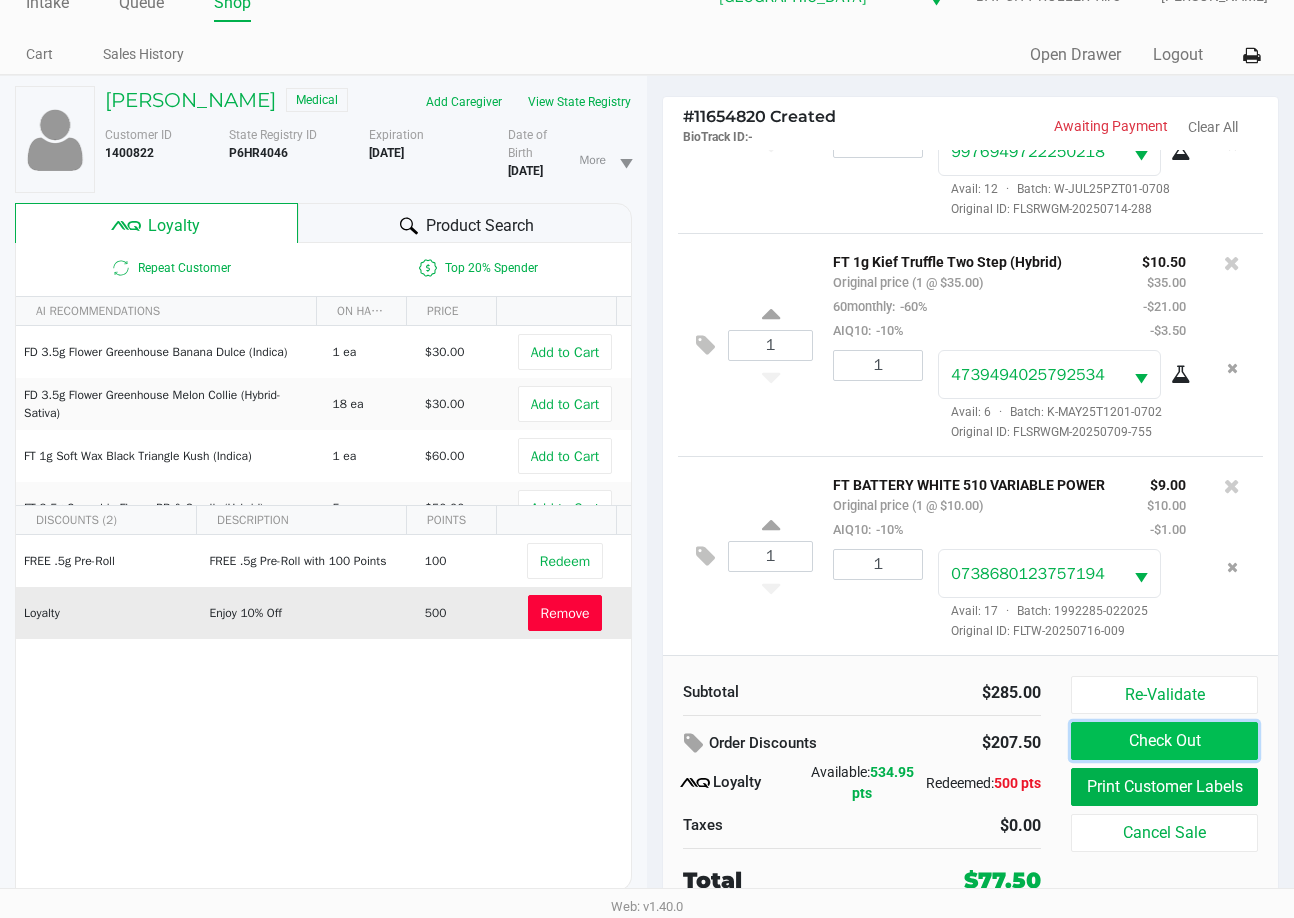 click on "Check Out" 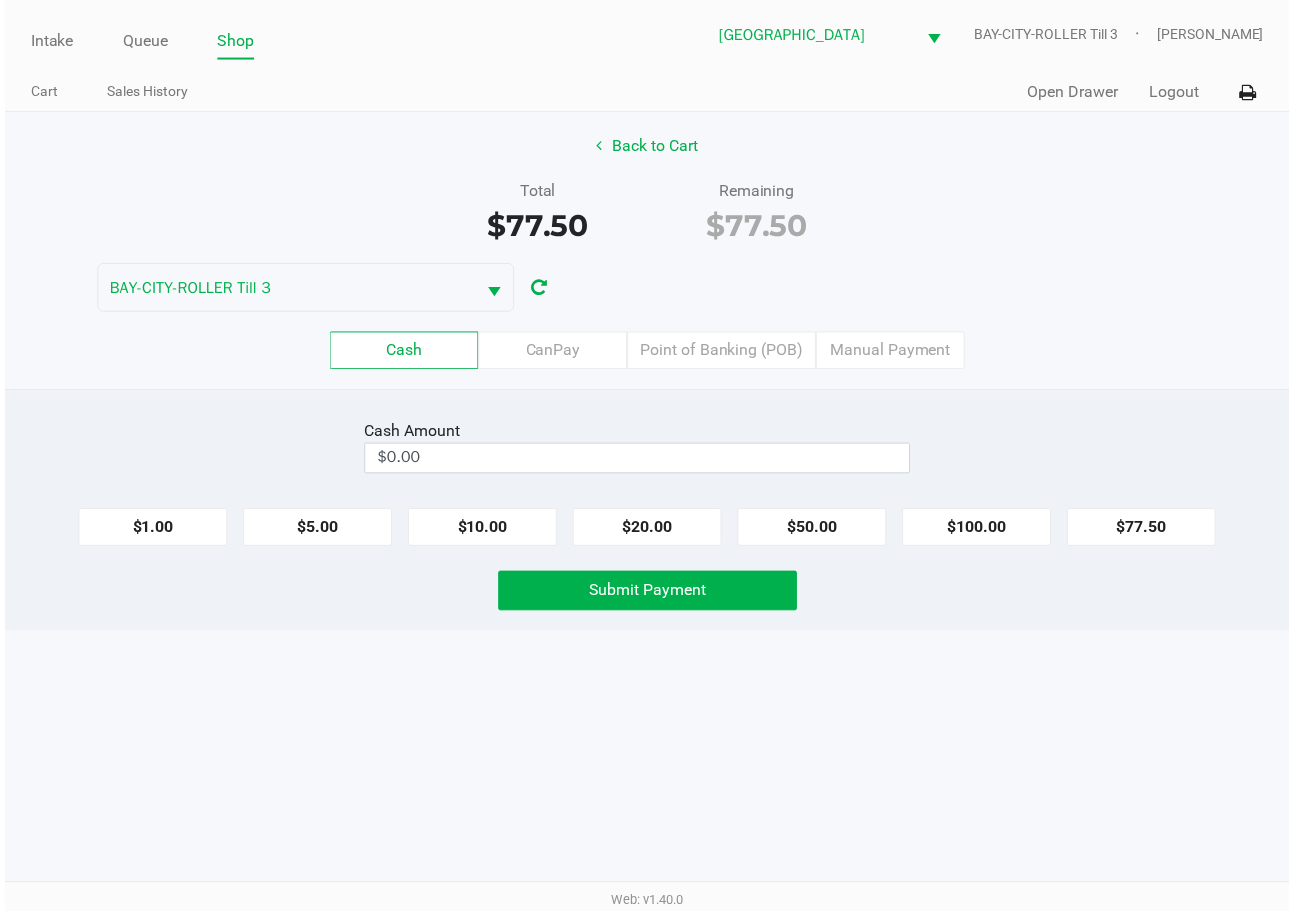 scroll, scrollTop: 0, scrollLeft: 0, axis: both 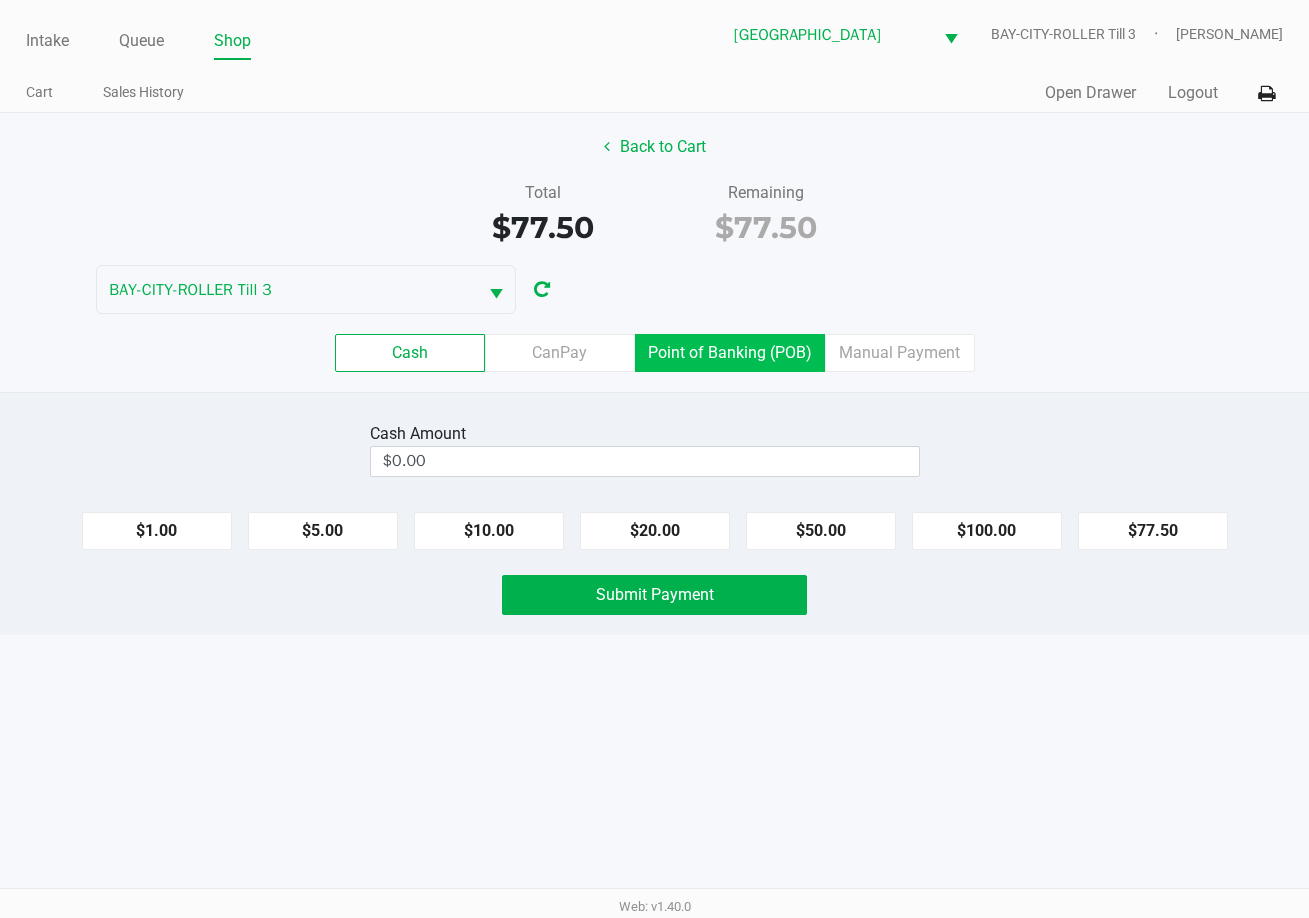 click on "Point of Banking (POB)" 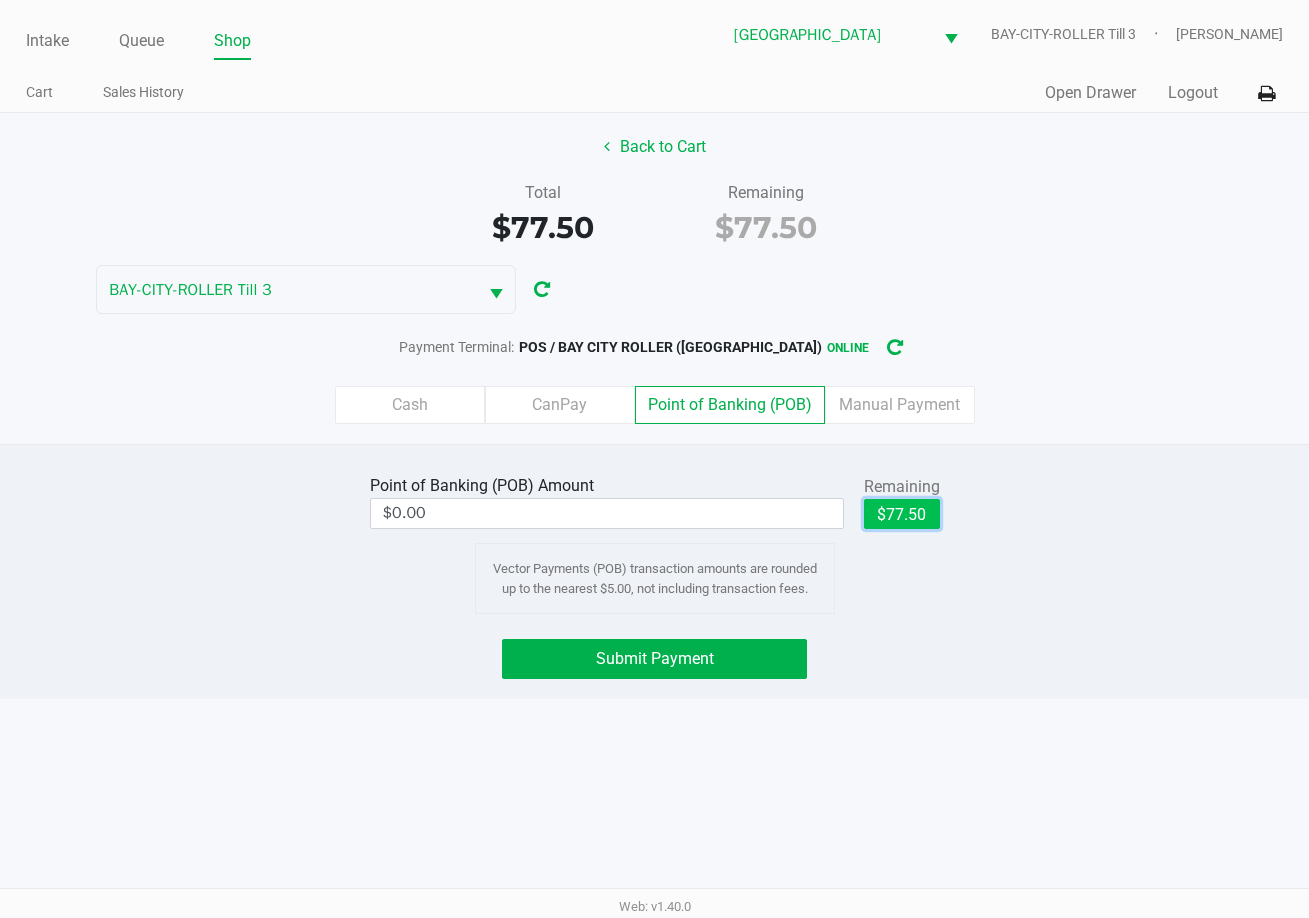 click on "$77.50" 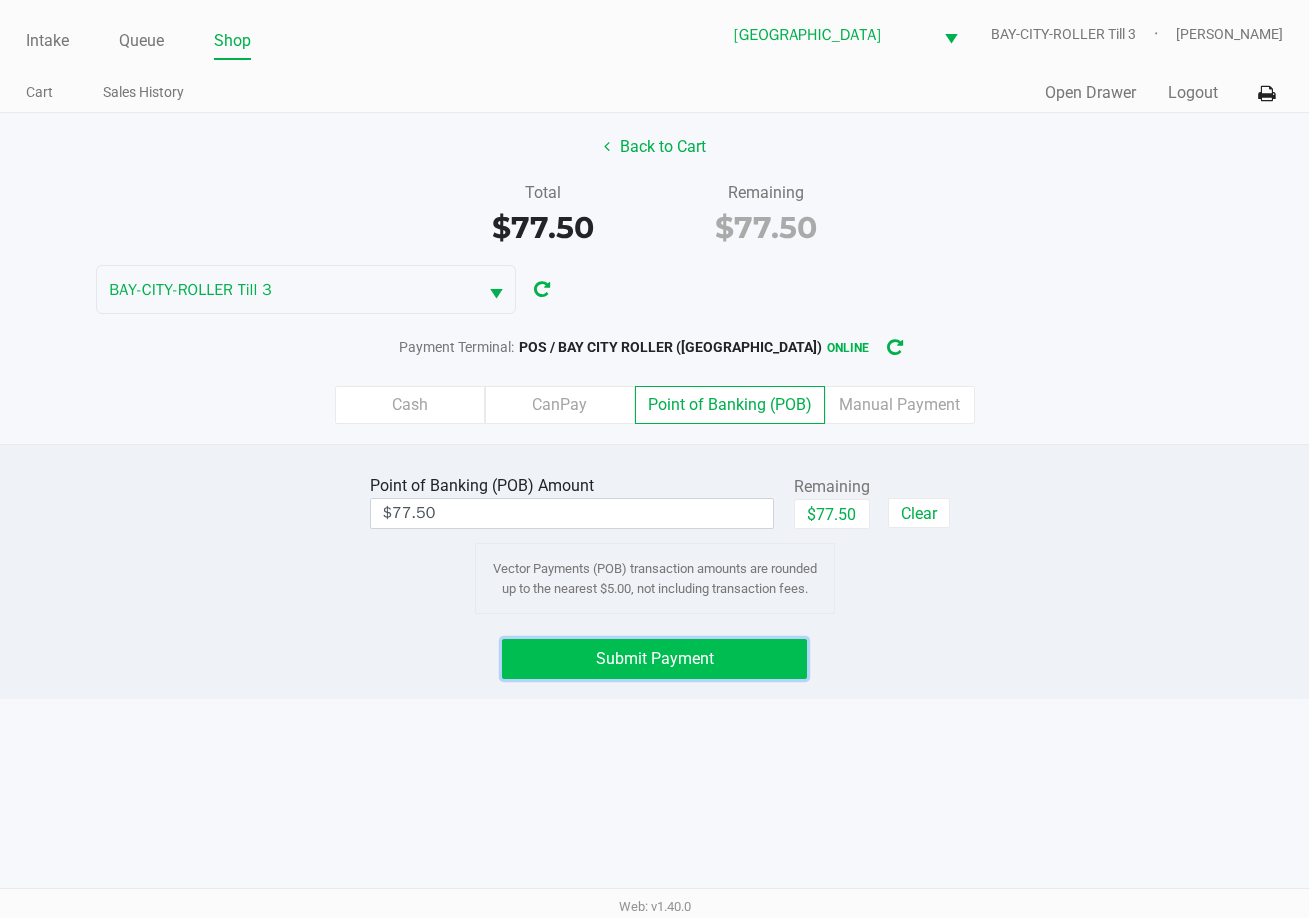 click on "Submit Payment" 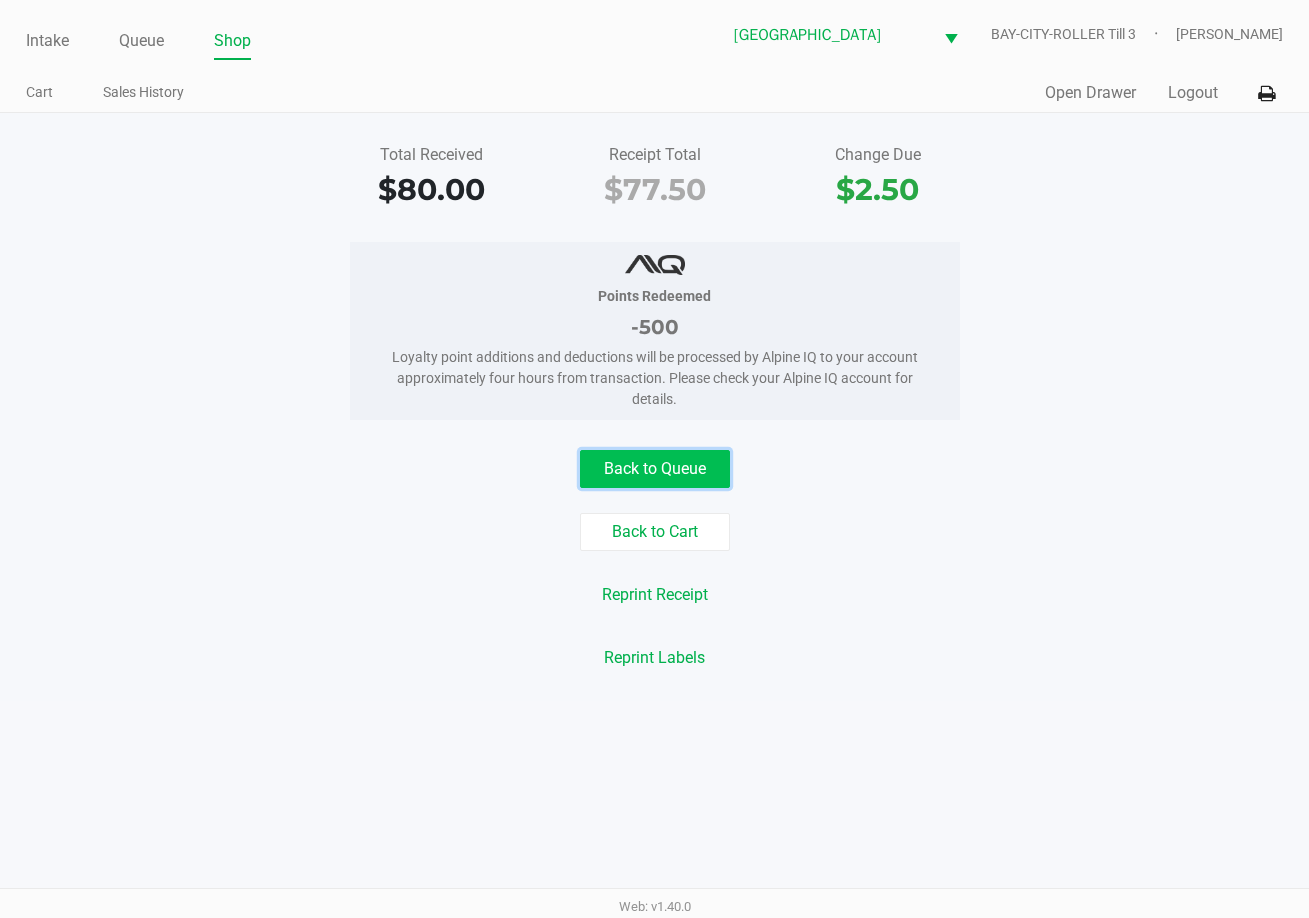 drag, startPoint x: 638, startPoint y: 473, endPoint x: 656, endPoint y: 471, distance: 18.110771 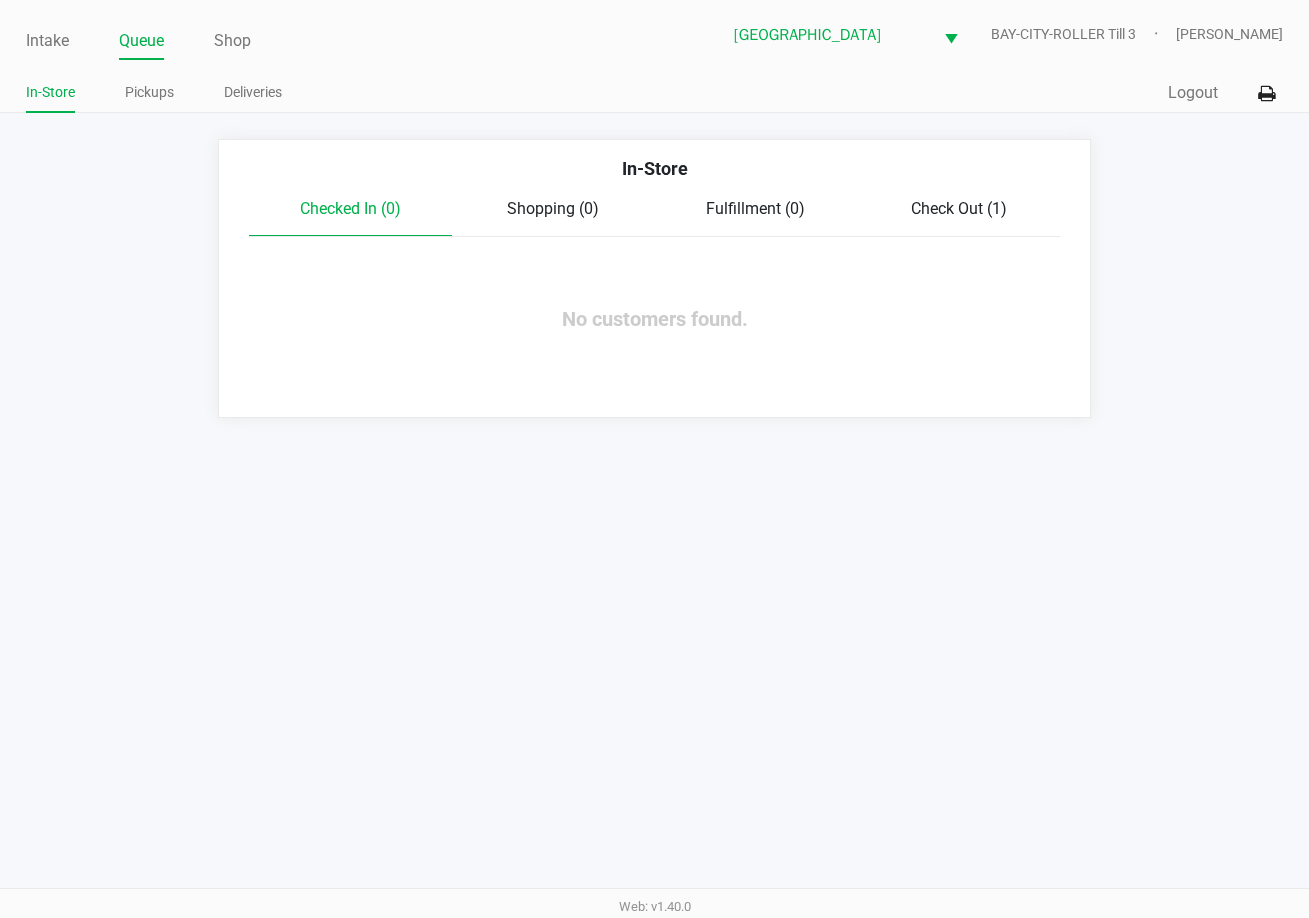click on "Intake Queue Shop Lakeland WC  BAY-CITY-ROLLER Till 3   Dawn Coyle  In-Store Pickups Deliveries  Quick Sale   Logout   In-Store   Checked In (0)   Shopping (0)   Fulfillment (0)   Check Out (1)  No customers found.  Web: v1.40.0" at bounding box center (654, 459) 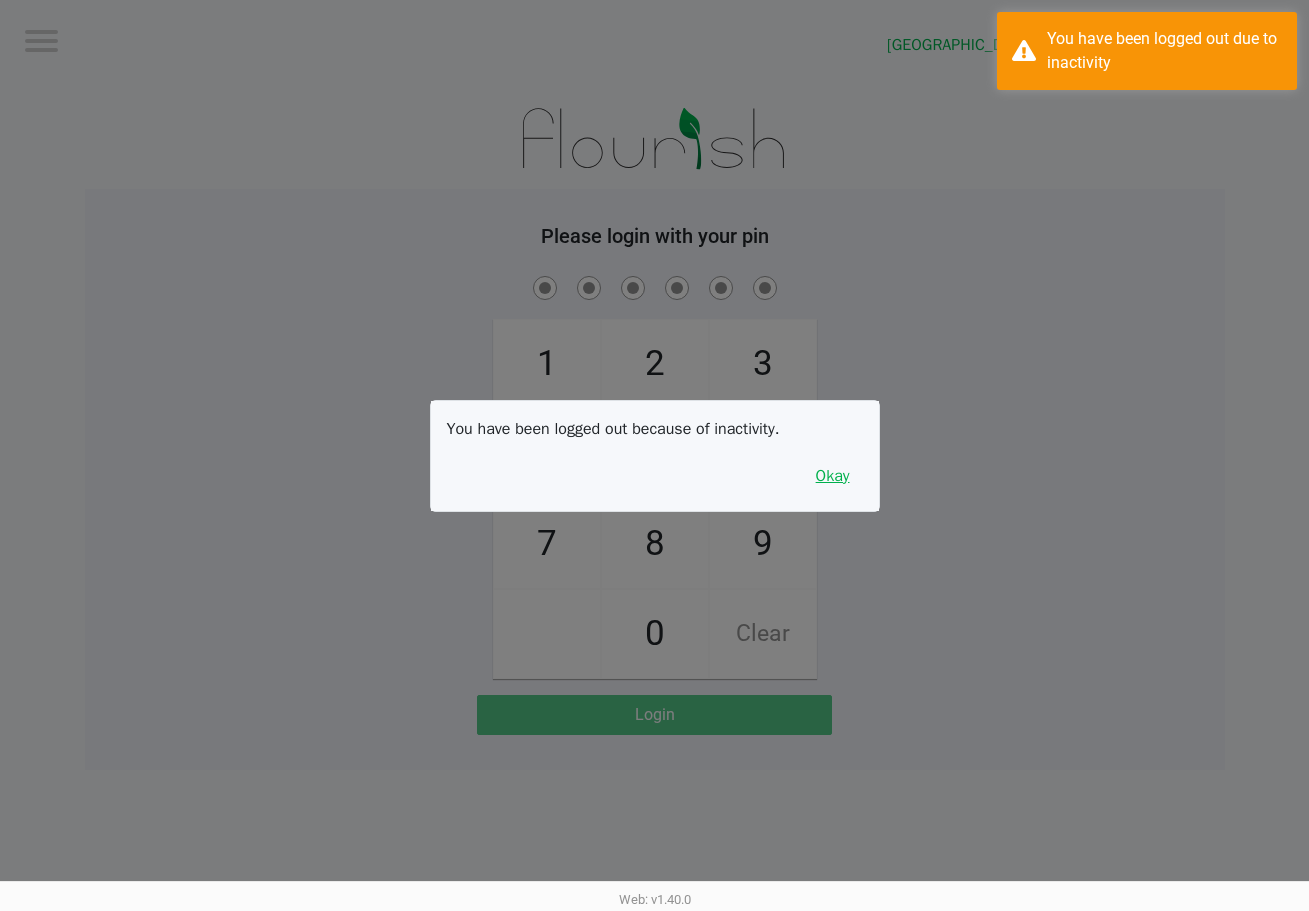 click on "Okay" at bounding box center (833, 476) 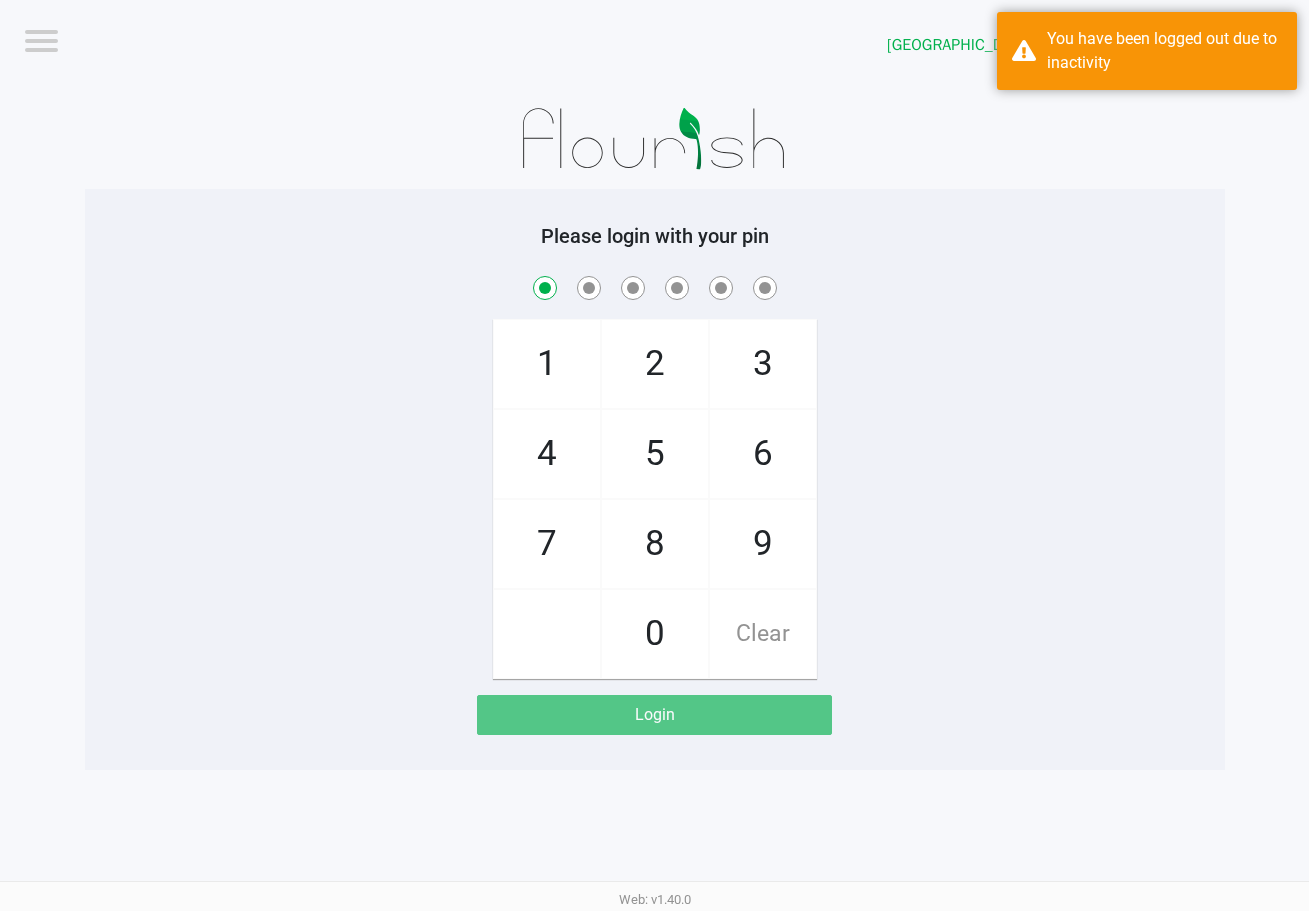 checkbox on "true" 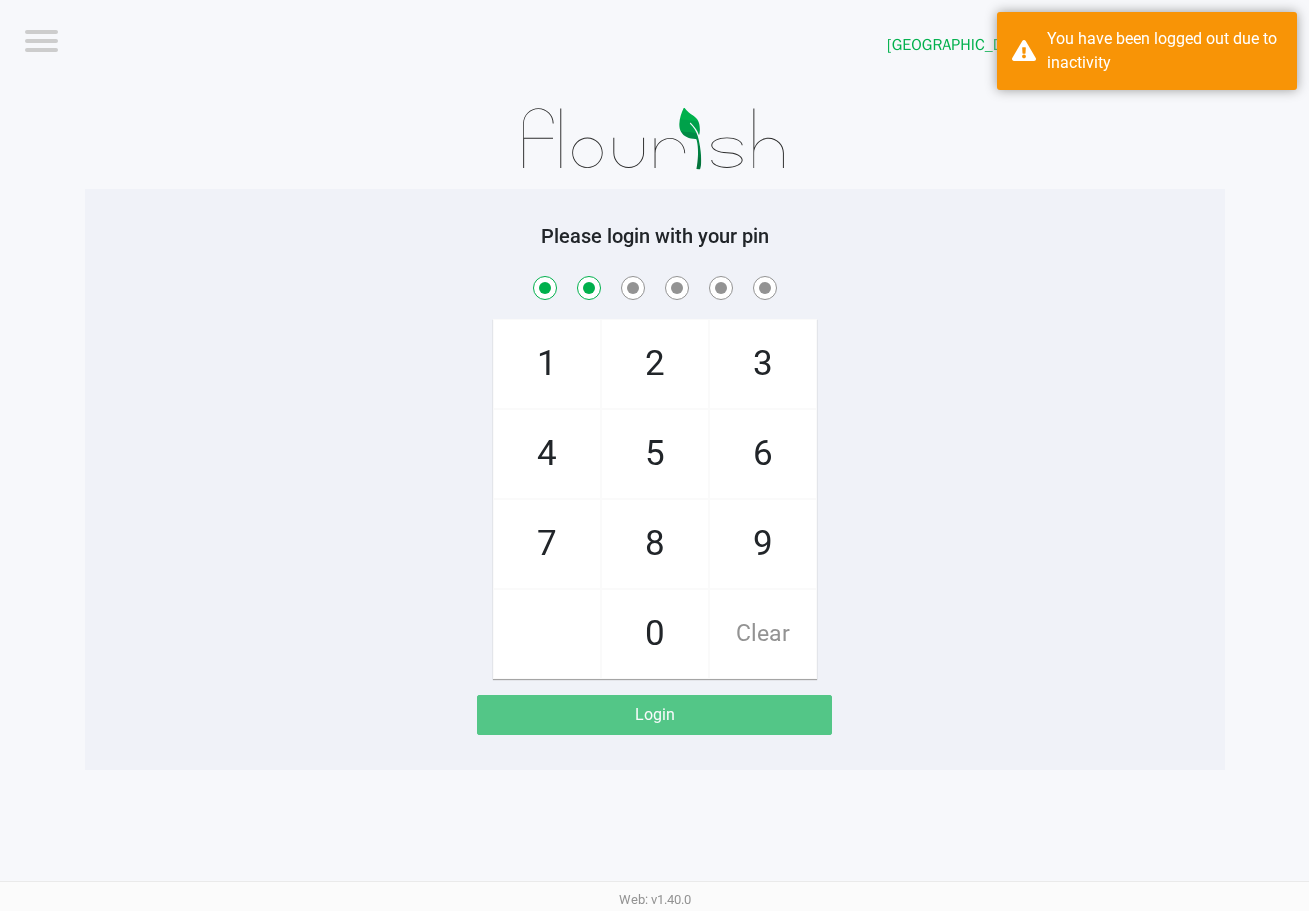 checkbox on "true" 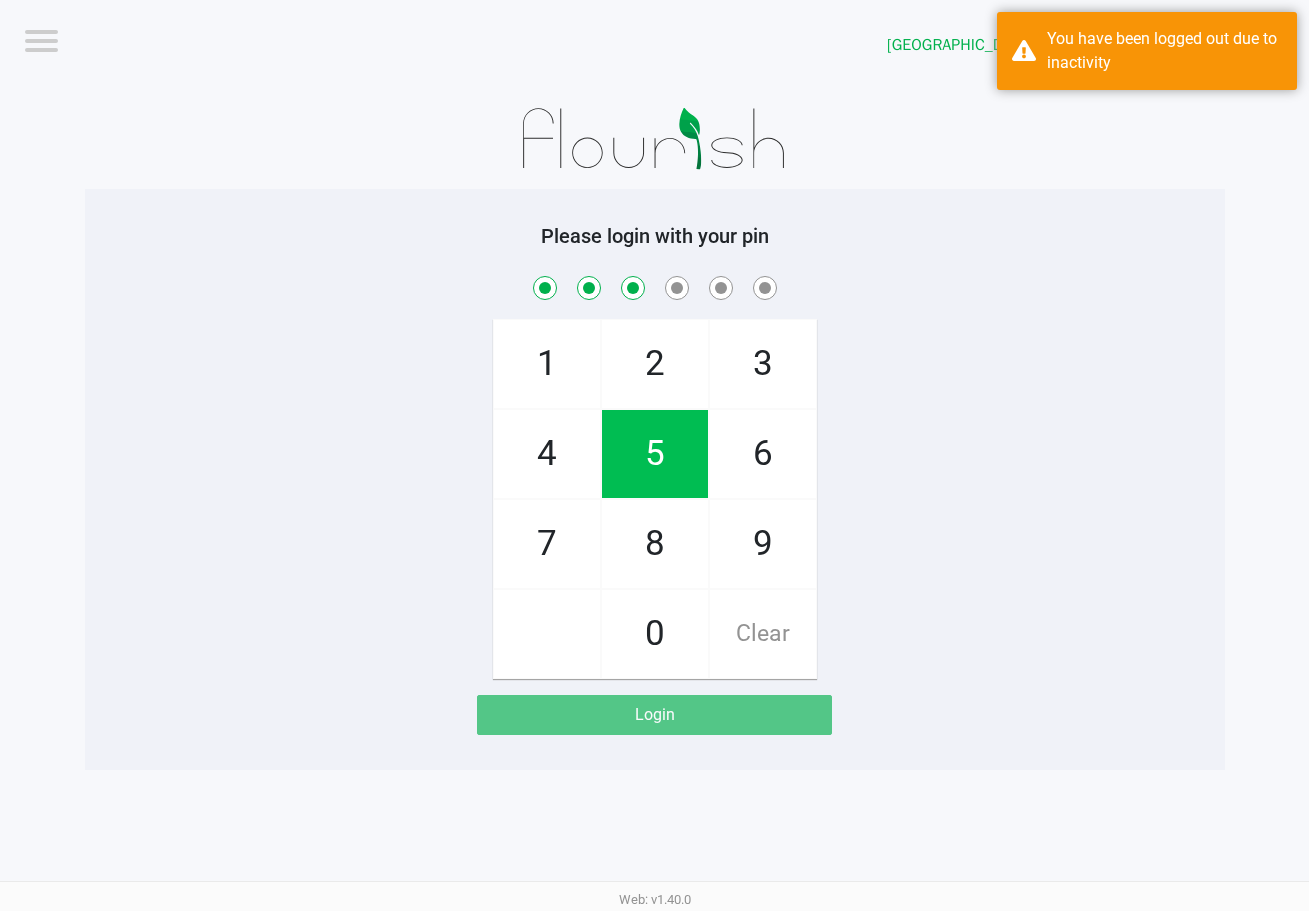 checkbox on "true" 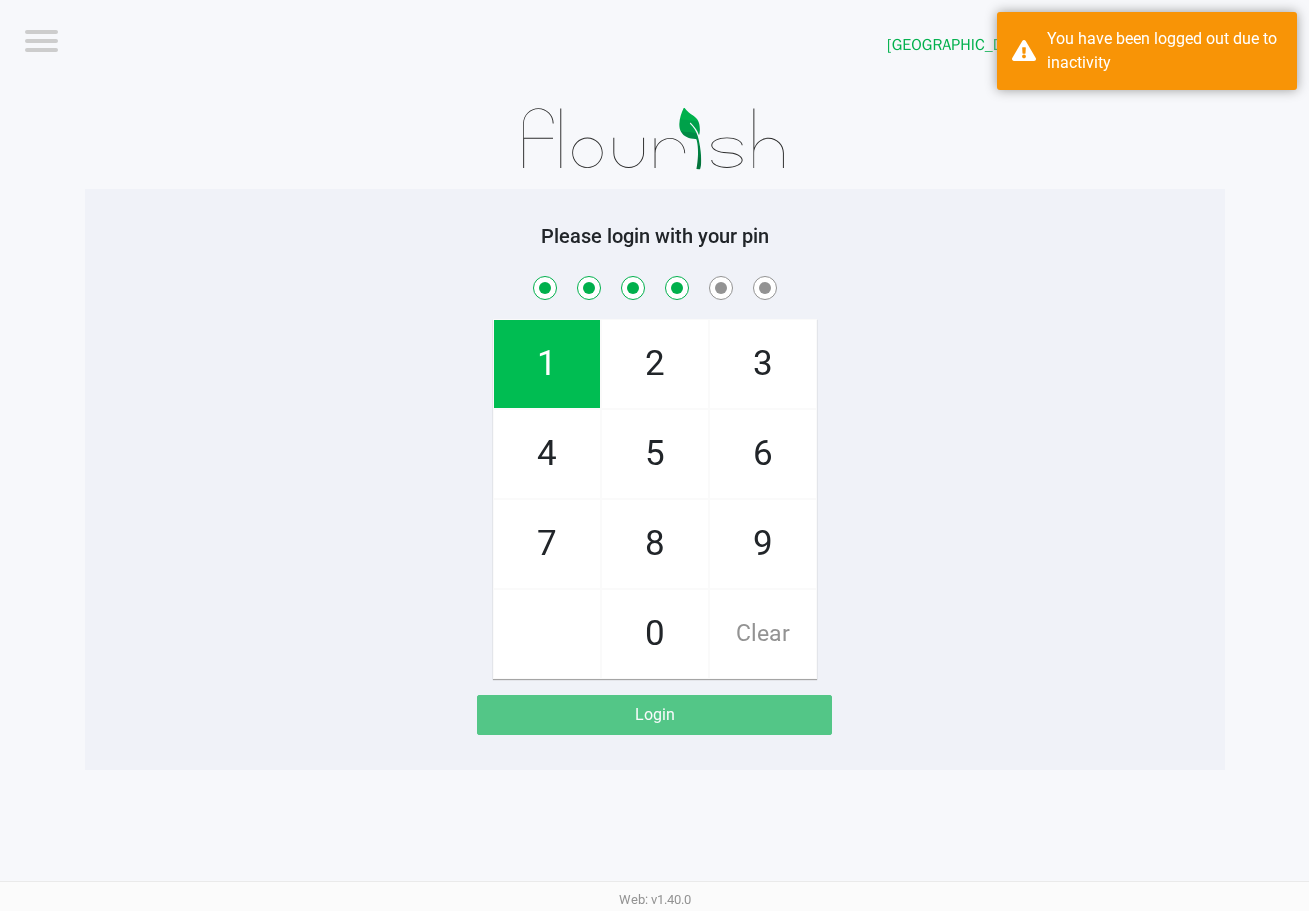 checkbox on "true" 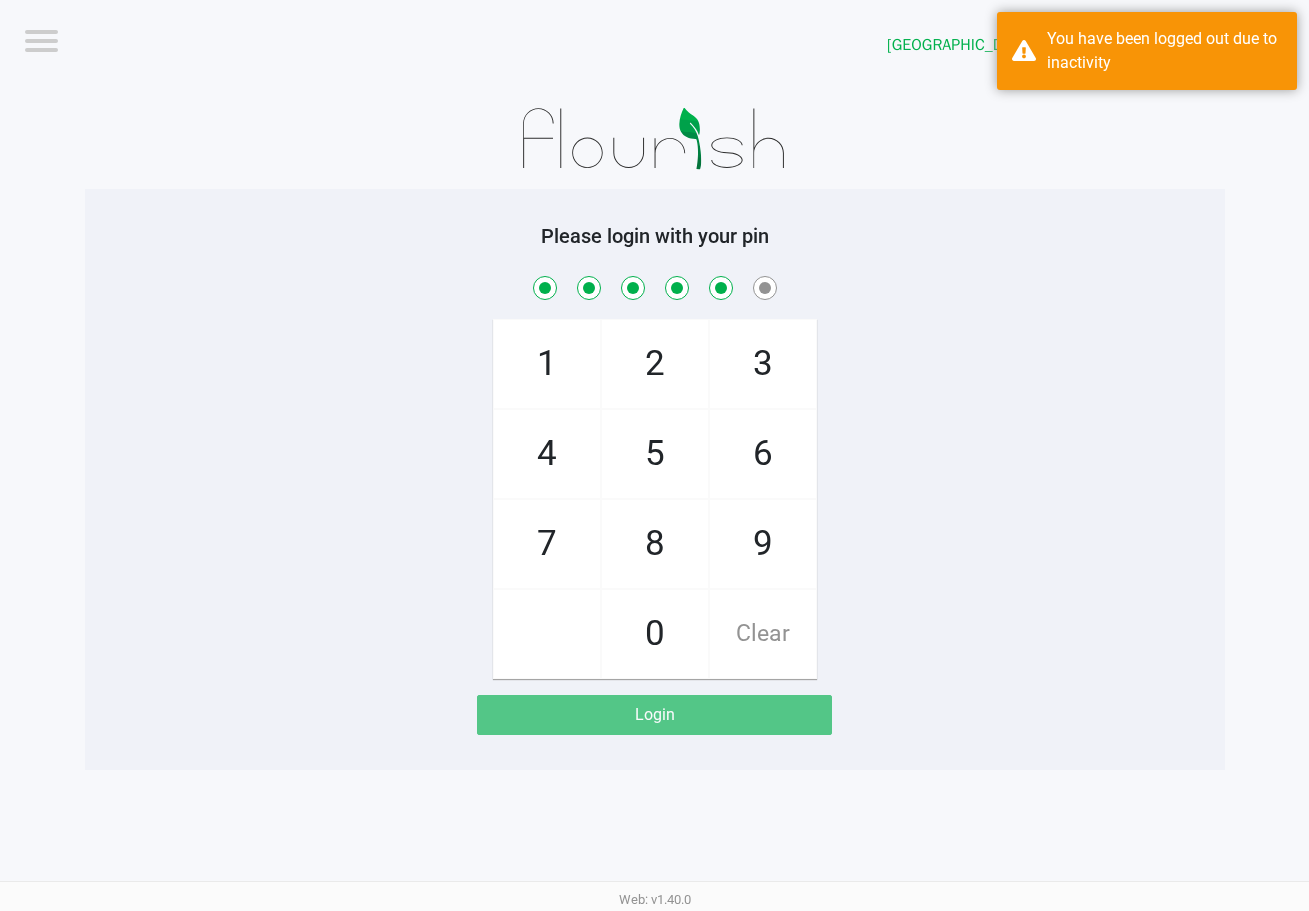 checkbox on "true" 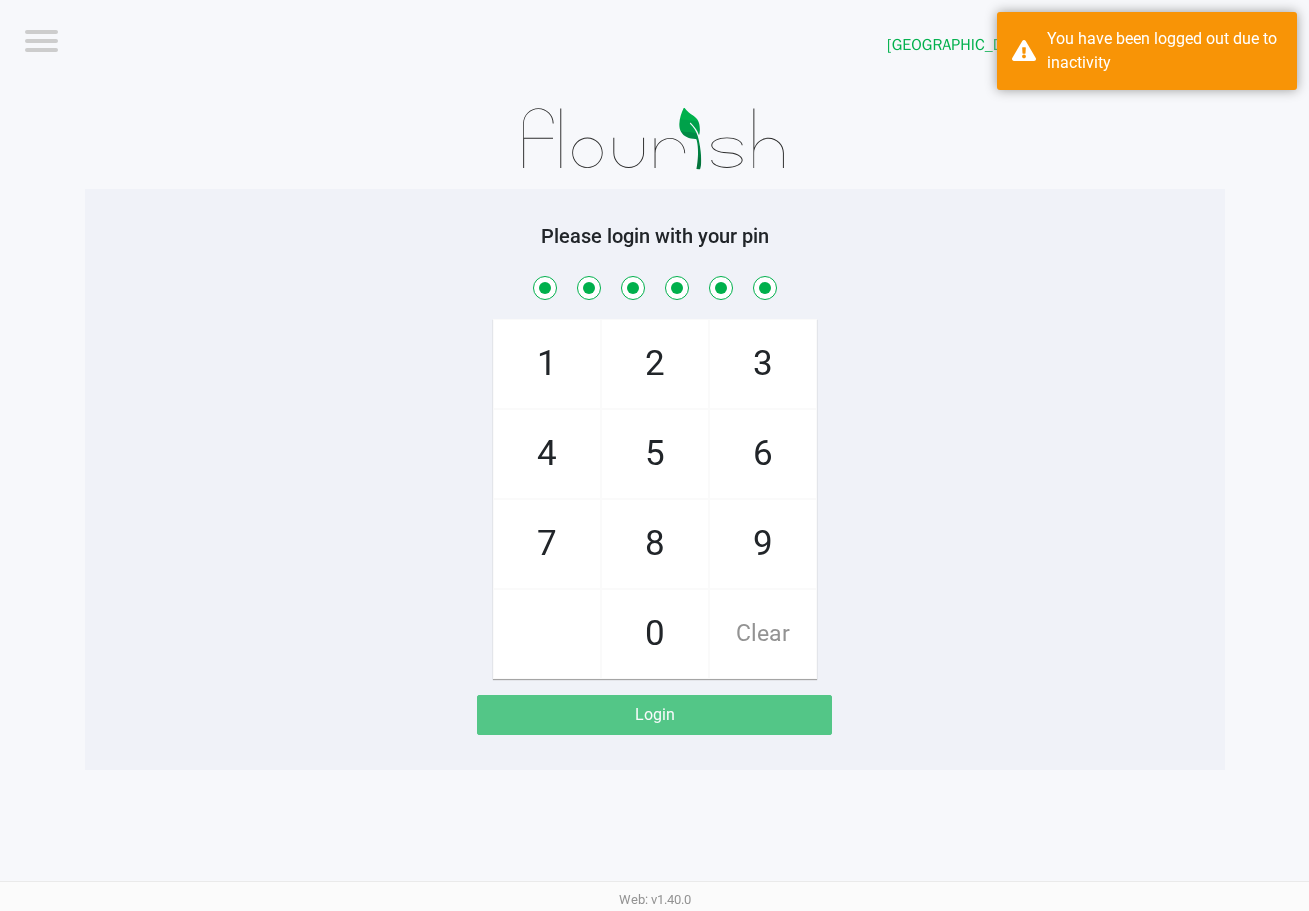 checkbox on "true" 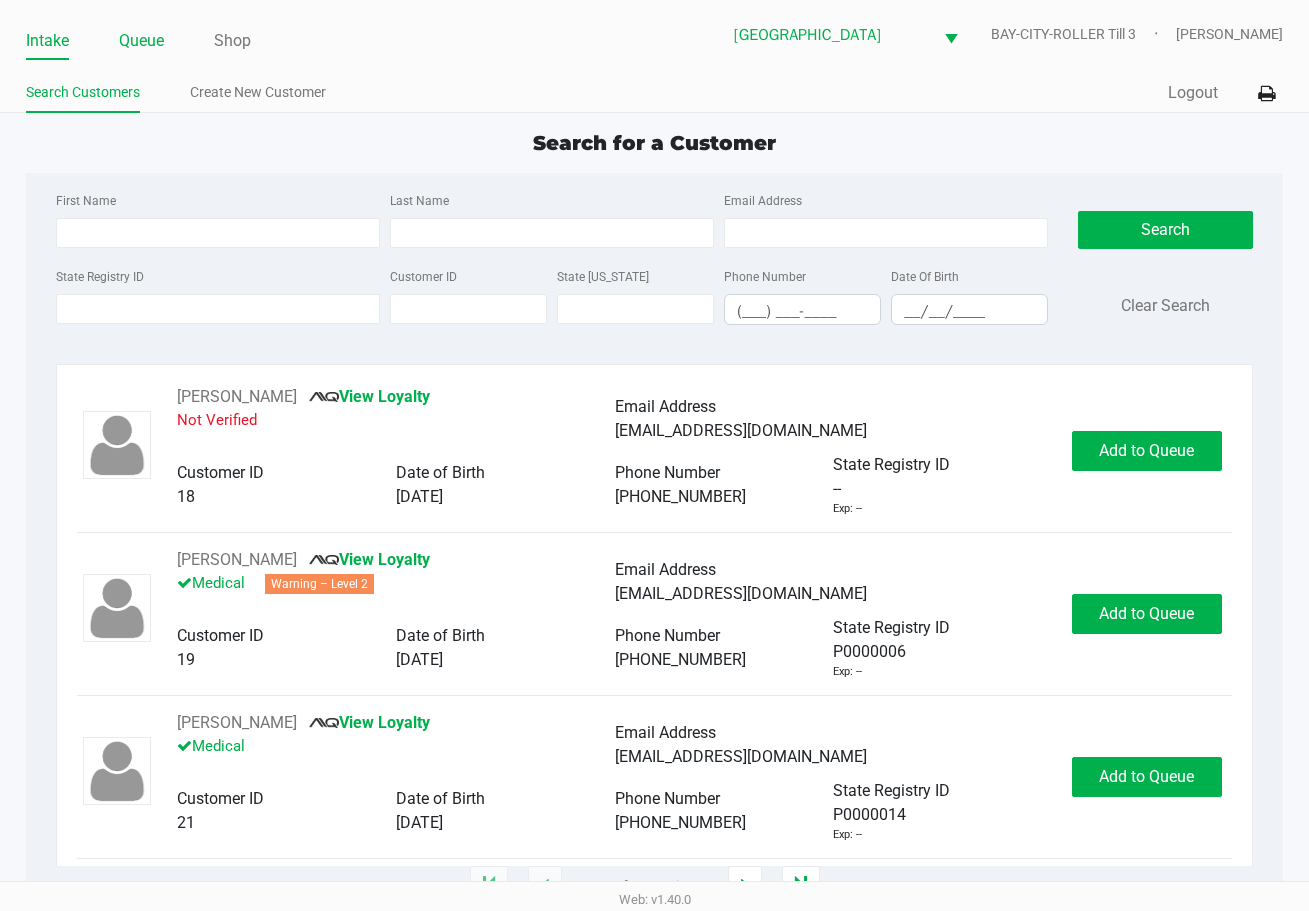 click on "Queue" 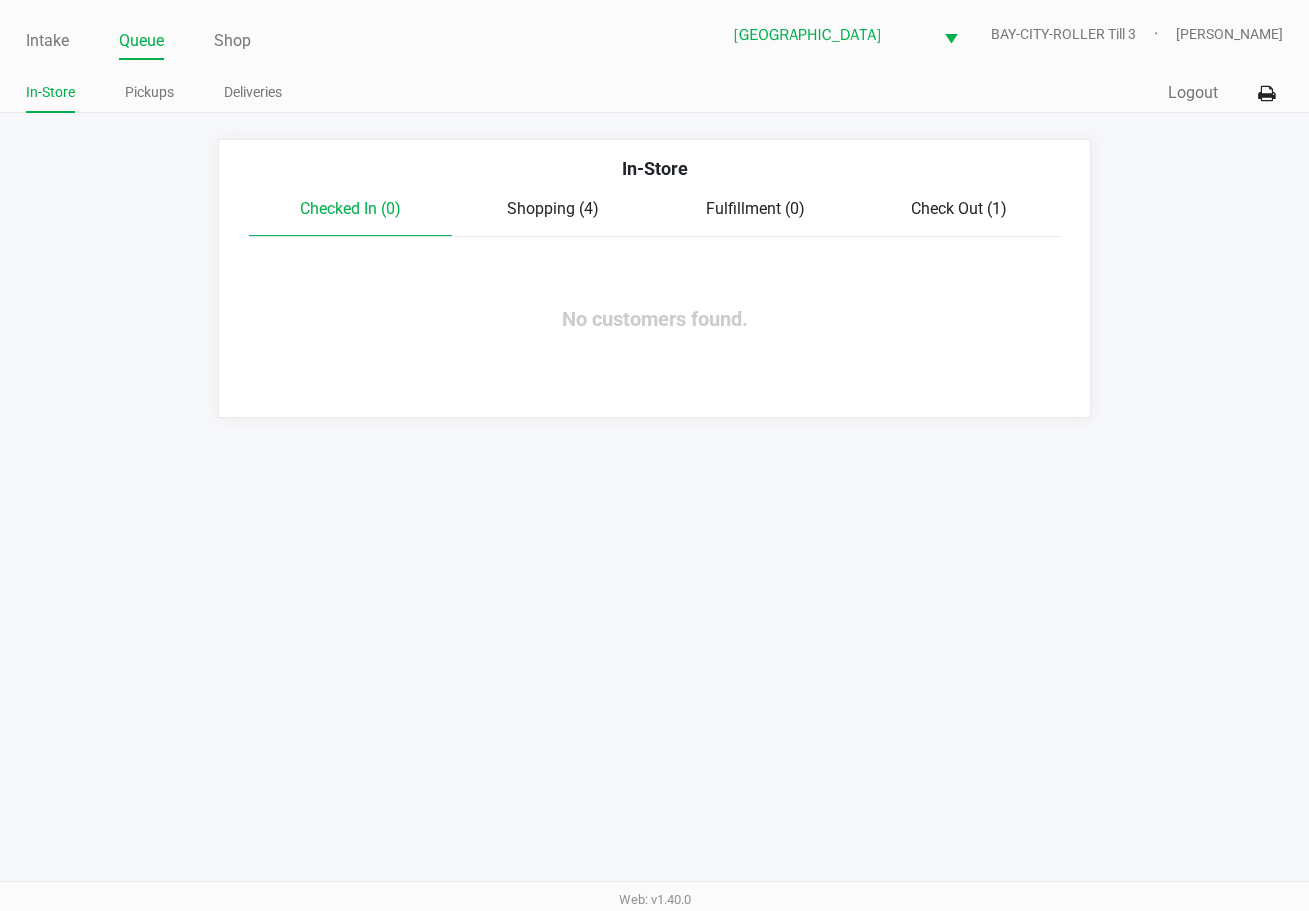 click on "Checked In (0)   Shopping (4)   Fulfillment (0)   Check Out (1)" 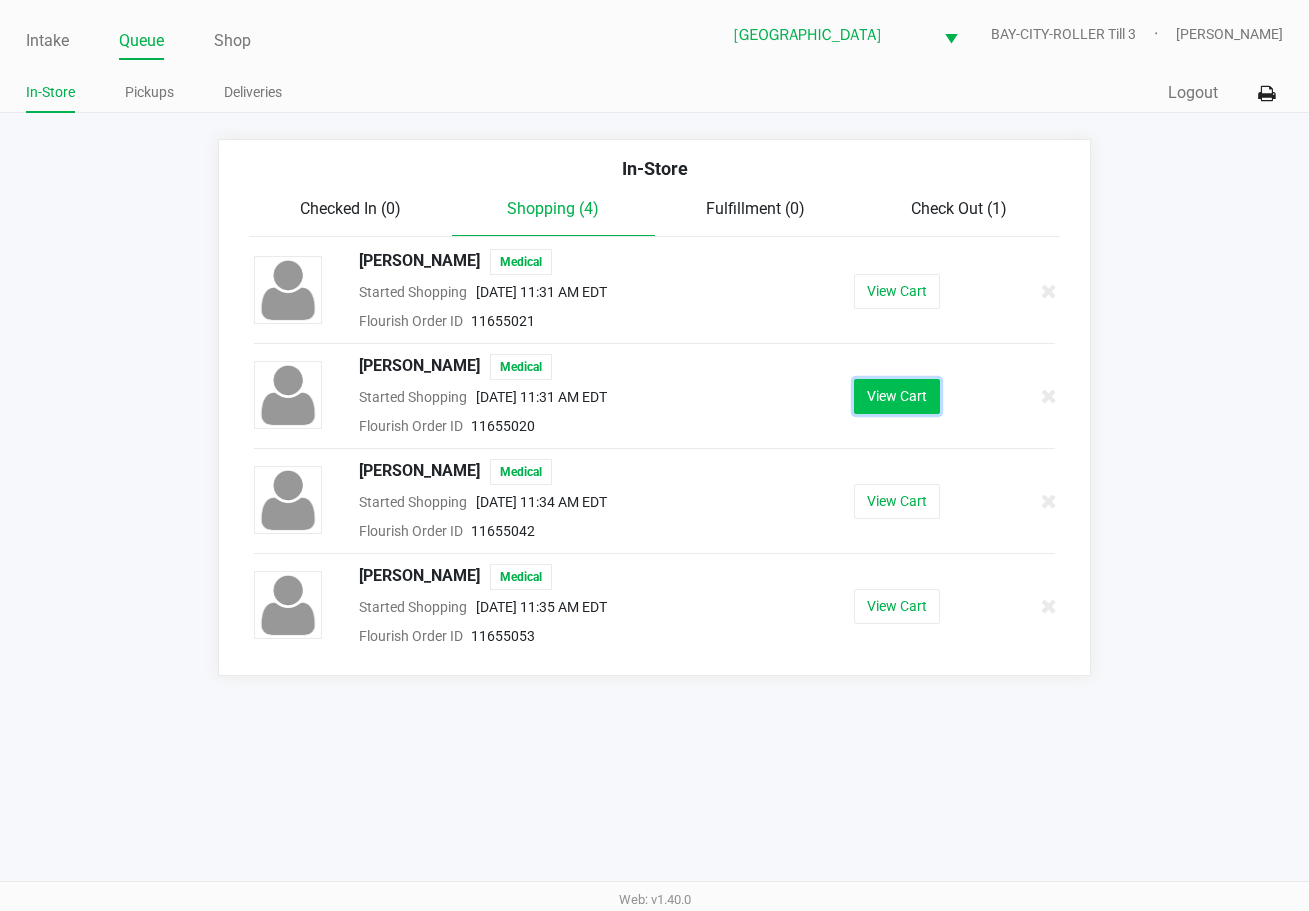 click on "View Cart" 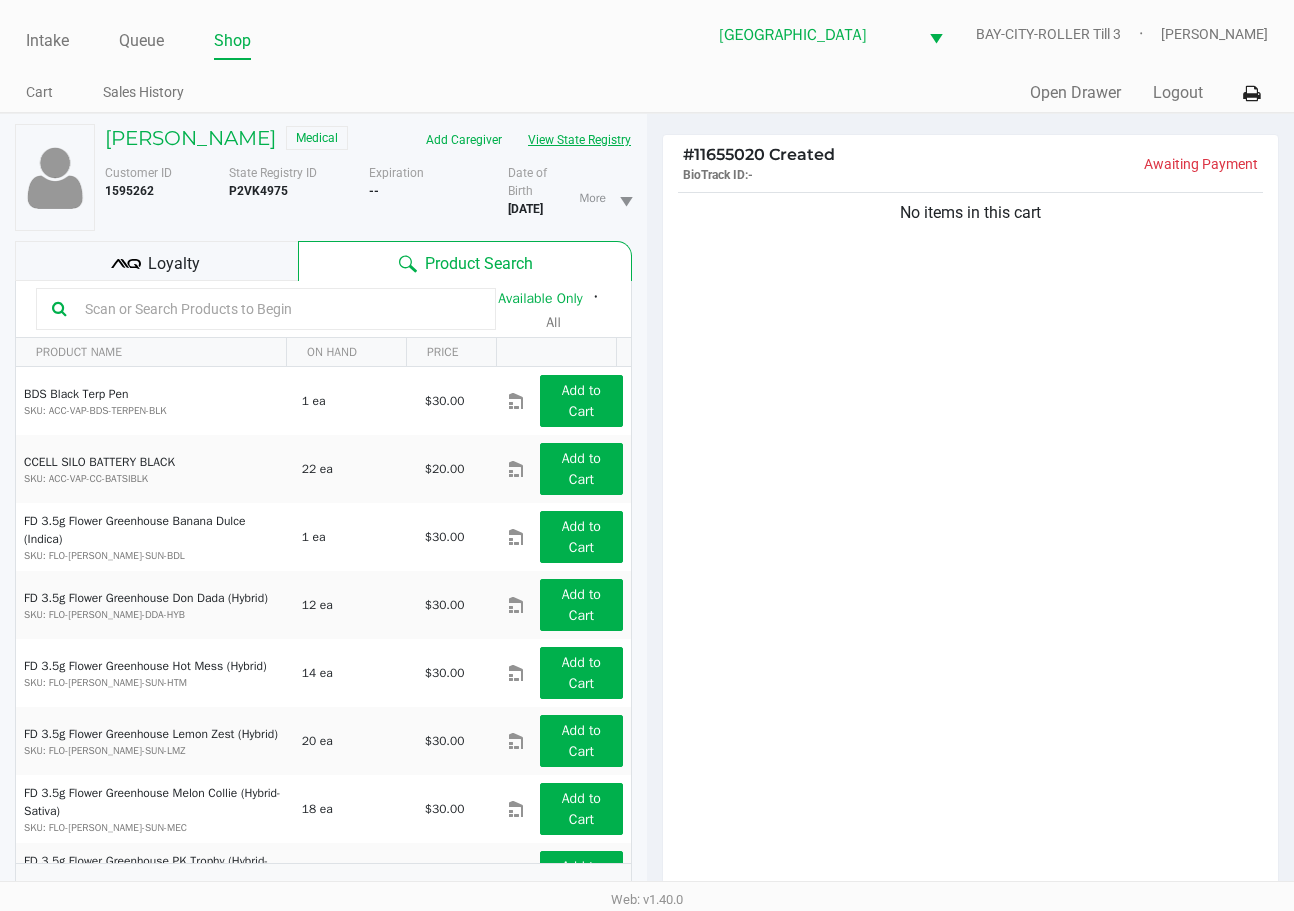 click on "View State Registry" 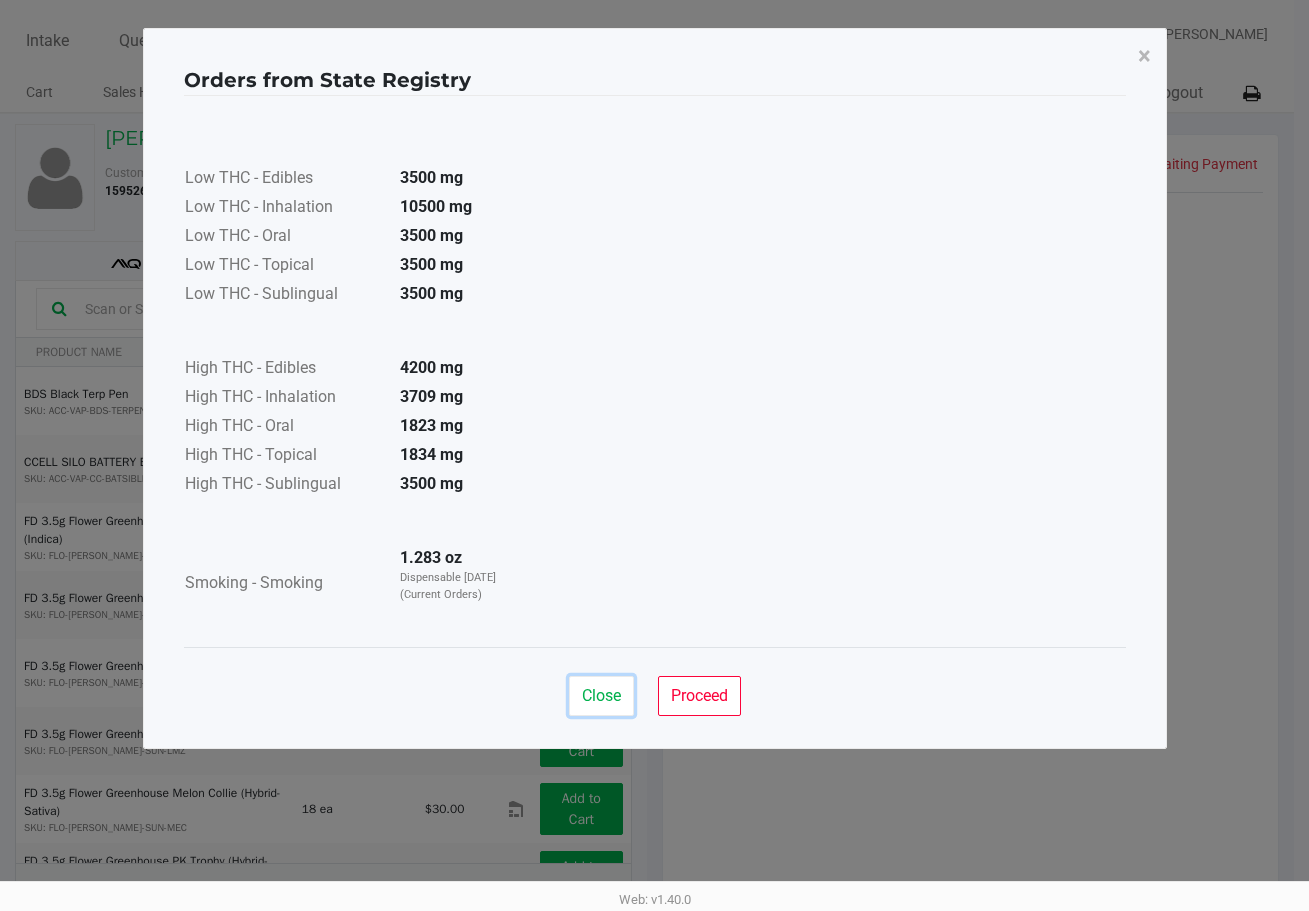 drag, startPoint x: 594, startPoint y: 704, endPoint x: 1004, endPoint y: 680, distance: 410.70184 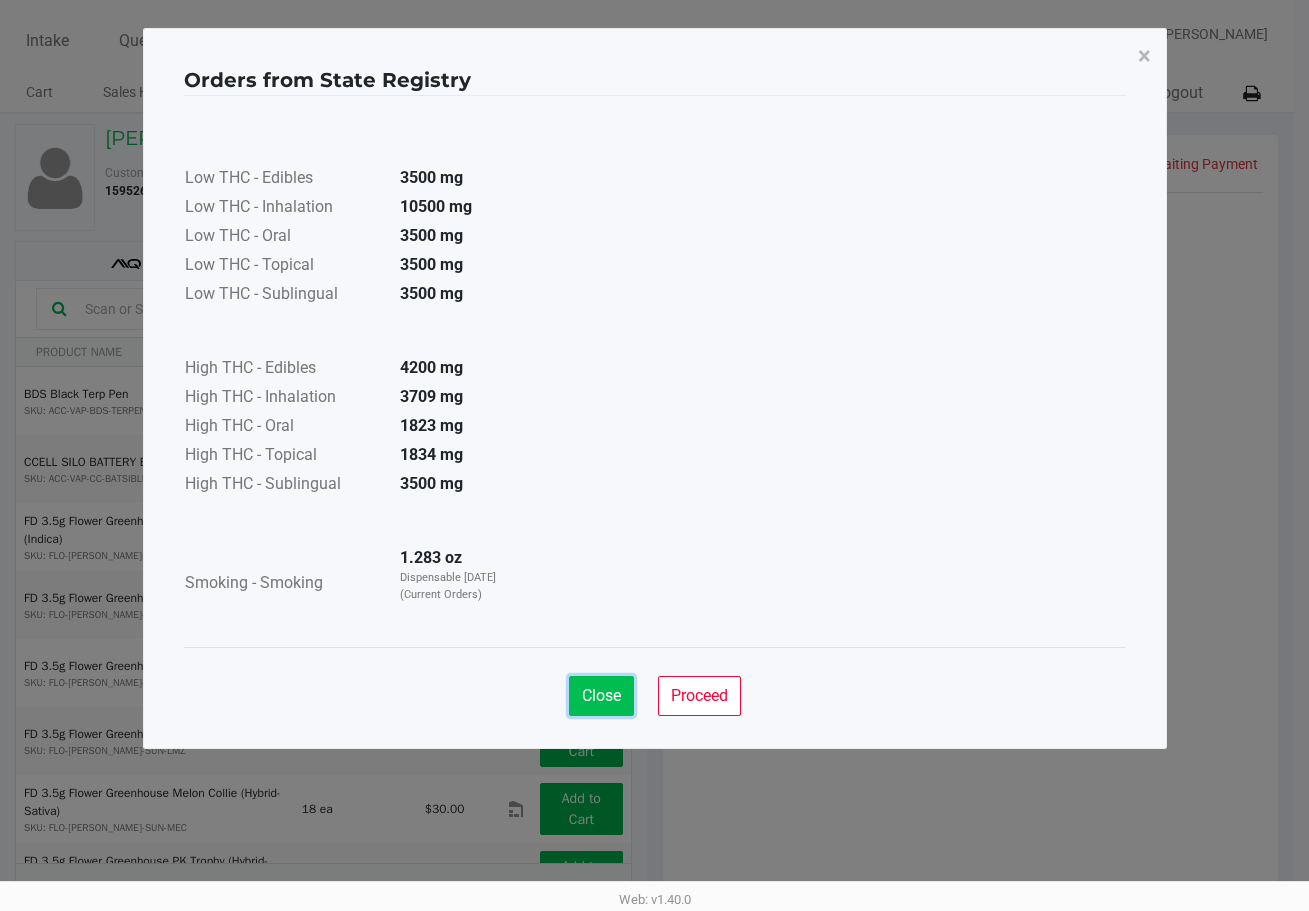 click on "Close" 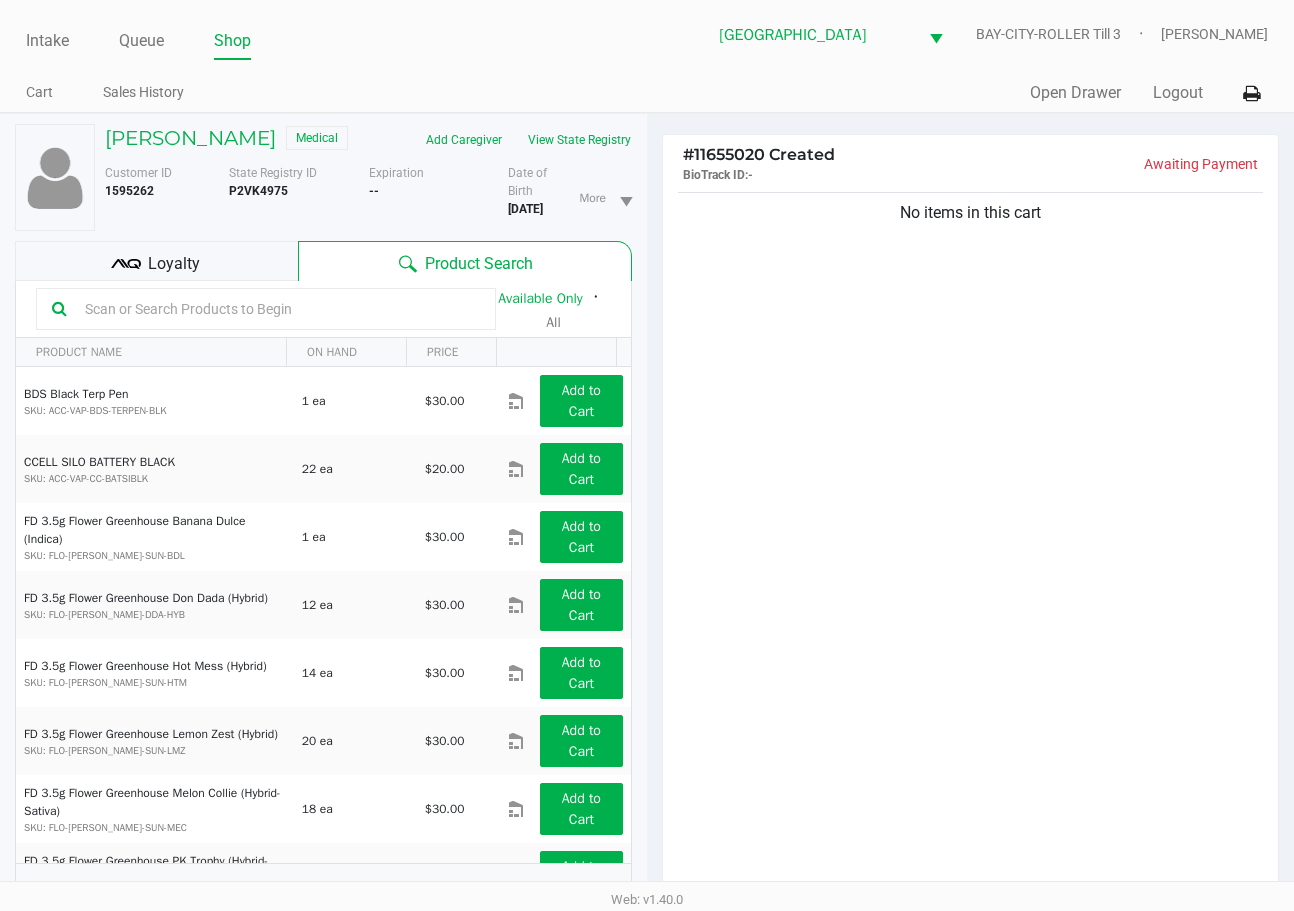 drag, startPoint x: 172, startPoint y: 275, endPoint x: 278, endPoint y: 280, distance: 106.11786 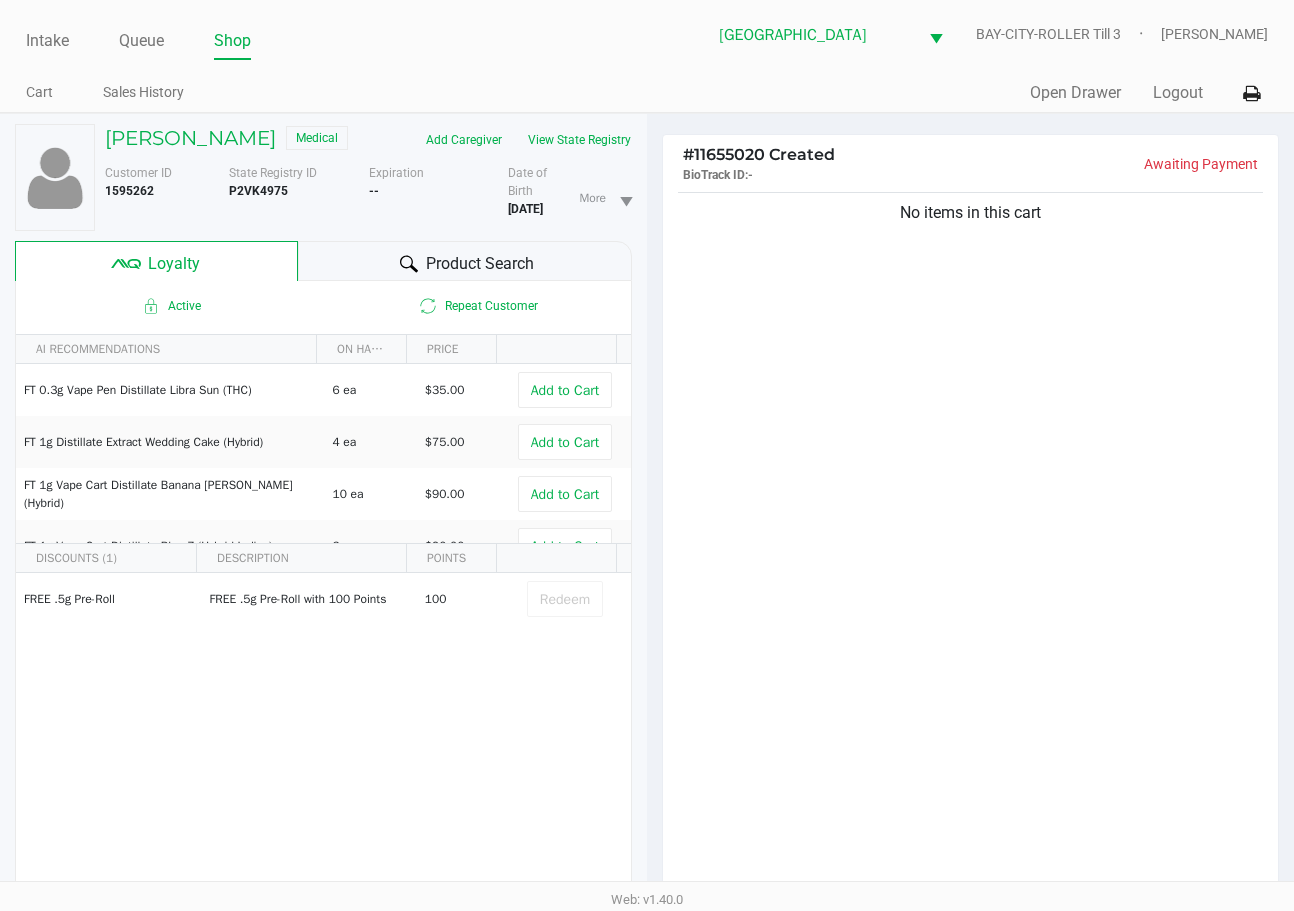click on "Product Search" 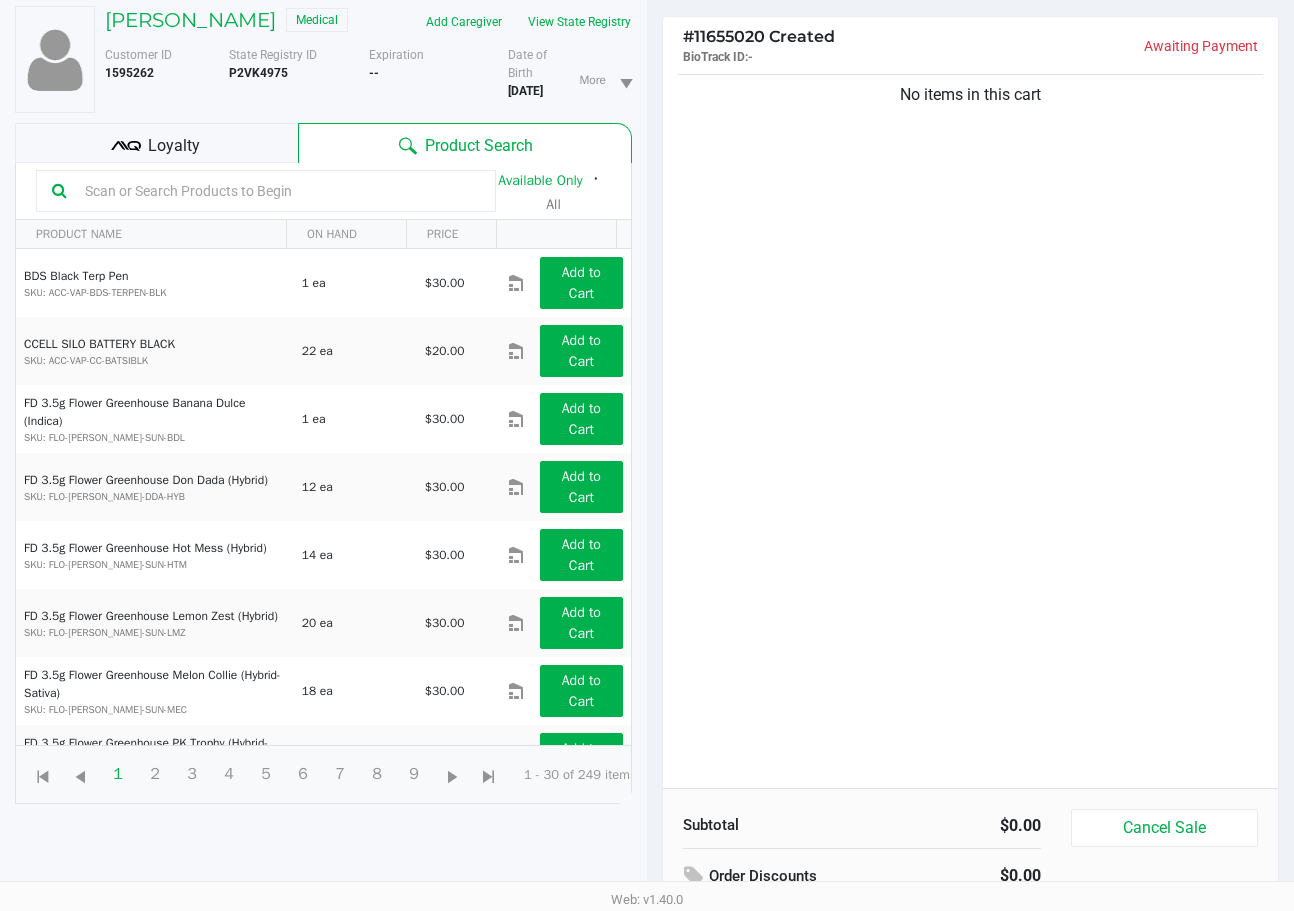 scroll, scrollTop: 258, scrollLeft: 0, axis: vertical 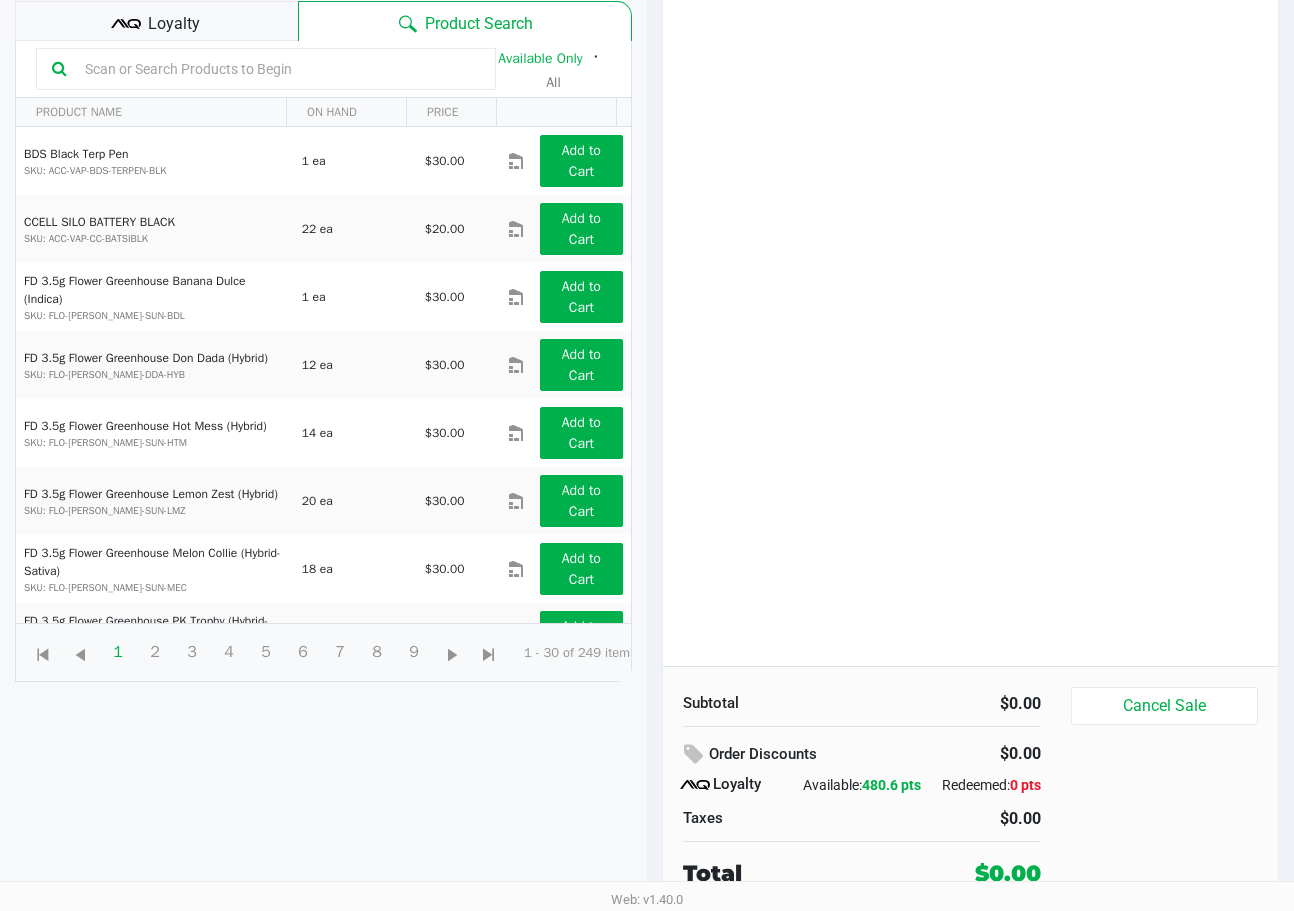 click 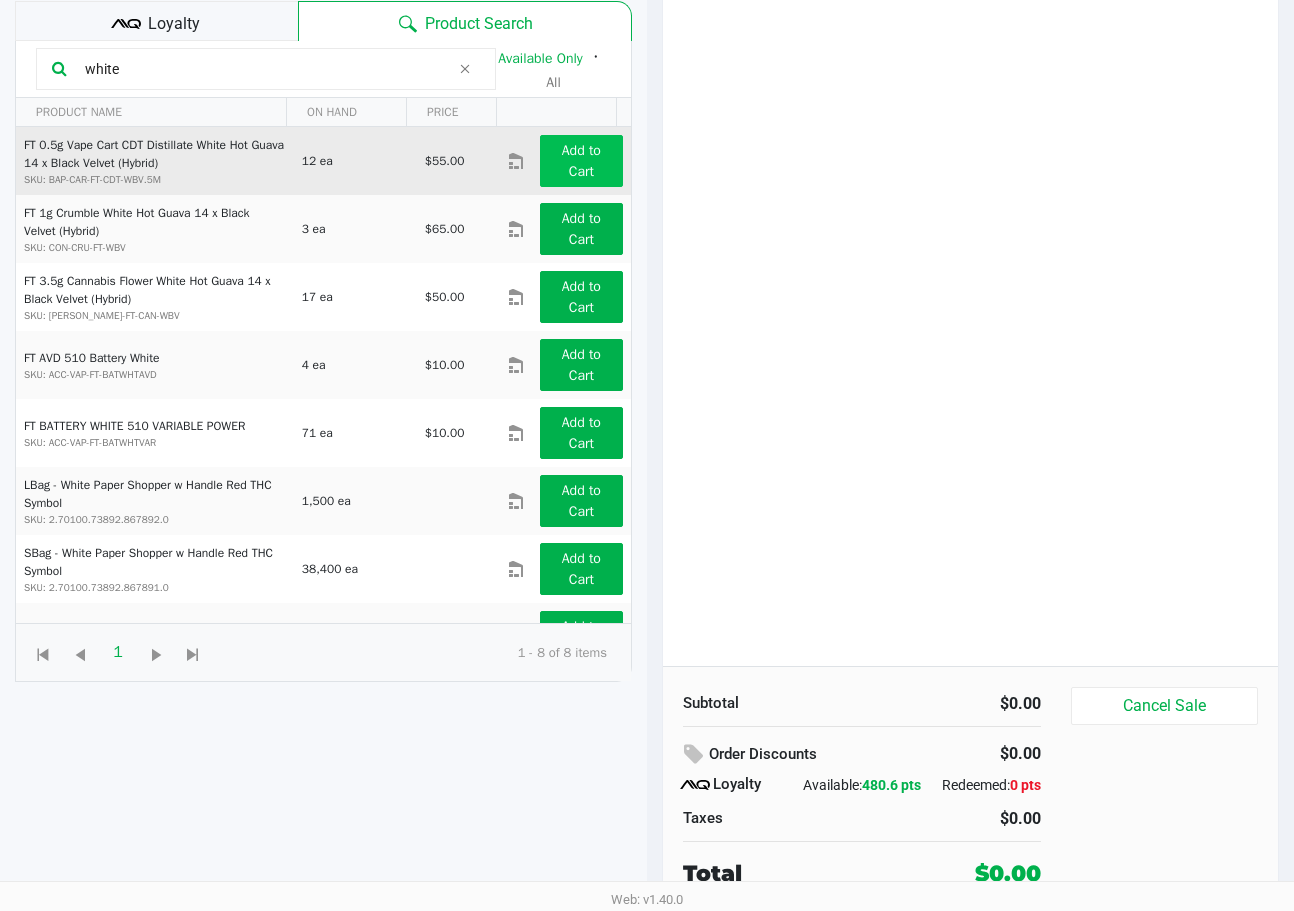 type on "white" 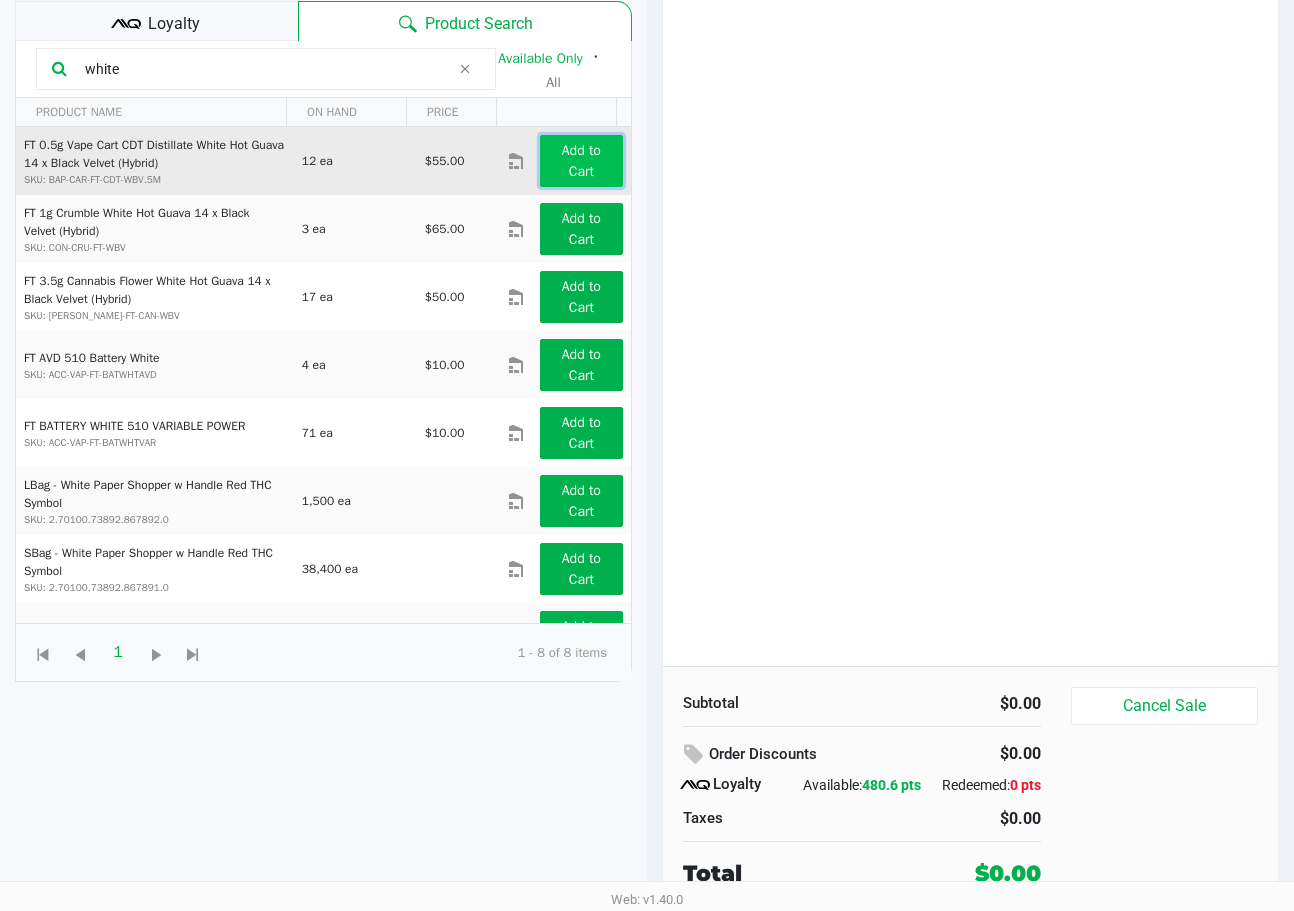click on "Add to Cart" 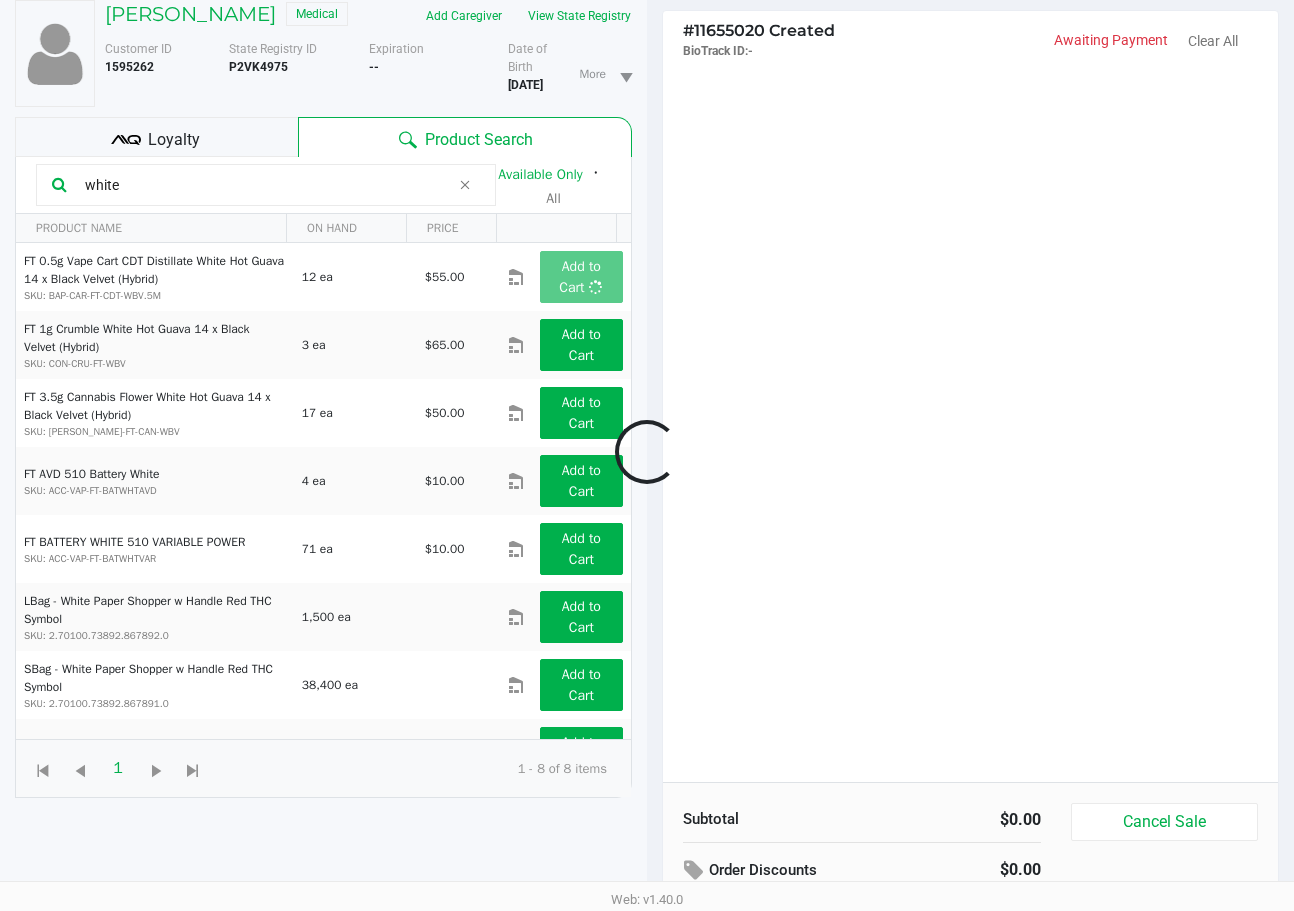 scroll, scrollTop: 0, scrollLeft: 0, axis: both 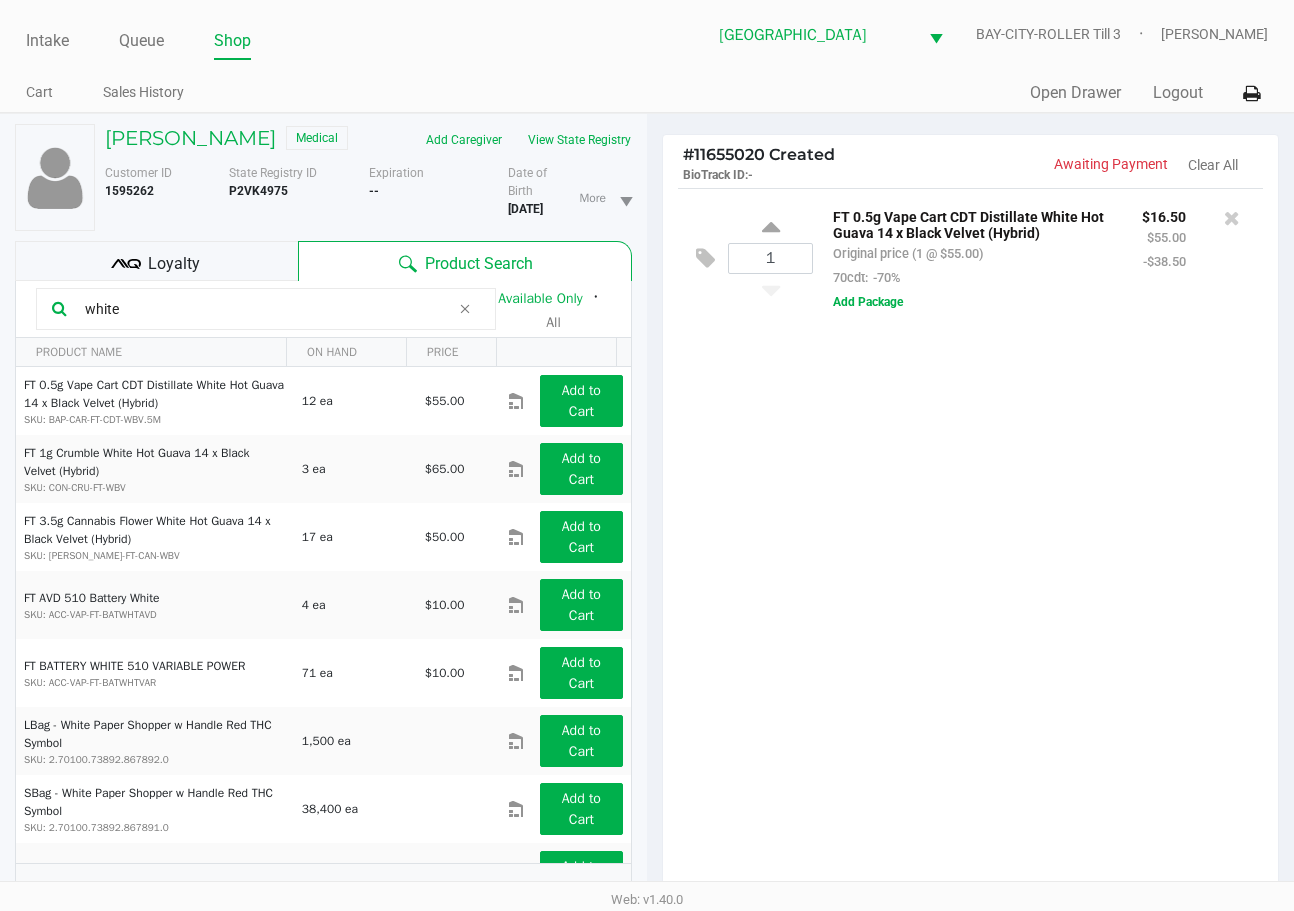 drag, startPoint x: 158, startPoint y: 311, endPoint x: -4, endPoint y: 307, distance: 162.04938 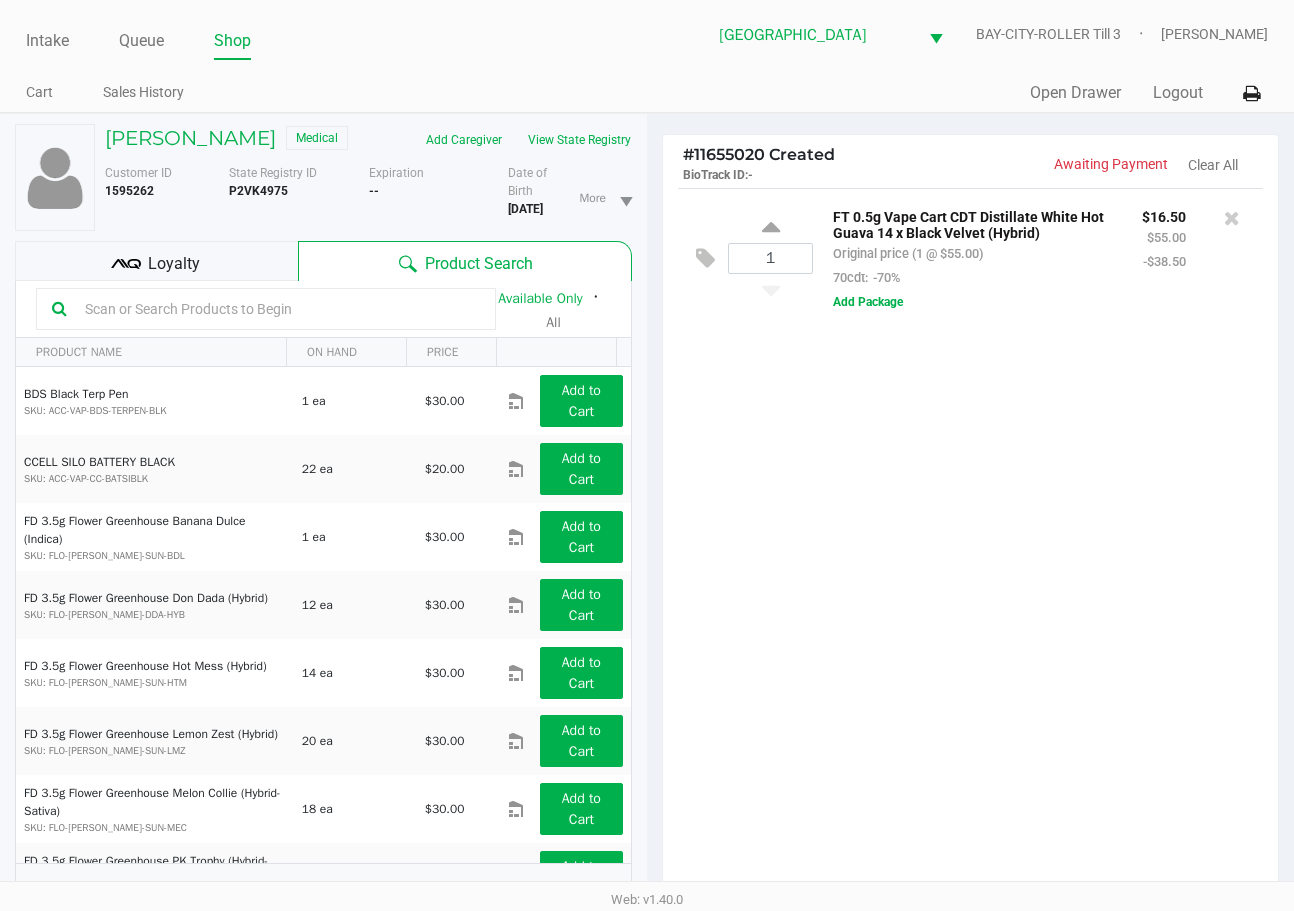 type 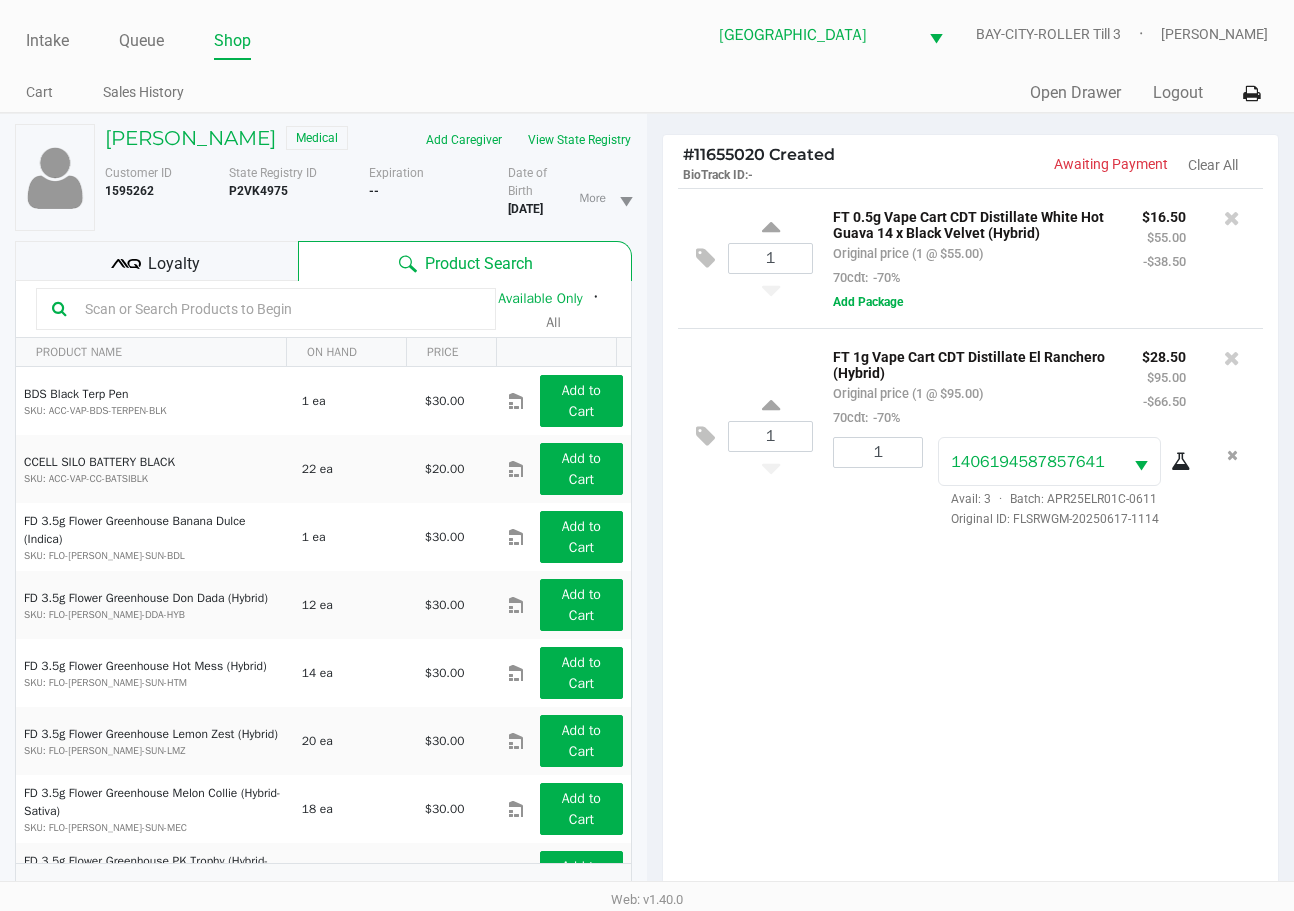 click on "1  FT 0.5g Vape Cart CDT Distillate White Hot Guava 14 x Black Velvet (Hybrid)   Original price (1 @ $55.00)  70cdt:  -70% $16.50 $55.00 -$38.50  Add Package  1  FT 1g Vape Cart CDT Distillate El Ranchero (Hybrid)   Original price (1 @ $95.00)  70cdt:  -70% $28.50 $95.00 -$66.50 1 1406194587857641  Avail: 3  ·  Batch: APR25ELR01C-0611   Original ID: FLSRWGM-20250617-1114" 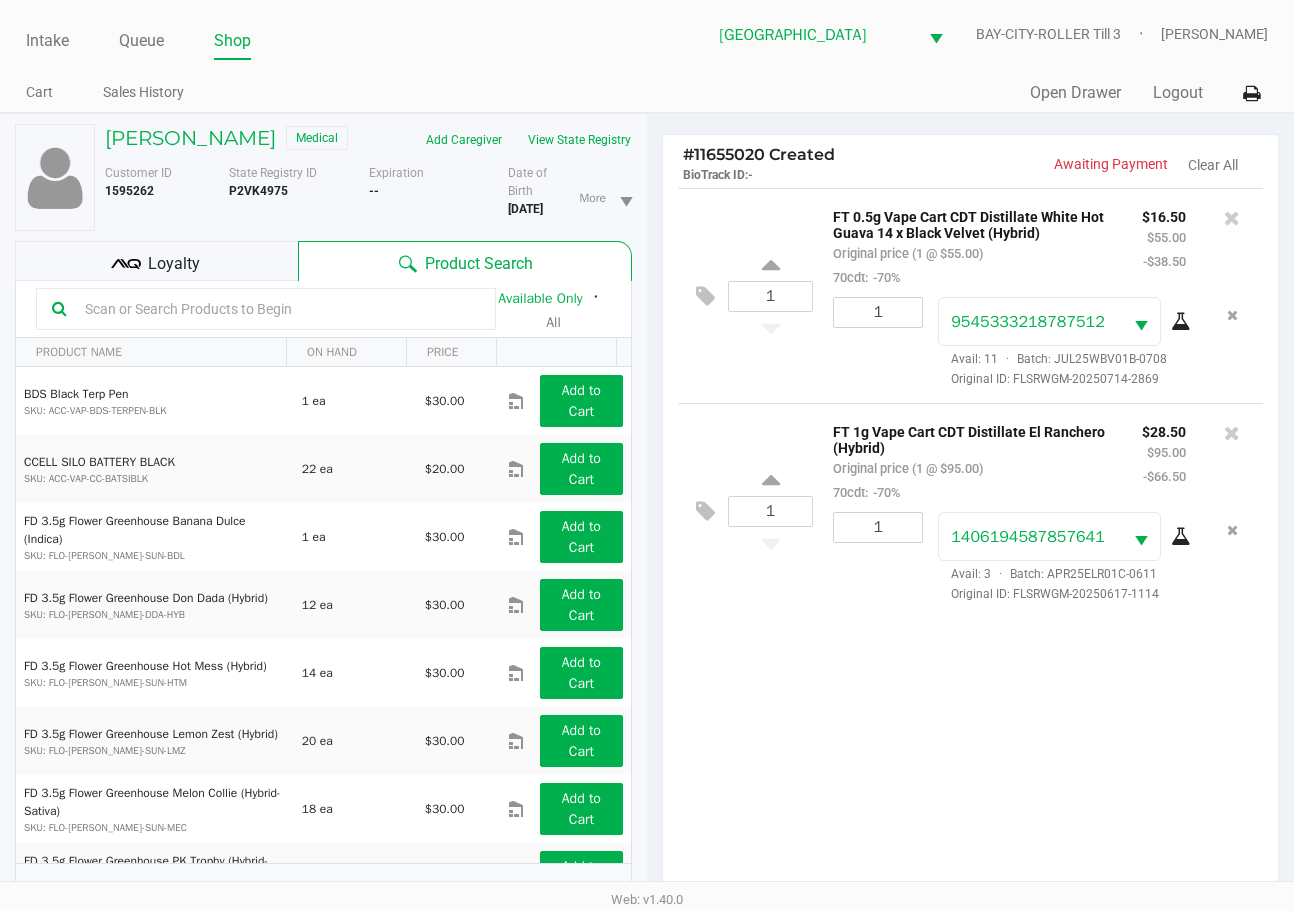 click on "Loyalty" 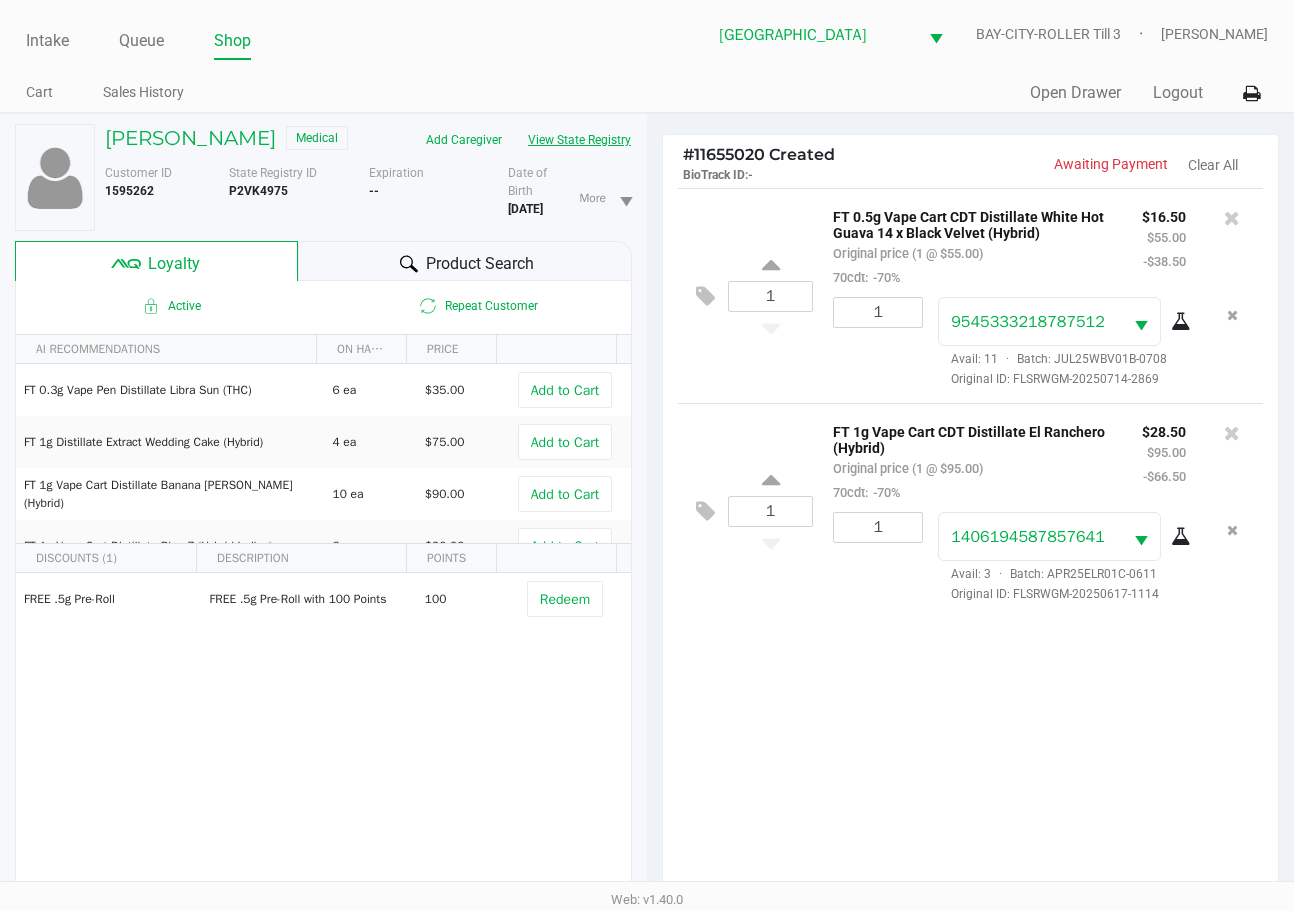 click on "View State Registry" 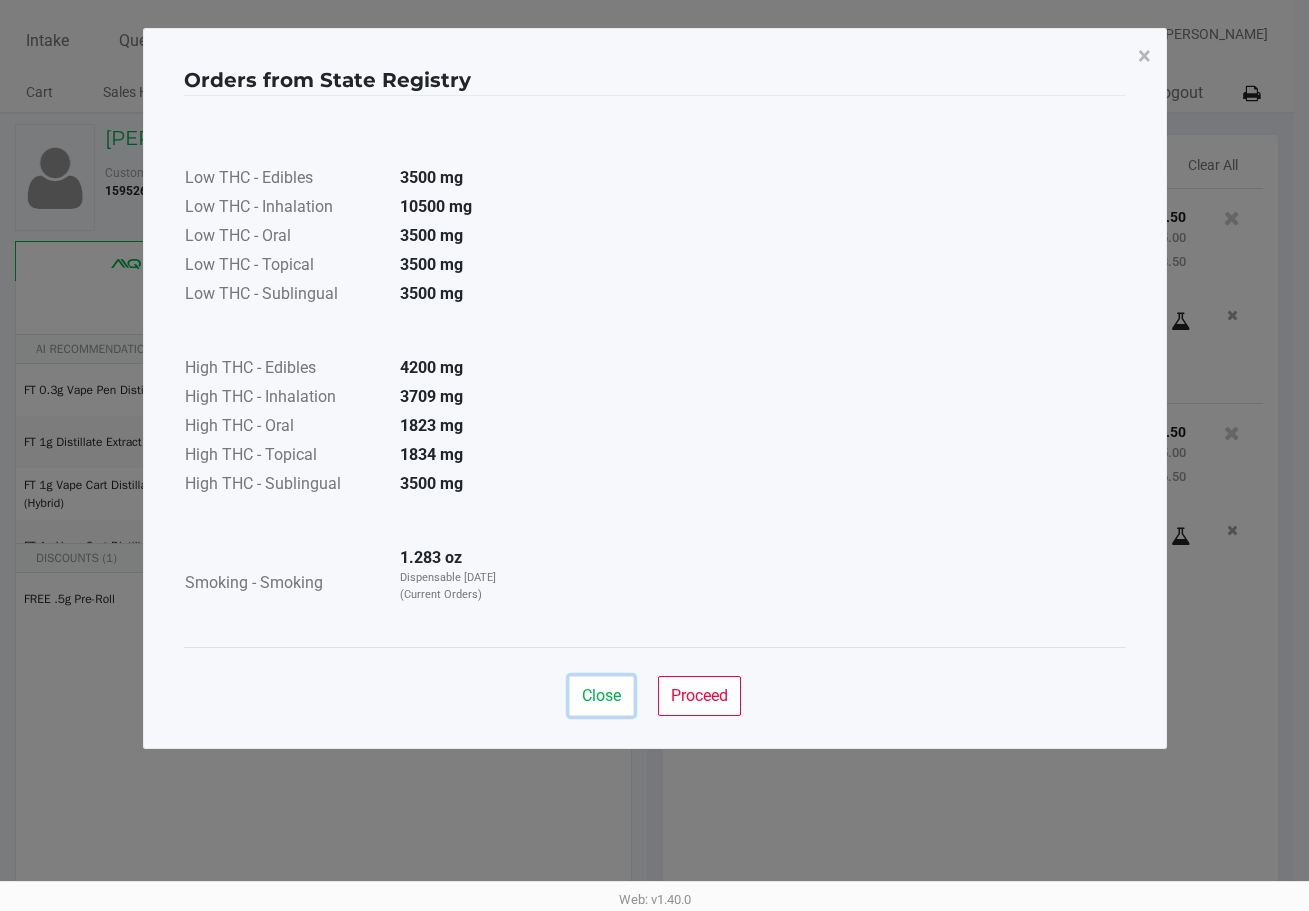 drag, startPoint x: 607, startPoint y: 709, endPoint x: 698, endPoint y: 735, distance: 94.641426 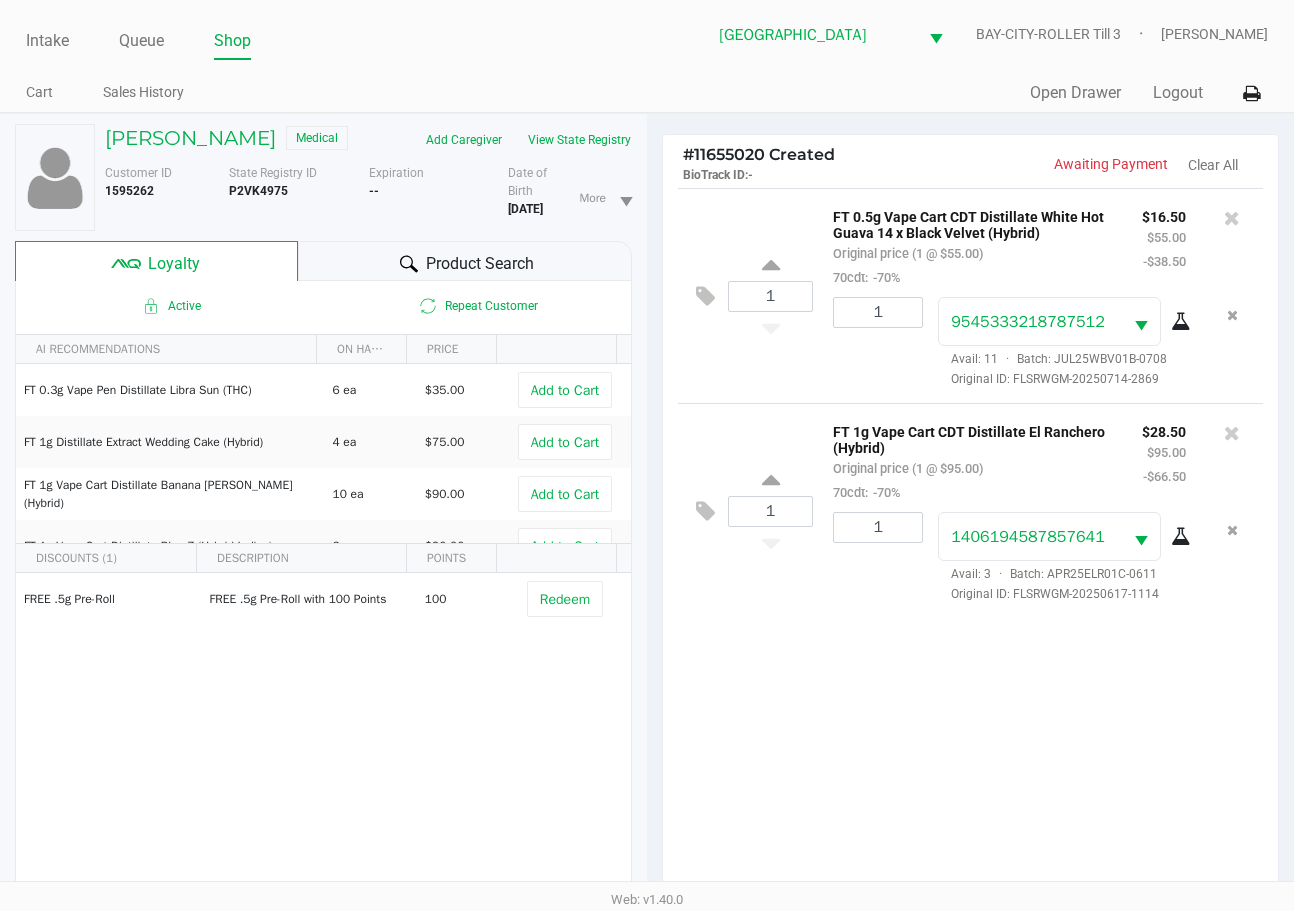 drag, startPoint x: 934, startPoint y: 716, endPoint x: 992, endPoint y: 685, distance: 65.76473 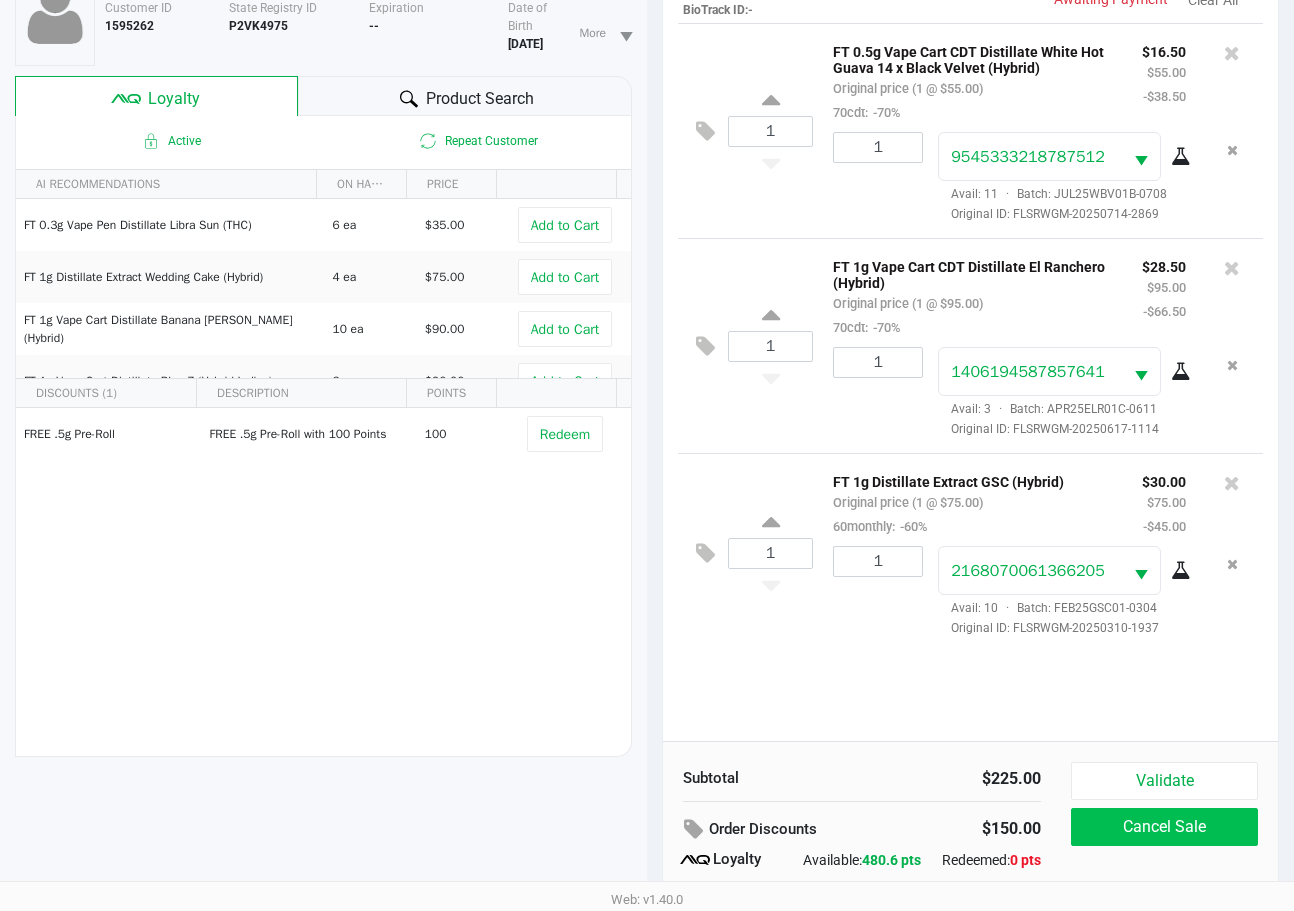 scroll, scrollTop: 258, scrollLeft: 0, axis: vertical 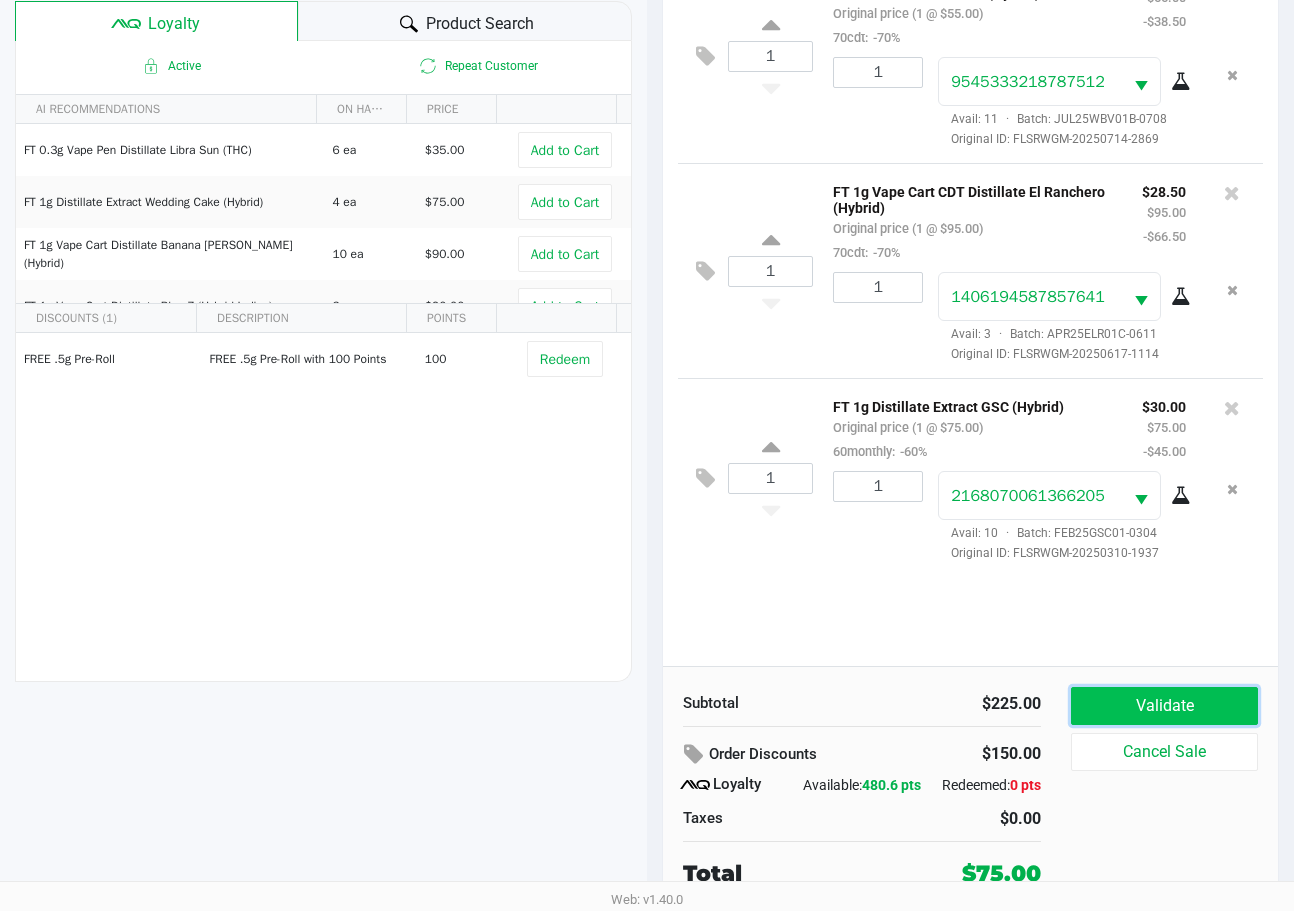 click on "Validate" 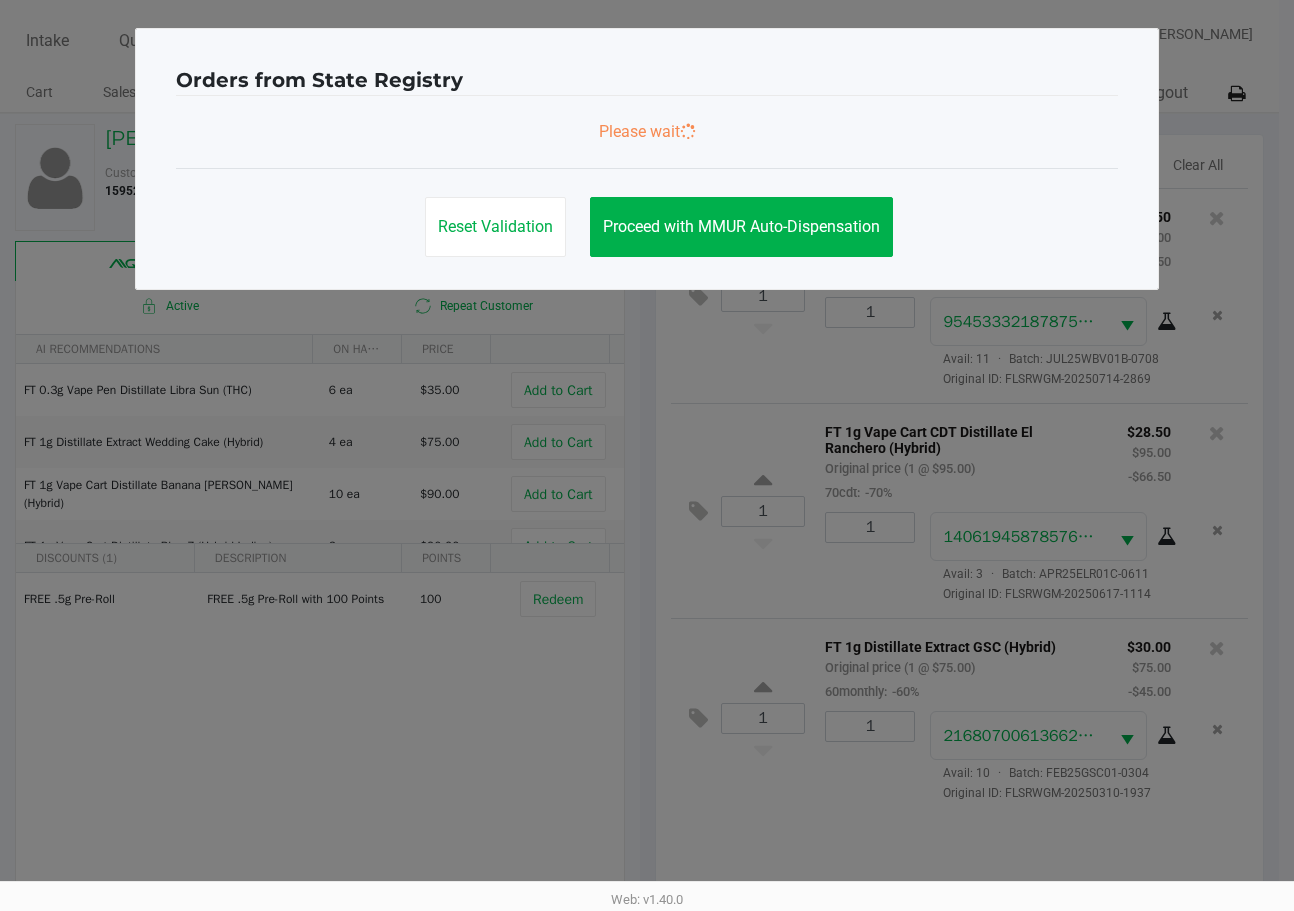 scroll, scrollTop: 0, scrollLeft: 0, axis: both 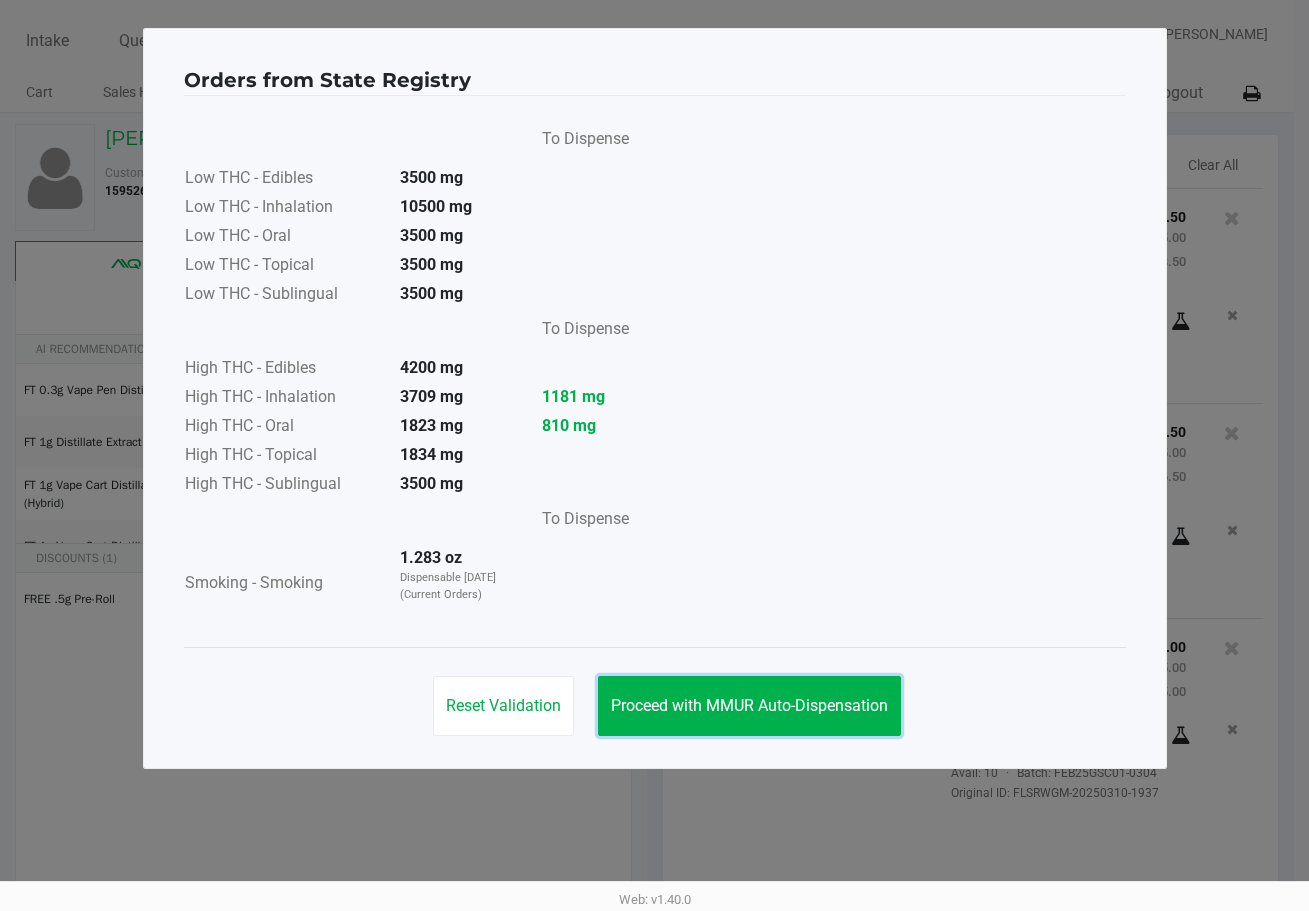 drag, startPoint x: 733, startPoint y: 713, endPoint x: 818, endPoint y: 649, distance: 106.400185 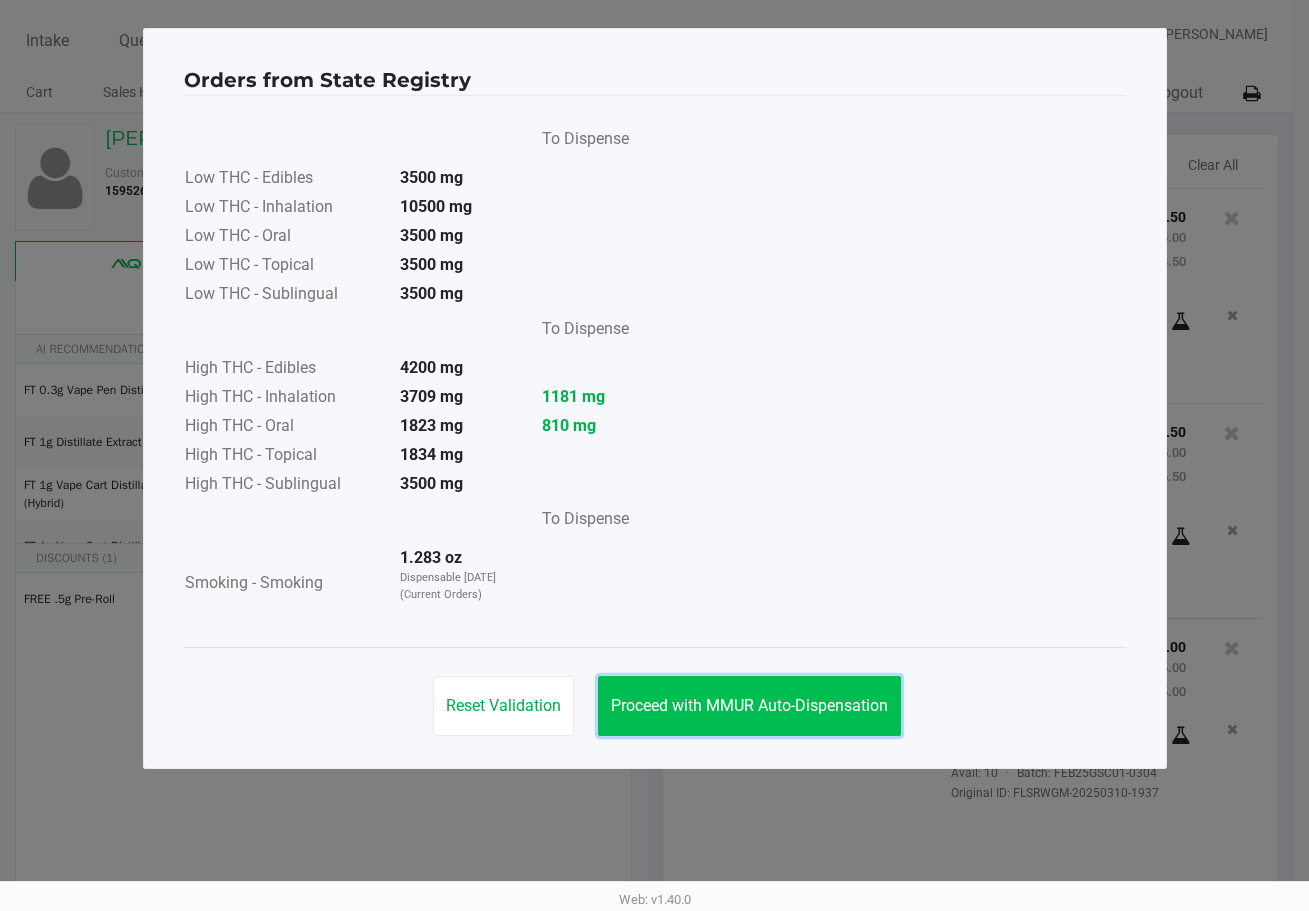 drag, startPoint x: 853, startPoint y: 724, endPoint x: 790, endPoint y: 698, distance: 68.154236 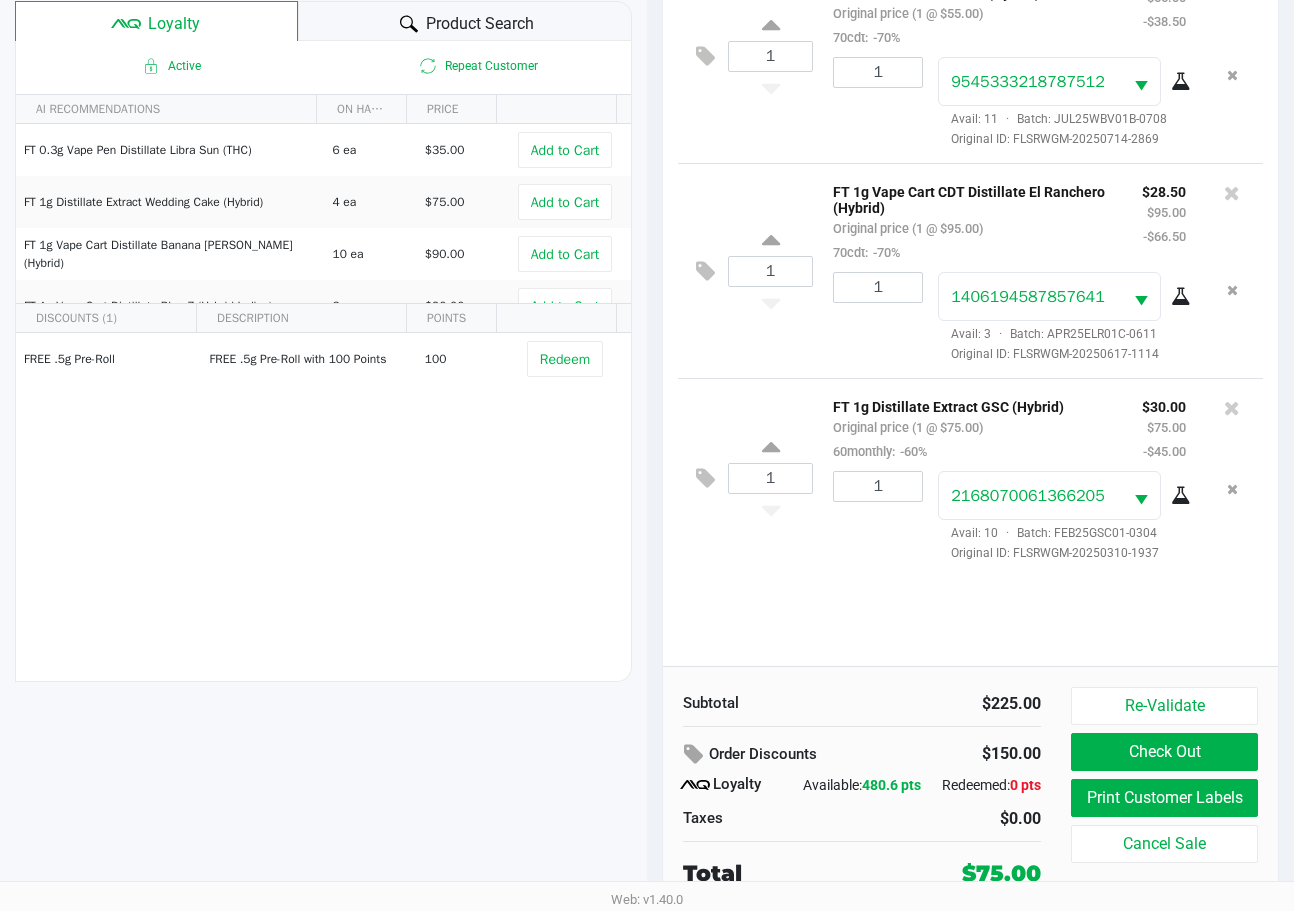 scroll, scrollTop: 258, scrollLeft: 0, axis: vertical 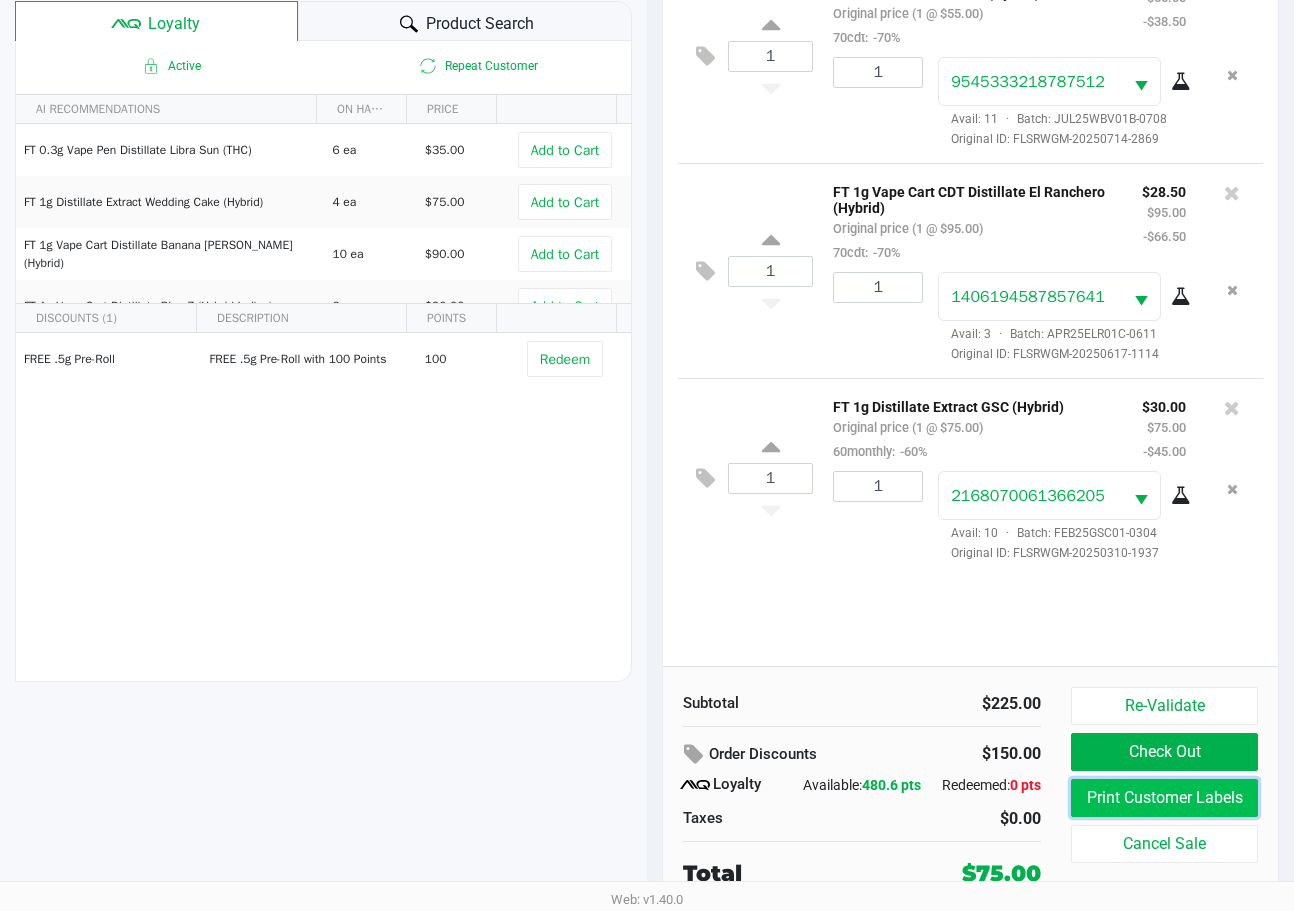 click on "Print Customer Labels" 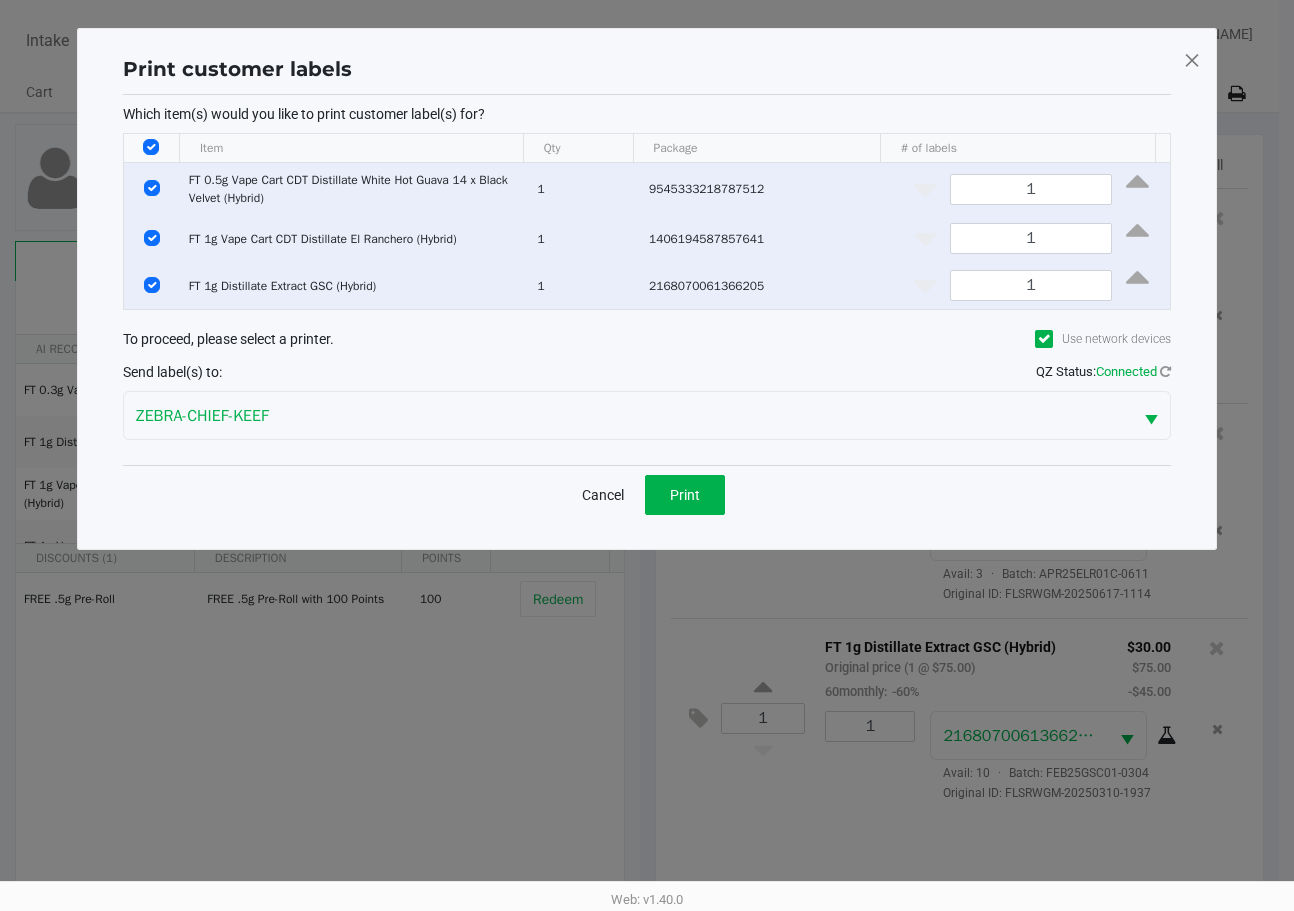 scroll, scrollTop: 0, scrollLeft: 0, axis: both 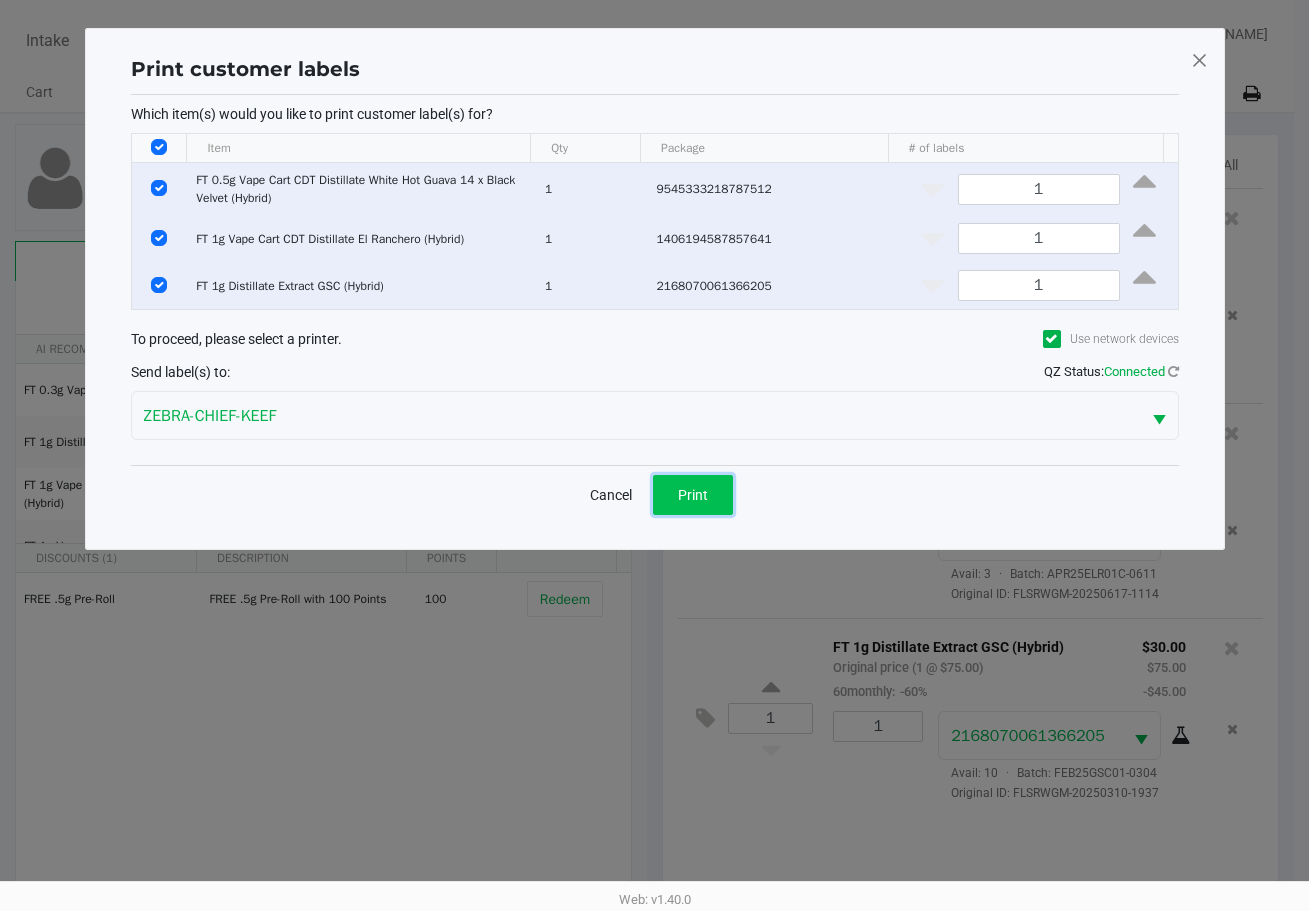 click on "Print" 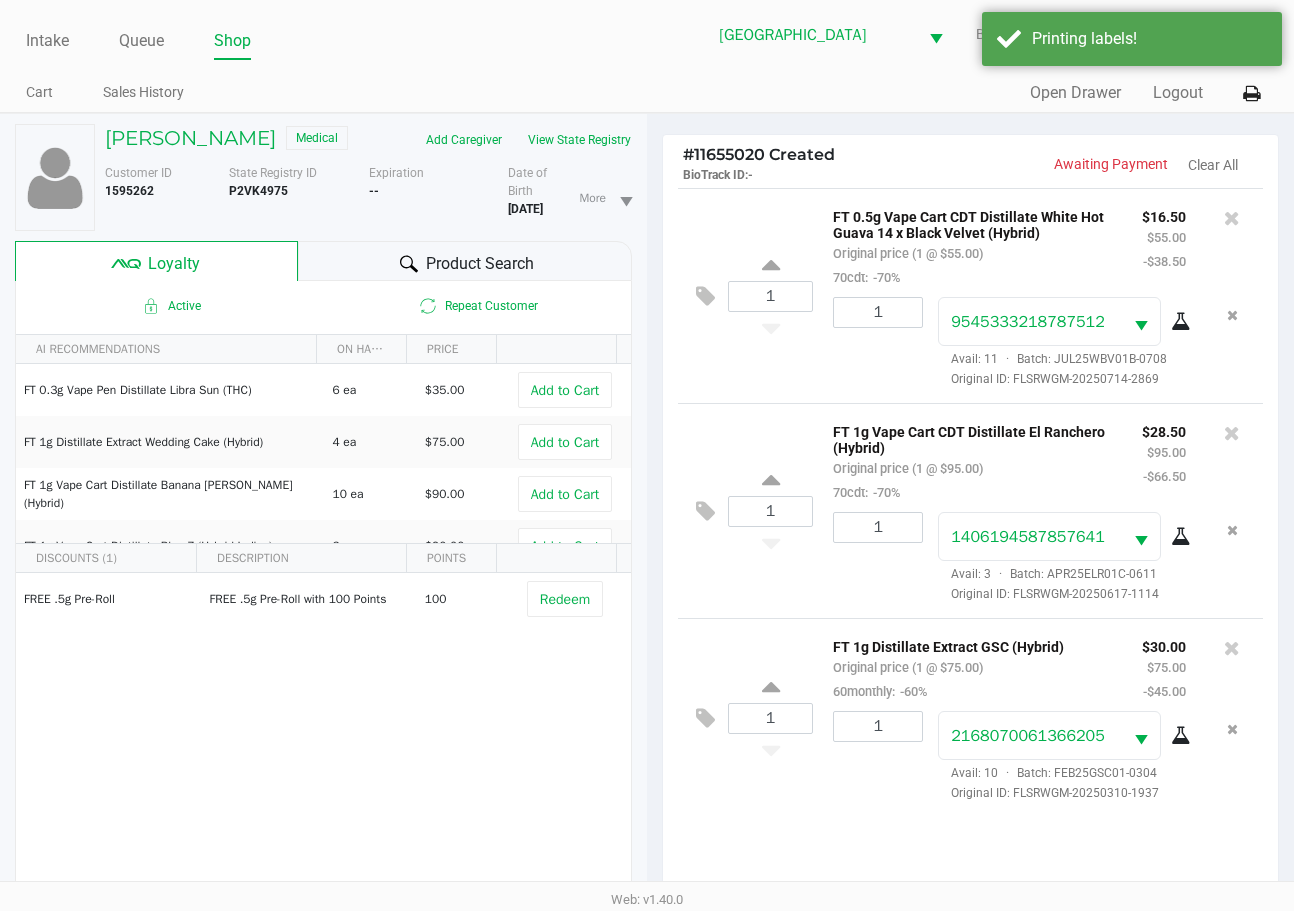 scroll, scrollTop: 258, scrollLeft: 0, axis: vertical 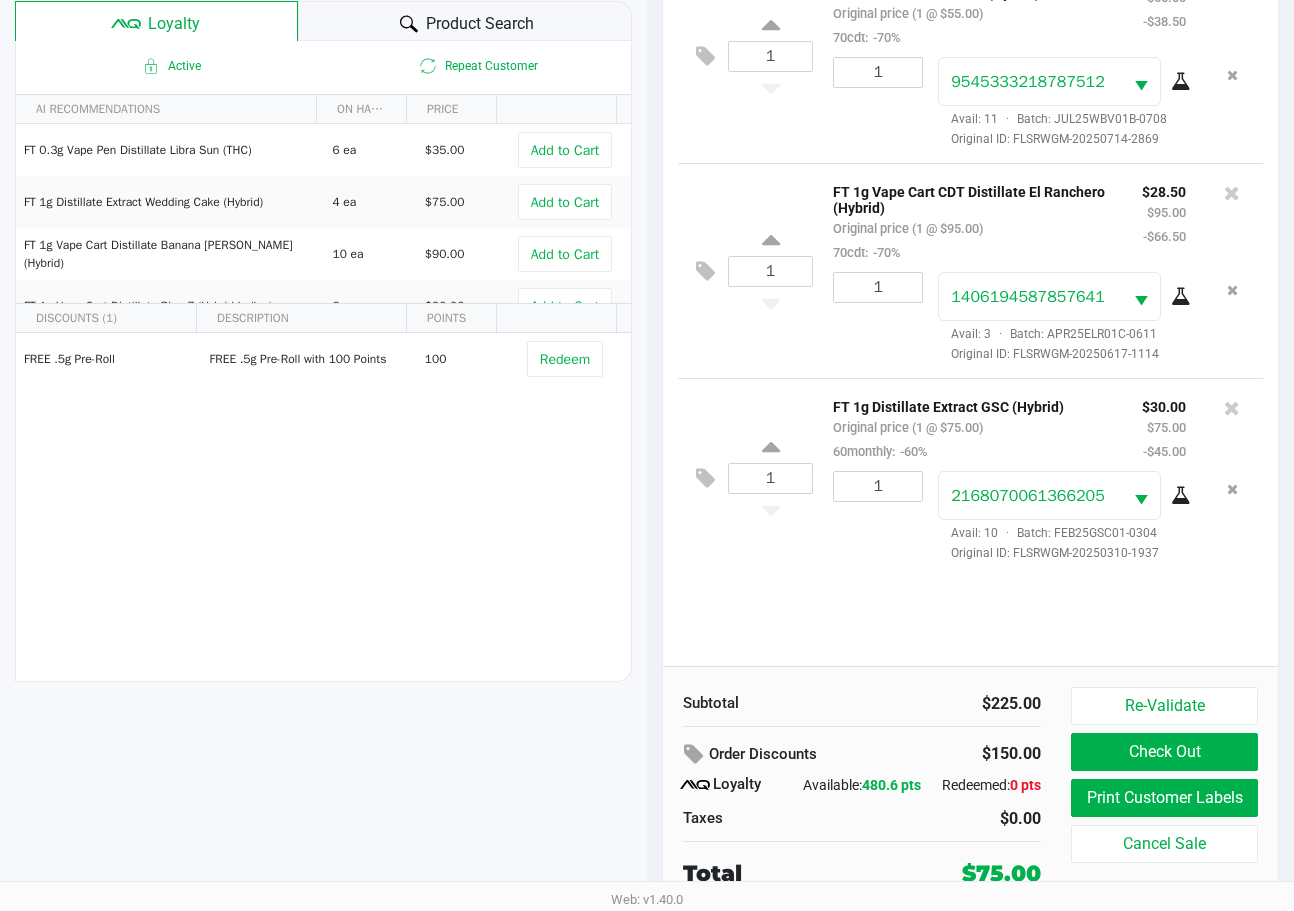 drag, startPoint x: 893, startPoint y: 575, endPoint x: 922, endPoint y: 548, distance: 39.623226 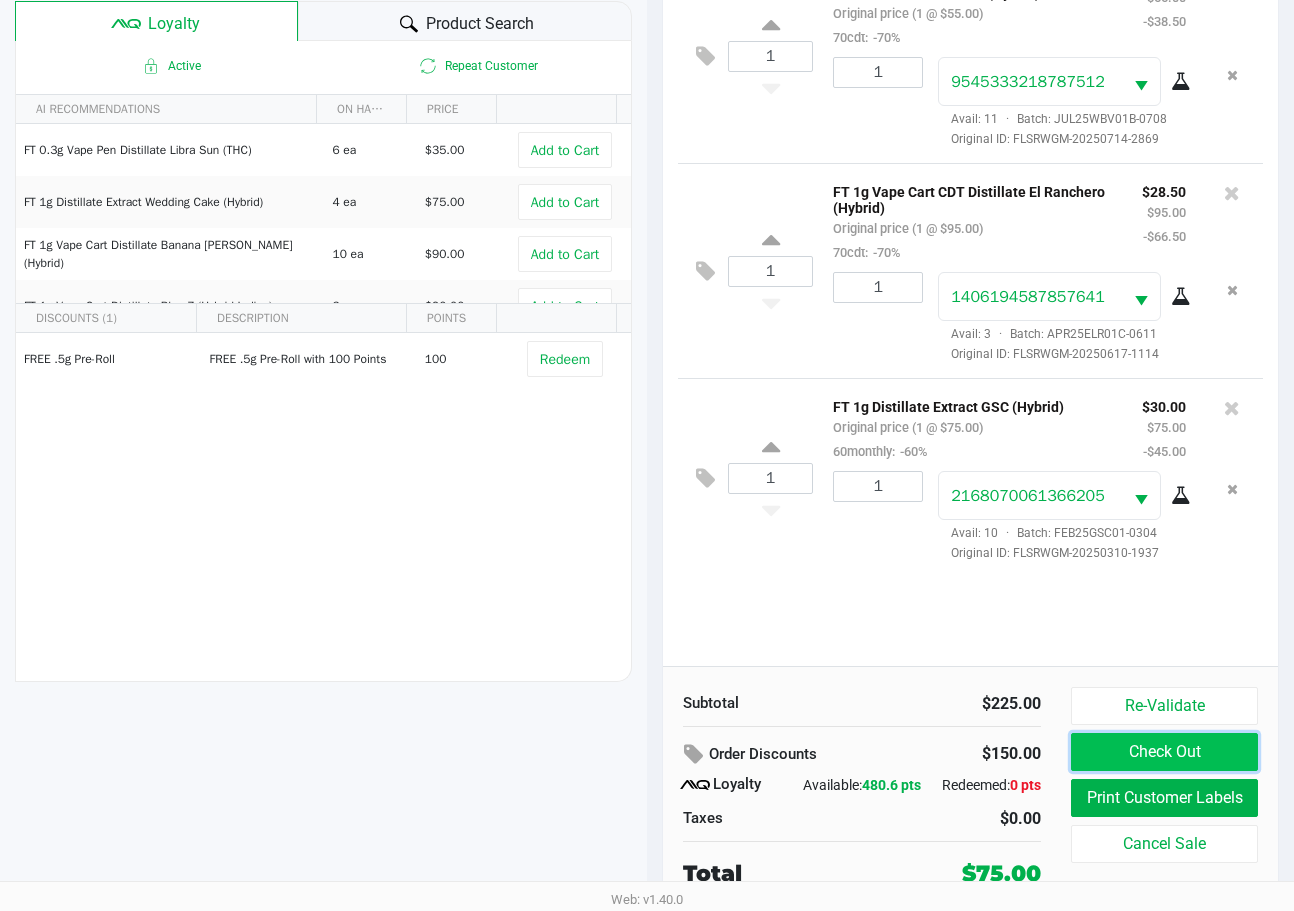 drag, startPoint x: 1169, startPoint y: 724, endPoint x: 1127, endPoint y: 701, distance: 47.88528 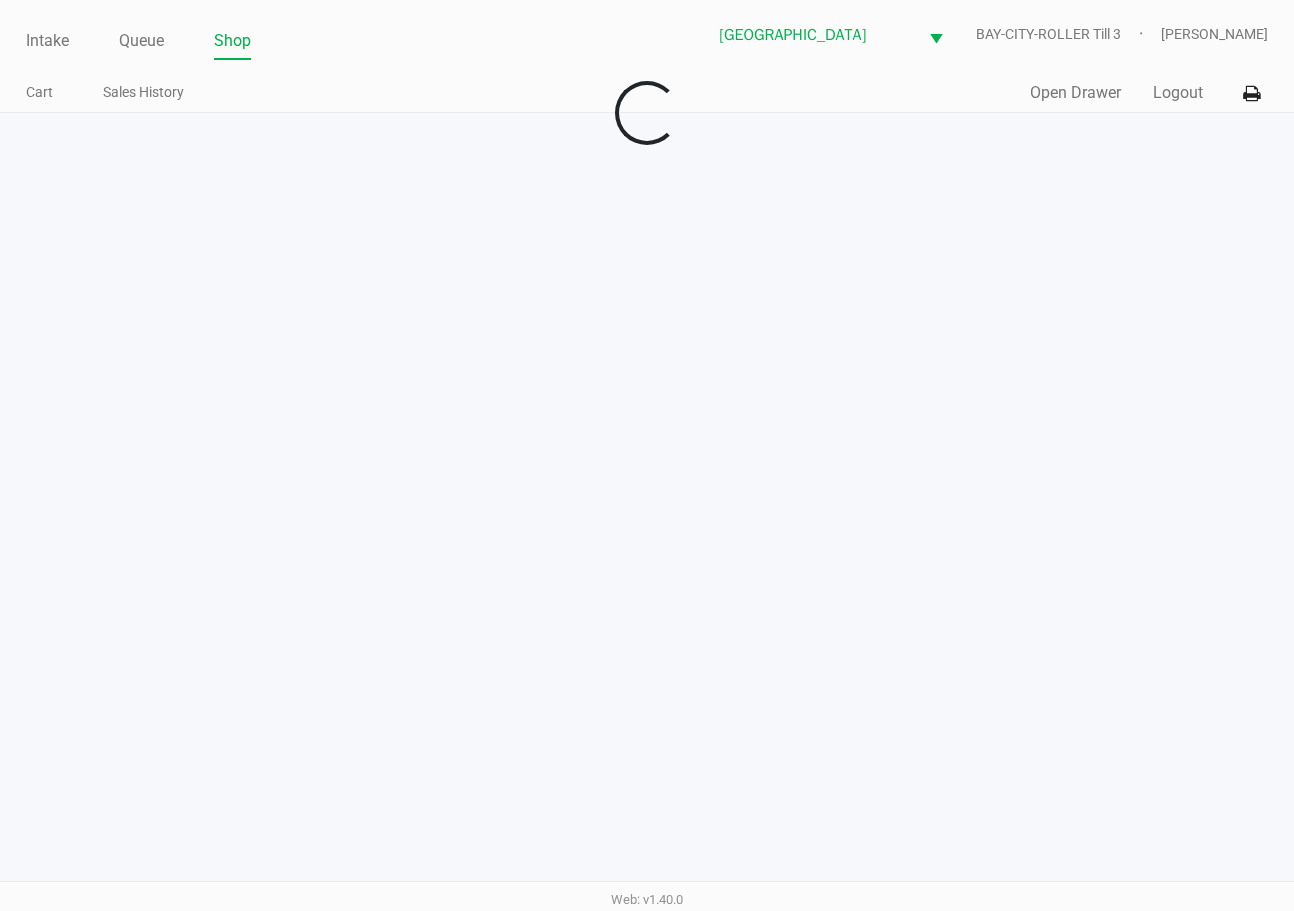 scroll, scrollTop: 0, scrollLeft: 0, axis: both 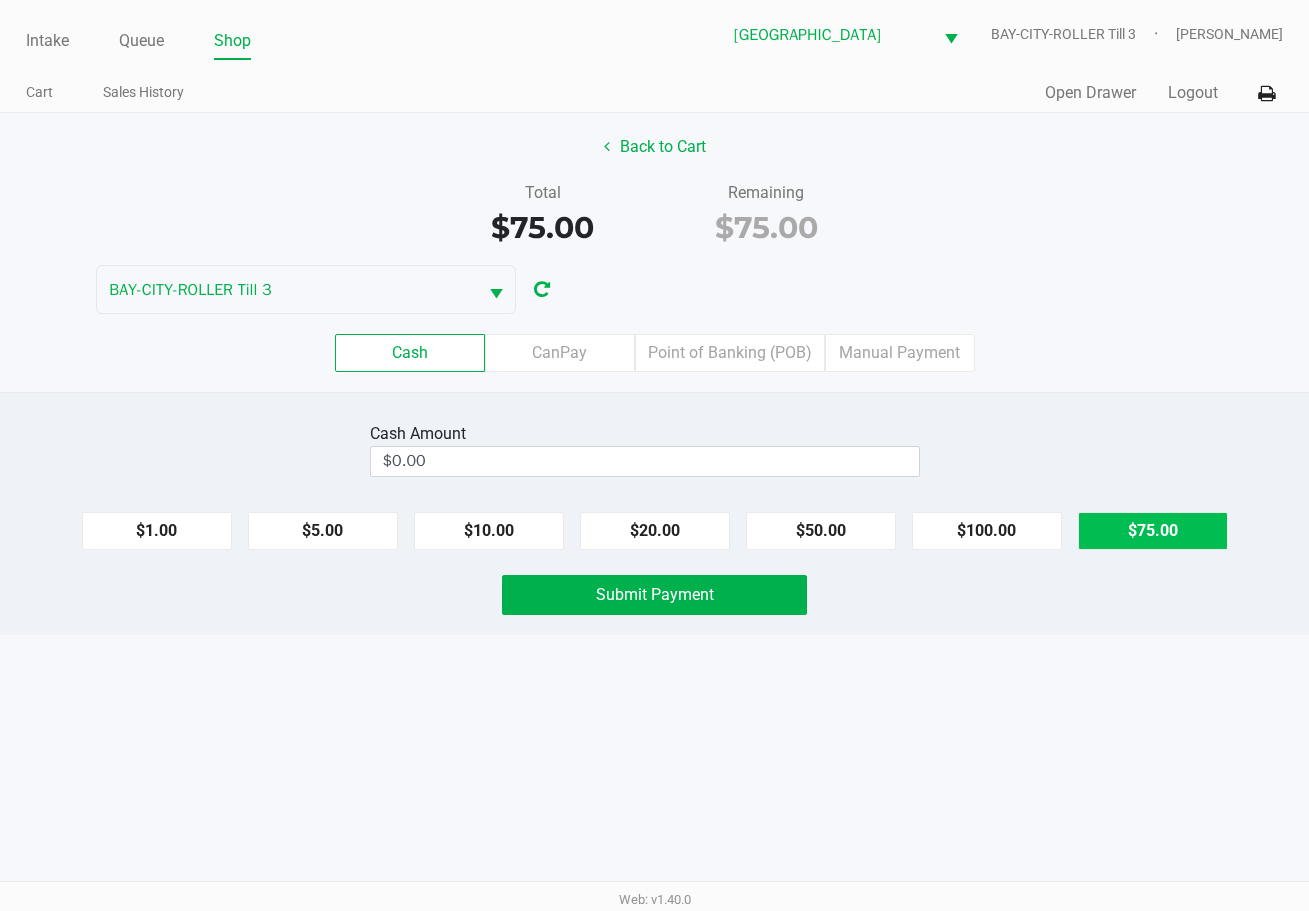 drag, startPoint x: 1175, startPoint y: 523, endPoint x: 776, endPoint y: 571, distance: 401.87686 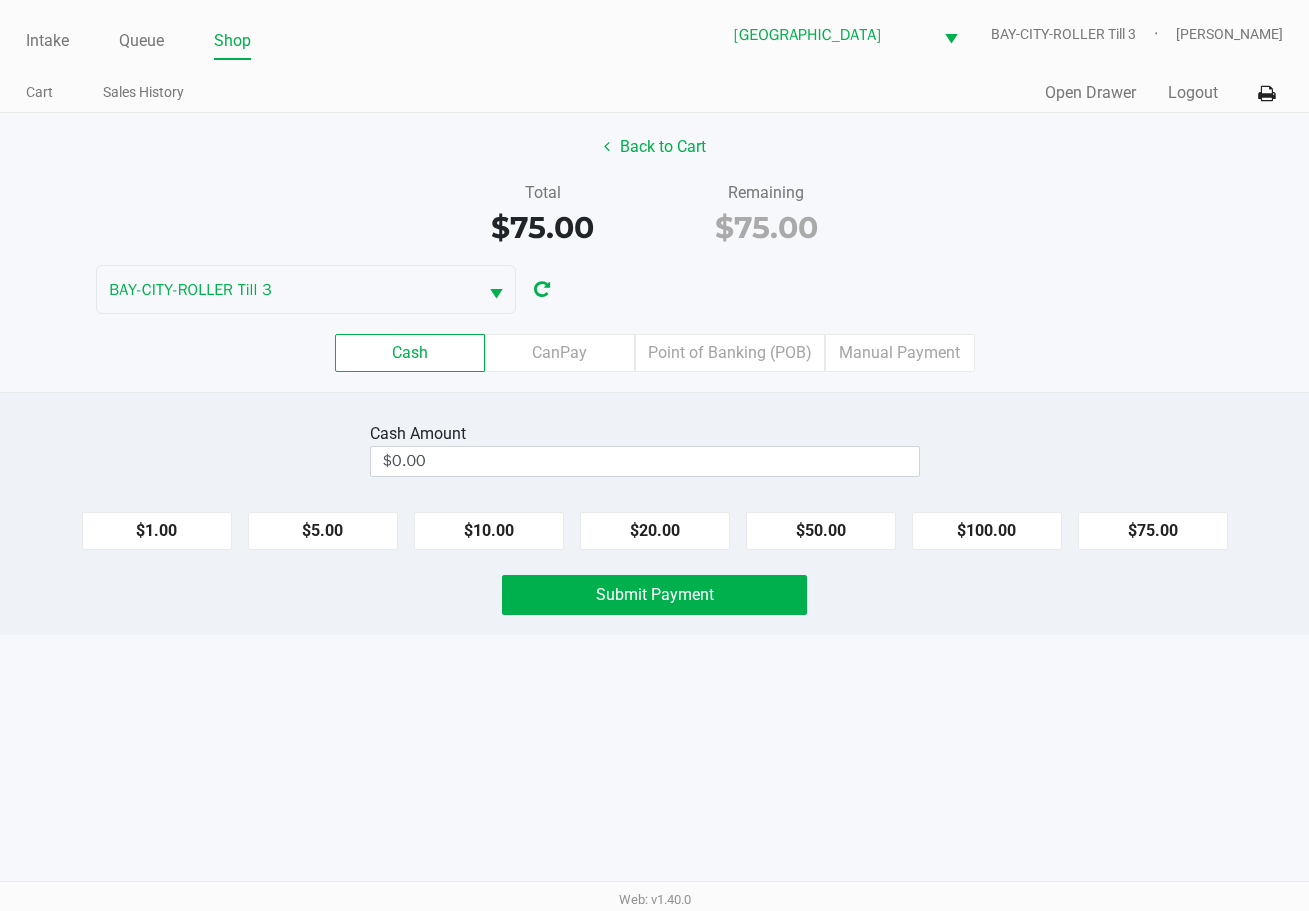 type on "$75.00" 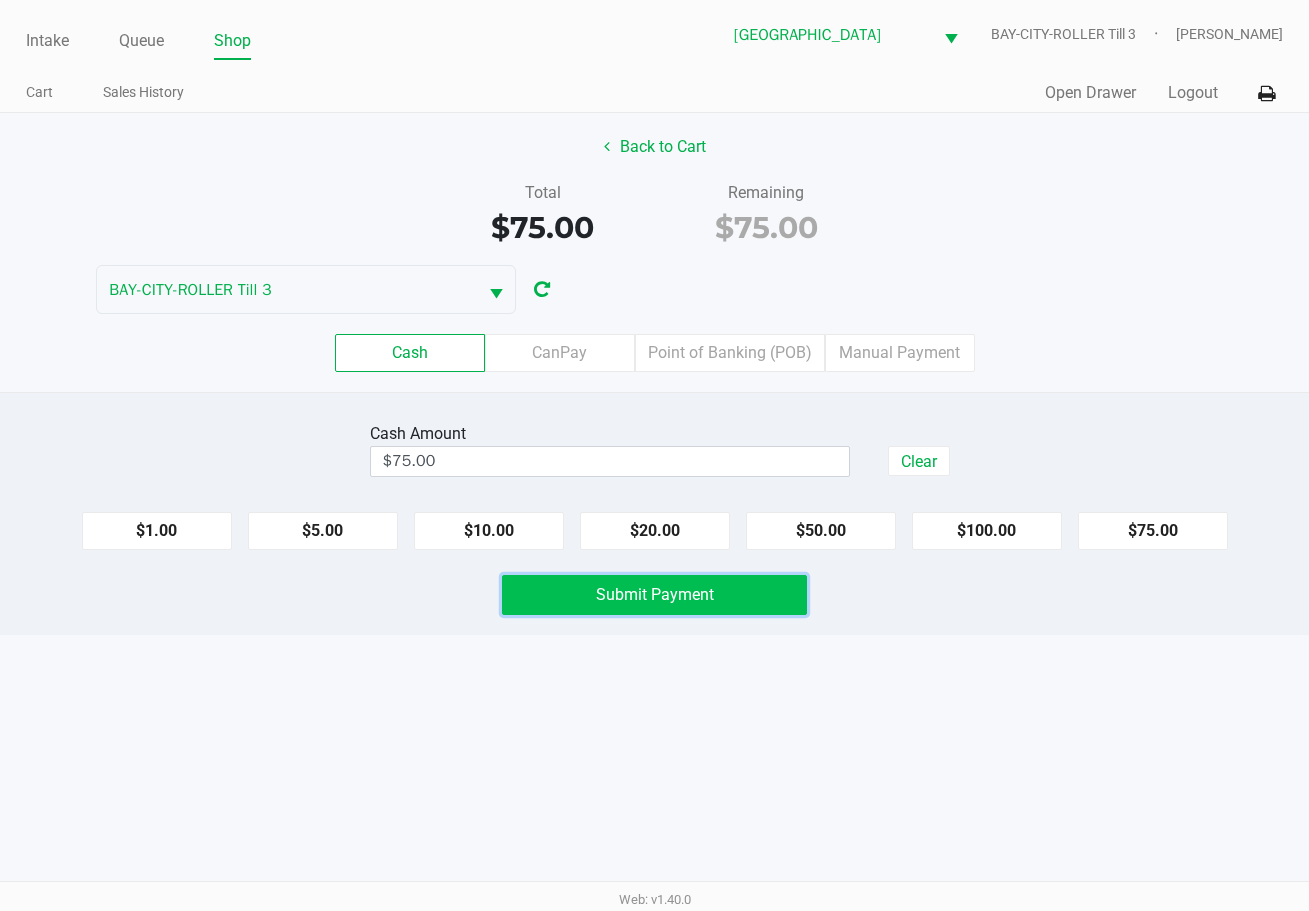 click on "Submit Payment" 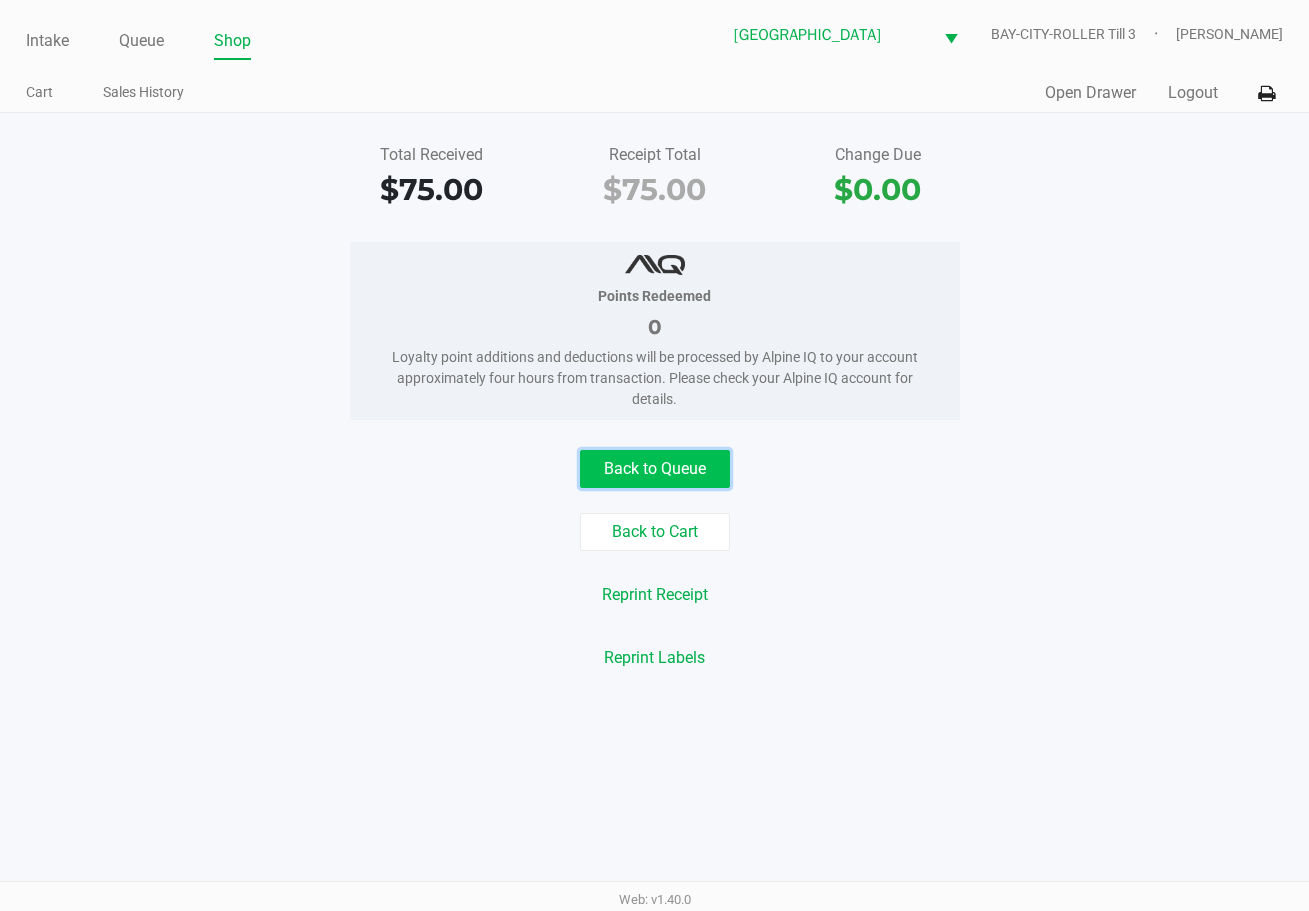 click on "Back to Queue" 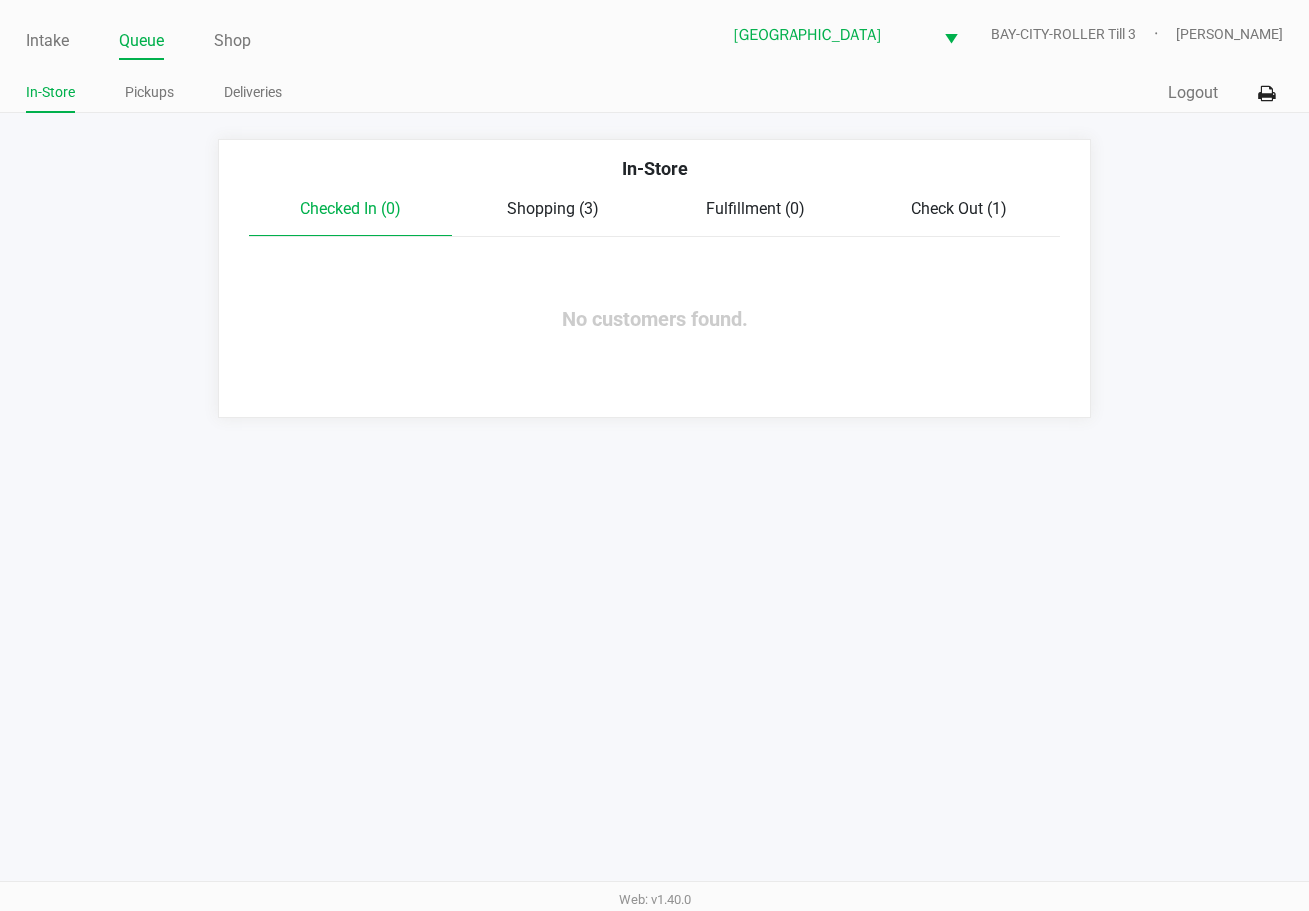 click on "Shopping (3)" 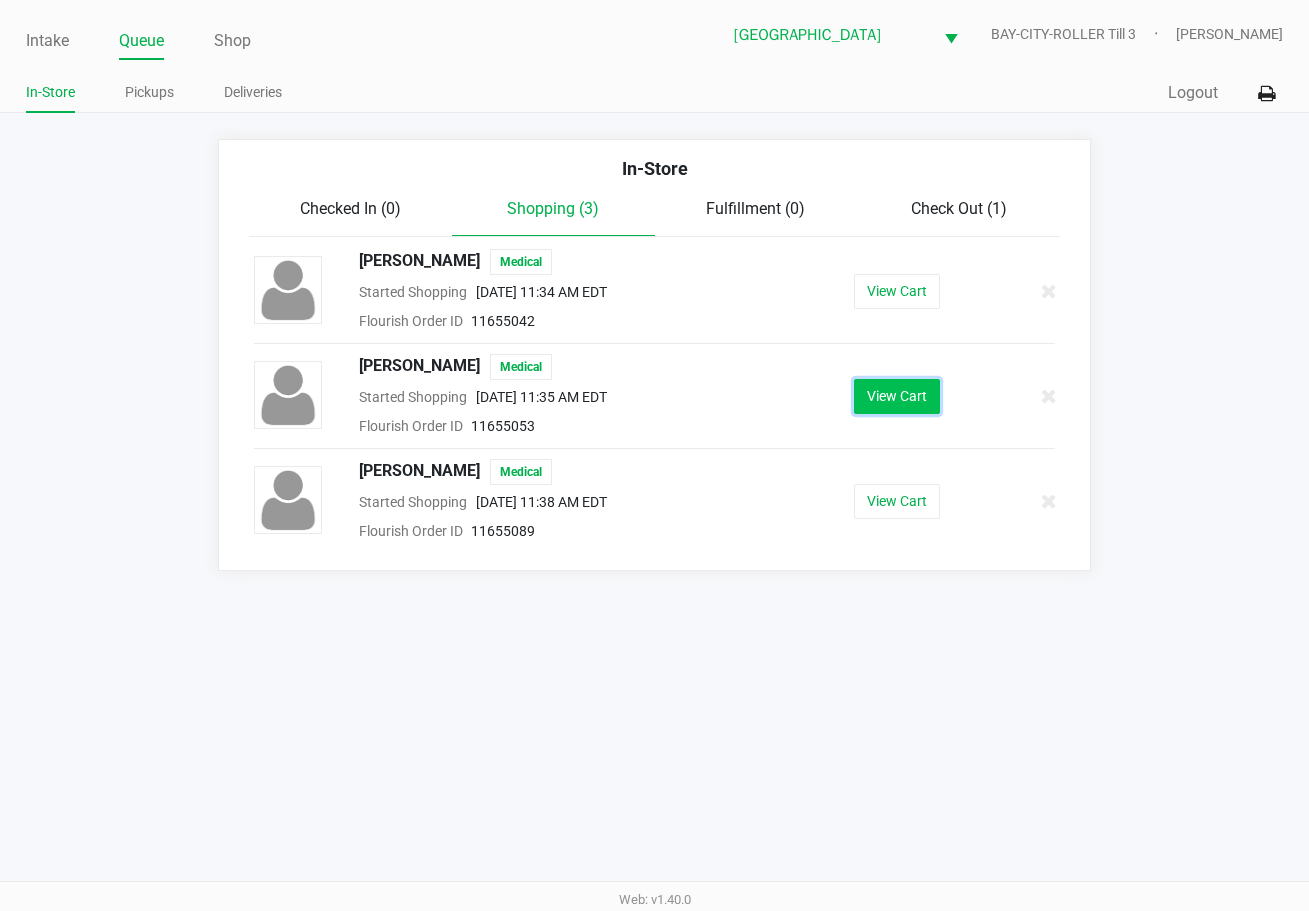 click on "View Cart" 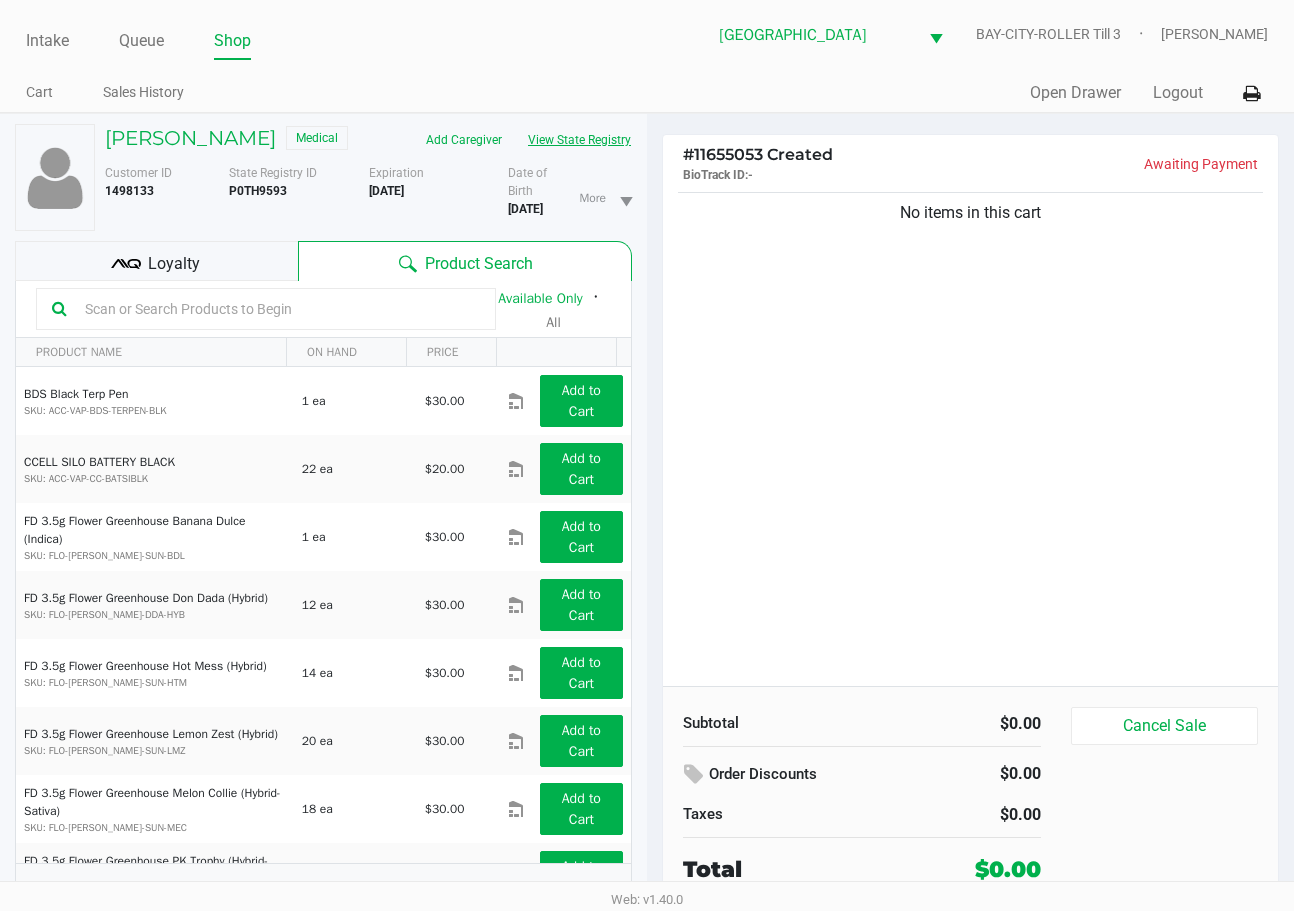 click on "View State Registry" 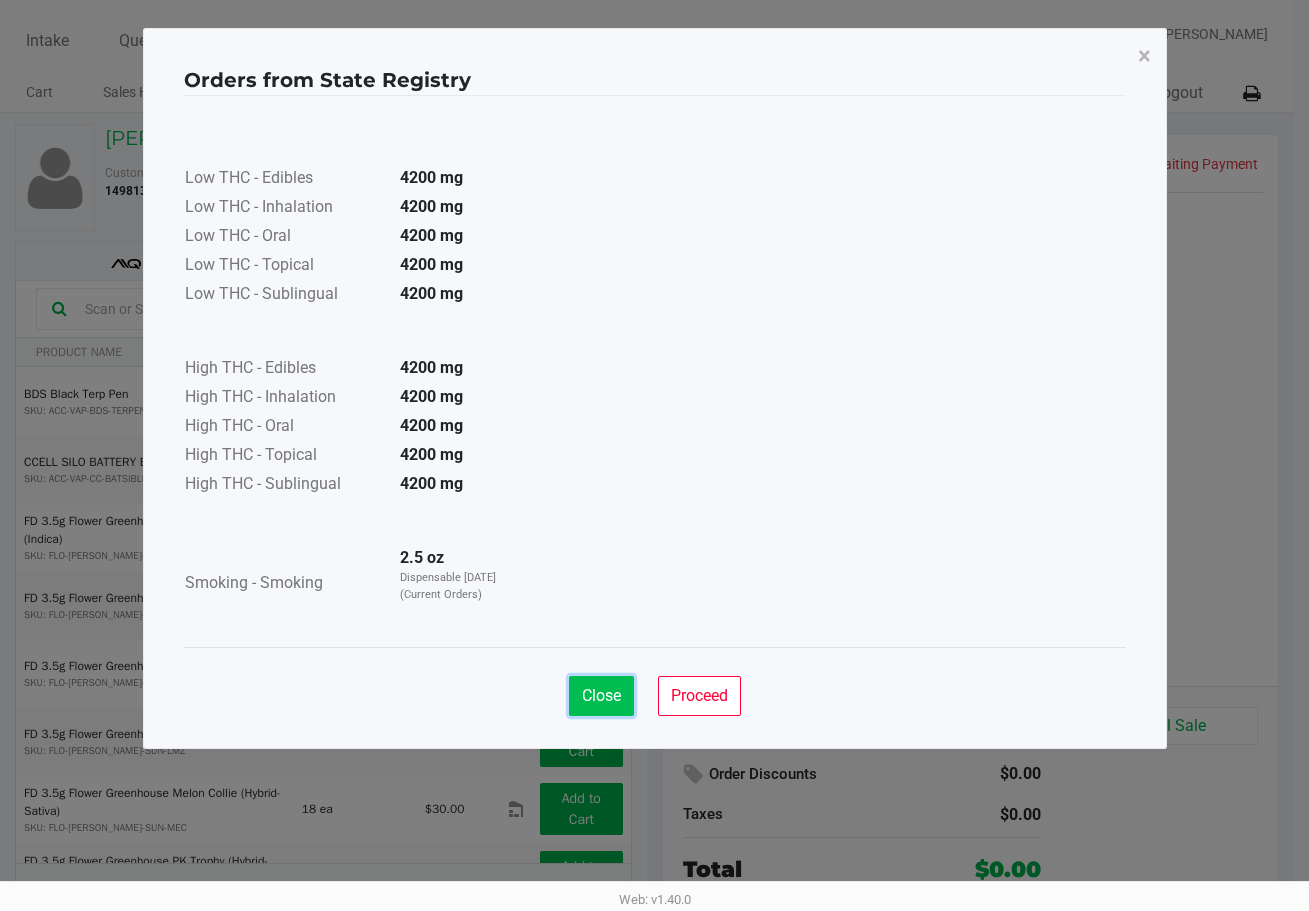 drag, startPoint x: 585, startPoint y: 700, endPoint x: 945, endPoint y: 507, distance: 408.47153 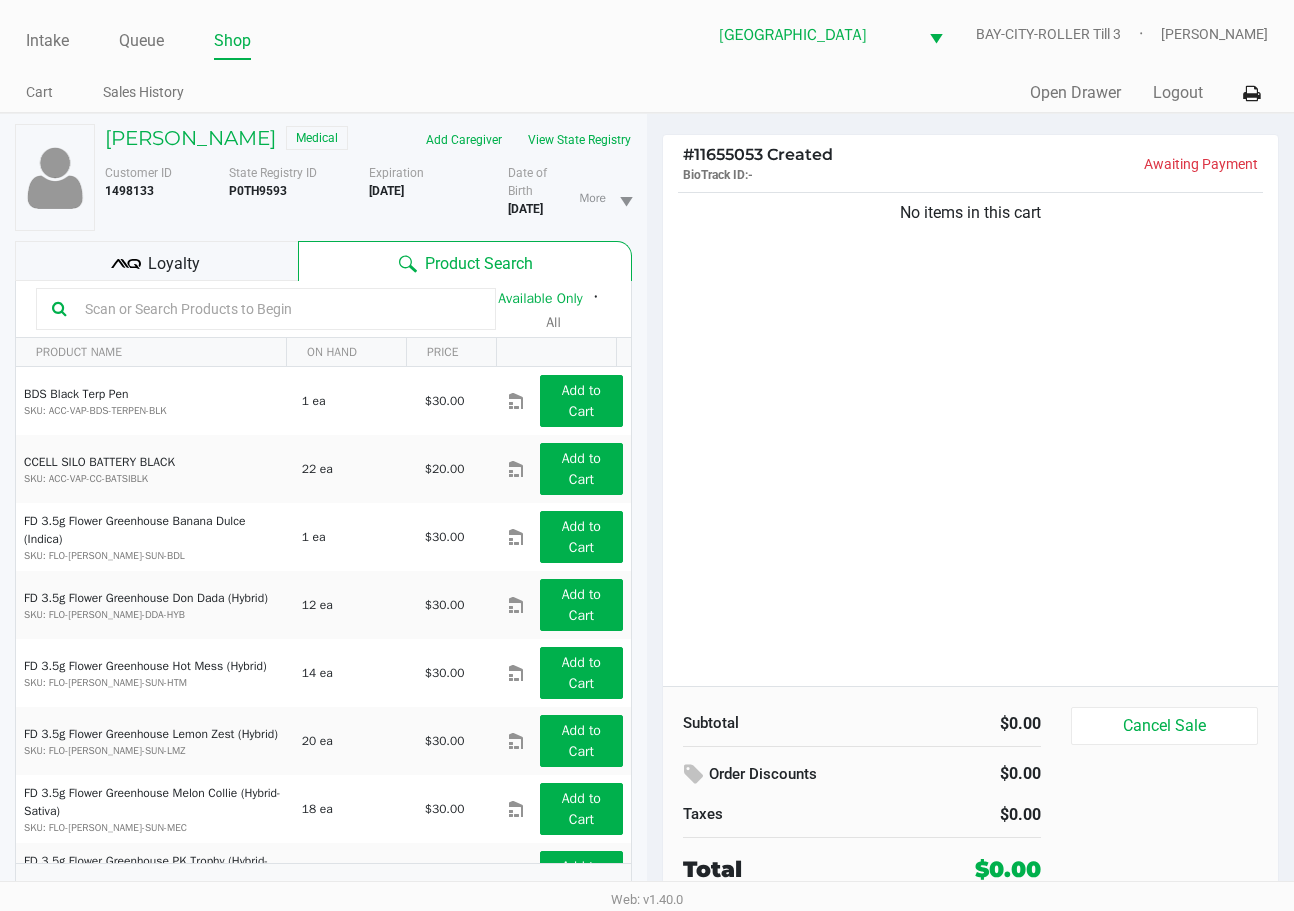 click on "No items in this cart" 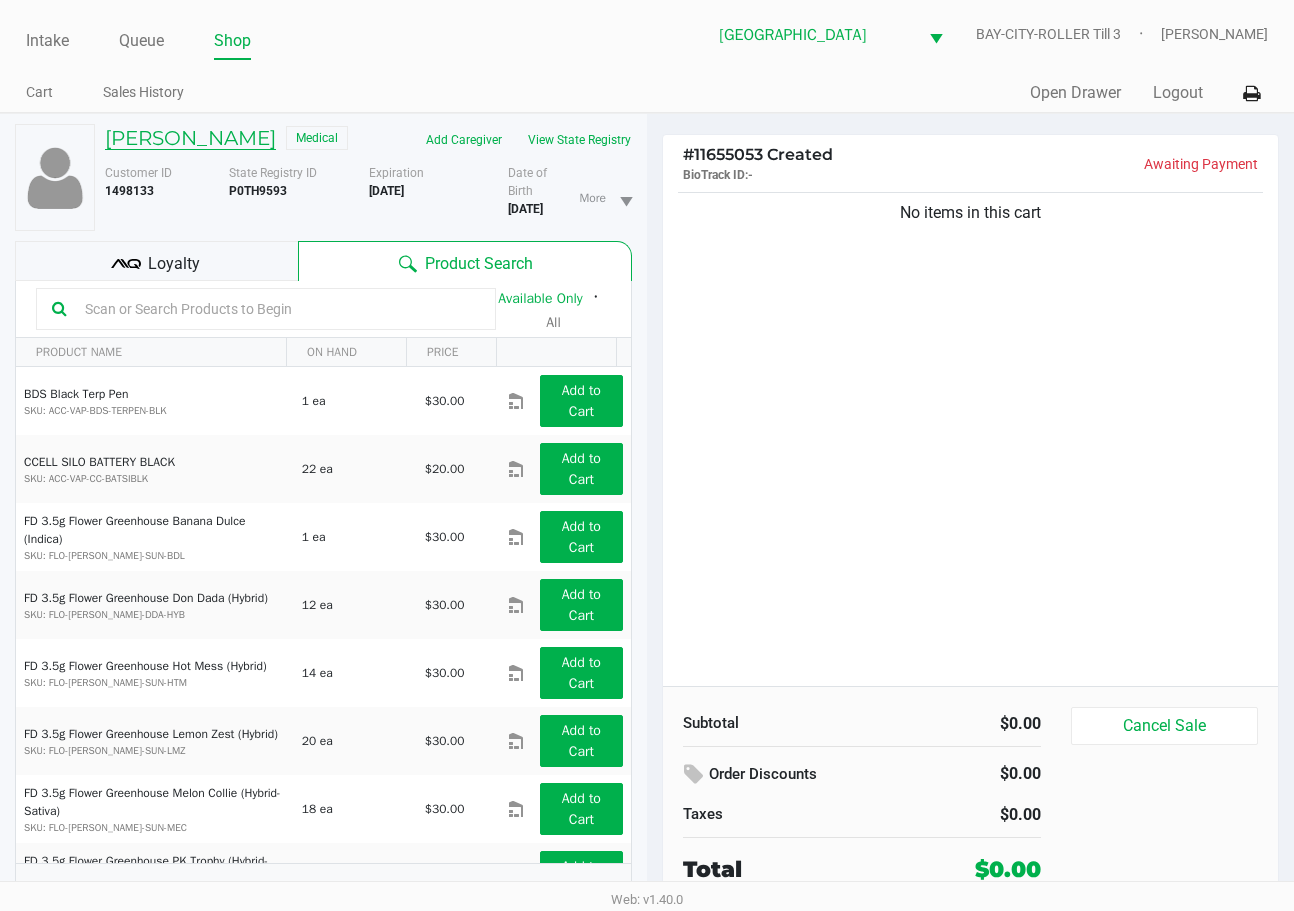 click on "JOHNNY PAINTER" 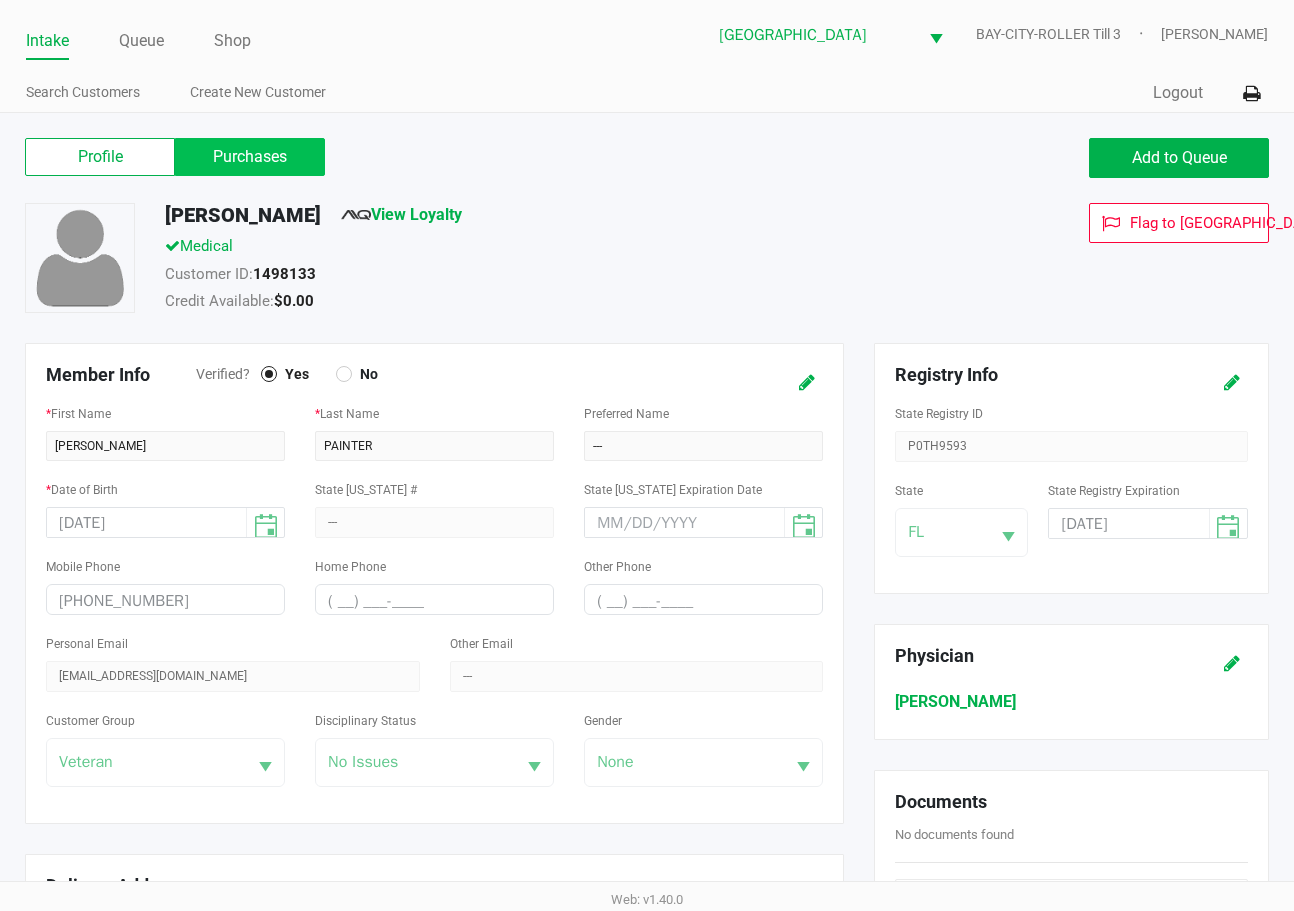 click on "Purchases" 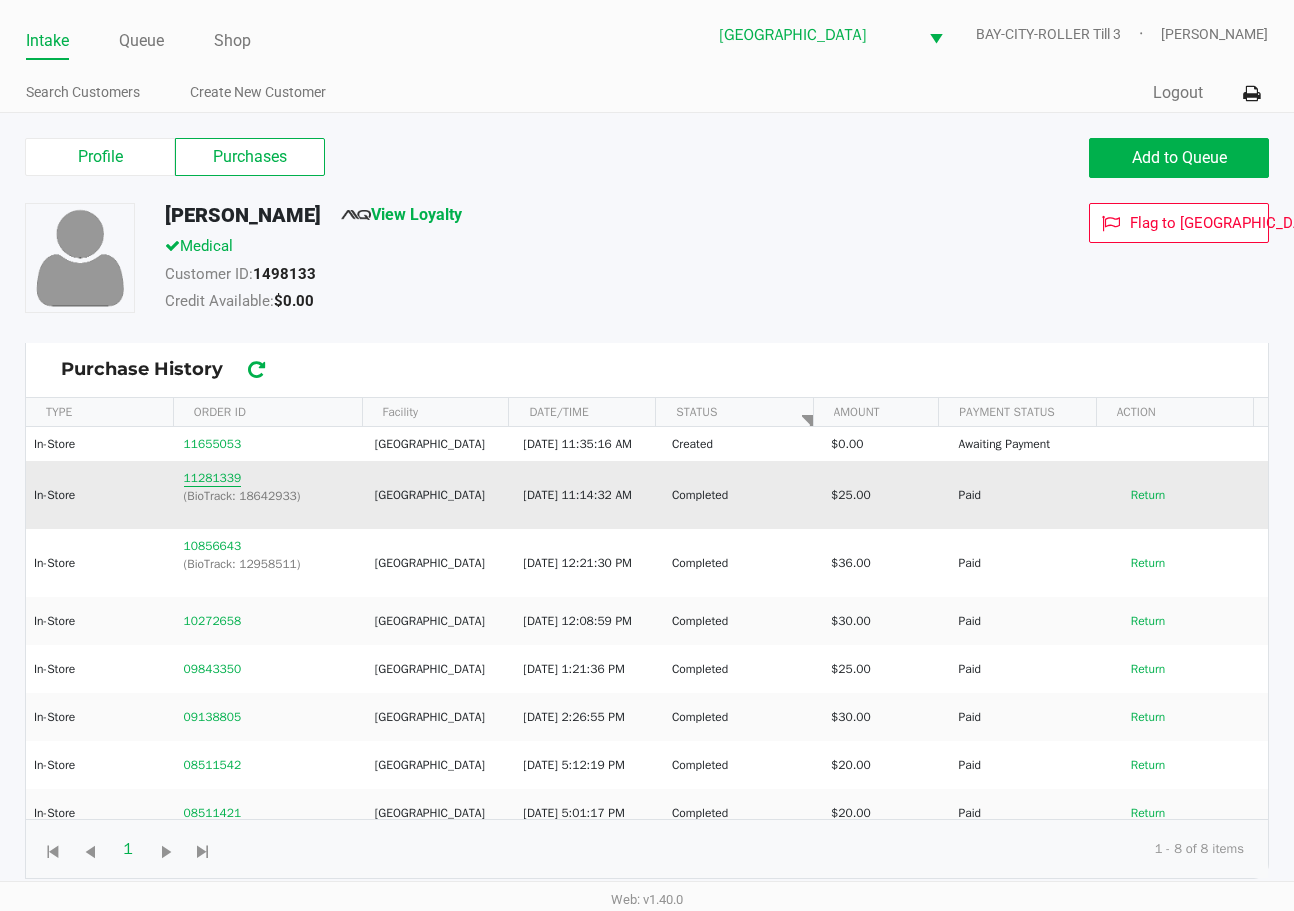 click on "11281339" 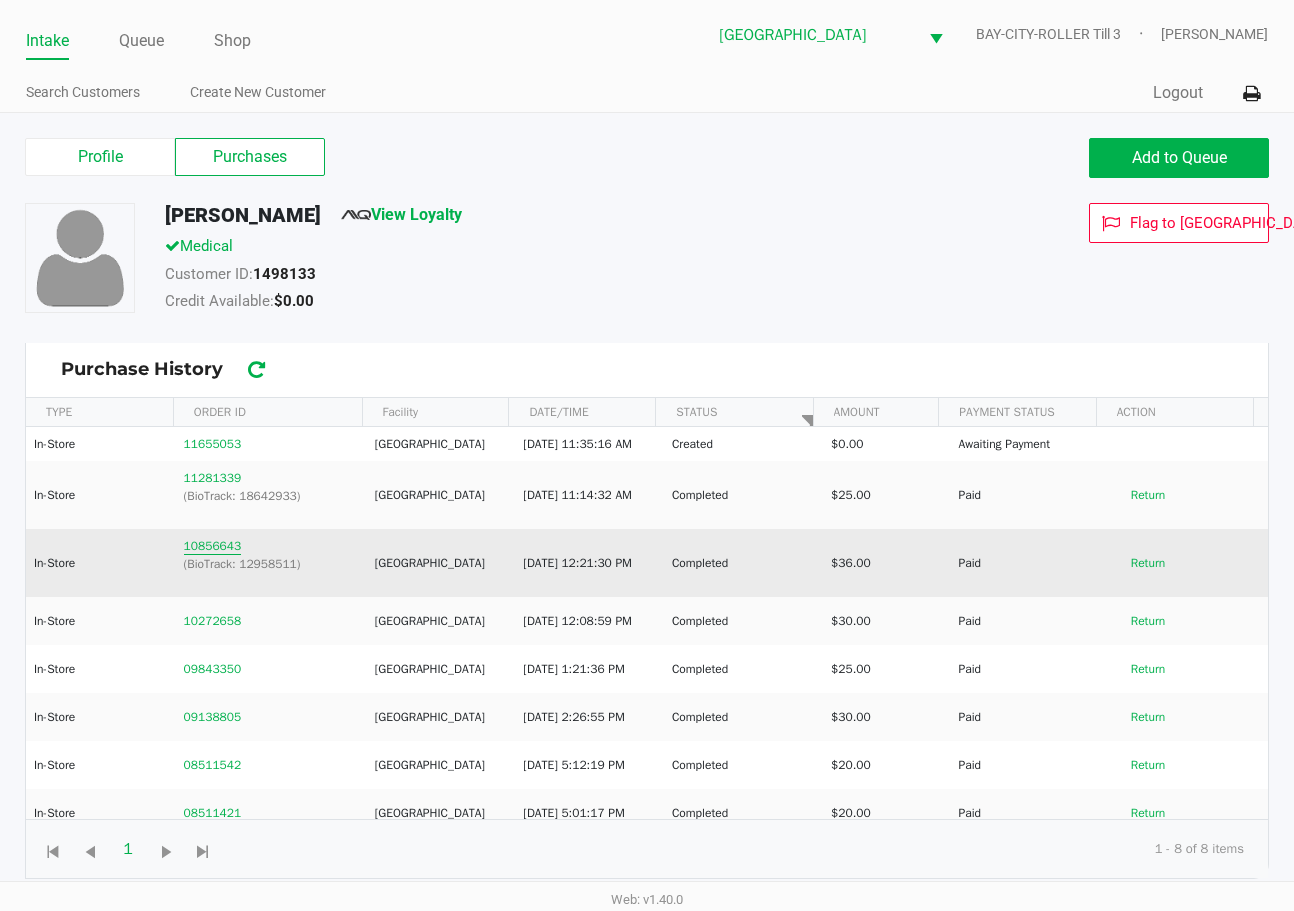 click on "10856643" 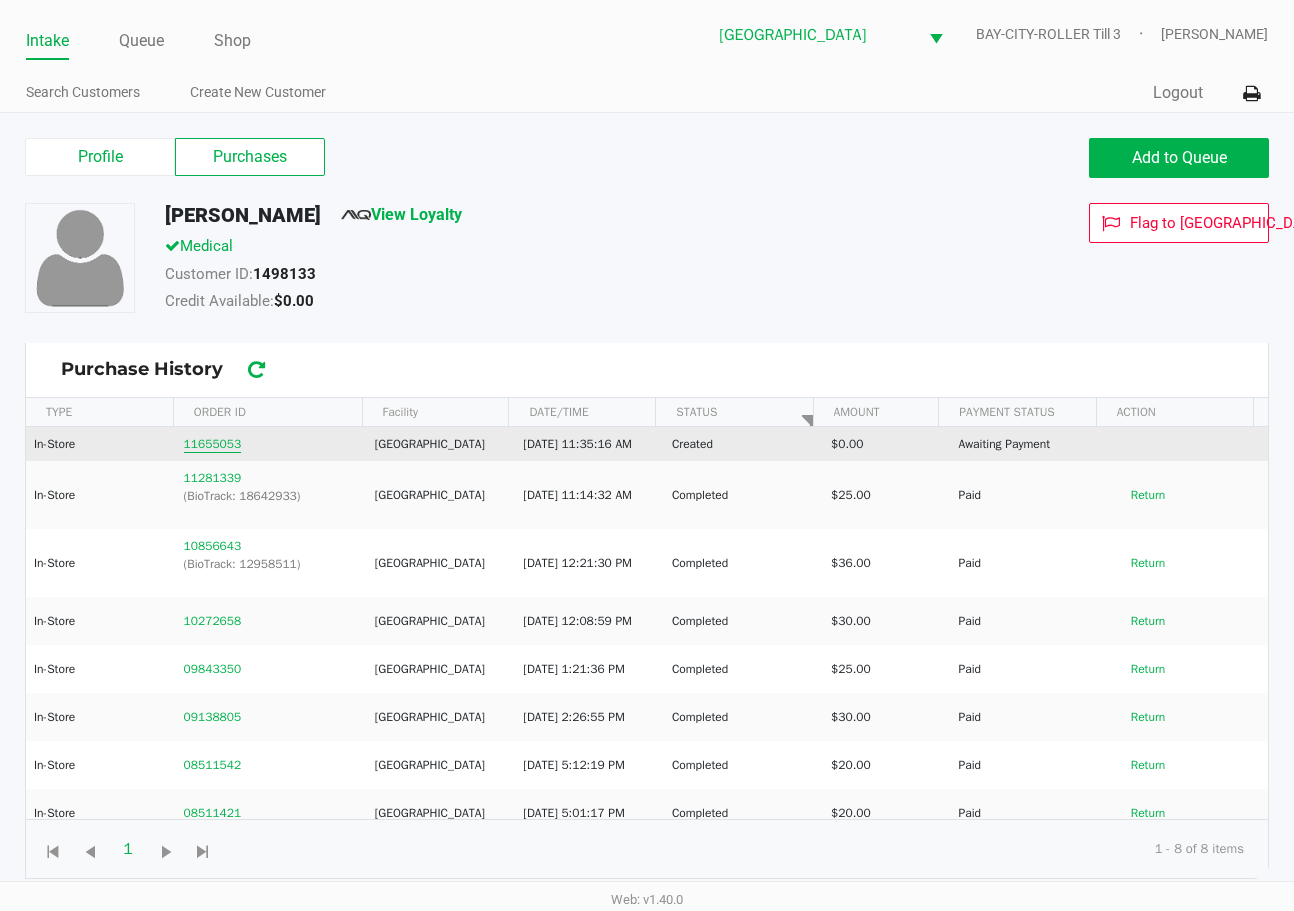 click on "11655053" 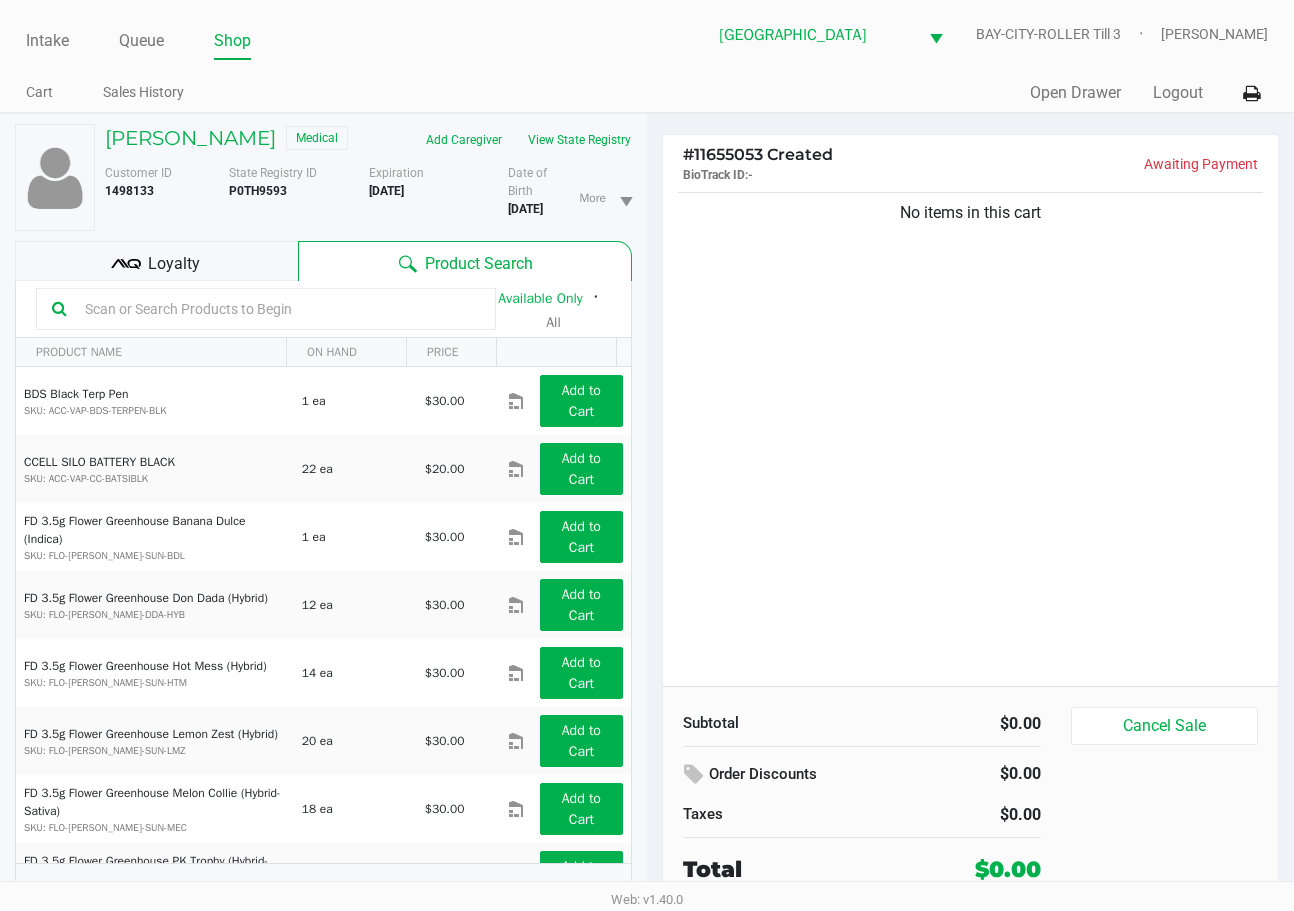 click on "No items in this cart" 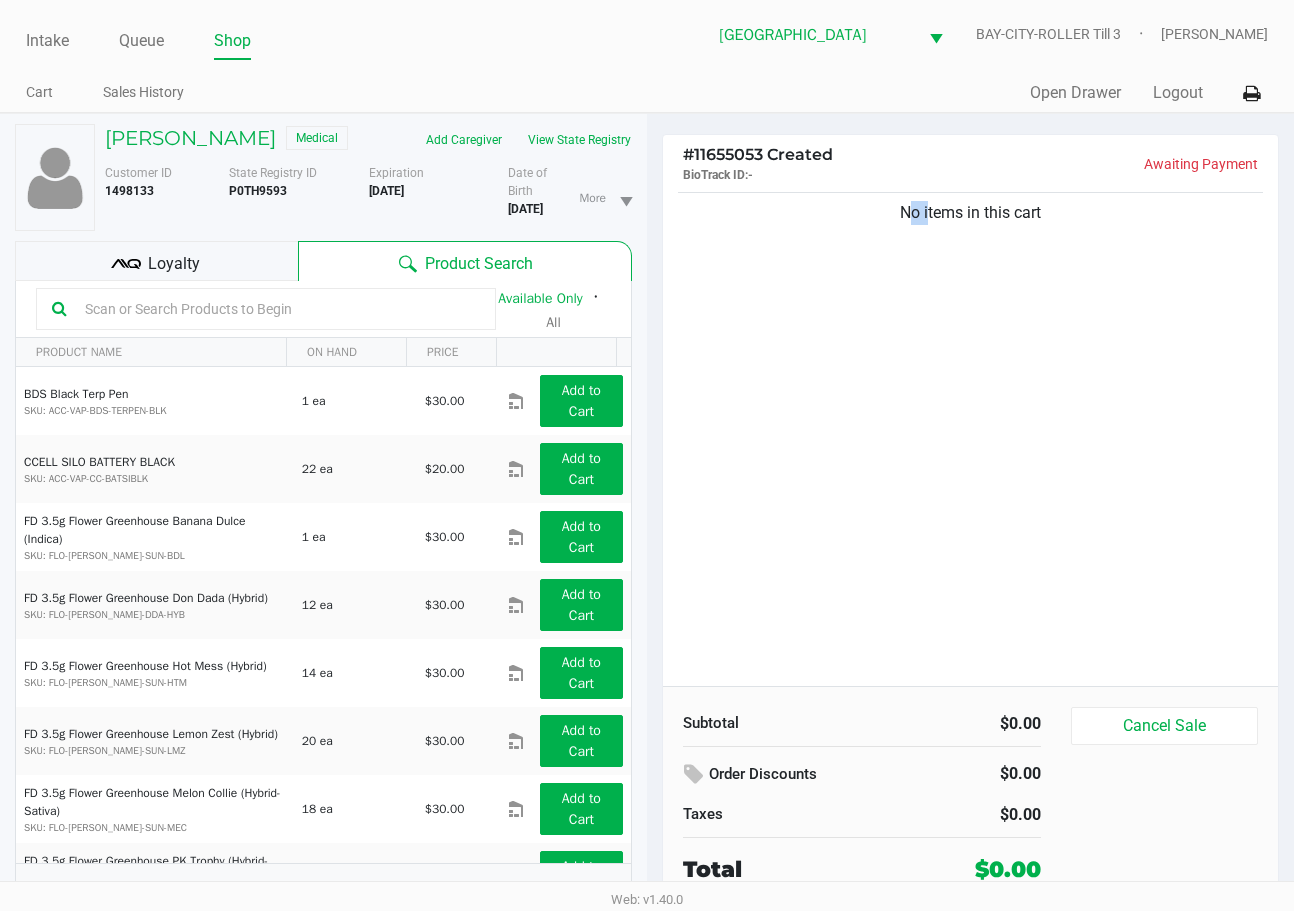 click on "No items in this cart" 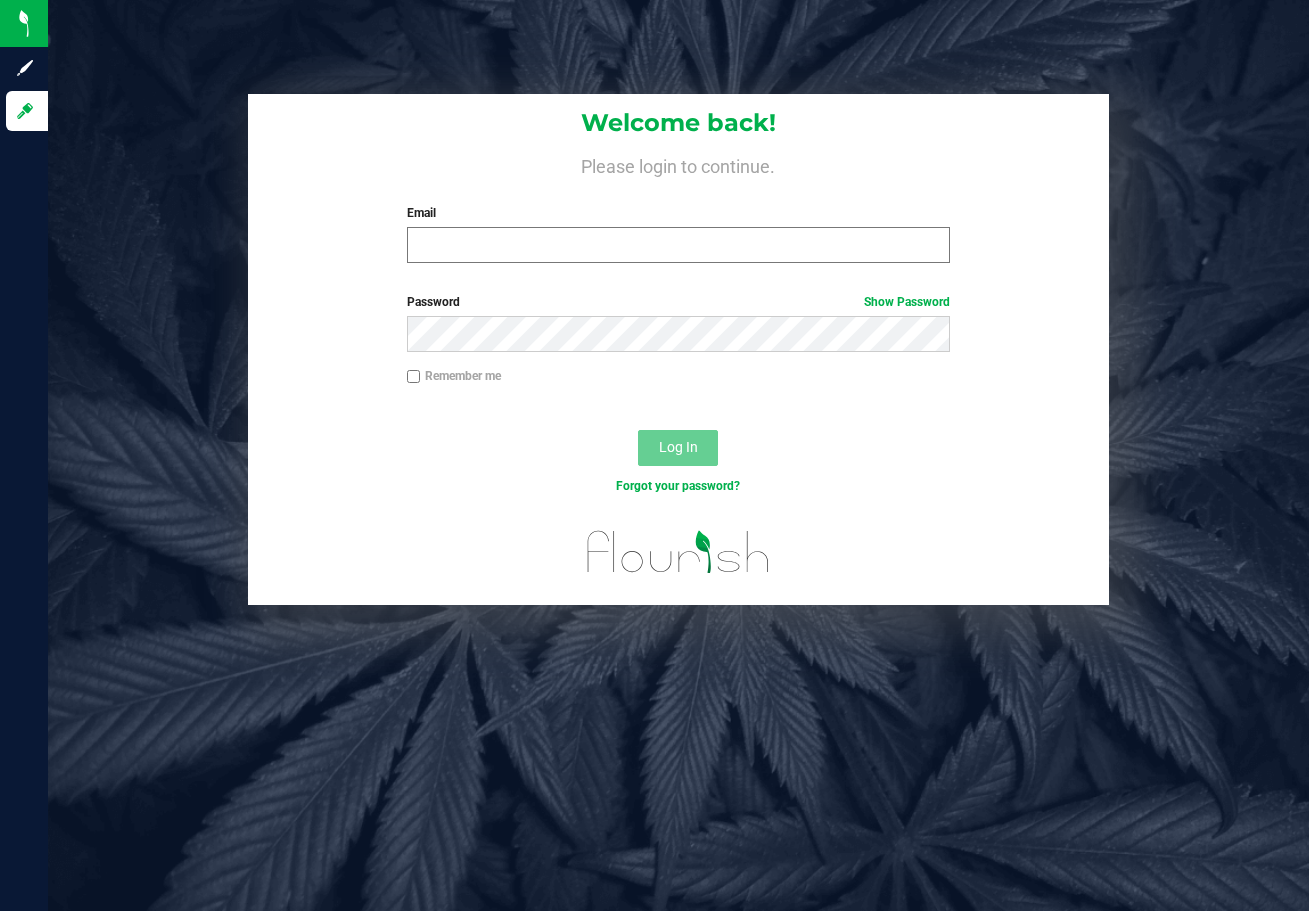 scroll, scrollTop: 0, scrollLeft: 0, axis: both 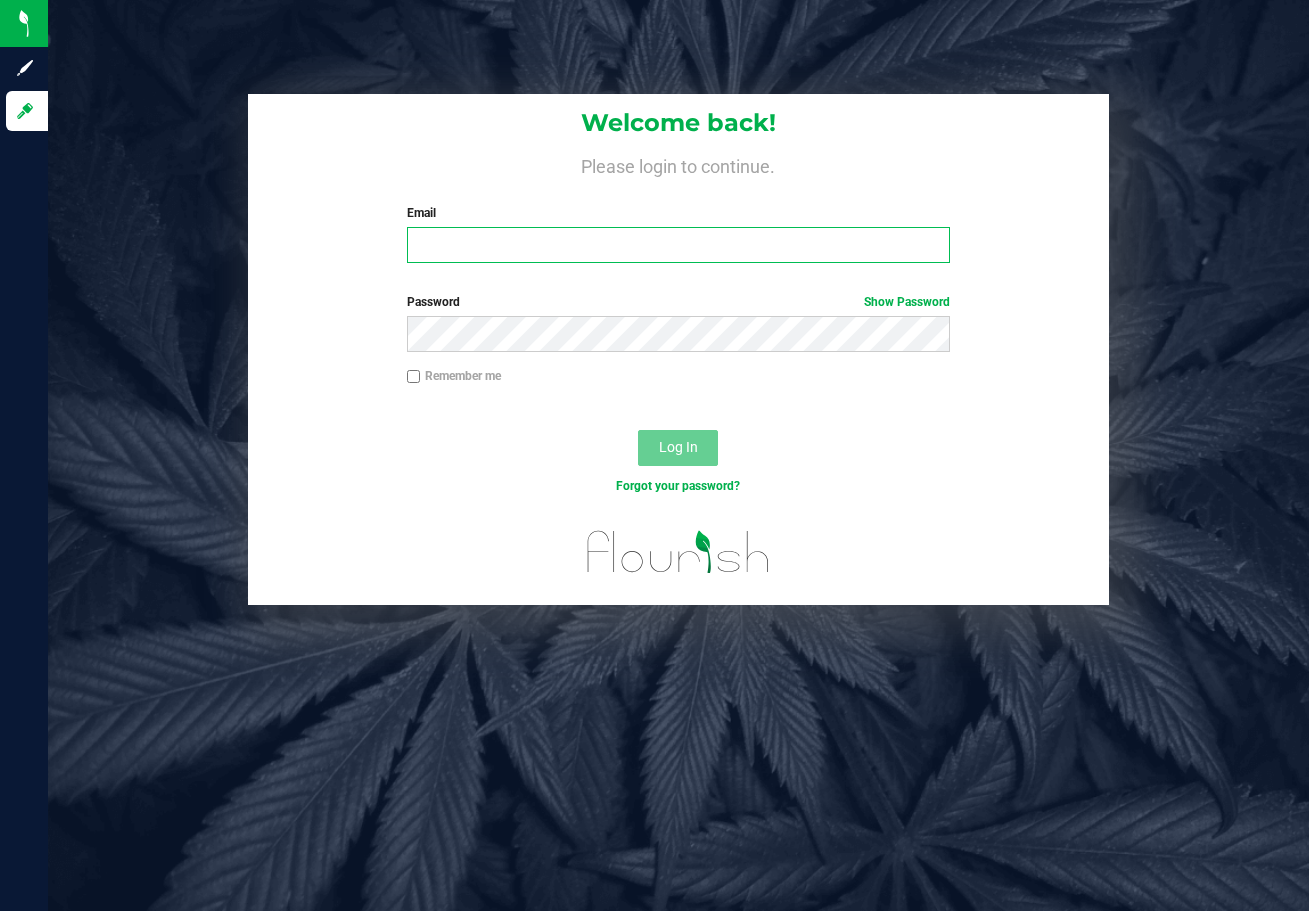 drag, startPoint x: 757, startPoint y: 250, endPoint x: 698, endPoint y: 262, distance: 60.207973 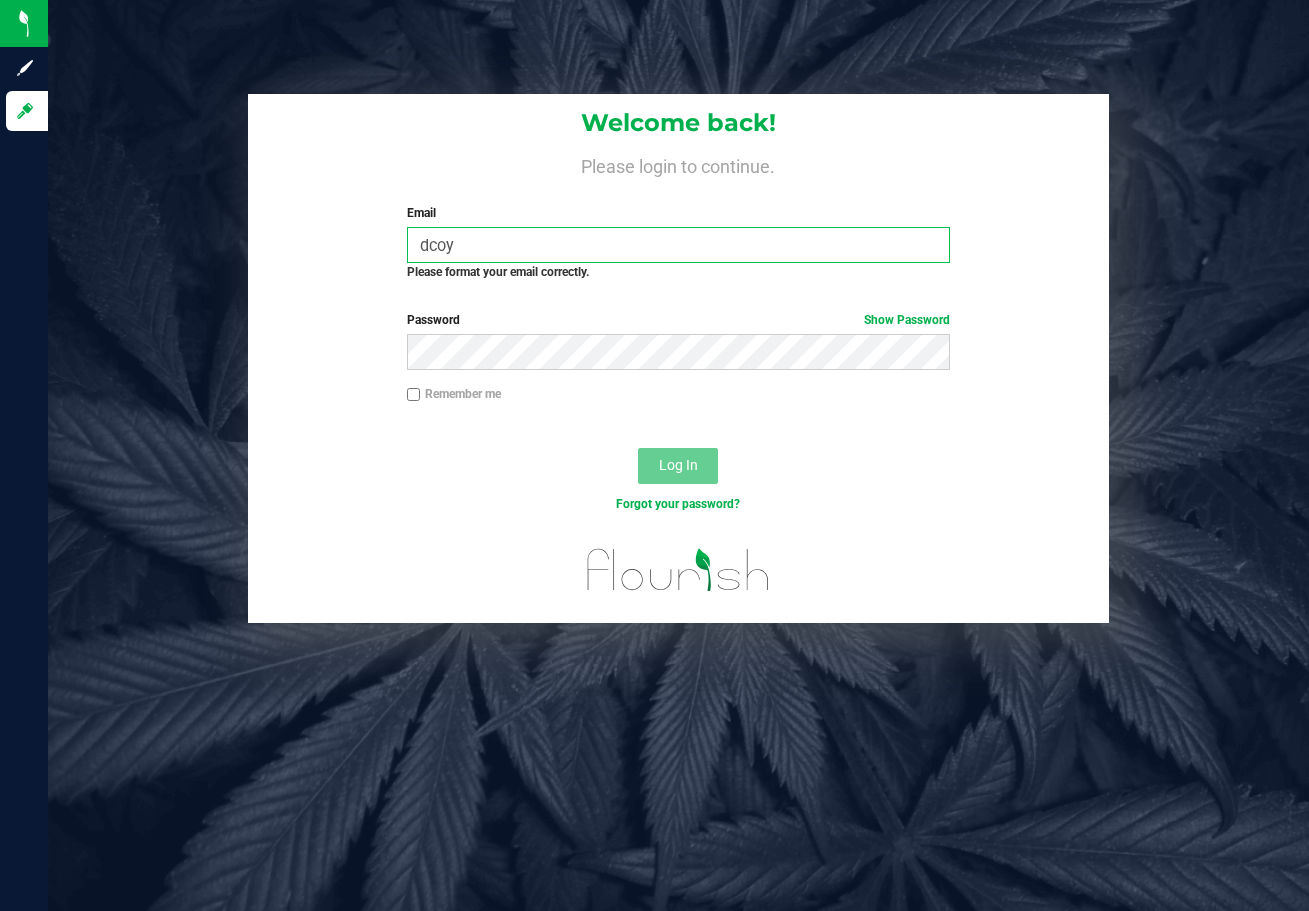 scroll, scrollTop: 0, scrollLeft: 0, axis: both 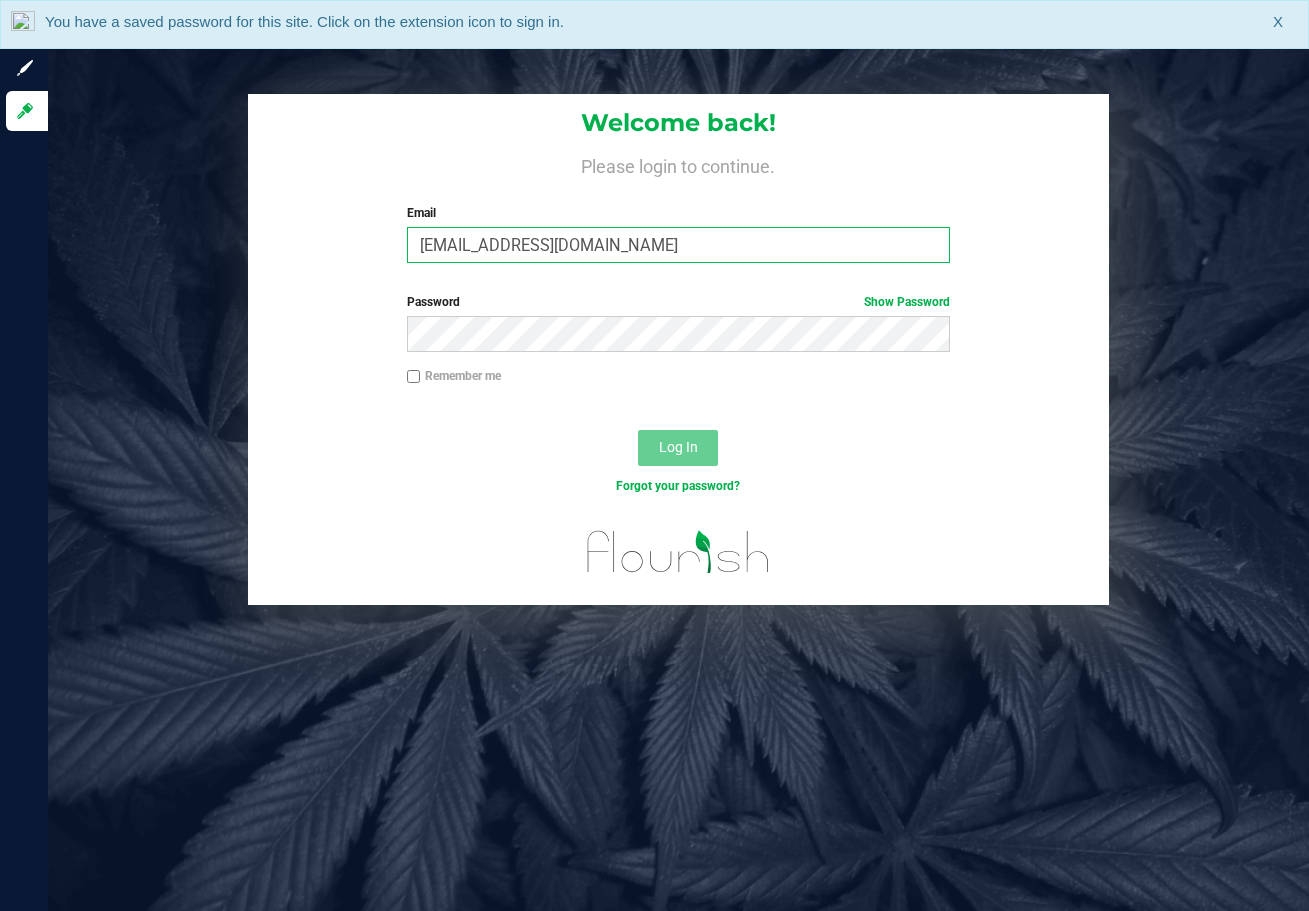 type on "[EMAIL_ADDRESS][DOMAIN_NAME]" 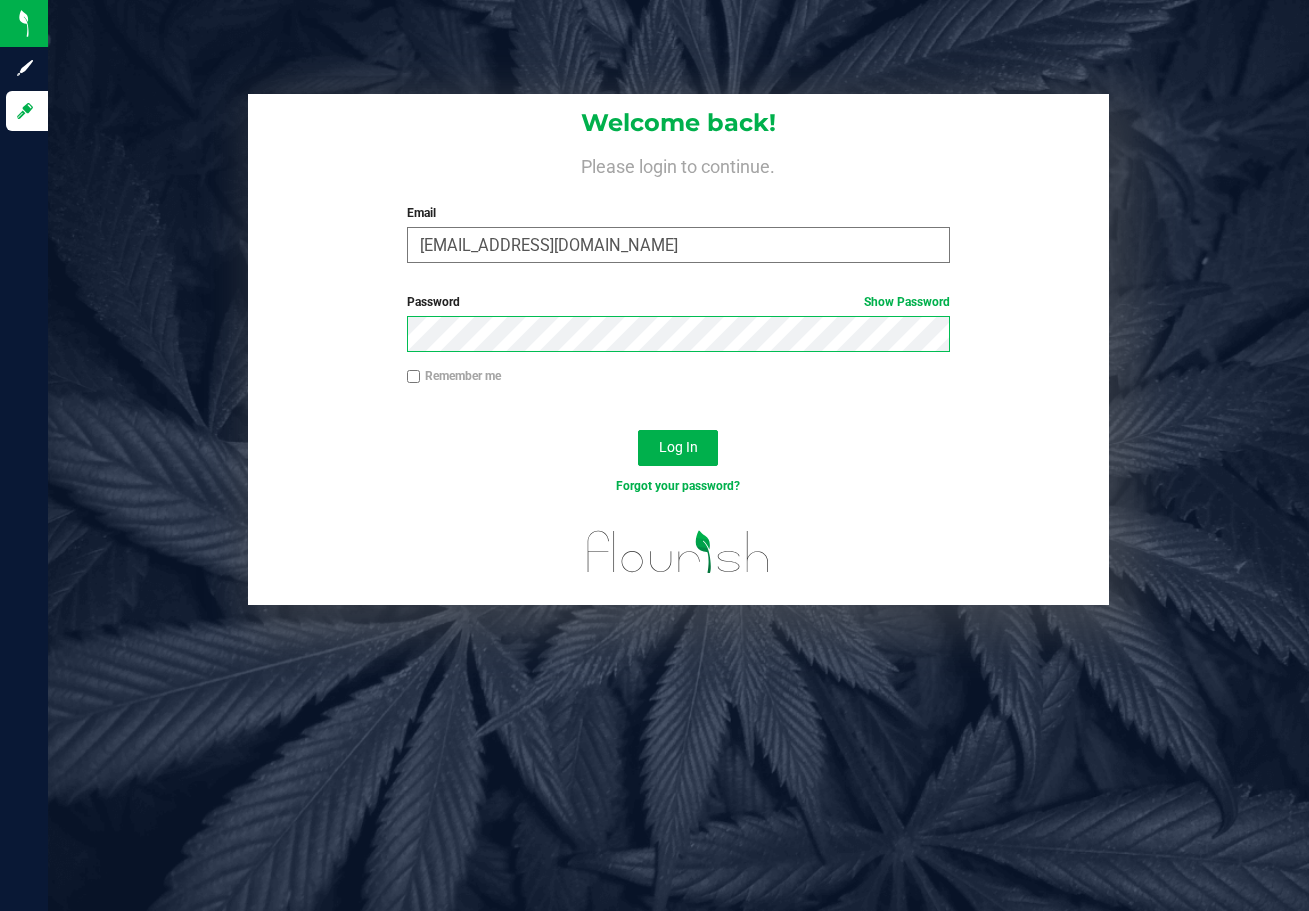 click on "Log In" at bounding box center [678, 448] 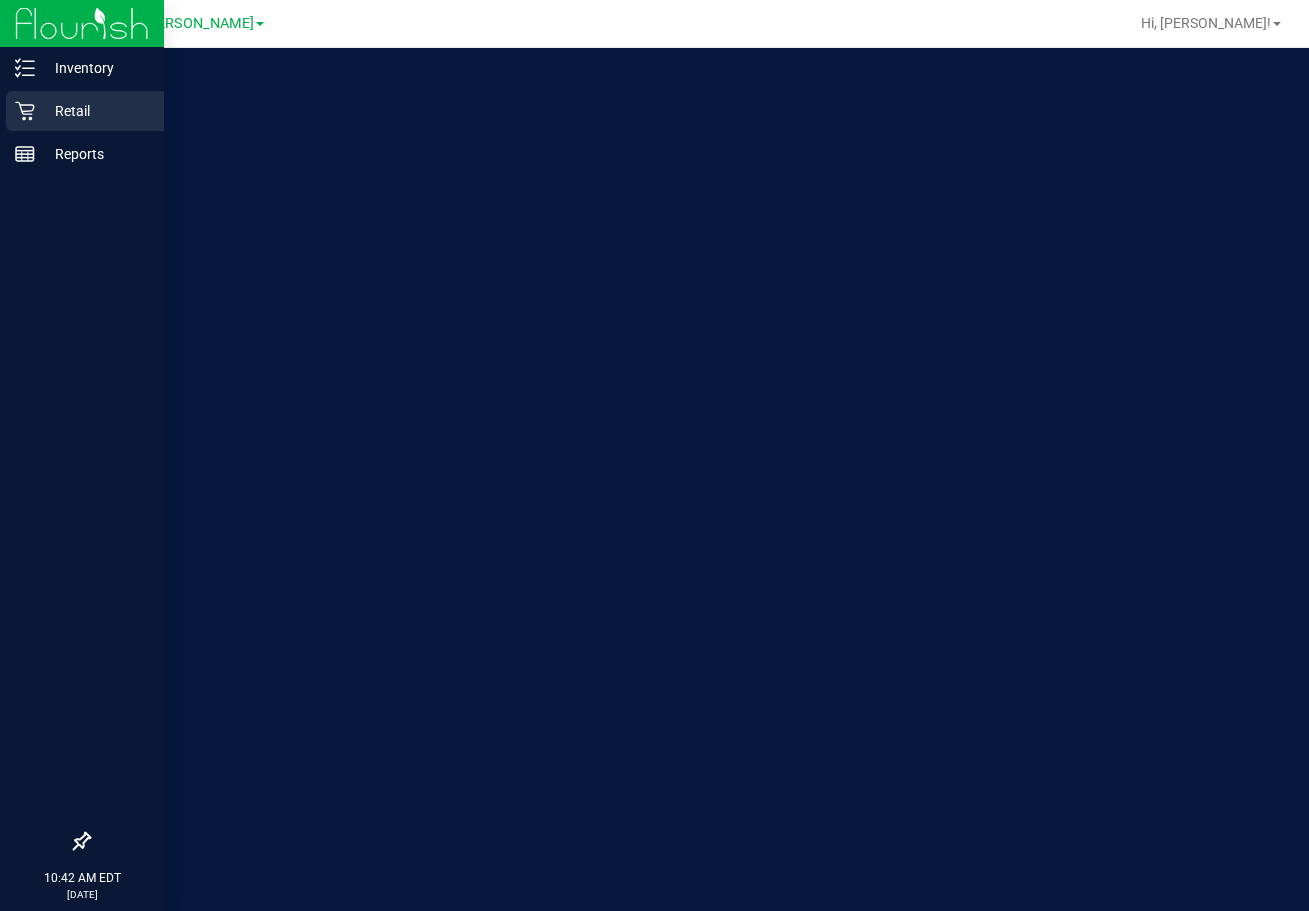 click 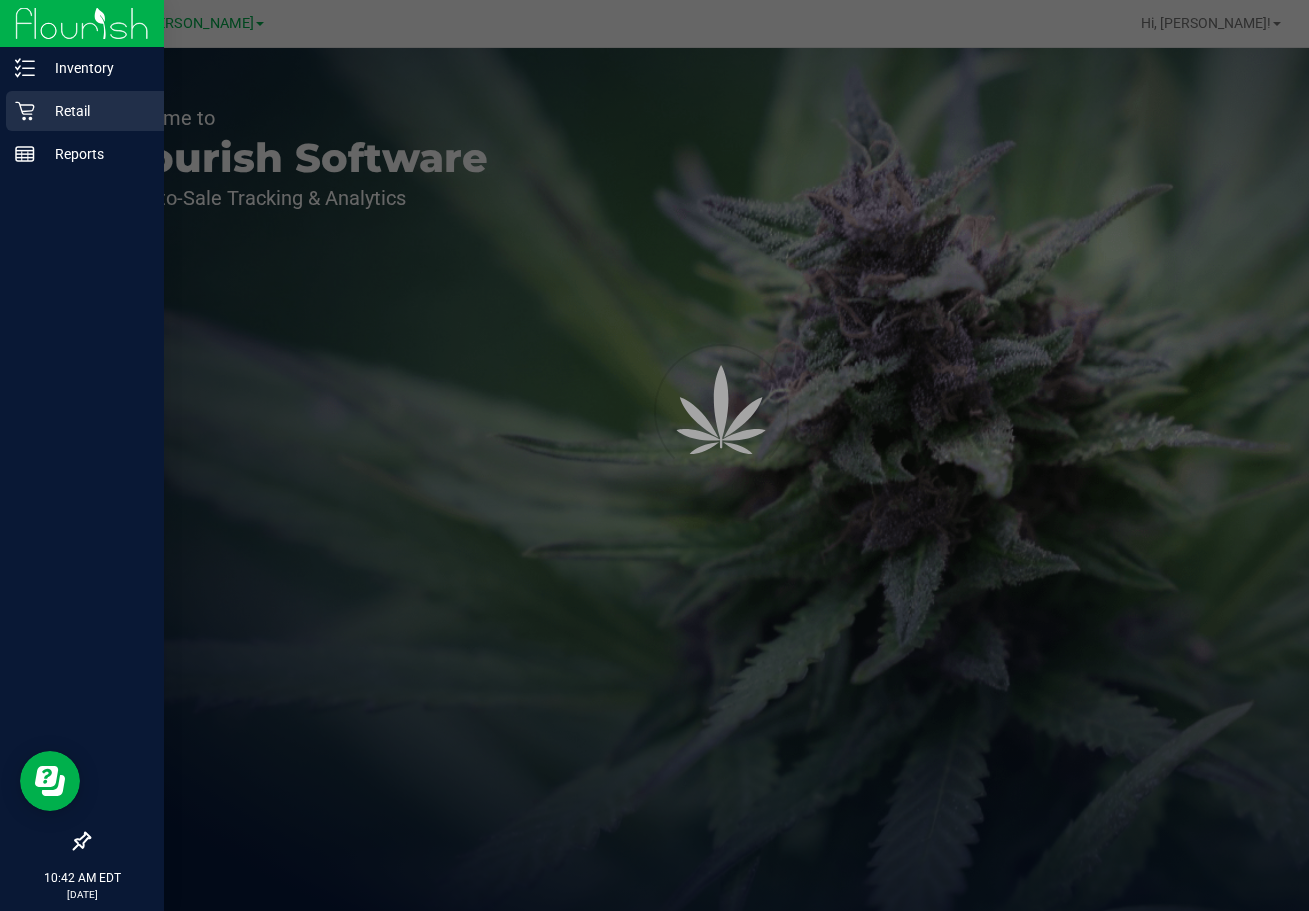 scroll, scrollTop: 0, scrollLeft: 0, axis: both 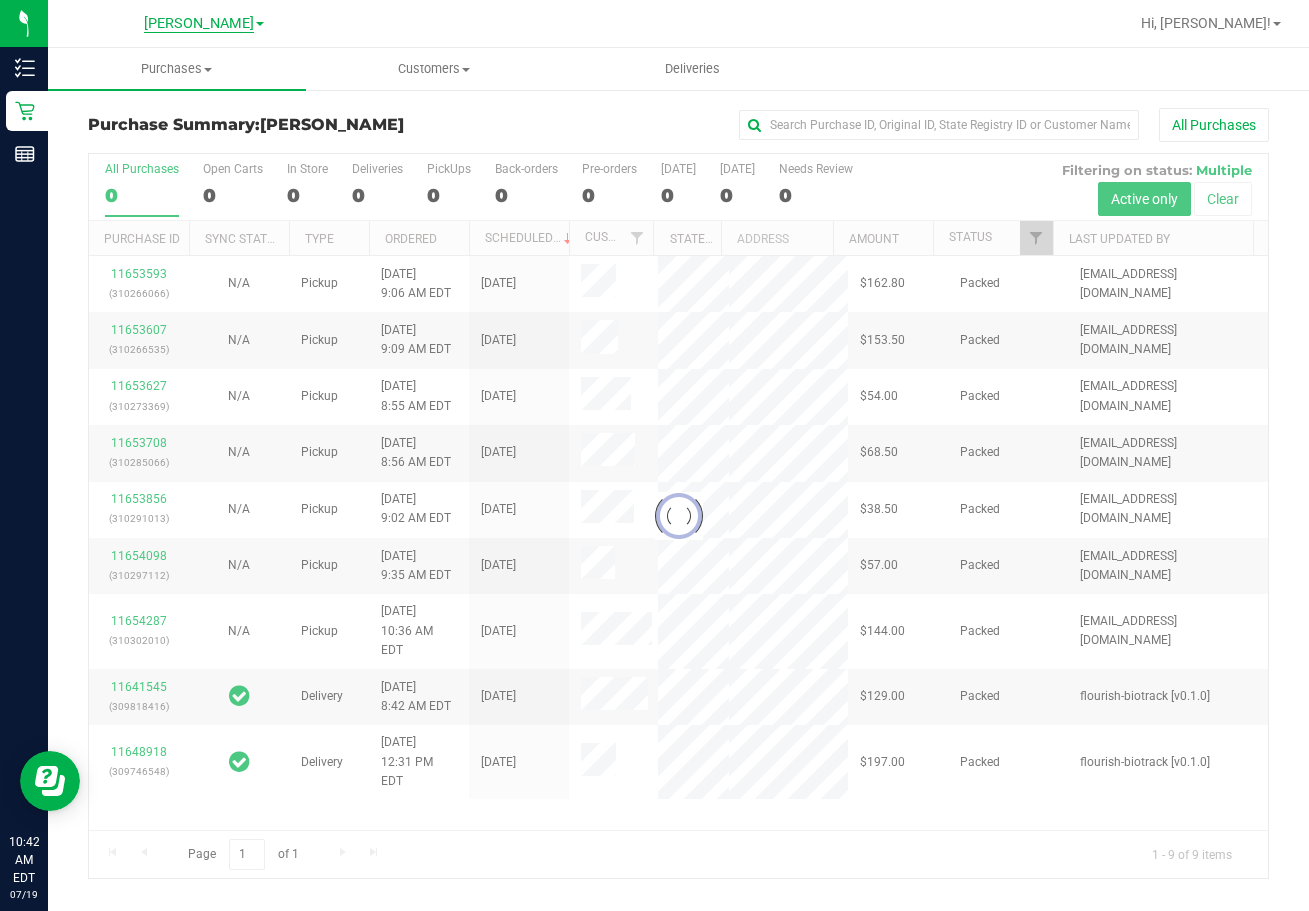 click on "[PERSON_NAME]" at bounding box center [199, 24] 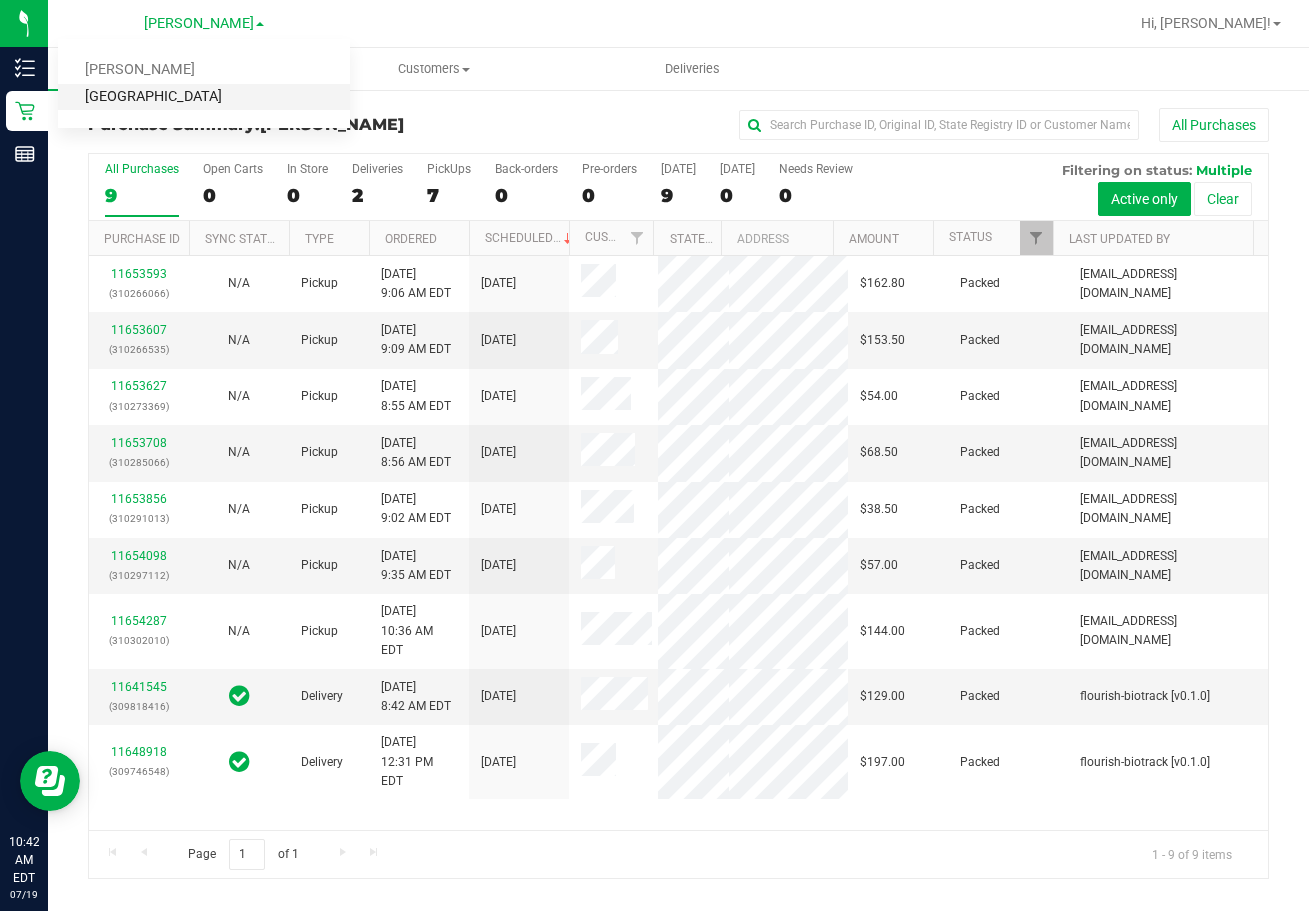 click on "[GEOGRAPHIC_DATA]" at bounding box center (204, 97) 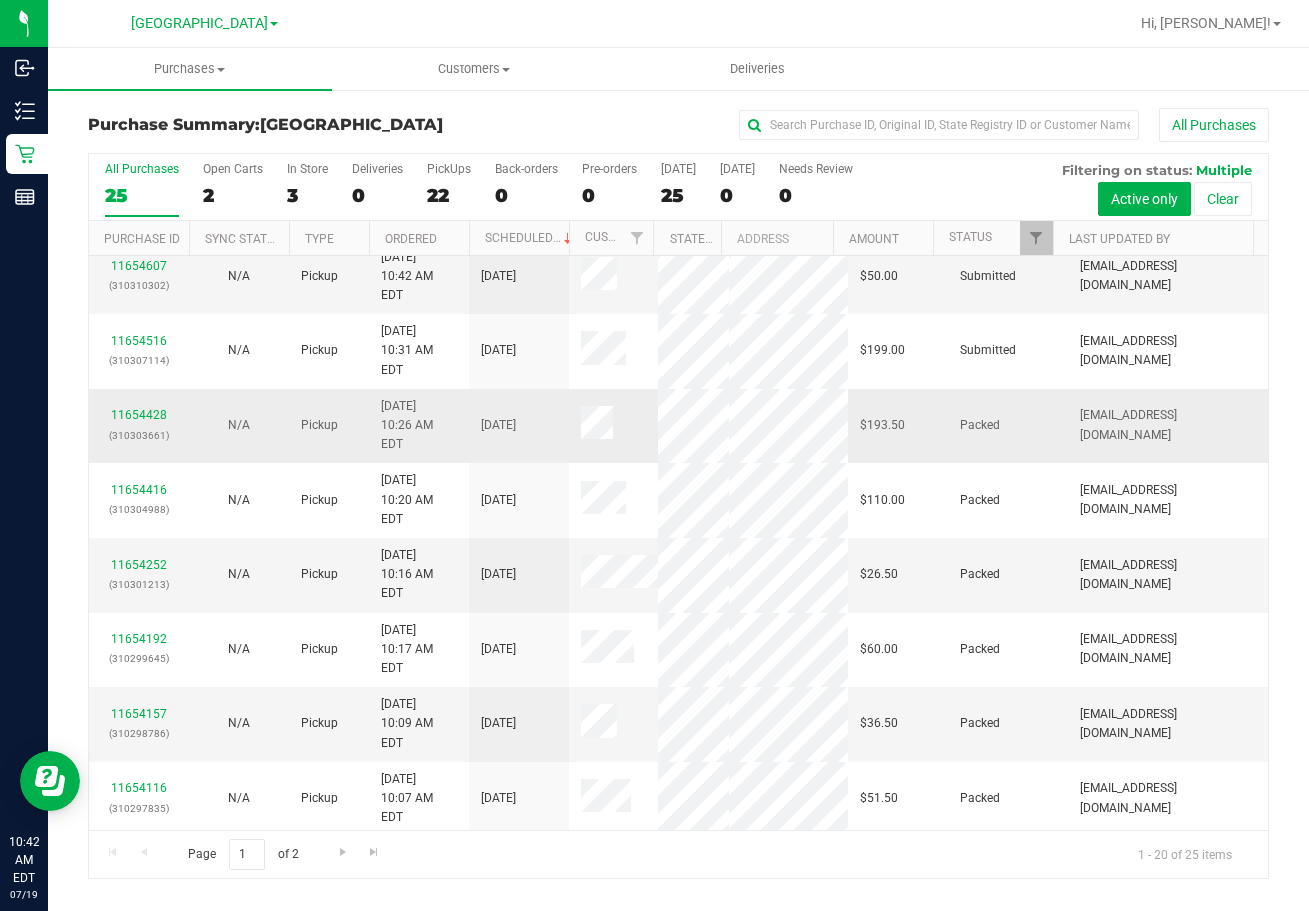 scroll, scrollTop: 0, scrollLeft: 0, axis: both 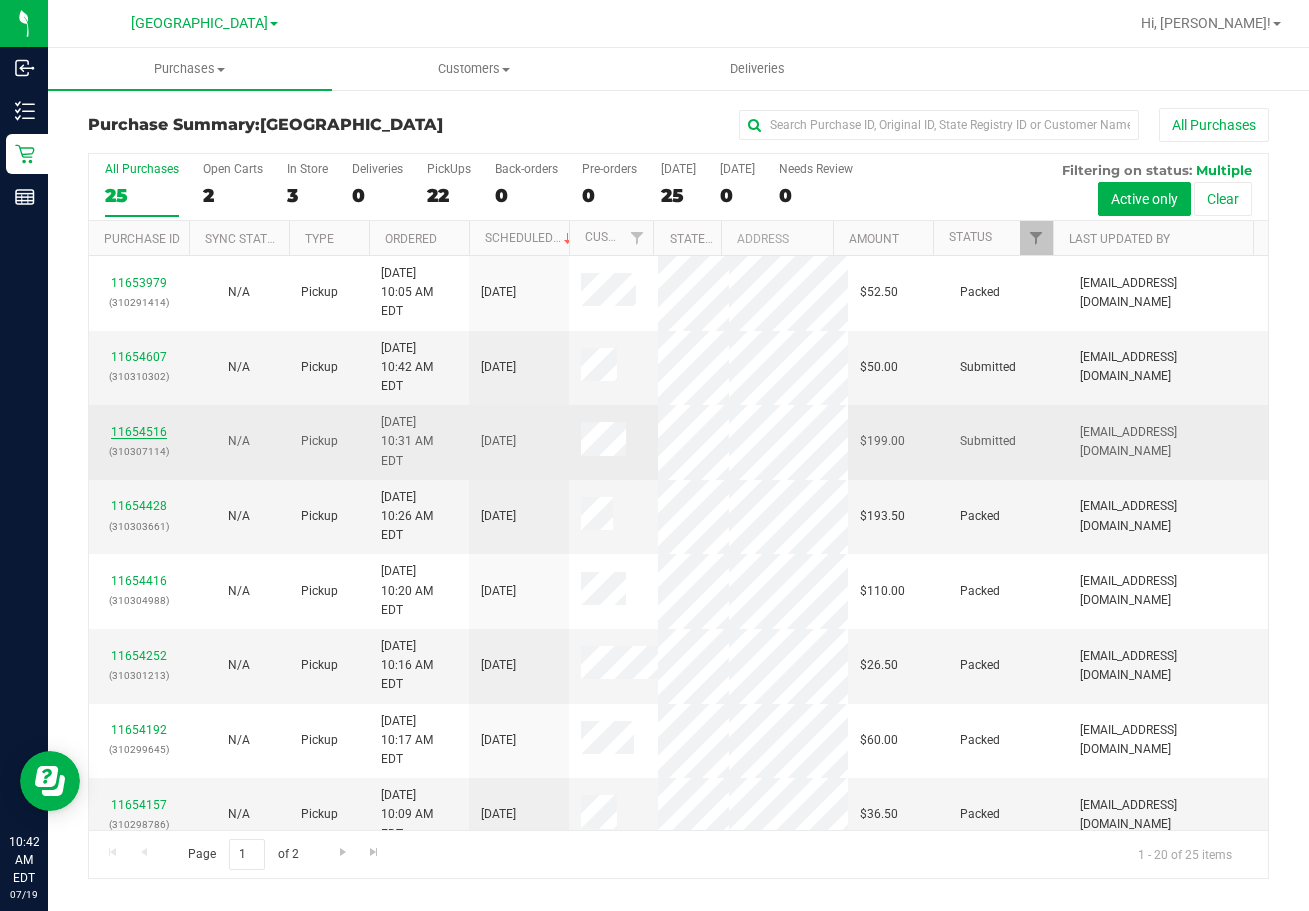 click on "11654516" at bounding box center (139, 432) 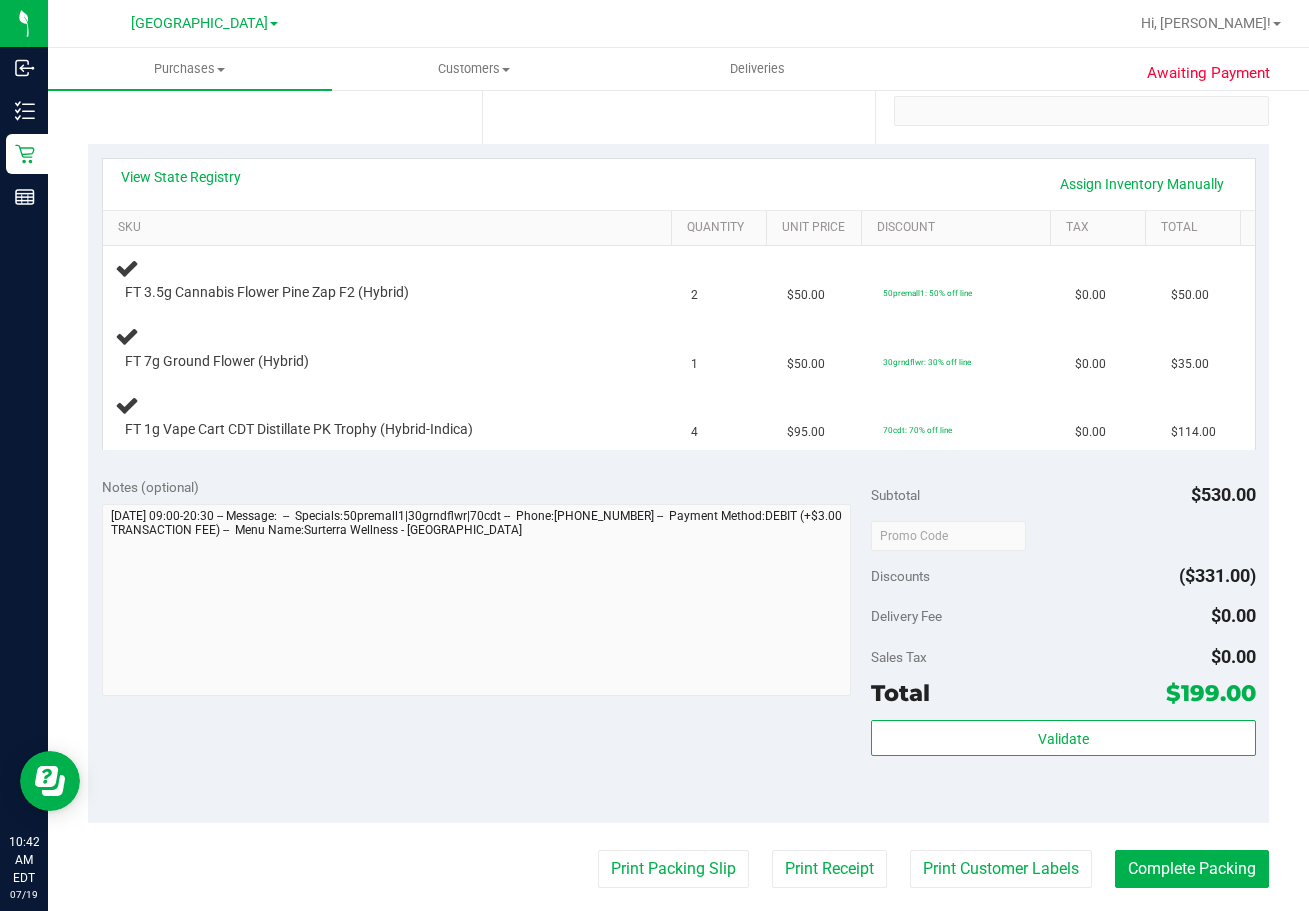 scroll, scrollTop: 400, scrollLeft: 0, axis: vertical 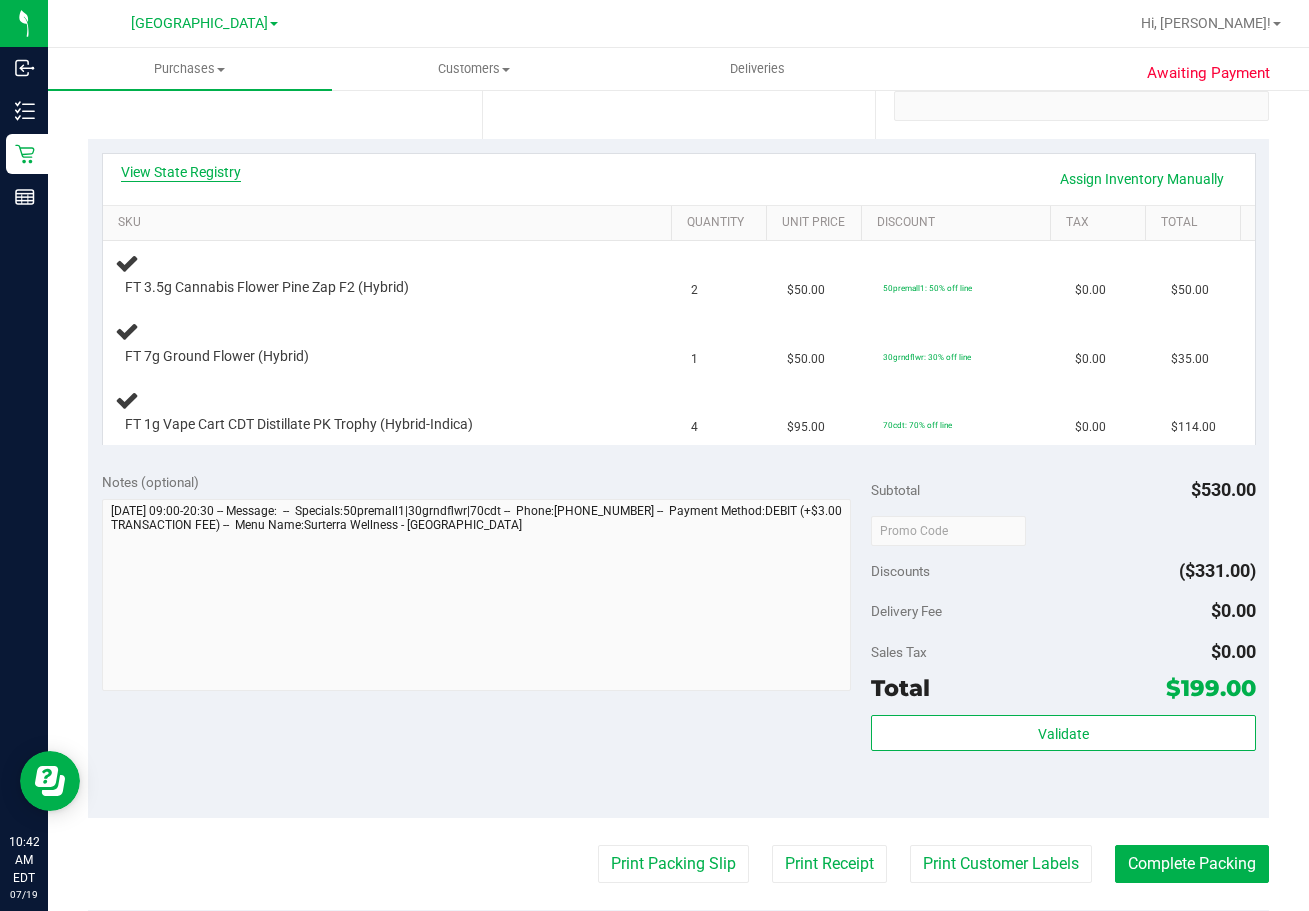click on "View State Registry" at bounding box center [181, 172] 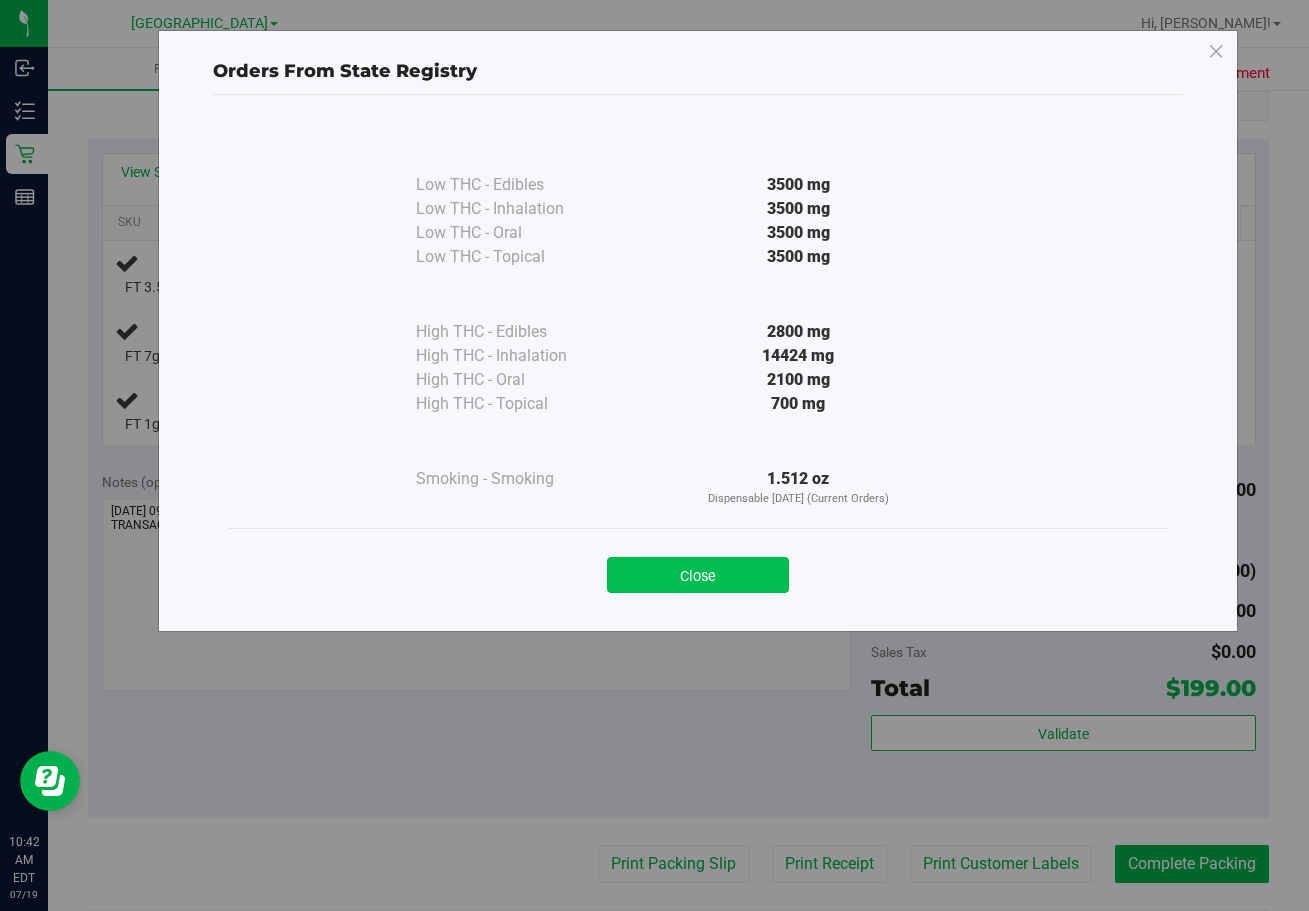 click on "Close" at bounding box center [698, 575] 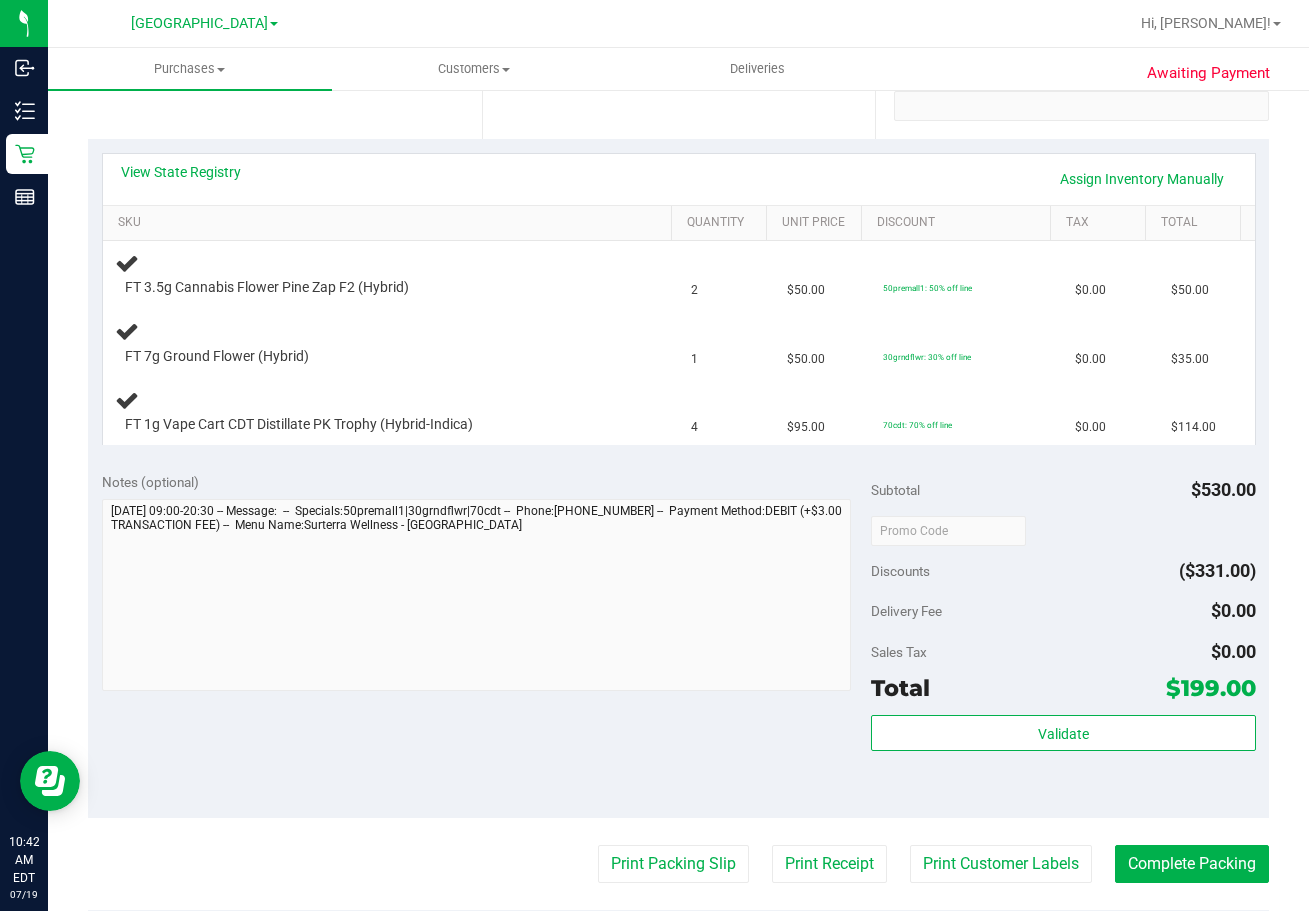 click on "View State Registry
Assign Inventory Manually" at bounding box center (679, 179) 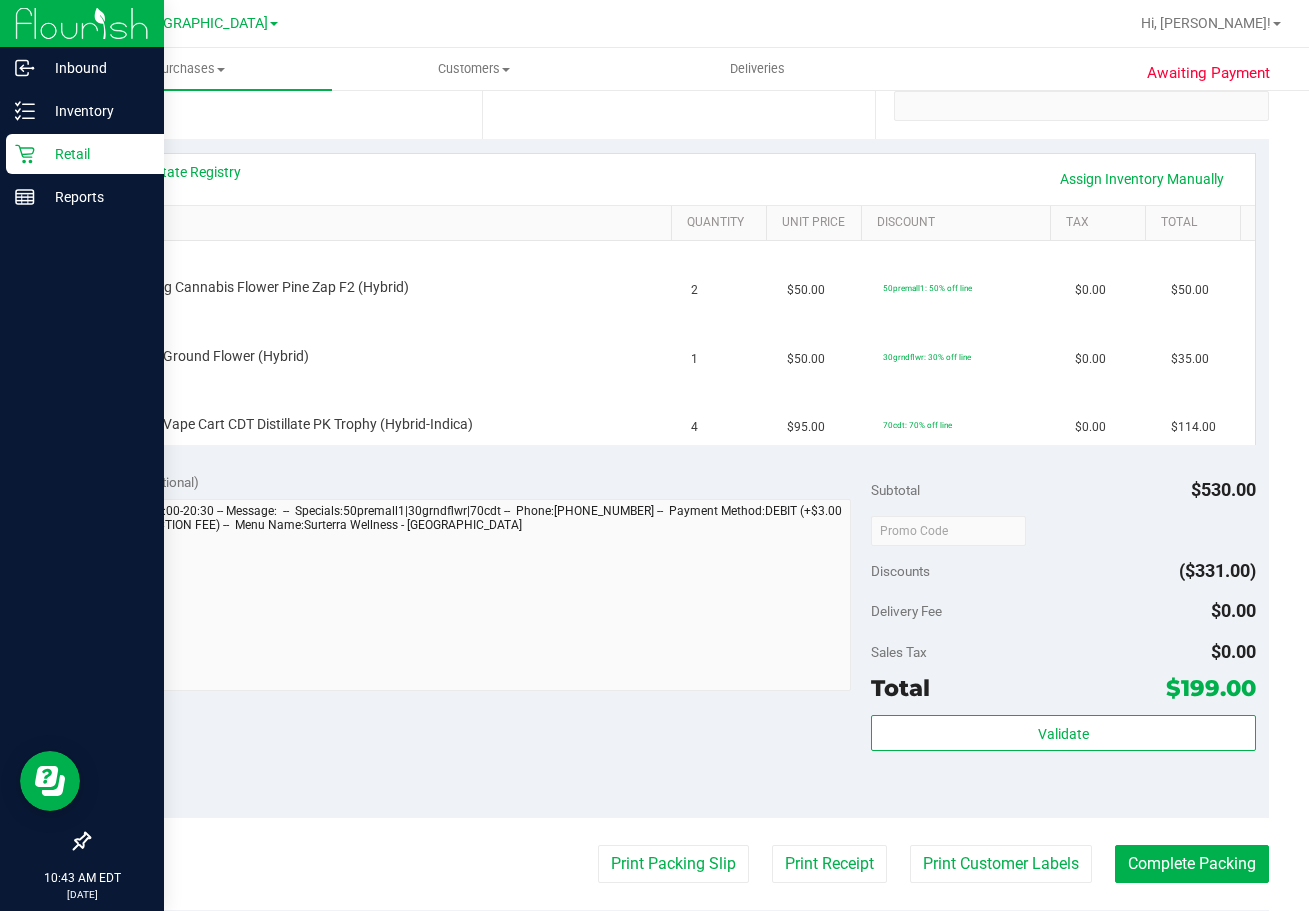 click on "Retail" at bounding box center (95, 154) 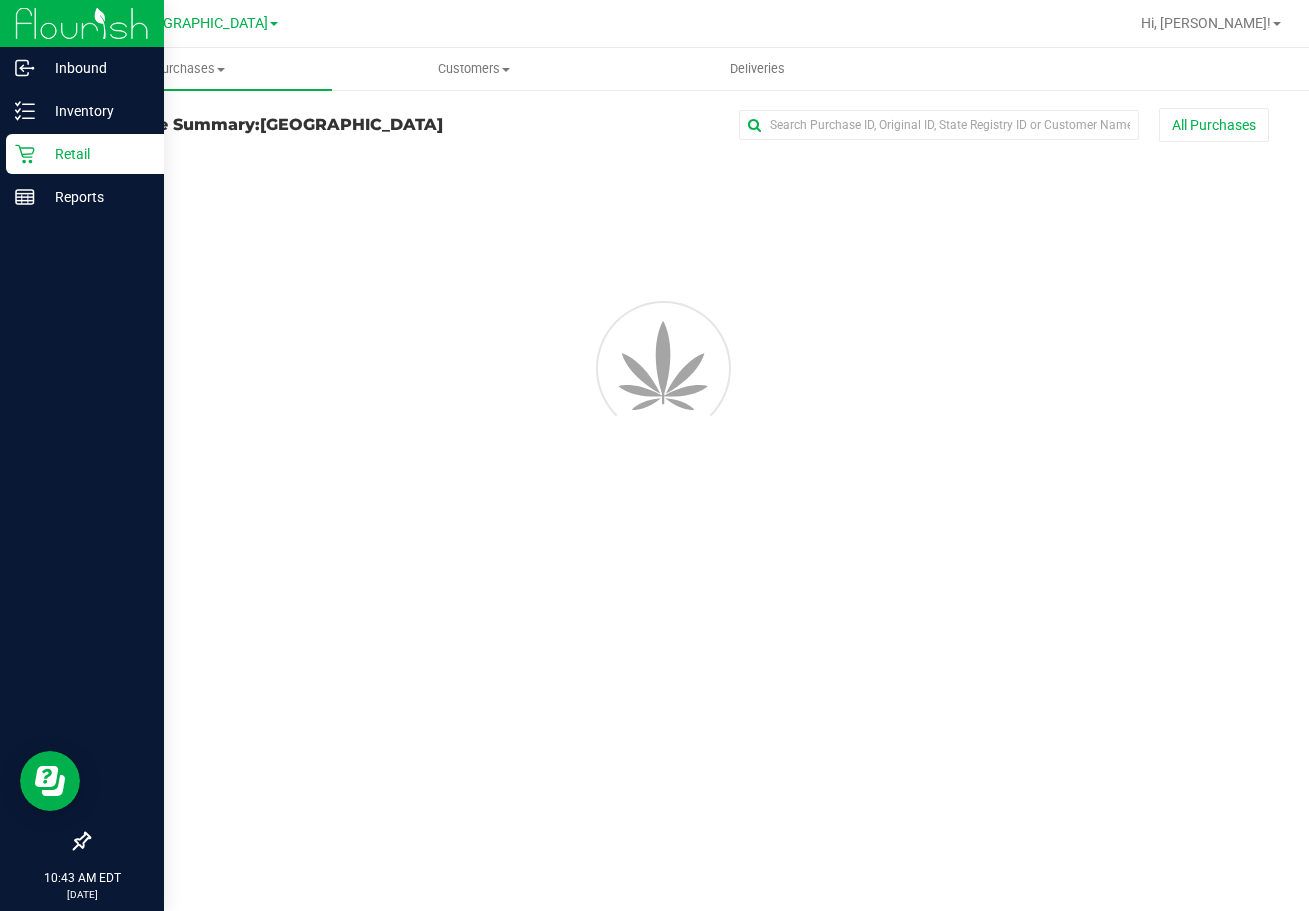 scroll, scrollTop: 0, scrollLeft: 0, axis: both 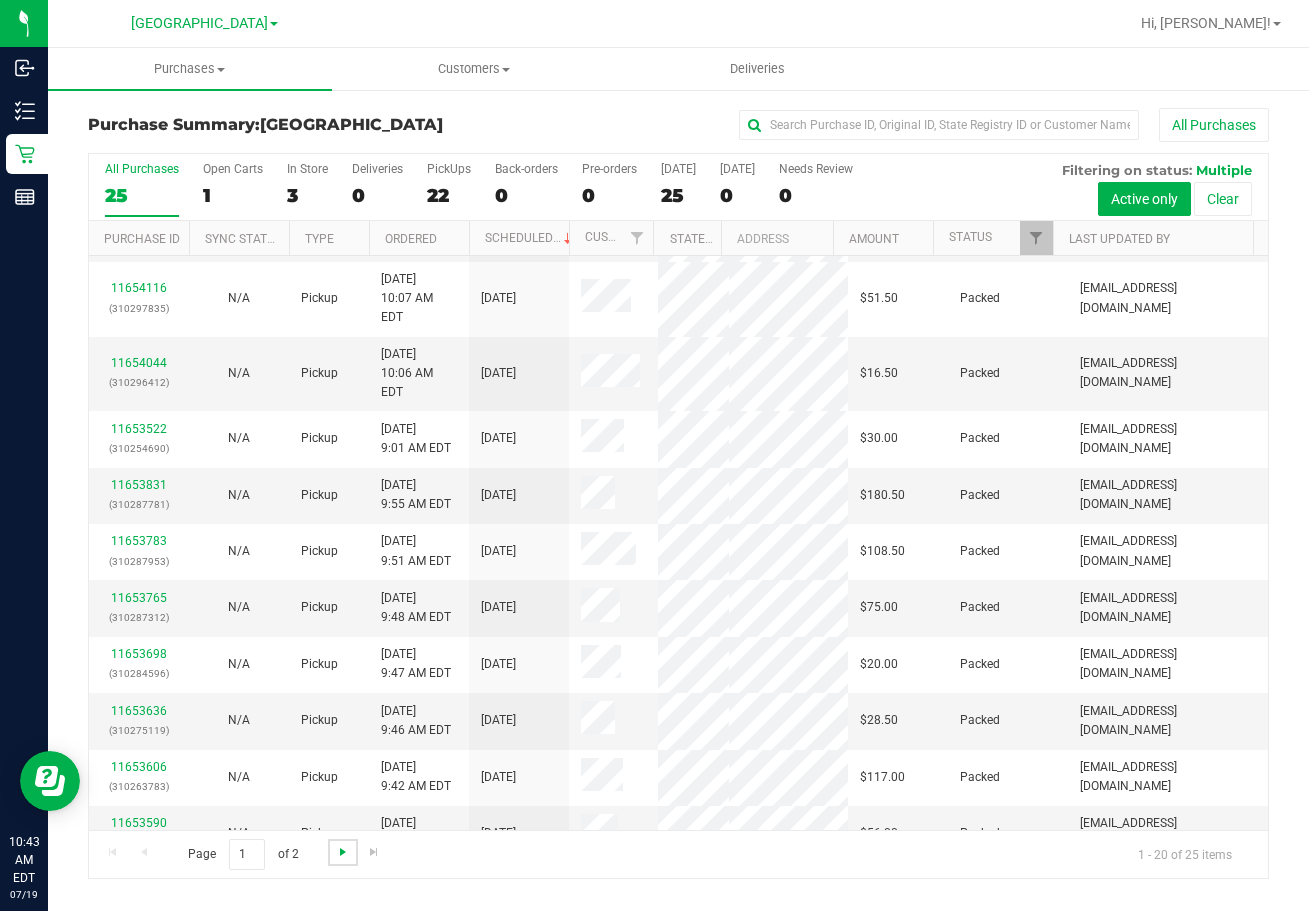 click at bounding box center [343, 852] 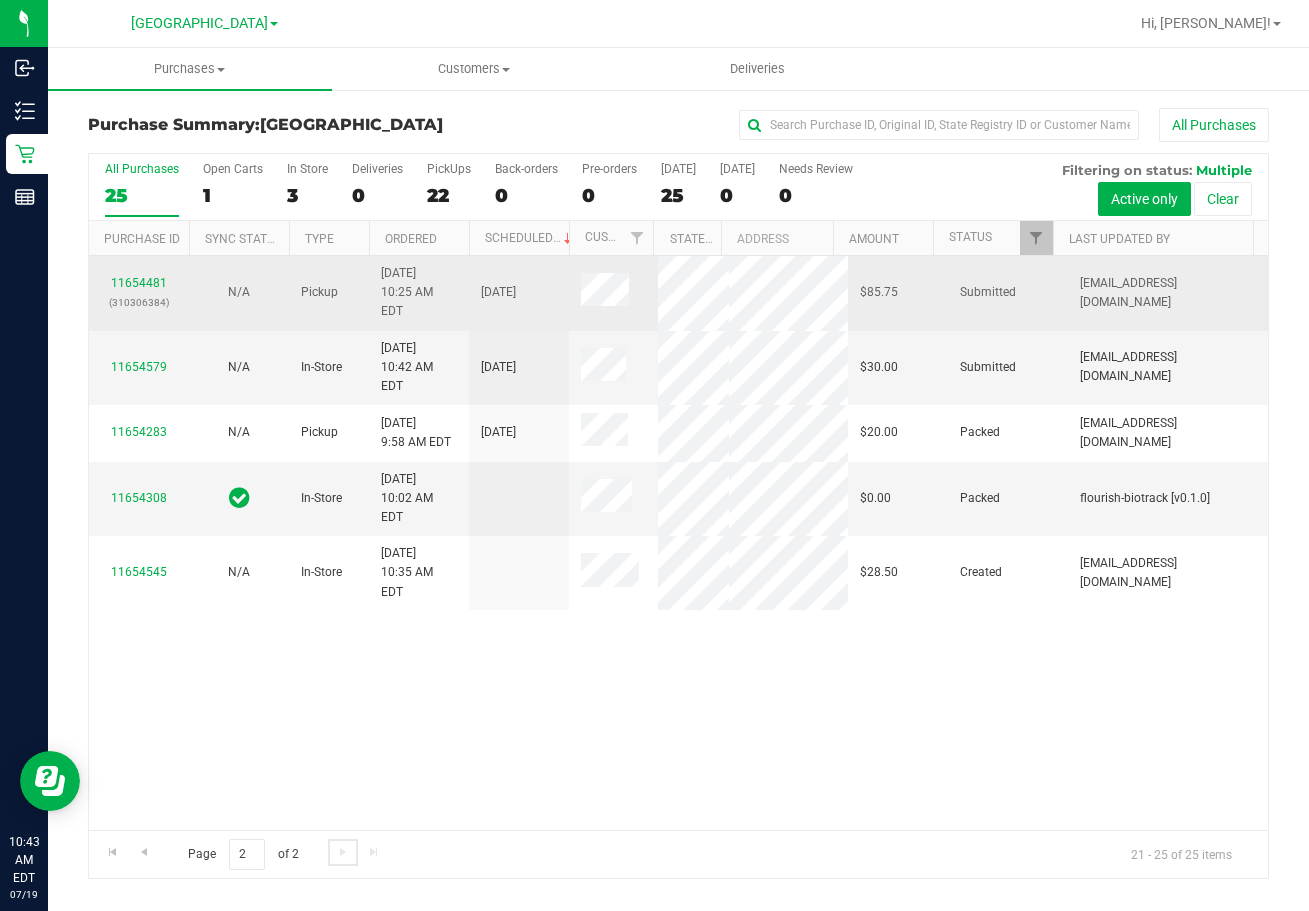 scroll, scrollTop: 0, scrollLeft: 0, axis: both 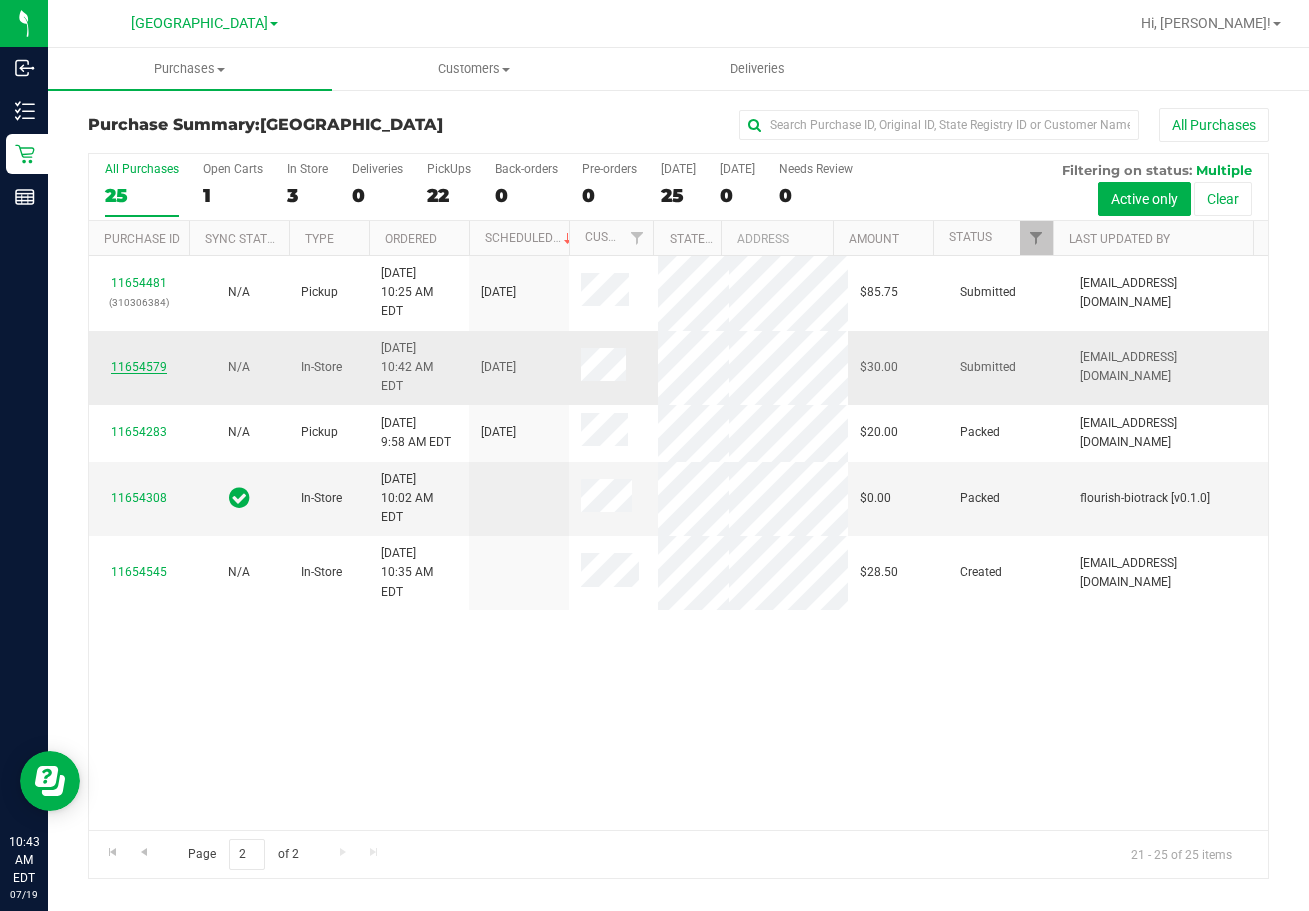click on "11654579" at bounding box center (139, 367) 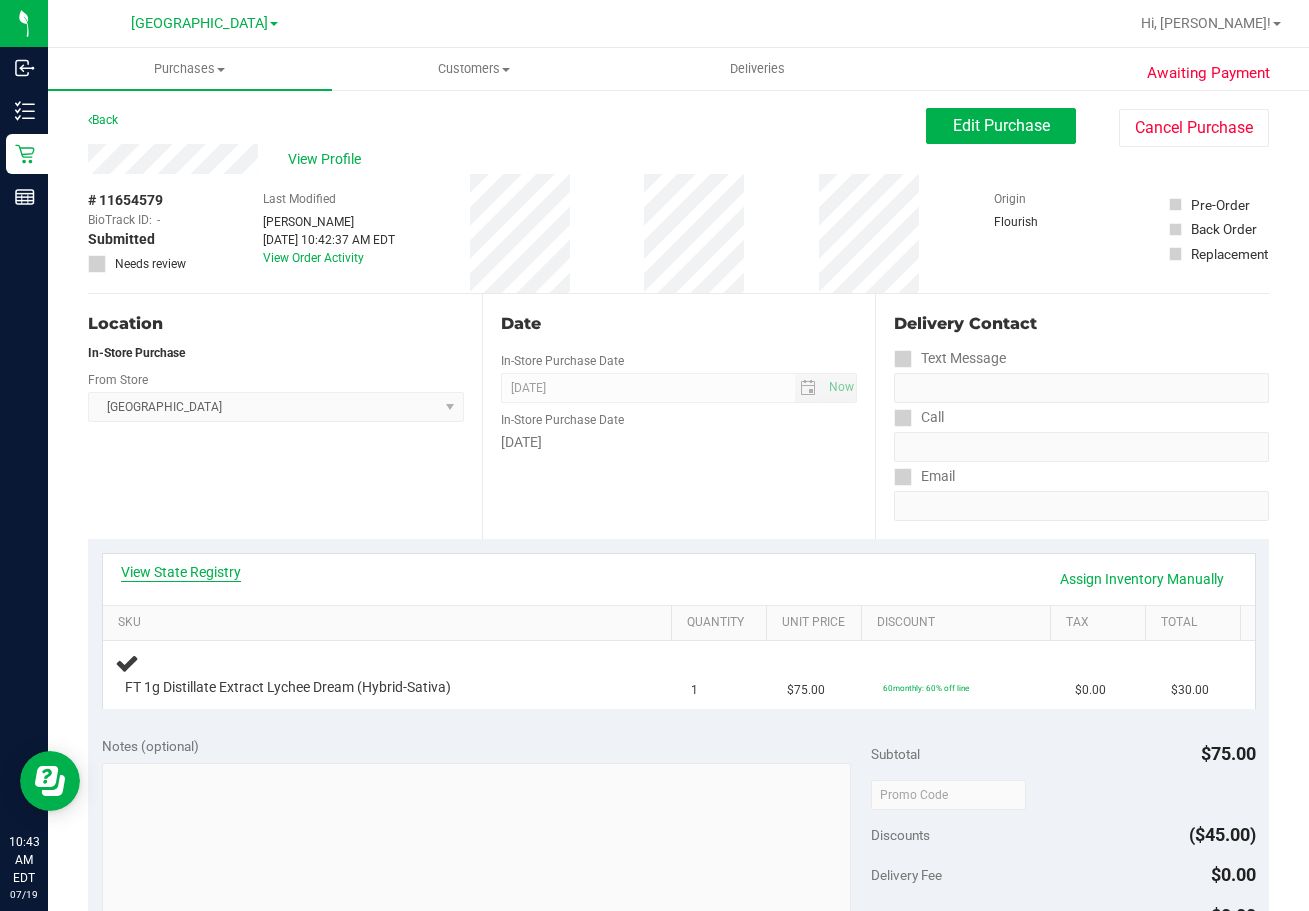 click on "View State Registry" at bounding box center (181, 572) 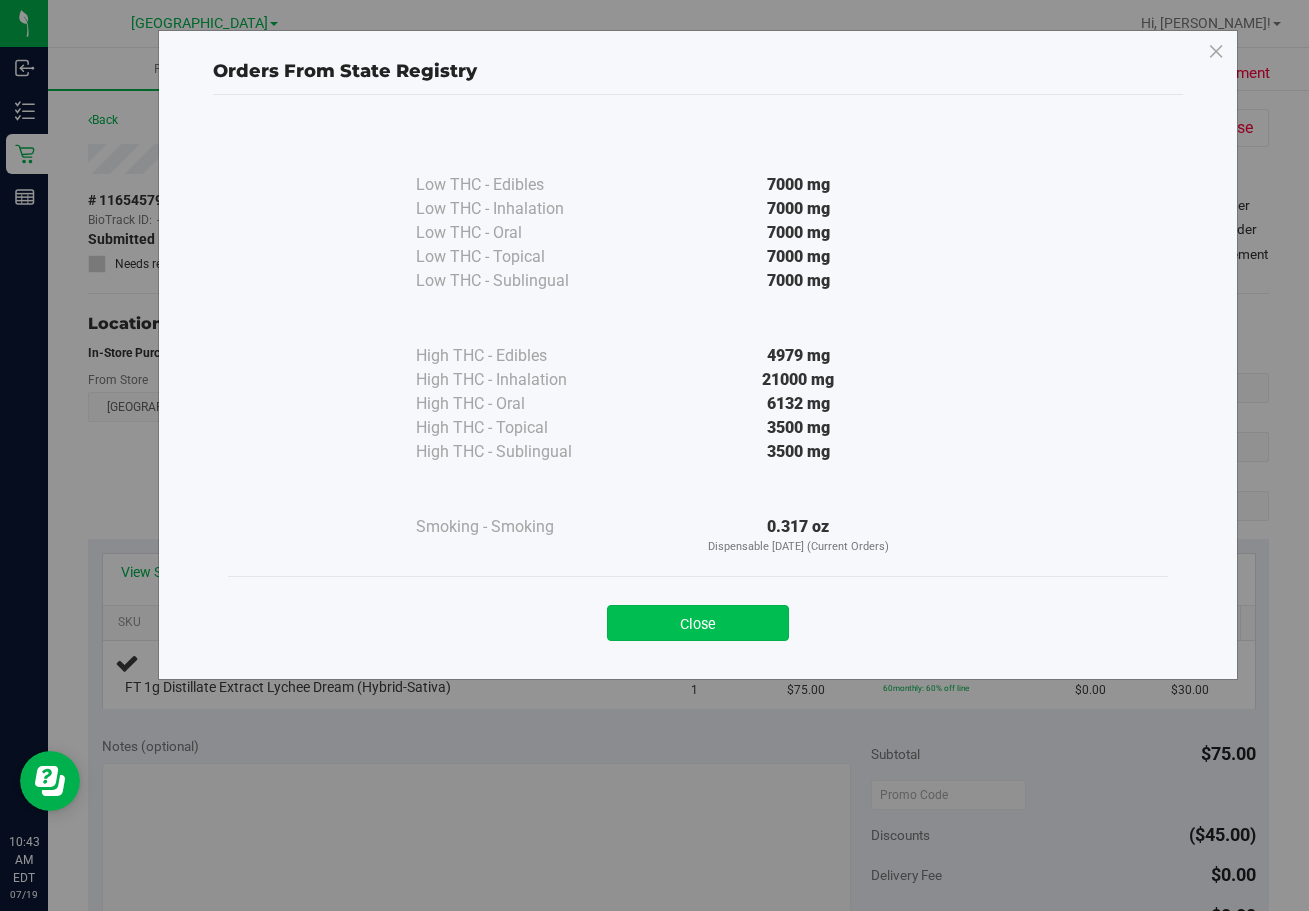 click on "Close" at bounding box center [698, 623] 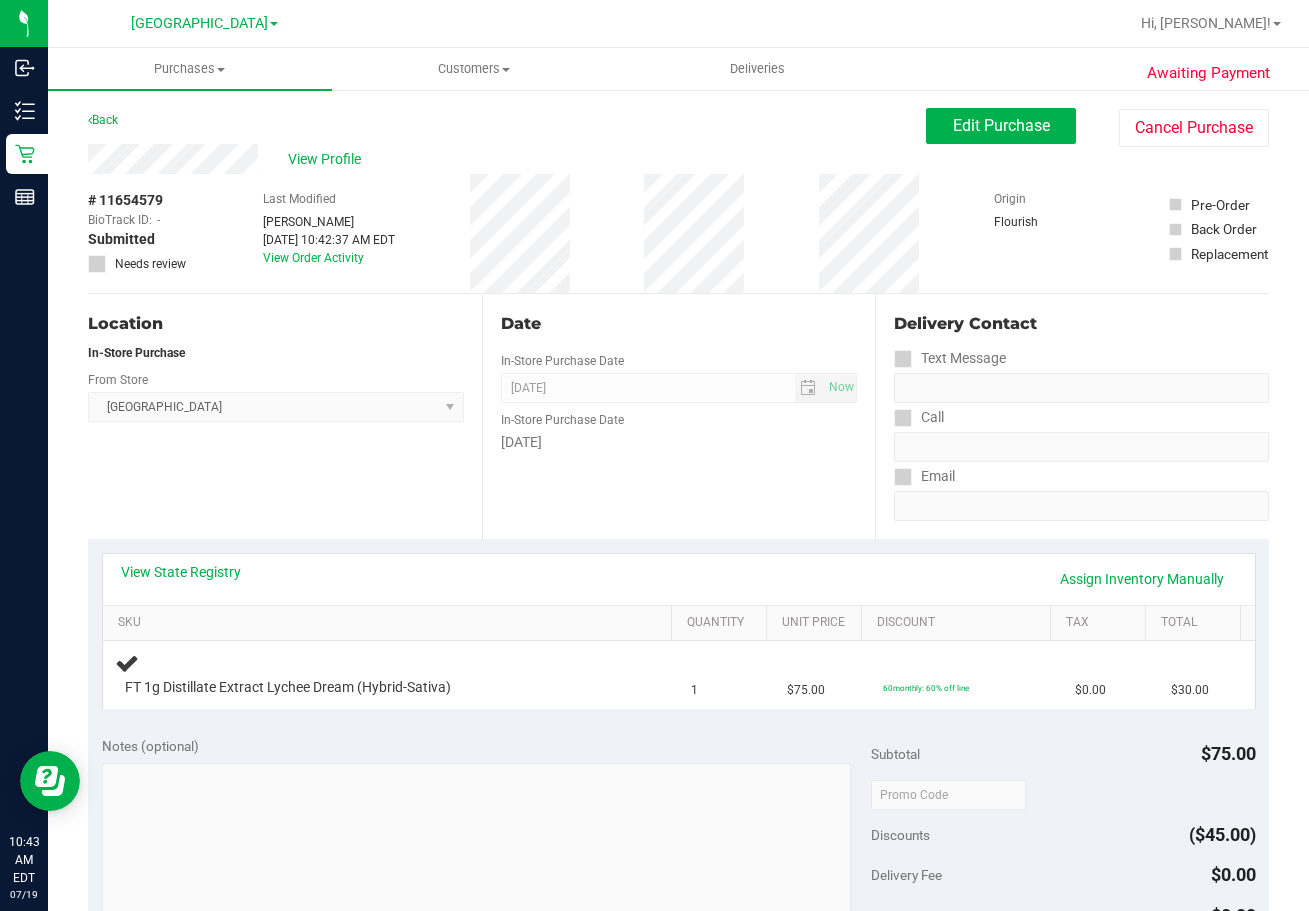 drag, startPoint x: 780, startPoint y: 531, endPoint x: 772, endPoint y: 503, distance: 29.12044 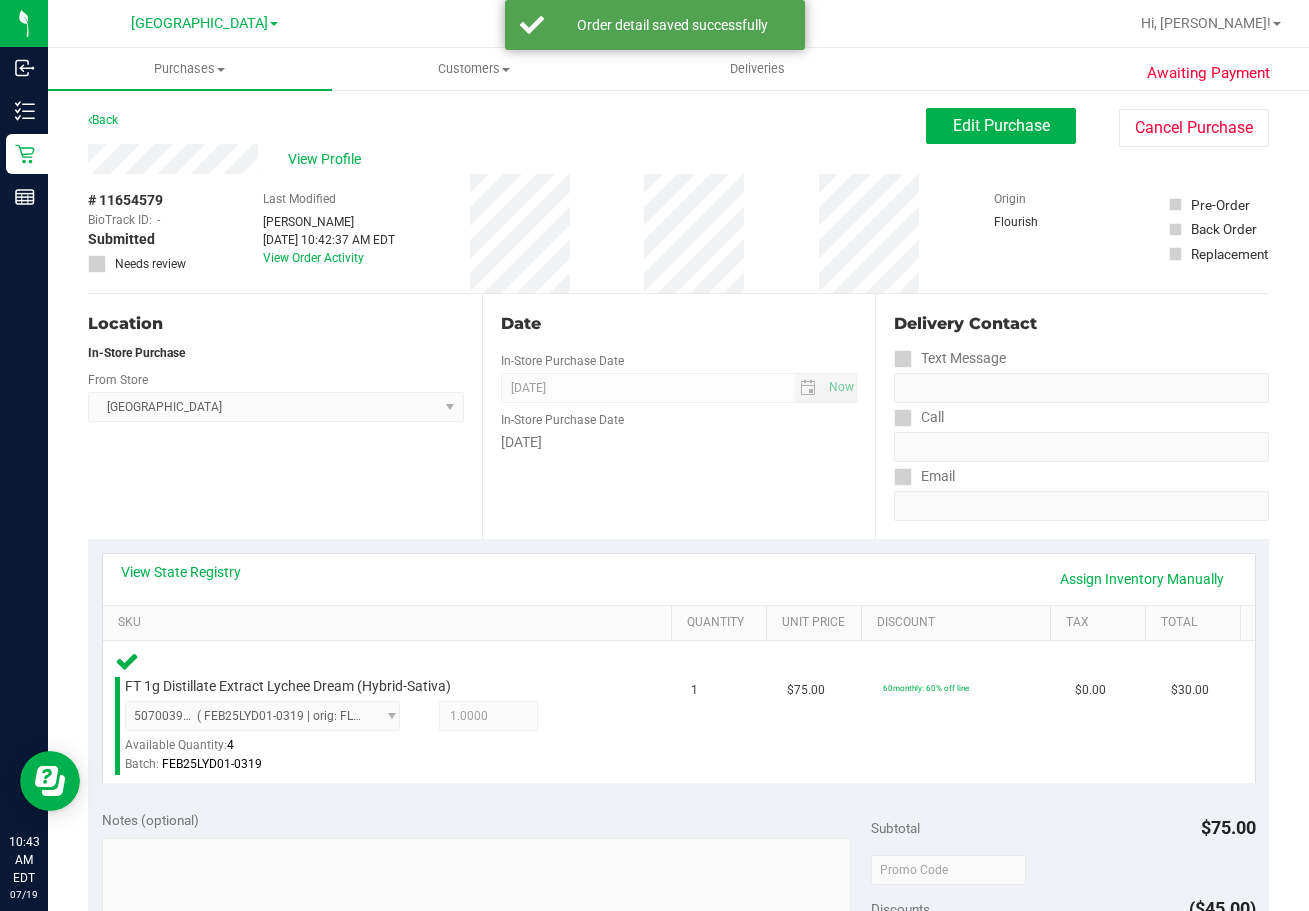 scroll, scrollTop: 600, scrollLeft: 0, axis: vertical 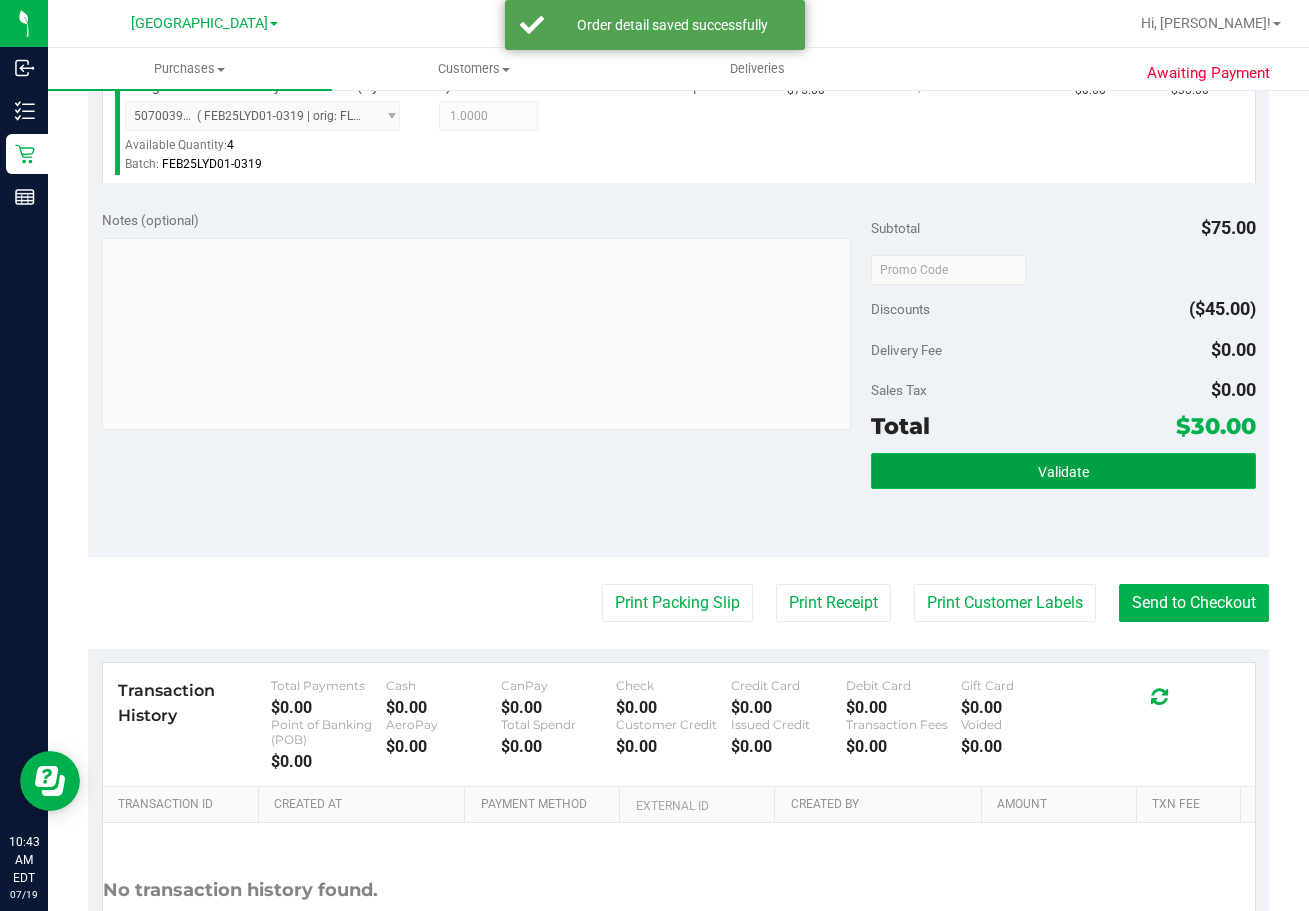 click on "Validate" at bounding box center (1063, 471) 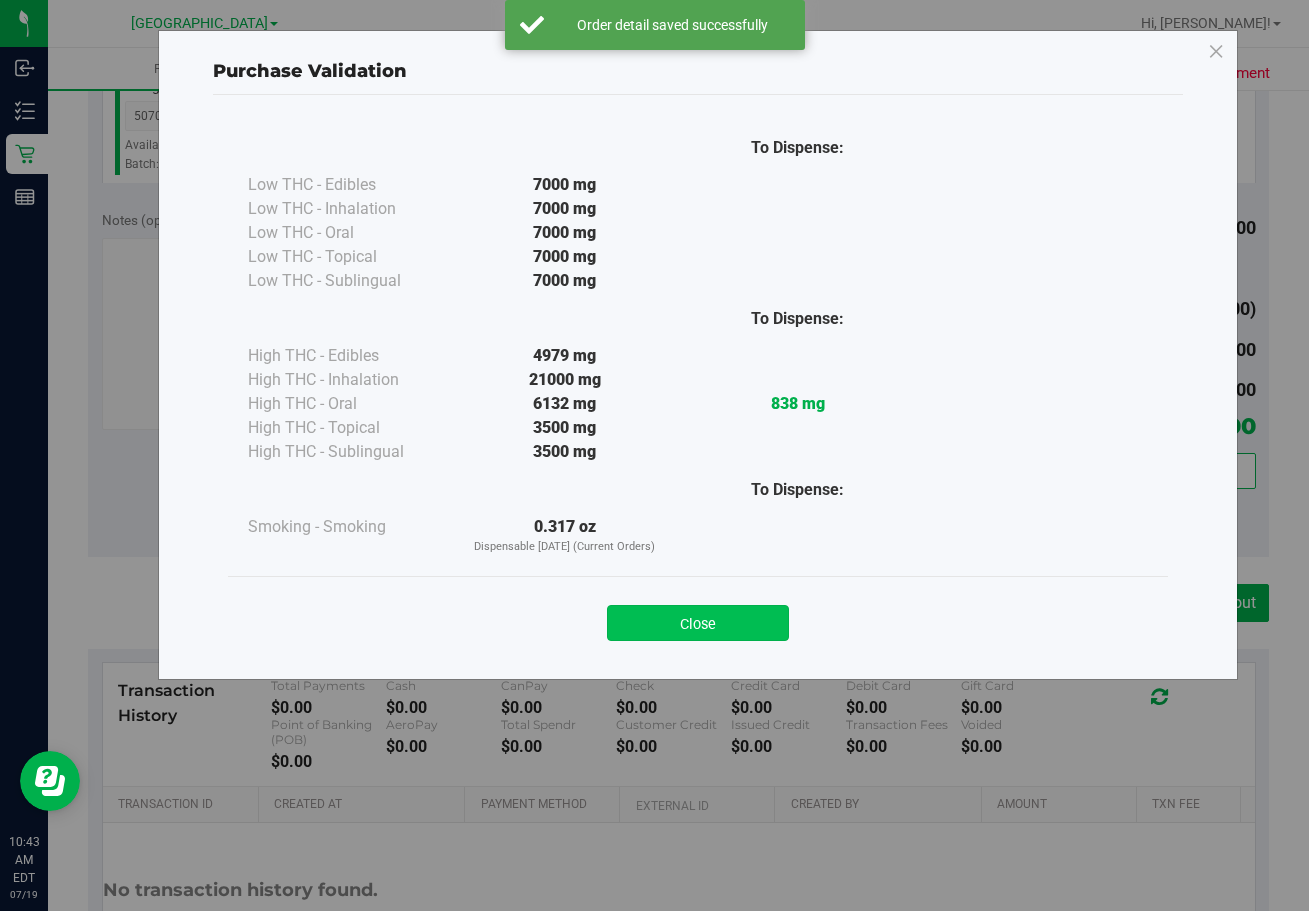 click on "Close" at bounding box center [698, 623] 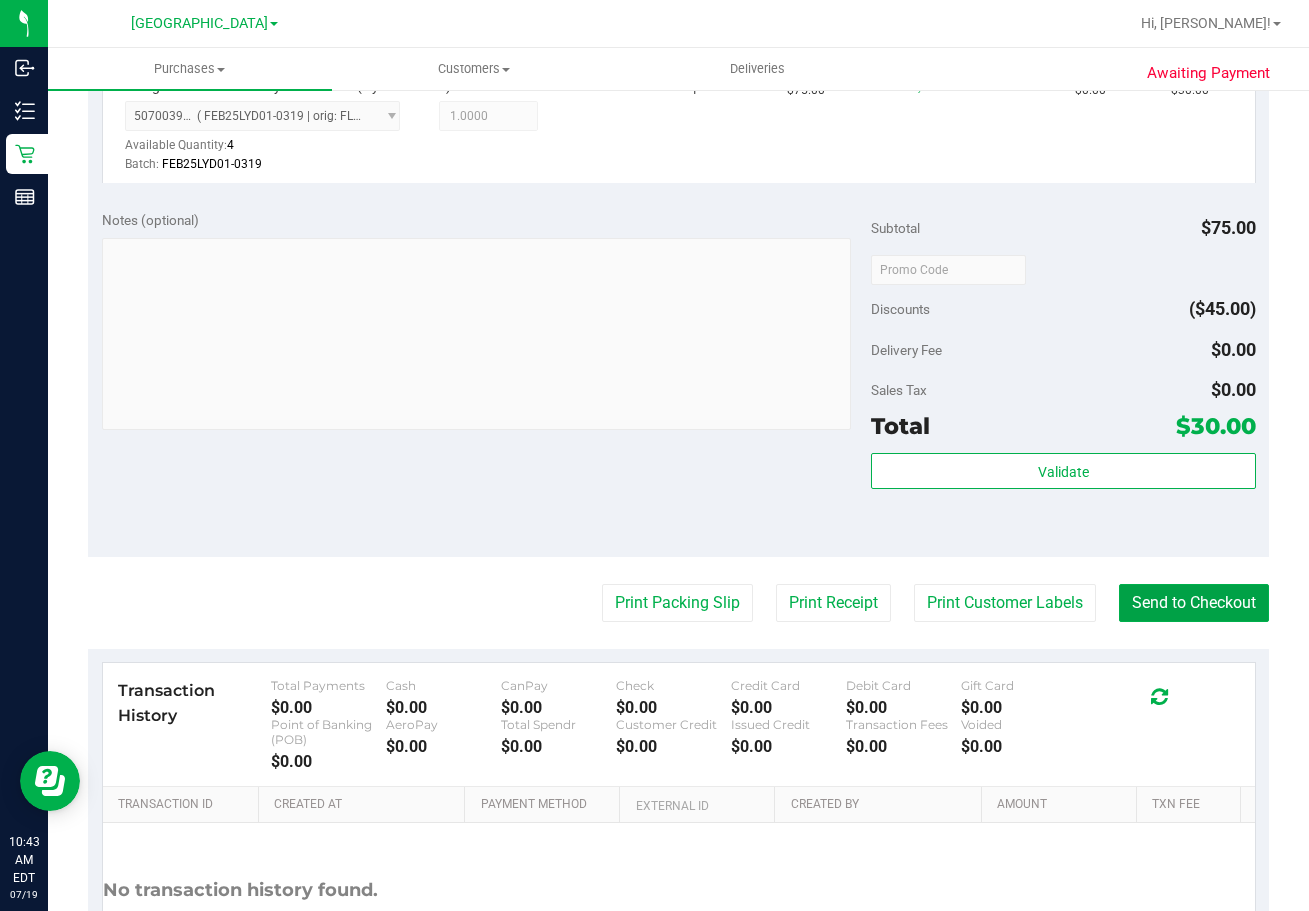 drag, startPoint x: 1183, startPoint y: 605, endPoint x: 811, endPoint y: 400, distance: 424.74582 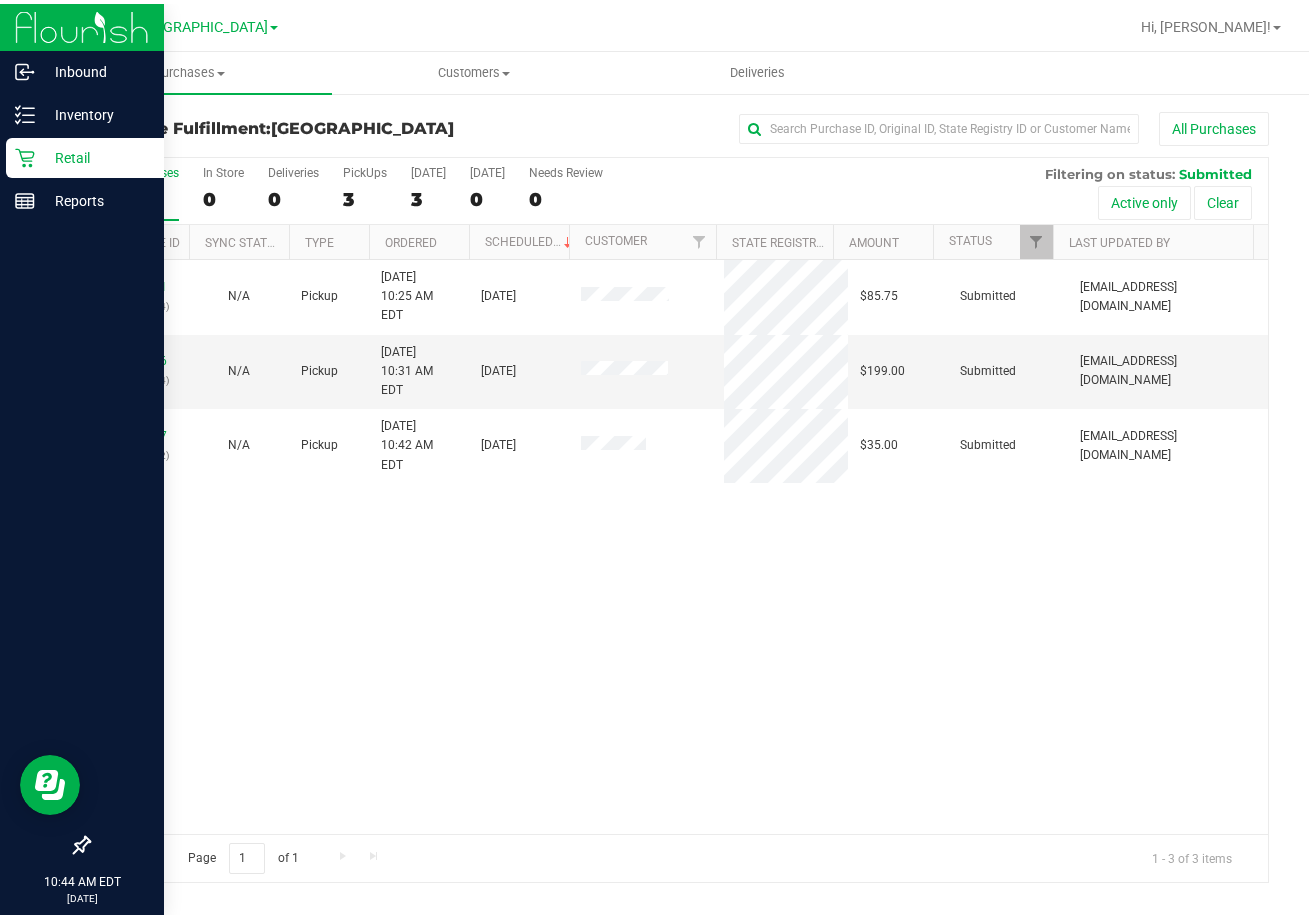 scroll, scrollTop: 0, scrollLeft: 0, axis: both 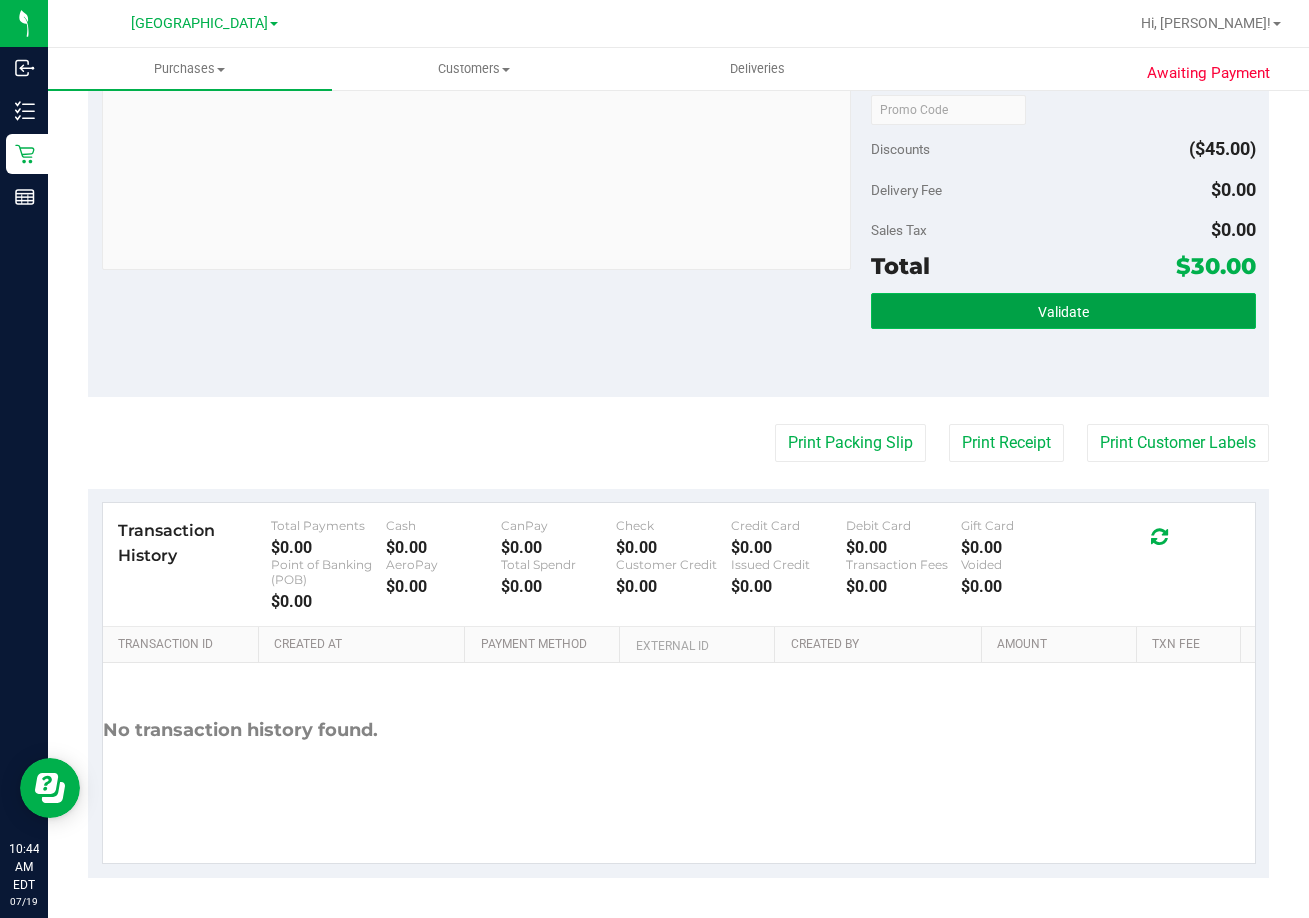 click on "Validate" at bounding box center [1063, 312] 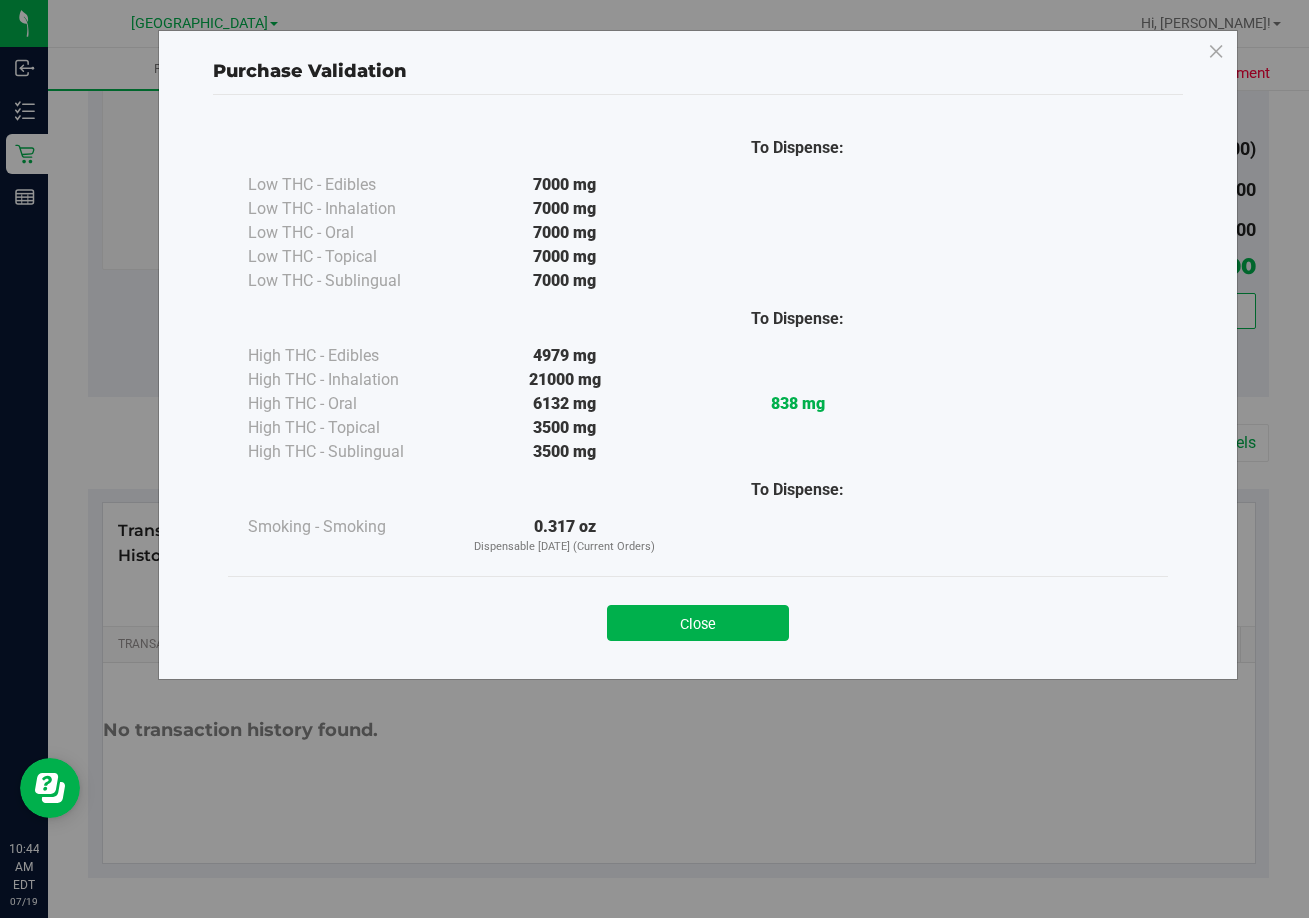 drag, startPoint x: 739, startPoint y: 636, endPoint x: 723, endPoint y: 608, distance: 32.24903 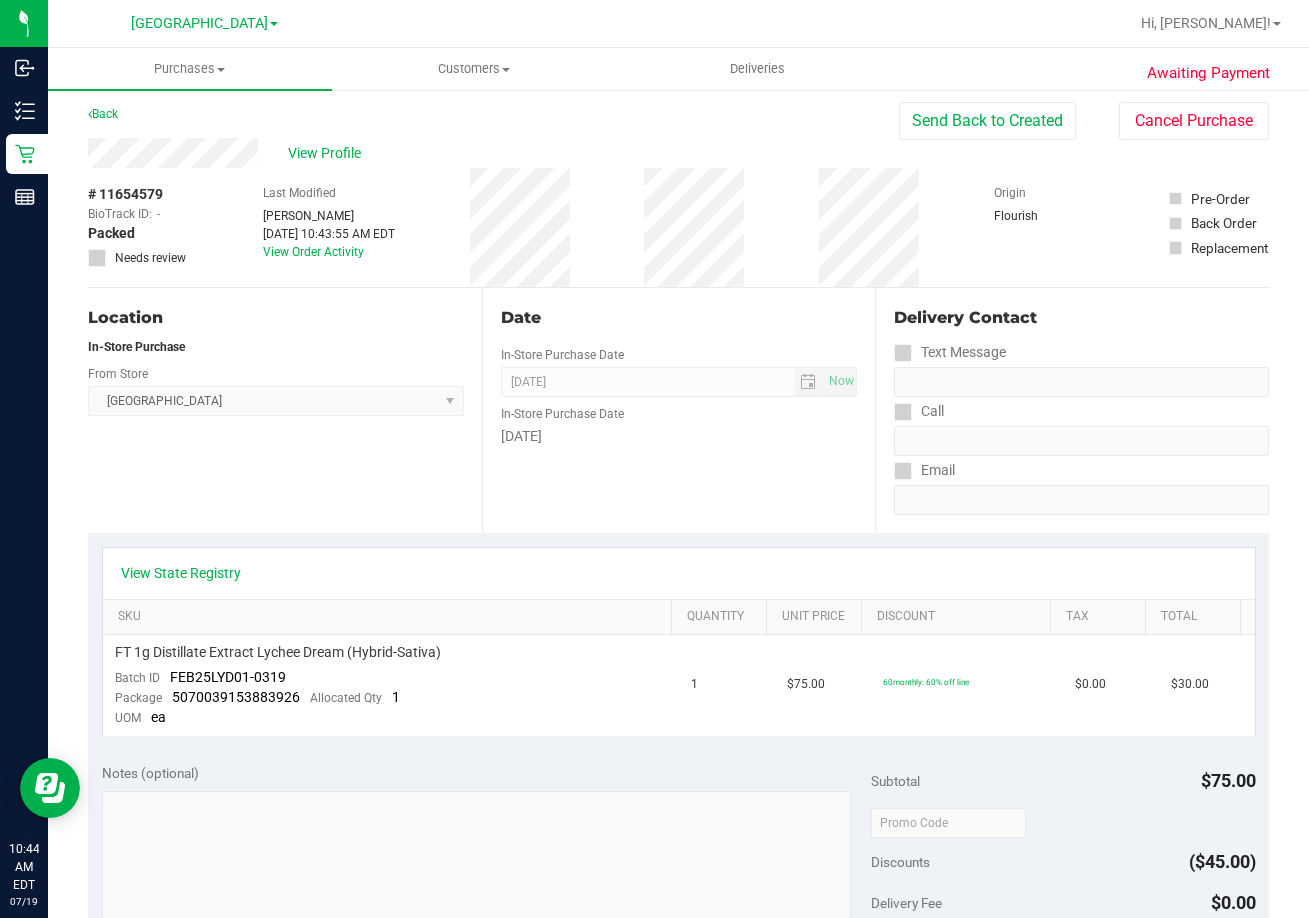 scroll, scrollTop: 0, scrollLeft: 0, axis: both 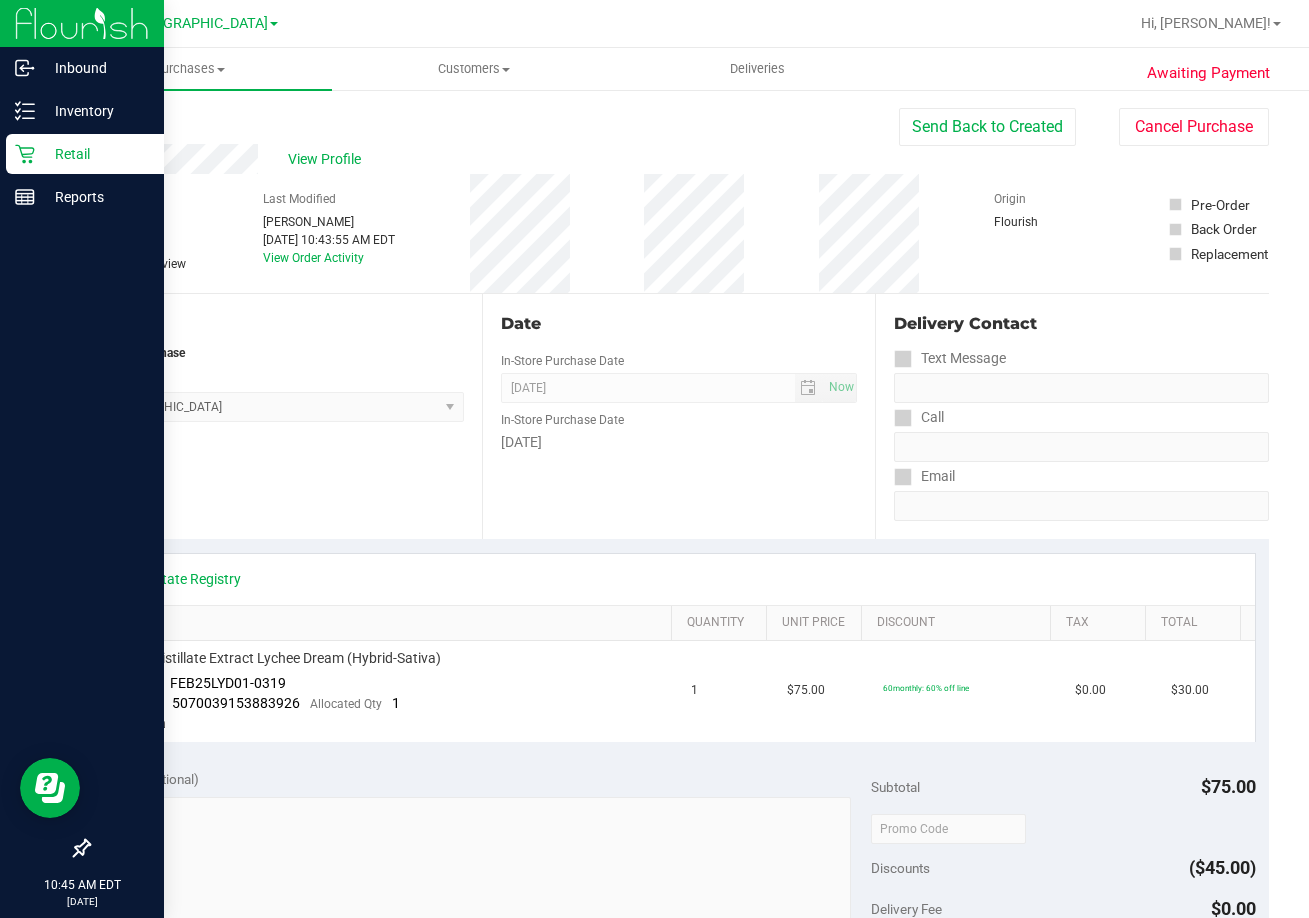 click on "Retail" at bounding box center [95, 154] 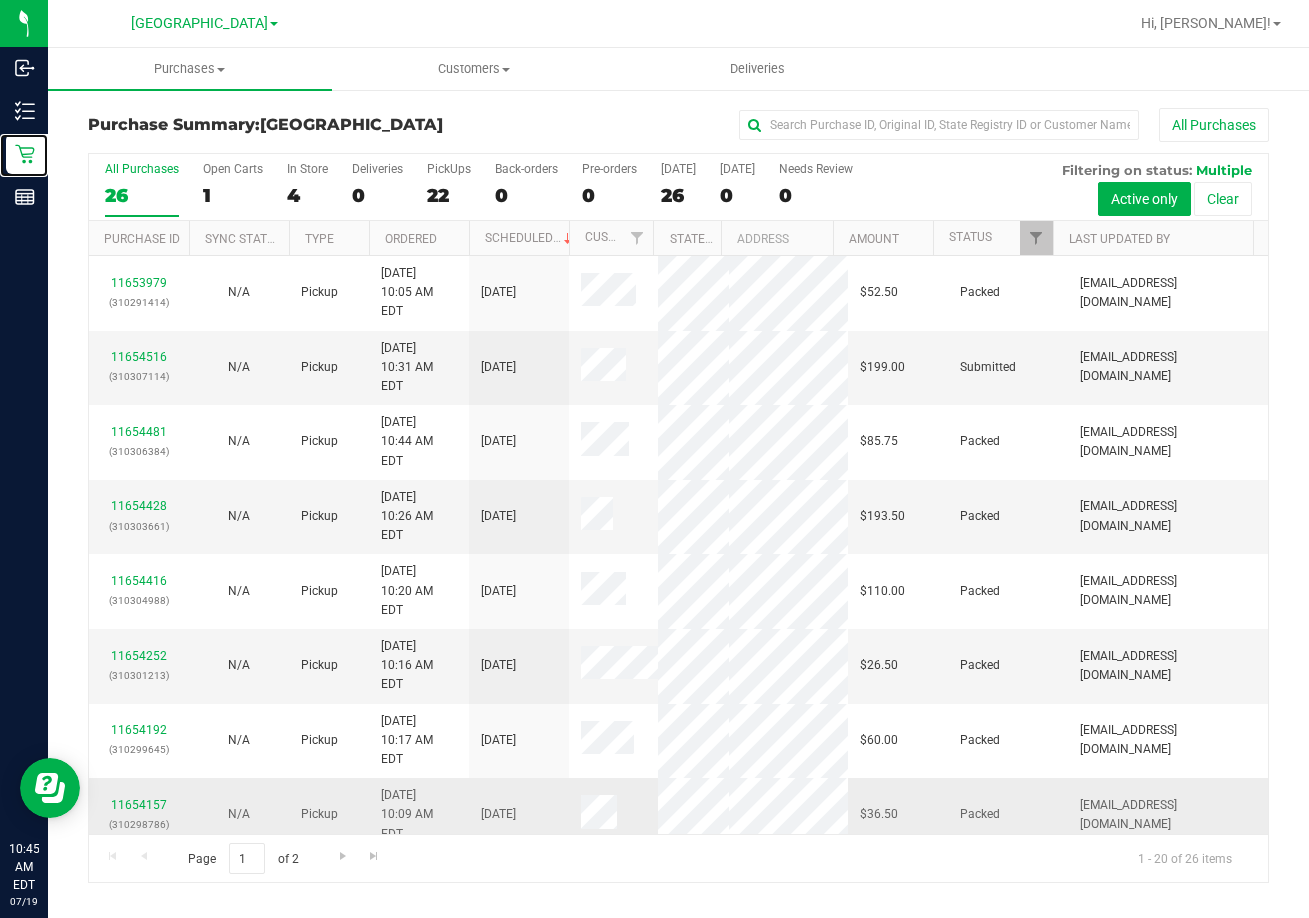 scroll, scrollTop: 587, scrollLeft: 0, axis: vertical 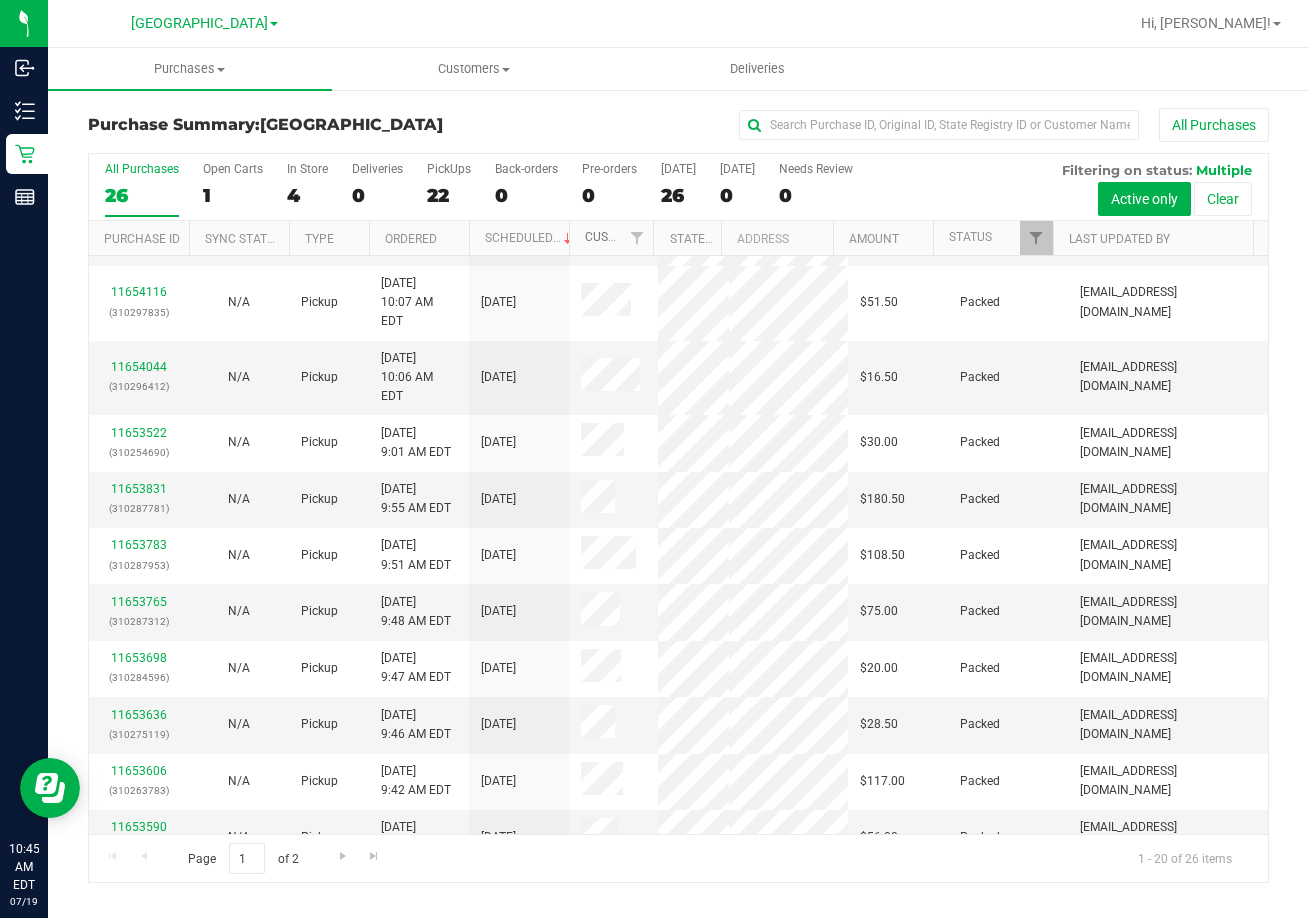 click on "Customer" at bounding box center [616, 237] 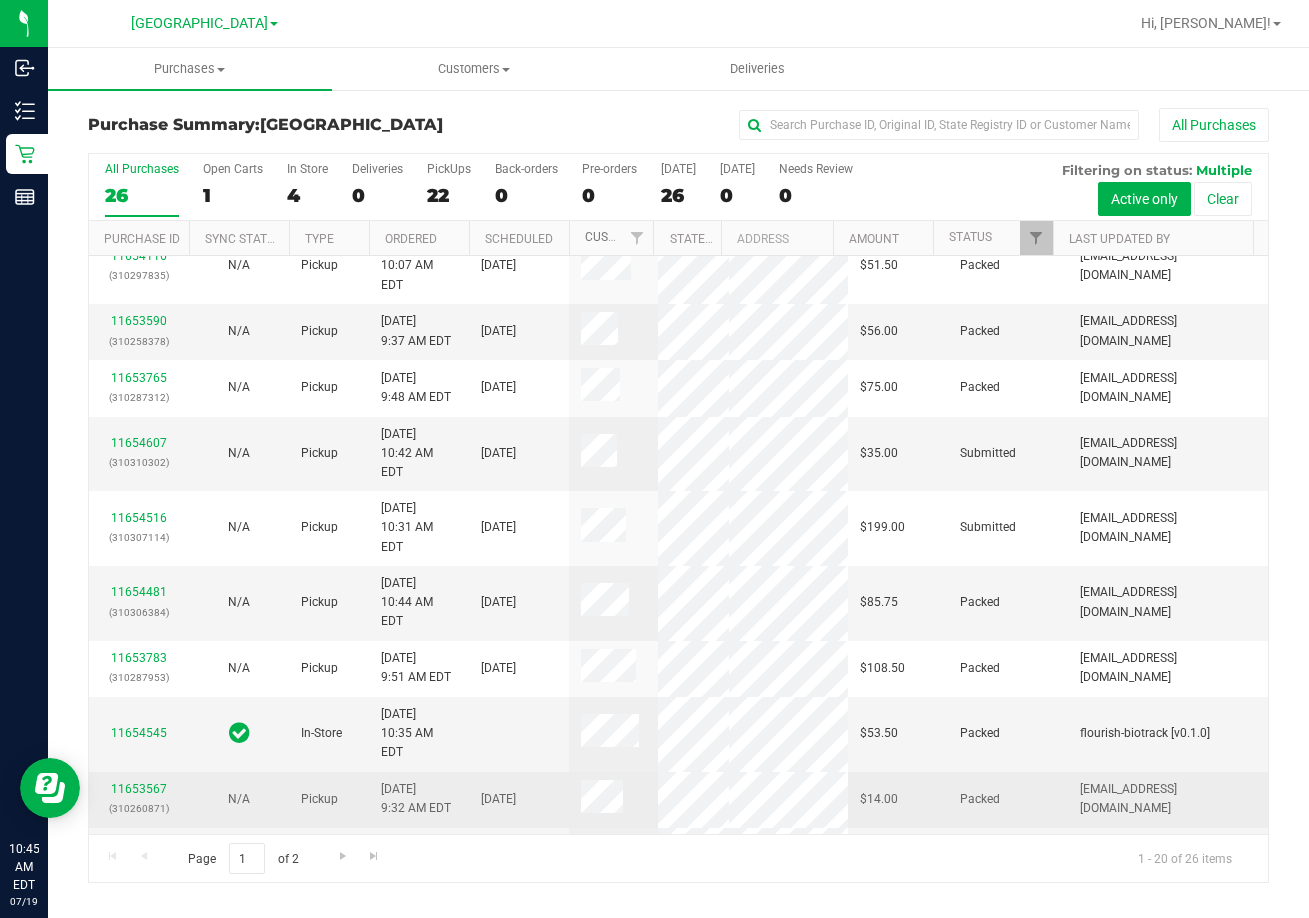 scroll, scrollTop: 568, scrollLeft: 0, axis: vertical 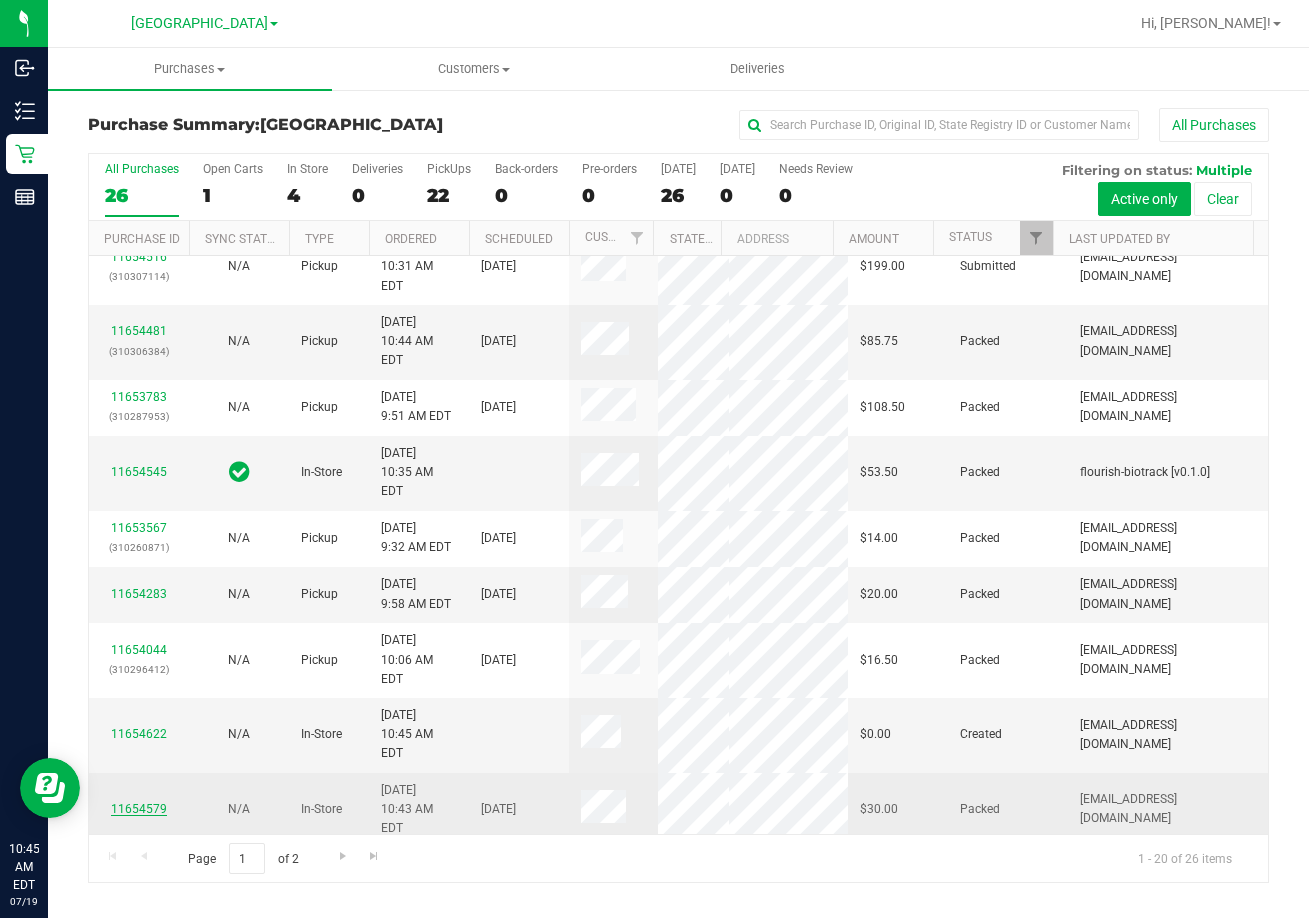 click on "11654579" at bounding box center [139, 809] 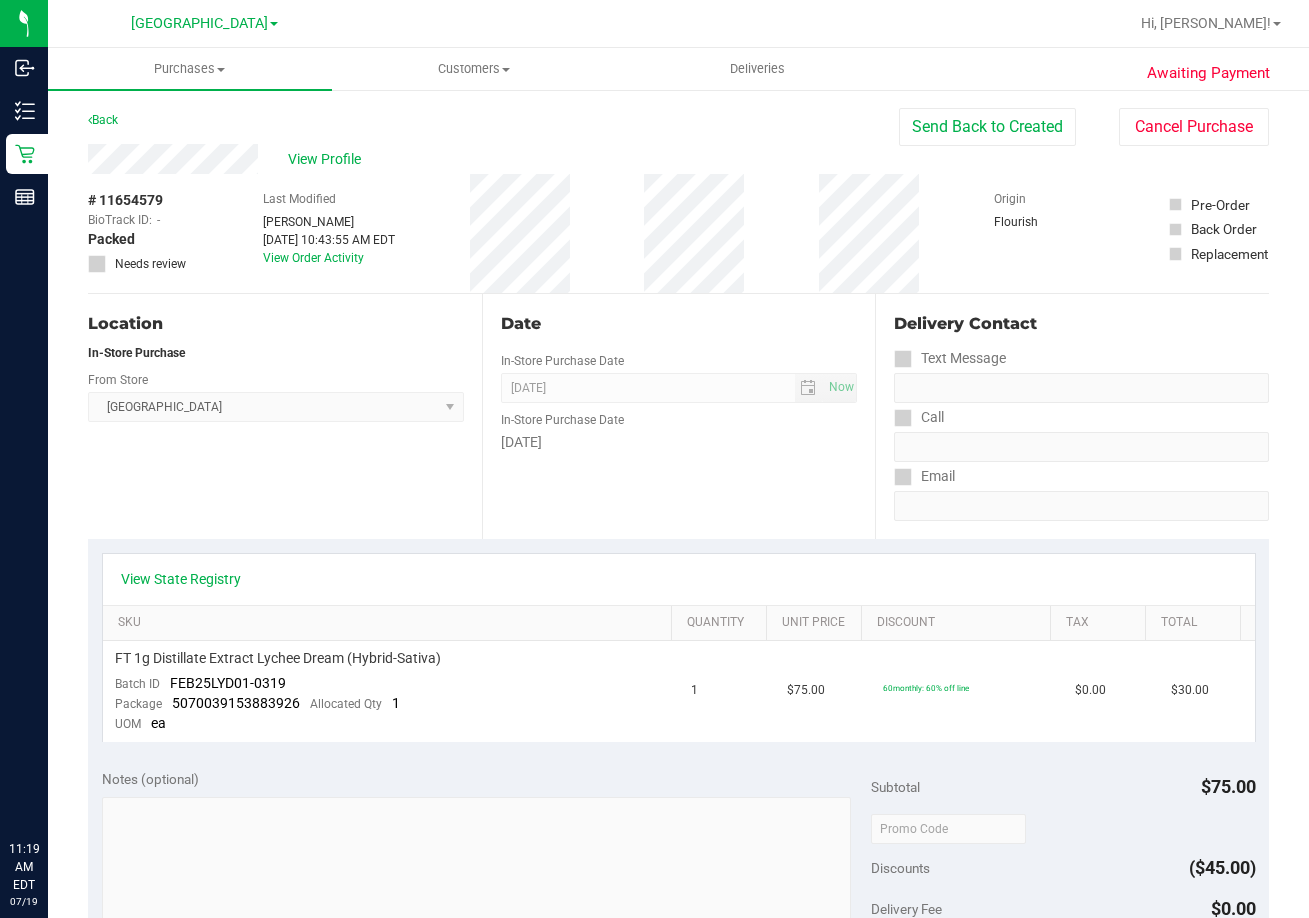 scroll, scrollTop: 0, scrollLeft: 0, axis: both 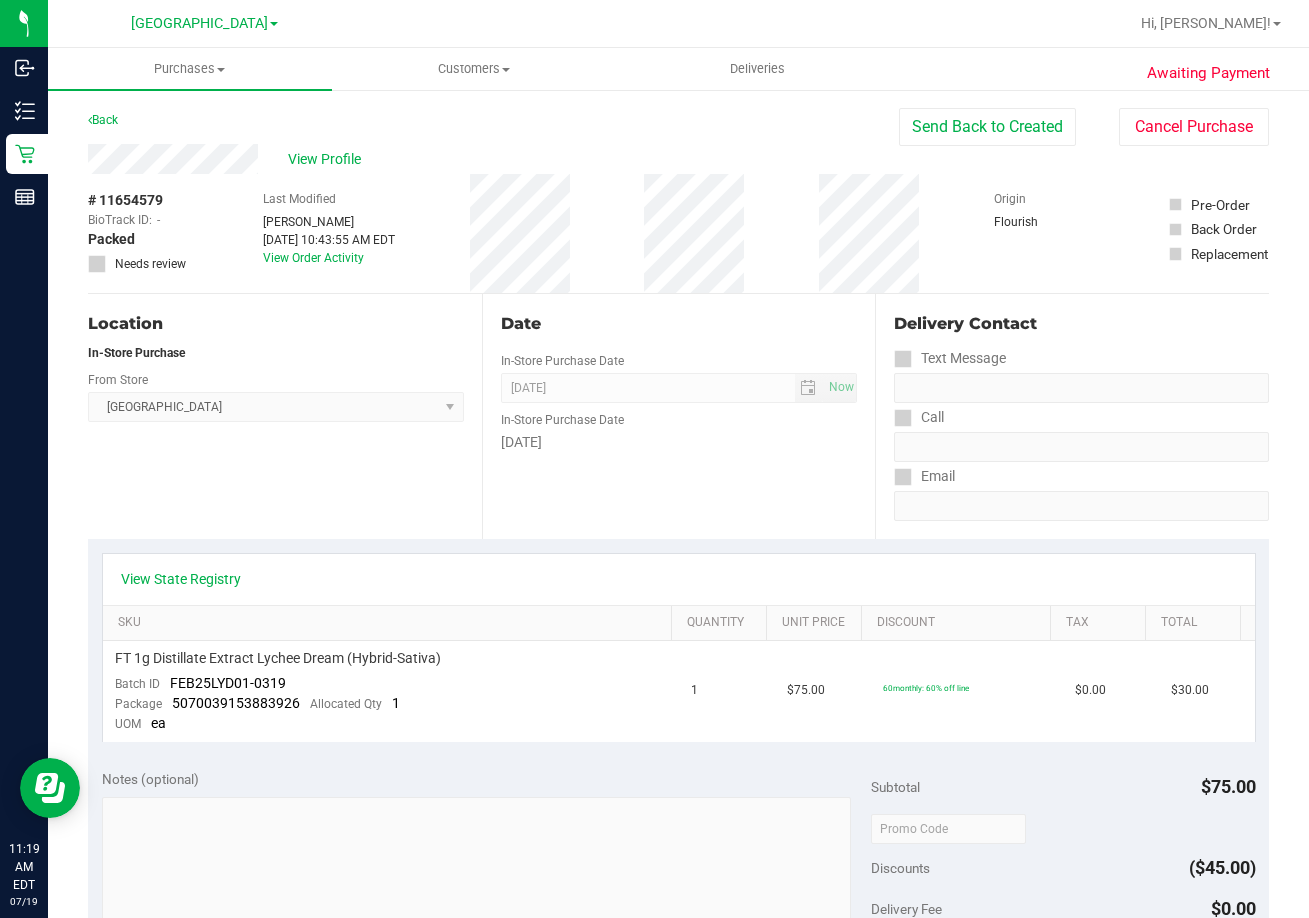 drag, startPoint x: 414, startPoint y: 128, endPoint x: 411, endPoint y: 116, distance: 12.369317 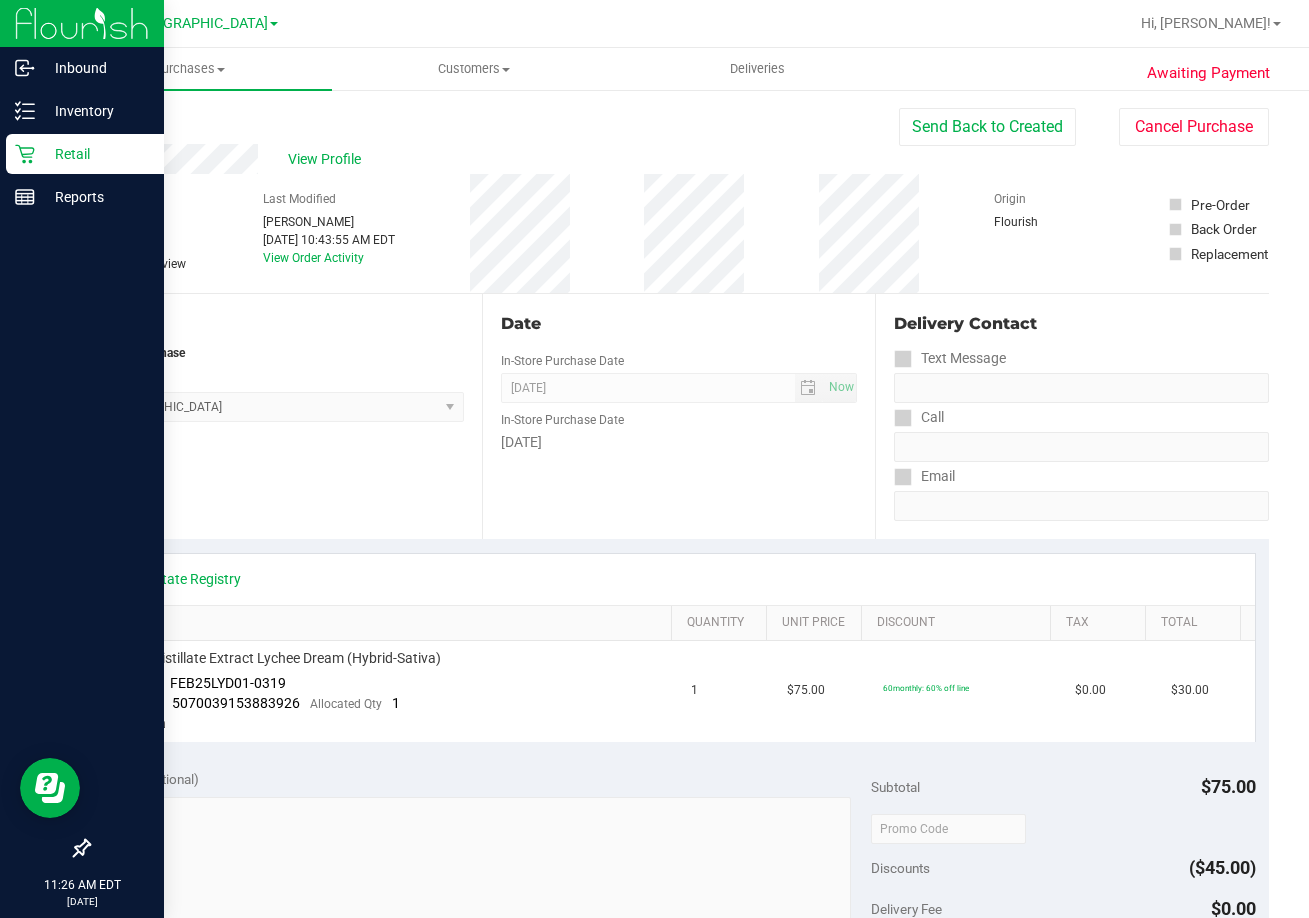 click on "Retail" at bounding box center [95, 154] 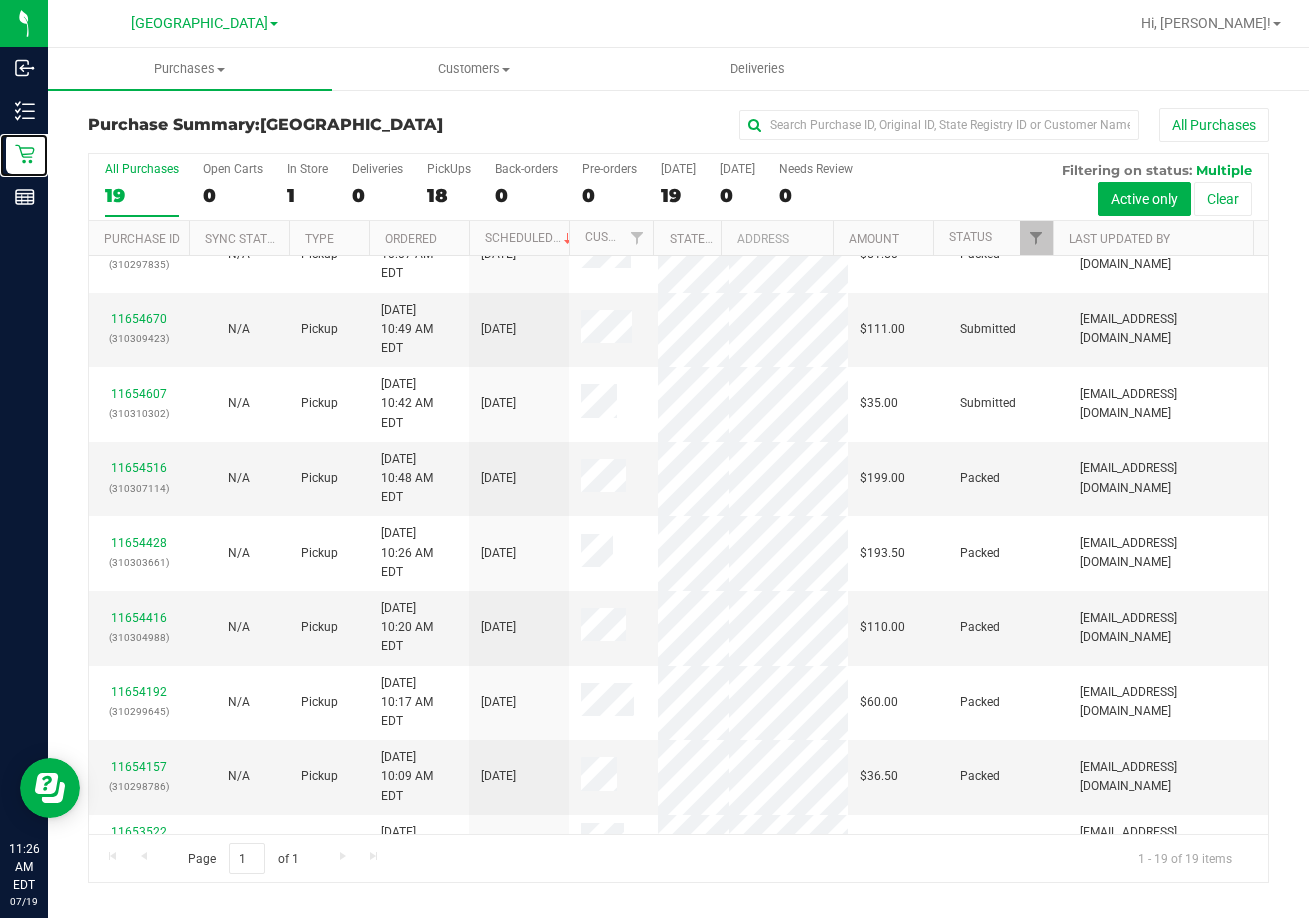 scroll, scrollTop: 0, scrollLeft: 0, axis: both 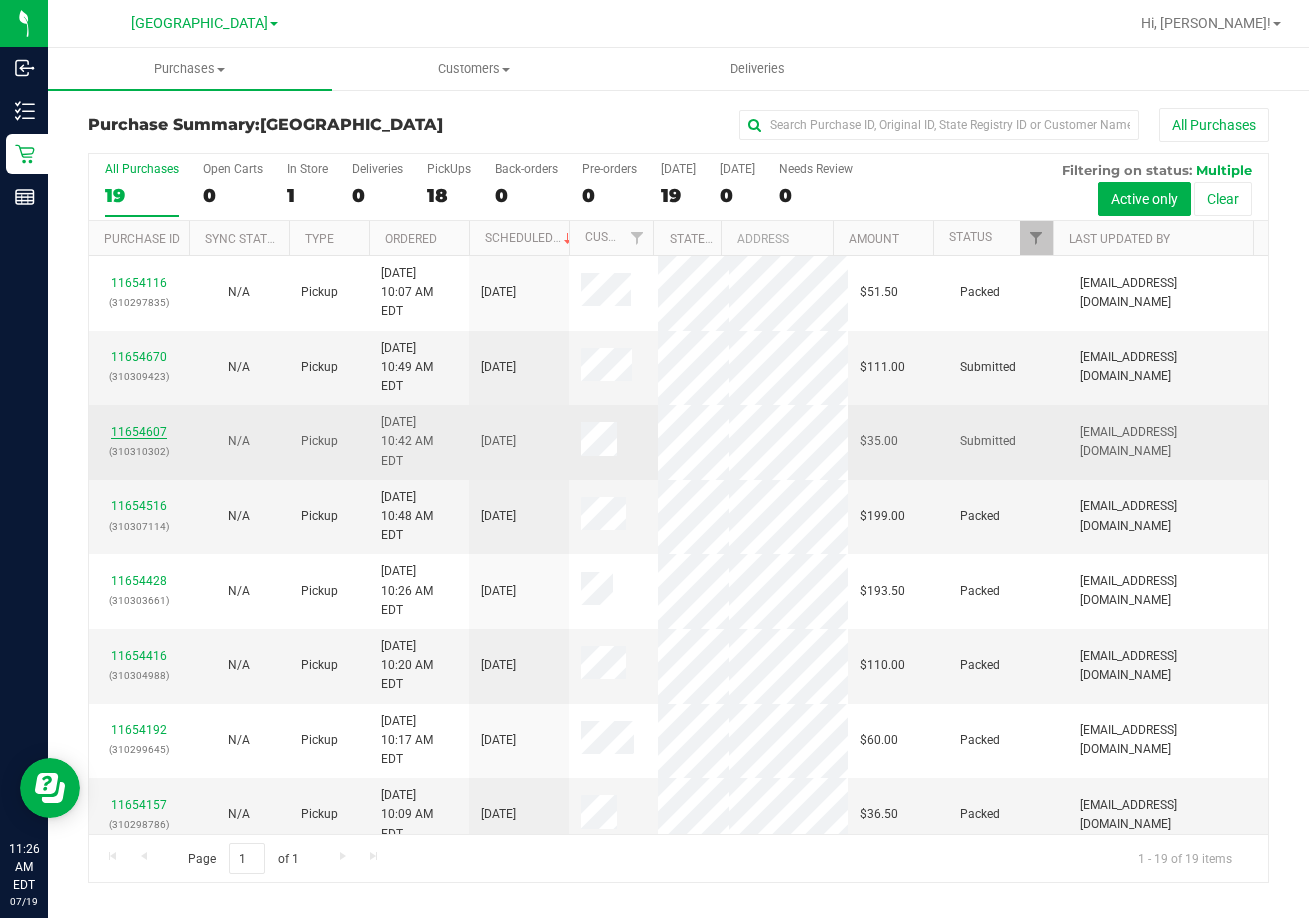 click on "11654607" at bounding box center (139, 432) 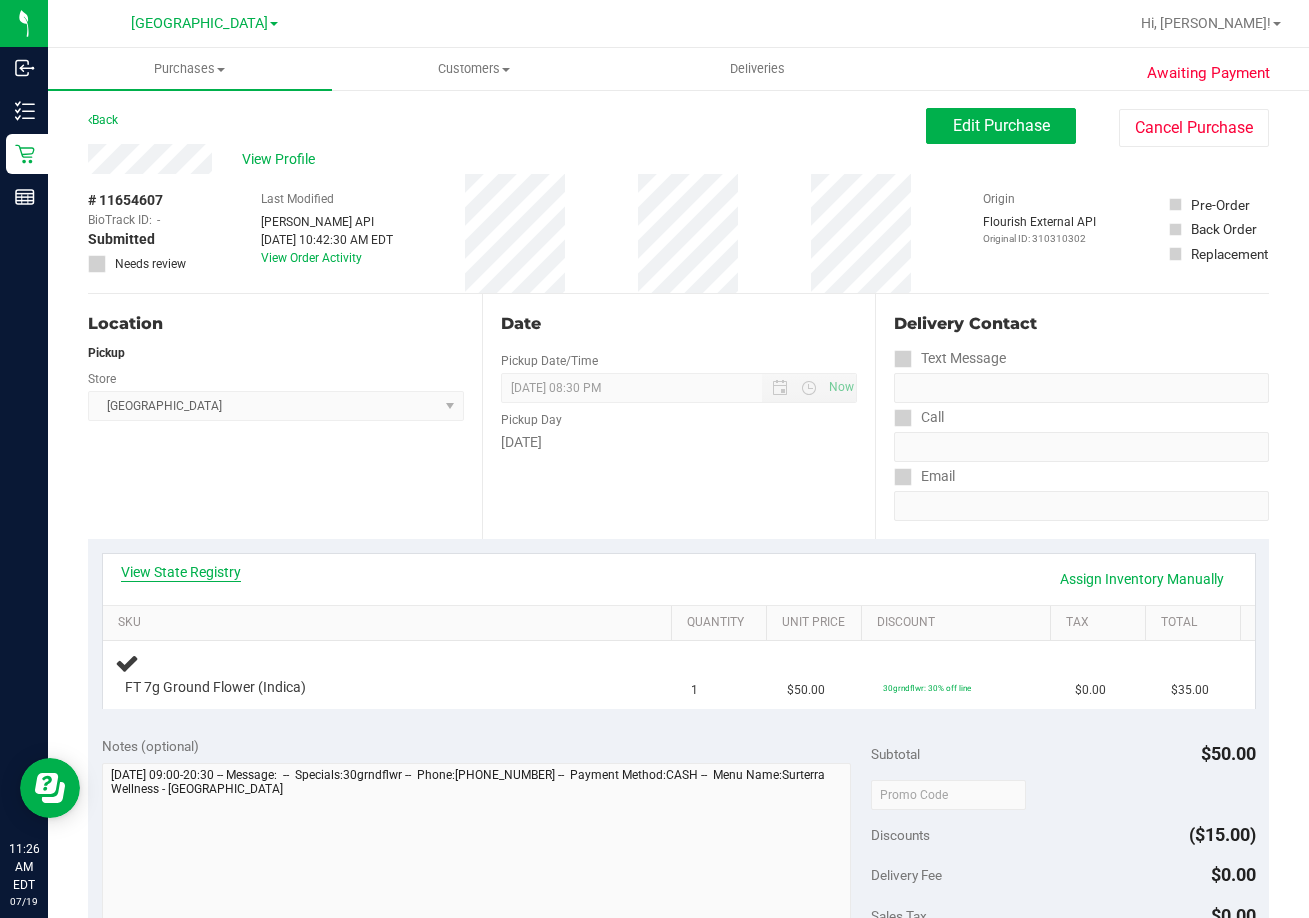 click on "View State Registry" at bounding box center [181, 572] 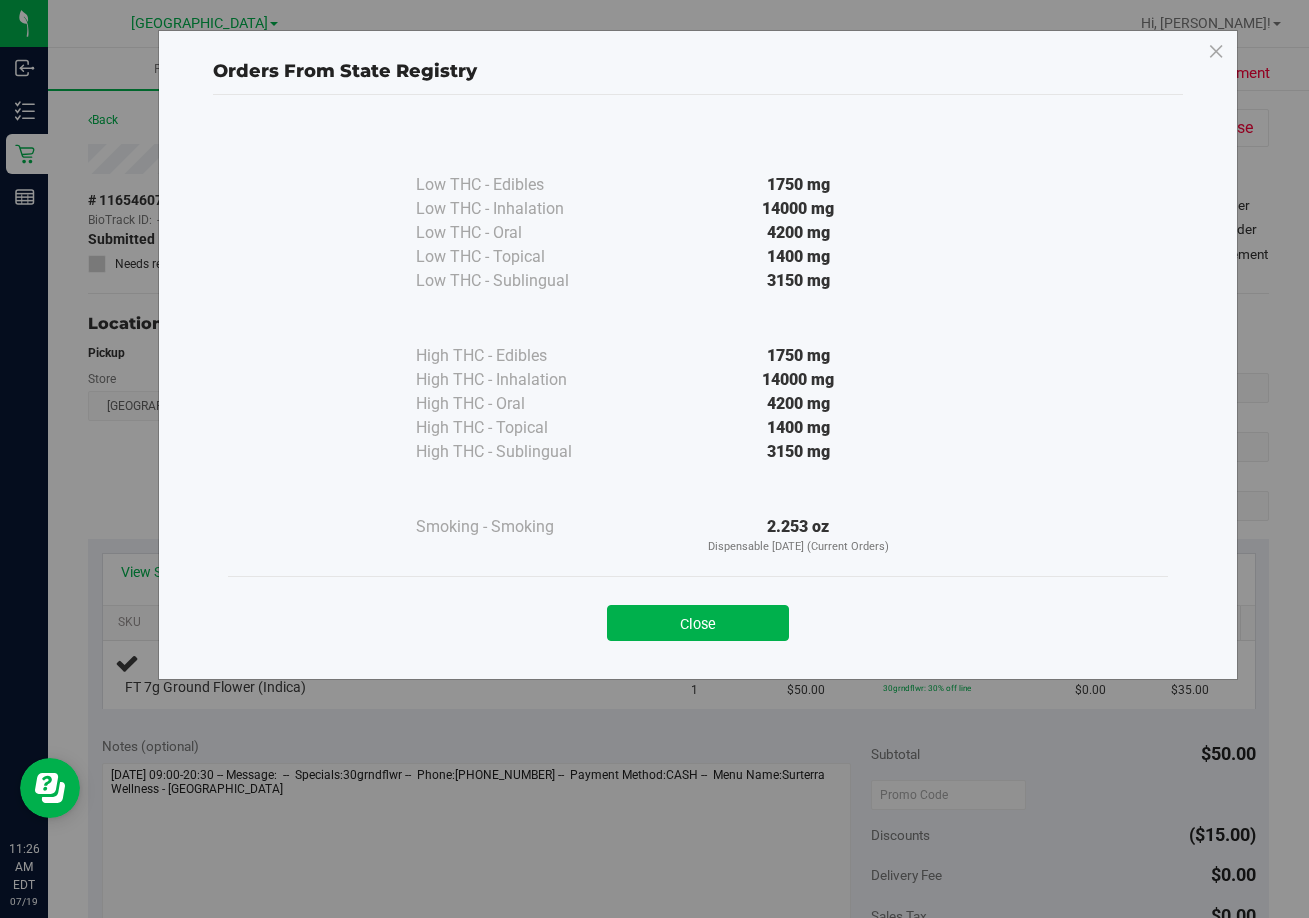 drag, startPoint x: 722, startPoint y: 621, endPoint x: 753, endPoint y: 560, distance: 68.42514 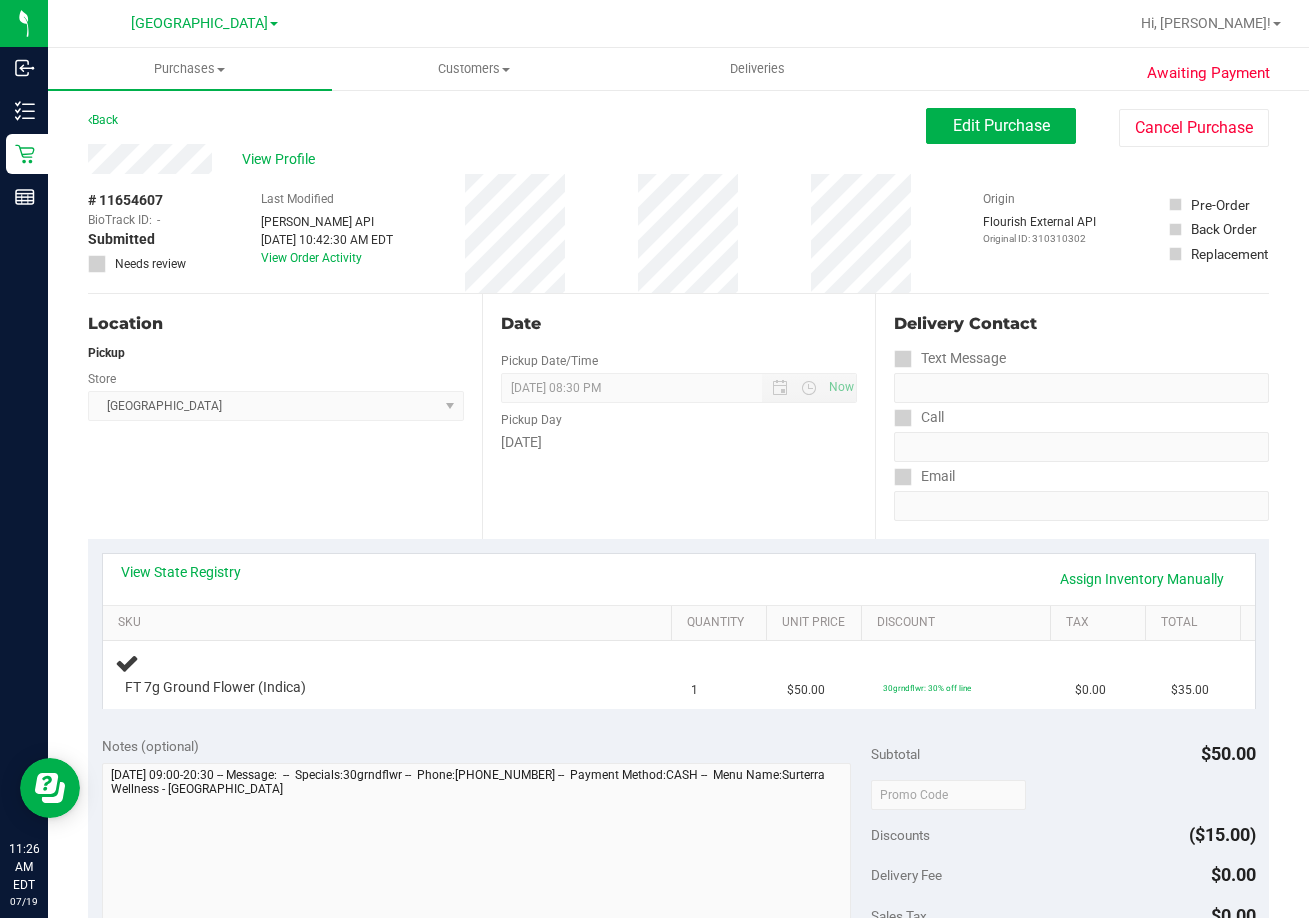drag, startPoint x: 654, startPoint y: 436, endPoint x: 675, endPoint y: 409, distance: 34.20526 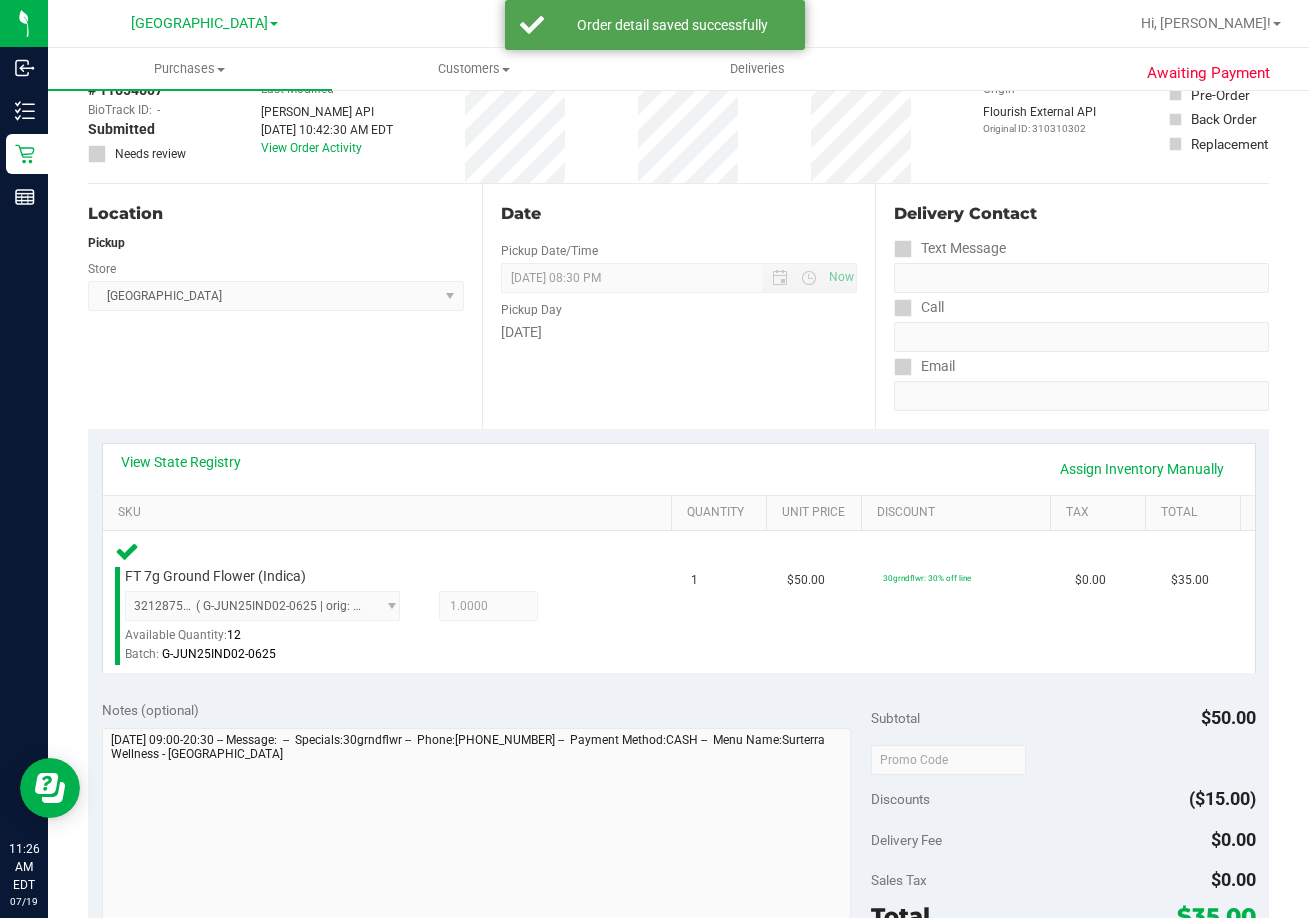 scroll, scrollTop: 300, scrollLeft: 0, axis: vertical 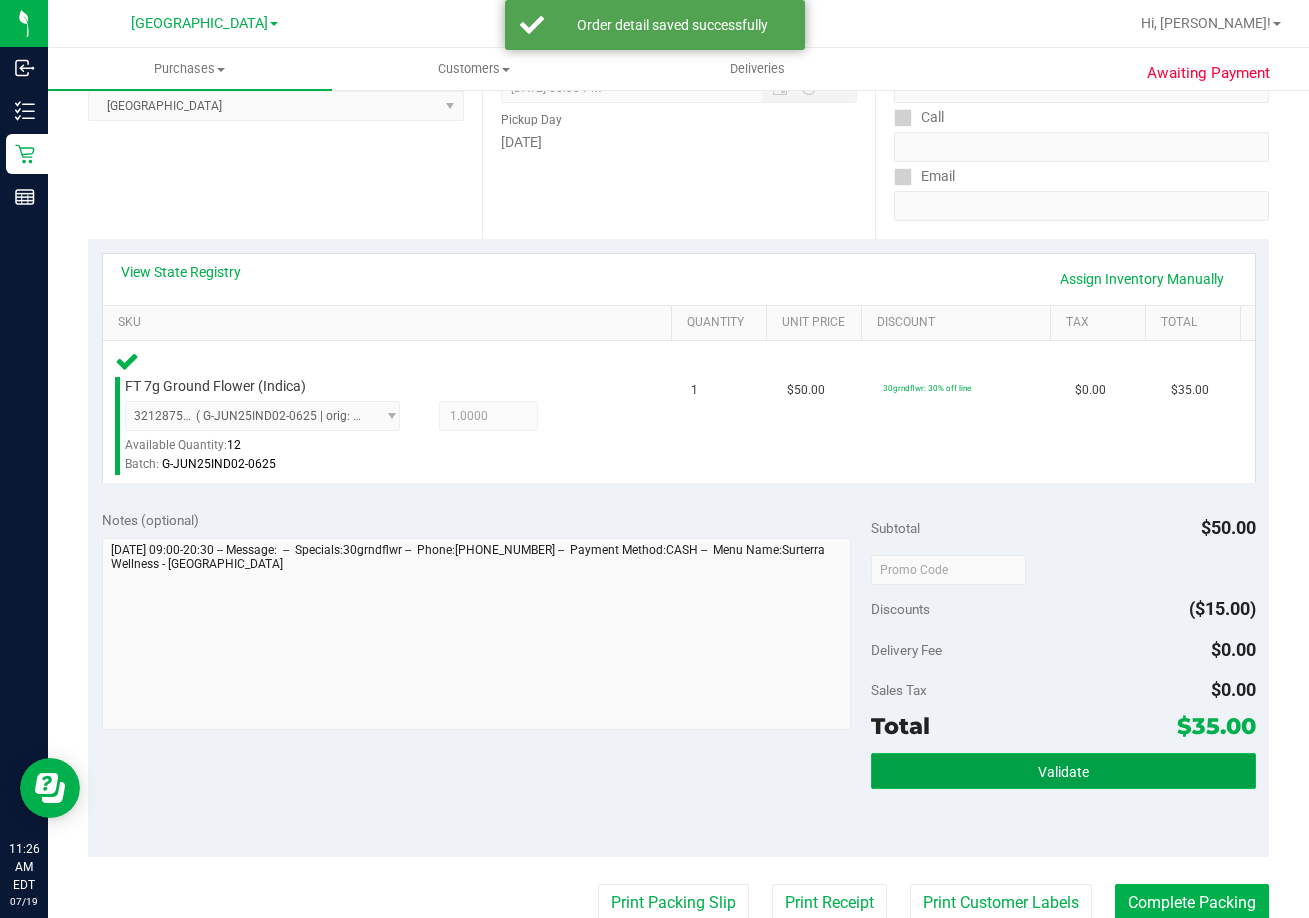 click on "Validate" at bounding box center (1063, 772) 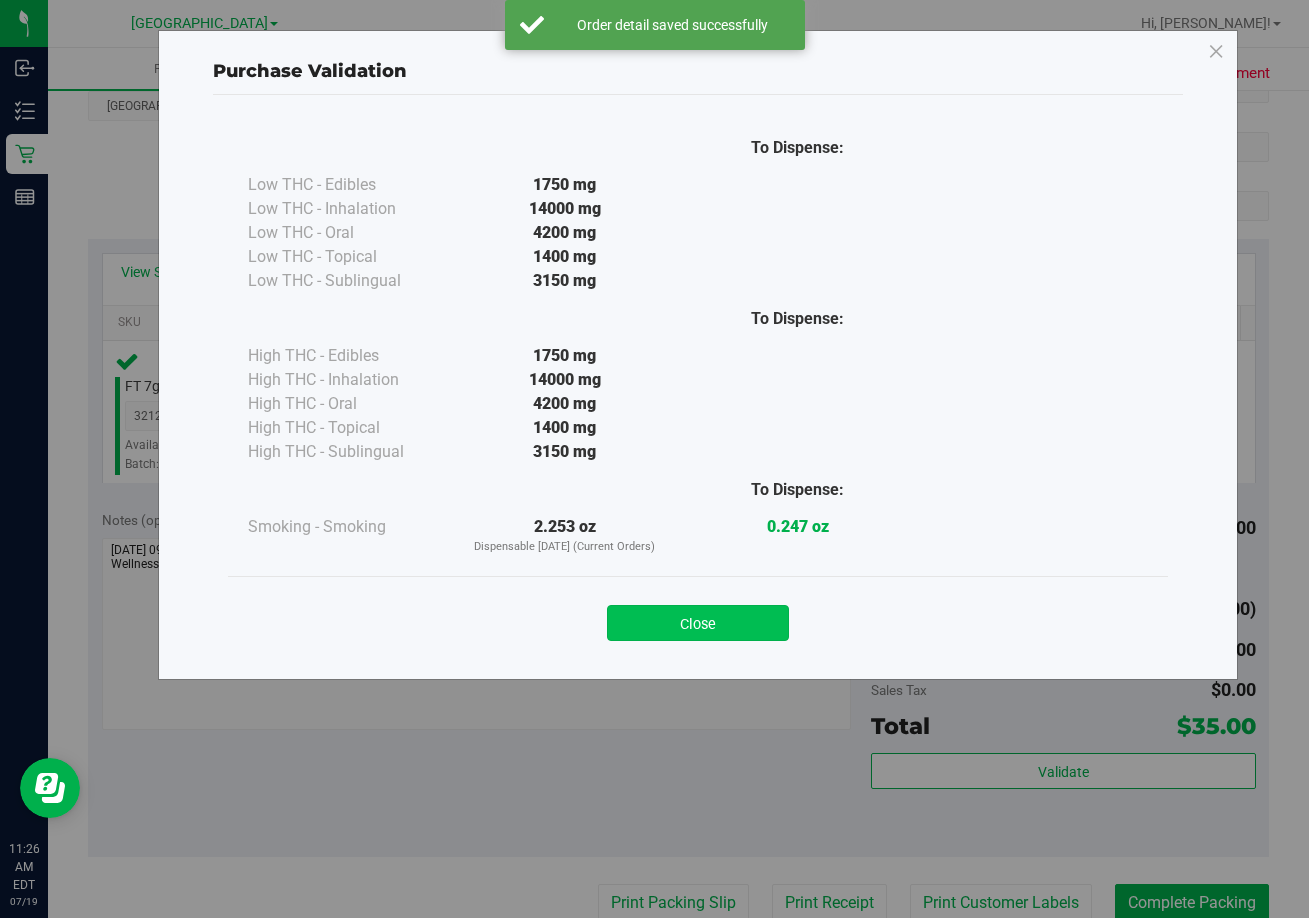 click on "Close" at bounding box center [698, 623] 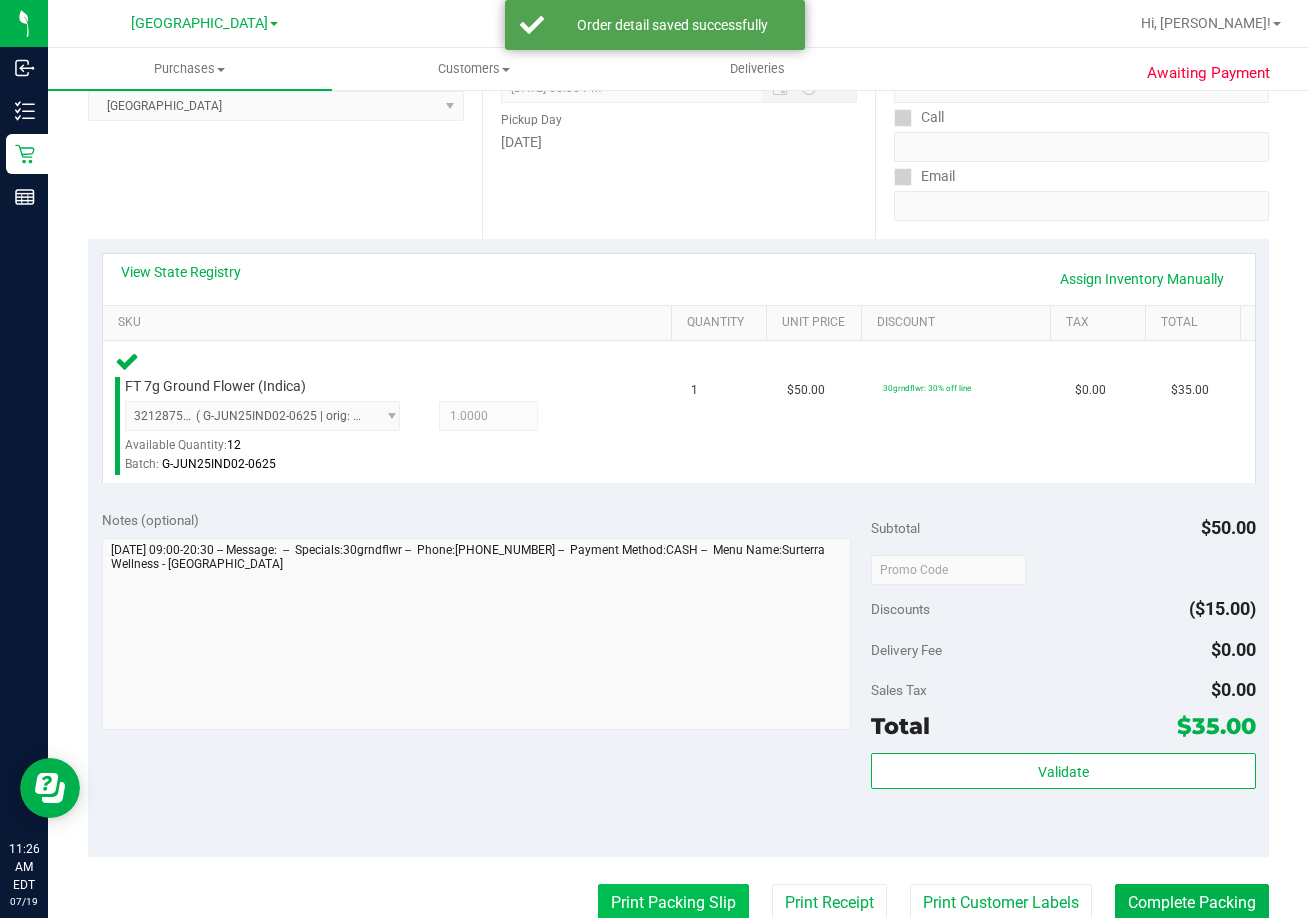 click on "Print Packing Slip" at bounding box center (673, 903) 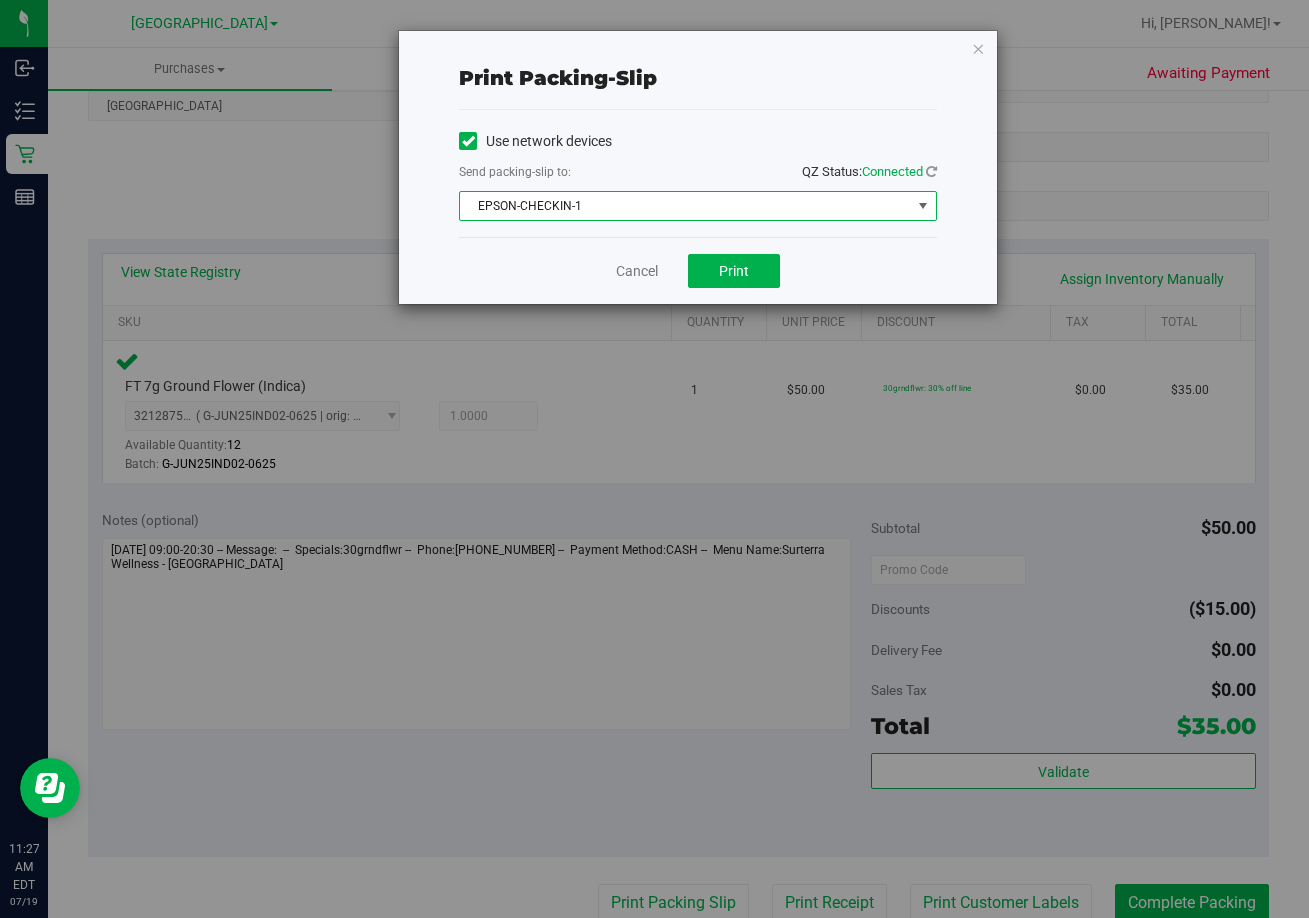 click on "EPSON-CHECKIN-1" at bounding box center (685, 206) 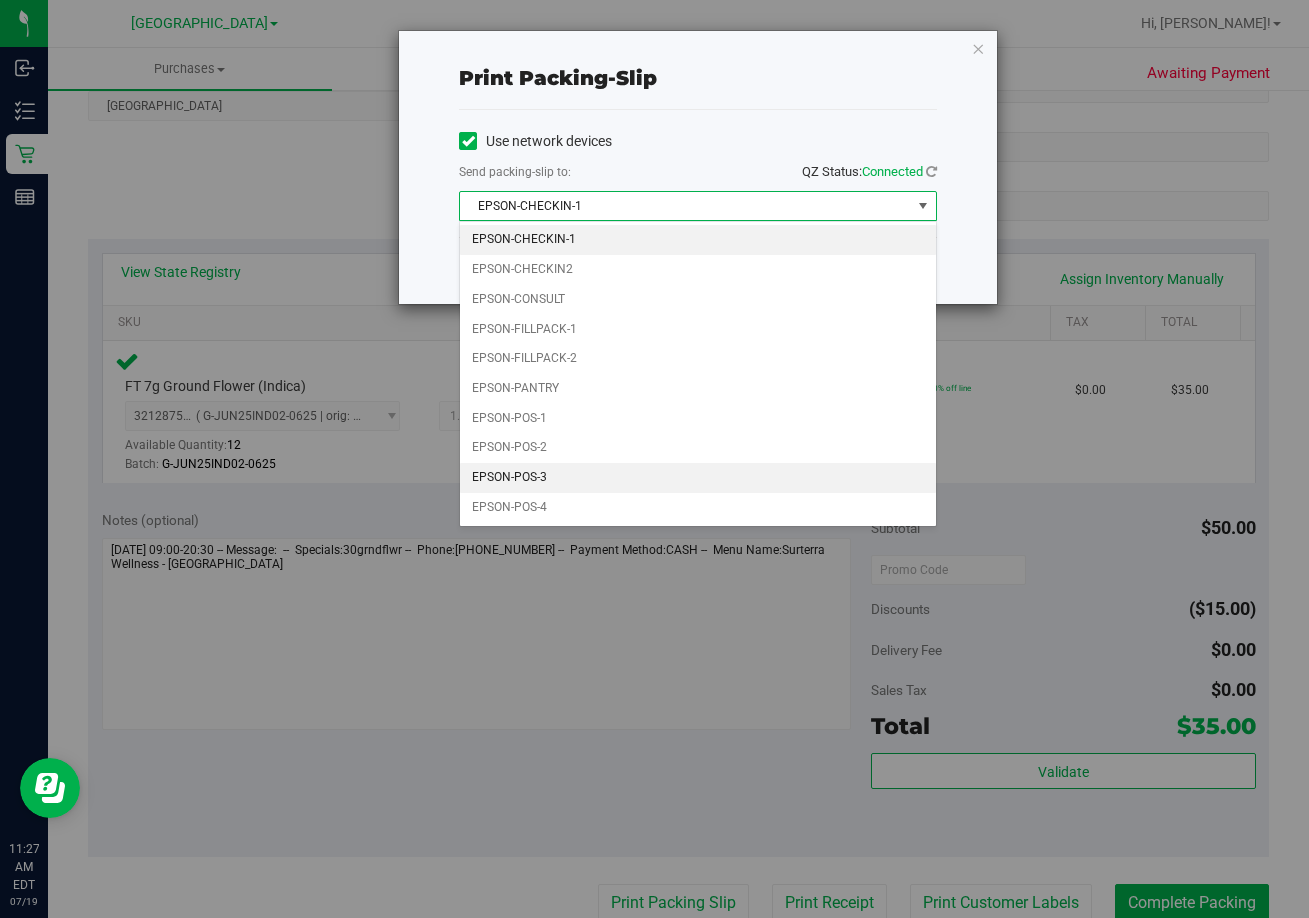 click on "EPSON-POS-3" at bounding box center (698, 478) 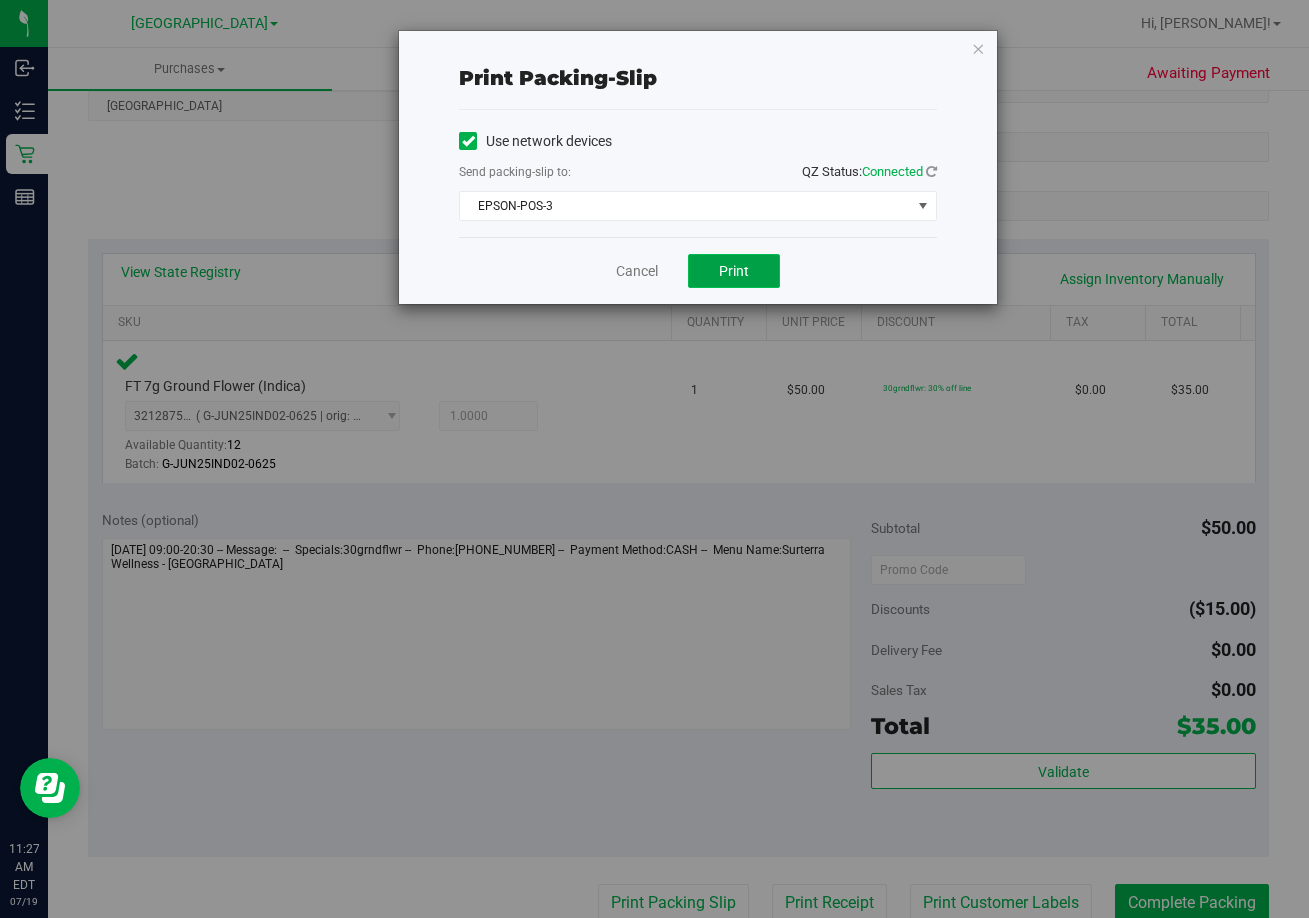 click on "Print" at bounding box center [734, 271] 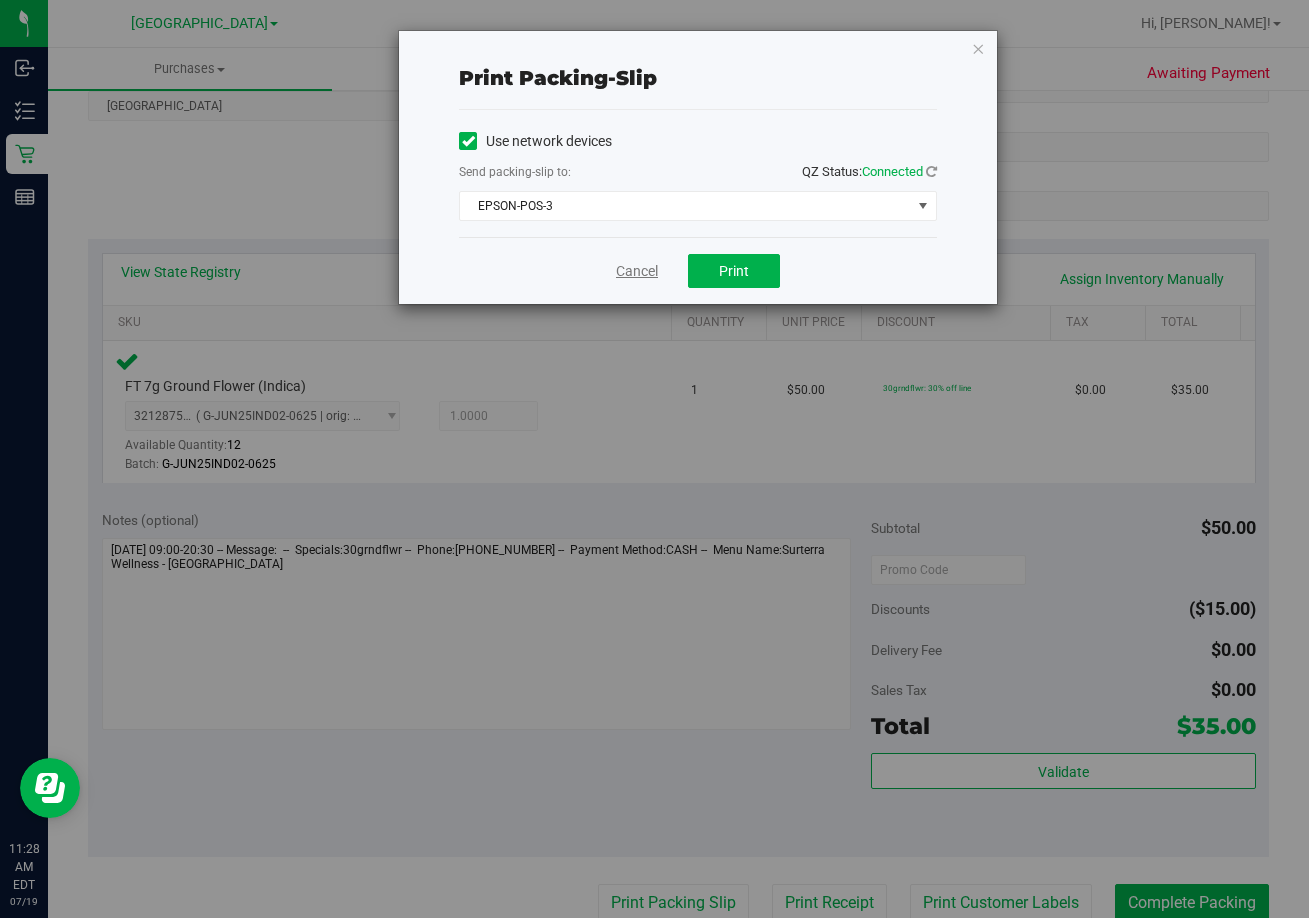 click on "Cancel" at bounding box center [637, 271] 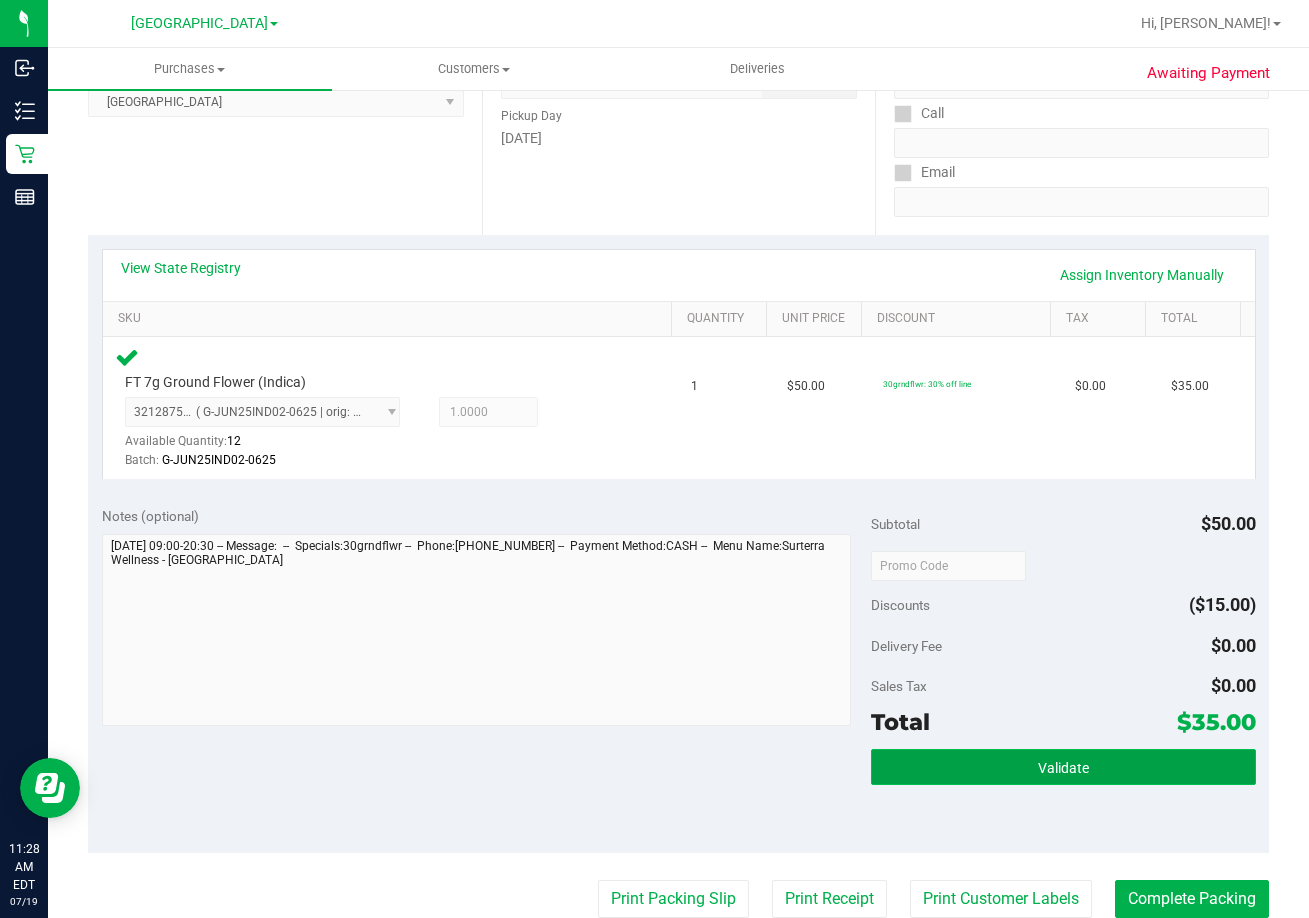 click on "Validate" at bounding box center (1063, 767) 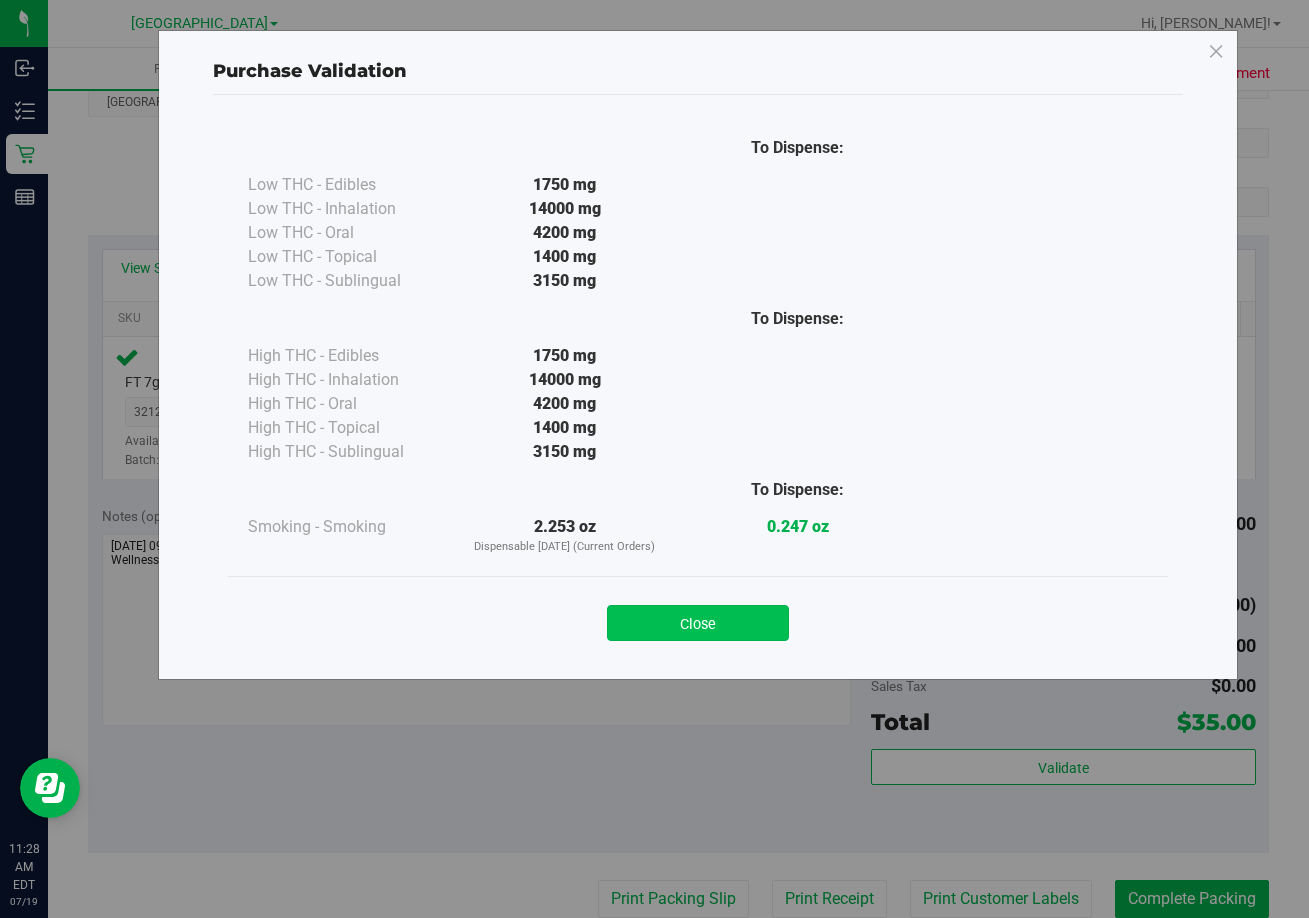 click on "Close" at bounding box center (698, 623) 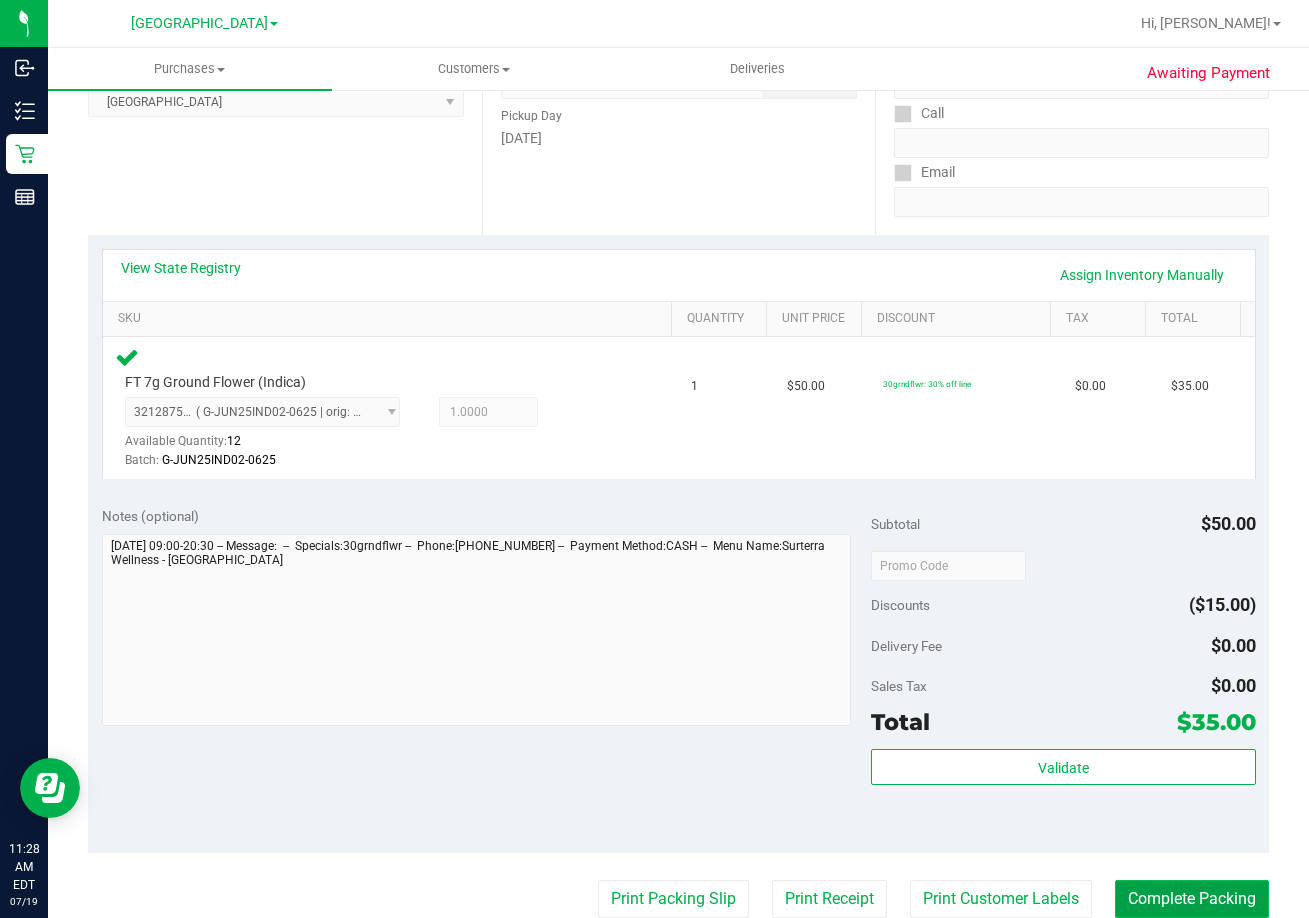 click on "Complete Packing" at bounding box center (1192, 899) 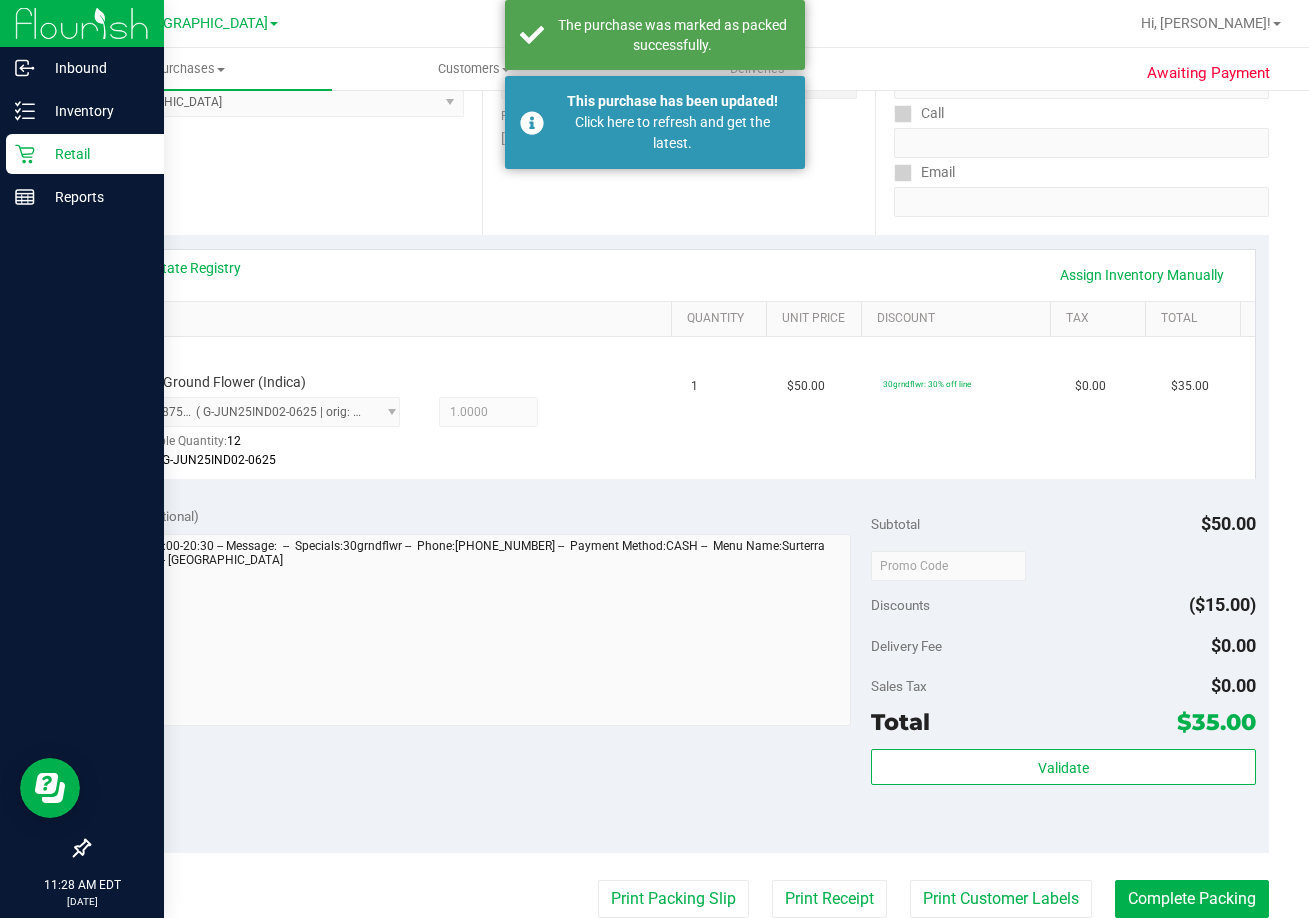 click on "Retail" at bounding box center [95, 154] 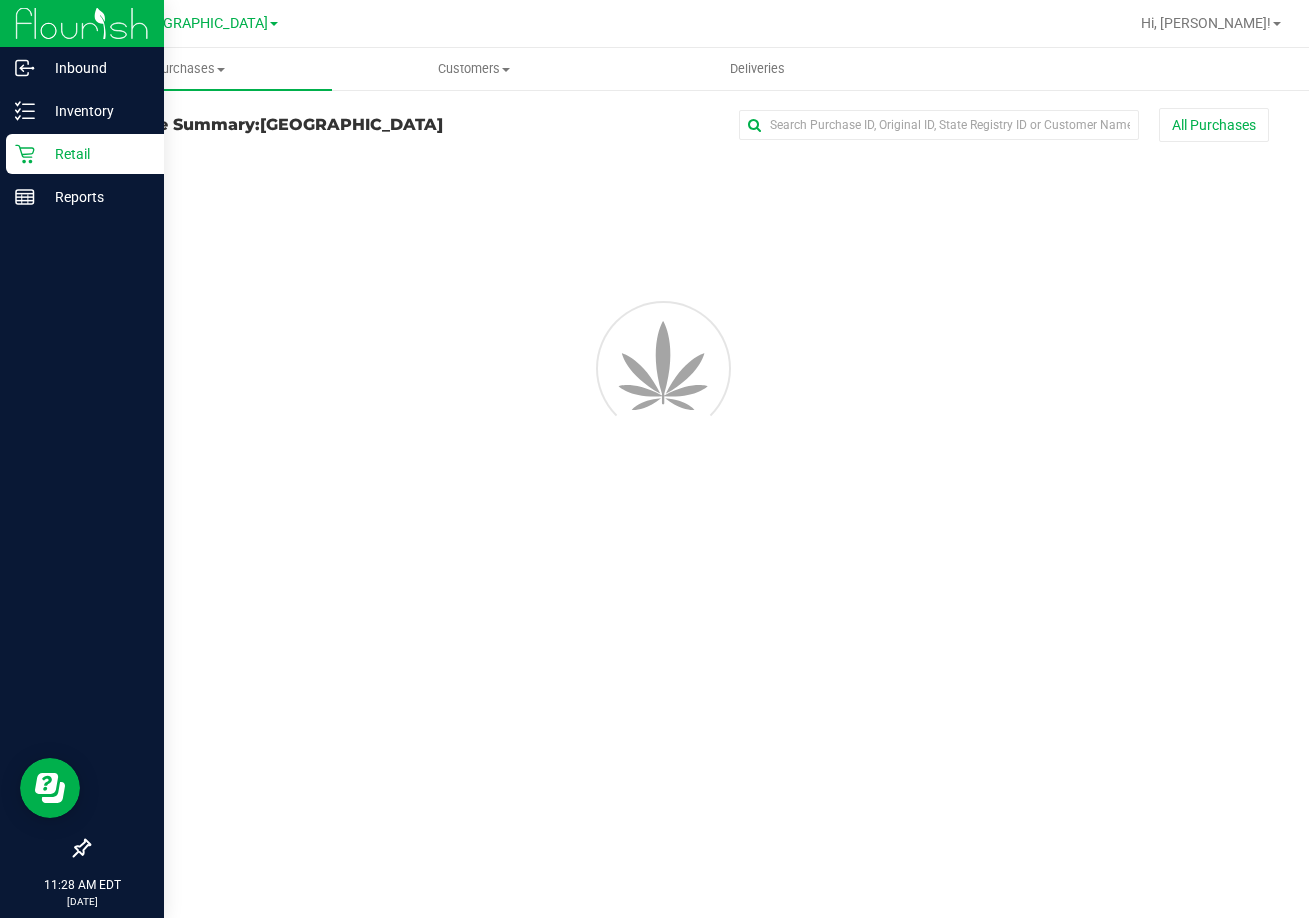 scroll, scrollTop: 0, scrollLeft: 0, axis: both 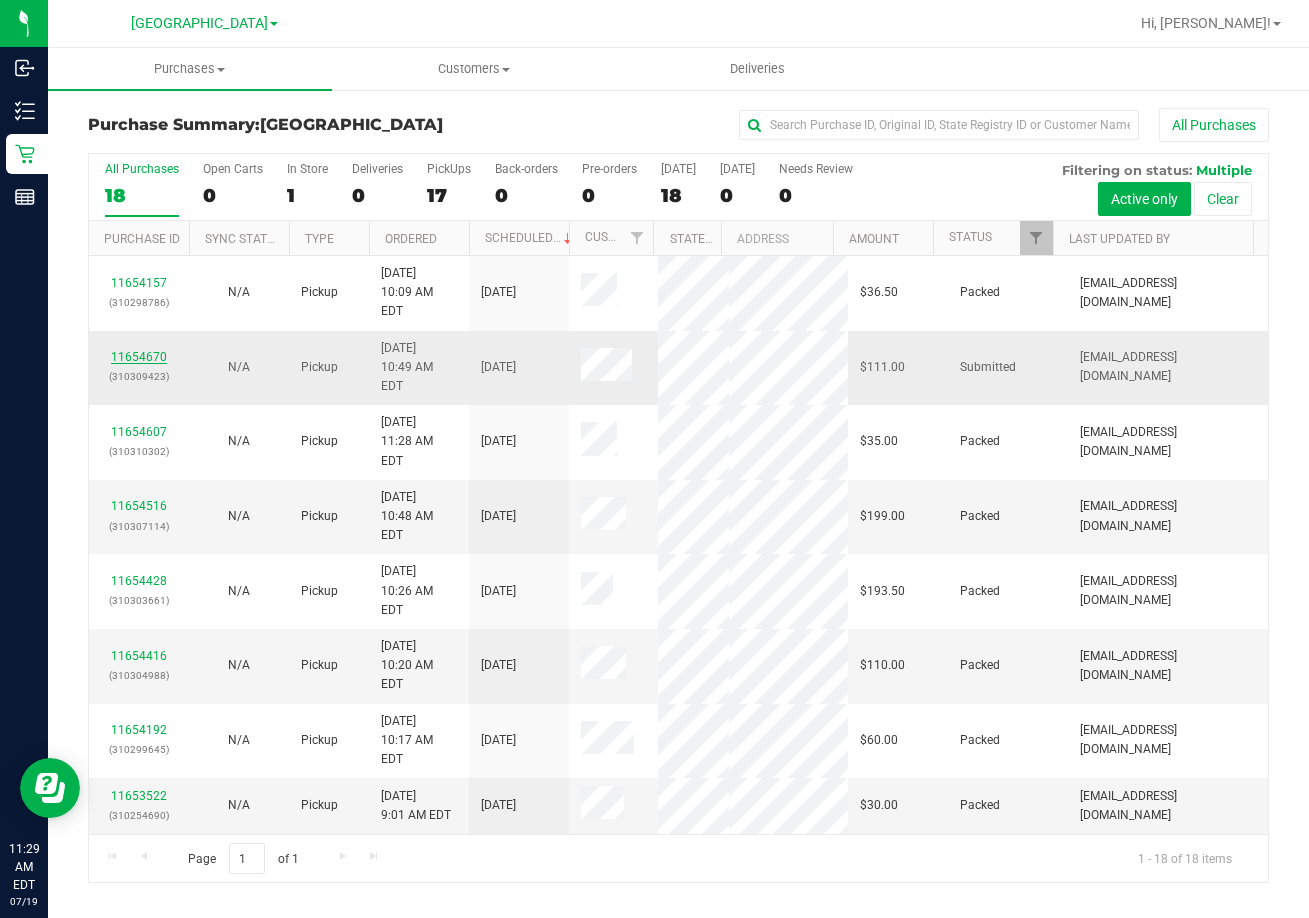 click on "11654670" at bounding box center (139, 357) 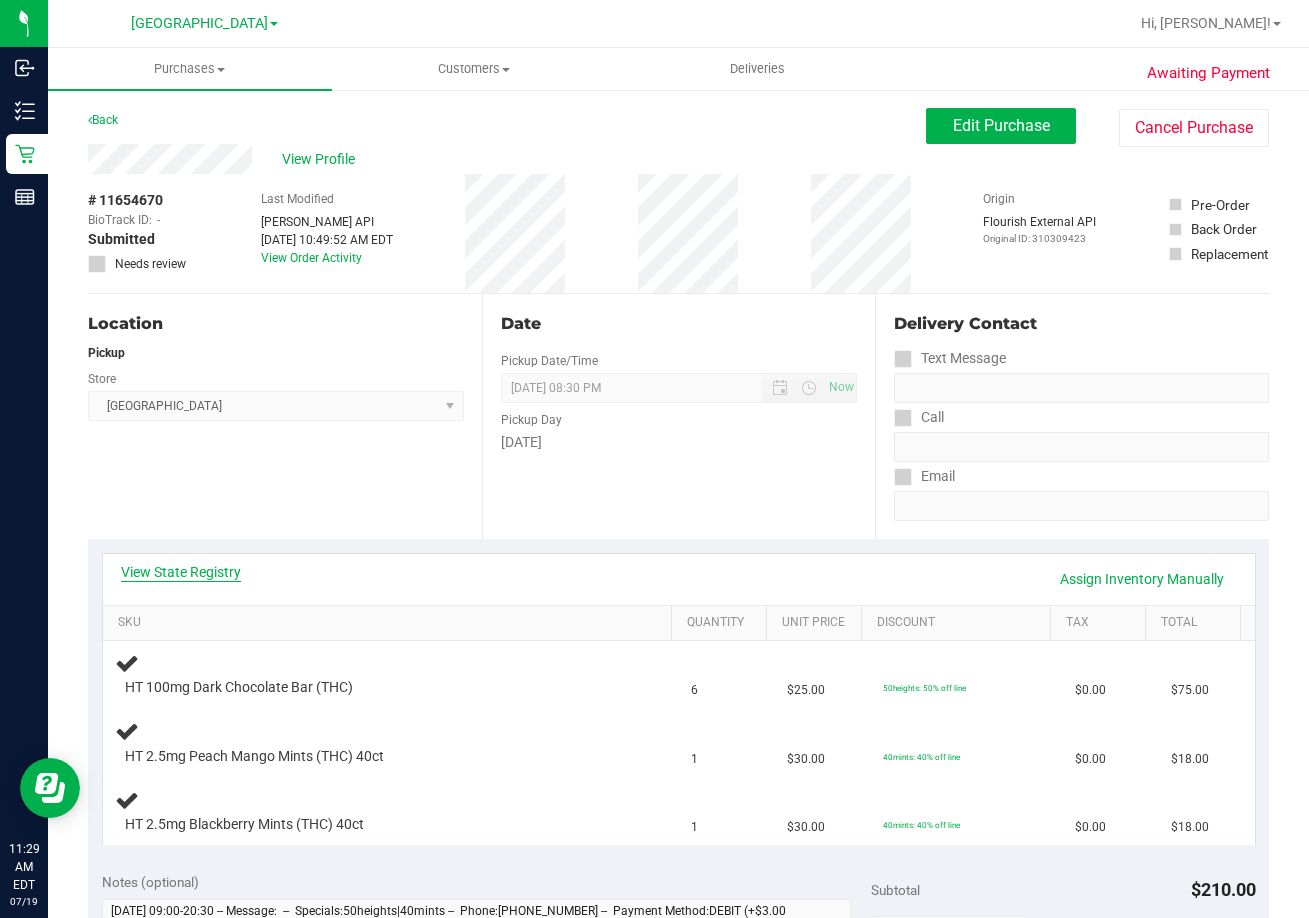 click on "View State Registry" at bounding box center [181, 572] 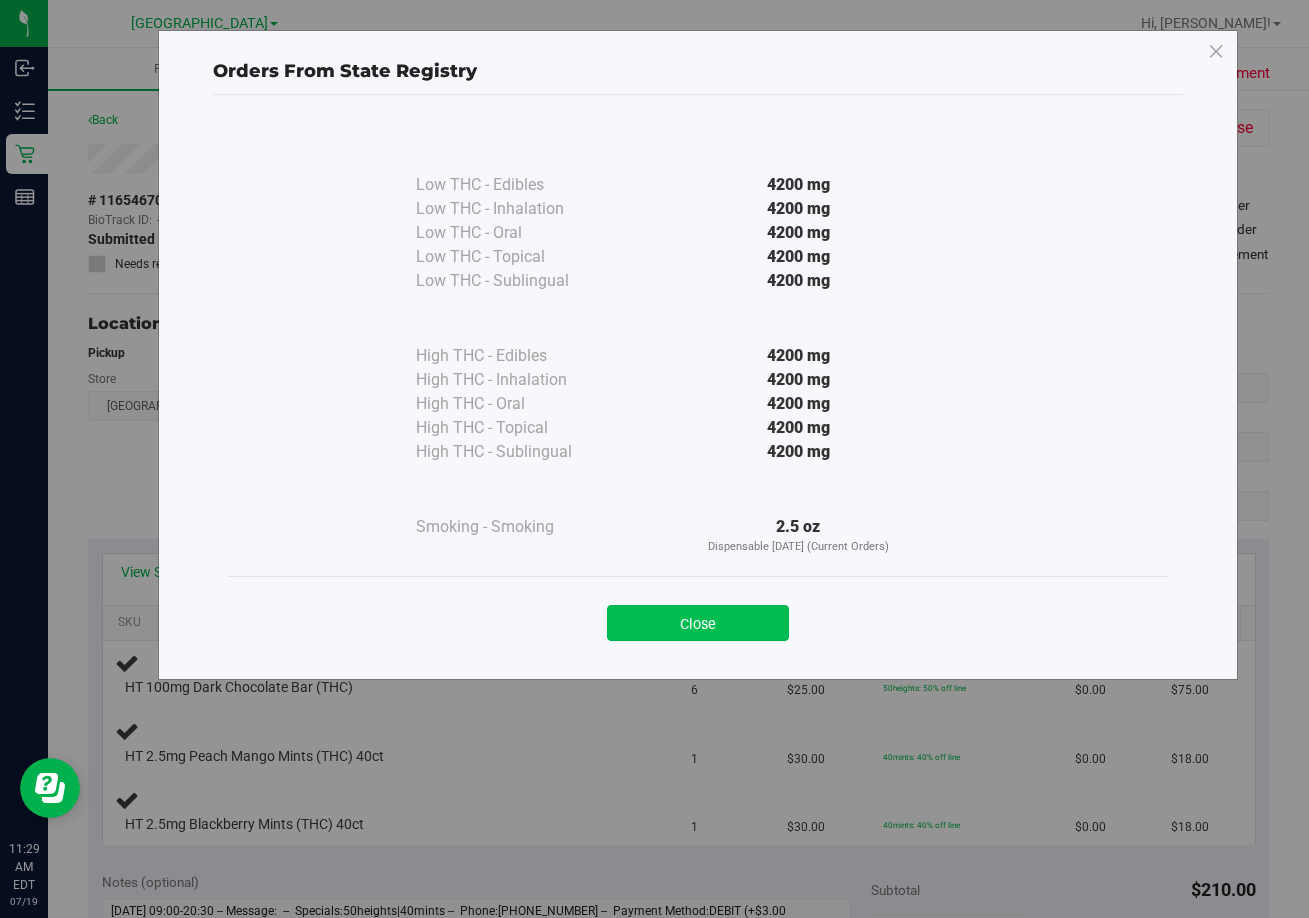 click on "Close" at bounding box center (698, 623) 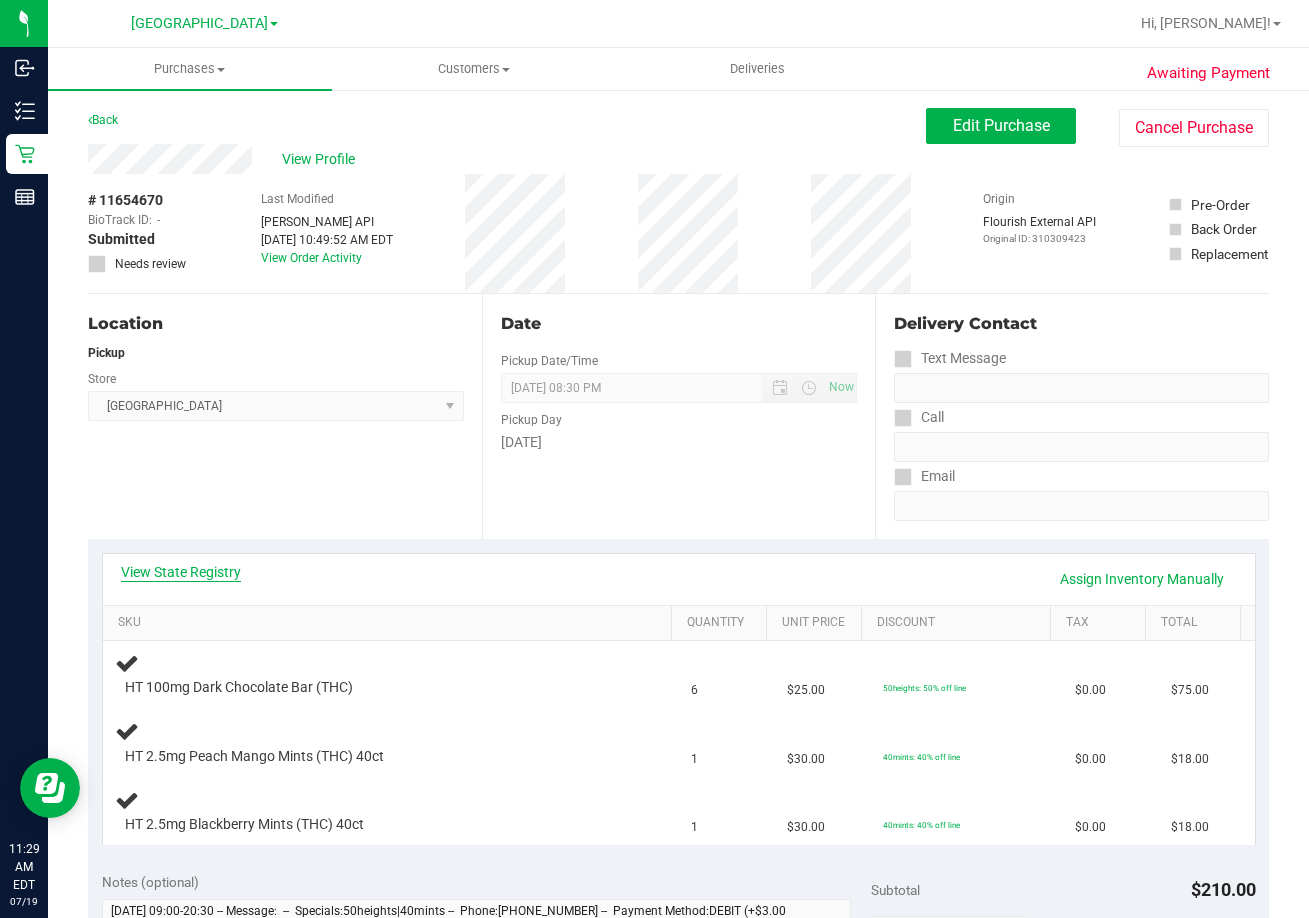 click on "View State Registry" at bounding box center [181, 572] 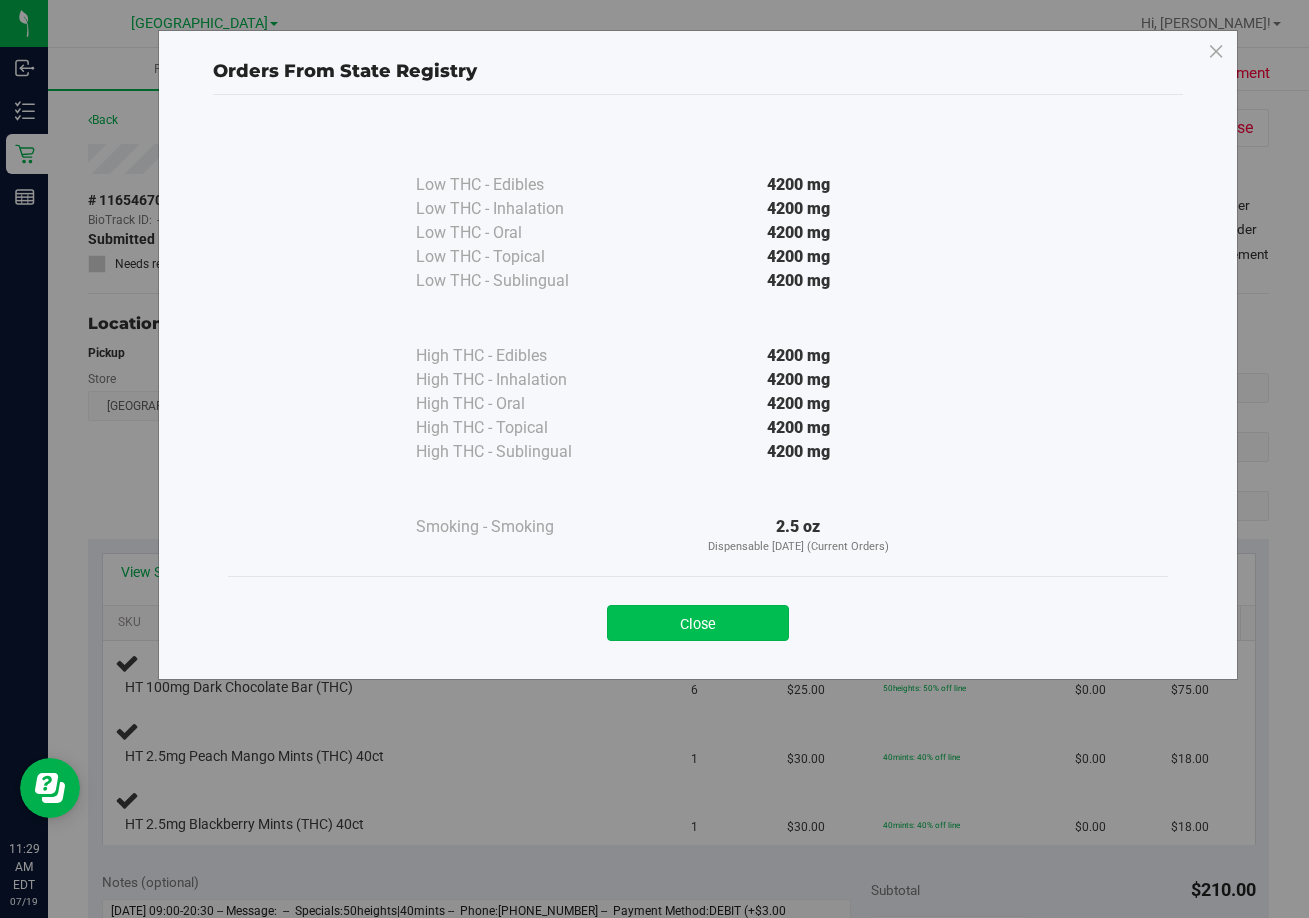 click on "Close" at bounding box center [698, 623] 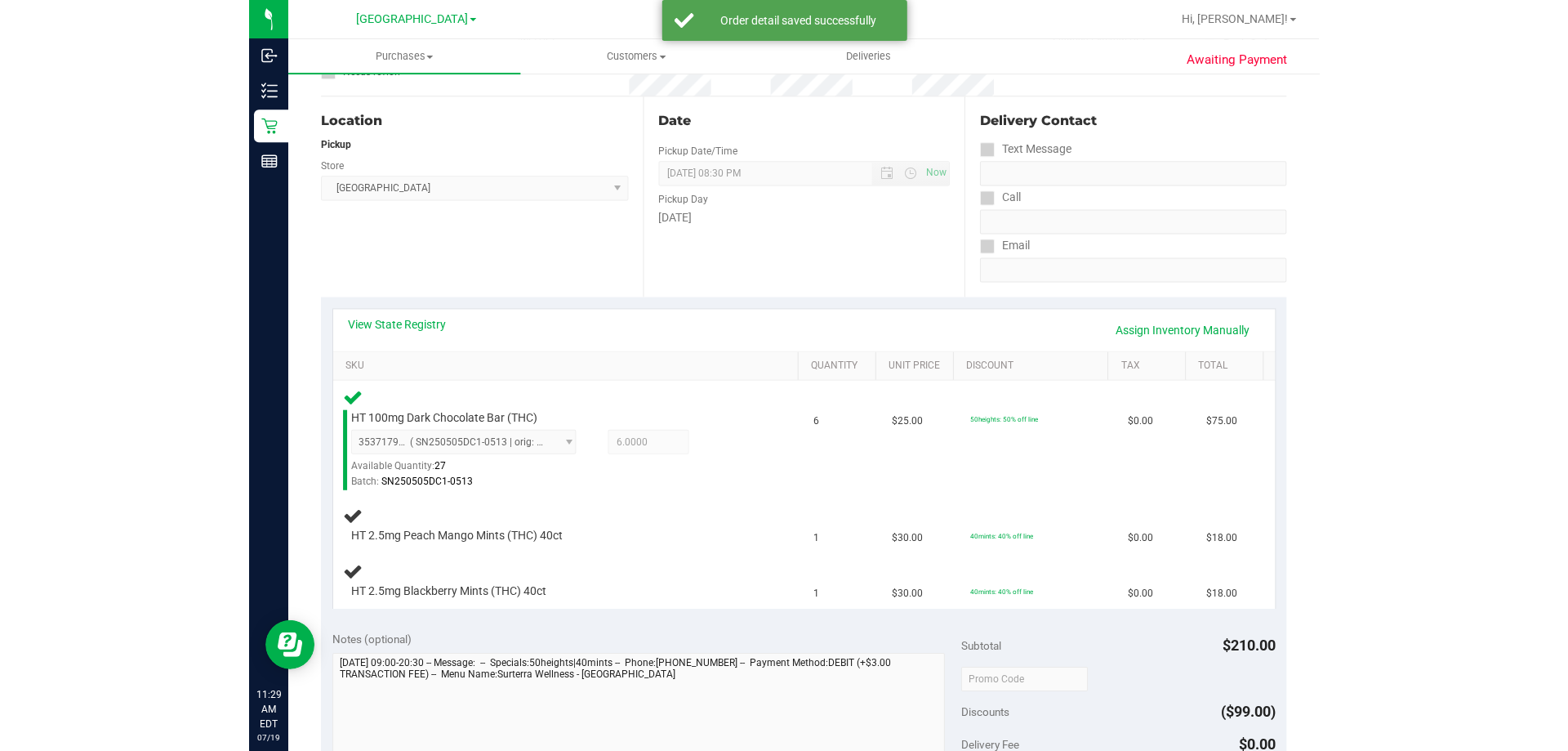 scroll, scrollTop: 409, scrollLeft: 0, axis: vertical 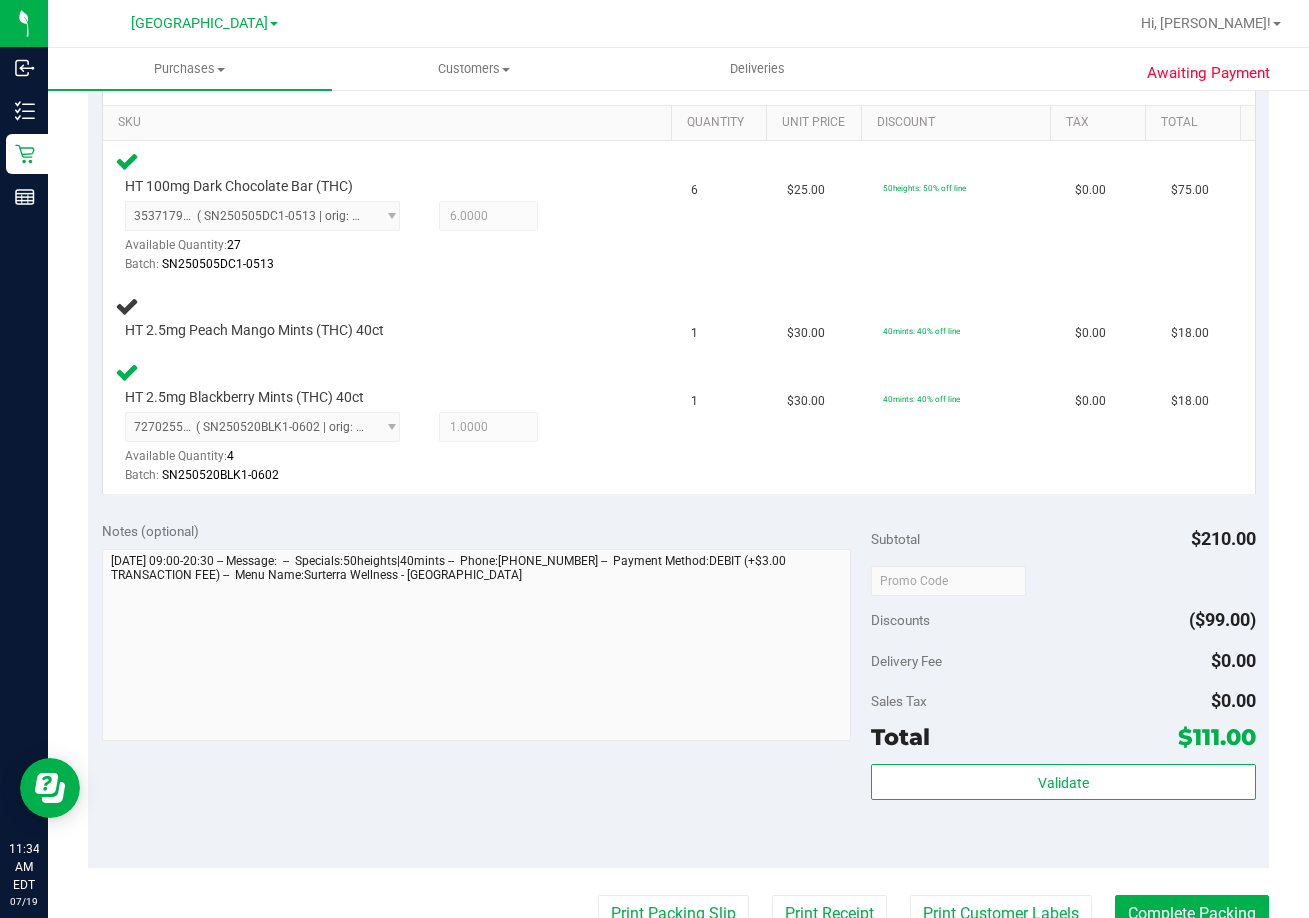 click on "View State Registry
Assign Inventory Manually
SKU Quantity Unit Price Discount Tax Total
HT 100mg Dark Chocolate Bar (THC)
3537179758887841
(
SN250505DC1-0513 | orig: FLSRWGM-20250520-093
)
3537179758887841
Available Quantity:  27
6.0000" at bounding box center [678, 273] 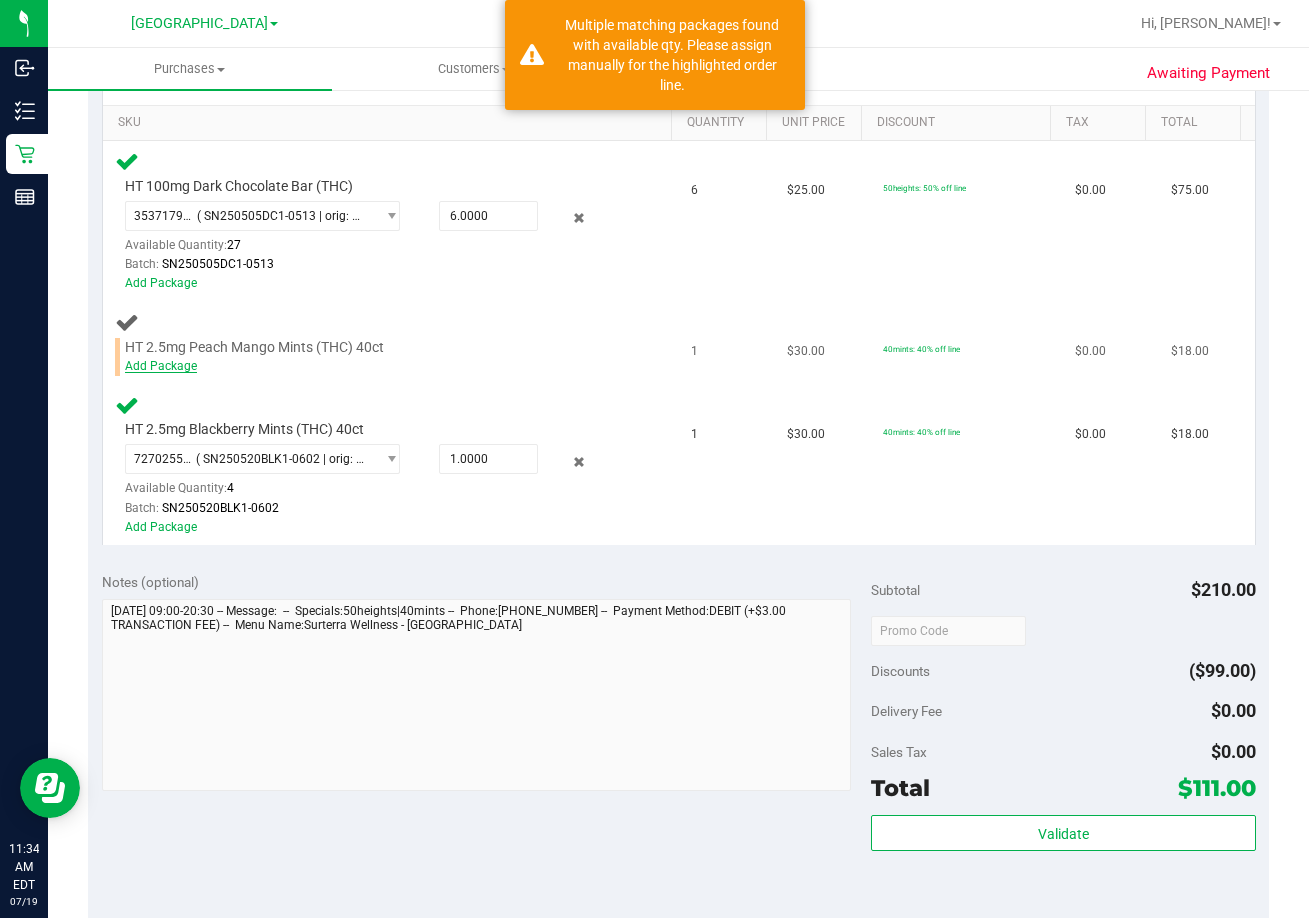 click on "Add Package" at bounding box center (161, 366) 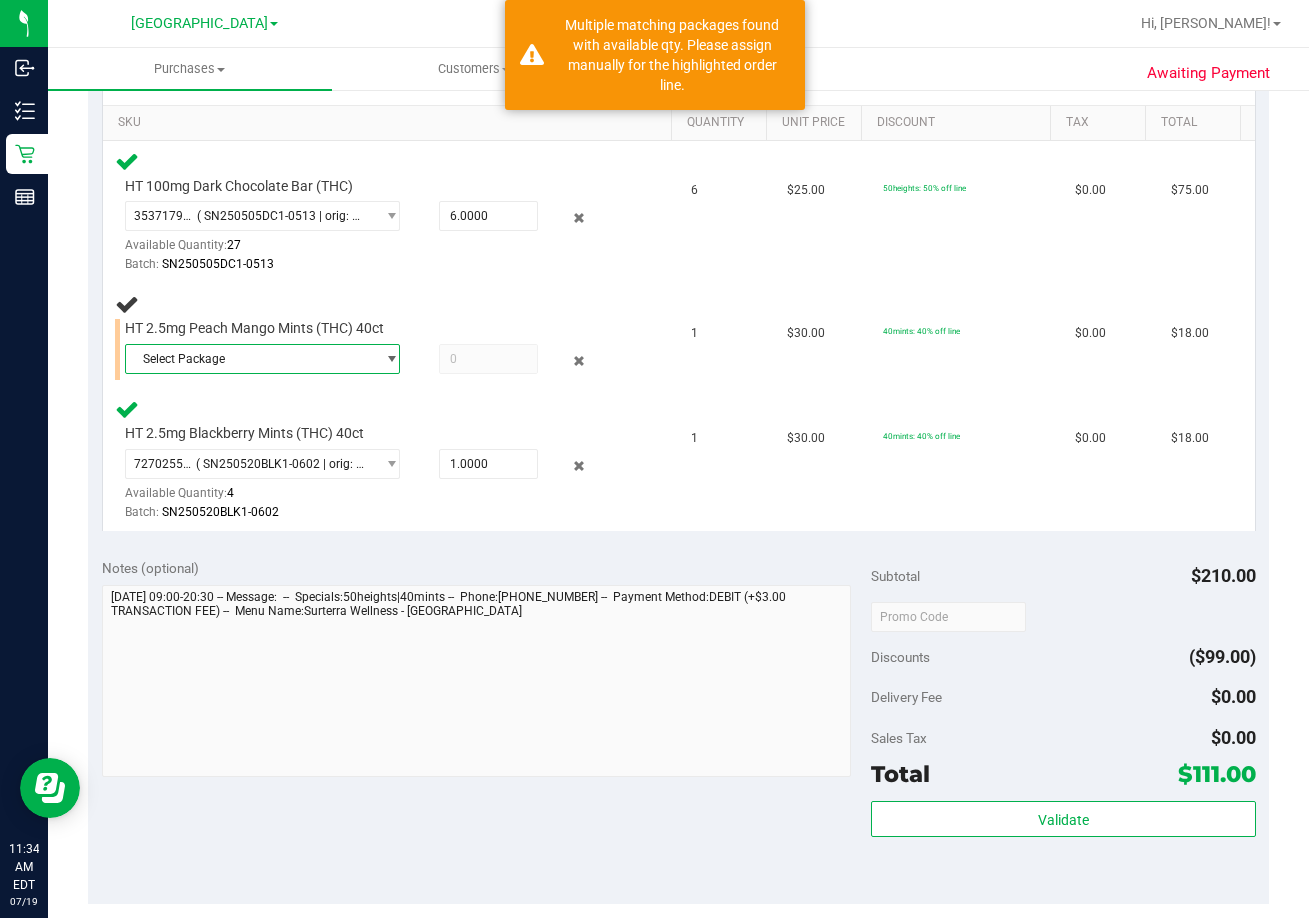 click on "Select Package" at bounding box center [250, 359] 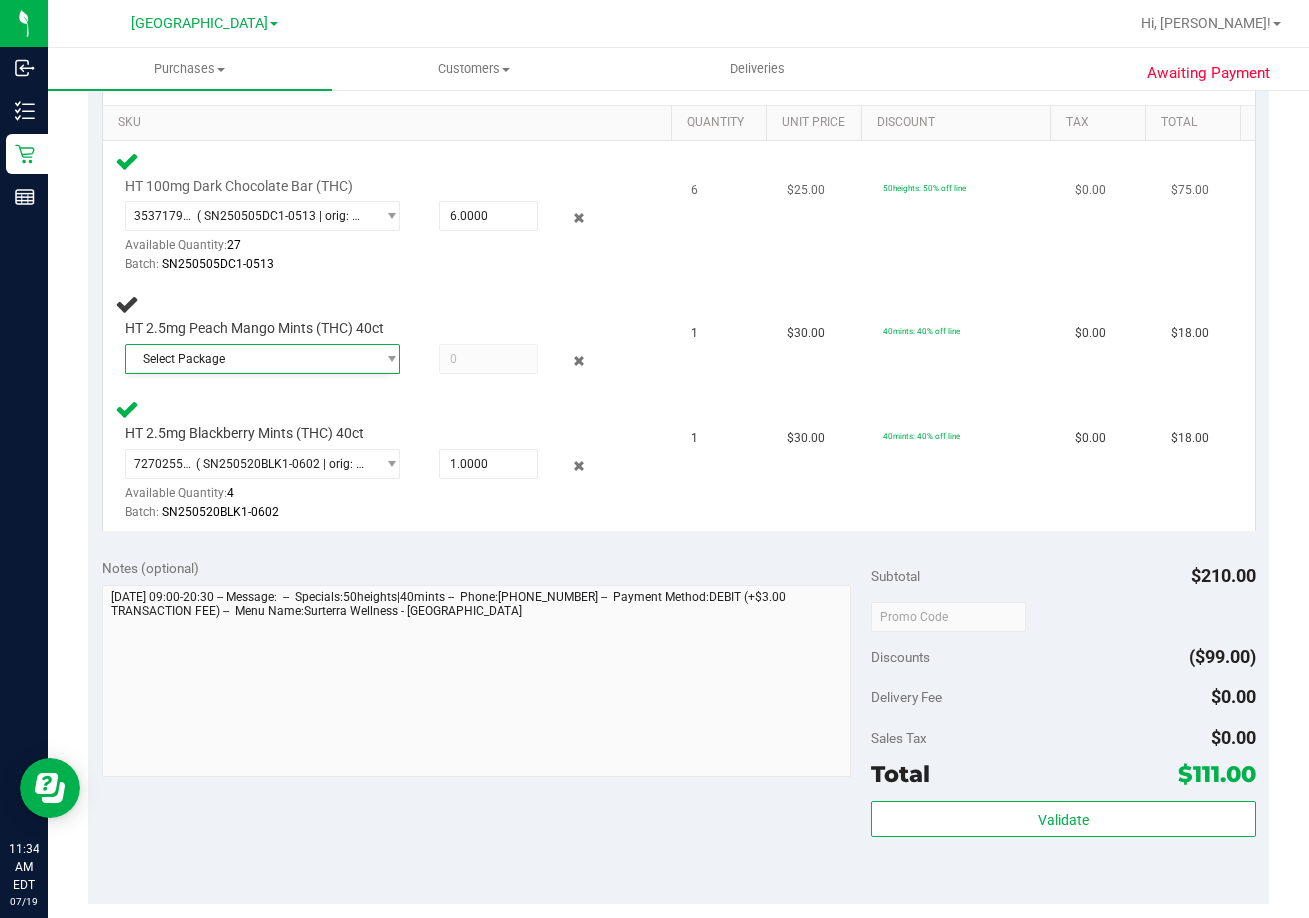 click on "HT 100mg Dark Chocolate Bar (THC)
3537179758887841
(
SN250505DC1-0513 | orig: FLSRWGM-20250520-093
)
3537179758887841
Available Quantity:  27
6.0000 6
Batch:" at bounding box center (391, 212) 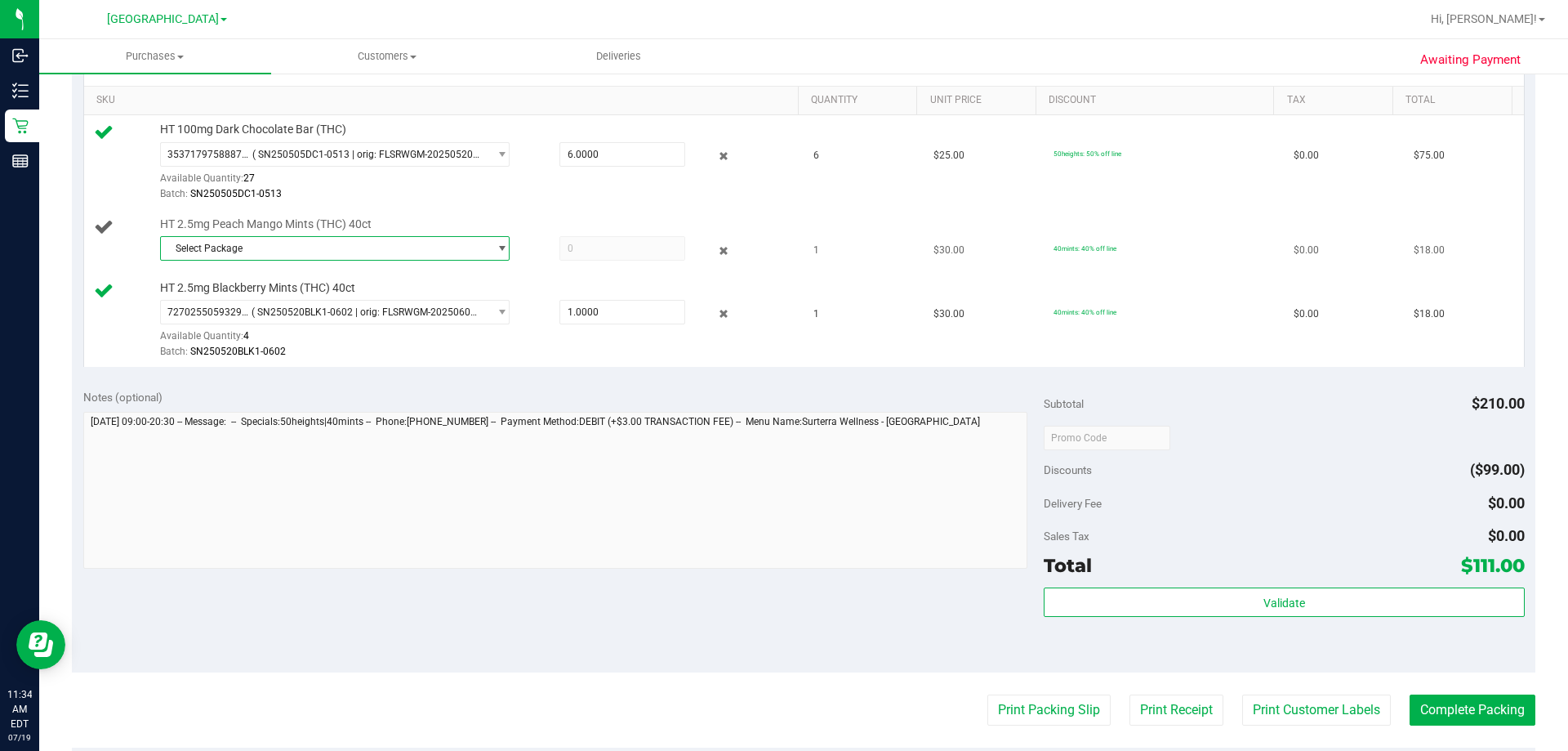 click on "Select Package" at bounding box center (324, 248) 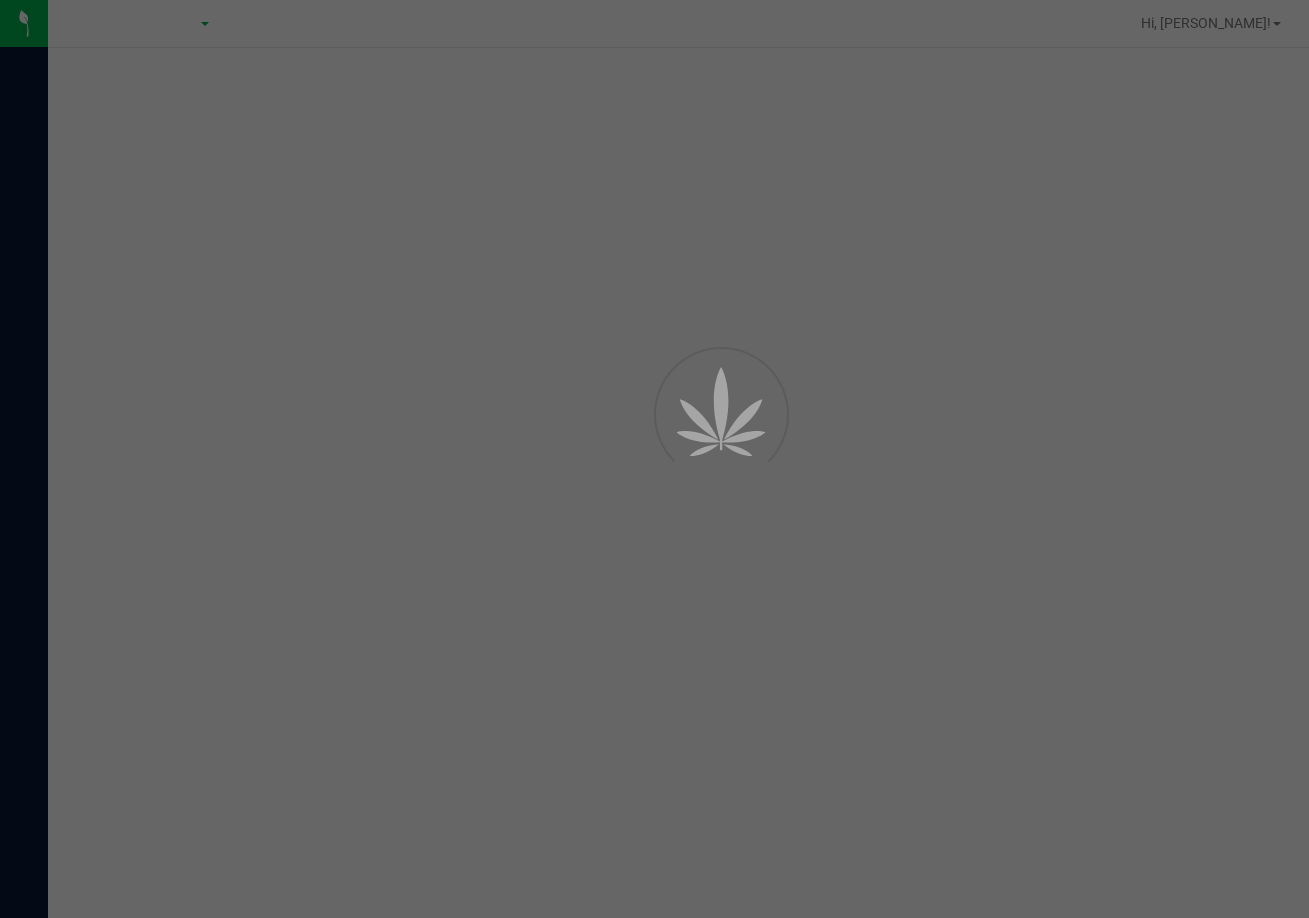 scroll, scrollTop: 0, scrollLeft: 0, axis: both 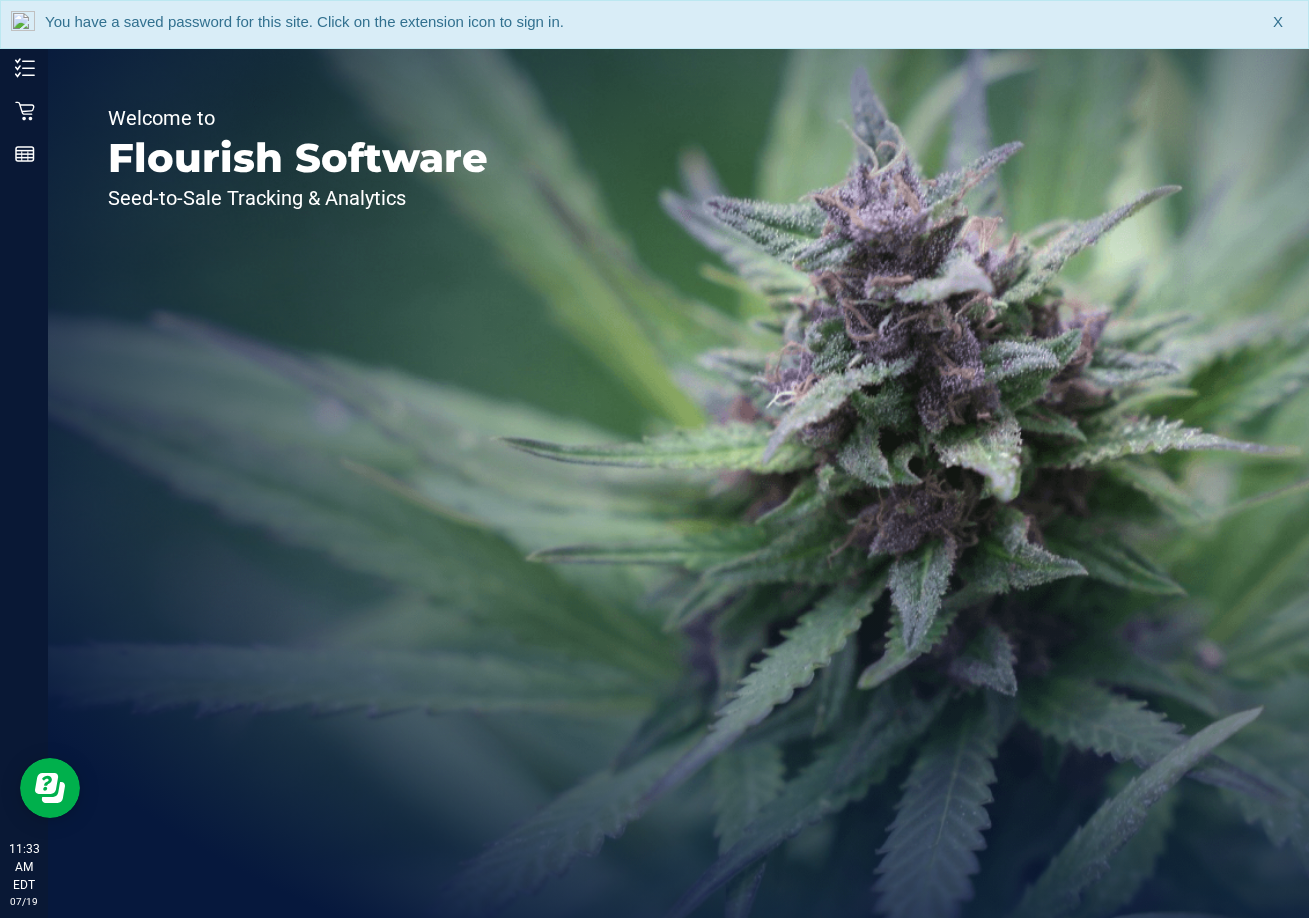 click on "X" at bounding box center (1278, 22) 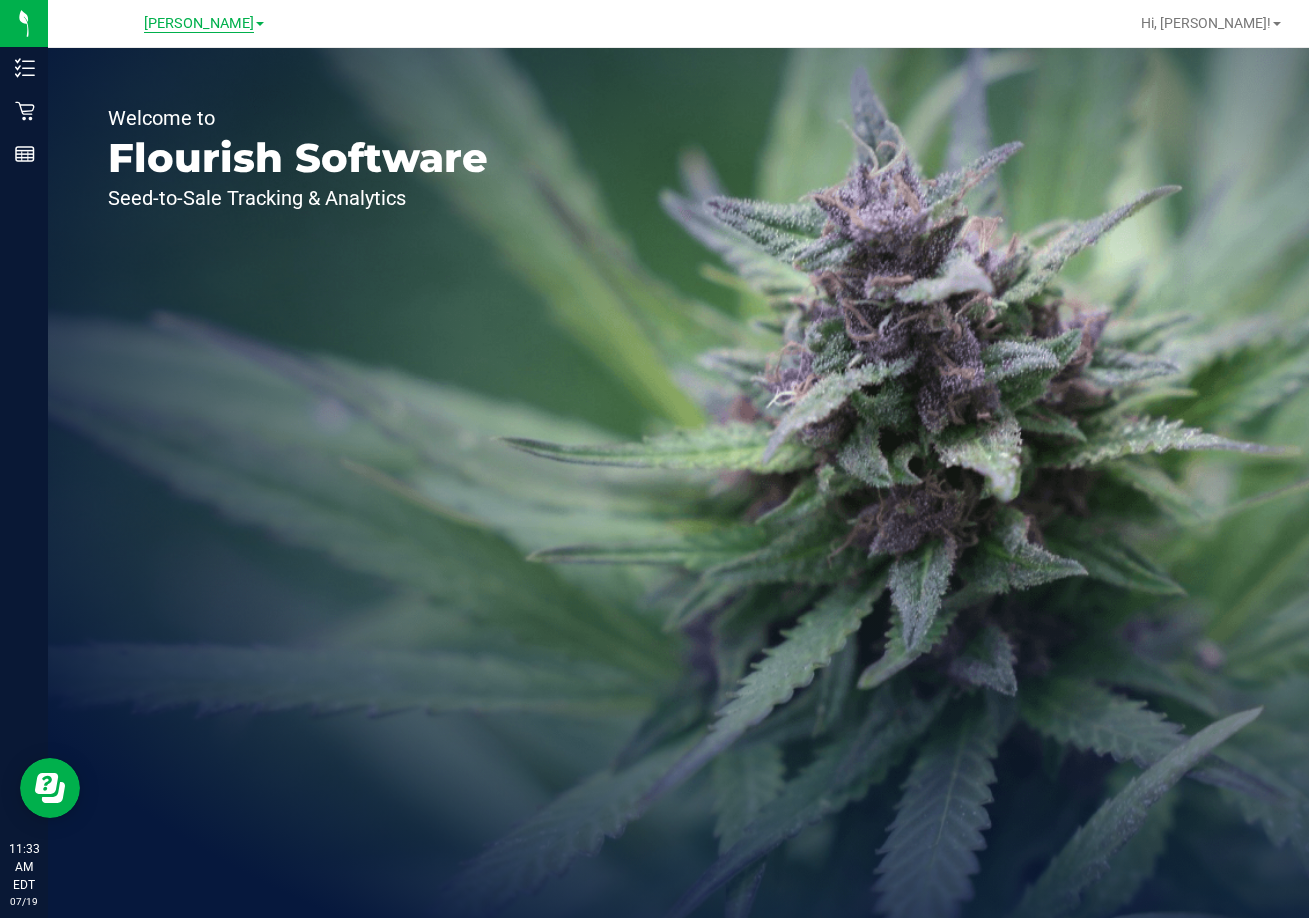 click on "[PERSON_NAME]" at bounding box center [199, 24] 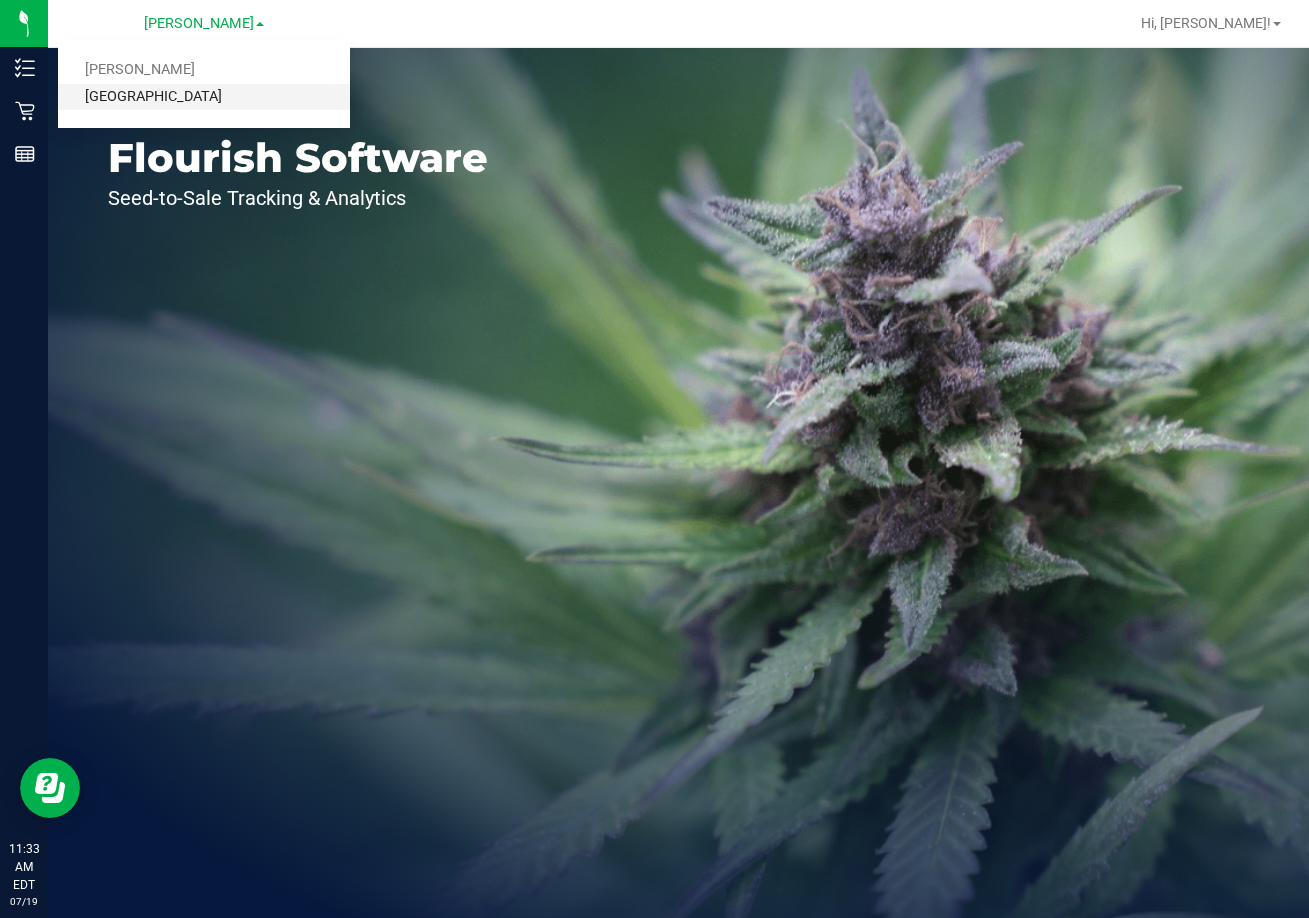 click on "[GEOGRAPHIC_DATA]" at bounding box center (204, 97) 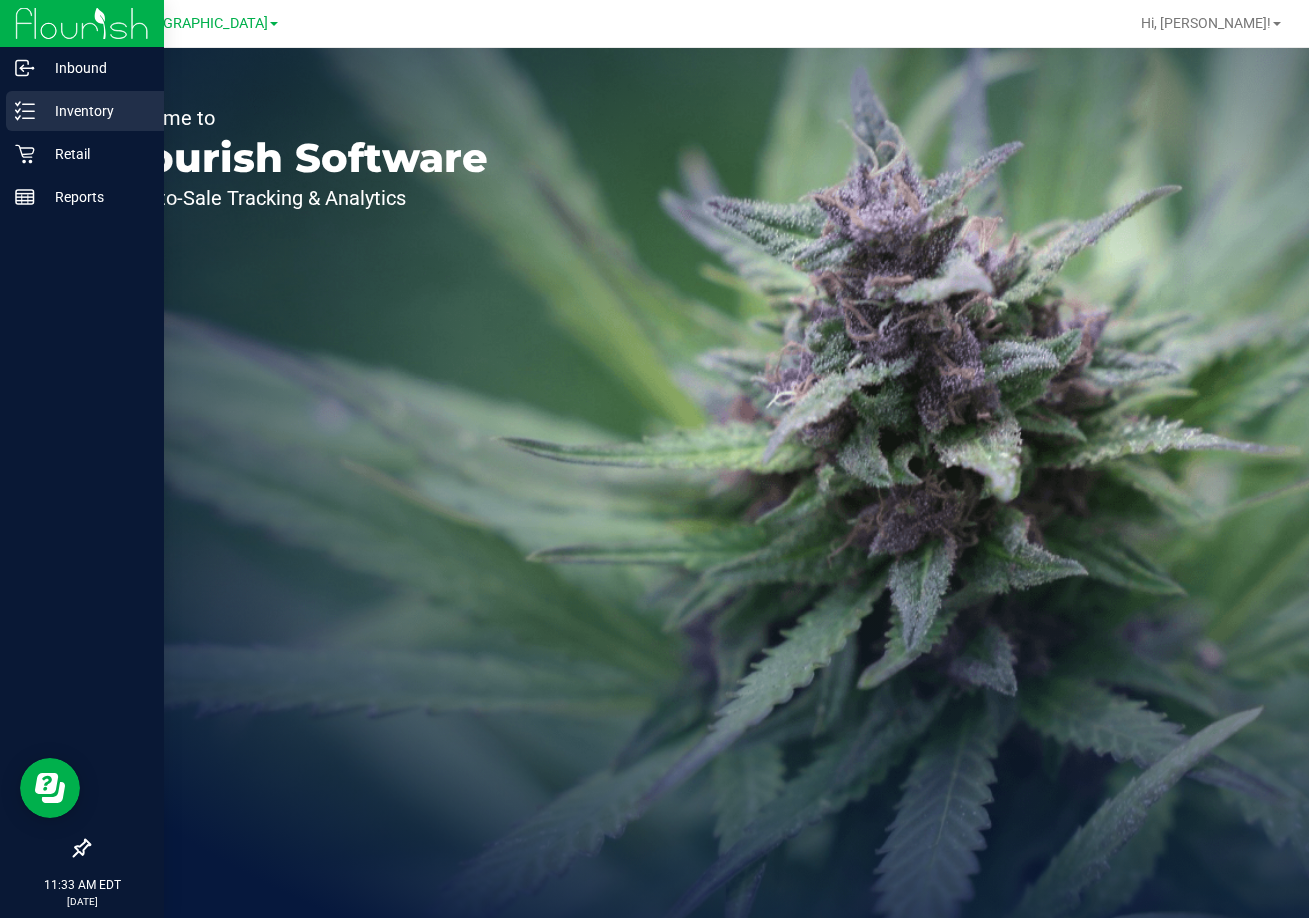 click on "Inventory" at bounding box center (95, 111) 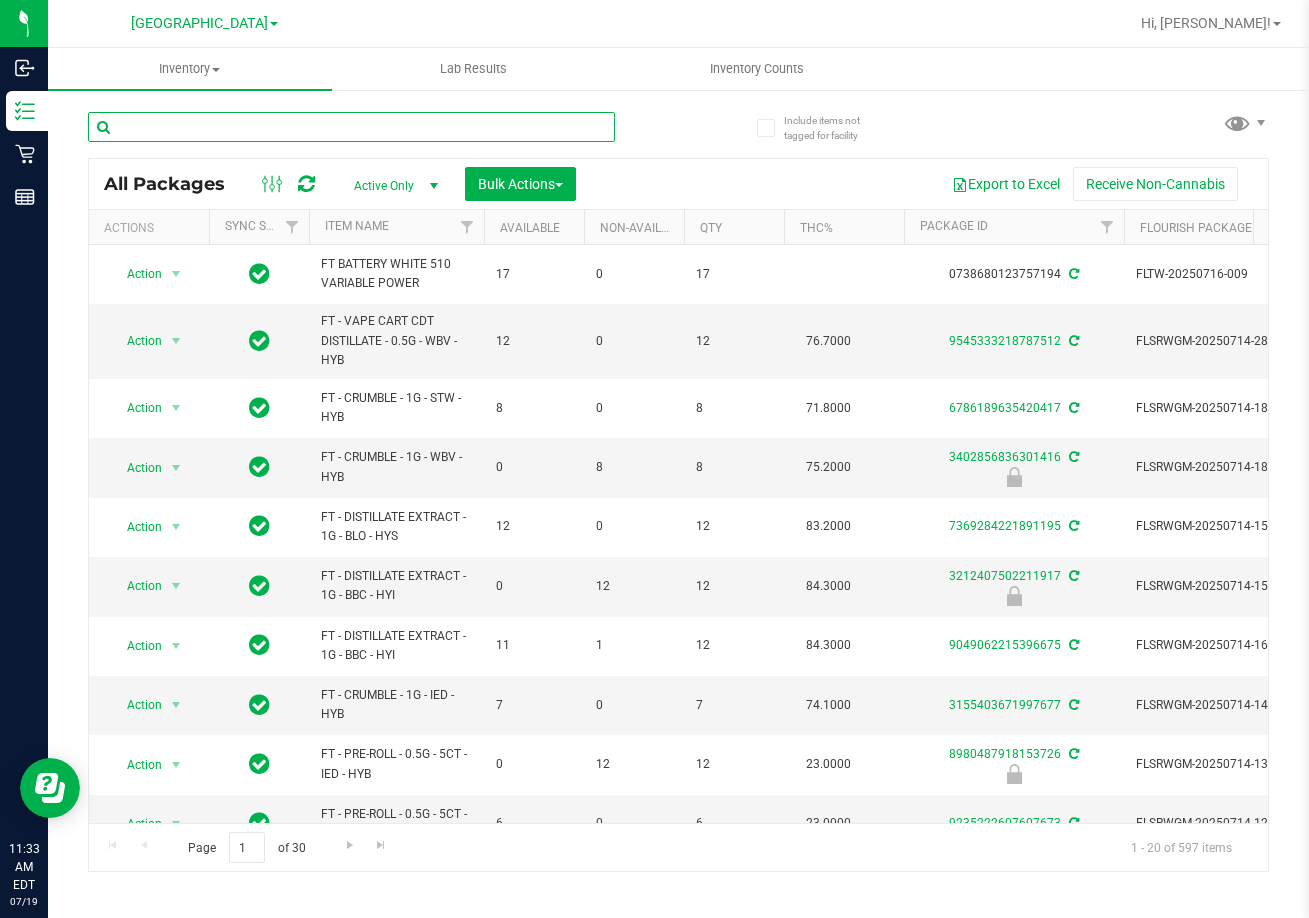 click at bounding box center [351, 127] 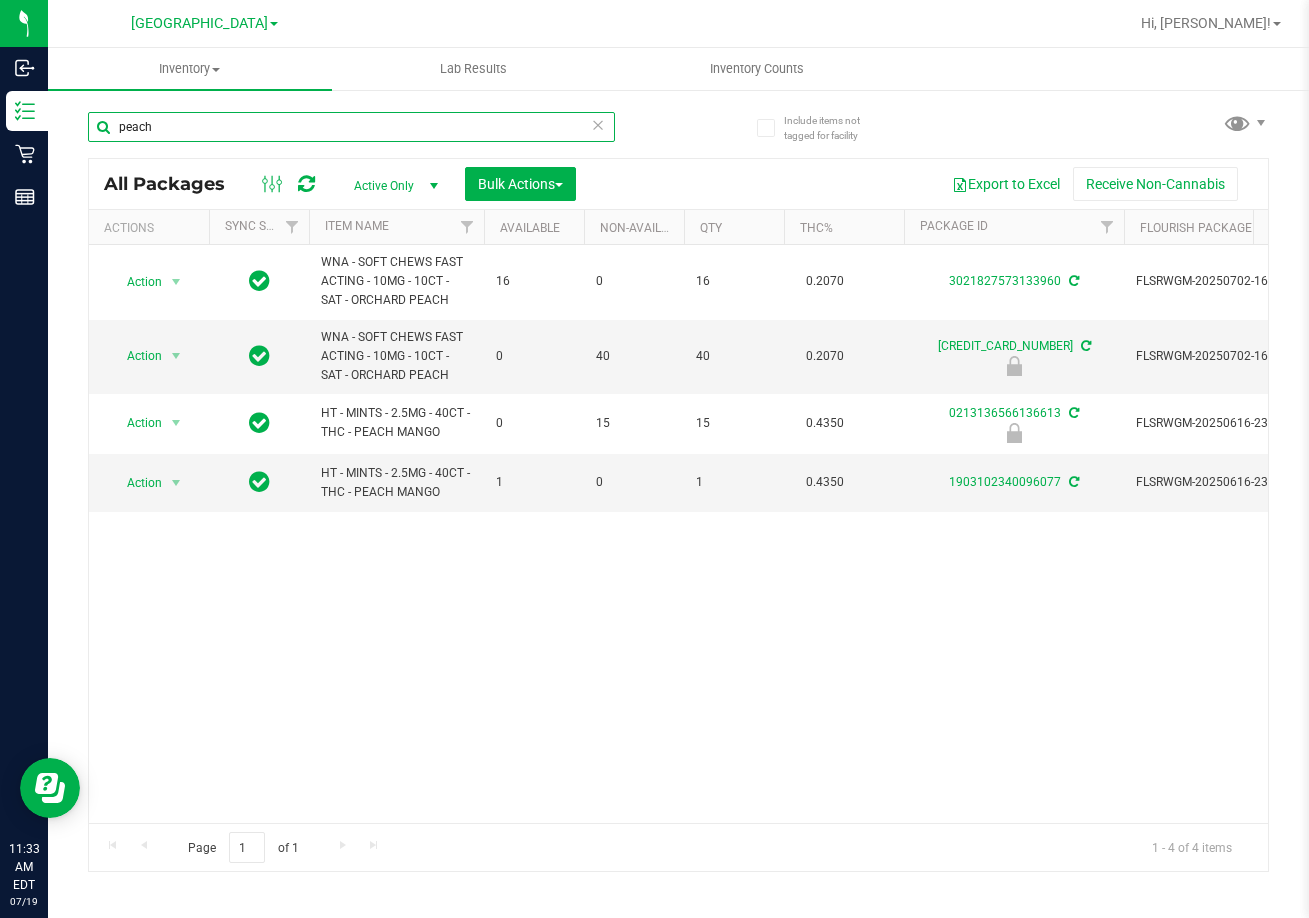 scroll, scrollTop: 0, scrollLeft: 158, axis: horizontal 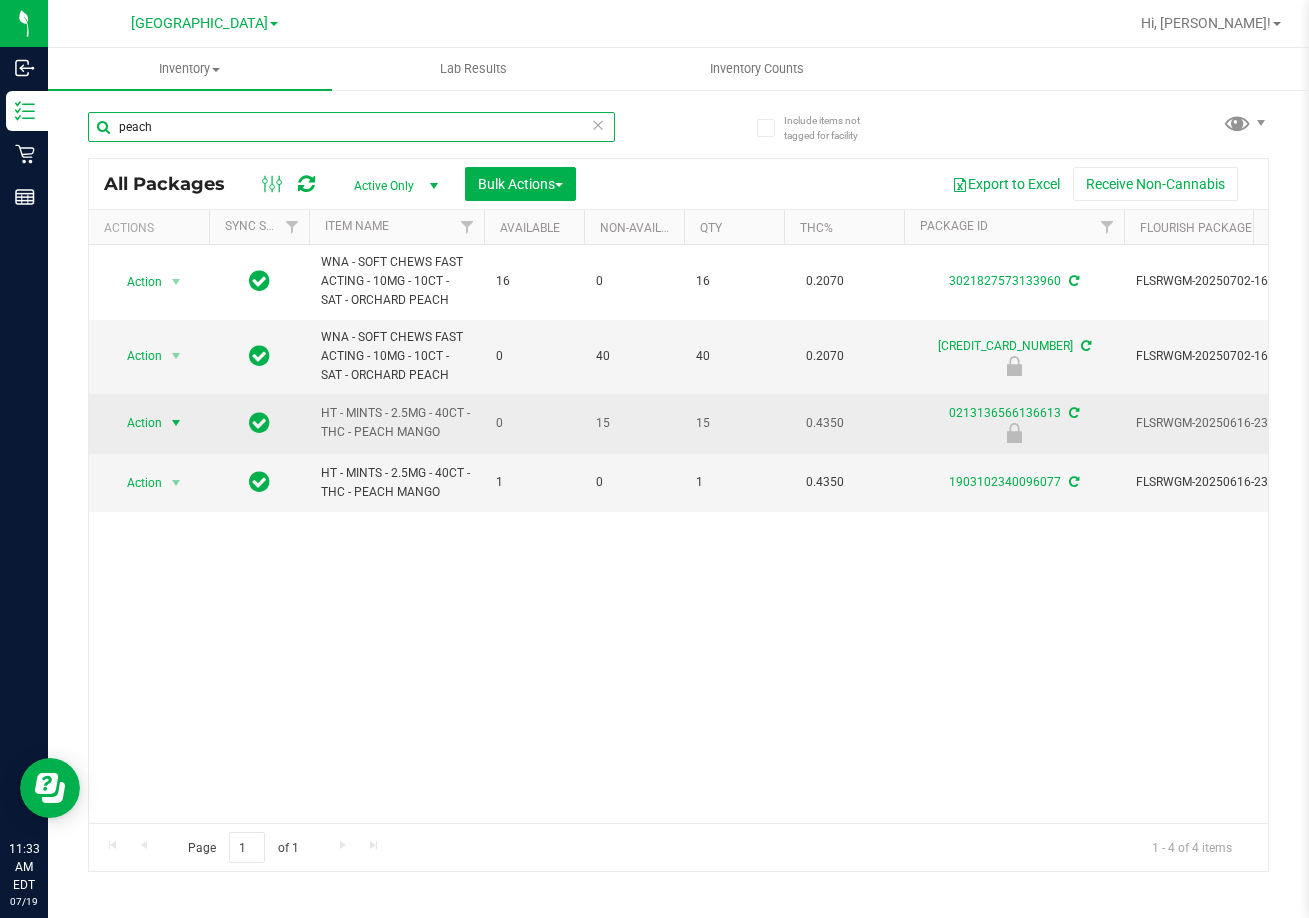 type on "peach" 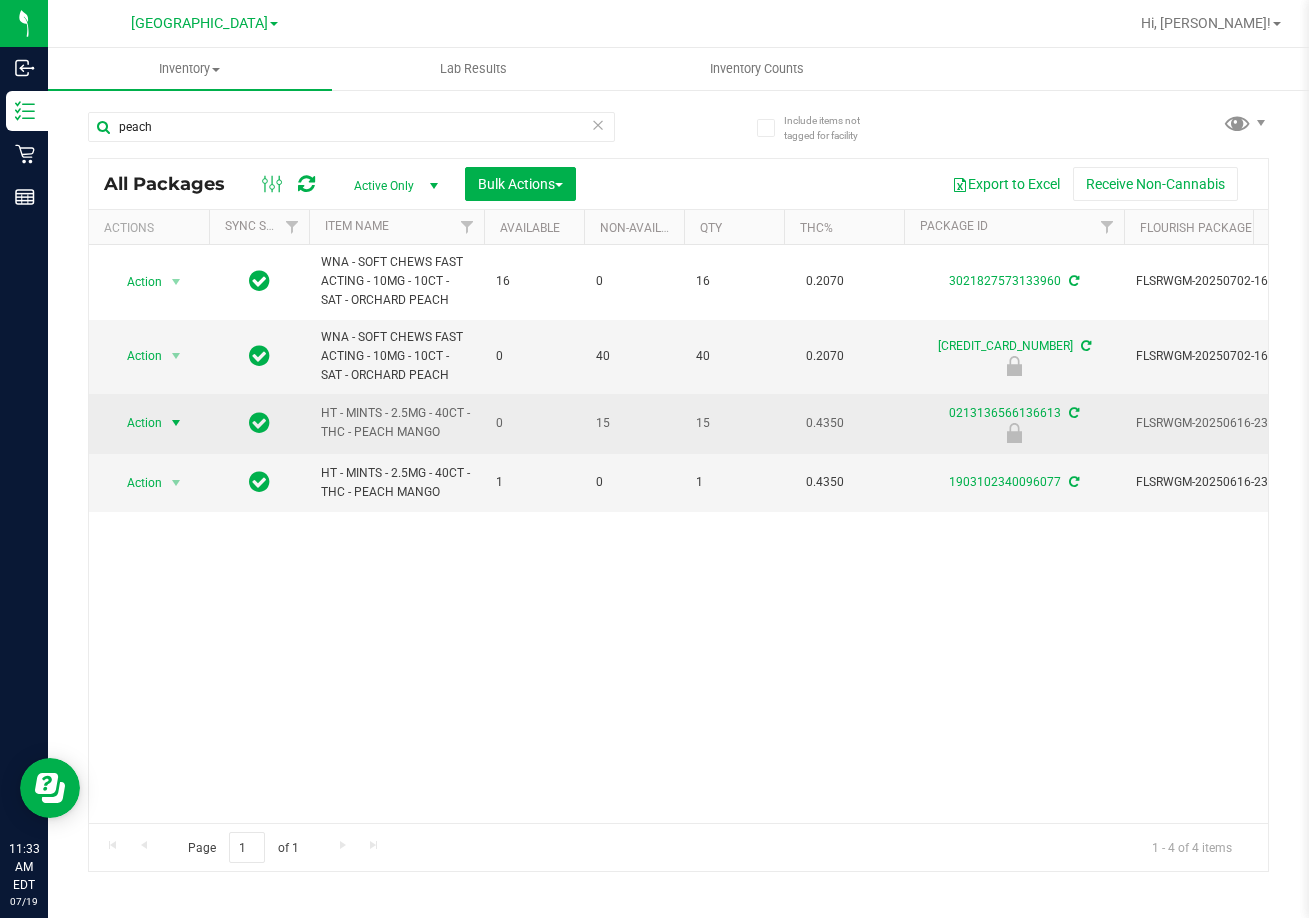 click on "Action" at bounding box center (136, 423) 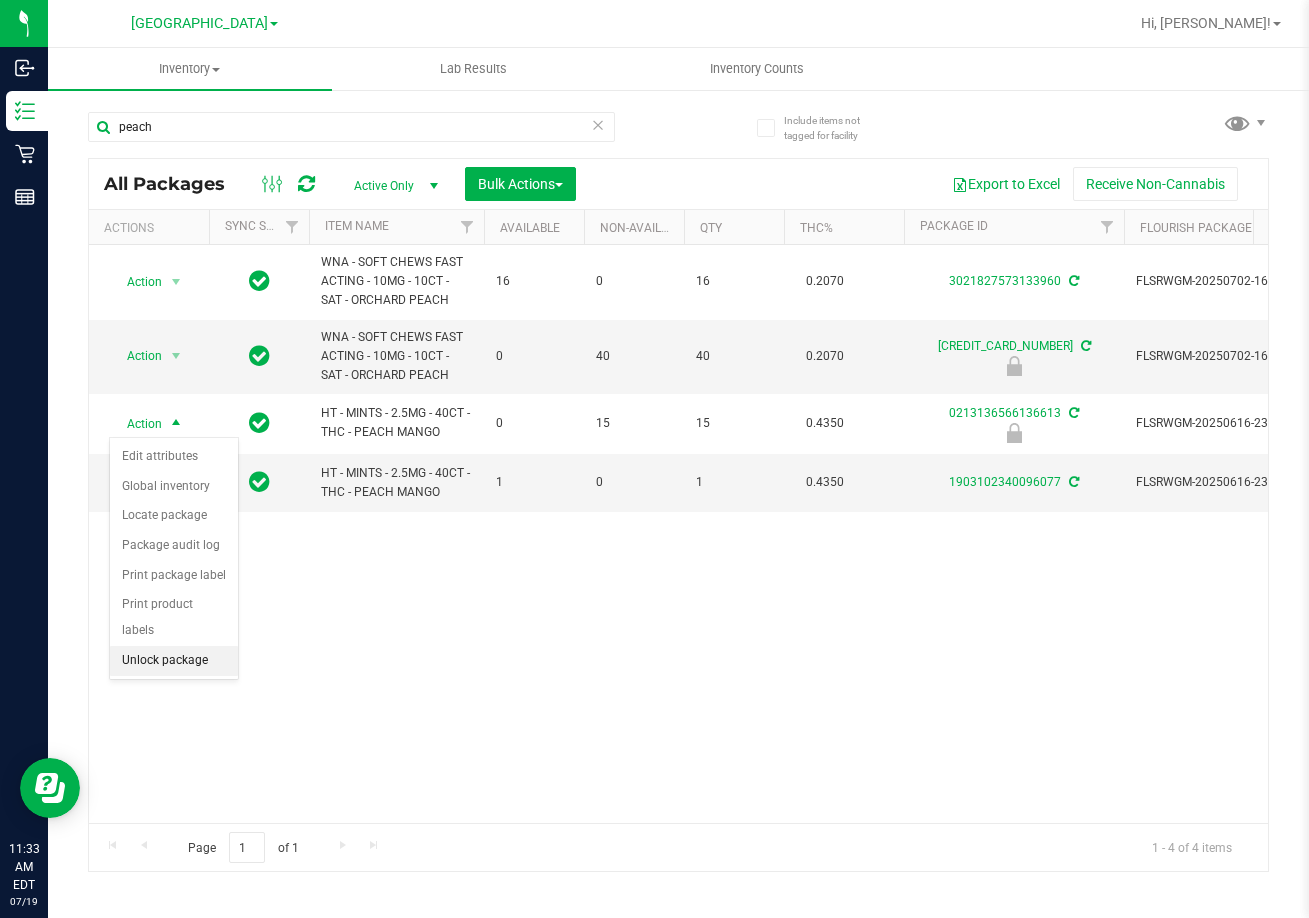 click on "Unlock package" at bounding box center (174, 661) 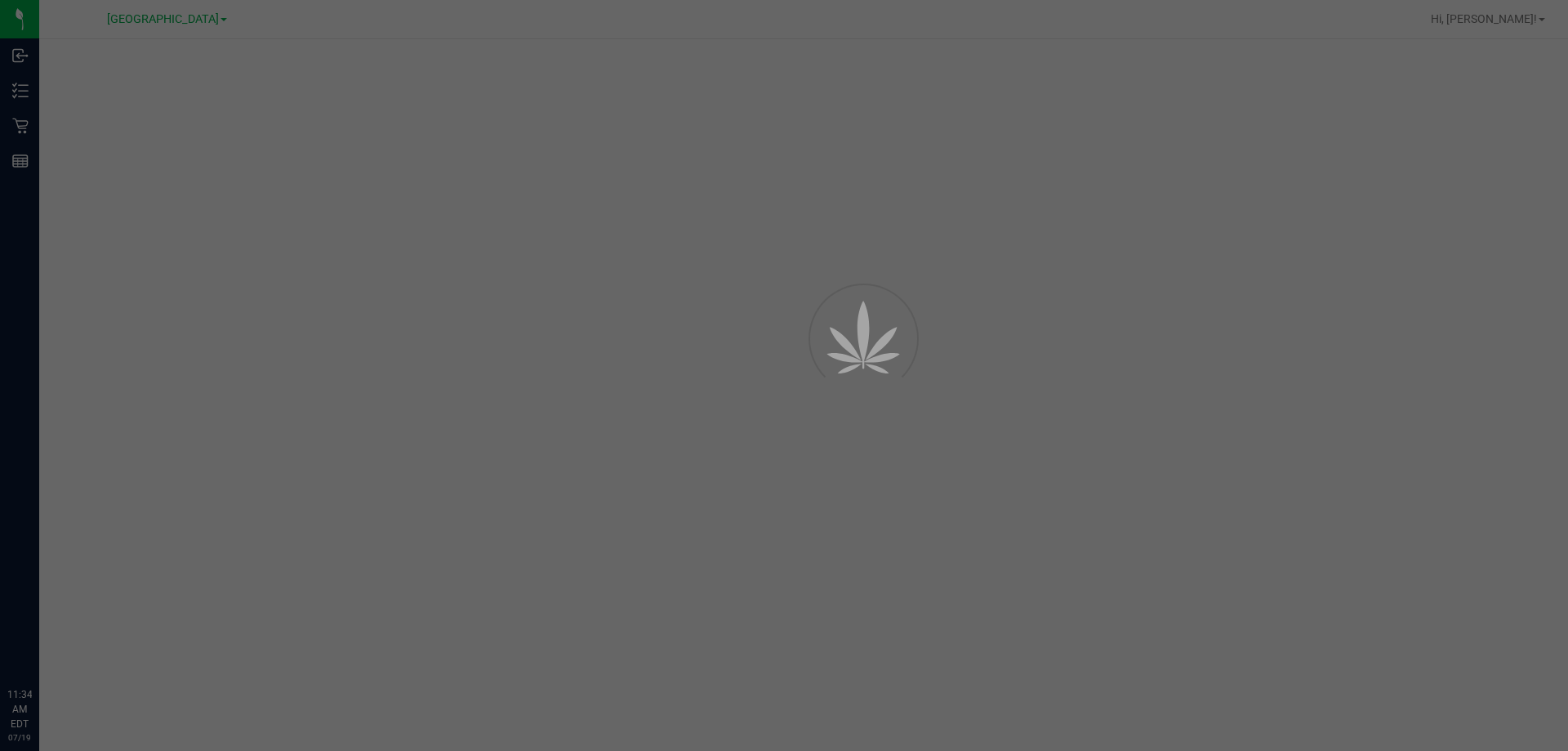 scroll, scrollTop: 0, scrollLeft: 0, axis: both 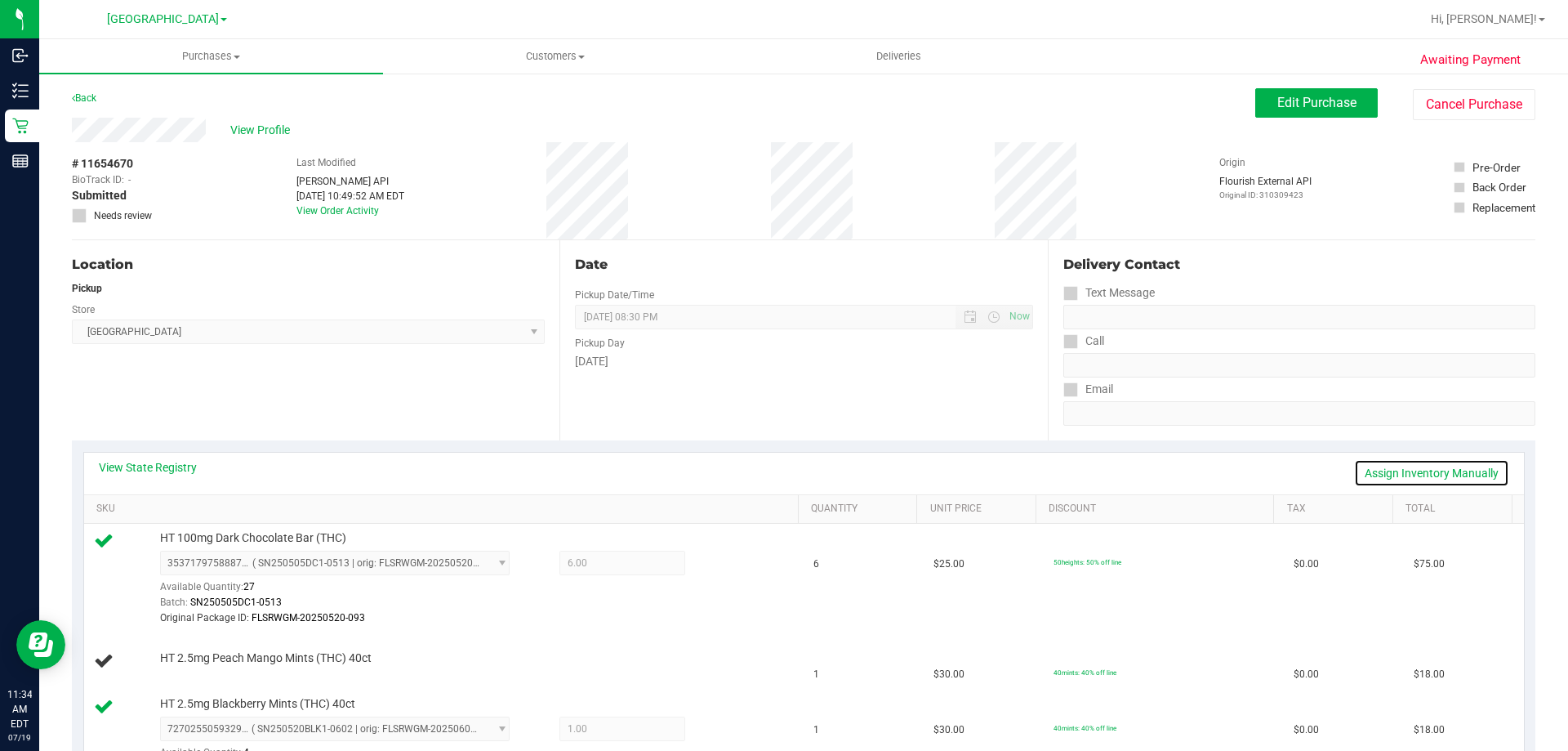 drag, startPoint x: 1432, startPoint y: 469, endPoint x: 1418, endPoint y: 424, distance: 47.127487 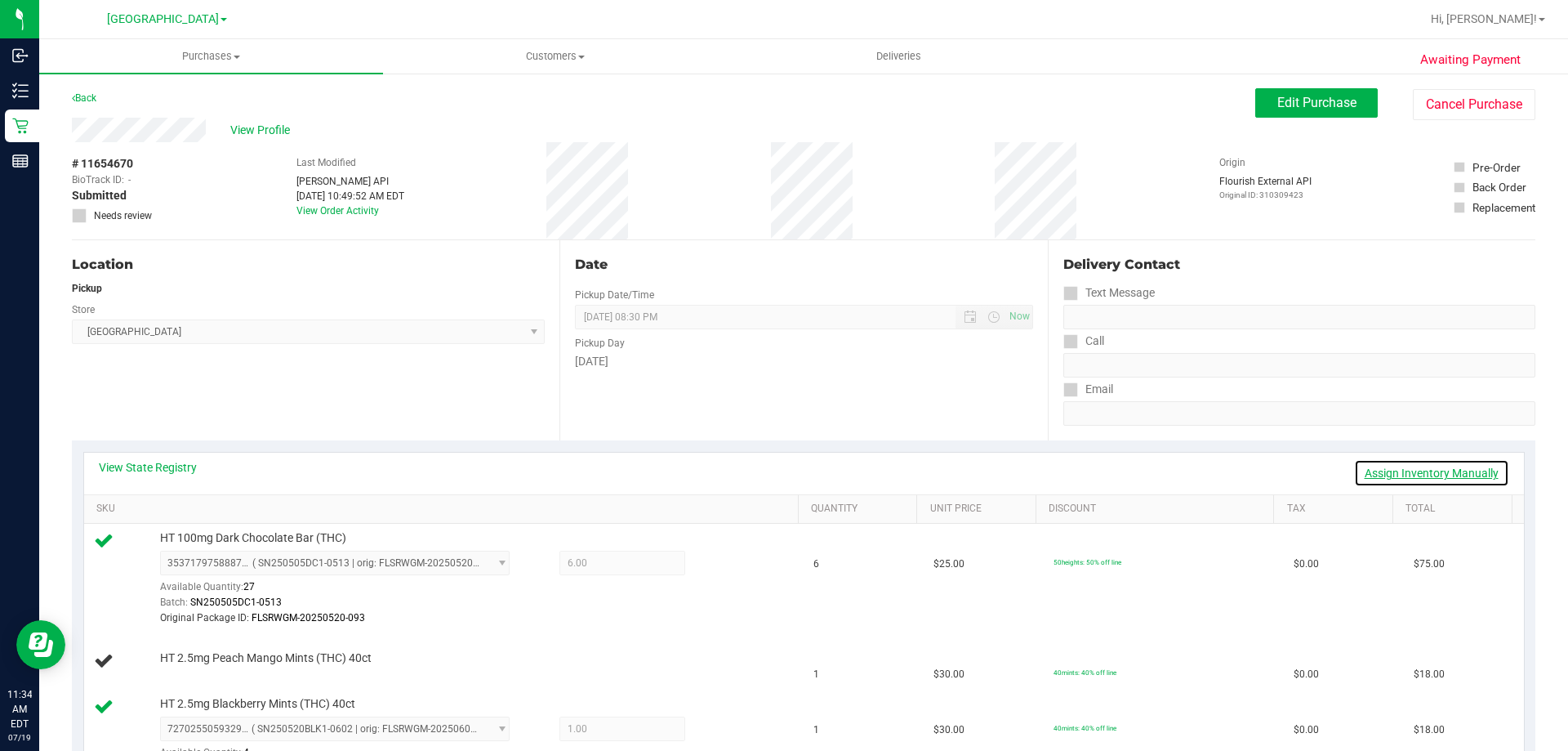 click on "Assign Inventory Manually" at bounding box center [1432, 473] 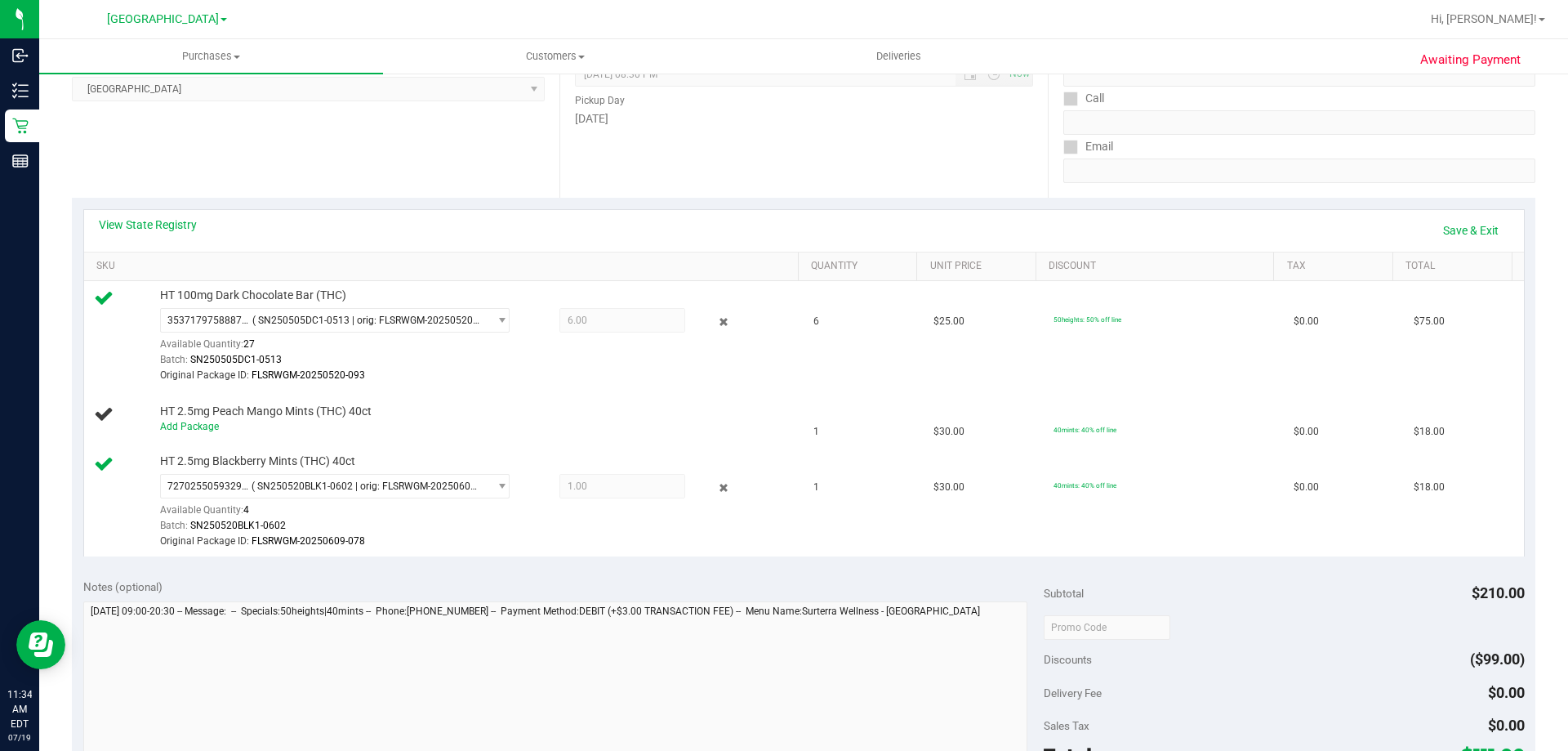 scroll, scrollTop: 409, scrollLeft: 0, axis: vertical 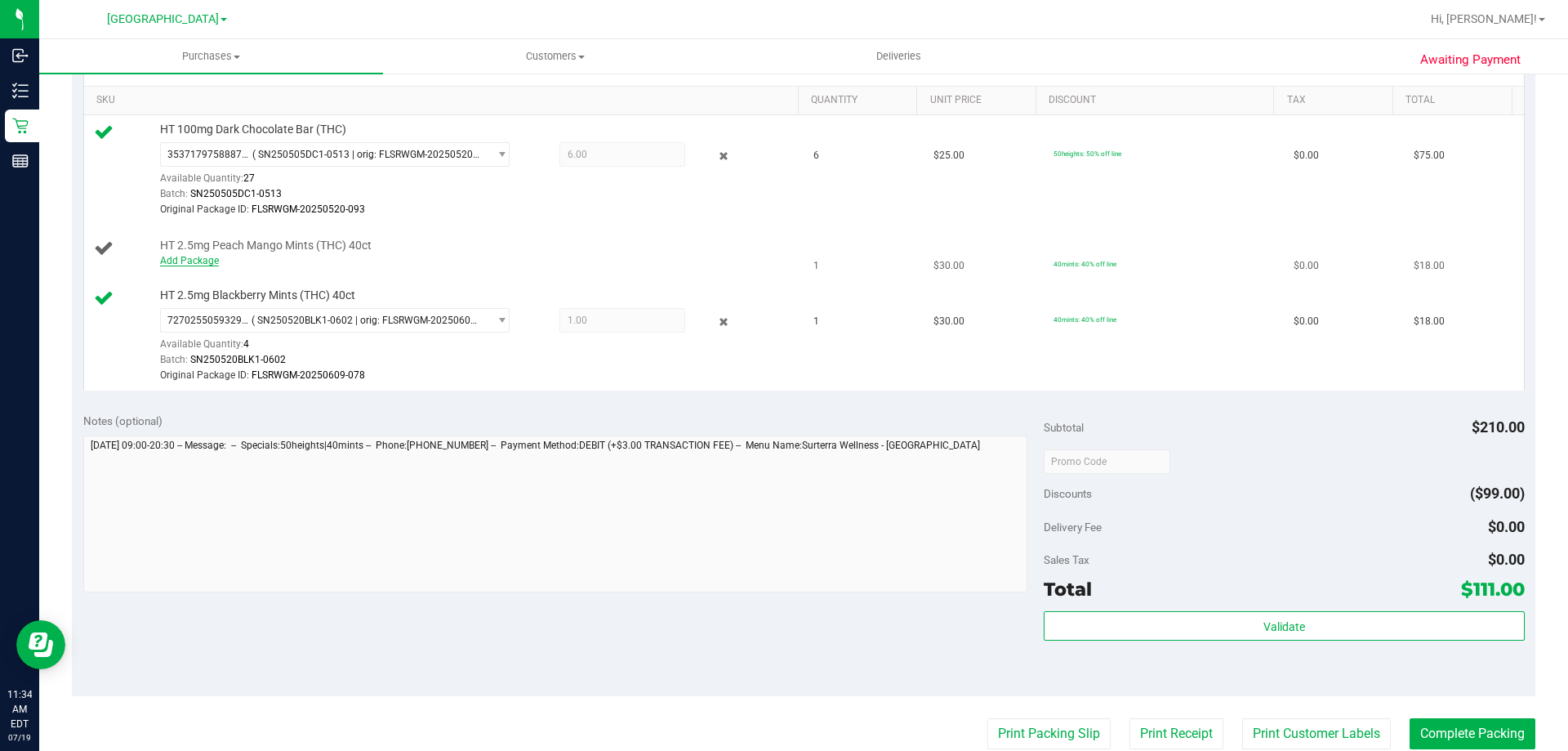 click on "Add Package" at bounding box center [189, 261] 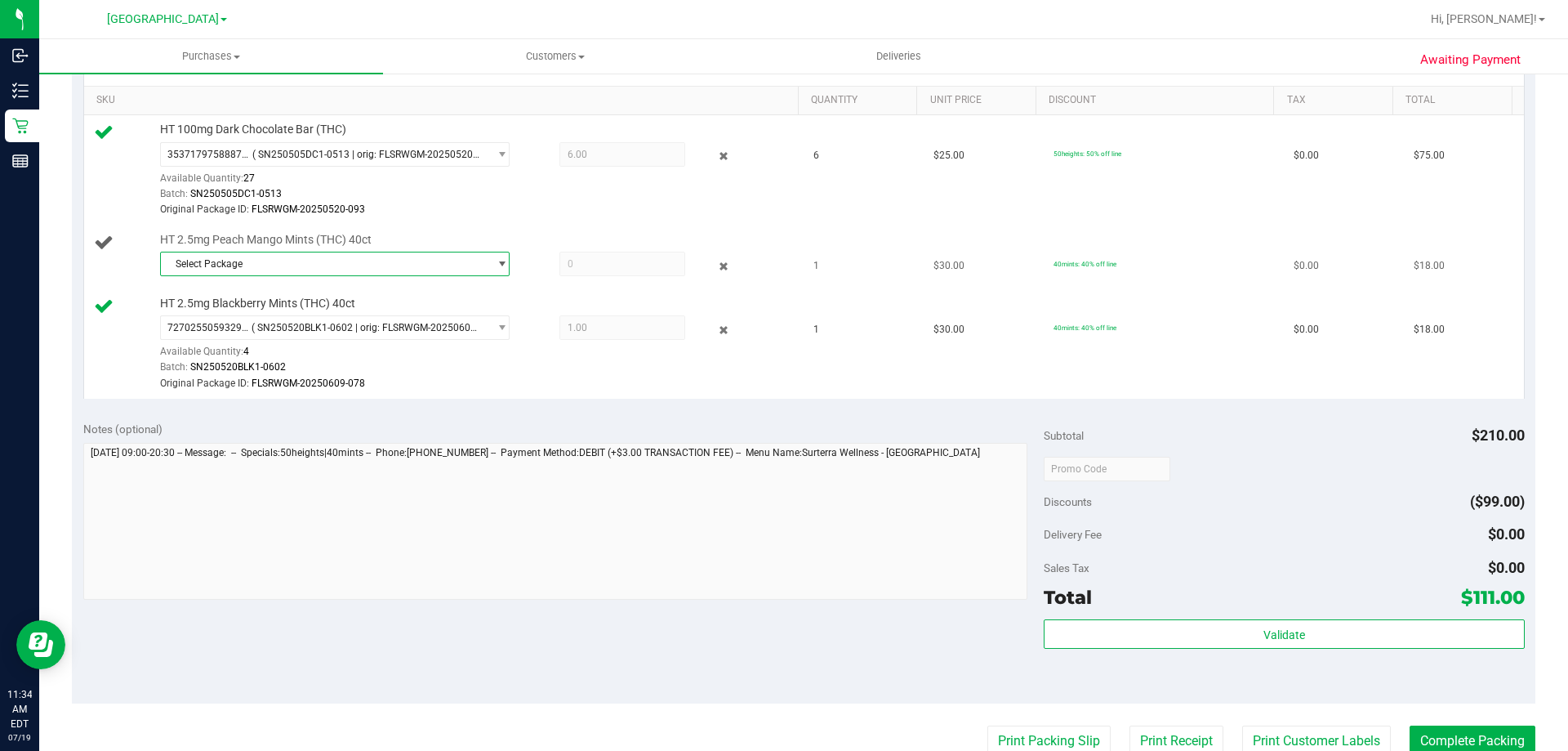 drag, startPoint x: 194, startPoint y: 262, endPoint x: 332, endPoint y: 269, distance: 138.17742 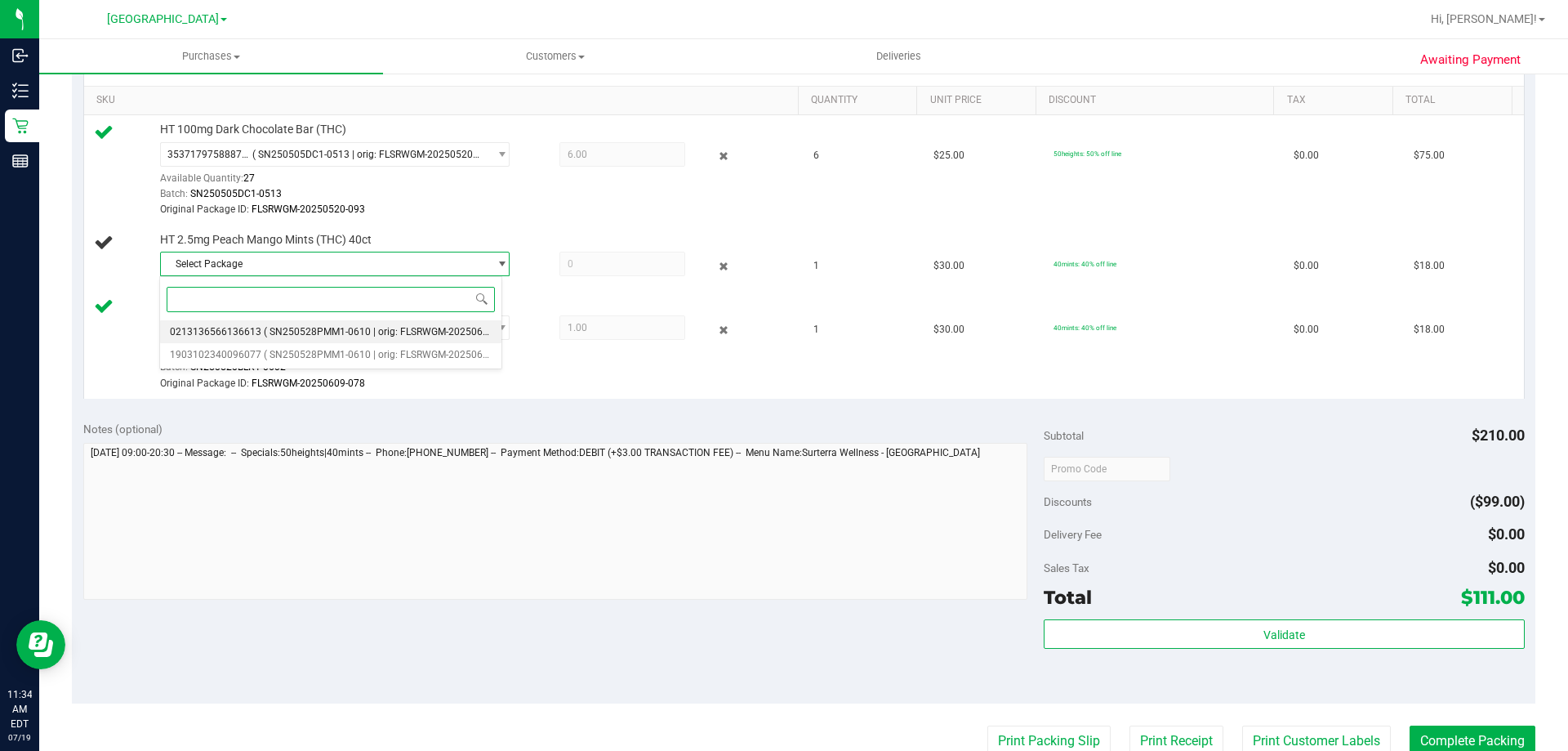 click on "(
SN250528PMM1-0610 | orig: FLSRWGM-20250616-2321
)" at bounding box center (394, 332) 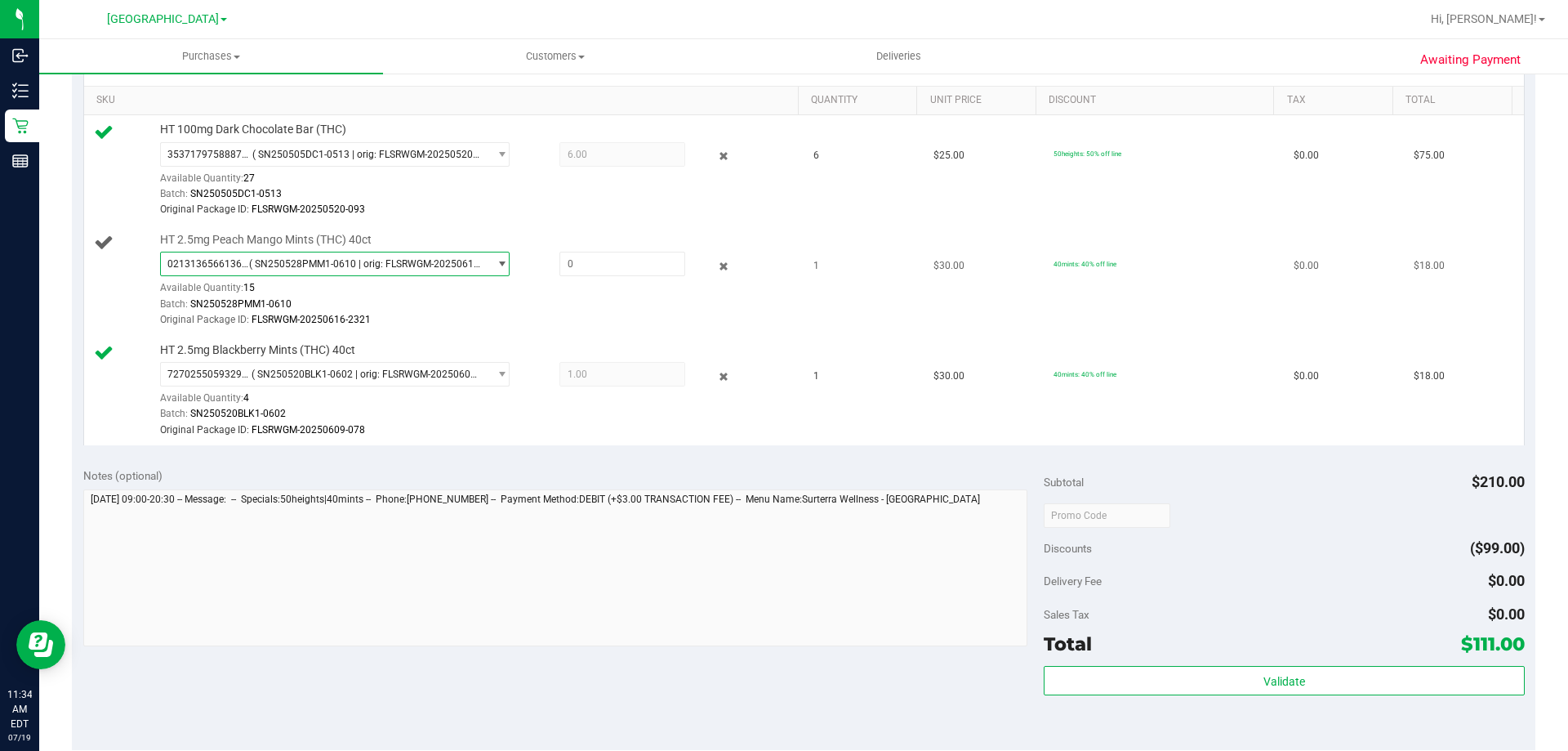 click on "0213136566136613
(
SN250528PMM1-0610 | orig: FLSRWGM-20250616-2321
)" at bounding box center (324, 264) 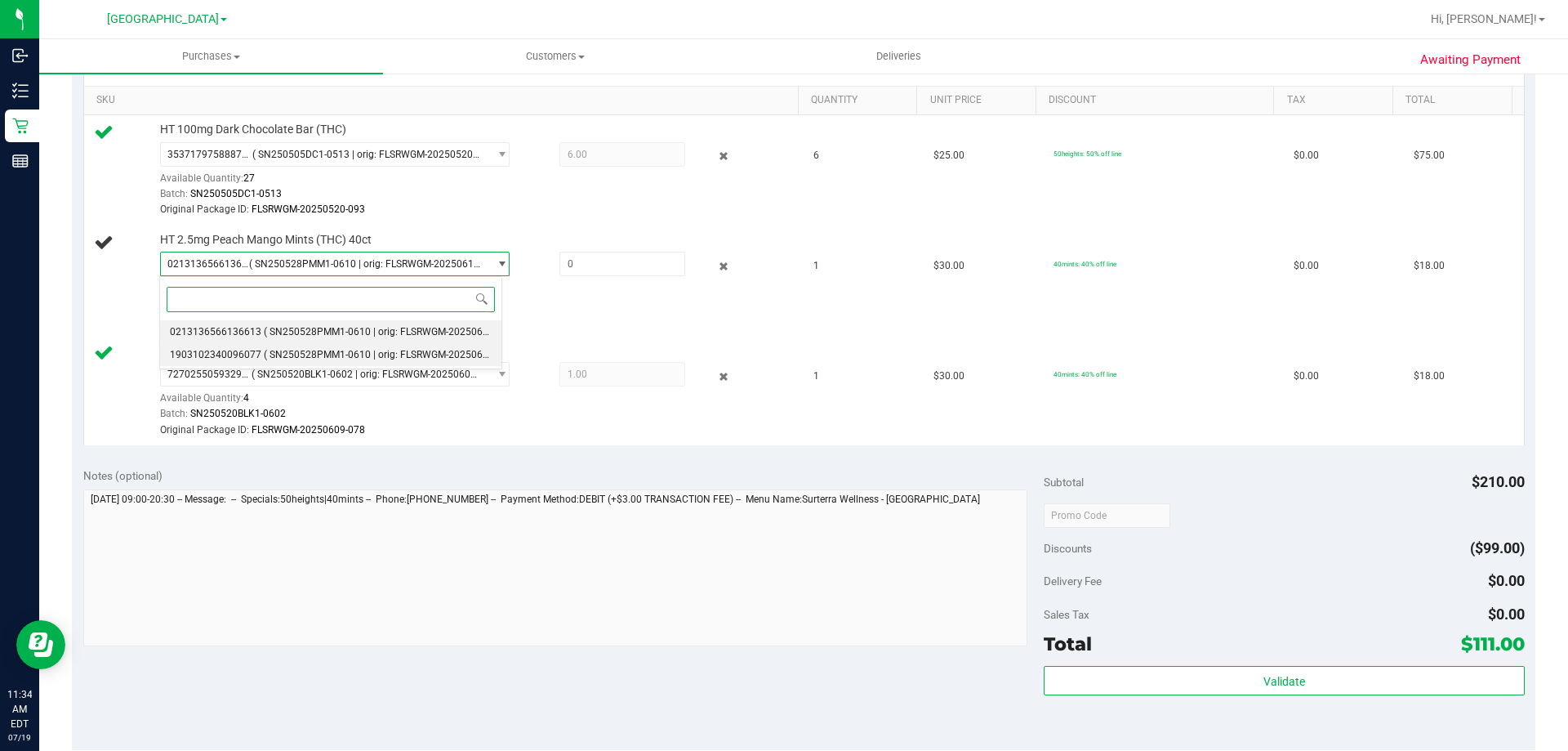 click on "(
SN250528PMM1-0610 | orig: FLSRWGM-20250616-2322
)" at bounding box center [394, 355] 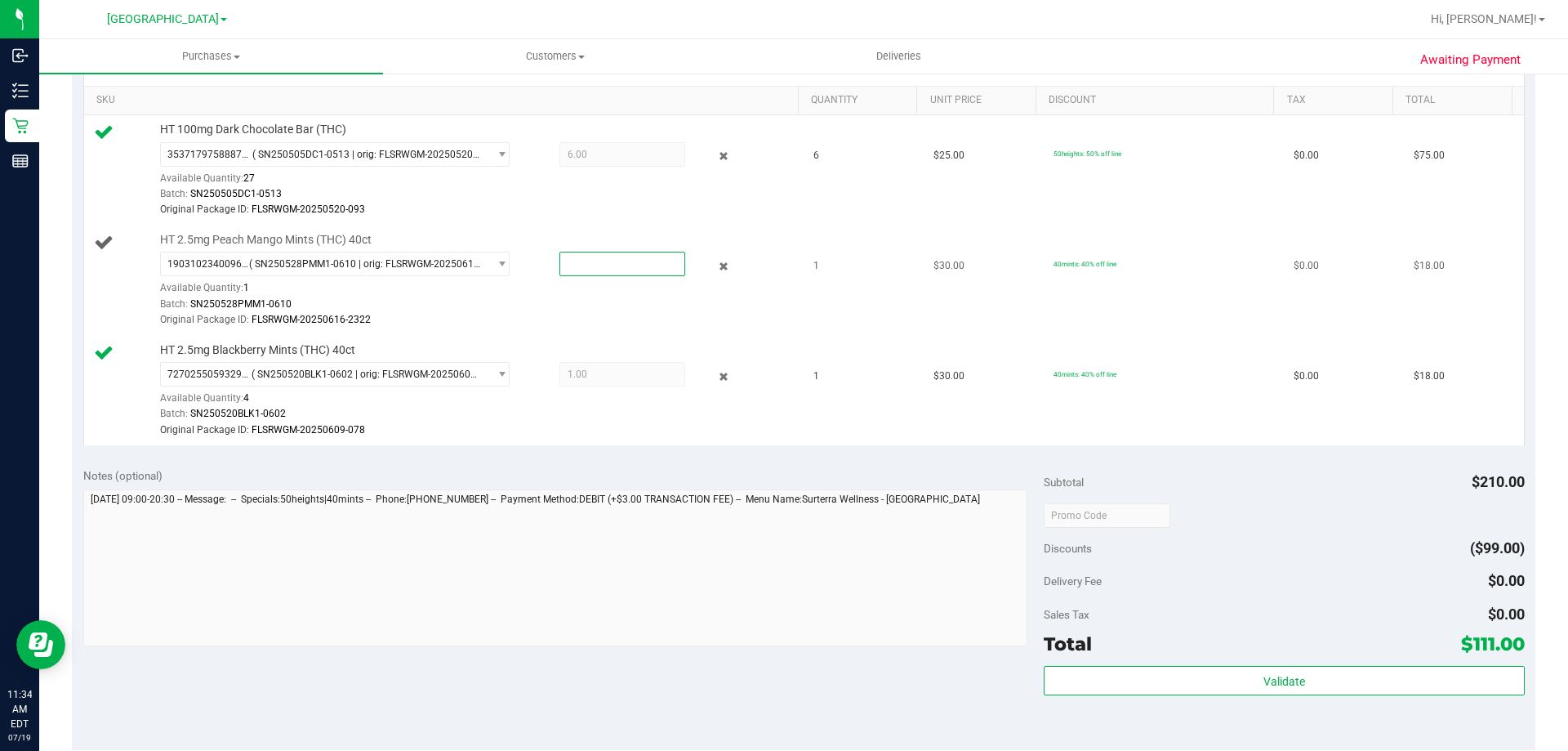 click at bounding box center [622, 264] 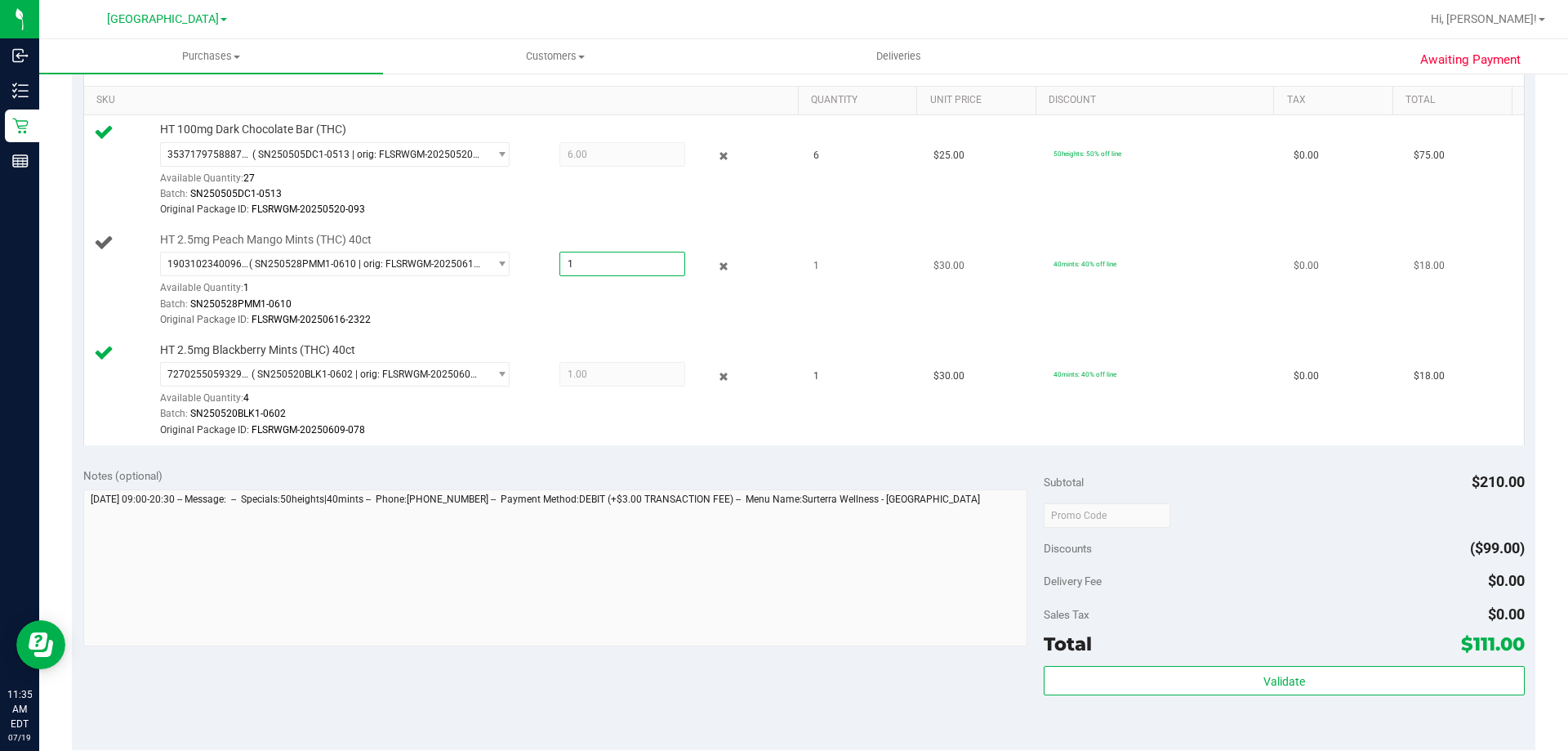 type on "1" 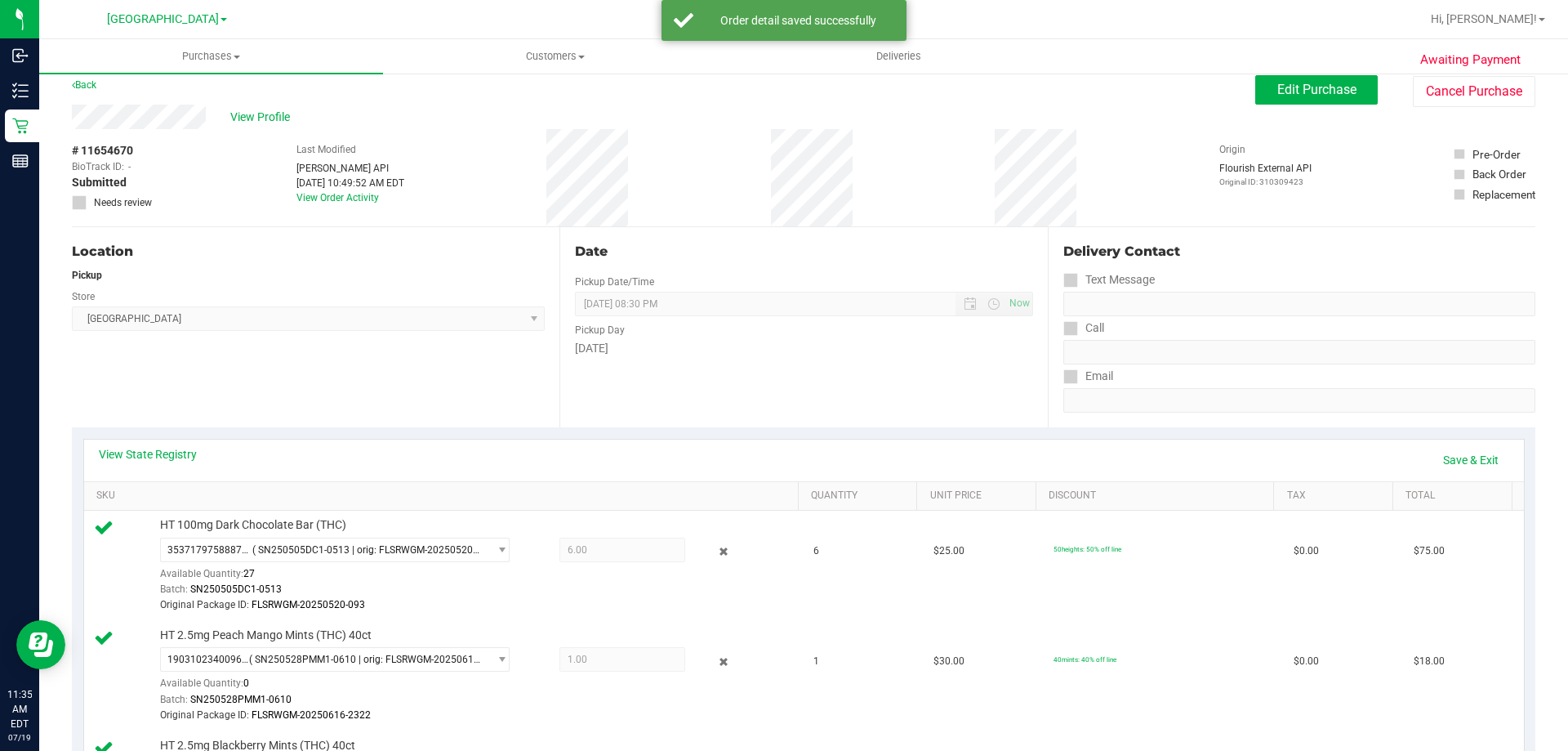 scroll, scrollTop: 0, scrollLeft: 0, axis: both 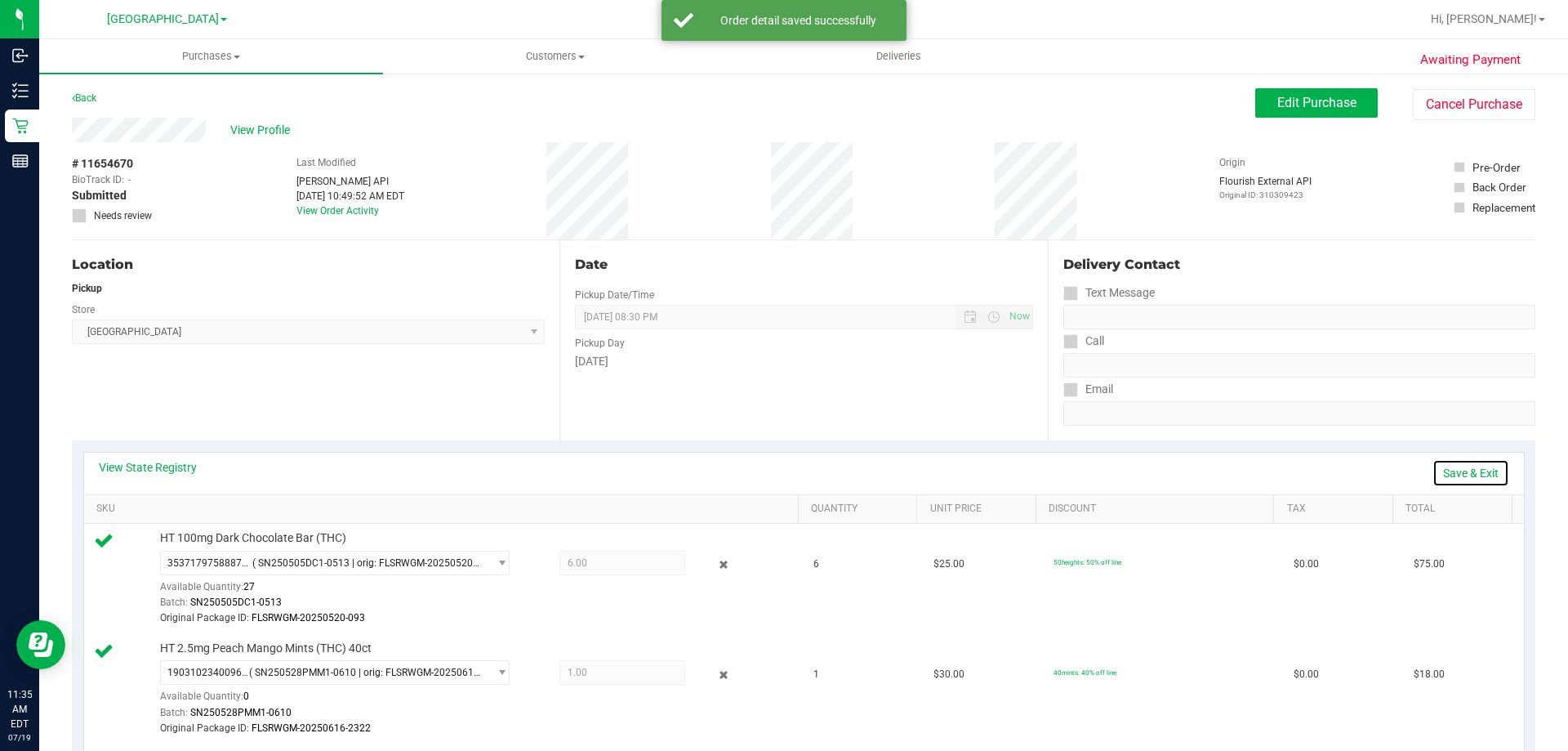 click on "Save & Exit" at bounding box center [1471, 473] 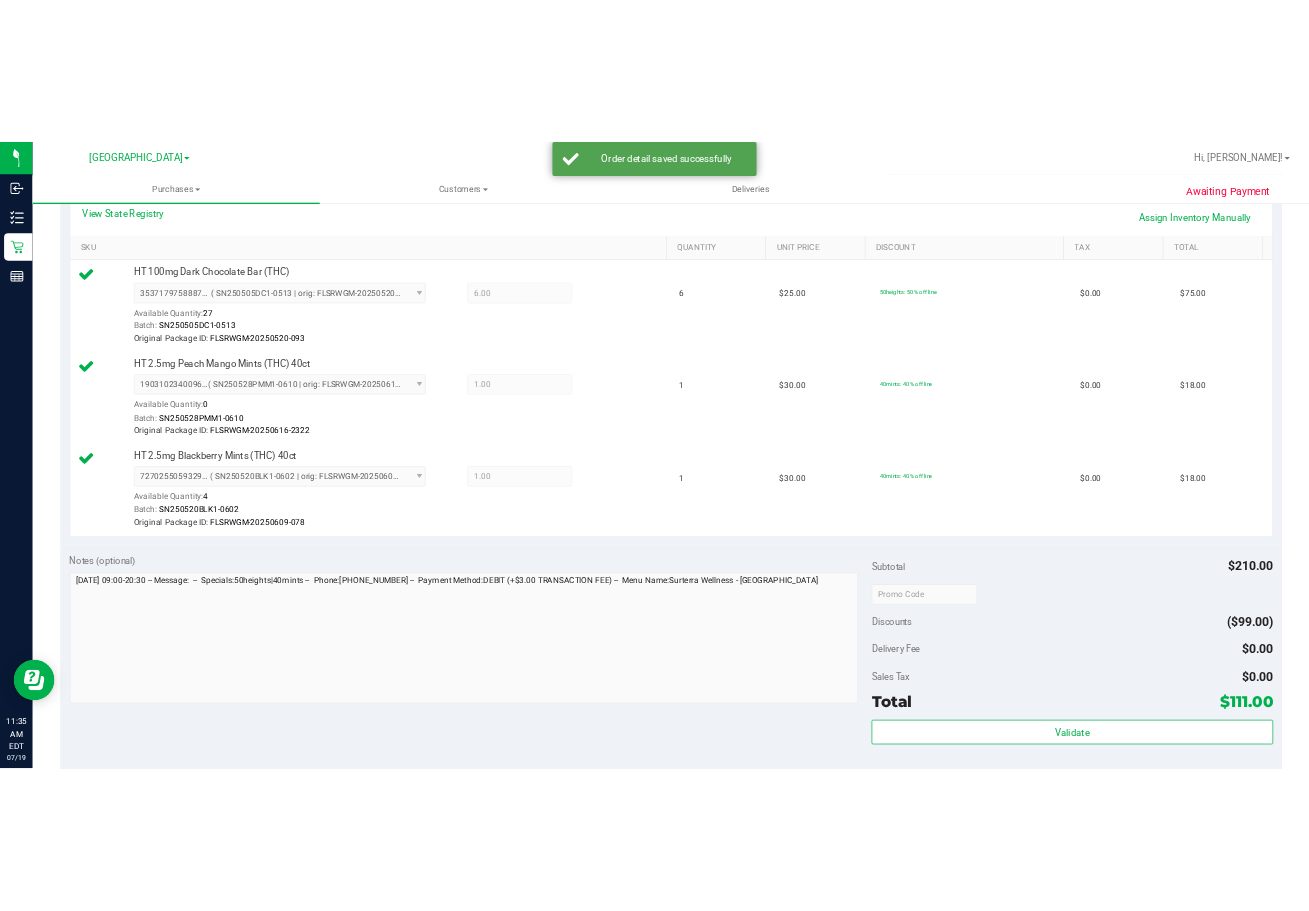 scroll, scrollTop: 700, scrollLeft: 0, axis: vertical 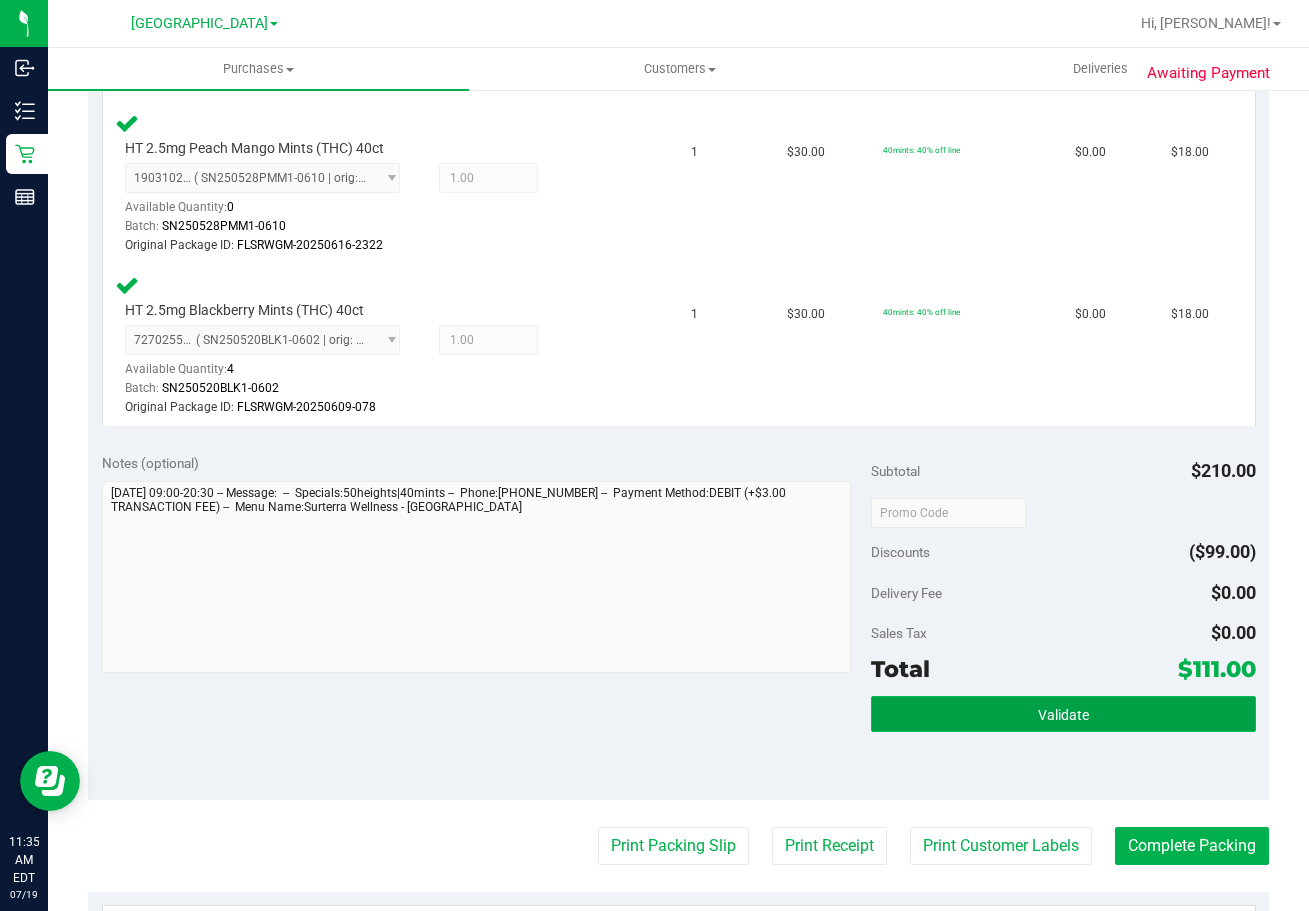 click on "Validate" at bounding box center [1063, 714] 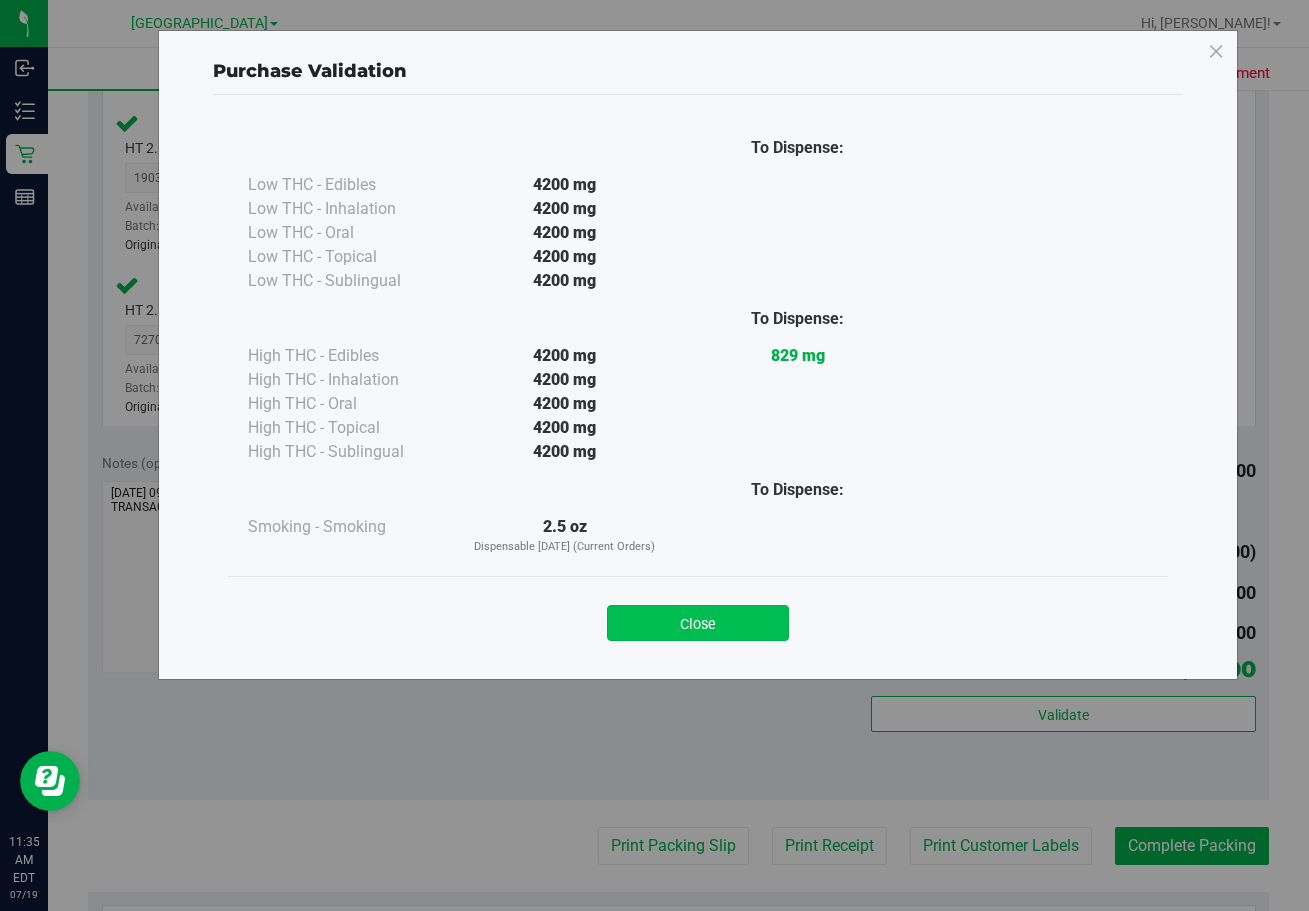 click on "Close" at bounding box center (698, 623) 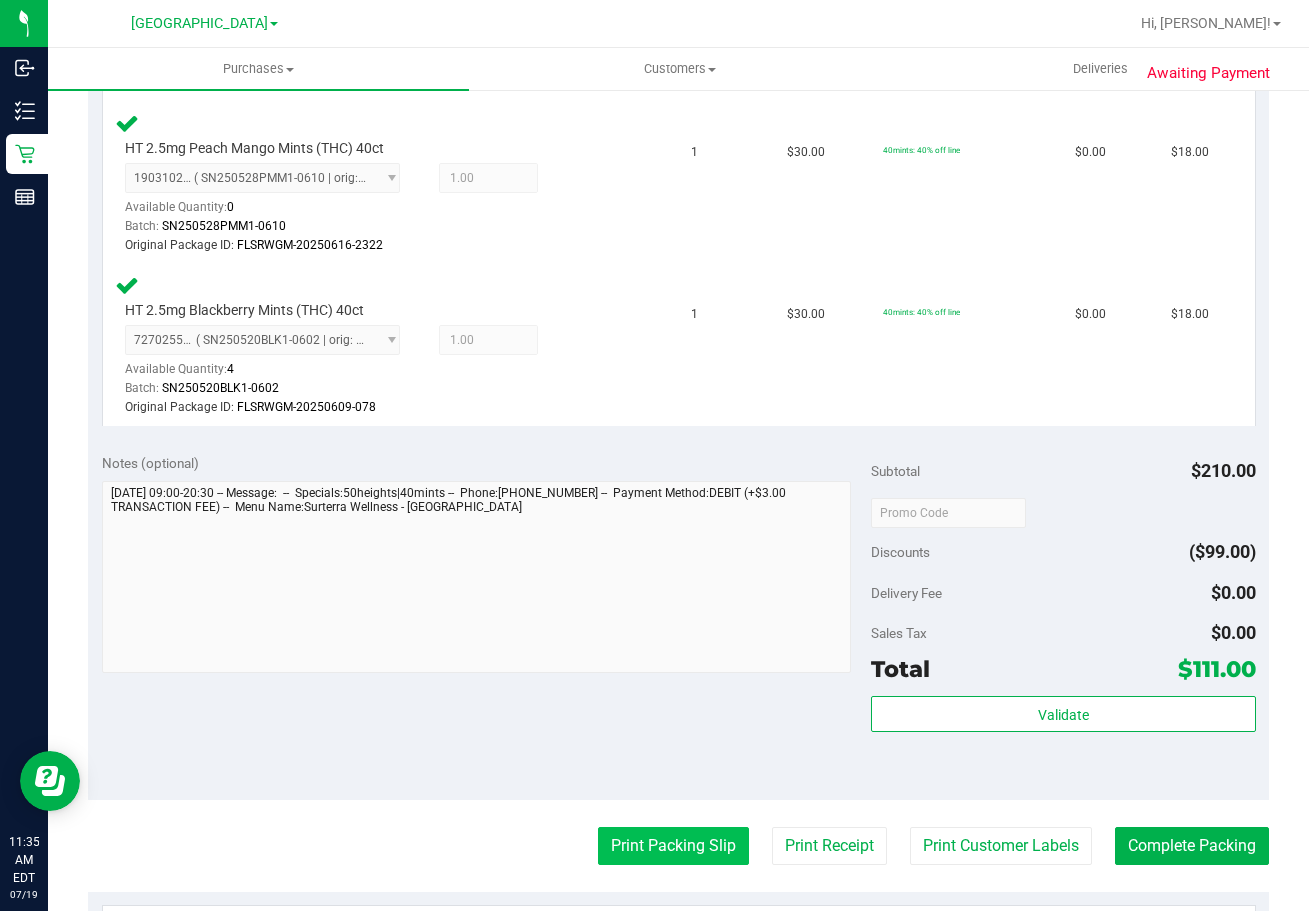 click on "Print Packing Slip" at bounding box center [673, 846] 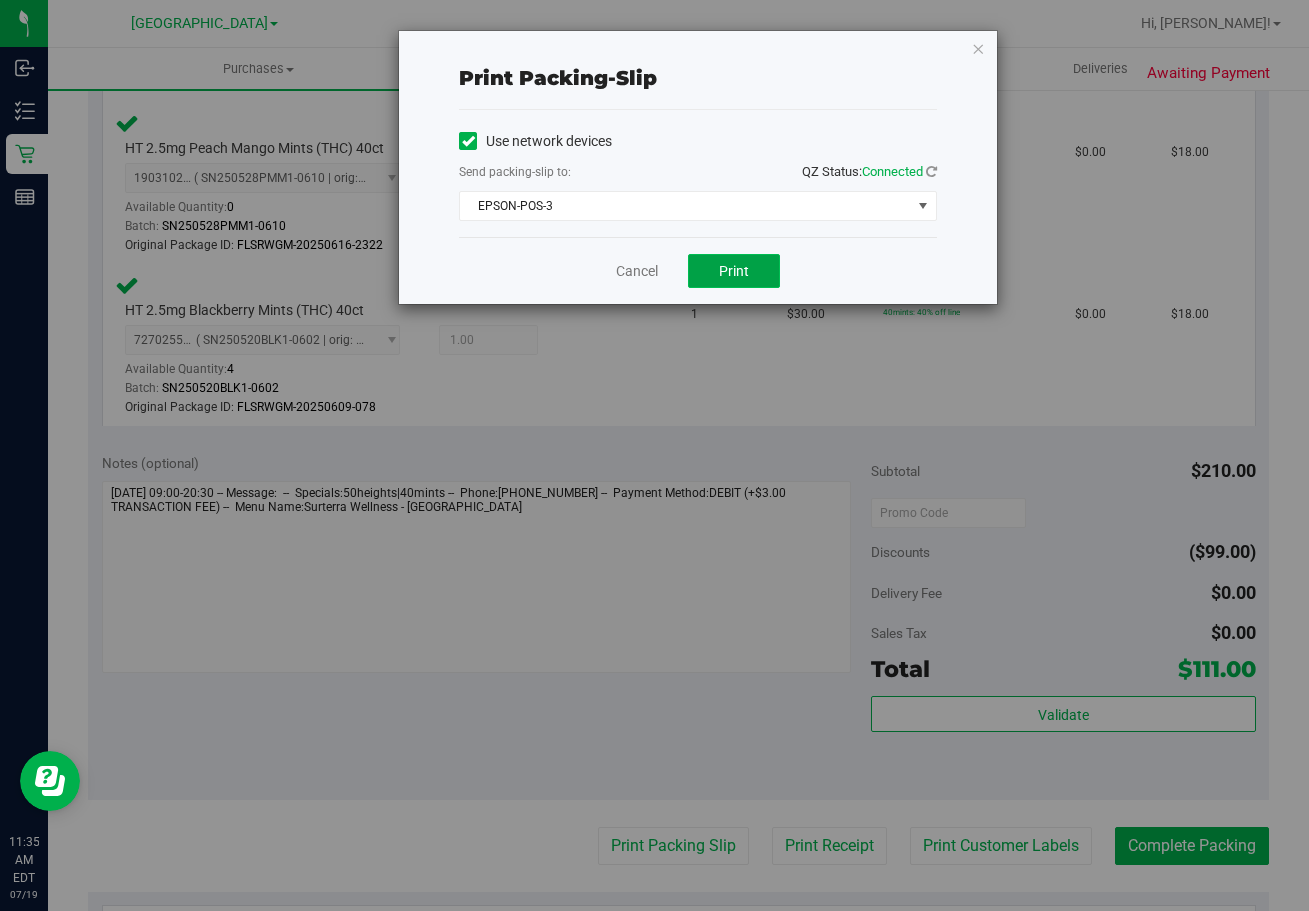 click on "Print" at bounding box center [734, 271] 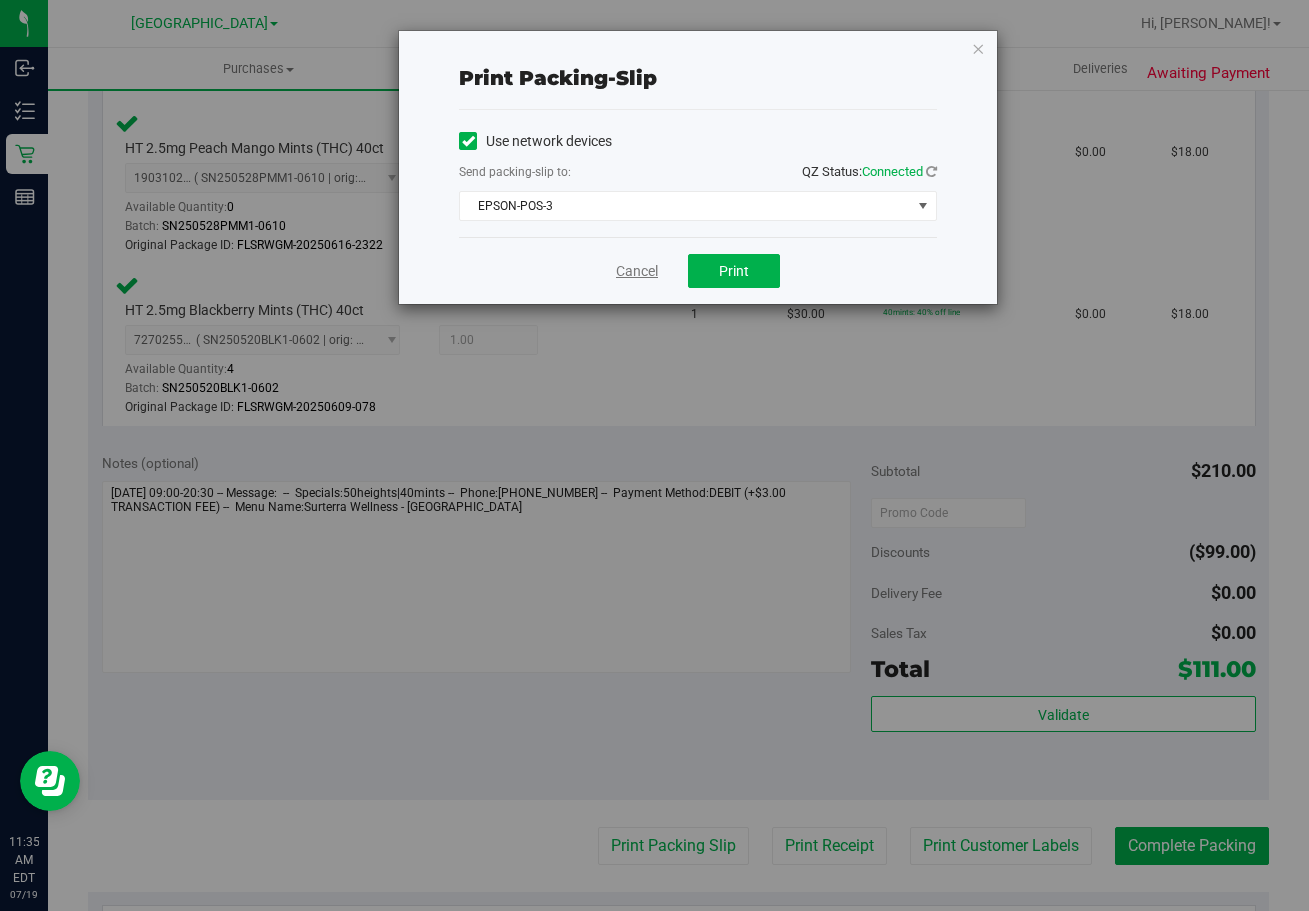 click on "Cancel" at bounding box center (637, 271) 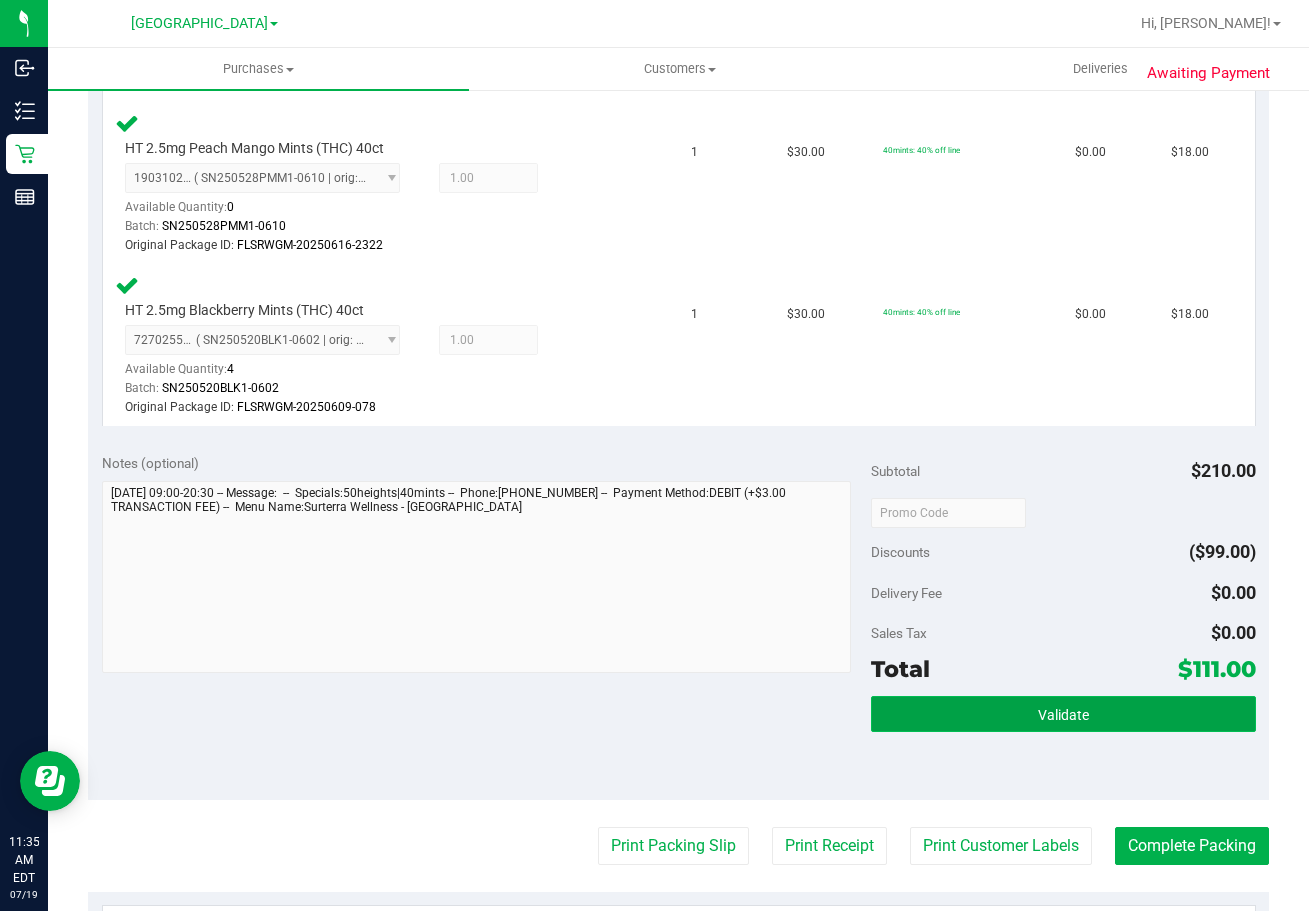 click on "Validate" at bounding box center (1063, 714) 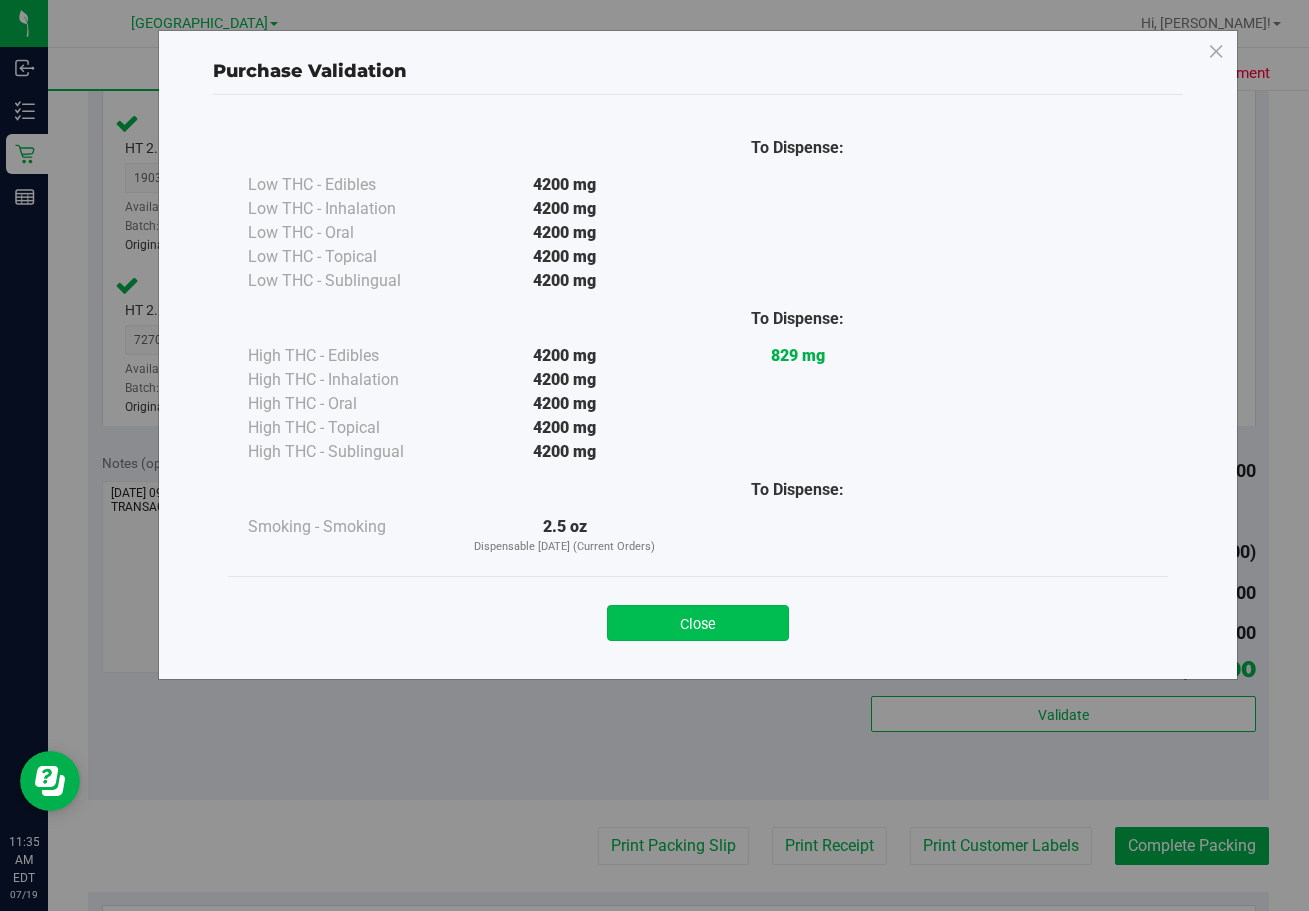 click on "Close" at bounding box center [698, 623] 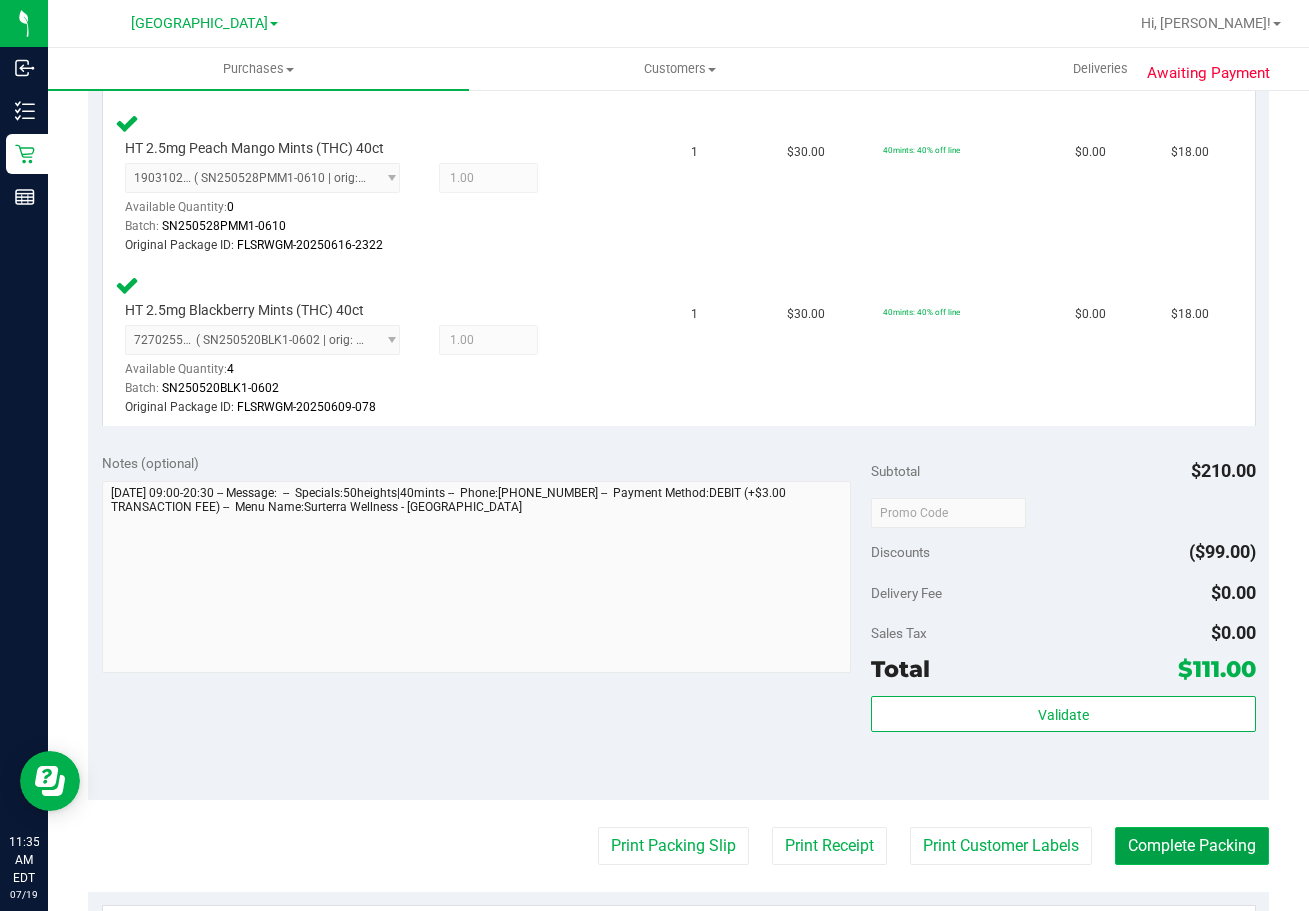 click on "Complete Packing" at bounding box center [1192, 846] 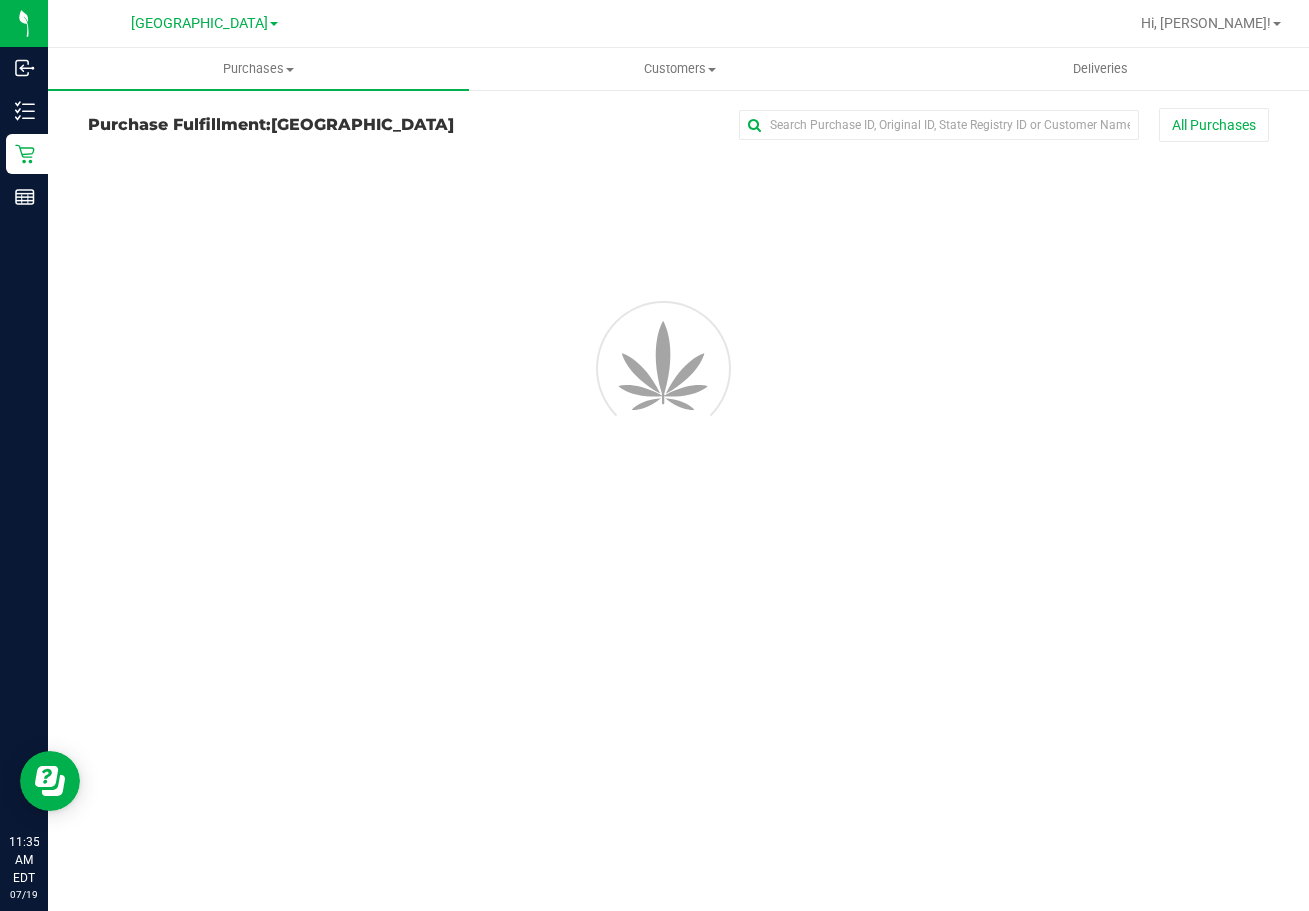 scroll, scrollTop: 0, scrollLeft: 0, axis: both 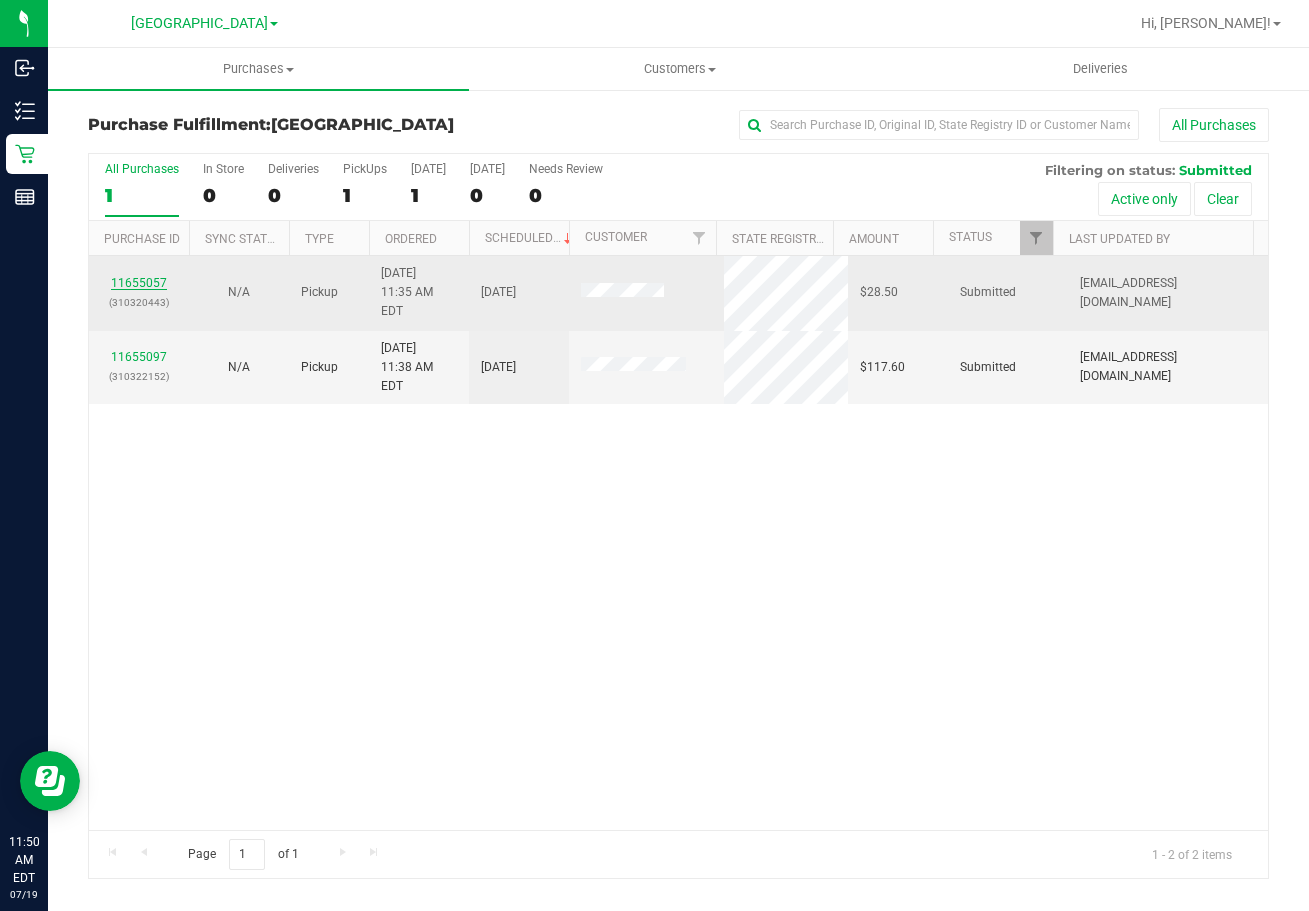 click on "11655057" at bounding box center (139, 283) 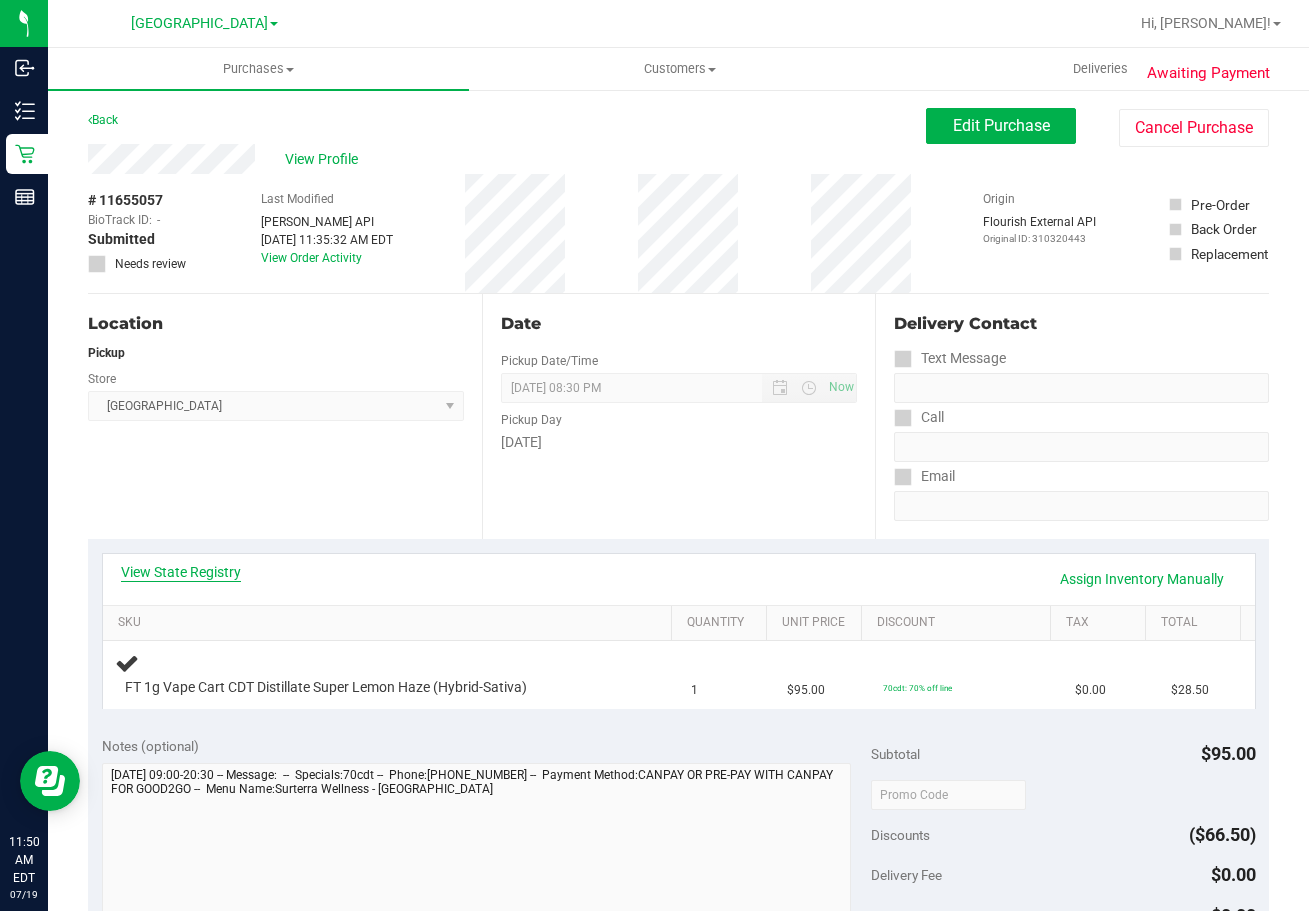 click on "View State Registry" at bounding box center [181, 572] 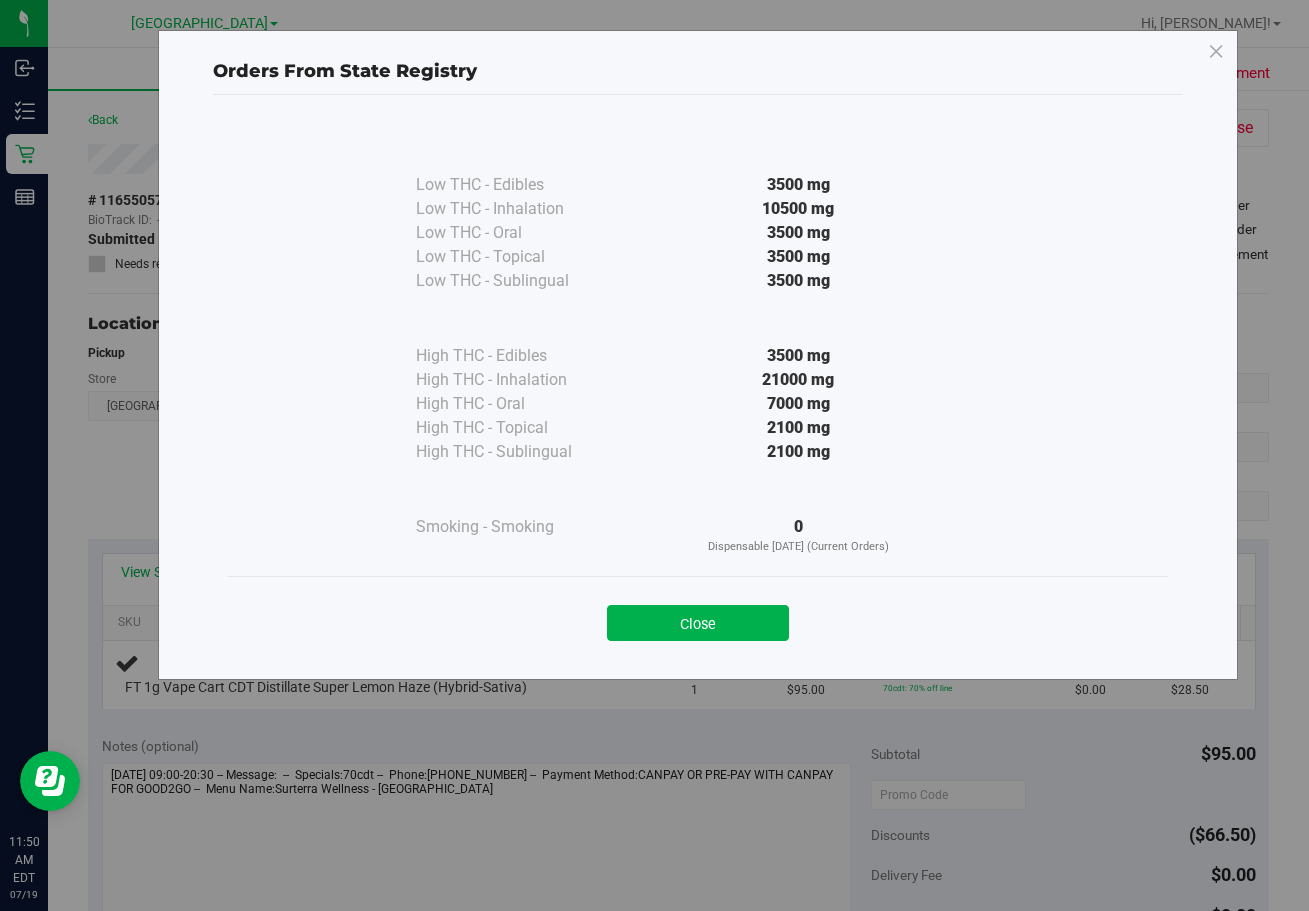 drag, startPoint x: 723, startPoint y: 616, endPoint x: 834, endPoint y: 592, distance: 113.56496 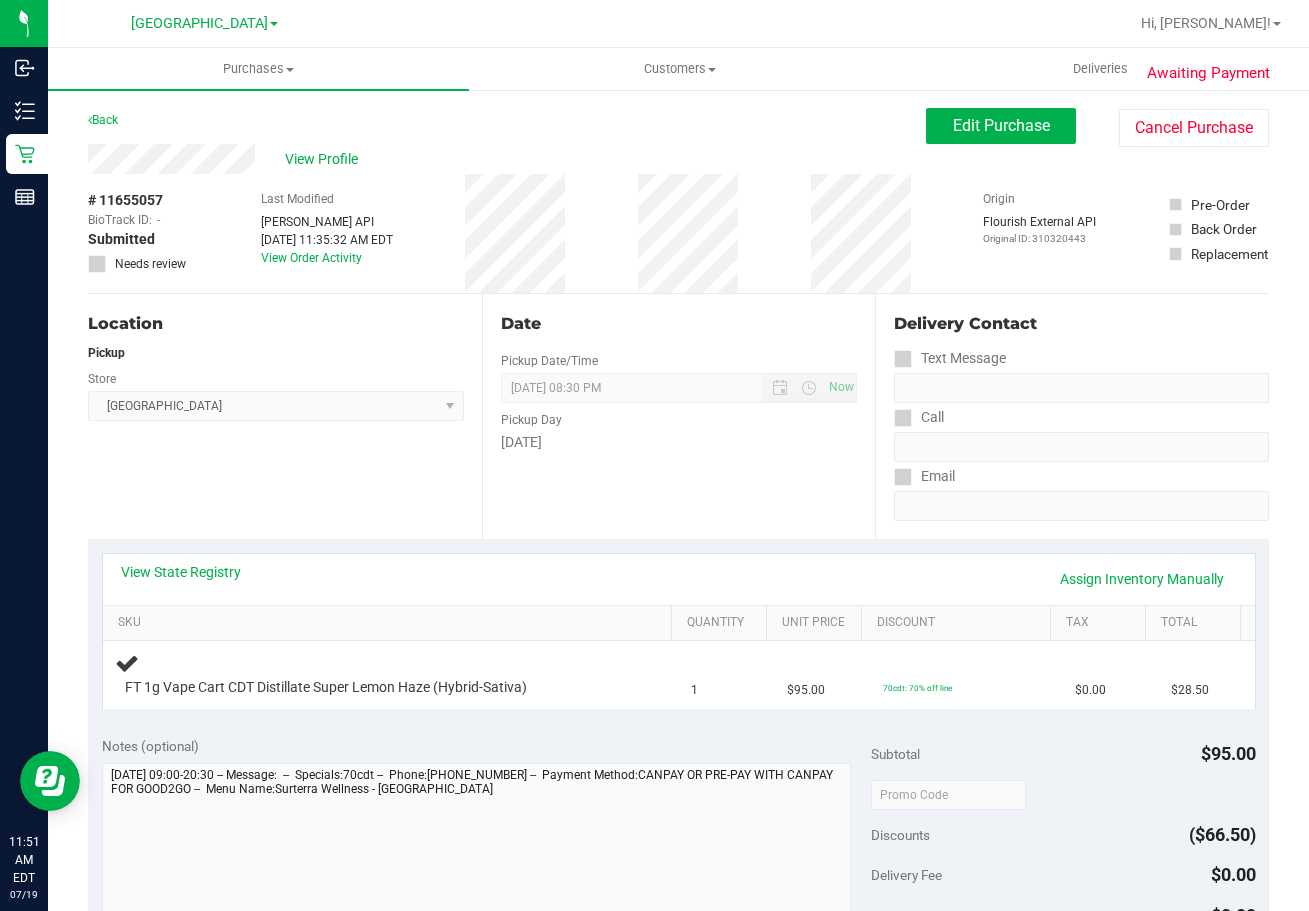 click on "Location
Pickup
Store
Lakeland WC Select Store Bonita Springs WC Boynton Beach WC Bradenton WC Brandon WC Brooksville WC Call Center Clermont WC Crestview WC Deerfield Beach WC Delray Beach WC Deltona WC Ft Walton Beach WC Ft. Lauderdale WC Ft. Myers WC Gainesville WC Jax Atlantic WC JAX DC REP Jax WC Key West WC Lakeland WC Largo WC Lehigh Acres DC REP Merritt Island WC Miami 72nd WC Miami Beach WC Miami Dadeland WC Miramar DC REP New Port Richey WC North Palm Beach WC North Port WC Ocala WC Orange Park WC Orlando Colonial WC Orlando DC REP Orlando WC Oviedo WC Palm Bay WC Palm Coast WC Panama City WC Pensacola WC Port Orange WC Port St. Lucie WC Sebring WC South Tampa WC St. Pete WC Summerfield WC Tallahassee DC REP Tallahassee WC Tampa DC Testing Tampa Warehouse Tampa WC TX Austin DC TX Plano Retail WPB DC WPB WC" at bounding box center (285, 416) 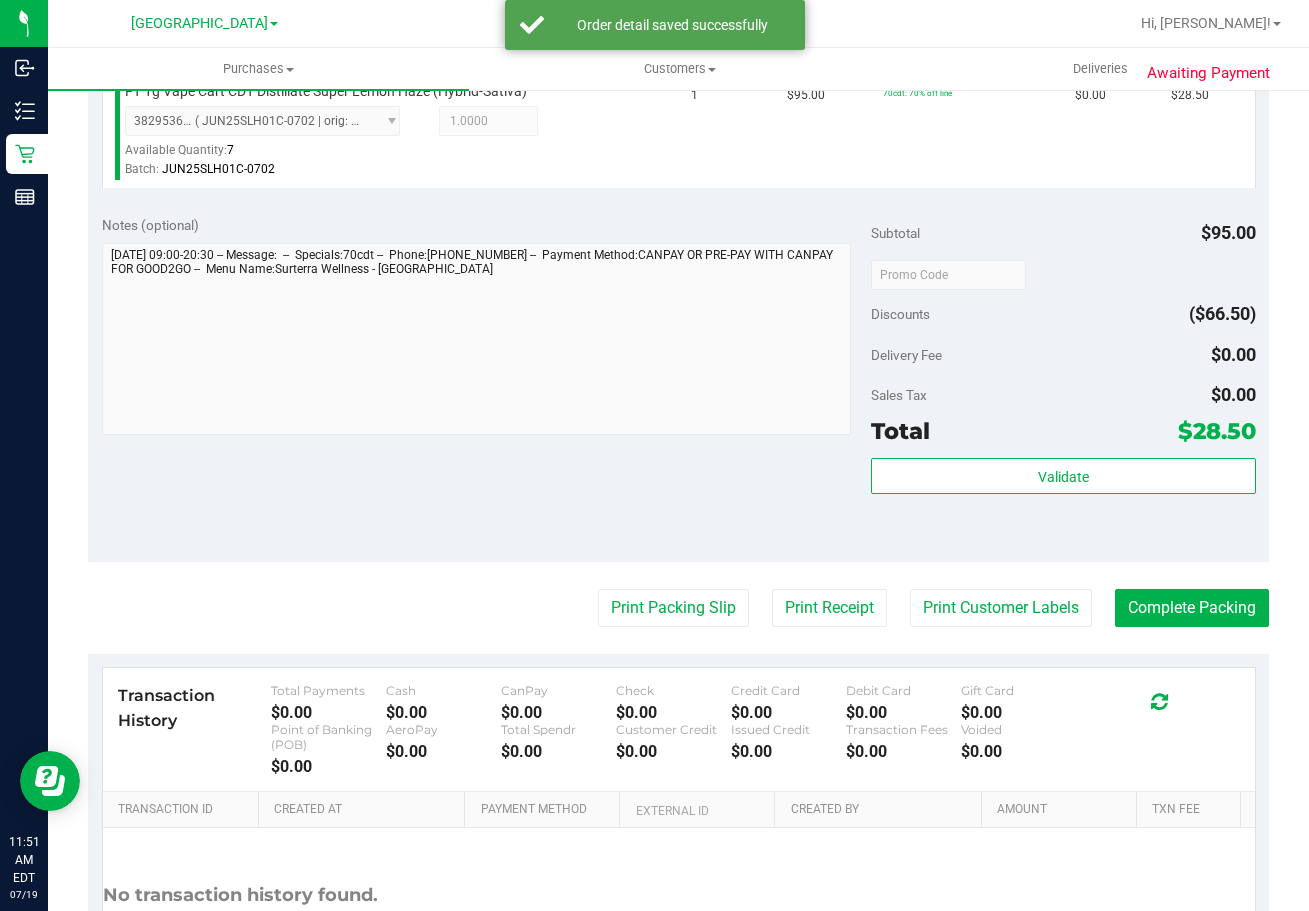 scroll, scrollTop: 600, scrollLeft: 0, axis: vertical 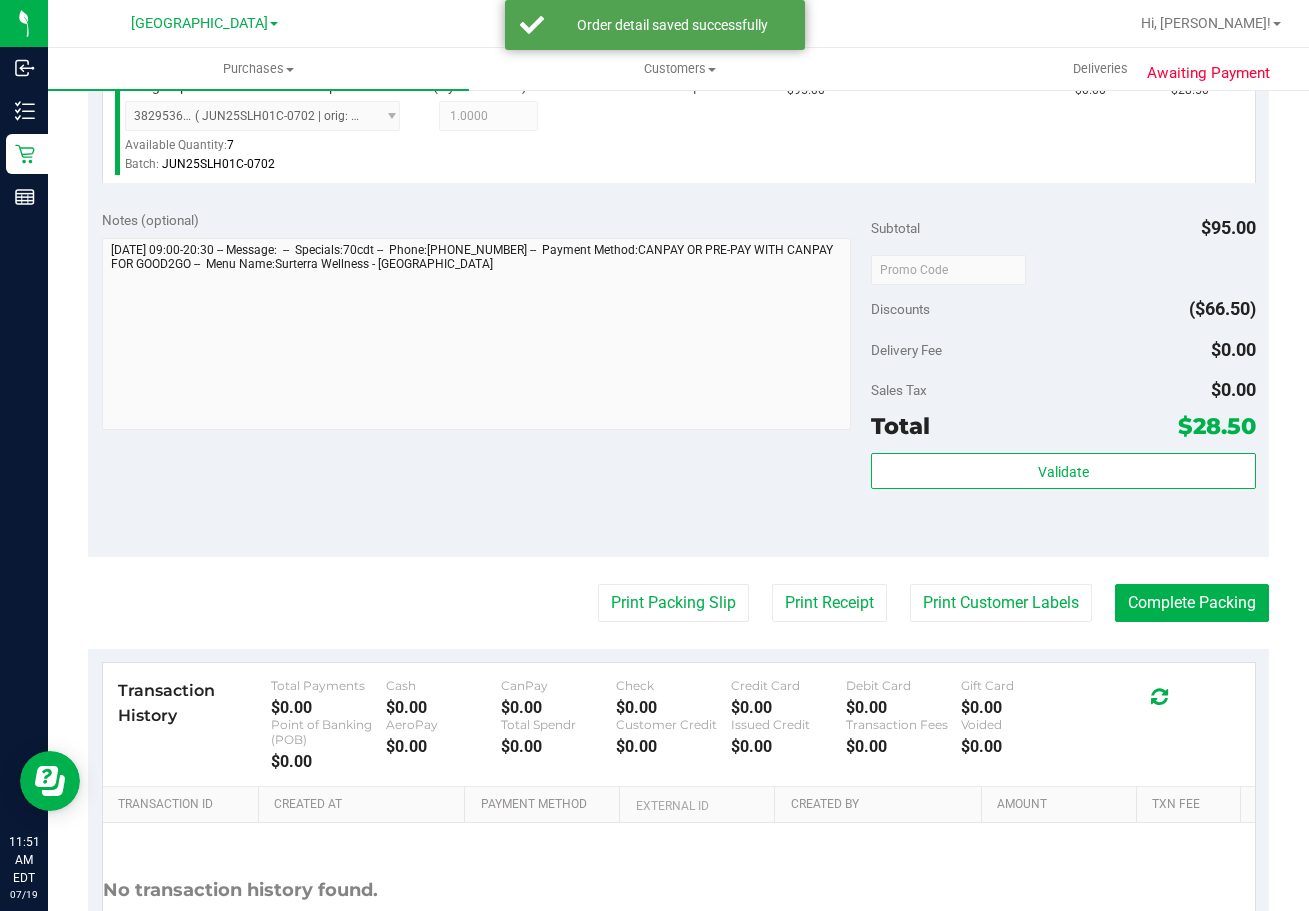 click on "Subtotal
$95.00
Discounts
($66.50)
Delivery Fee
$0.00
Sales Tax
$0.00
Total
$28.50
Validate" at bounding box center (1063, 376) 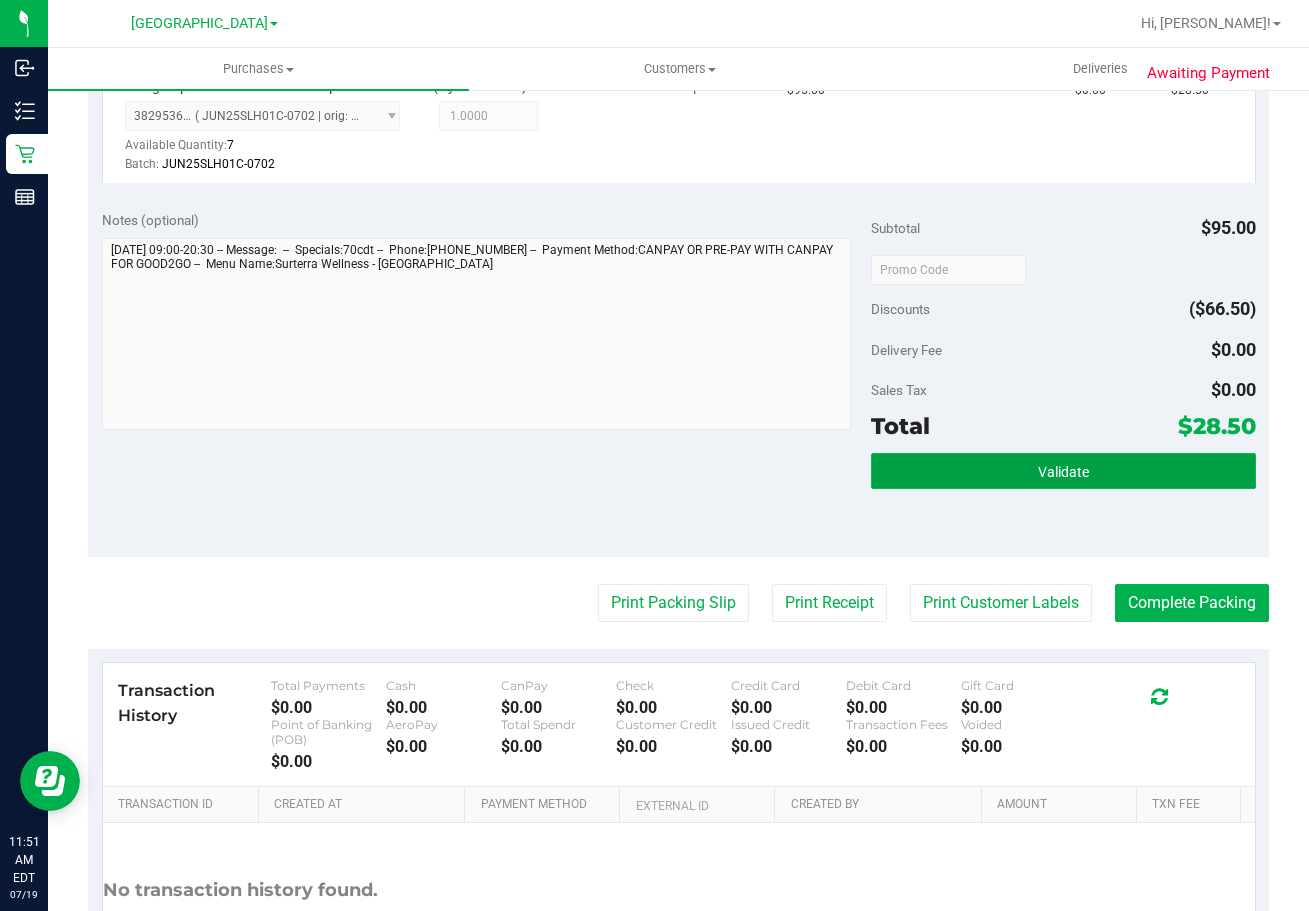click on "Validate" at bounding box center (1063, 471) 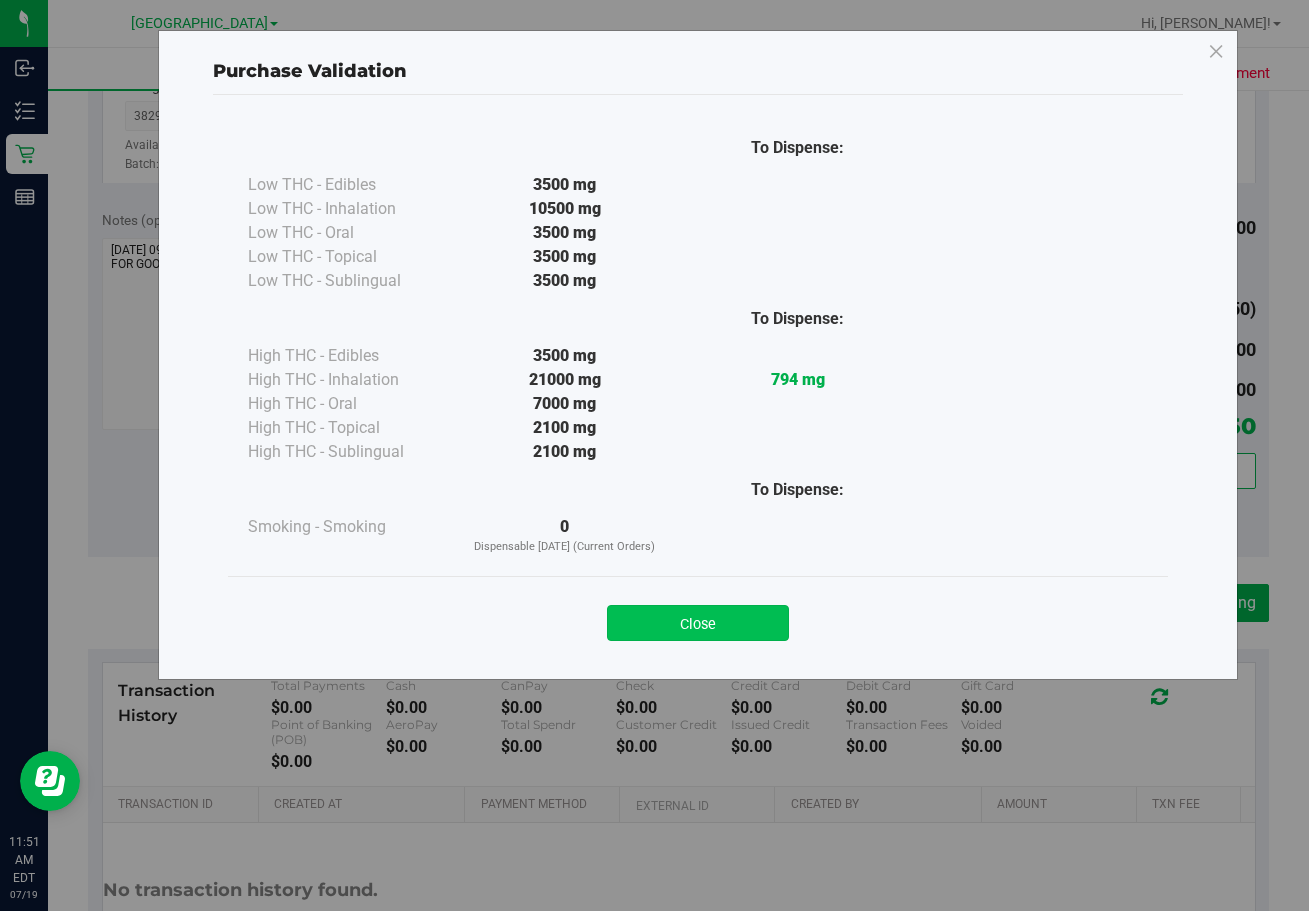 click on "Close" at bounding box center (698, 623) 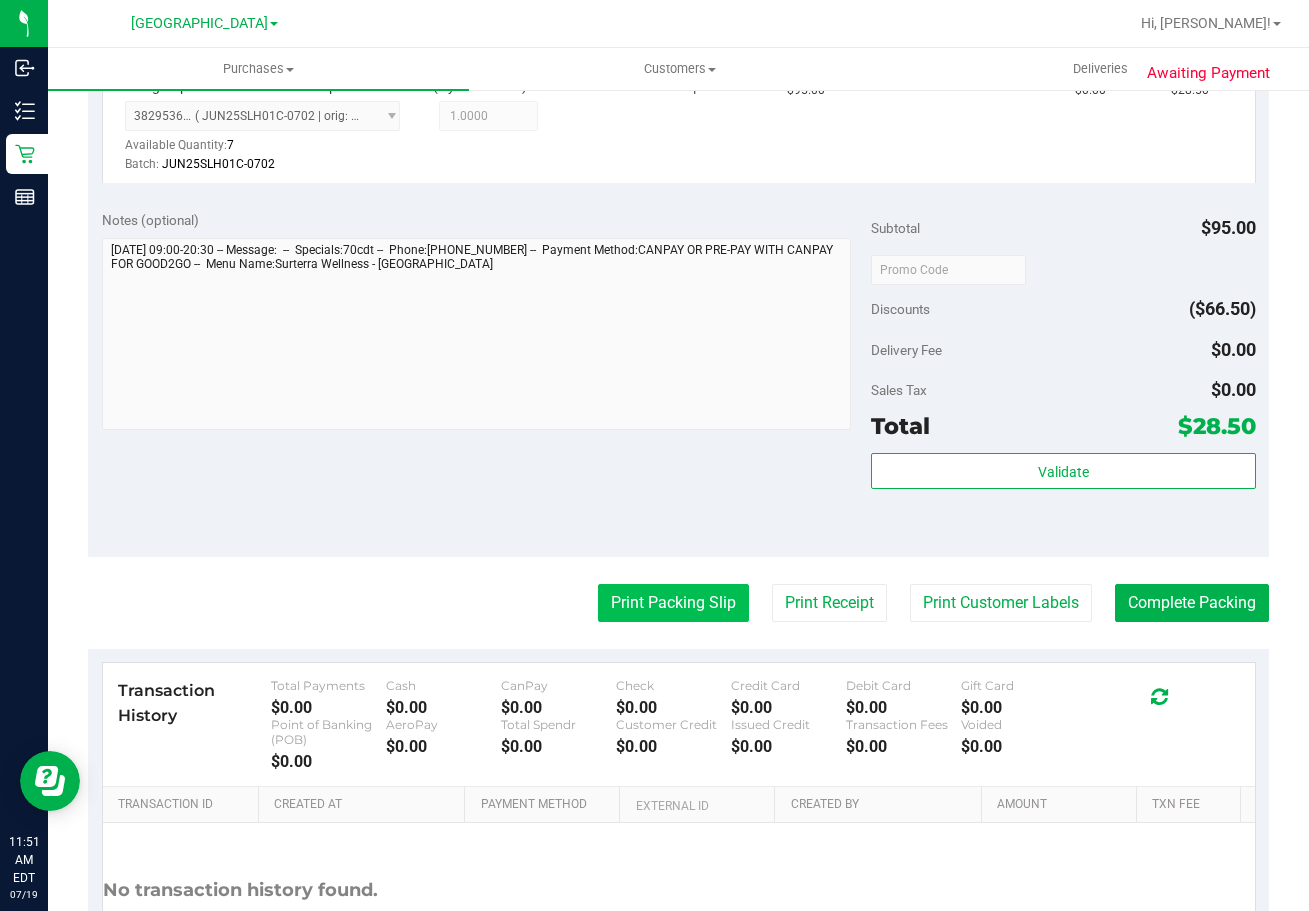 click on "Print Packing Slip" at bounding box center [673, 603] 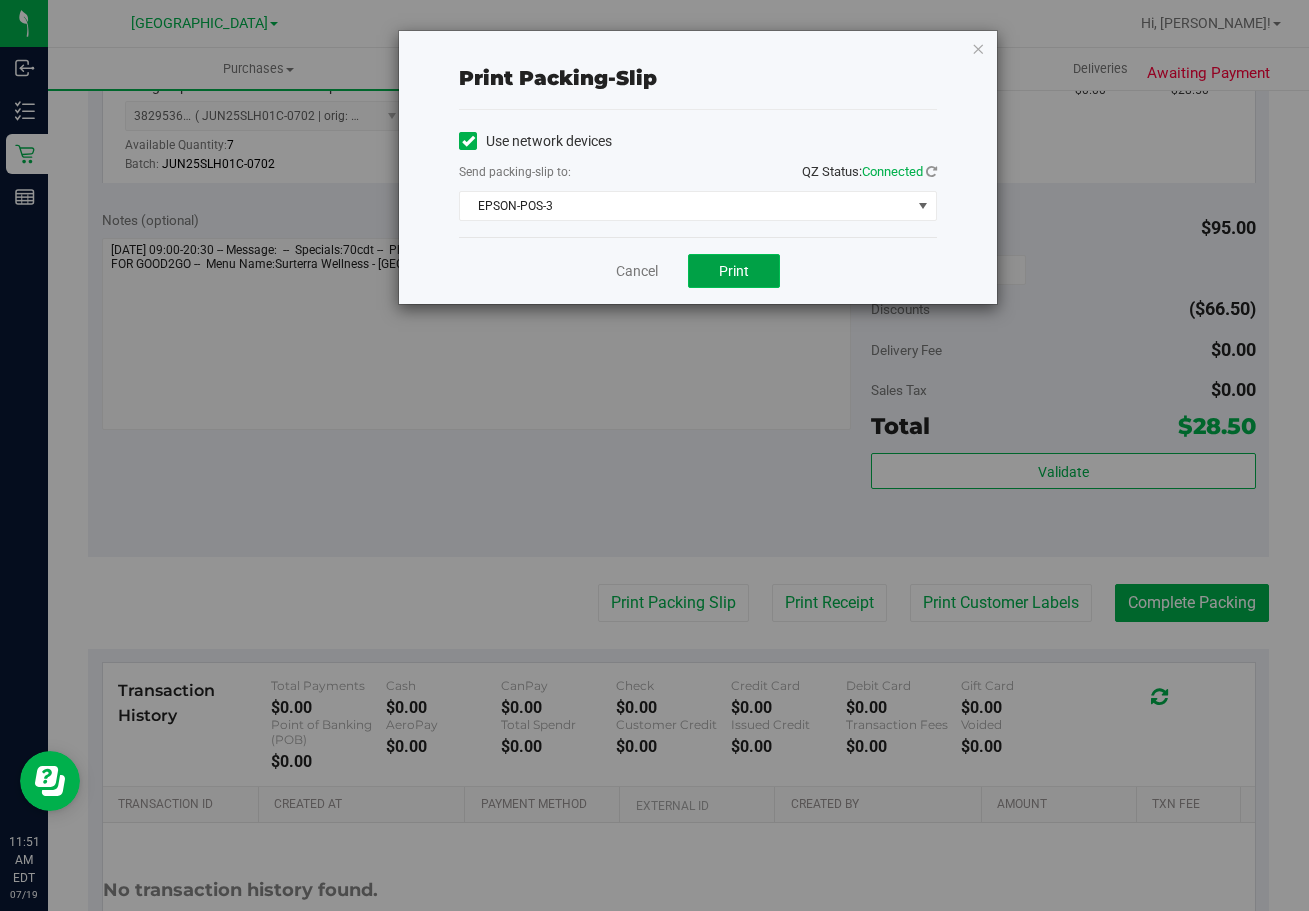 click on "Print" at bounding box center (734, 271) 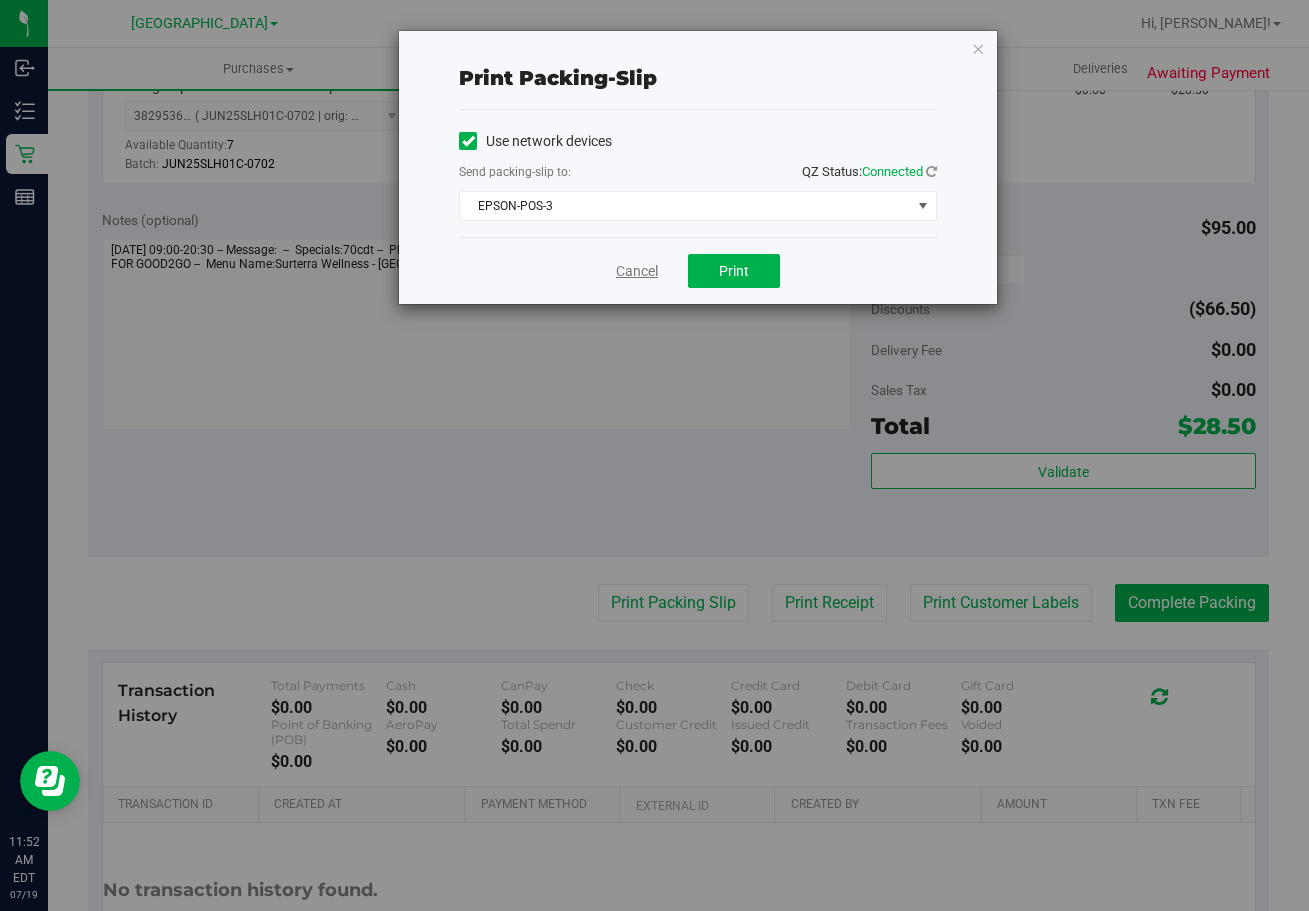 click on "Cancel" at bounding box center [637, 271] 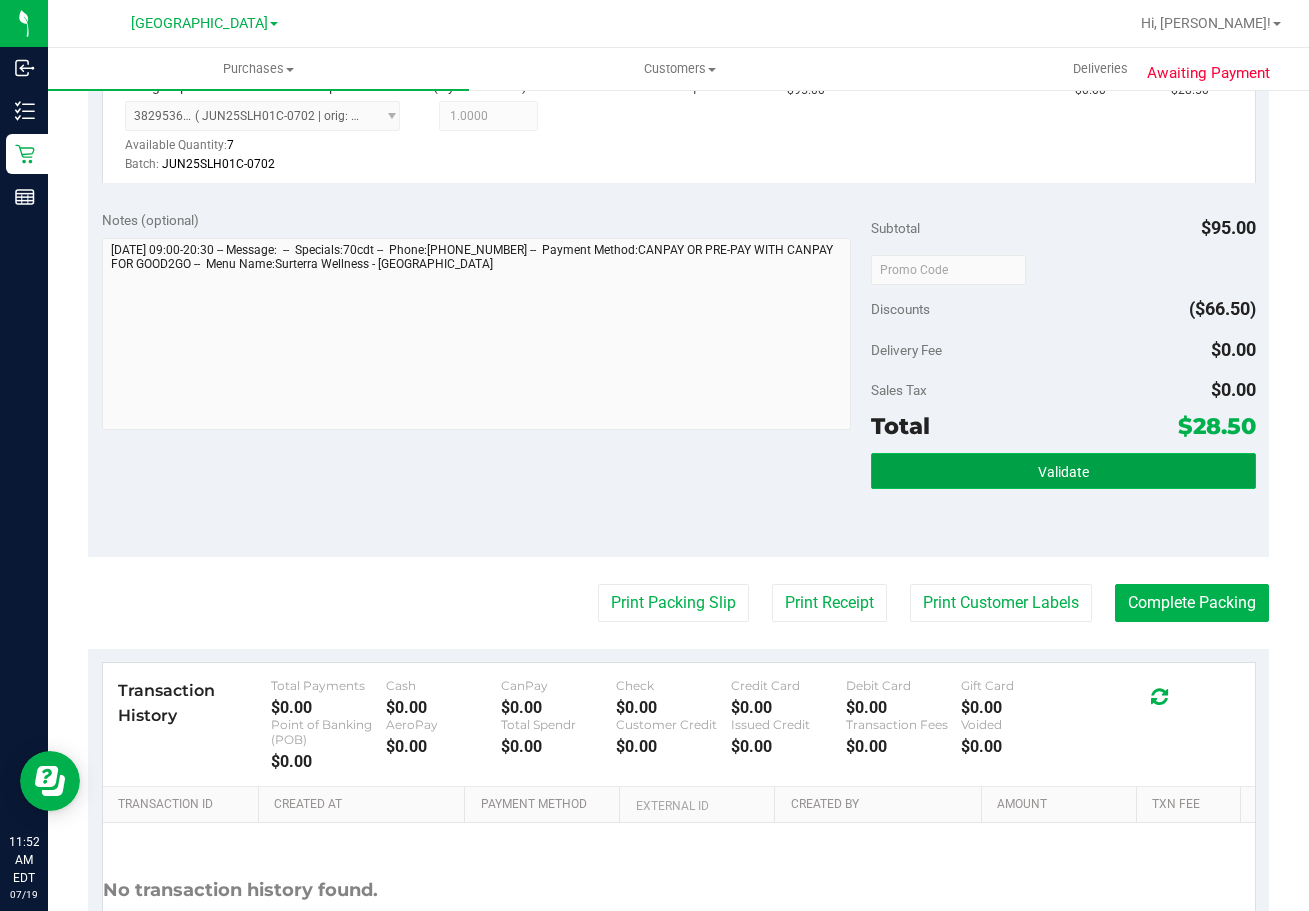 click on "Validate" at bounding box center (1063, 472) 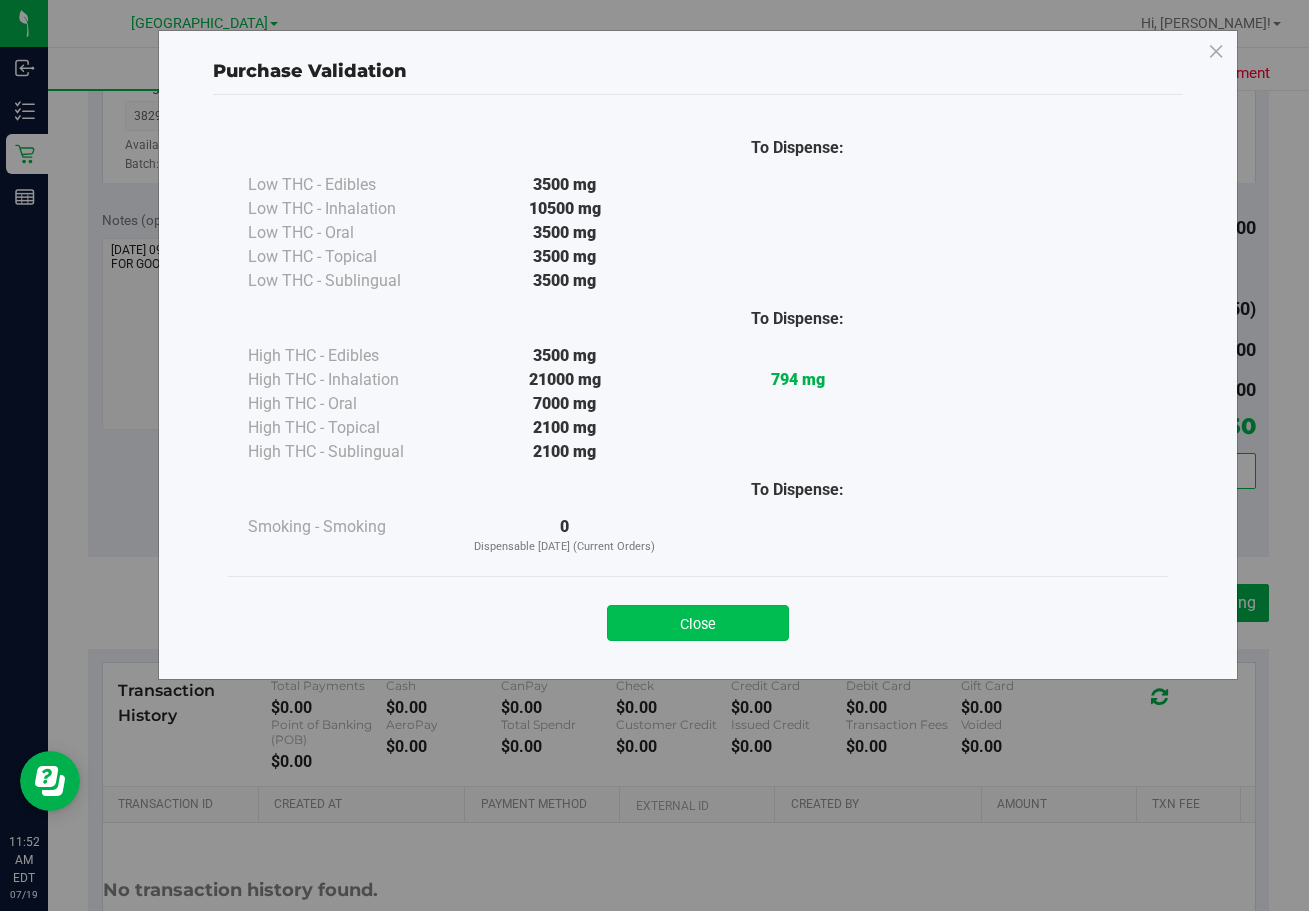 click on "Close" at bounding box center [698, 623] 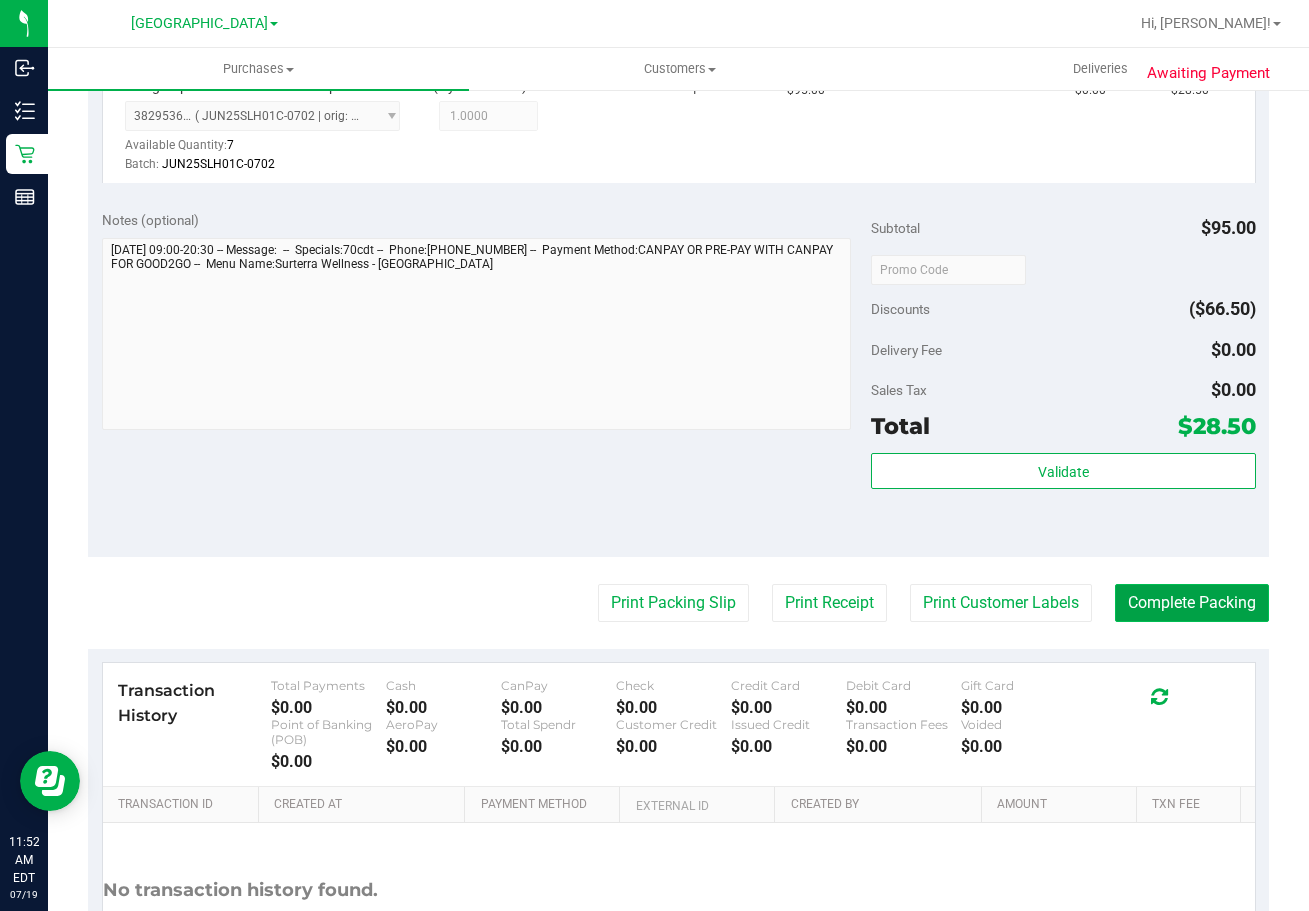 click on "Complete Packing" at bounding box center (1192, 603) 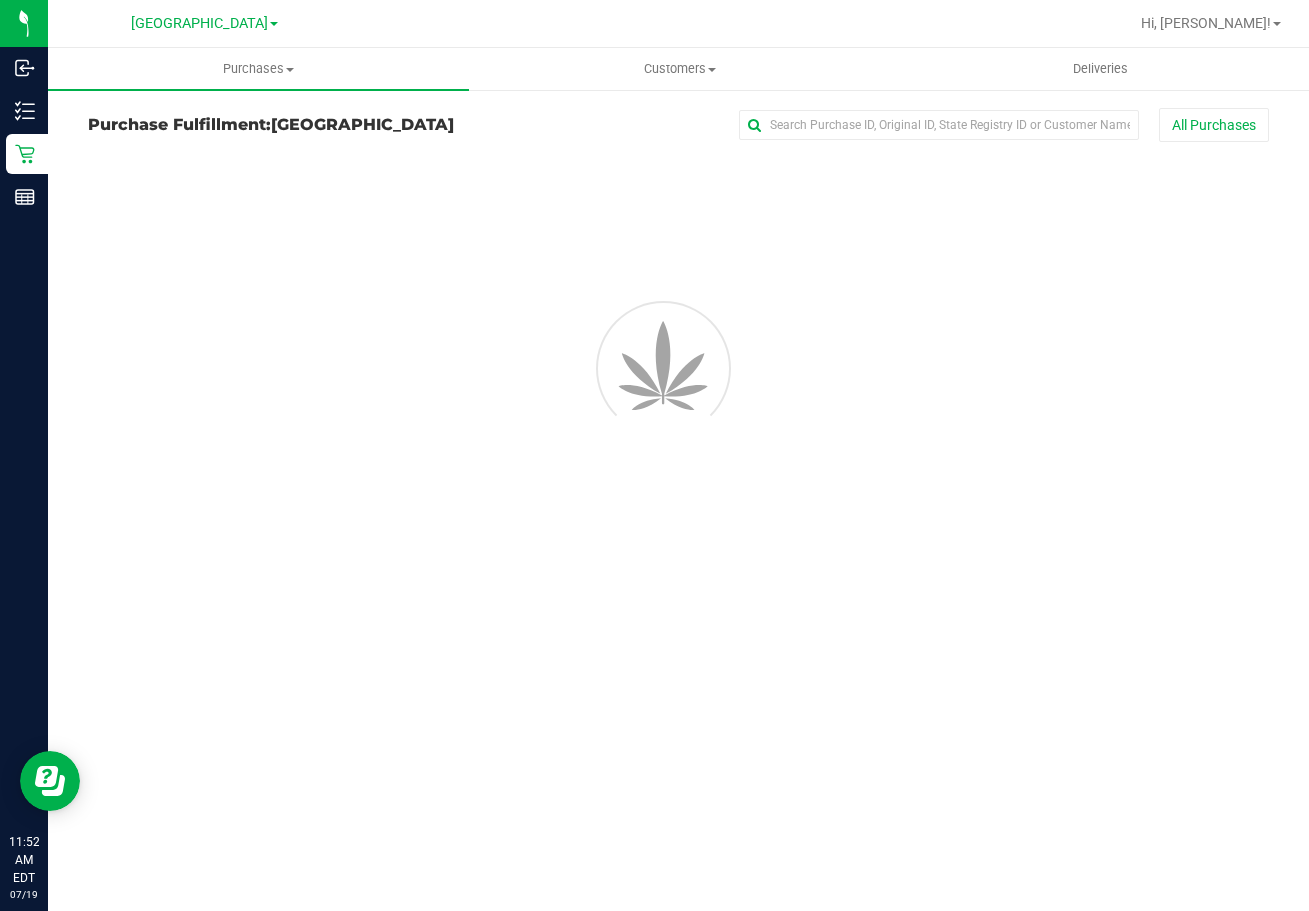 scroll, scrollTop: 0, scrollLeft: 0, axis: both 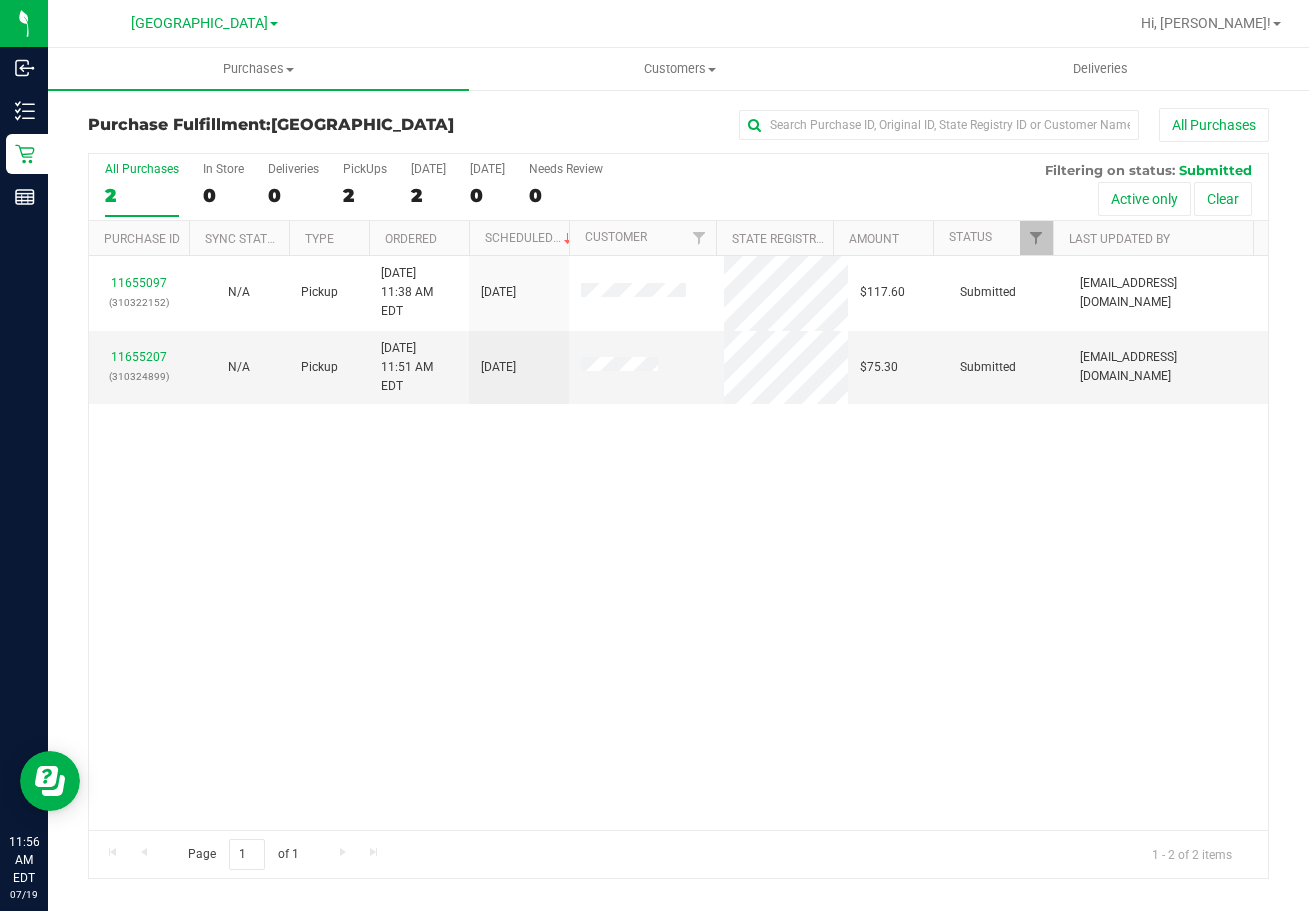 drag, startPoint x: 1003, startPoint y: 707, endPoint x: 923, endPoint y: 661, distance: 92.28217 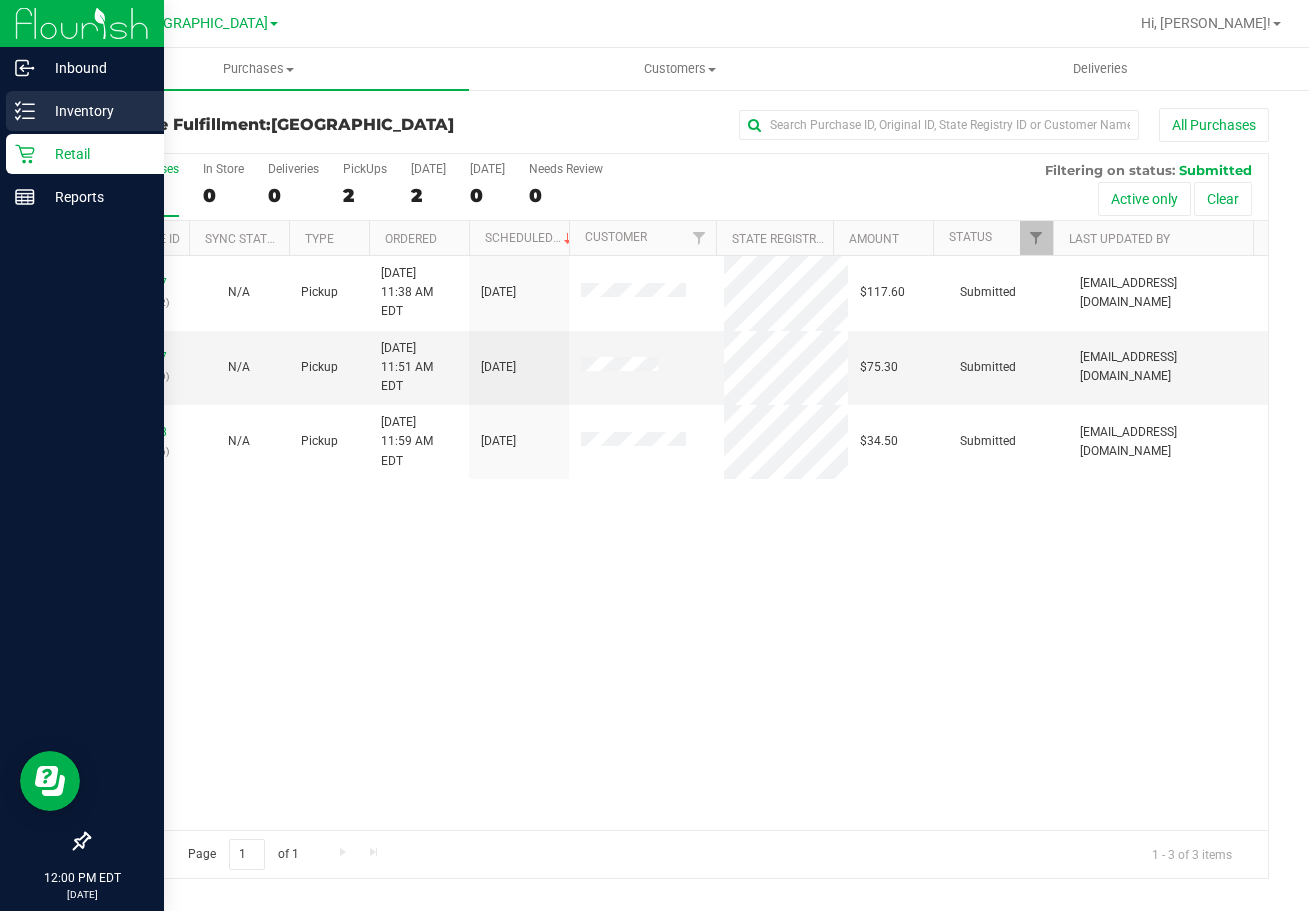 click on "Inventory" at bounding box center (95, 111) 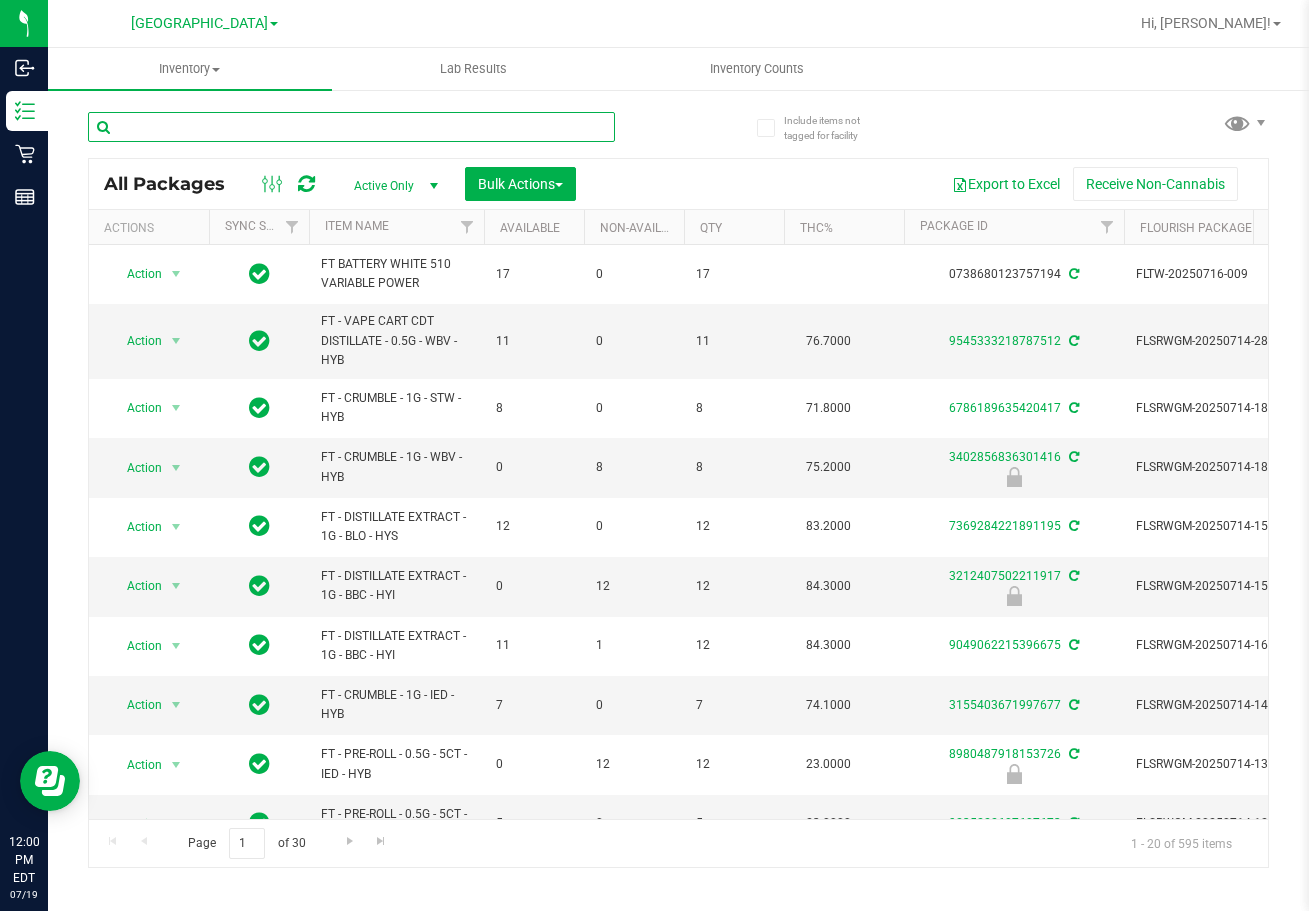 click at bounding box center [351, 127] 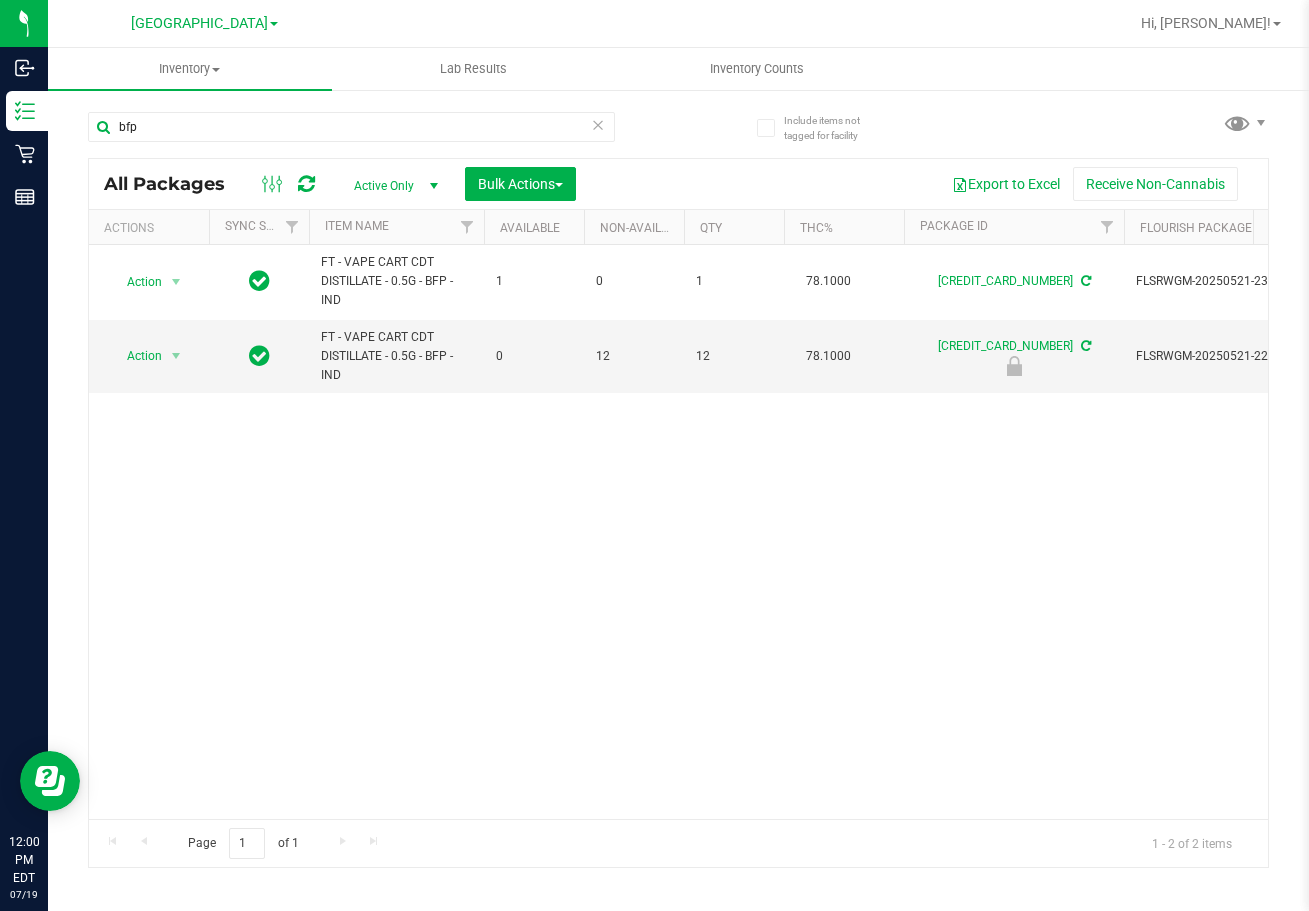 click on "Action Action Create package Edit attributes Global inventory Locate package Lock package Package audit log Print package label Print product labels Schedule for destruction
FT - VAPE CART CDT DISTILLATE - 0.5G - BFP - IND
1
0
1
78.1000
6254803379983767
FLSRWGM-20250521-2330
MAY25BFP01-0514
Created
FT 0.5g Vape Cart CDT Distillate Banana Frappe (Indica)
Now
00001618 $0.00000" at bounding box center [678, 532] 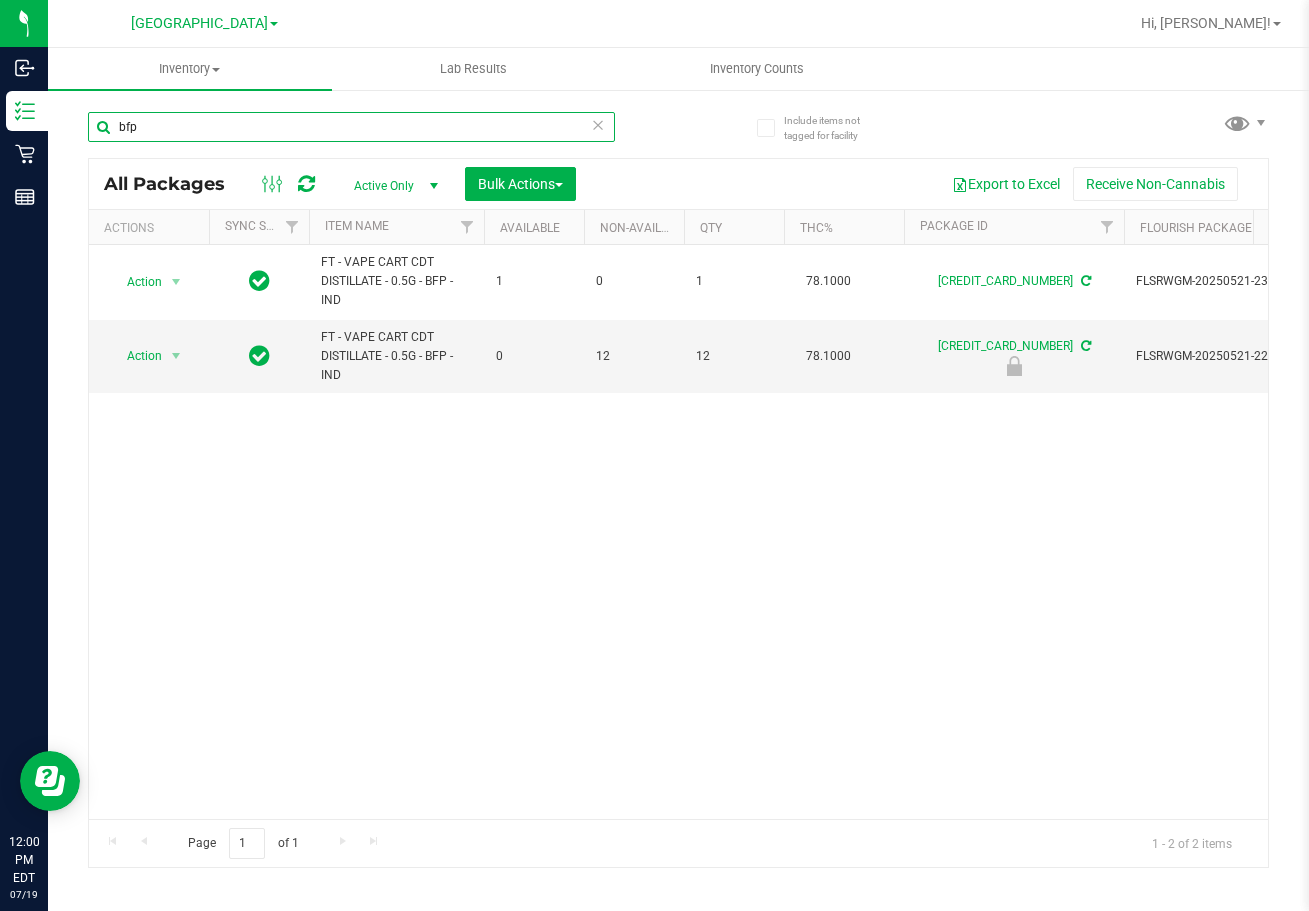 drag, startPoint x: 49, startPoint y: 132, endPoint x: -6, endPoint y: 133, distance: 55.00909 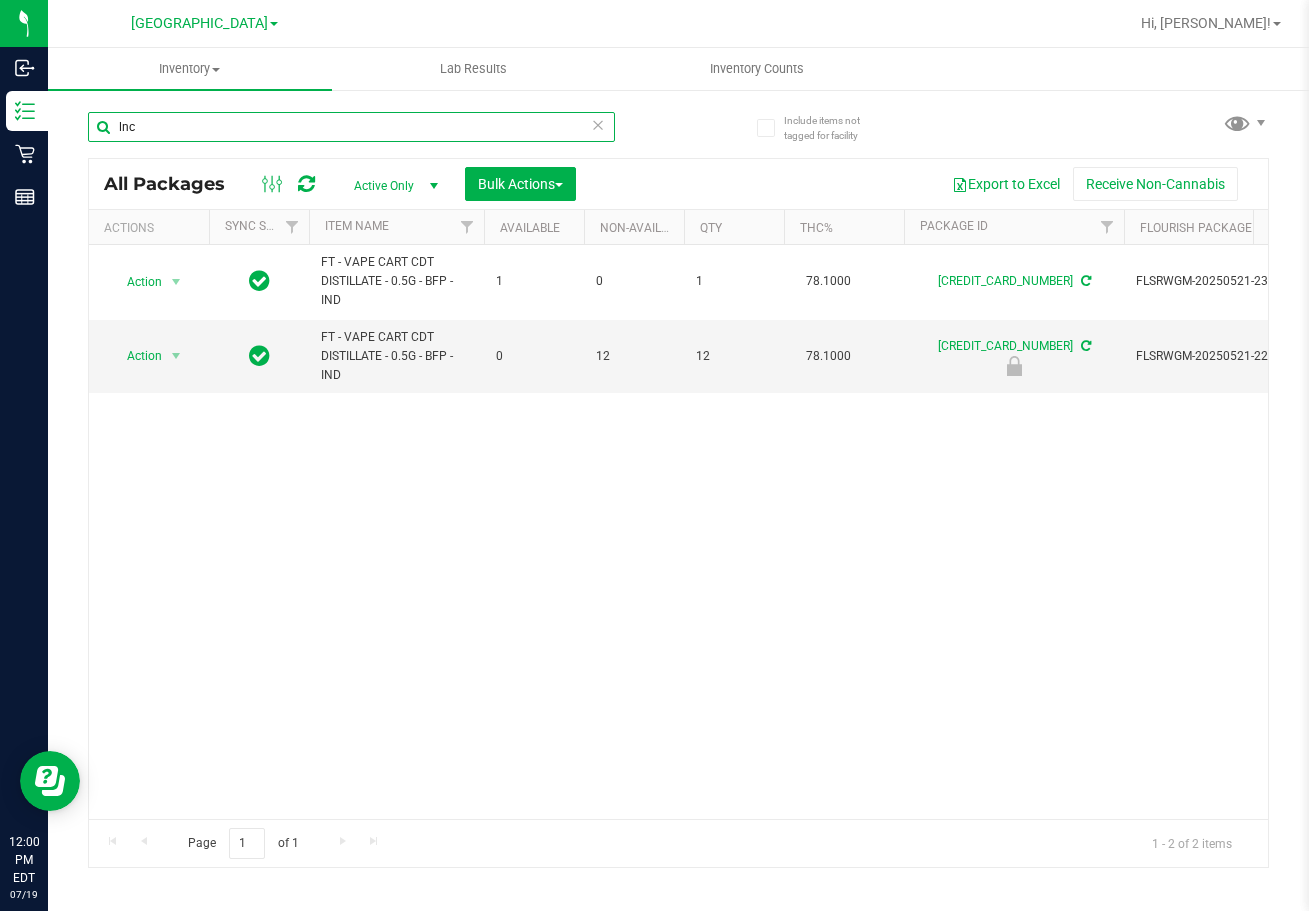 type on "lnc" 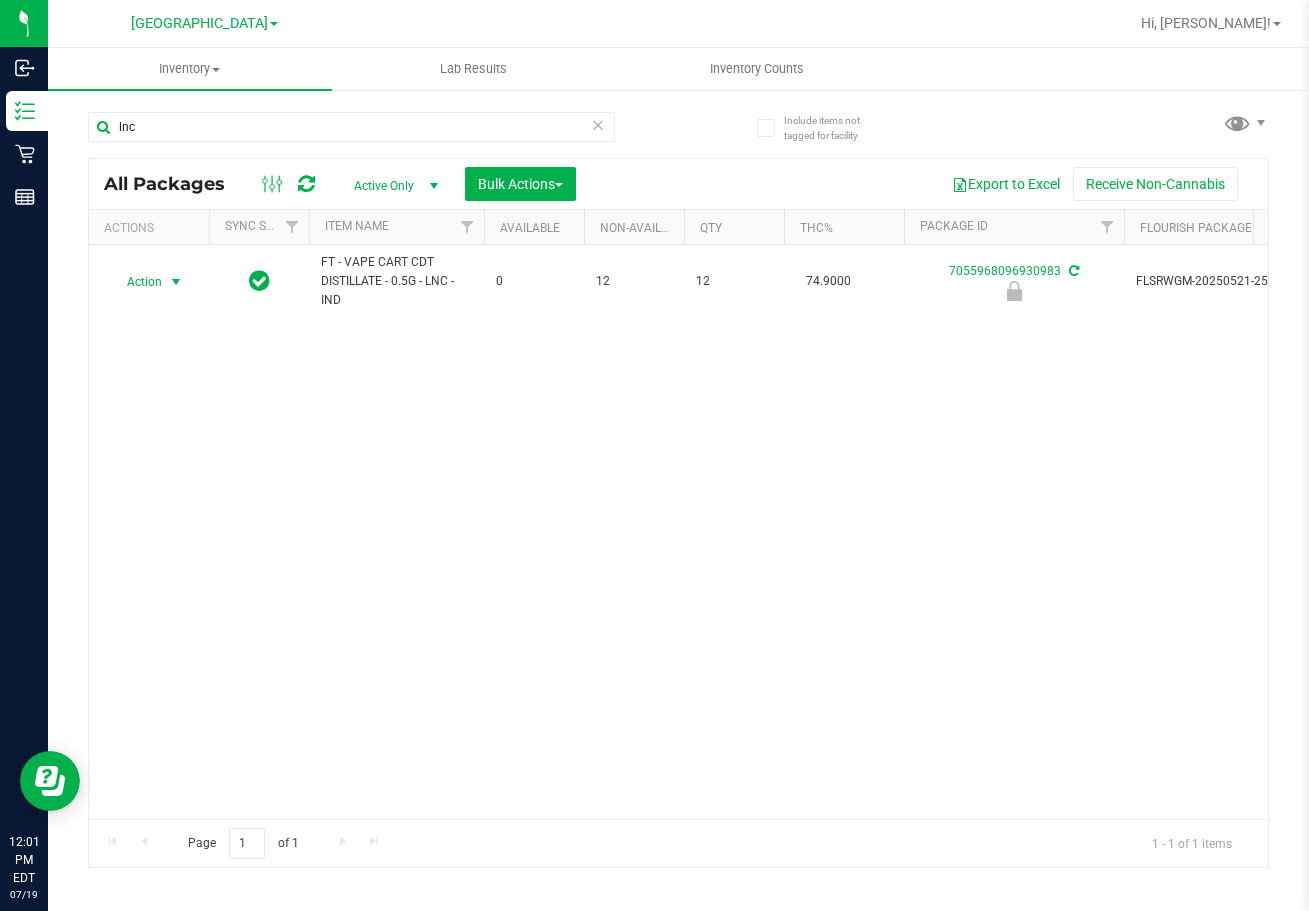 drag, startPoint x: 173, startPoint y: 283, endPoint x: 183, endPoint y: 300, distance: 19.723083 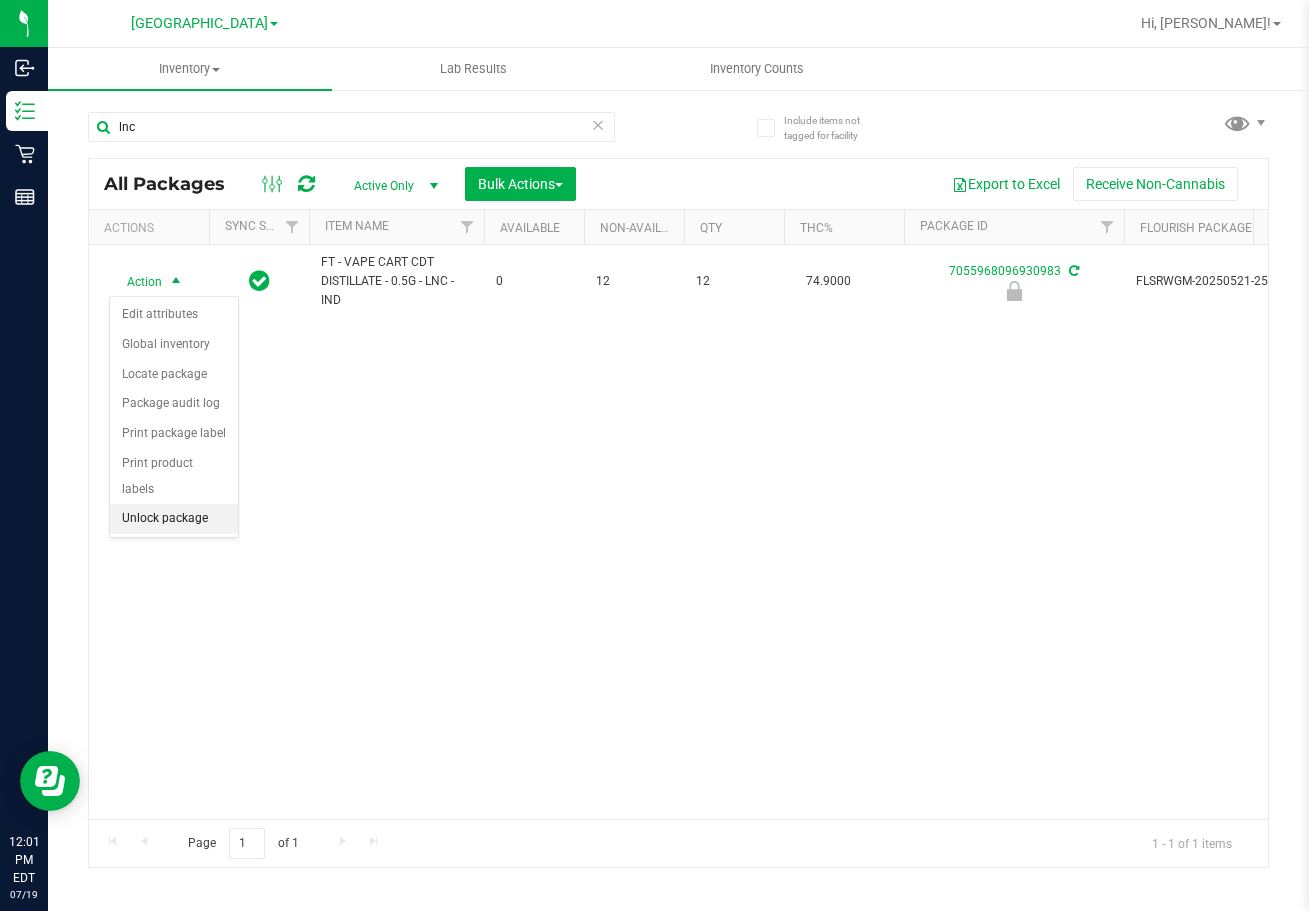 click on "Unlock package" at bounding box center [174, 519] 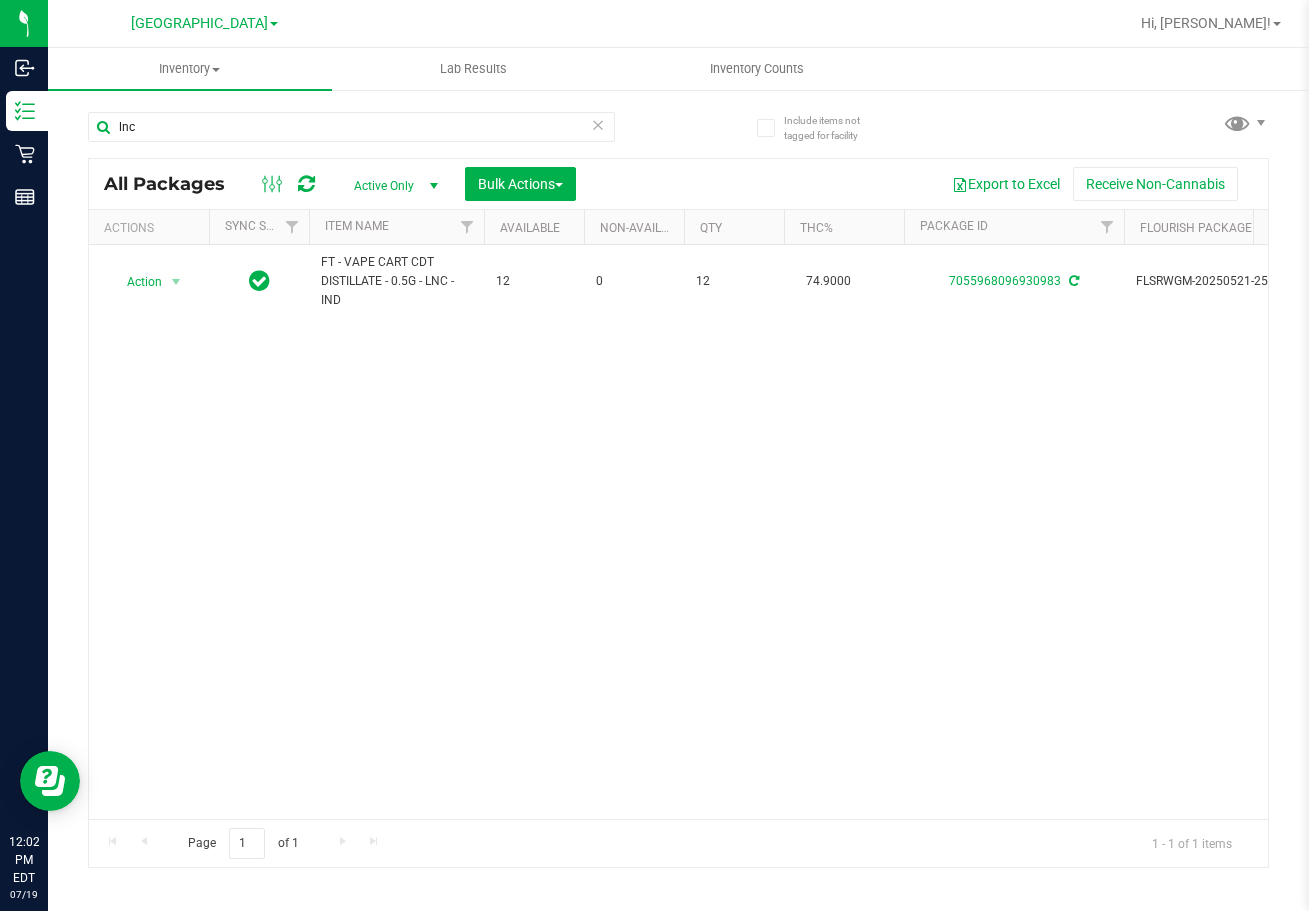 click on "Action Action Create package Edit attributes Global inventory Locate package Lock package Package audit log Print package label Print product labels Schedule for destruction
FT - VAPE CART CDT DISTILLATE - 0.5G - LNC - IND
12
0
12
74.9000
7055968096930983
FLSRWGM-20250521-2568
MAY25LNC01-0514
Created
FT 0.5g Vape Cart CDT Distillate Late Night Cheddar (Indica)
Now
00001618" at bounding box center (678, 532) 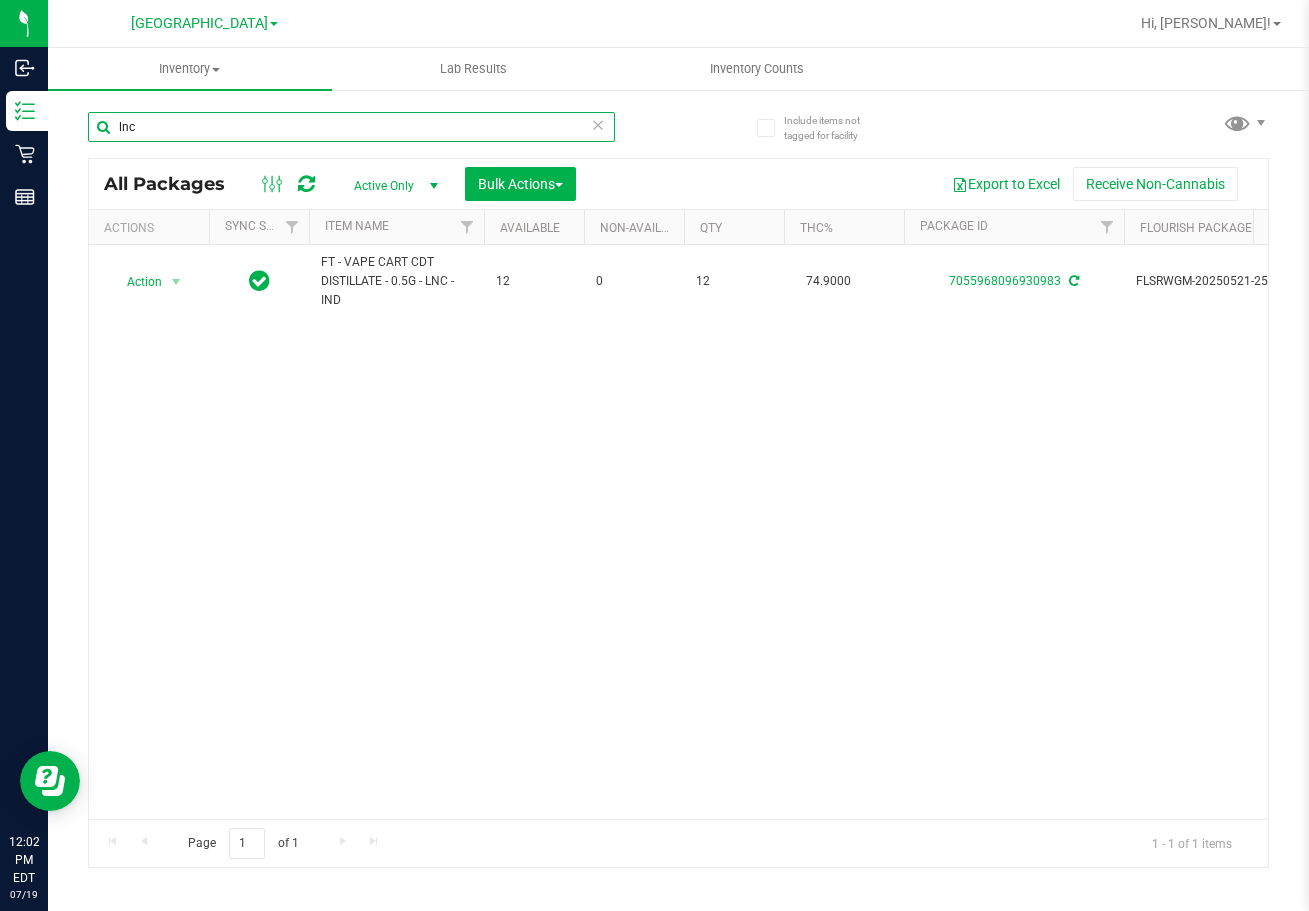 drag, startPoint x: 173, startPoint y: 124, endPoint x: -6, endPoint y: 124, distance: 179 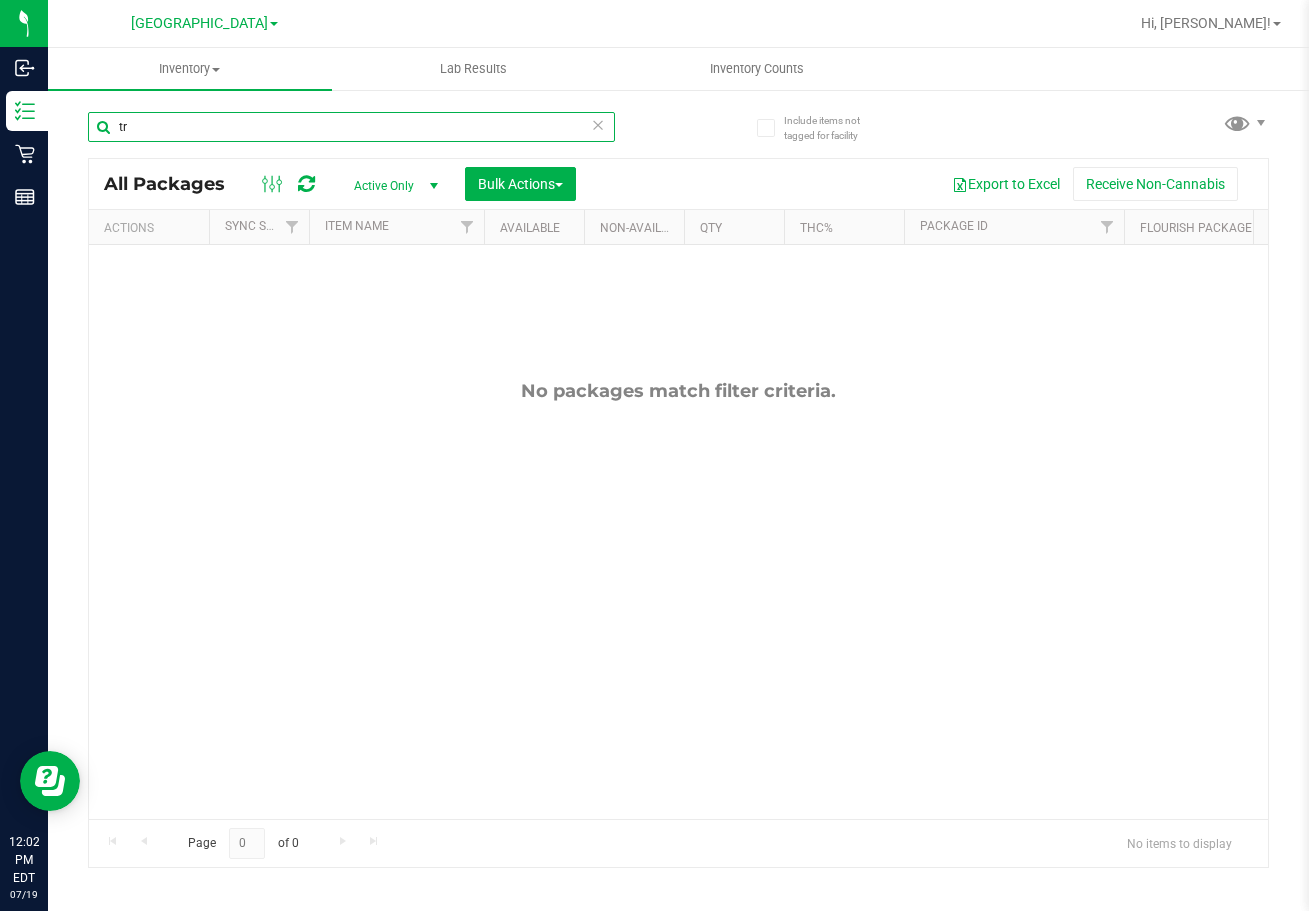 type on "t" 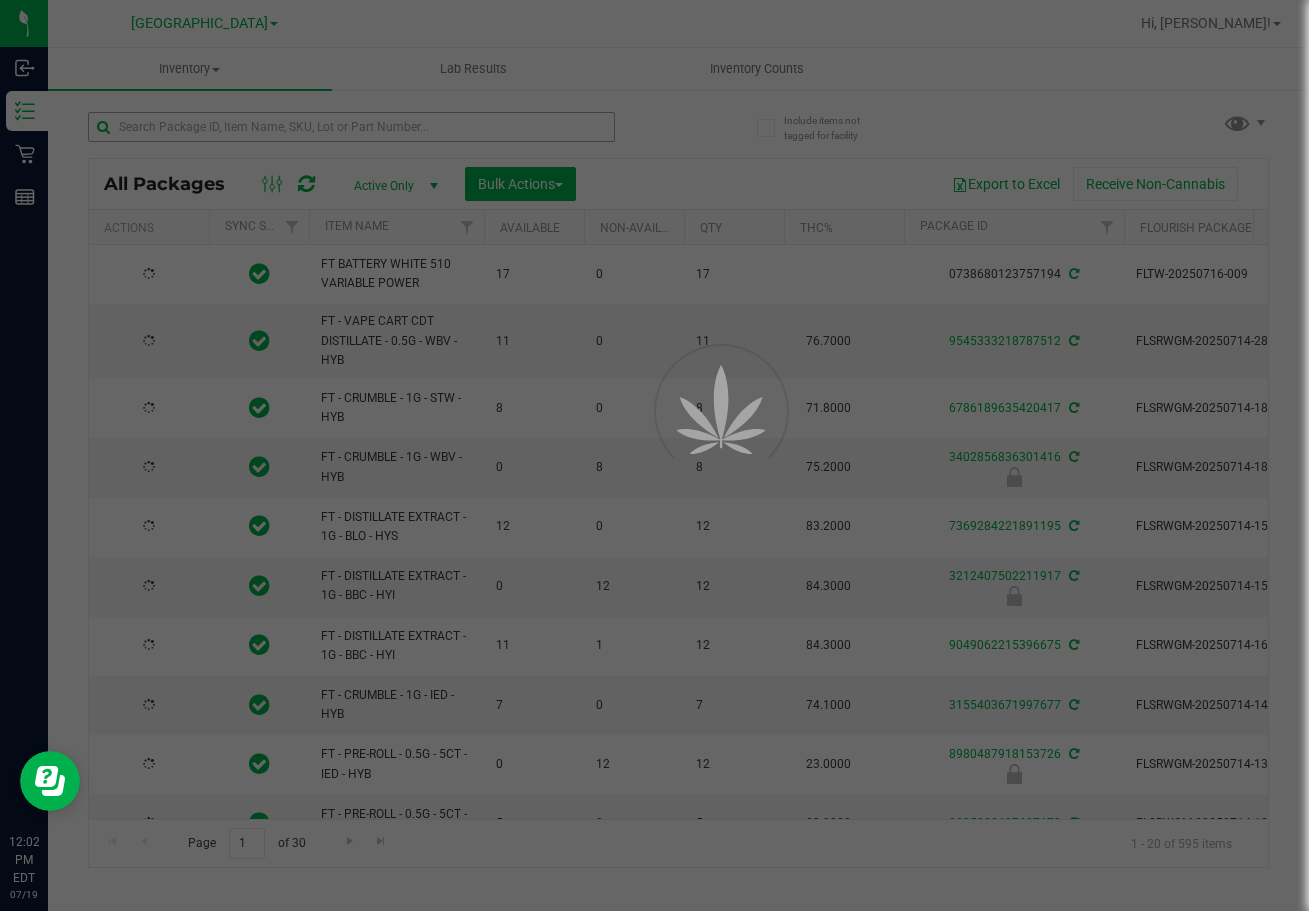 click at bounding box center (654, 455) 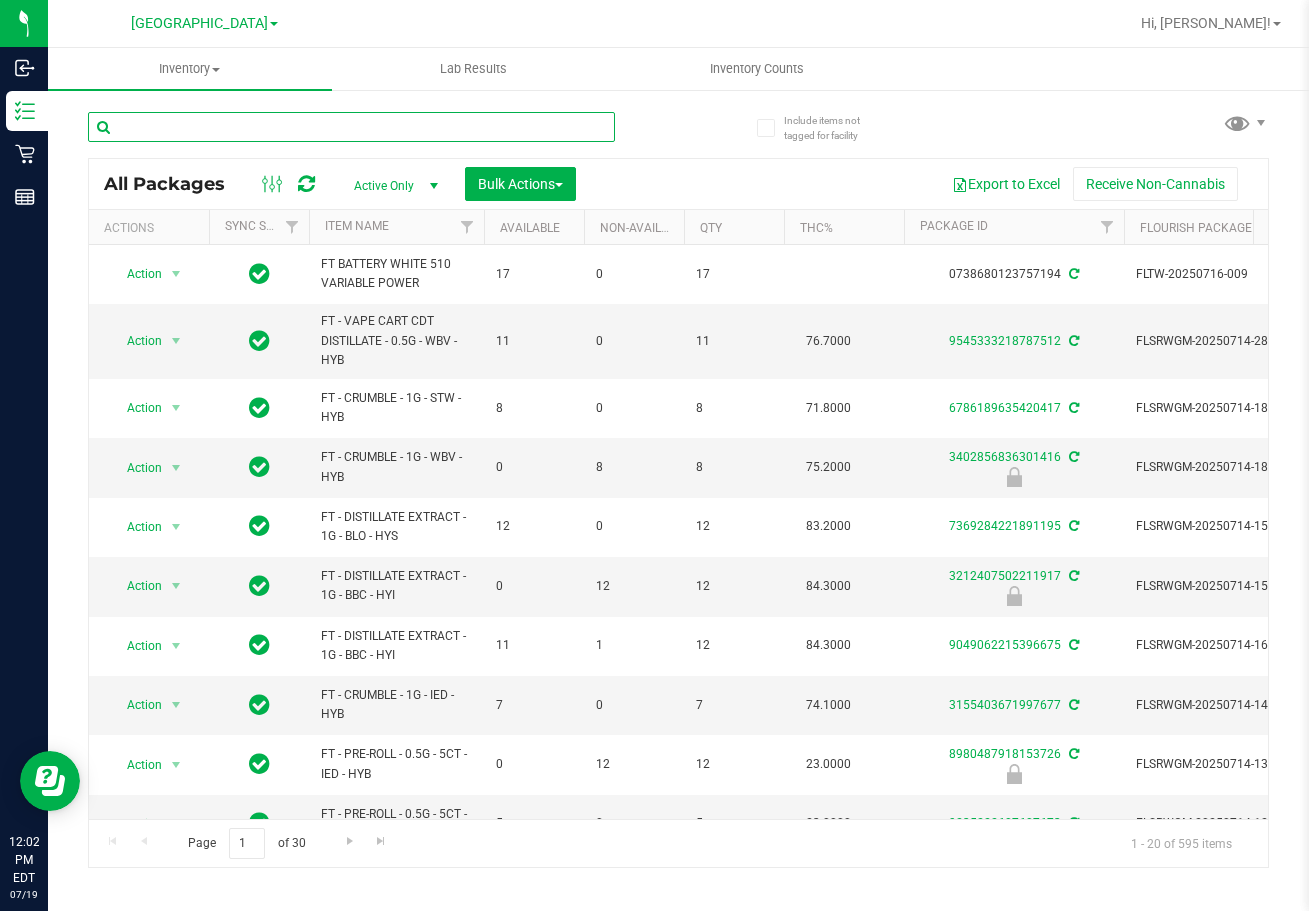 click at bounding box center [351, 127] 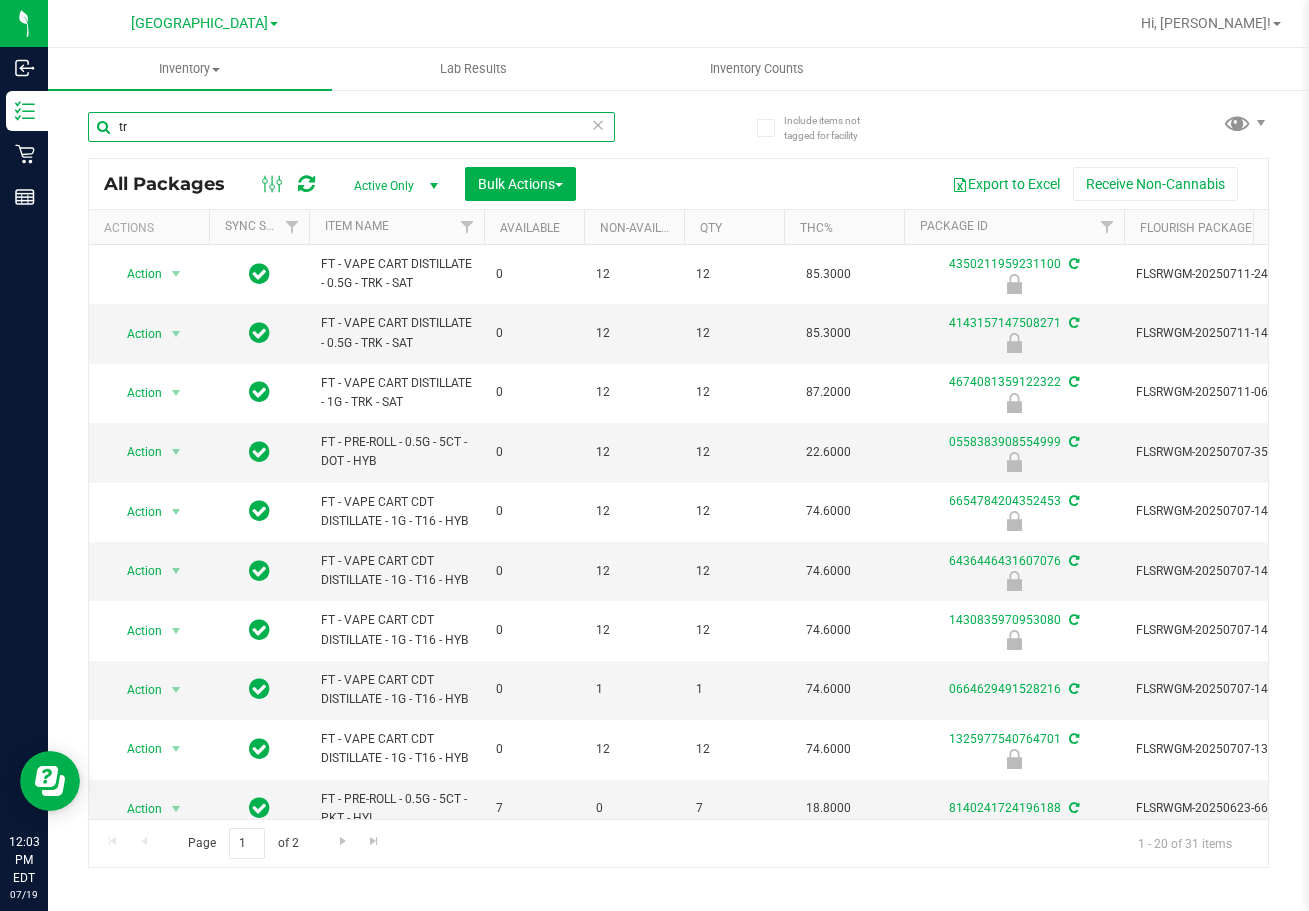 type on "t" 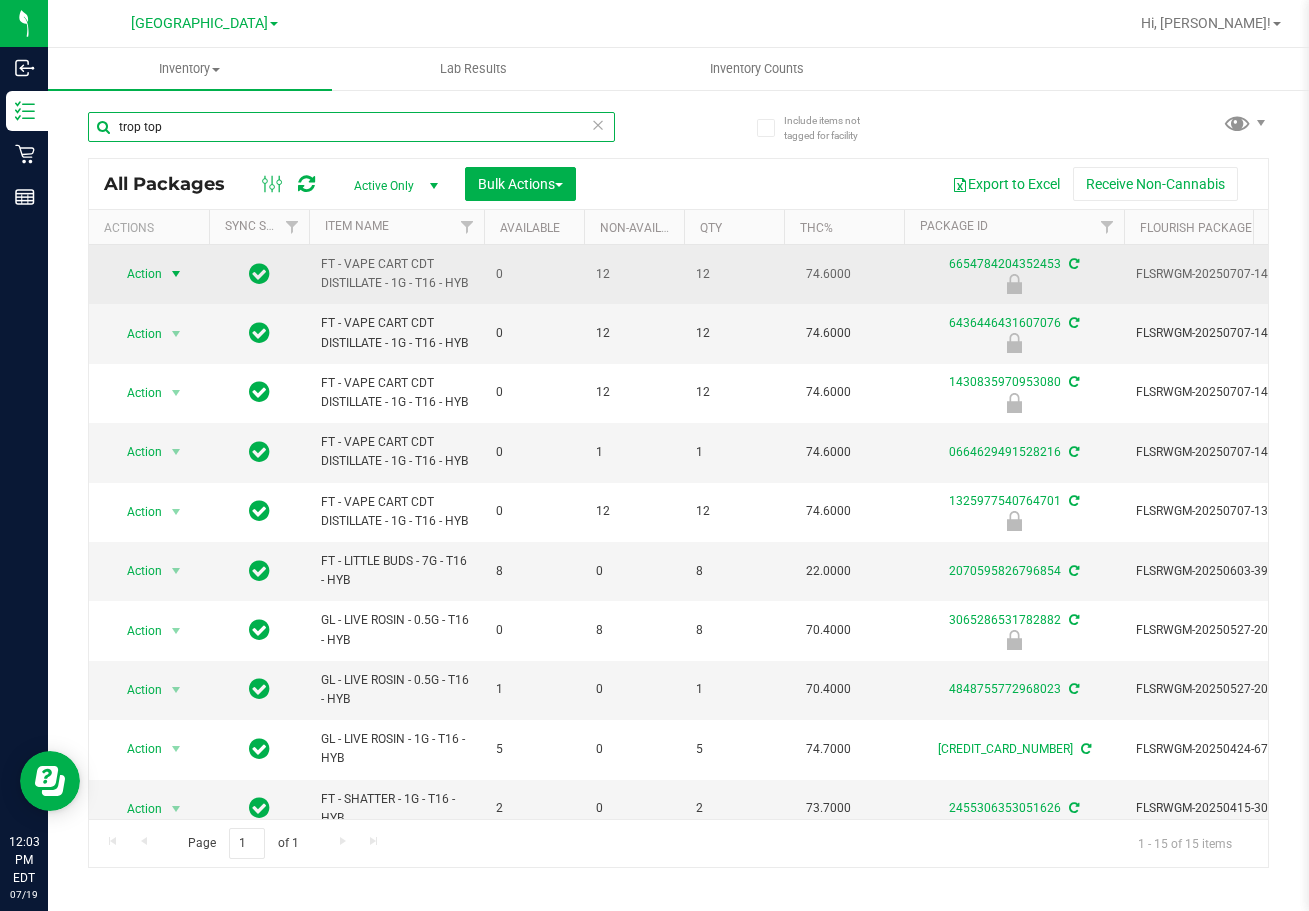 type on "trop top" 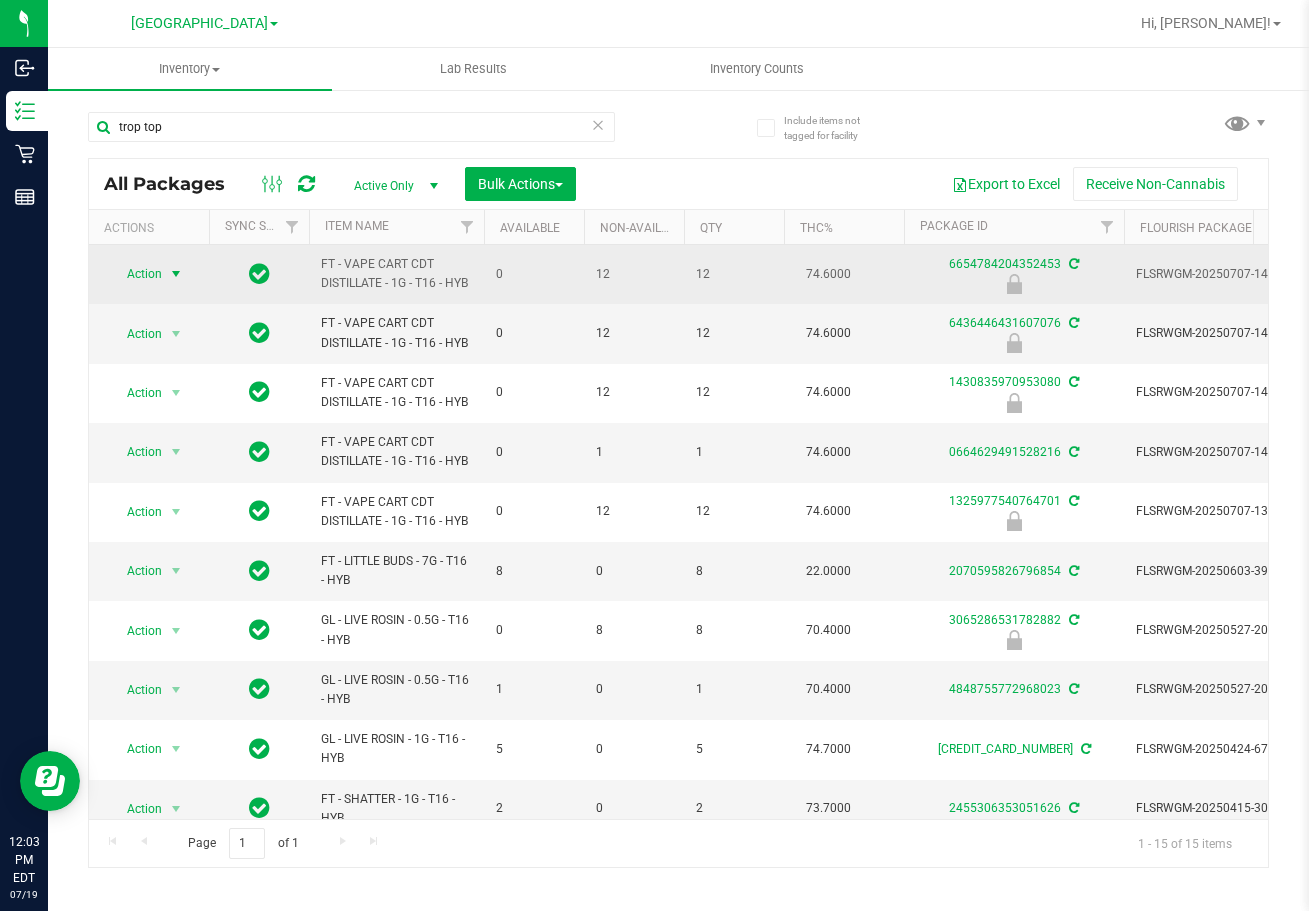 click on "Action" at bounding box center (136, 274) 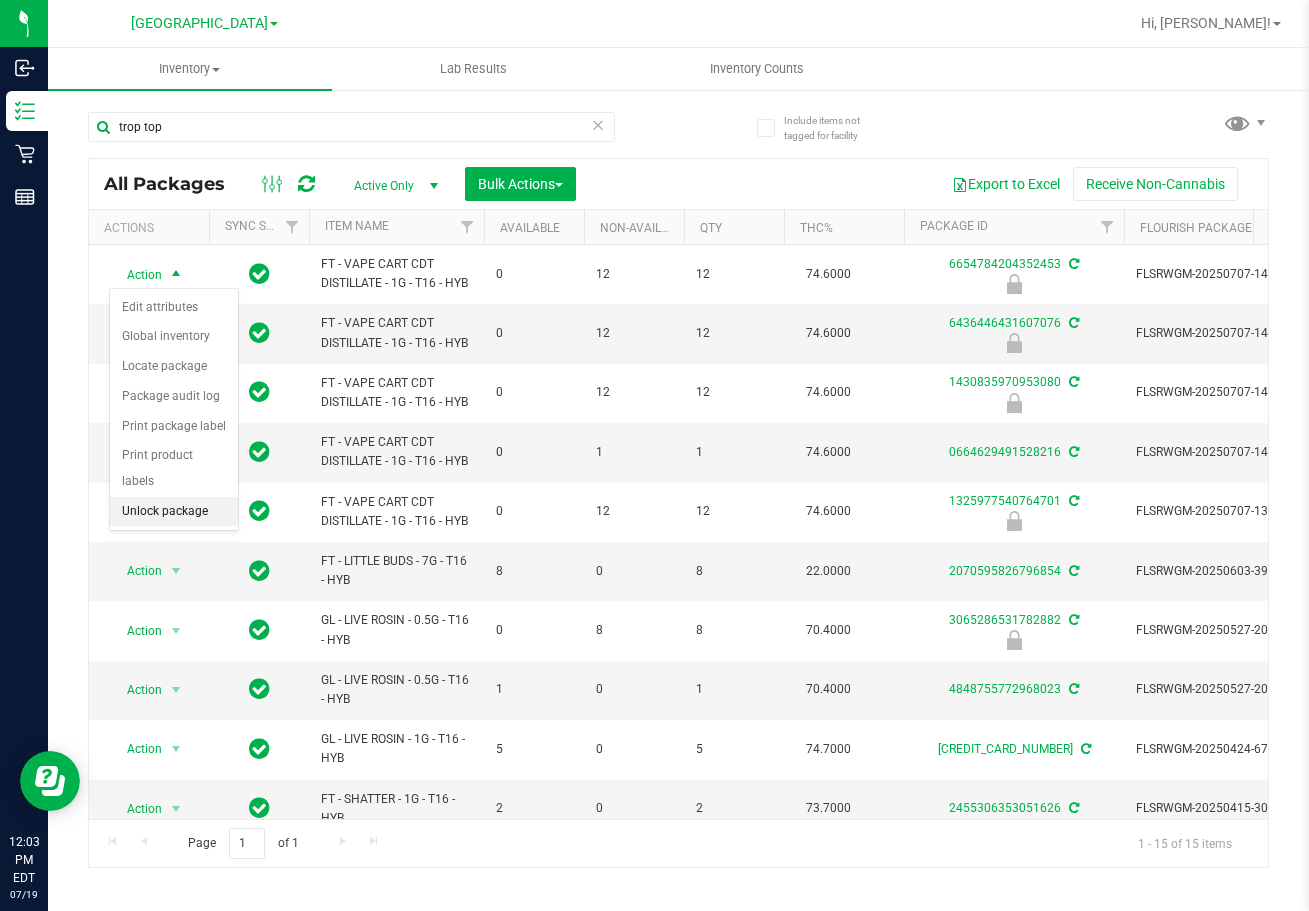 click on "Unlock package" at bounding box center (174, 512) 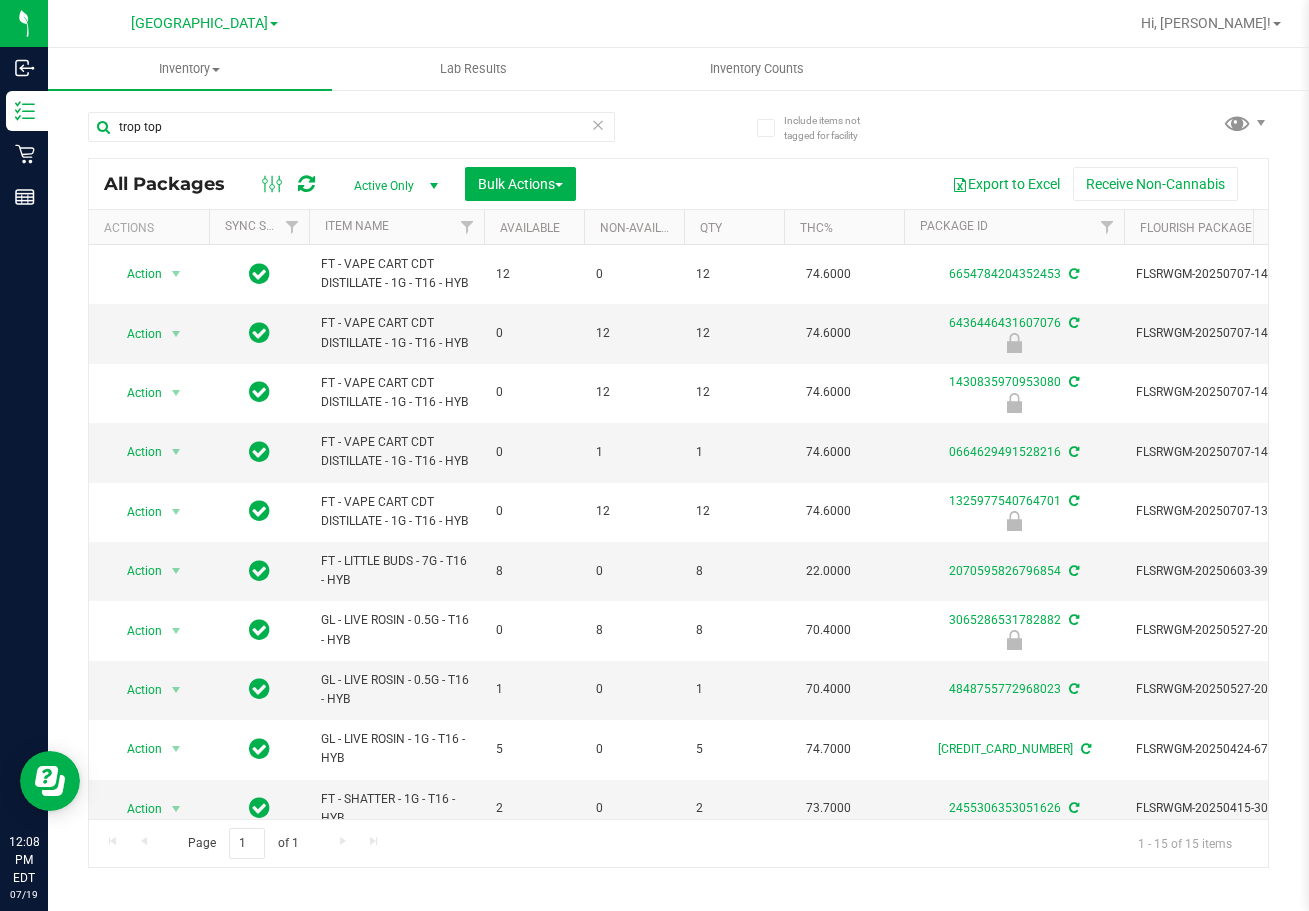 click at bounding box center (743, 23) 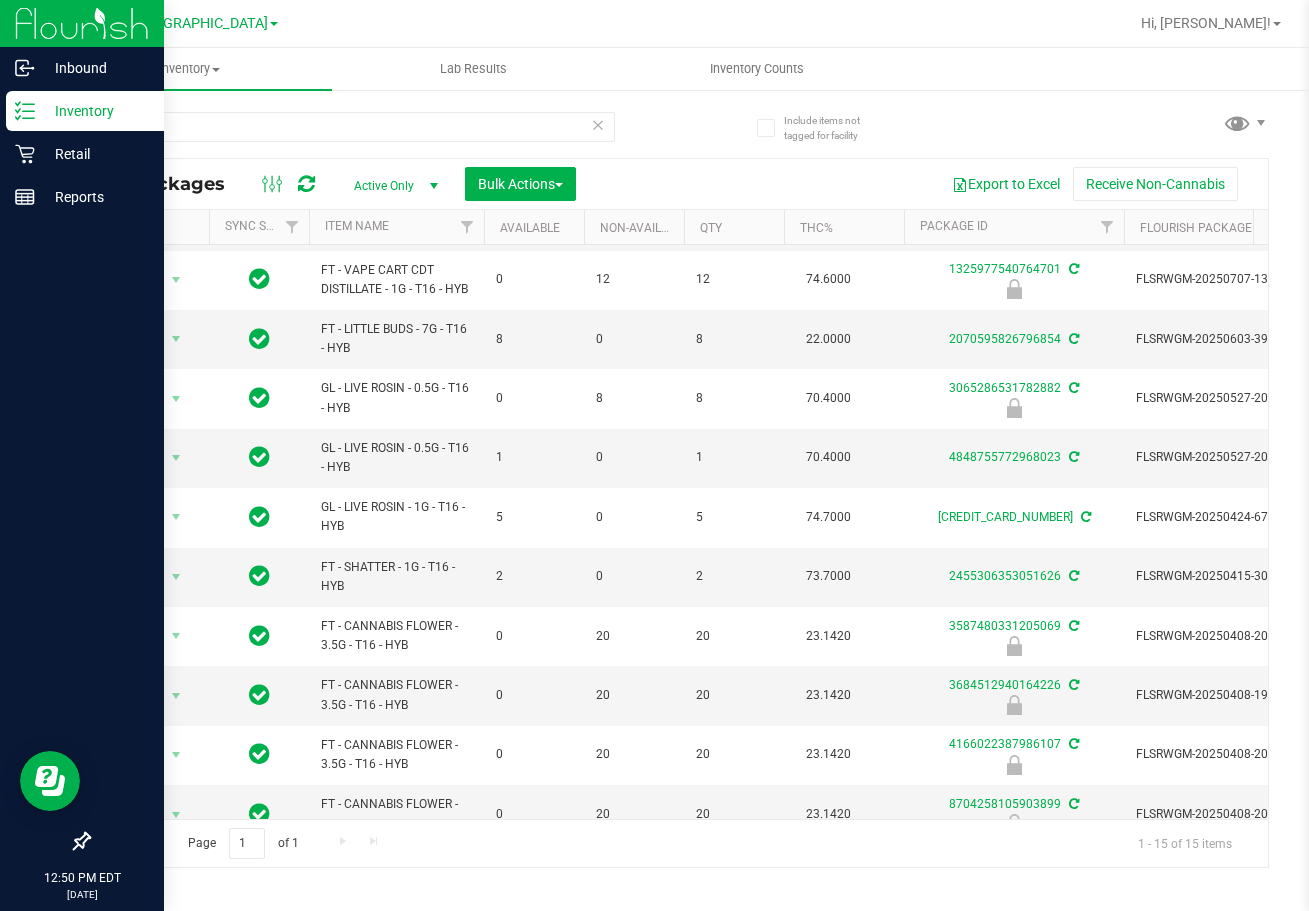 scroll, scrollTop: 331, scrollLeft: 0, axis: vertical 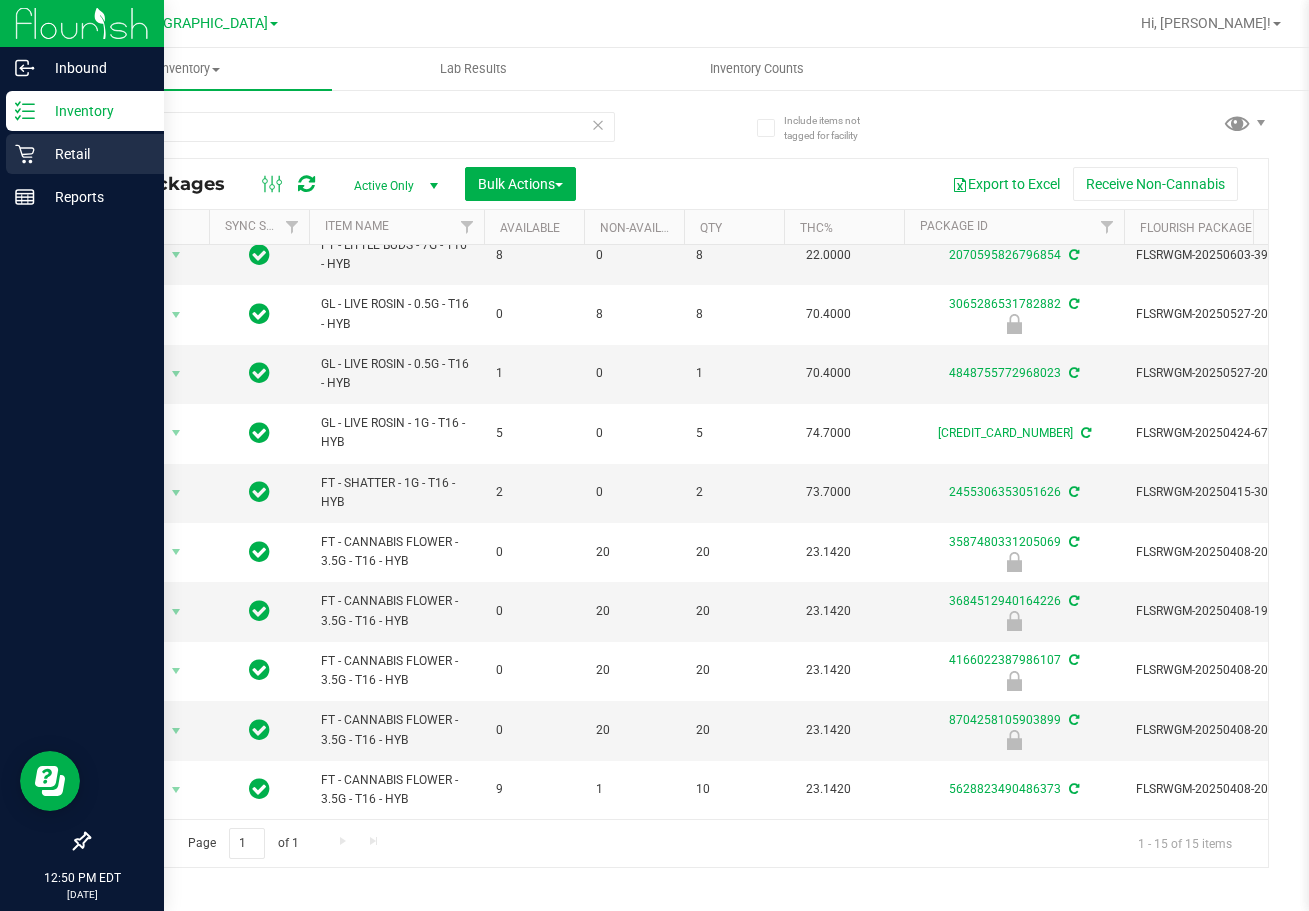 click on "Retail" at bounding box center [95, 154] 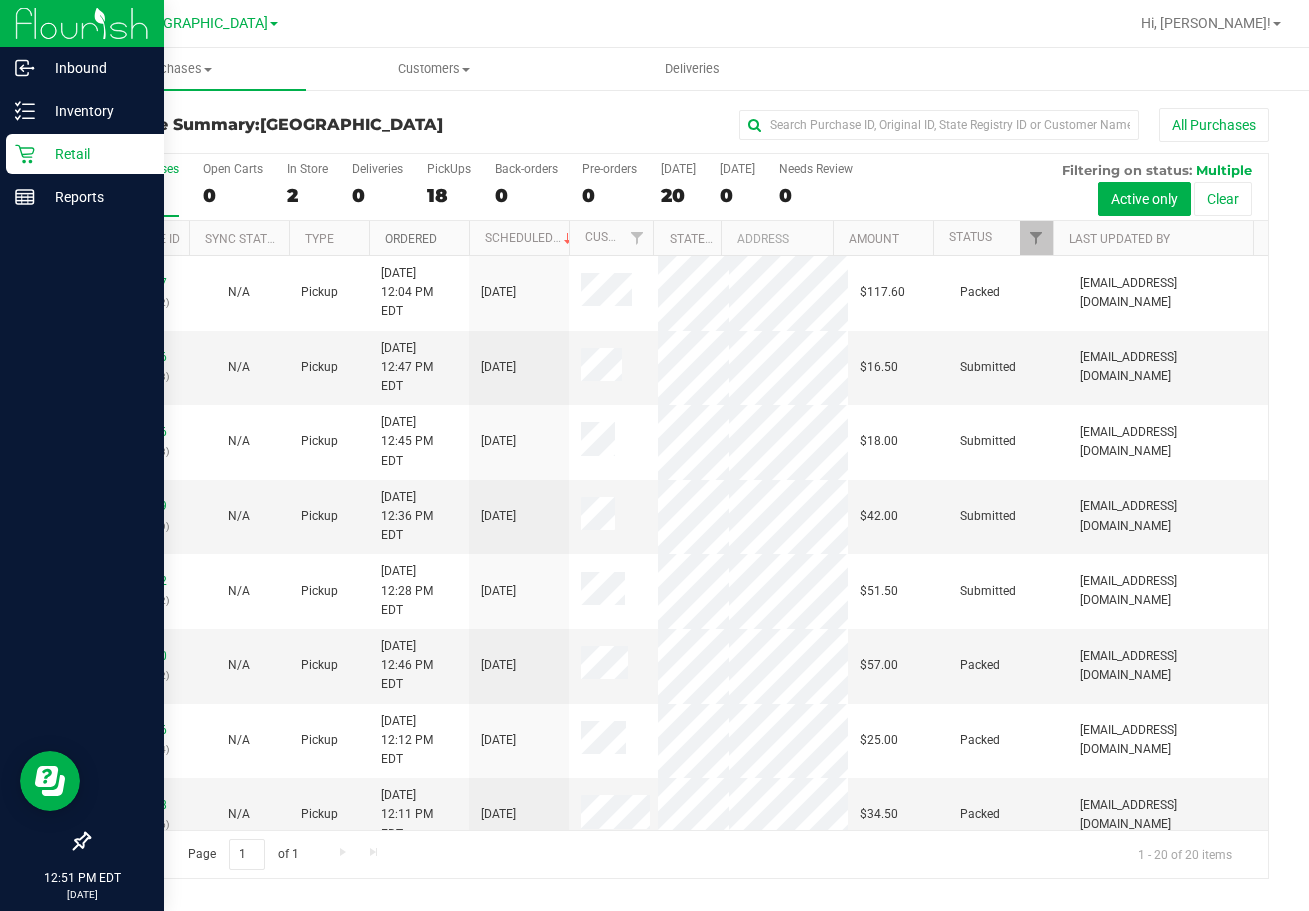 click on "Ordered" at bounding box center [411, 239] 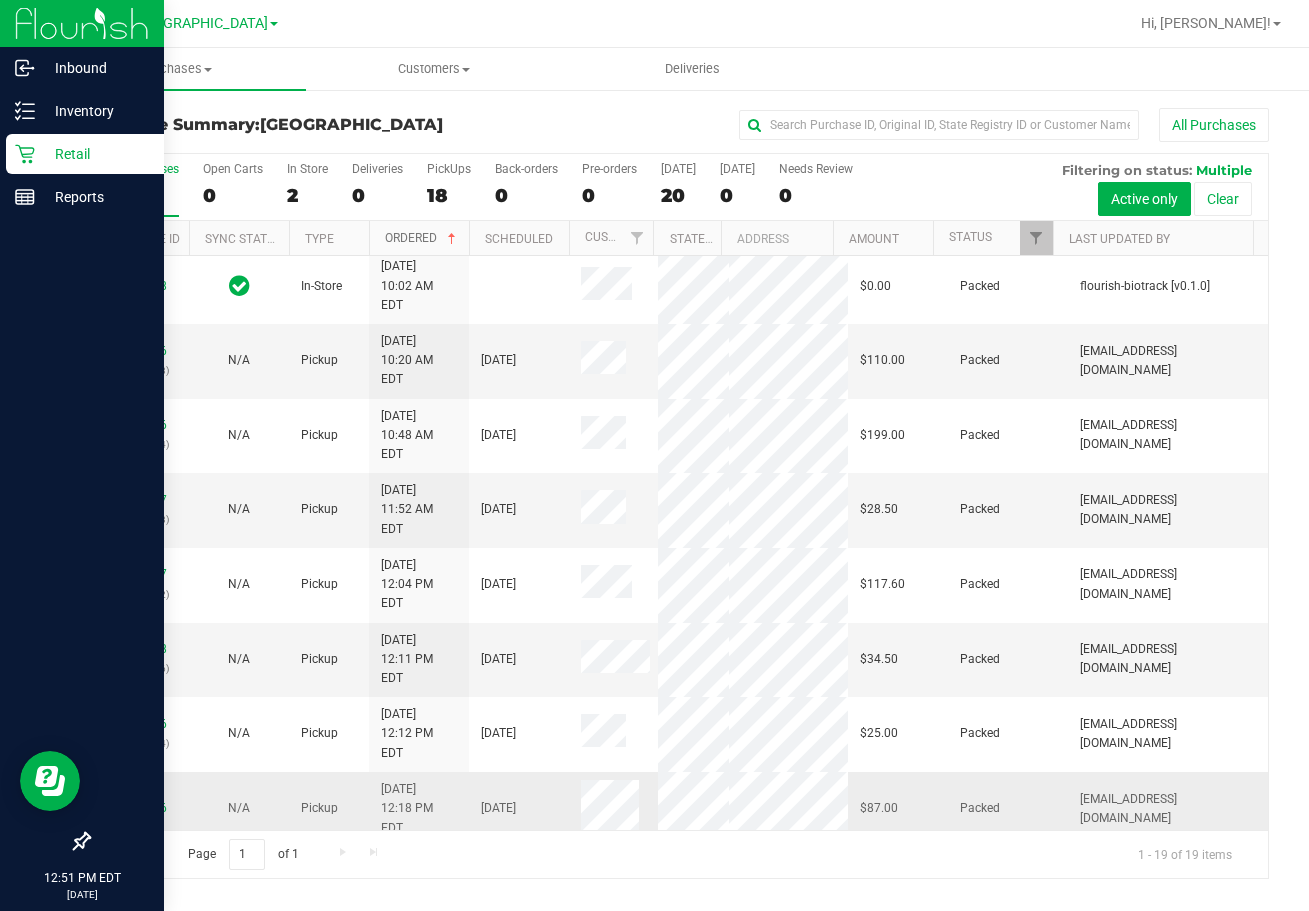 scroll, scrollTop: 497, scrollLeft: 0, axis: vertical 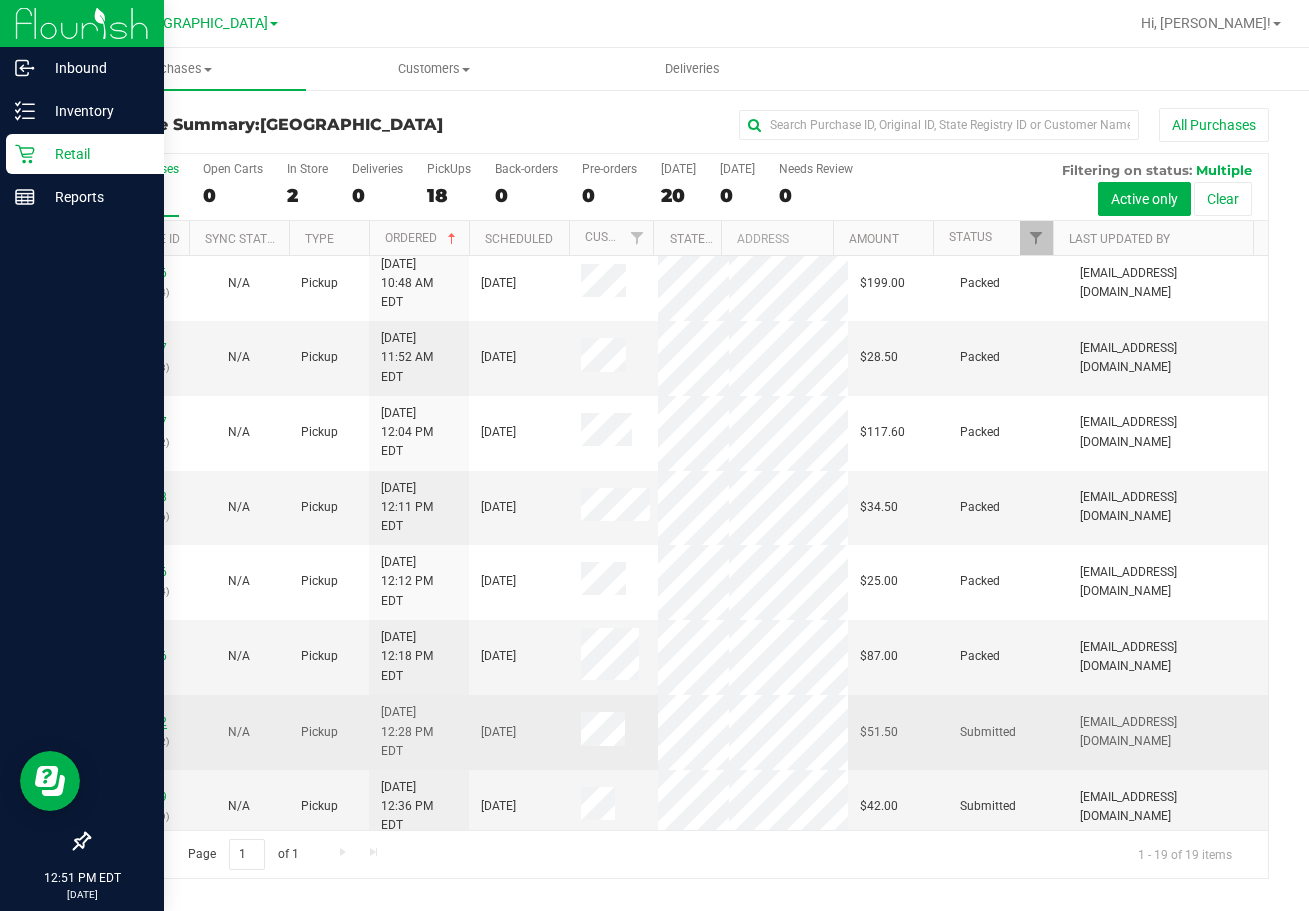 click on "11655532" at bounding box center (139, 722) 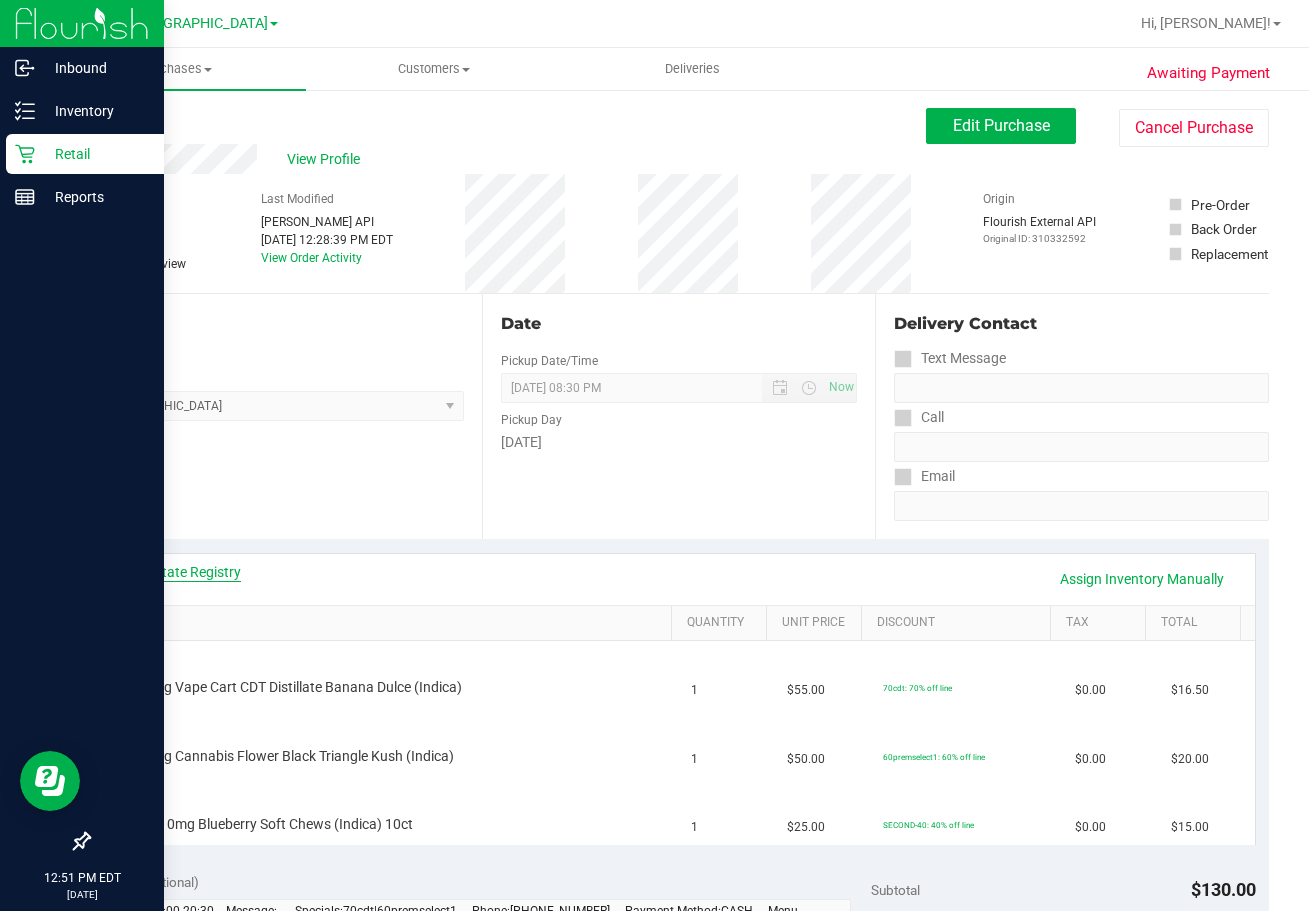 click on "View State Registry" at bounding box center (181, 572) 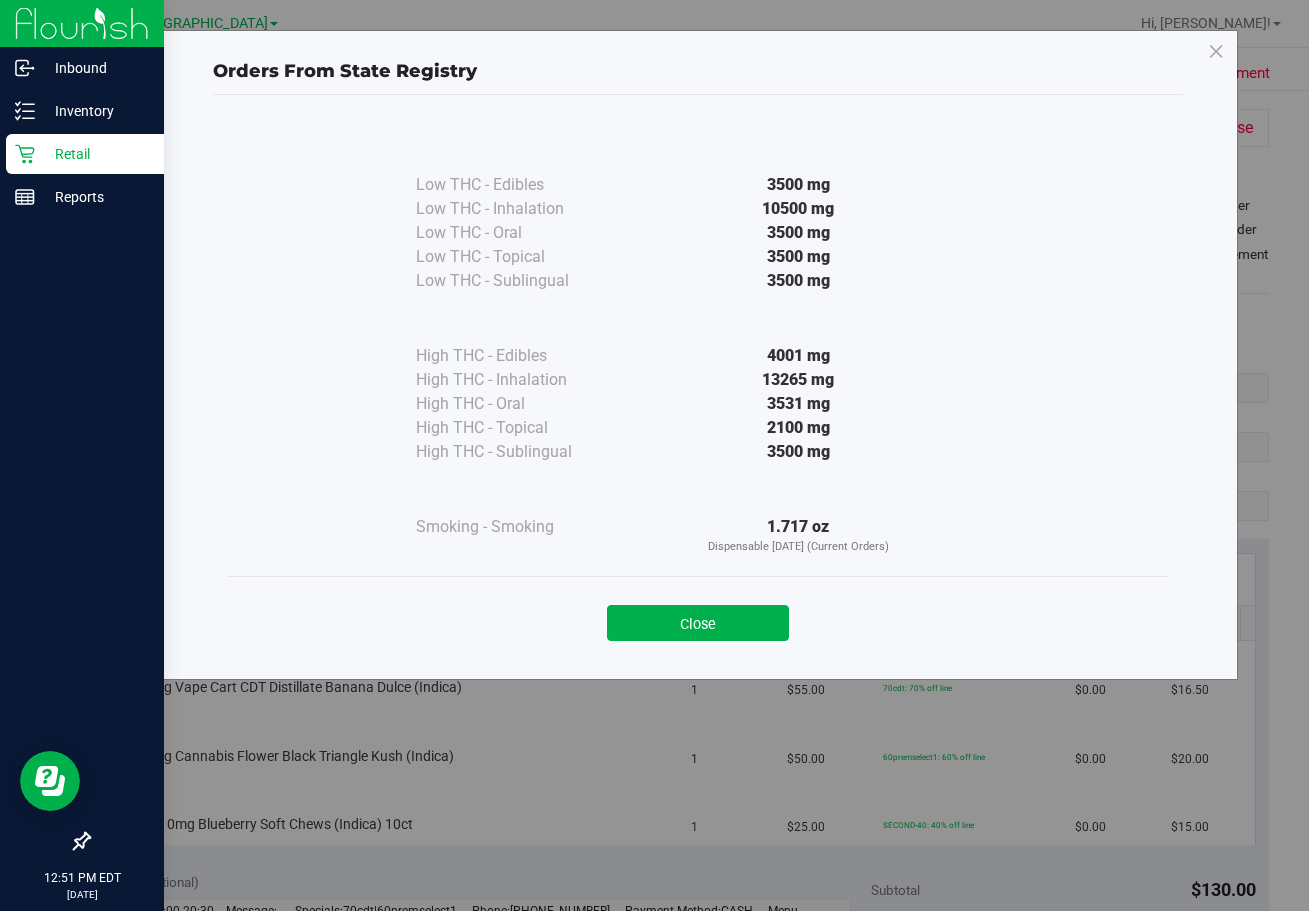 click on "Low THC - Edibles
3500 mg
Low THC - Inhalation" at bounding box center (698, 378) 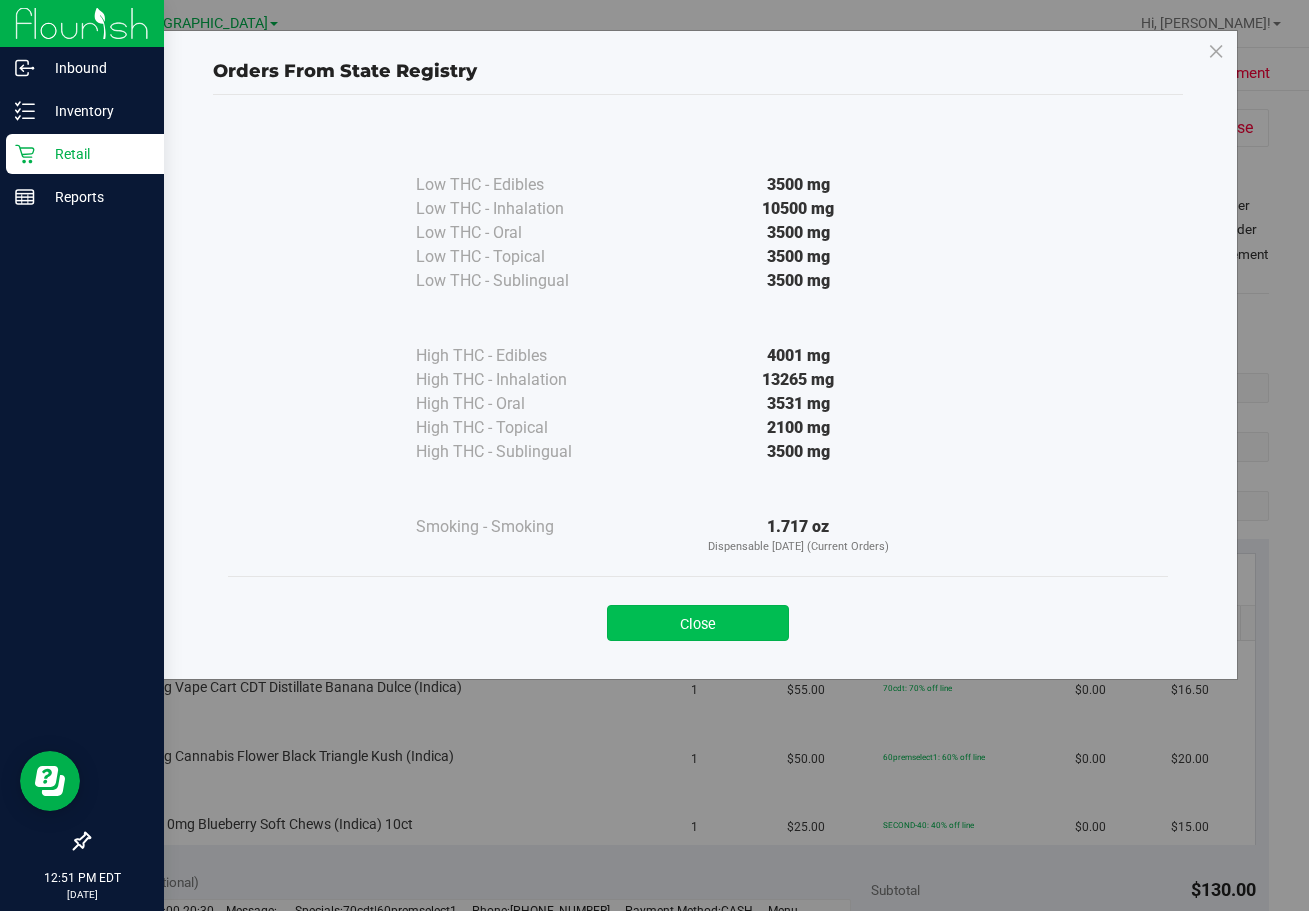 click on "Close" at bounding box center [698, 623] 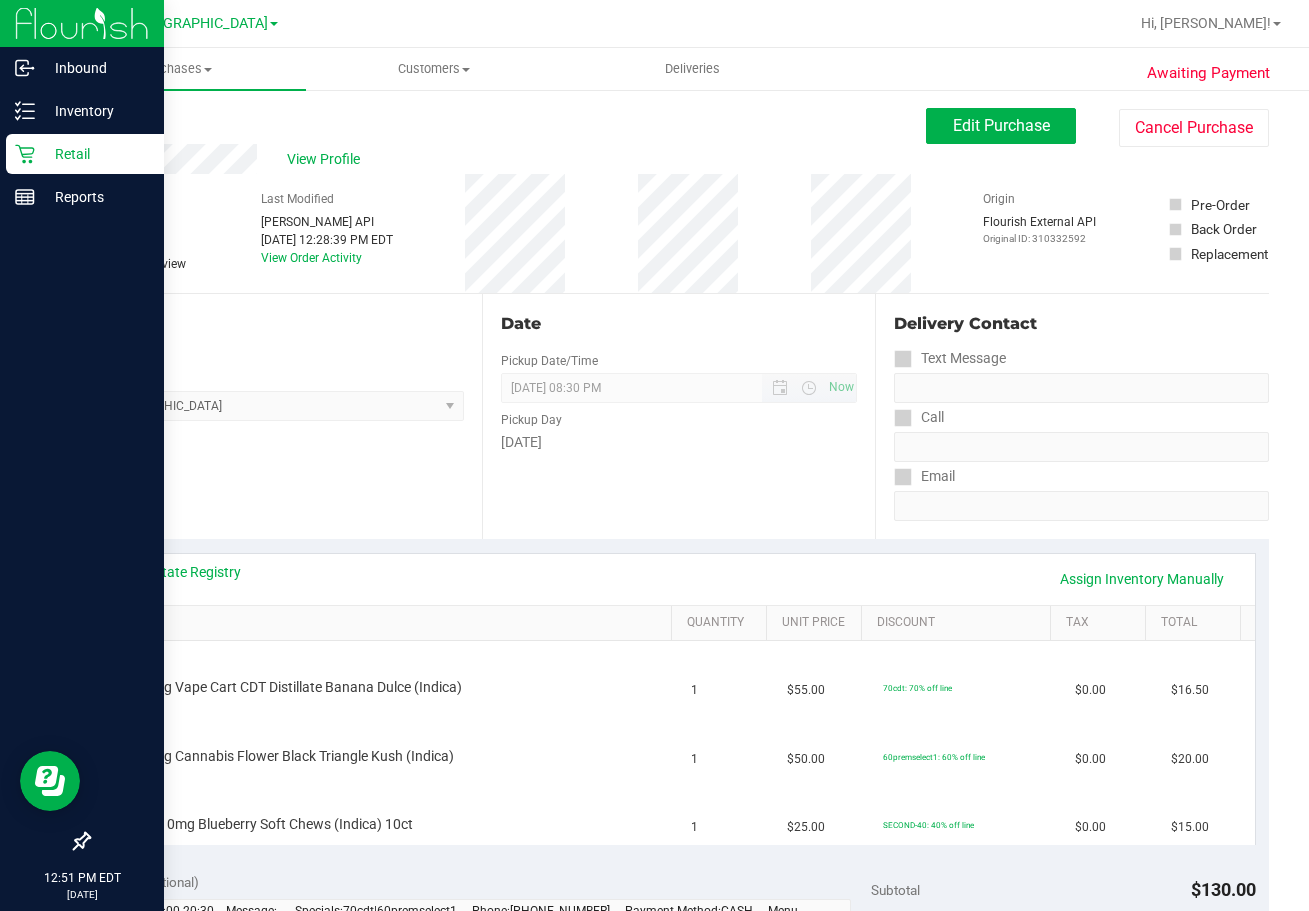 click on "07/19/2025 08:30 PM
Now" at bounding box center (679, 388) 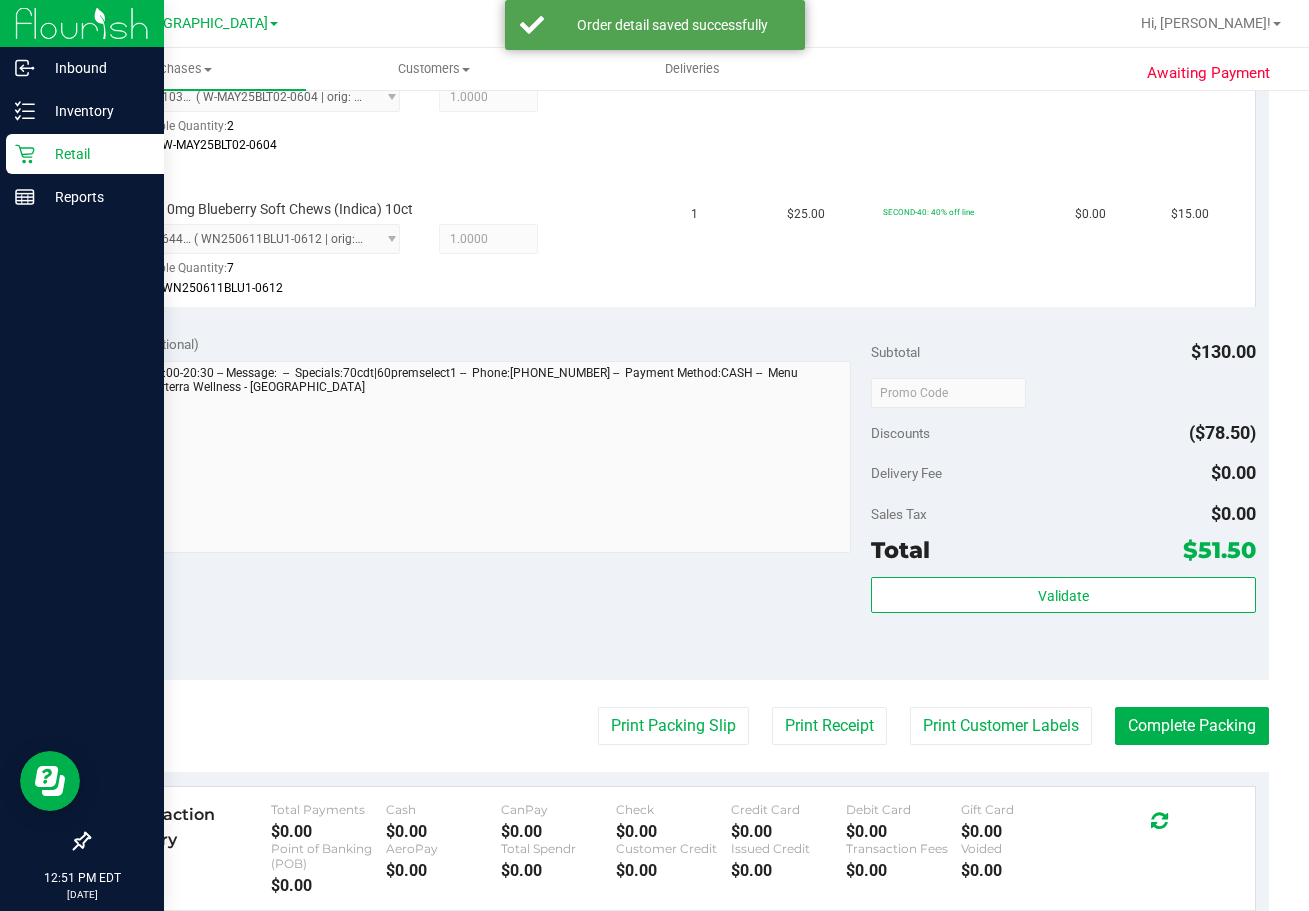 scroll, scrollTop: 975, scrollLeft: 0, axis: vertical 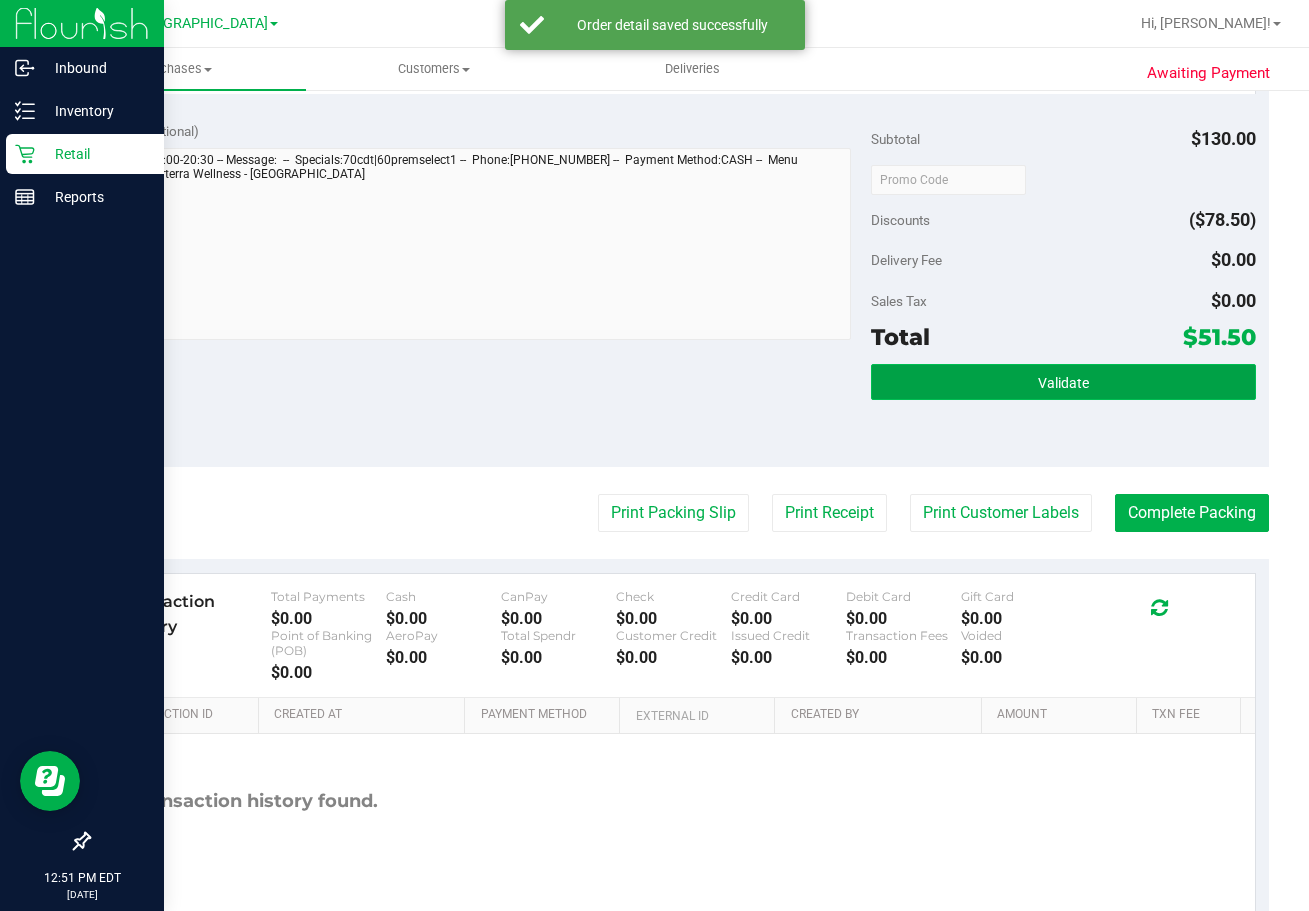 click on "Validate" at bounding box center [1063, 382] 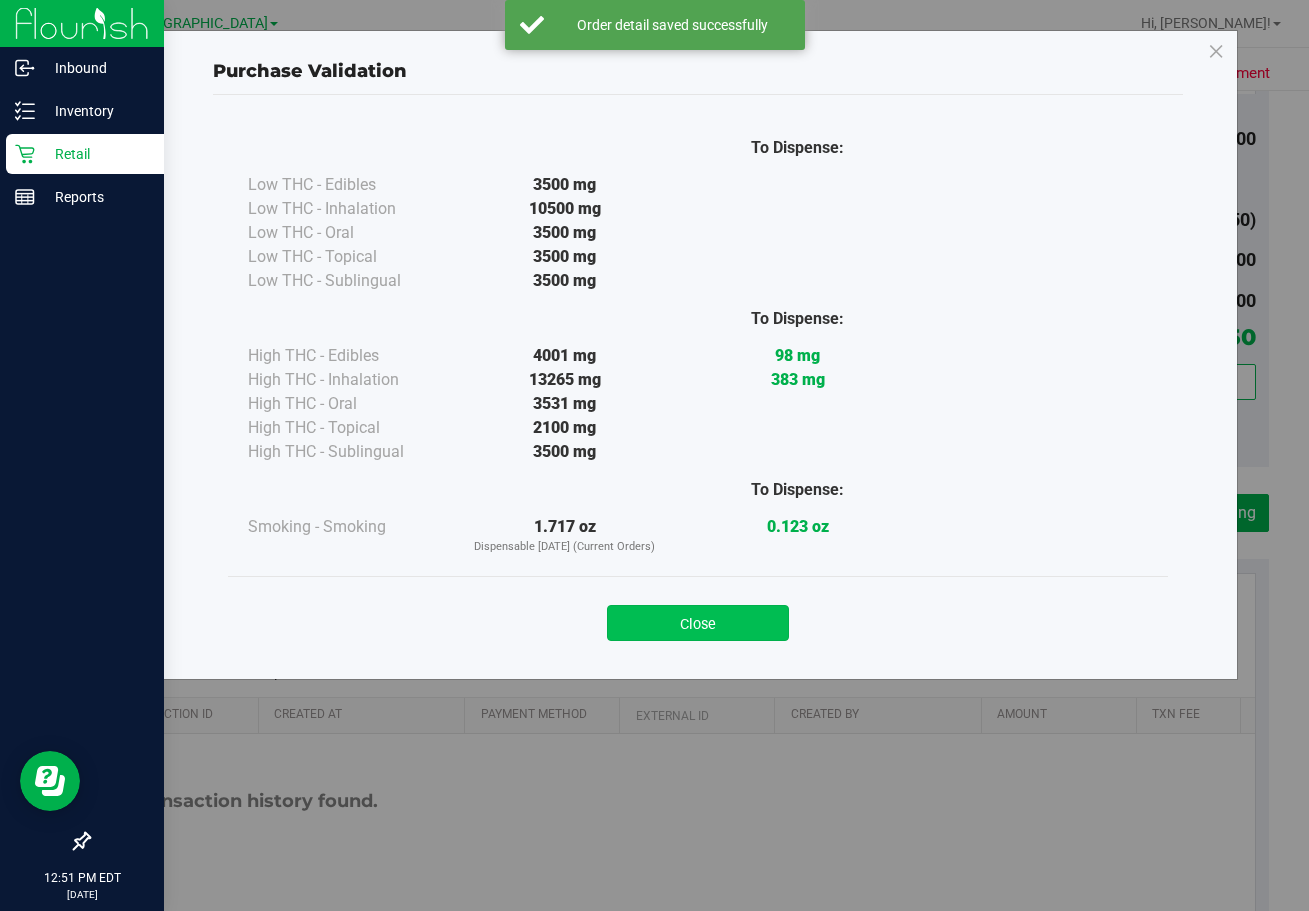 click on "Close" at bounding box center [698, 623] 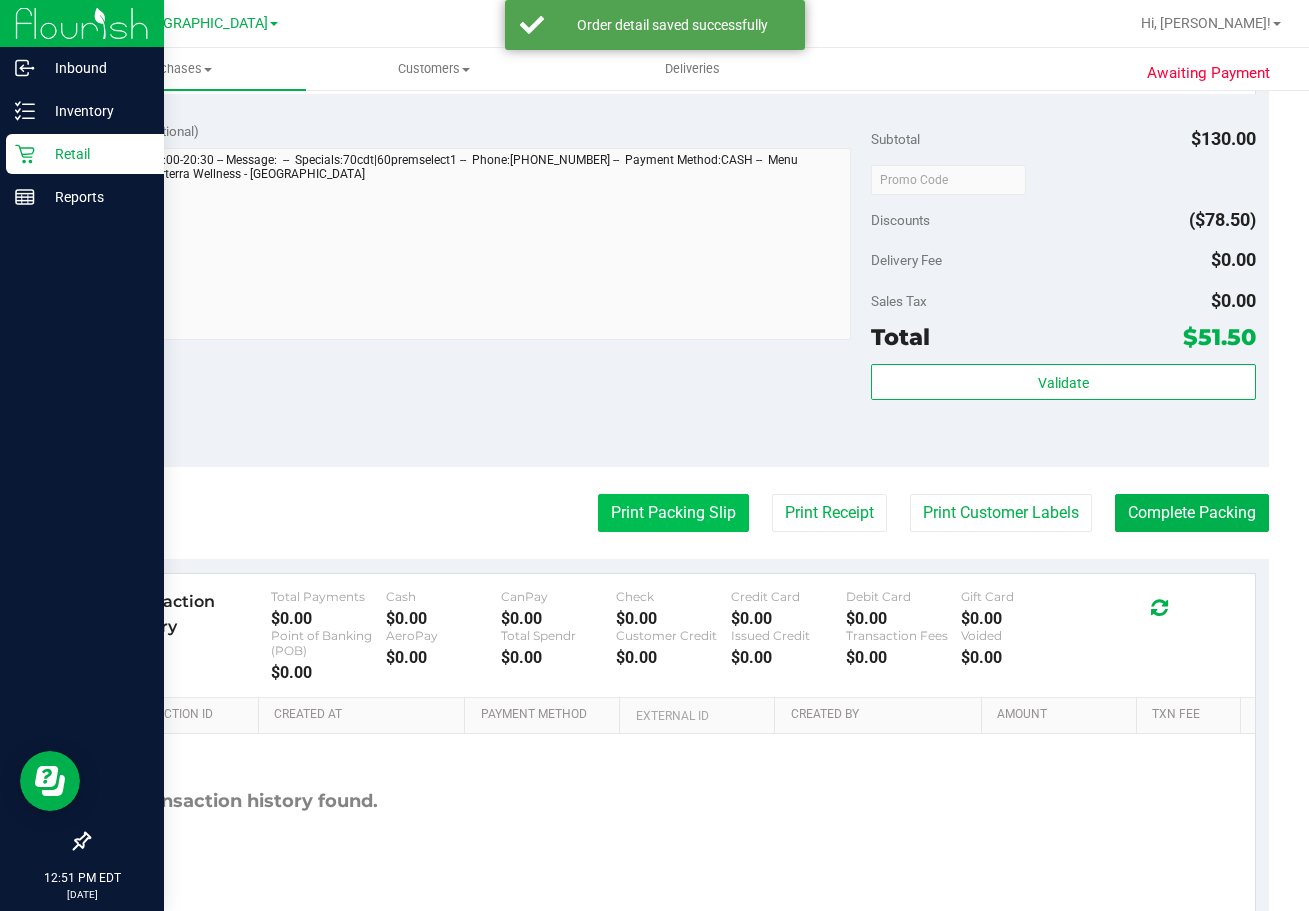 click on "Print Packing Slip" at bounding box center (673, 513) 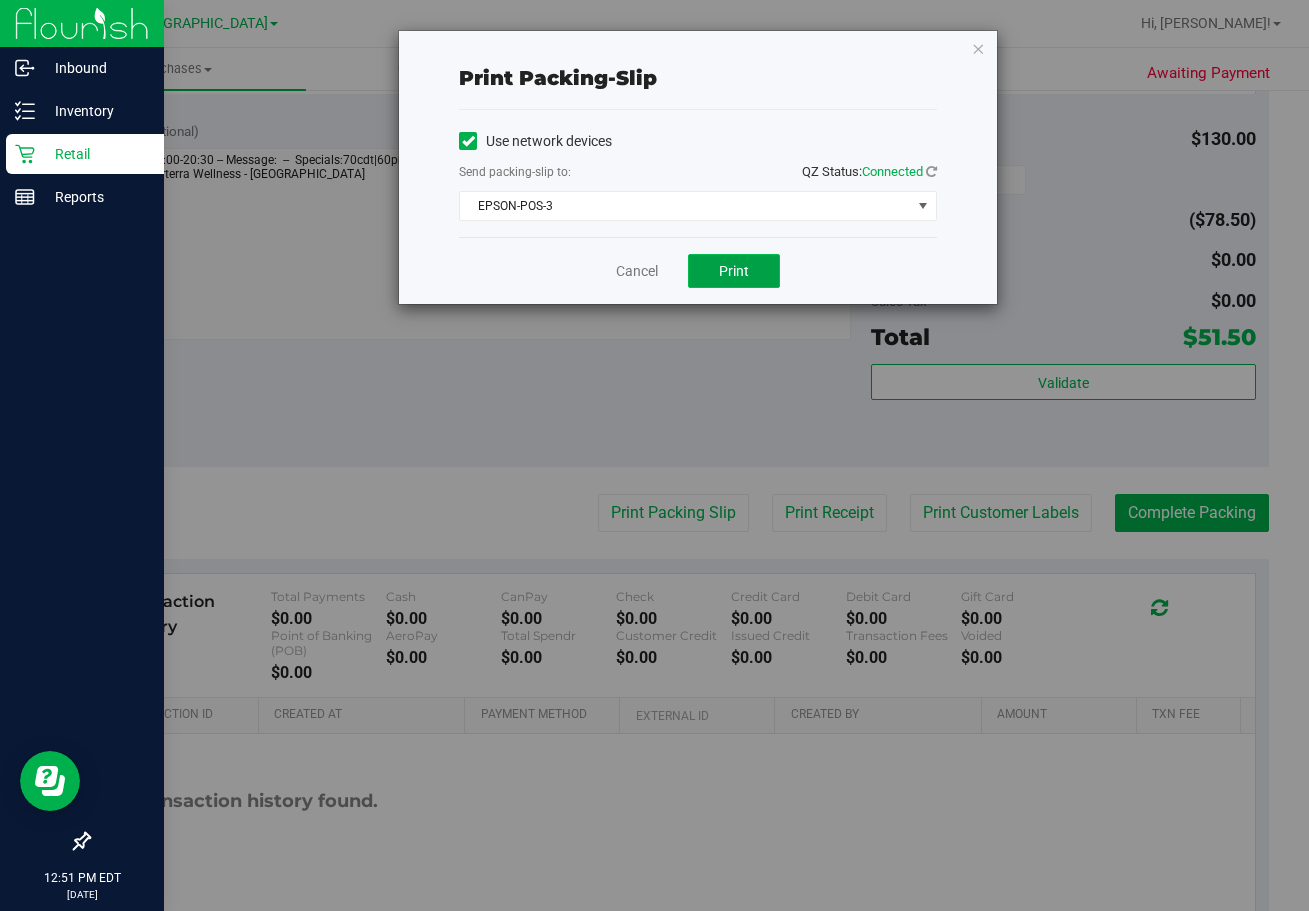 click on "Print" at bounding box center [734, 271] 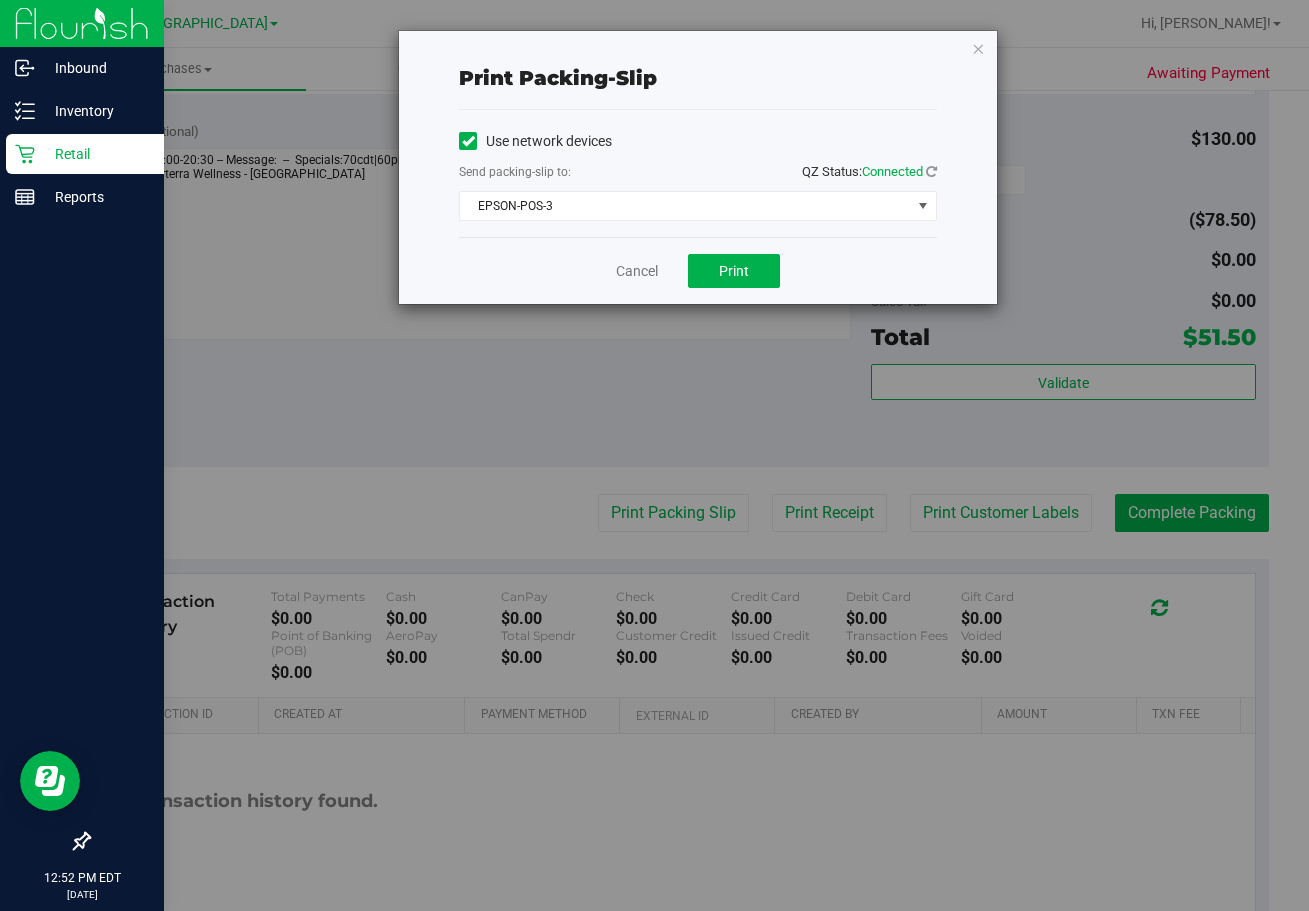 click on "Cancel
Print" at bounding box center (698, 270) 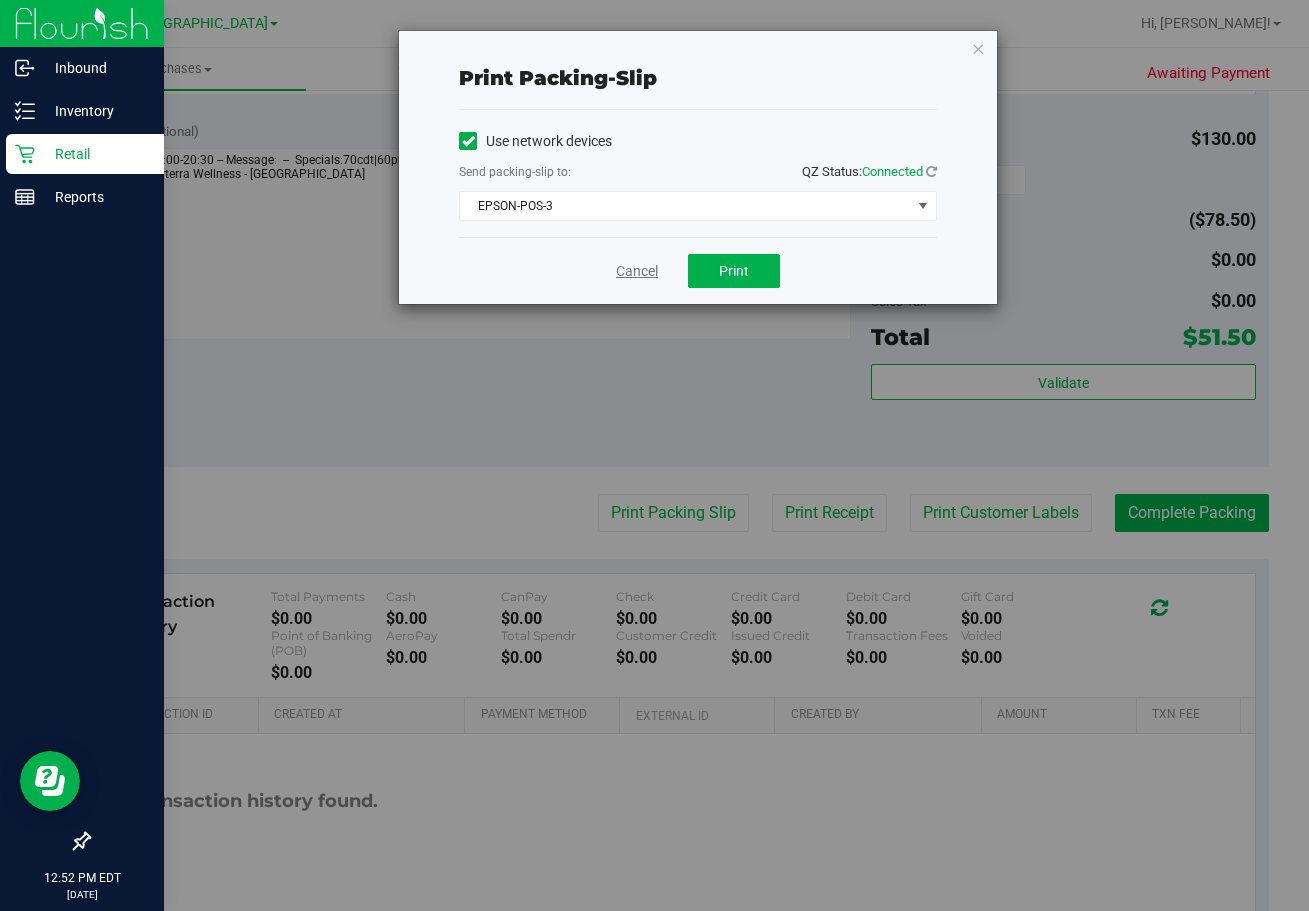 click on "Cancel" at bounding box center [637, 271] 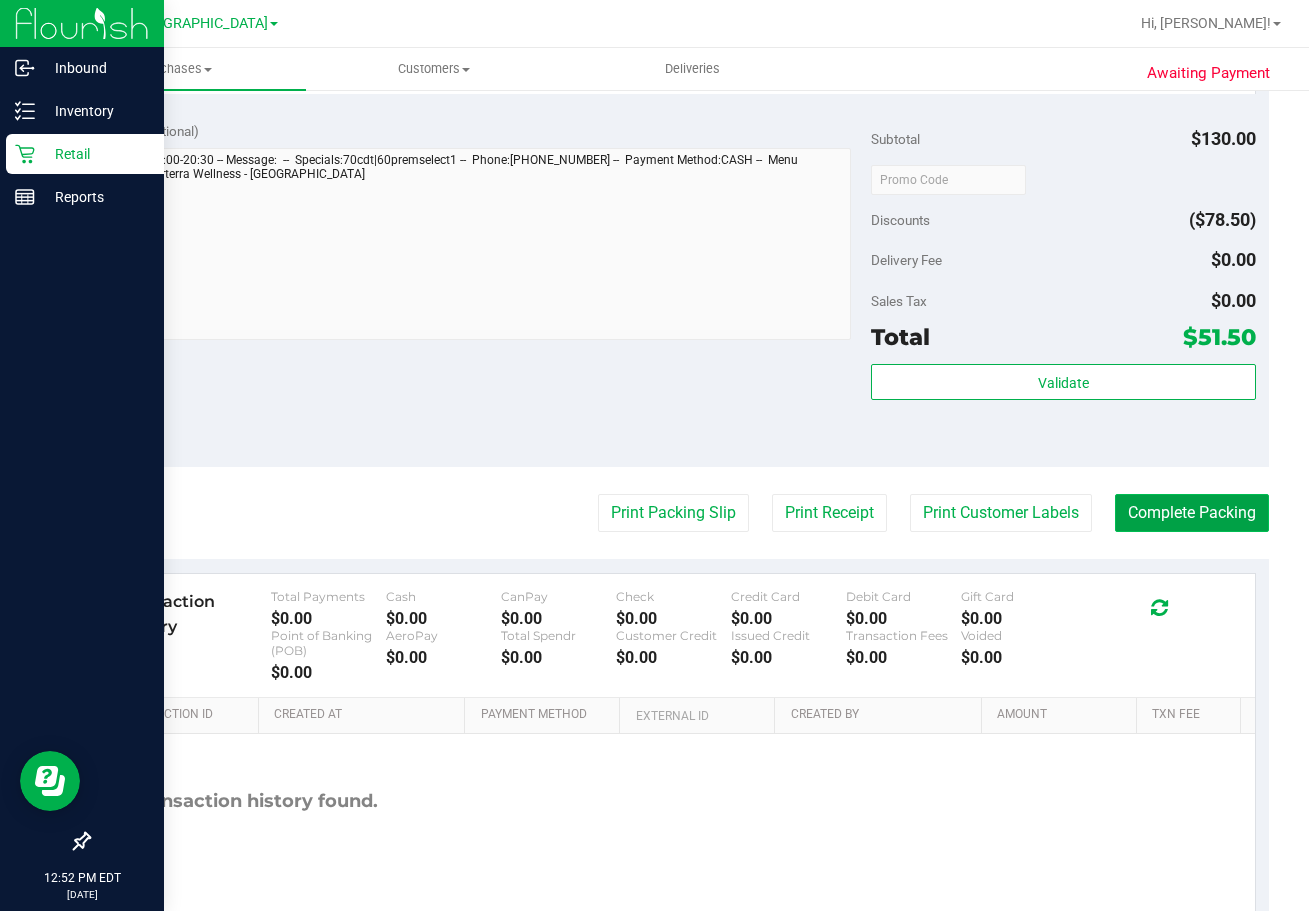 click on "Complete Packing" at bounding box center [1192, 513] 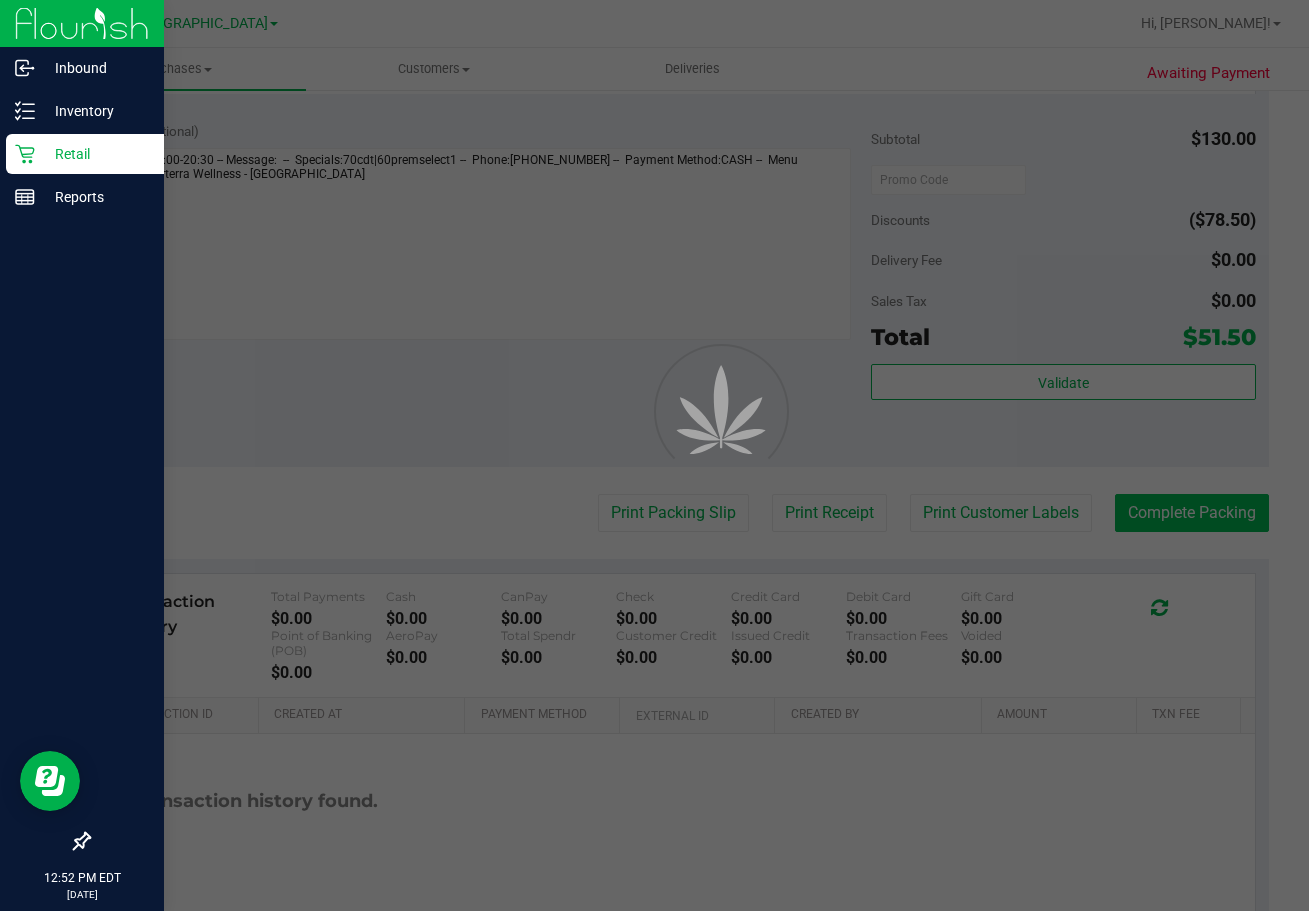 scroll, scrollTop: 0, scrollLeft: 0, axis: both 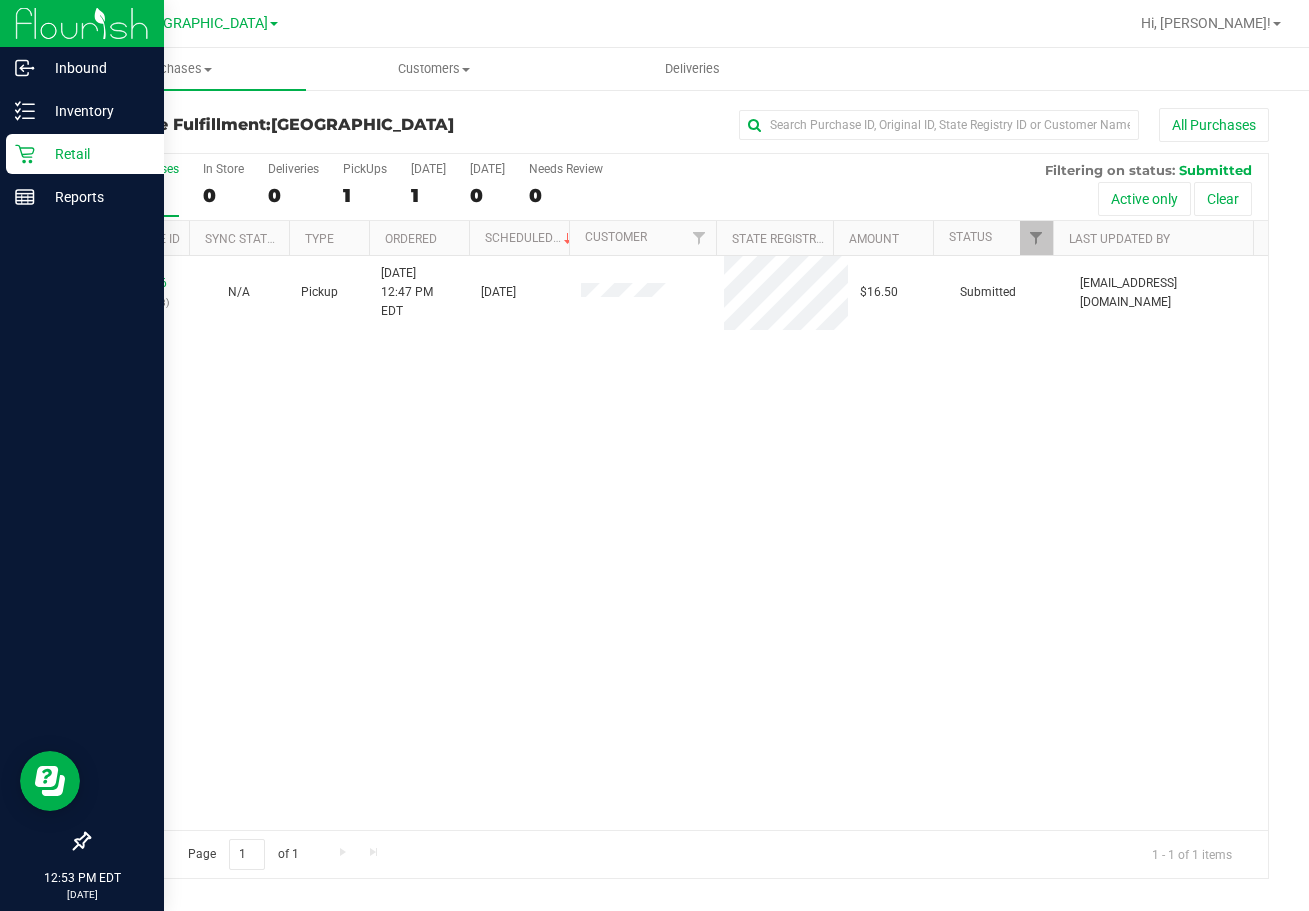 click on "11655666
(310338143)
N/A
Pickup 7/19/2025 12:47 PM EDT 7/19/2025
$16.50
Submitted abe+parallel@iheartjane.com" at bounding box center (678, 543) 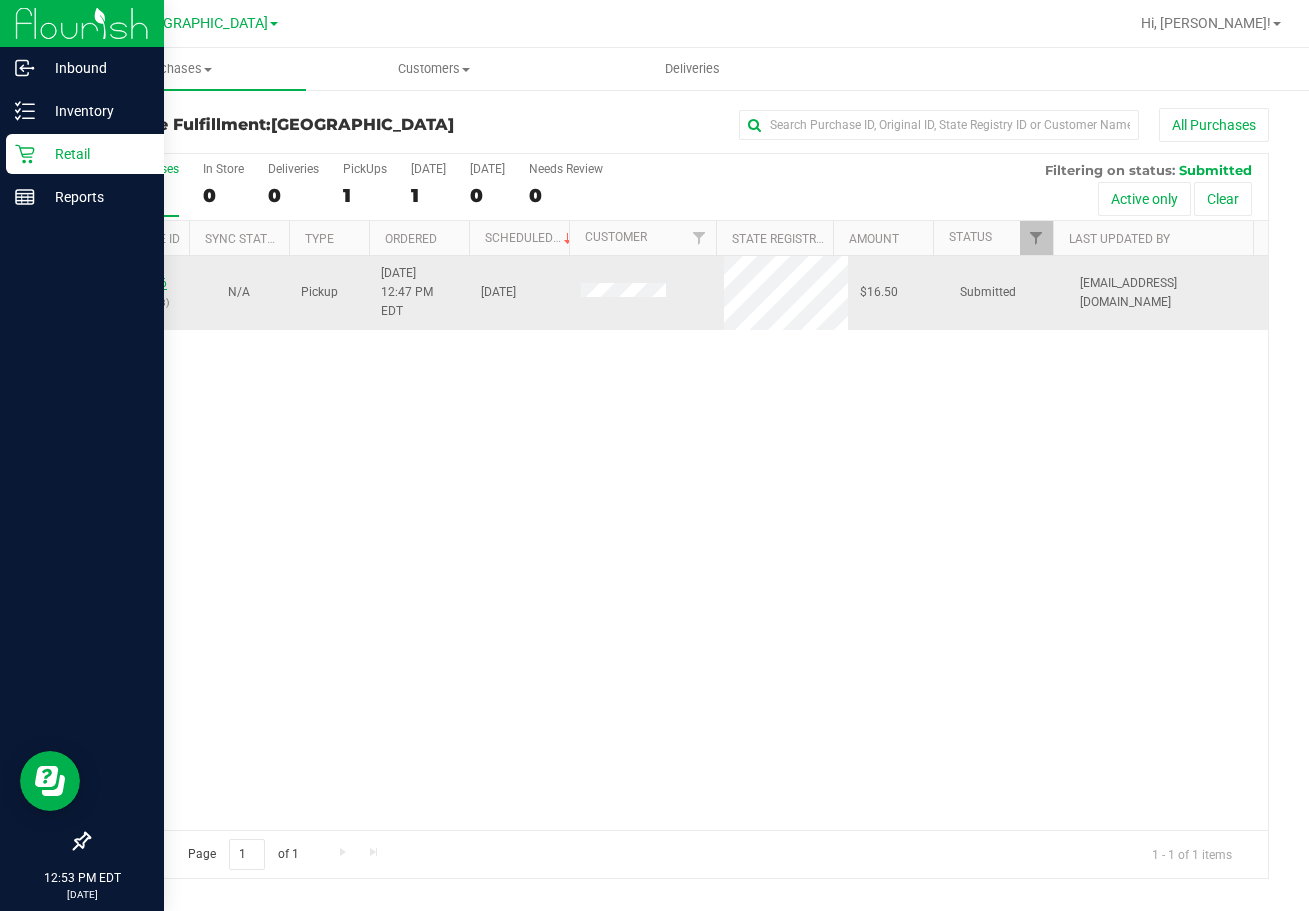 click on "11655666" at bounding box center [139, 283] 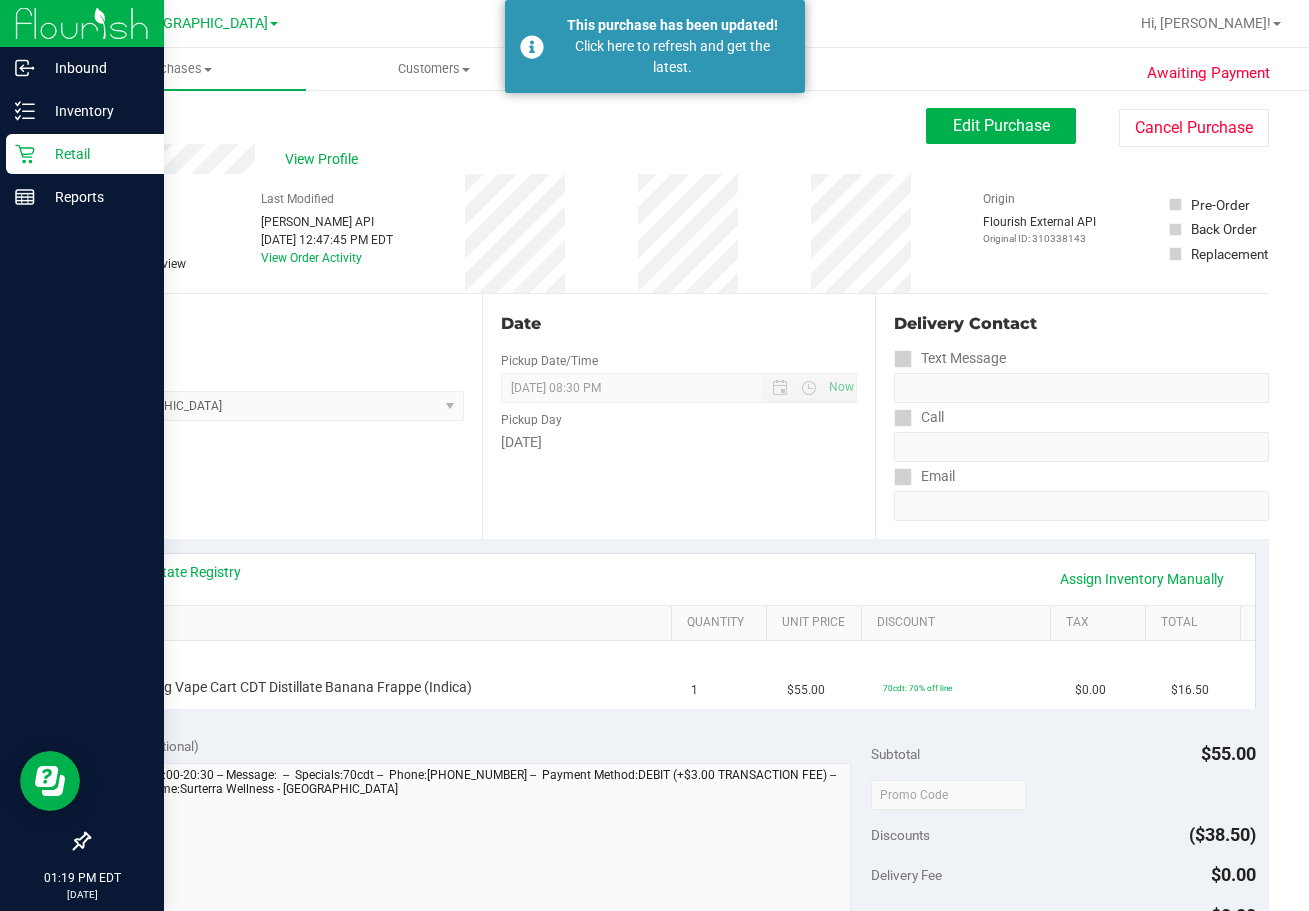 click on "Location
Pickup
Store
Lakeland WC Select Store Bonita Springs WC Boynton Beach WC Bradenton WC Brandon WC Brooksville WC Call Center Clermont WC Crestview WC Deerfield Beach WC Delray Beach WC Deltona WC Ft Walton Beach WC Ft. Lauderdale WC Ft. Myers WC Gainesville WC Jax Atlantic WC JAX DC REP Jax WC Key West WC Lakeland WC Largo WC Lehigh Acres DC REP Merritt Island WC Miami 72nd WC Miami Beach WC Miami Dadeland WC Miramar DC REP New Port Richey WC North Palm Beach WC North Port WC Ocala WC Orange Park WC Orlando Colonial WC Orlando DC REP Orlando WC Oviedo WC Palm Bay WC Palm Coast WC Panama City WC Pensacola WC Port Orange WC Port St. Lucie WC Sebring WC South Tampa WC St. Pete WC Summerfield WC Tallahassee DC REP Tallahassee WC Tampa DC Testing Tampa Warehouse Tampa WC TX Austin DC TX Plano Retail WPB DC WPB WC" at bounding box center (285, 416) 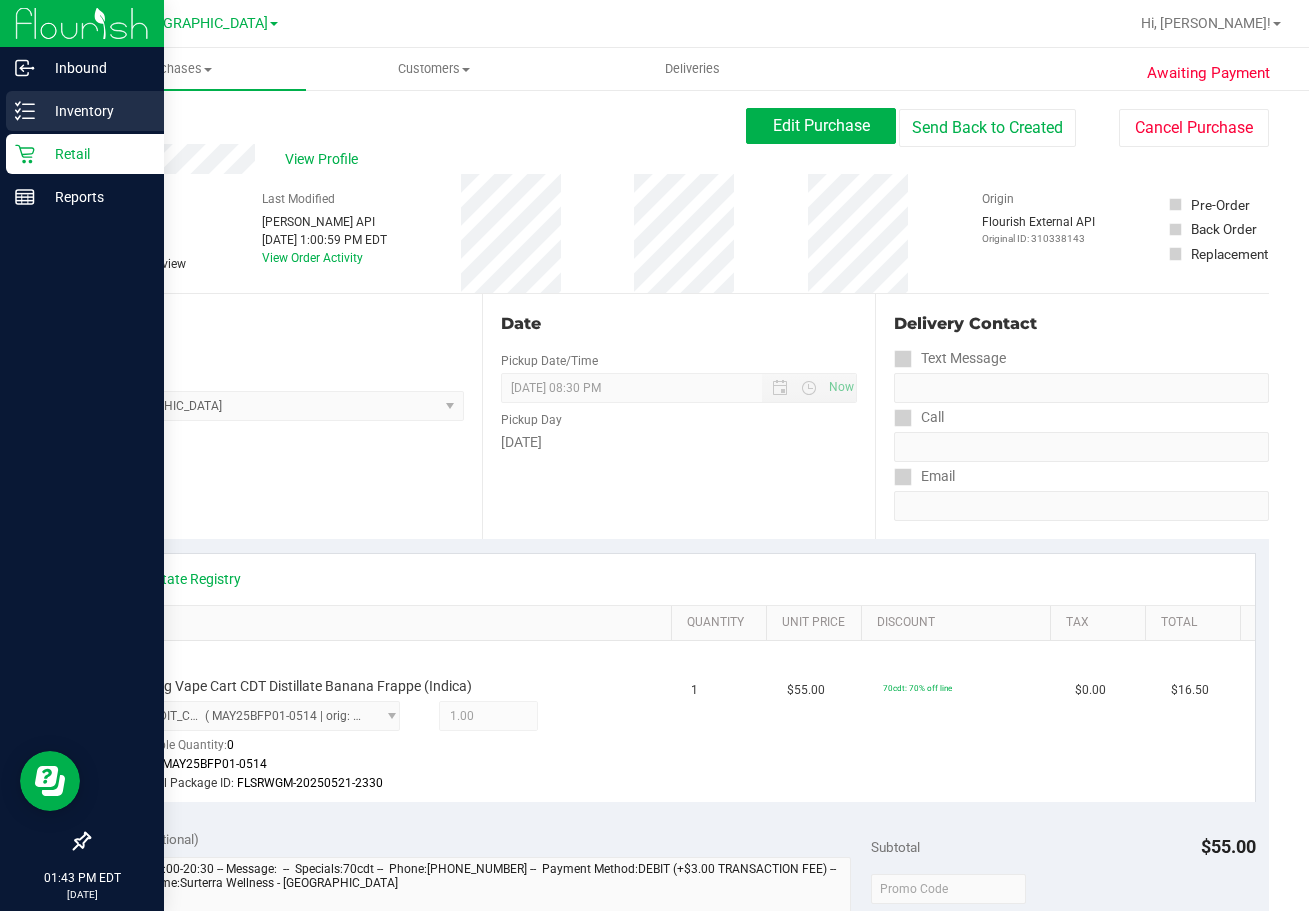 click on "Inventory" at bounding box center (95, 111) 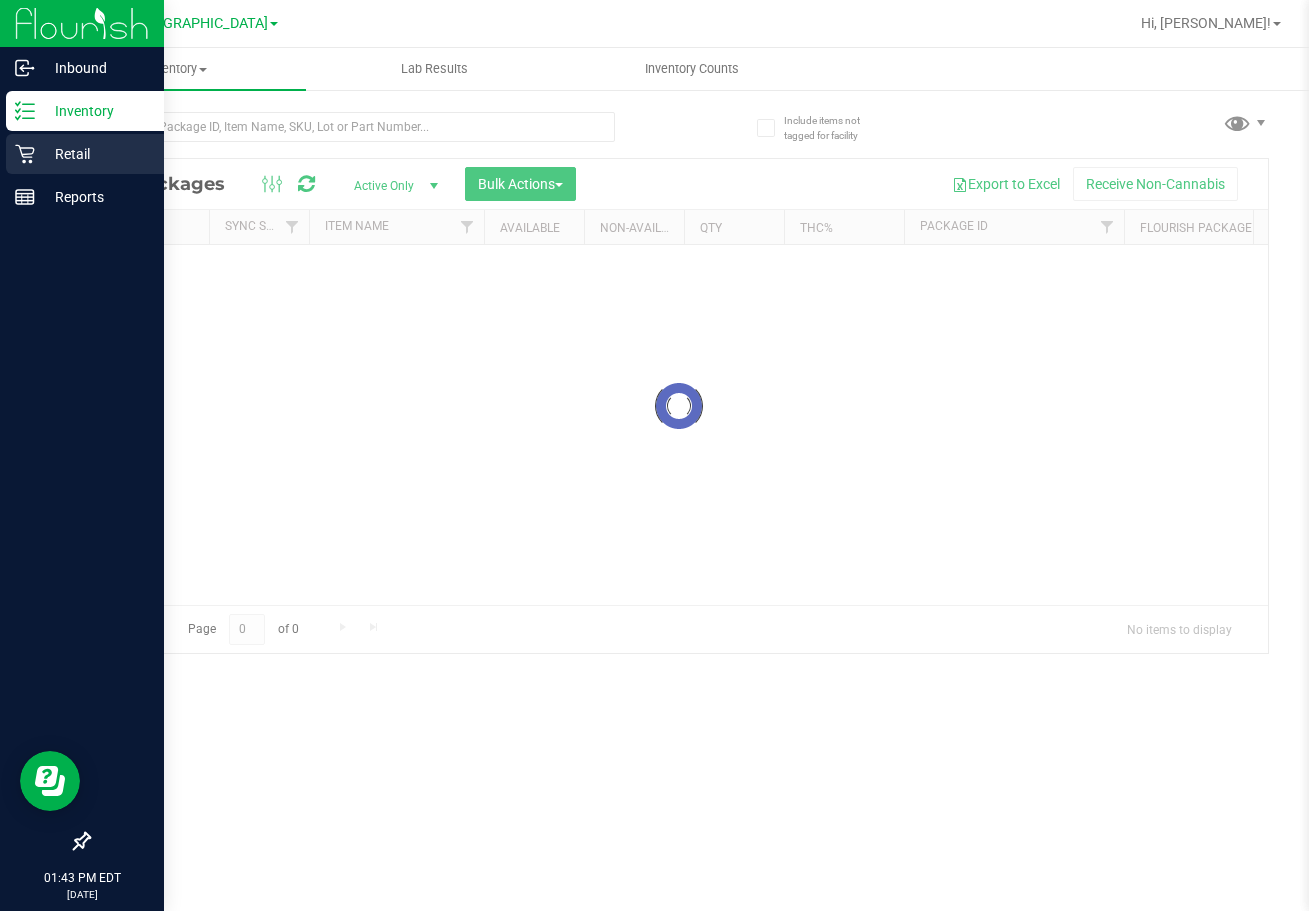 click on "Retail" at bounding box center (95, 154) 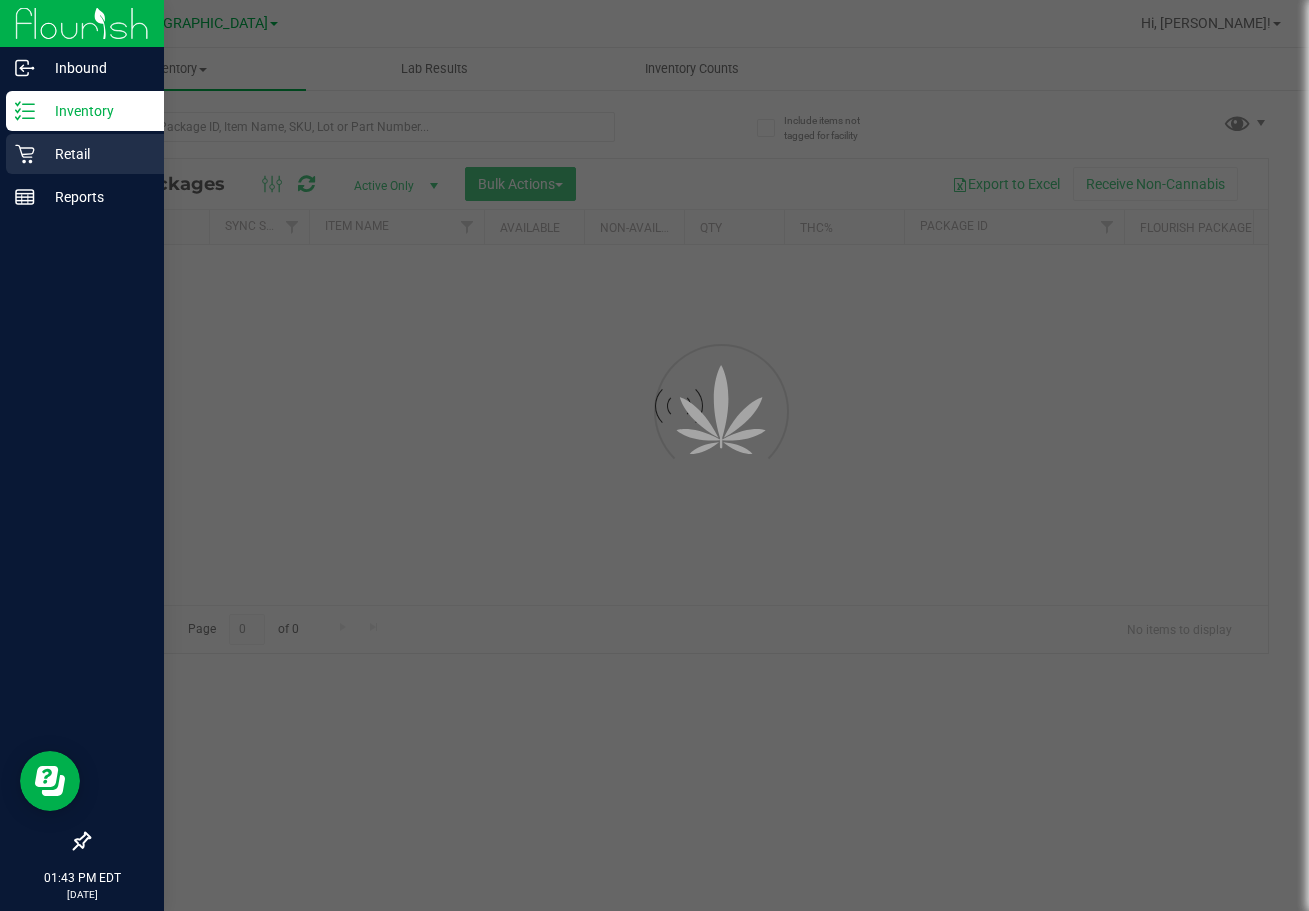 click on "Retail" at bounding box center [95, 154] 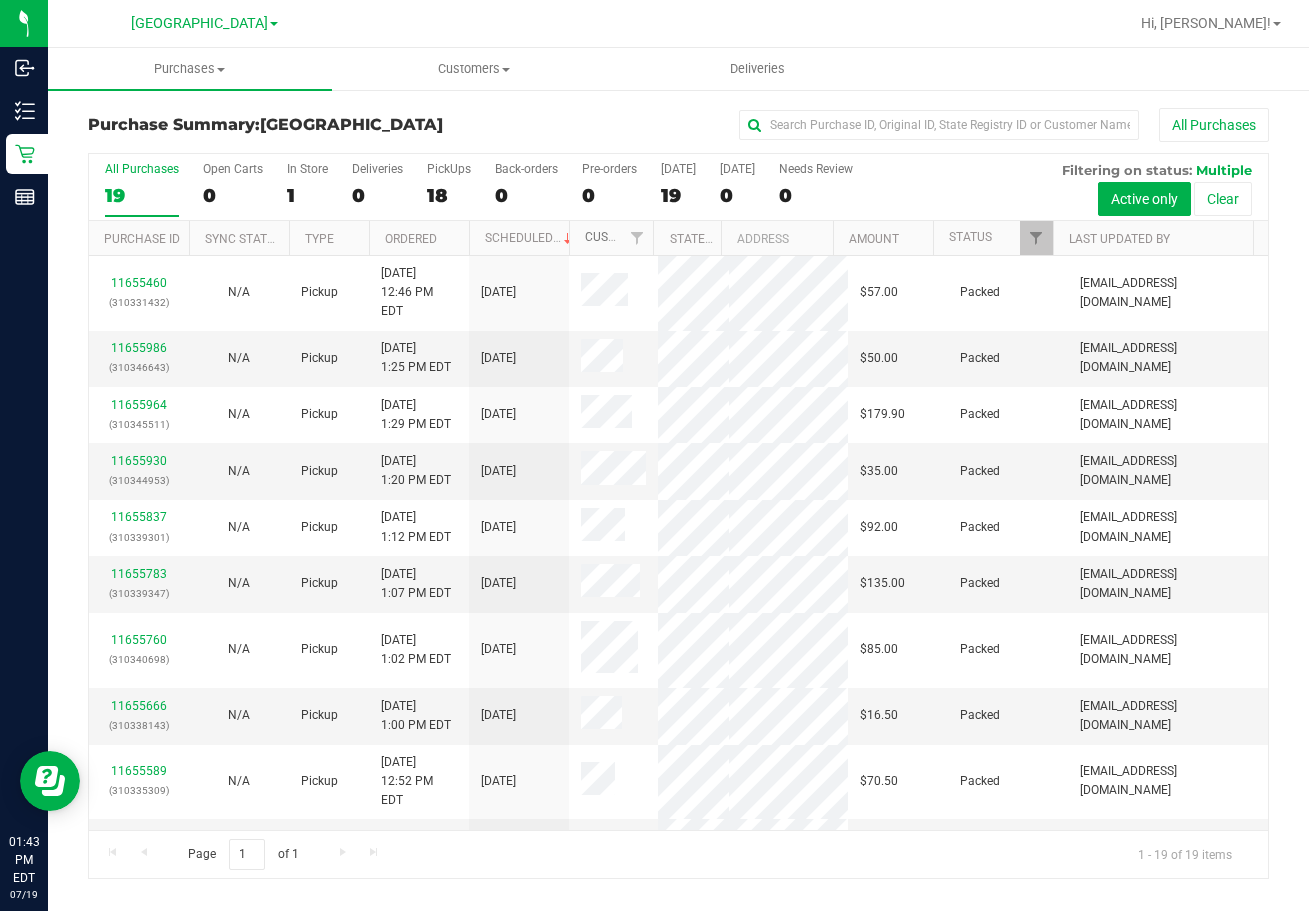 click on "Customer" at bounding box center [616, 237] 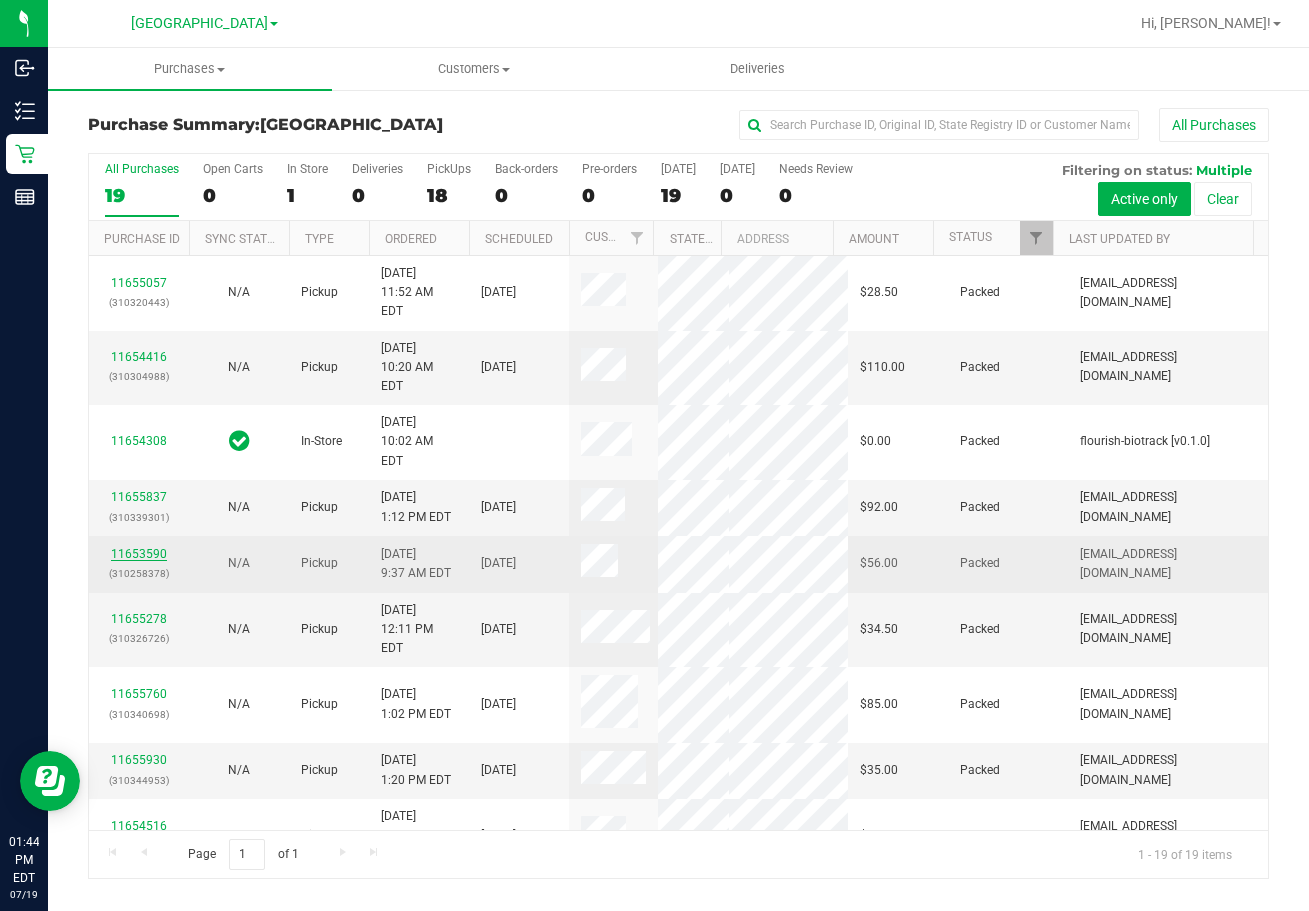 click on "11653590" at bounding box center (139, 554) 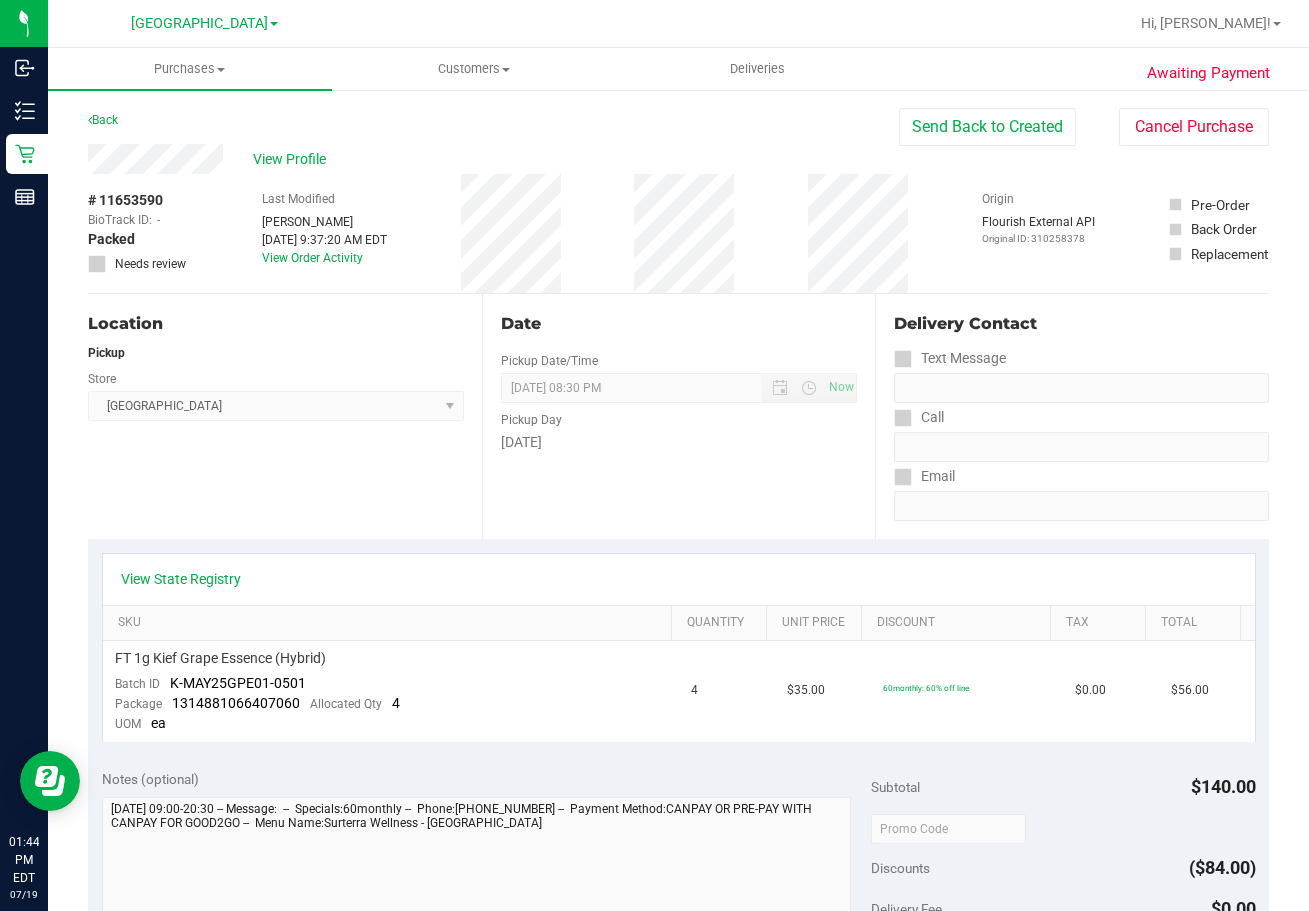 scroll, scrollTop: 700, scrollLeft: 0, axis: vertical 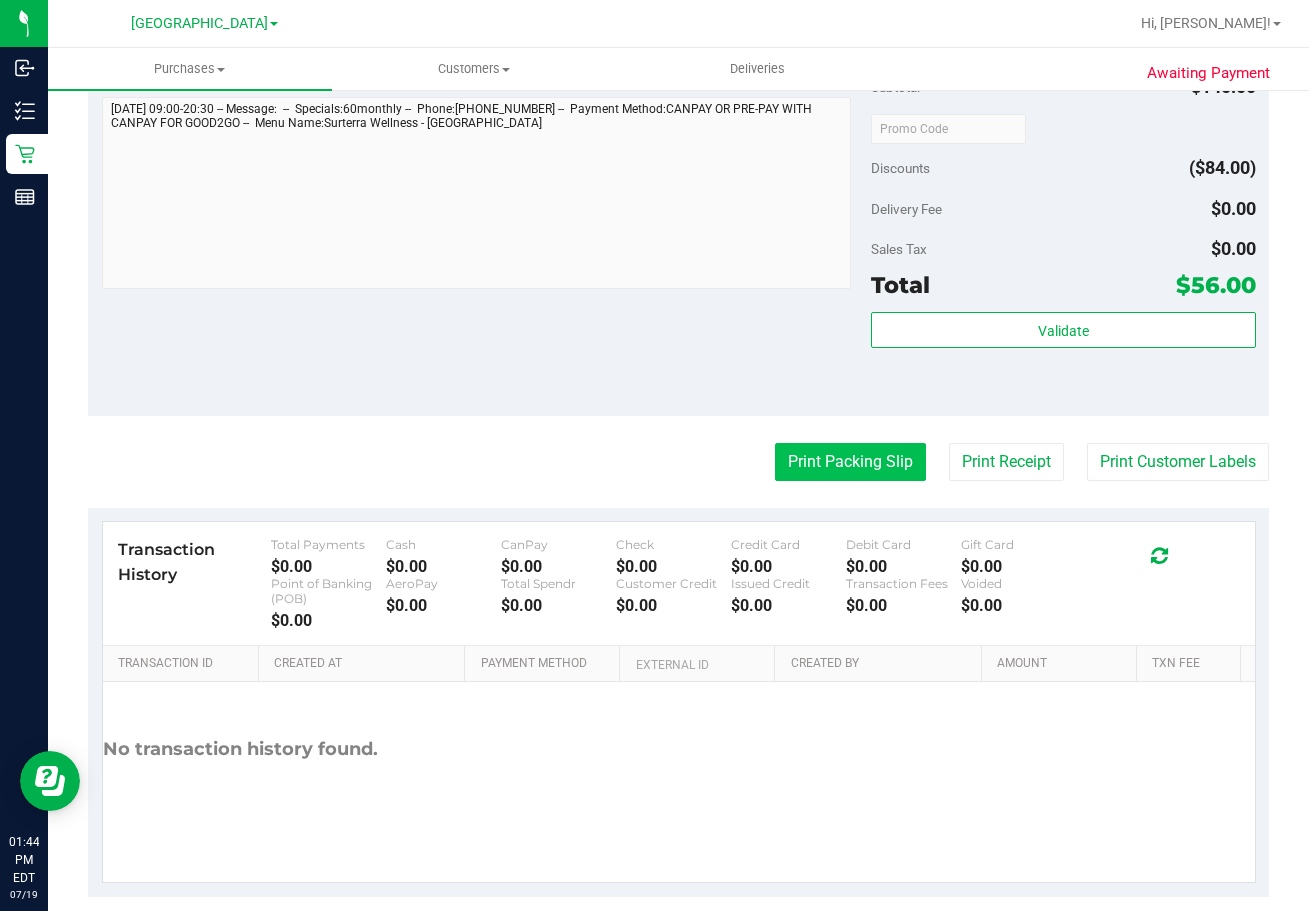 click on "Print Packing Slip" at bounding box center [850, 462] 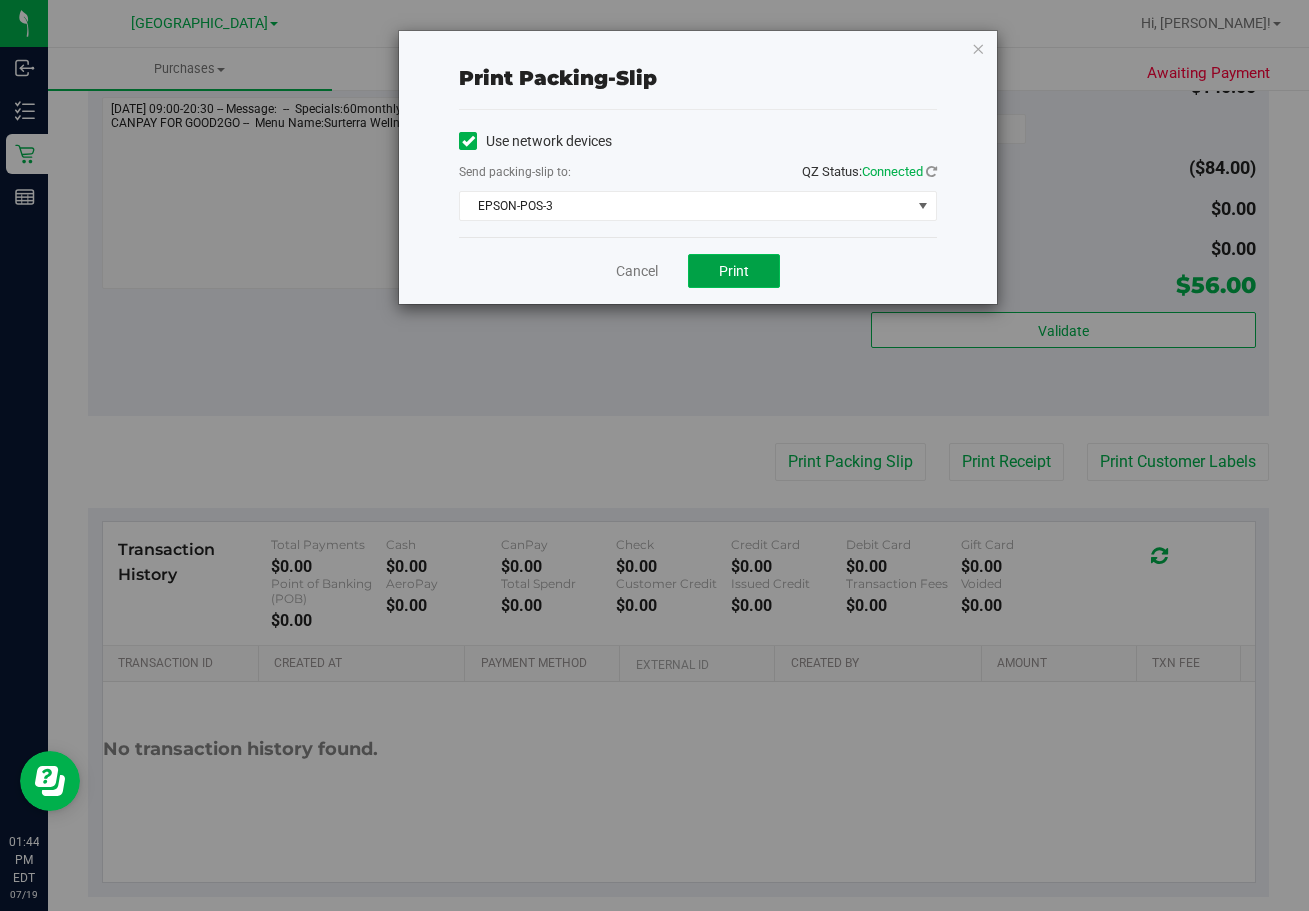 click on "Print" at bounding box center [734, 271] 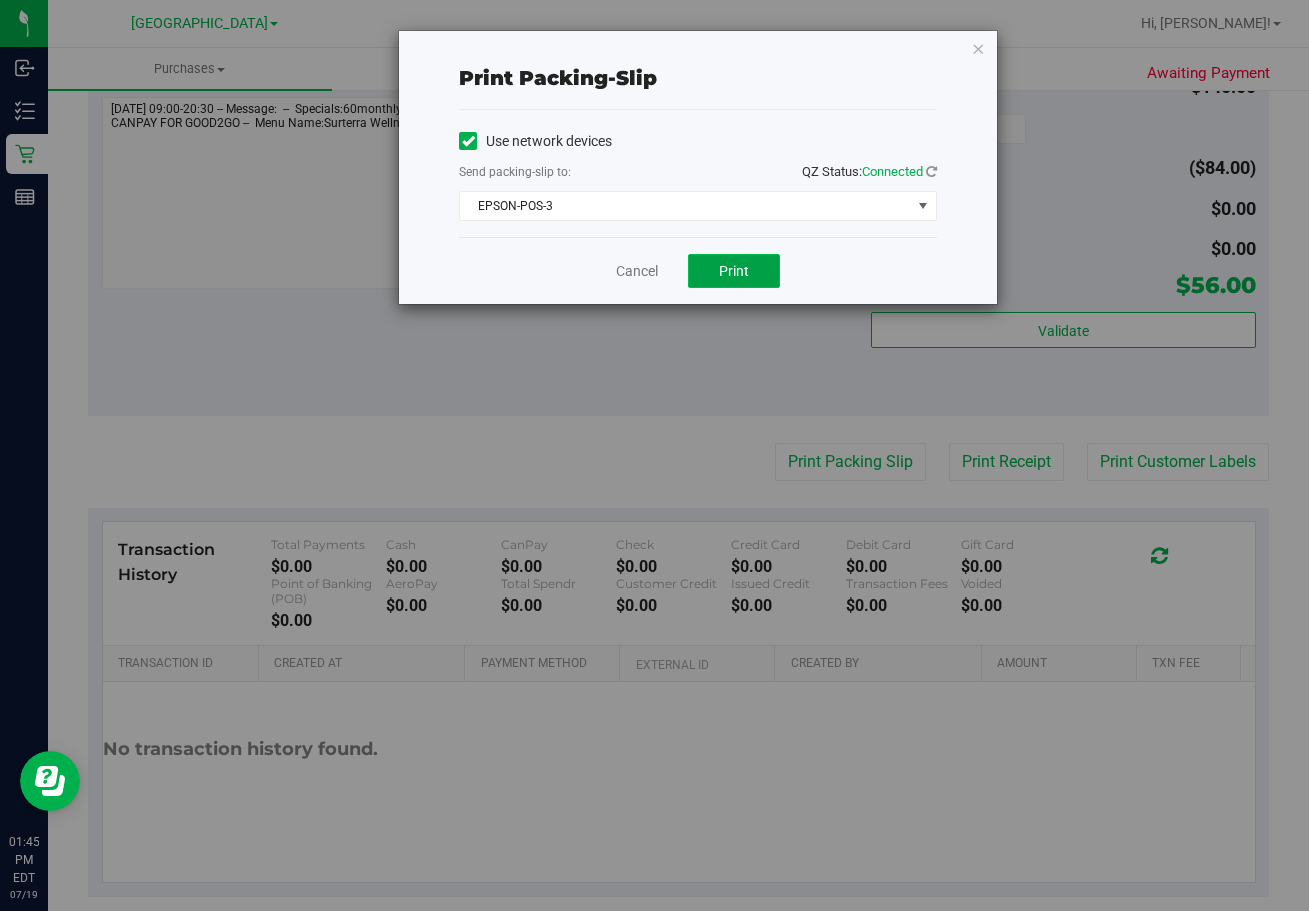 click on "Print" at bounding box center (734, 271) 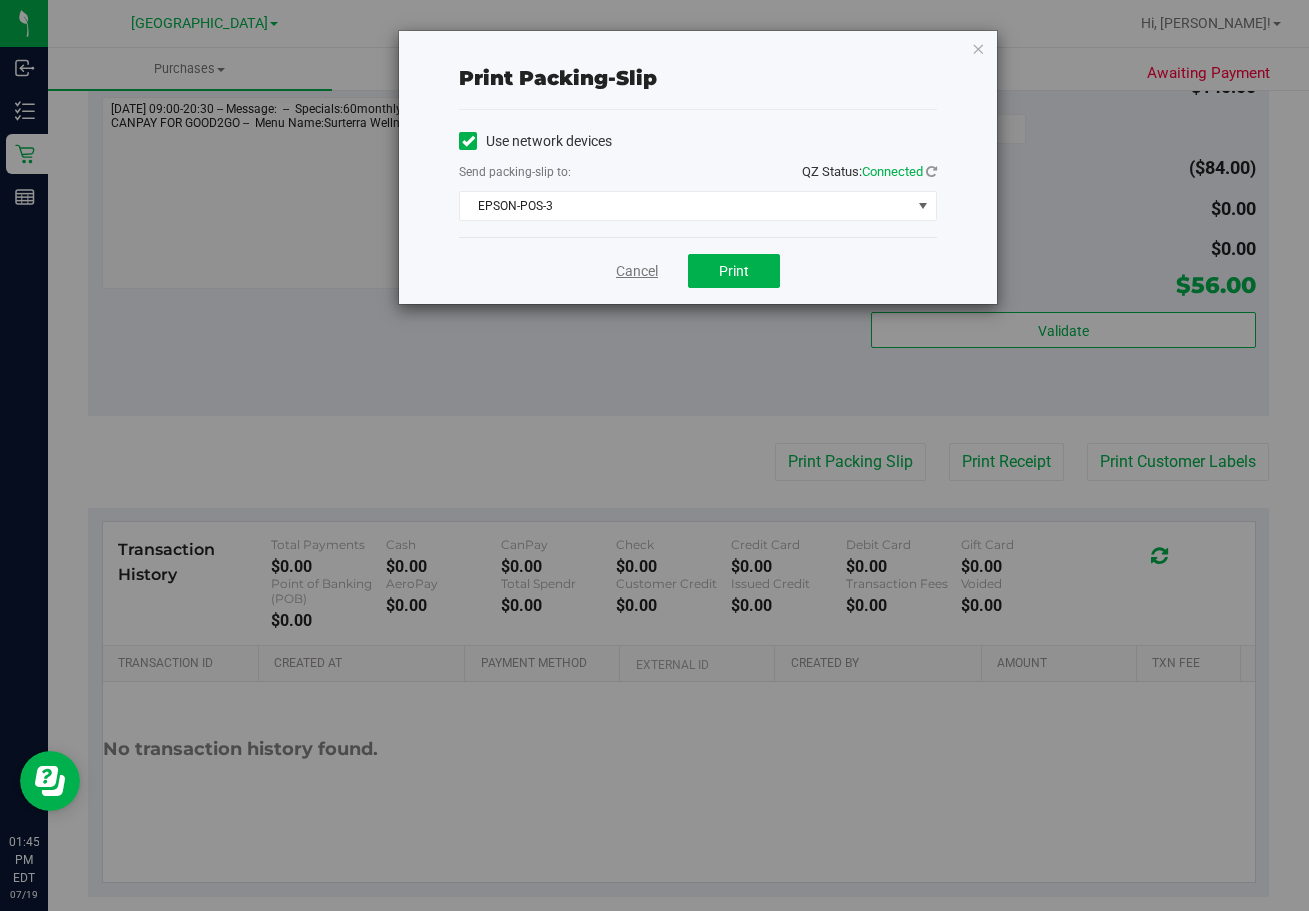 click on "Cancel" at bounding box center (637, 271) 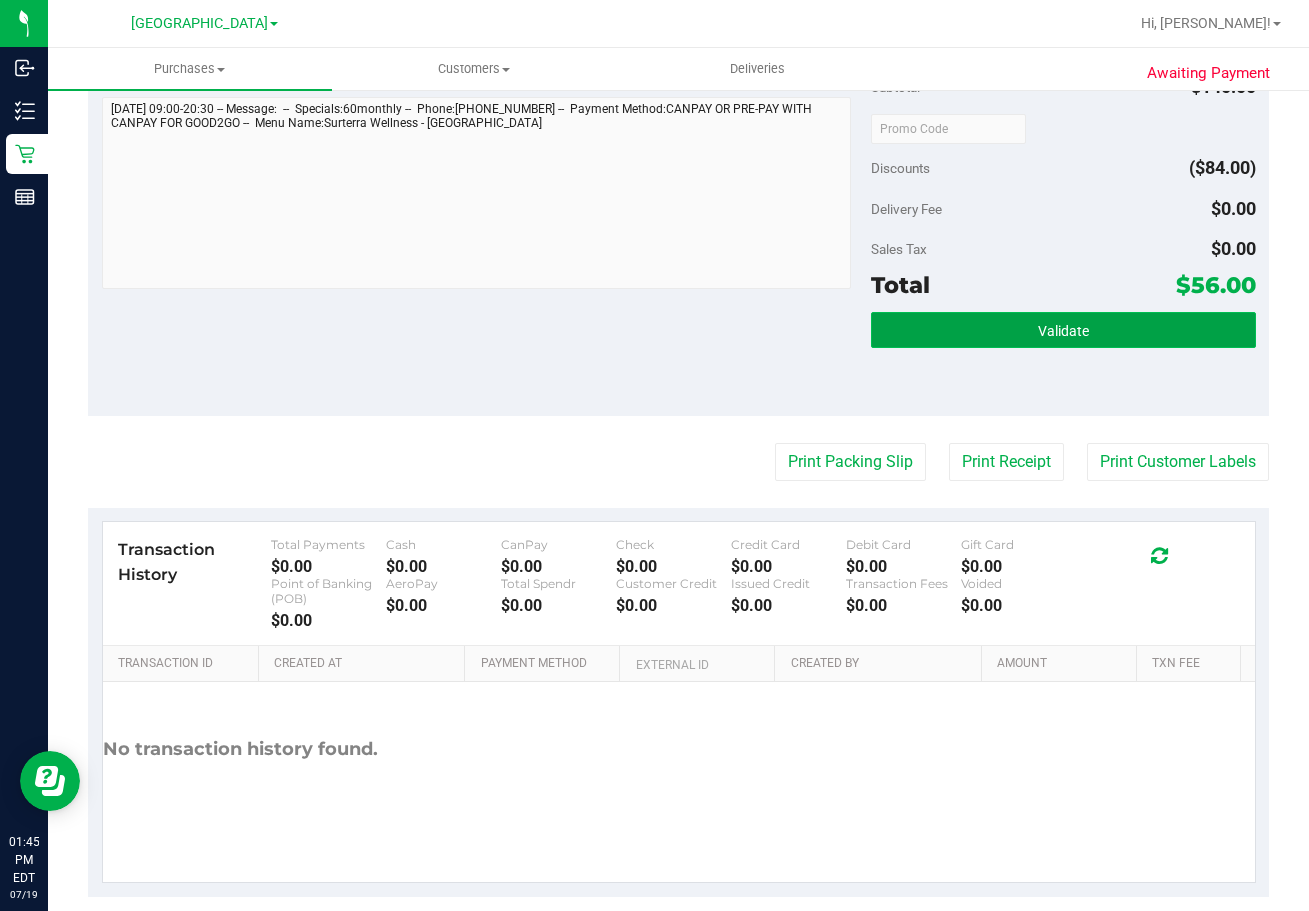 click on "Validate" at bounding box center [1063, 330] 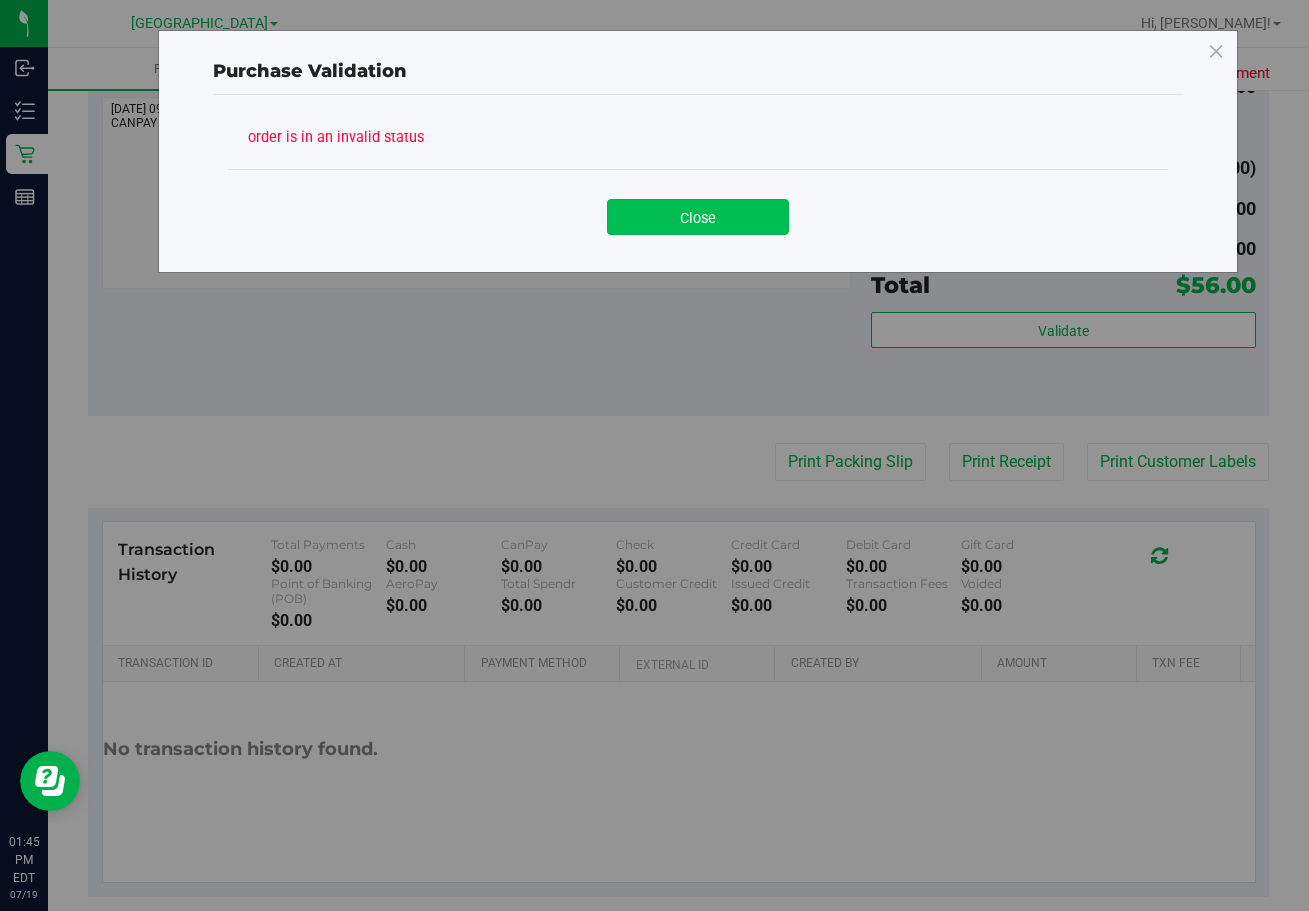 click on "Close" at bounding box center [698, 217] 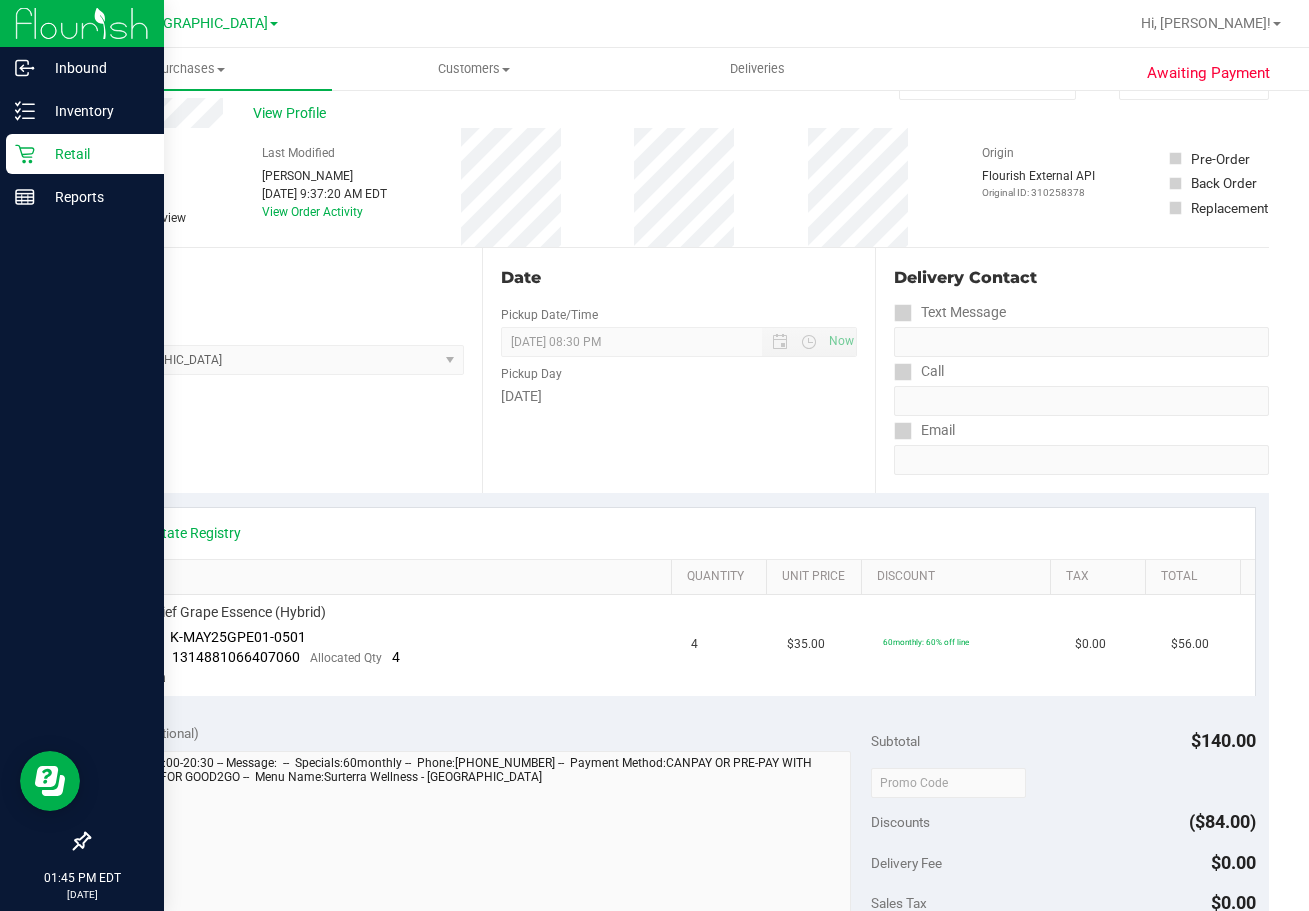 scroll, scrollTop: 0, scrollLeft: 0, axis: both 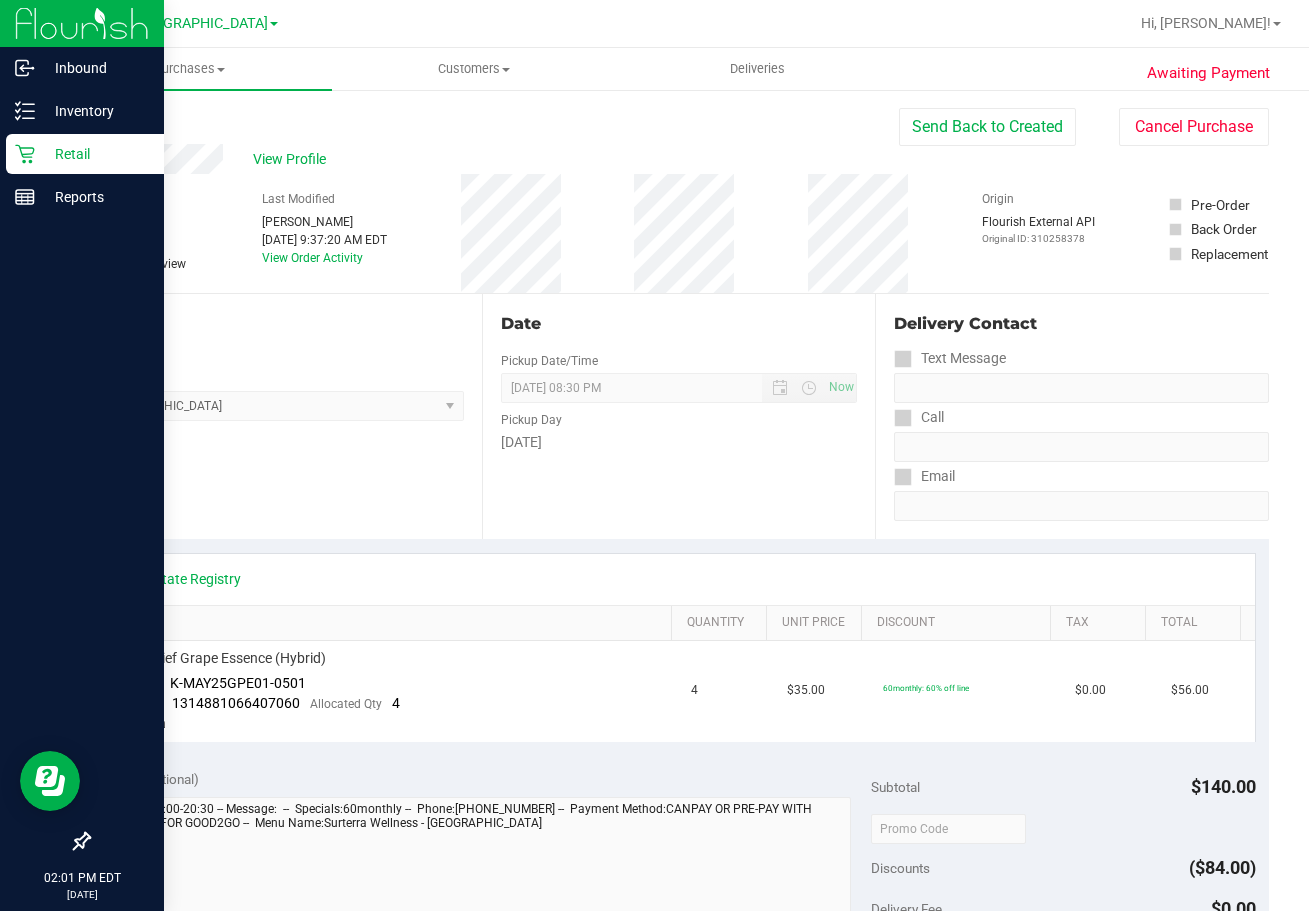 click on "Retail" at bounding box center (95, 154) 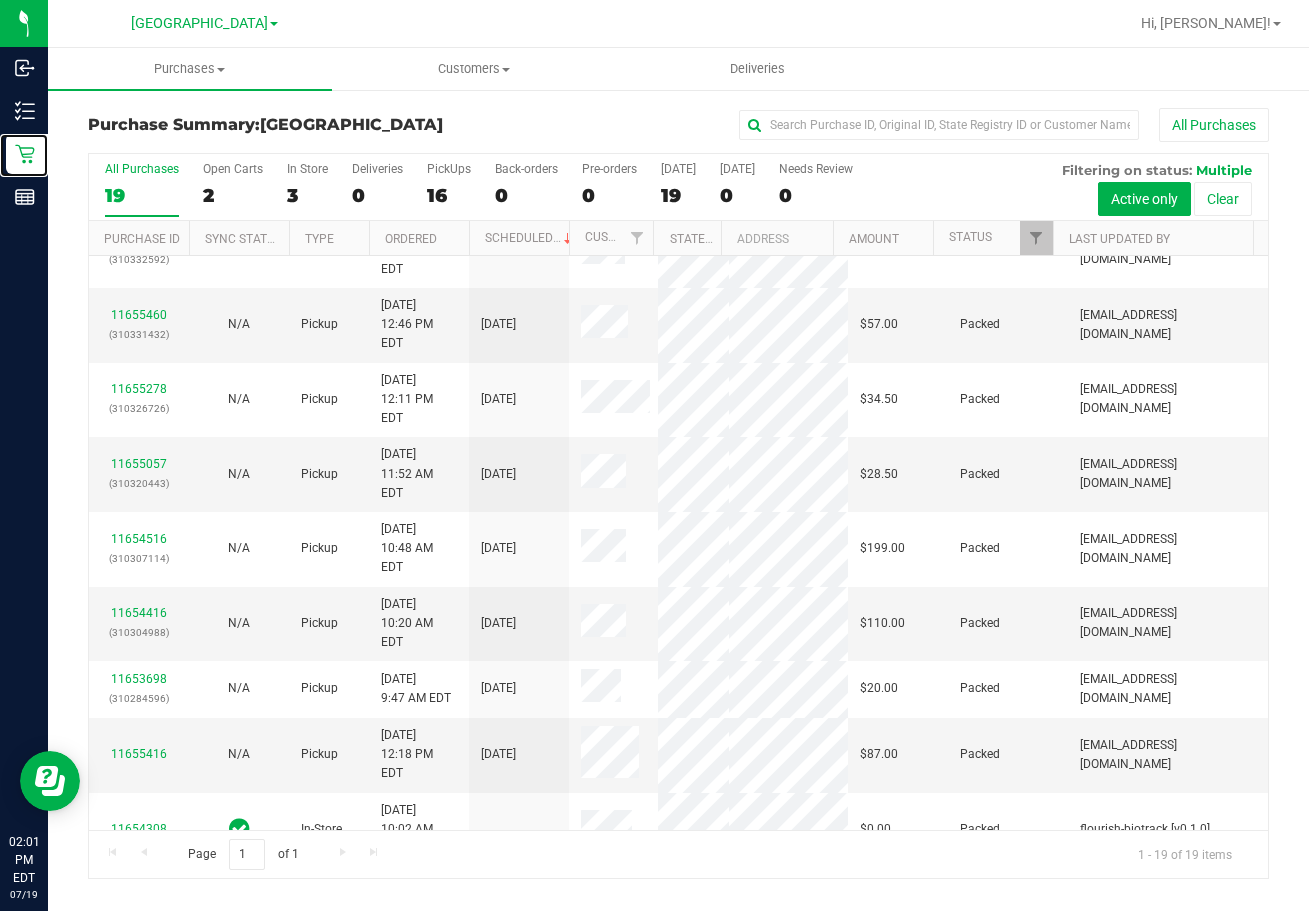 scroll, scrollTop: 516, scrollLeft: 0, axis: vertical 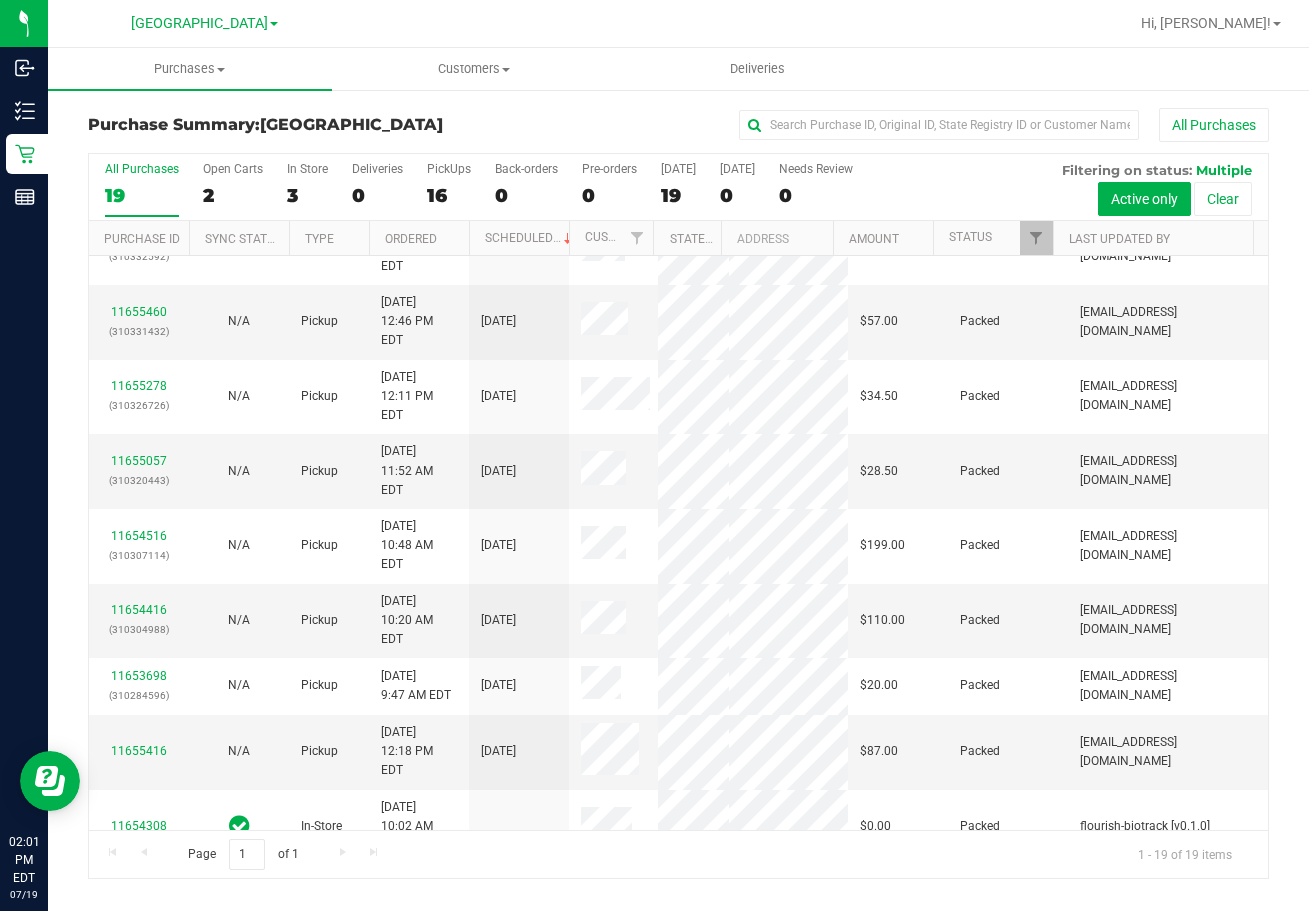 drag, startPoint x: 527, startPoint y: 837, endPoint x: 523, endPoint y: 799, distance: 38.209946 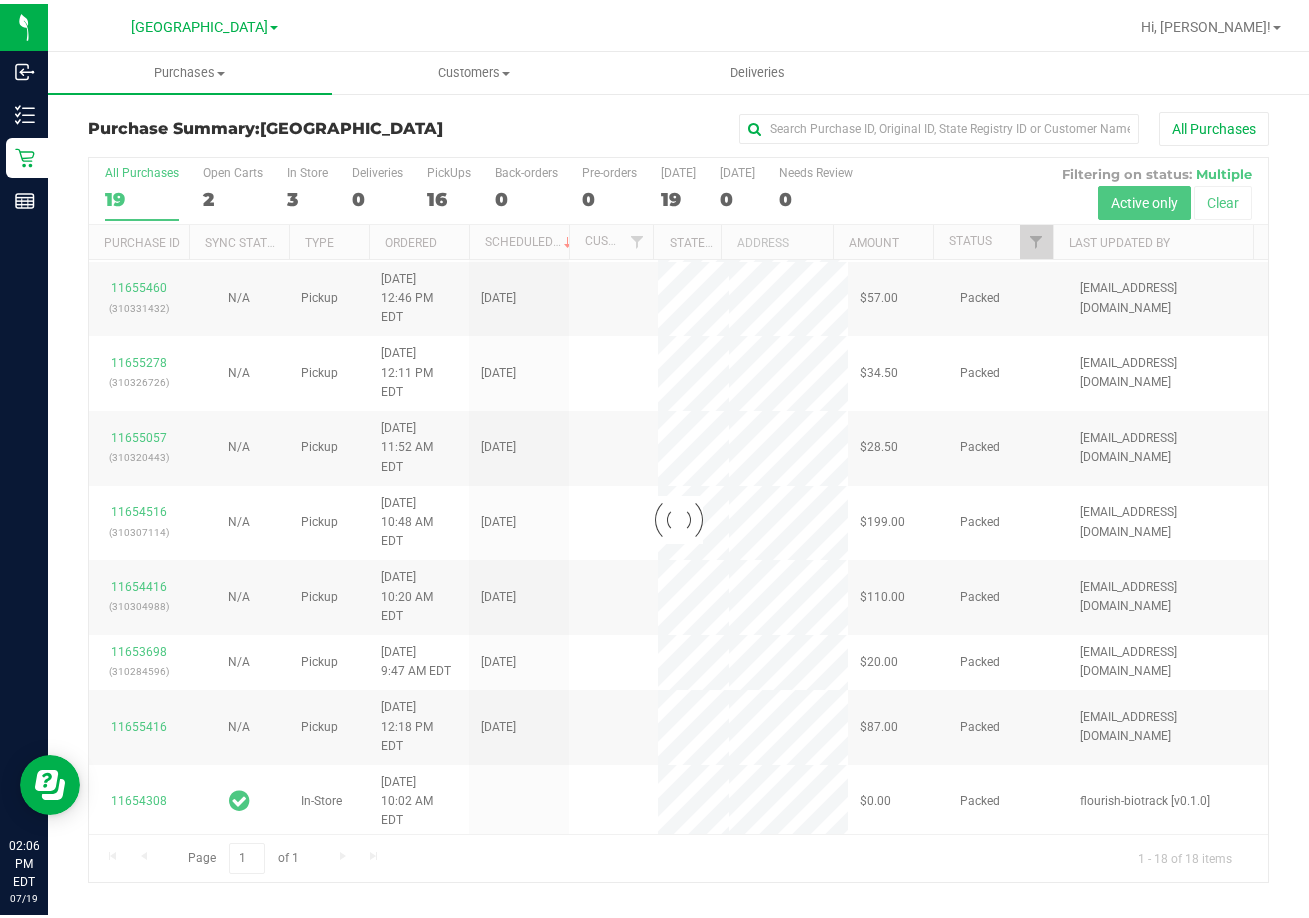 scroll, scrollTop: 0, scrollLeft: 0, axis: both 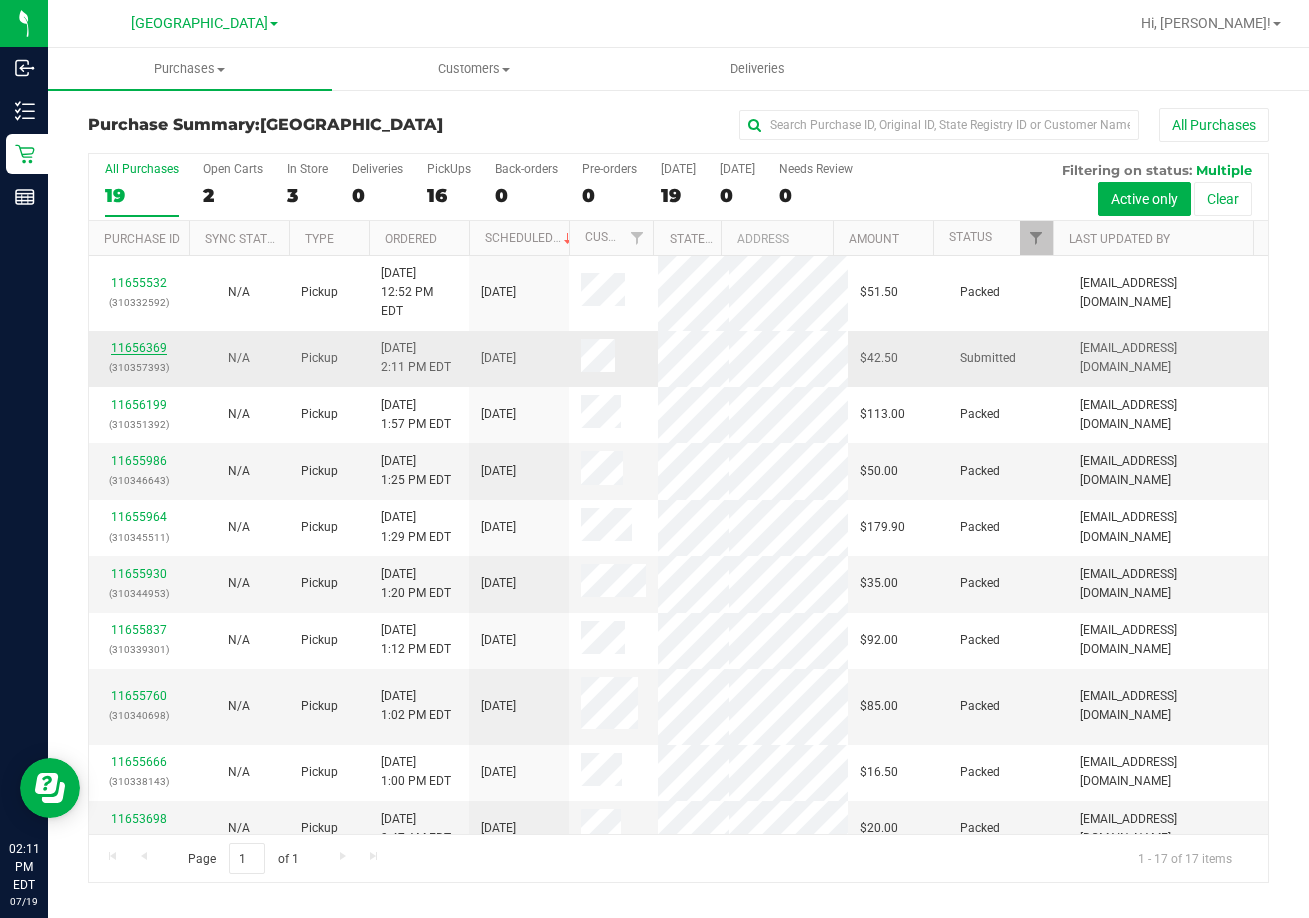 click on "11656369" at bounding box center (139, 348) 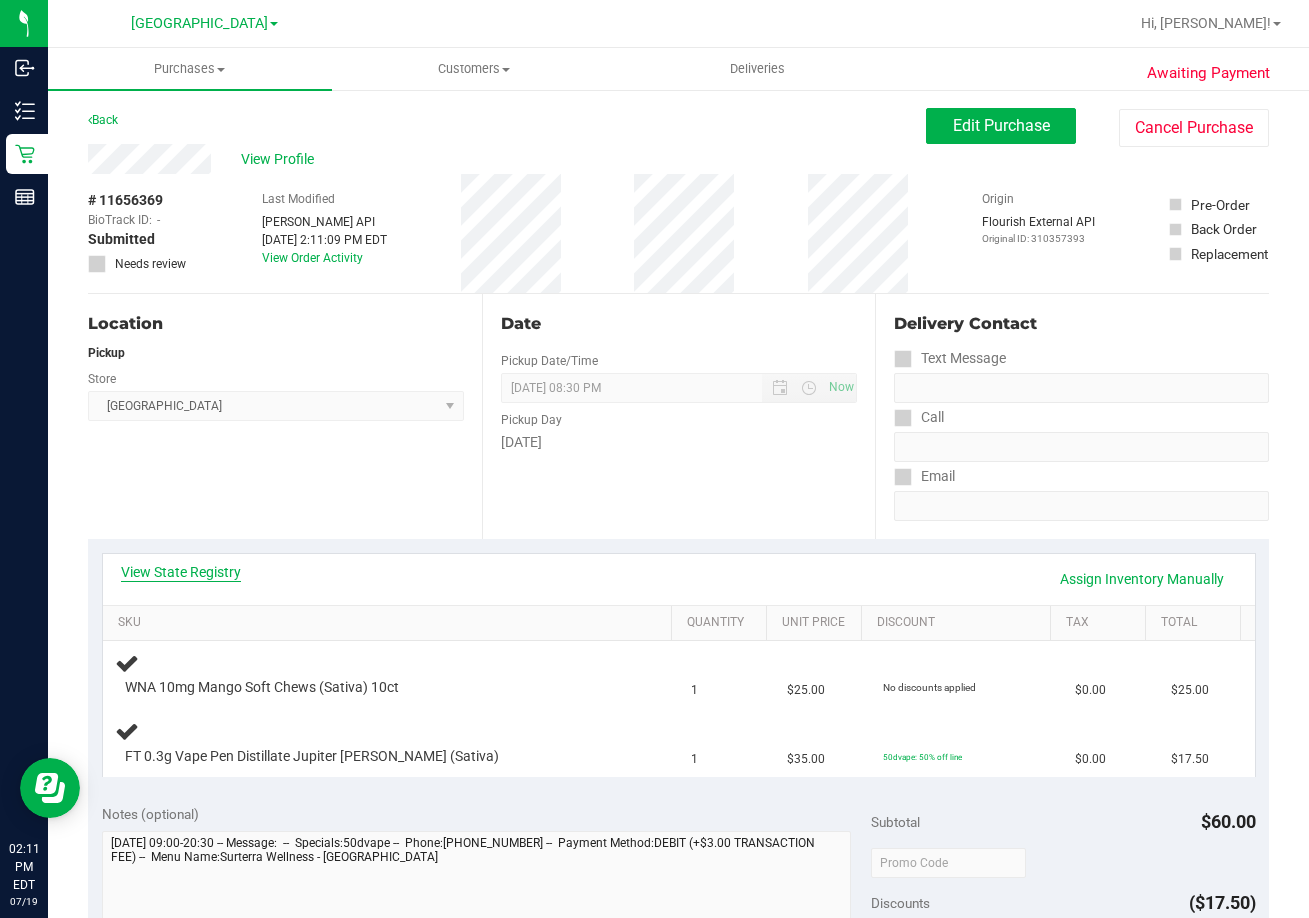 click on "View State Registry" at bounding box center (181, 572) 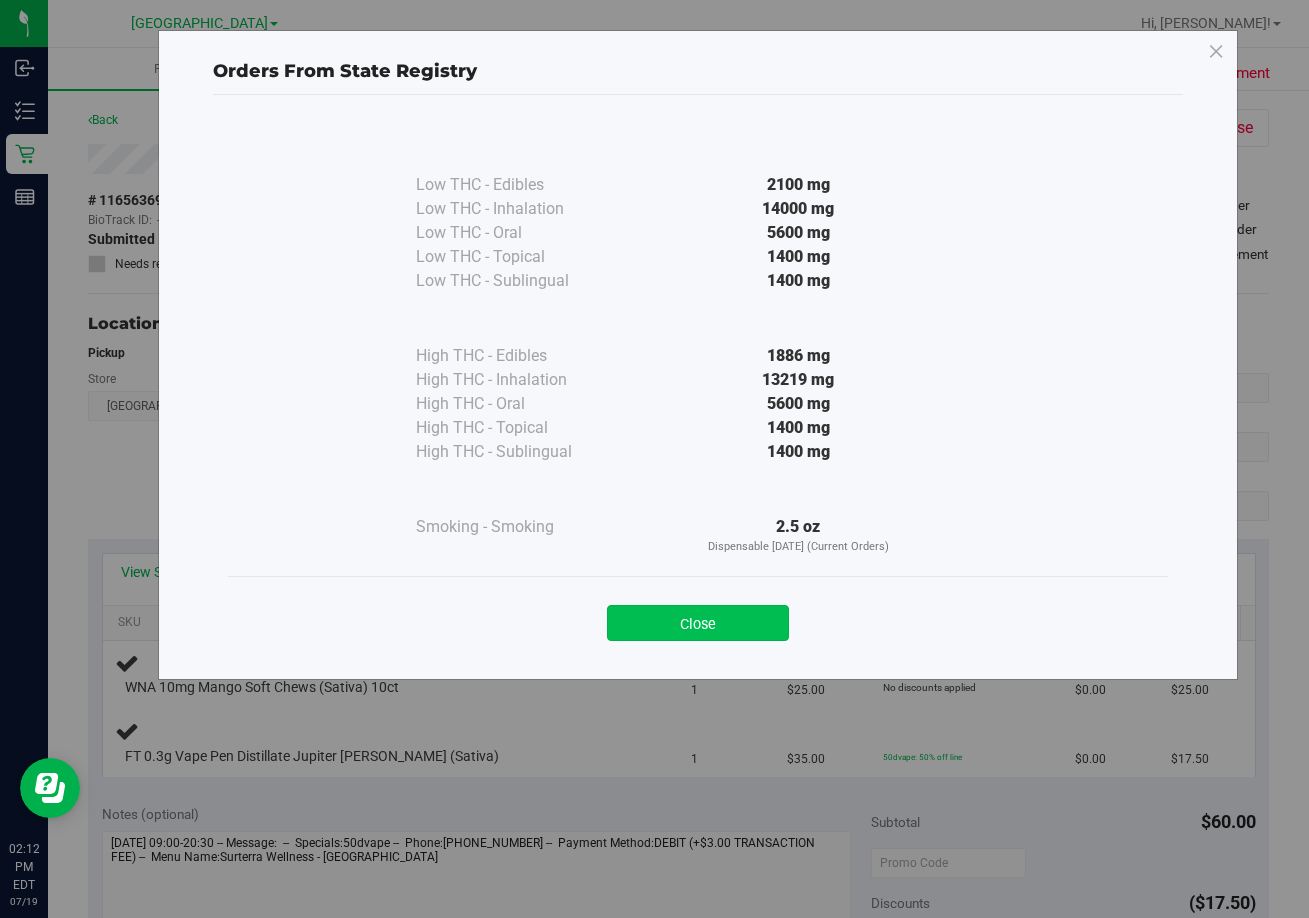 click on "Close" at bounding box center (698, 623) 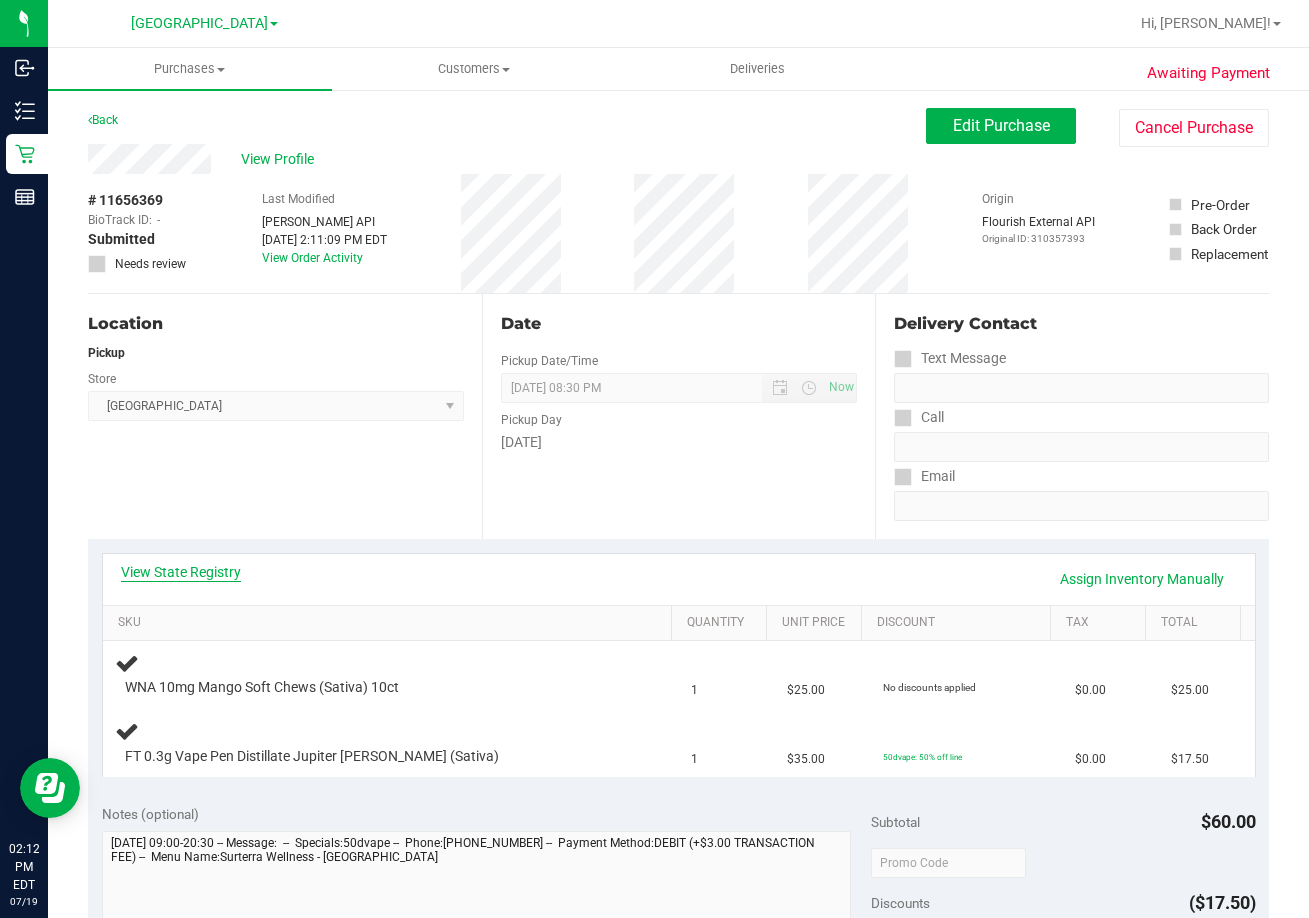 click on "View State Registry" at bounding box center (181, 572) 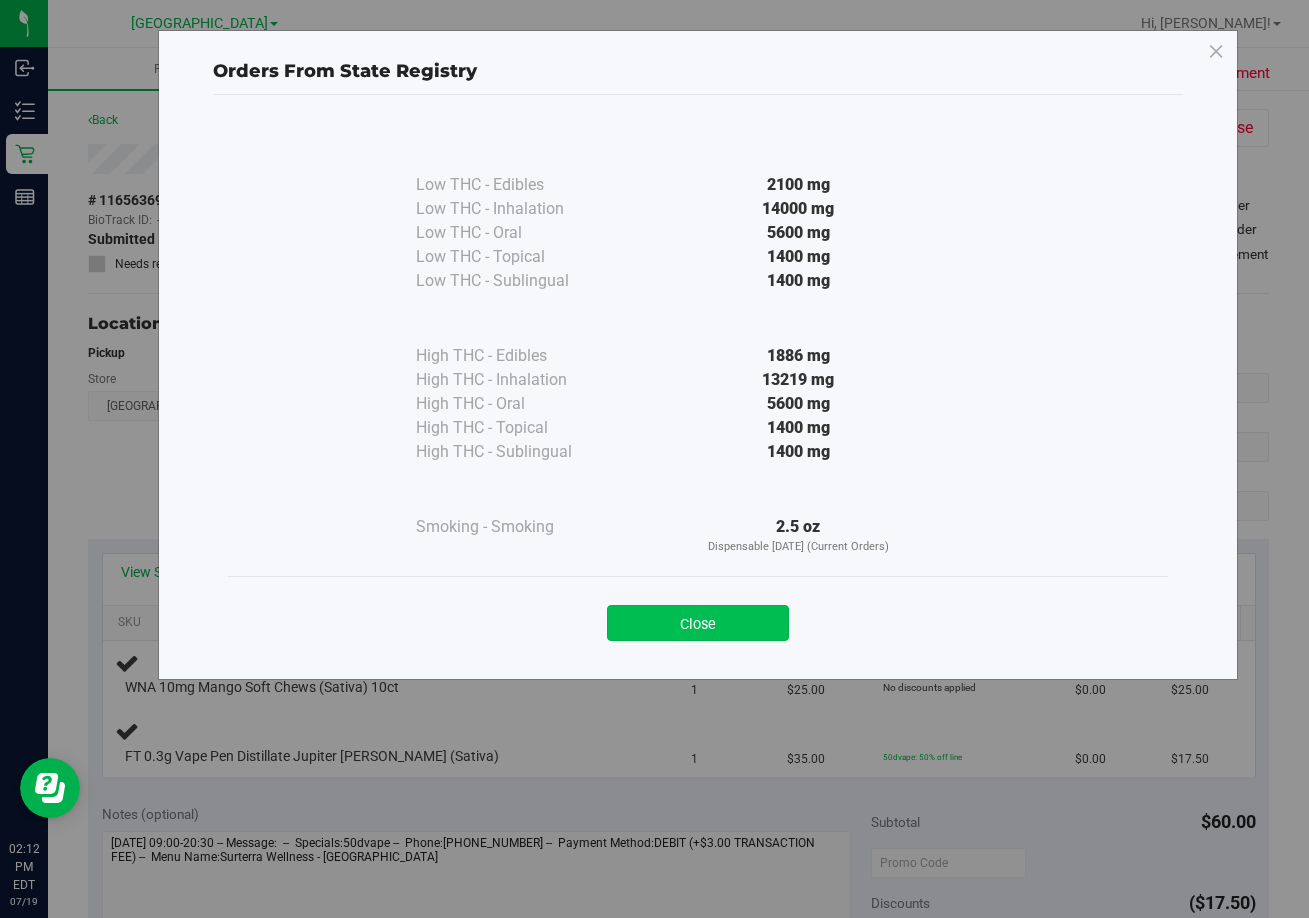 click on "Close" at bounding box center (698, 623) 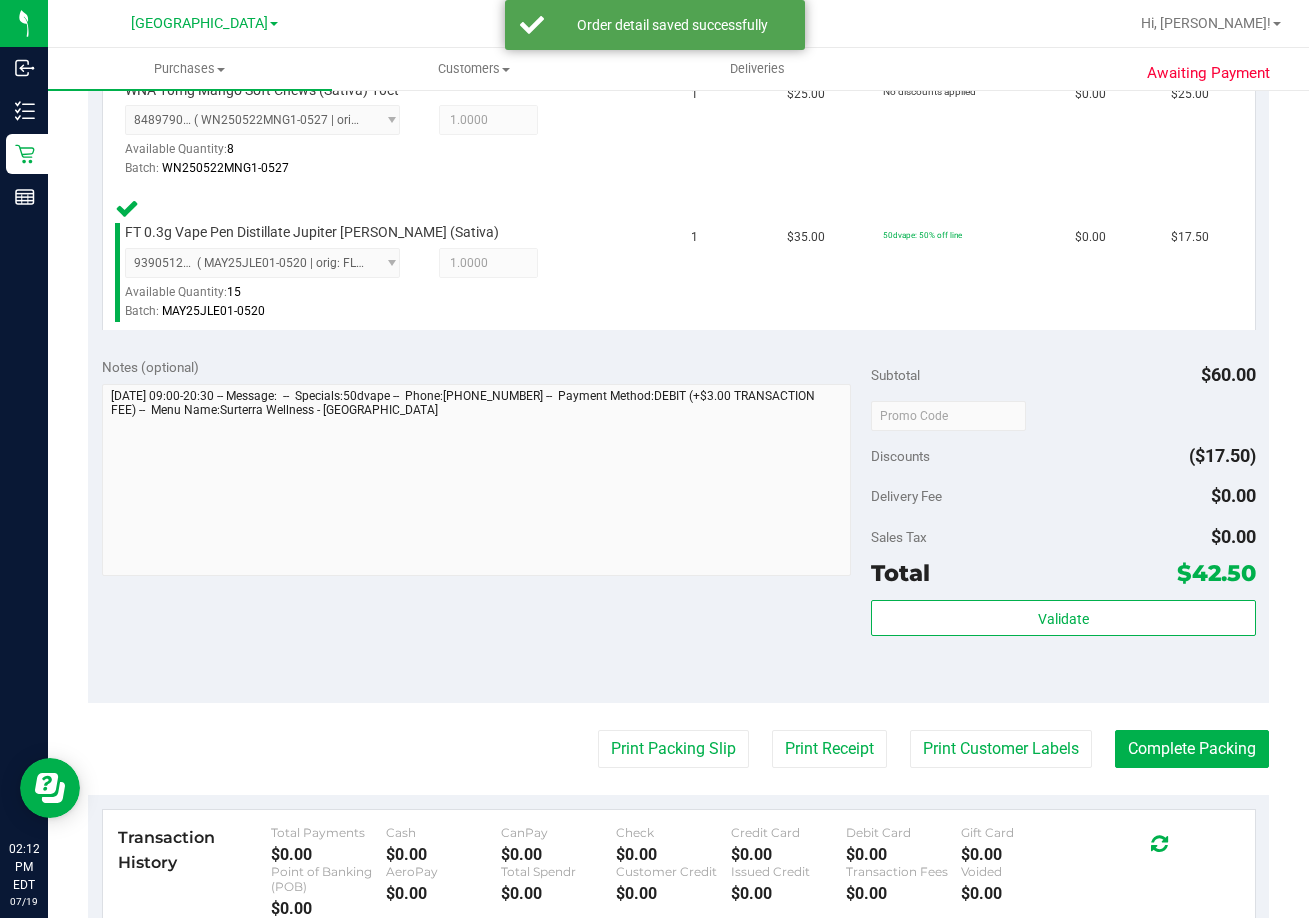 scroll, scrollTop: 800, scrollLeft: 0, axis: vertical 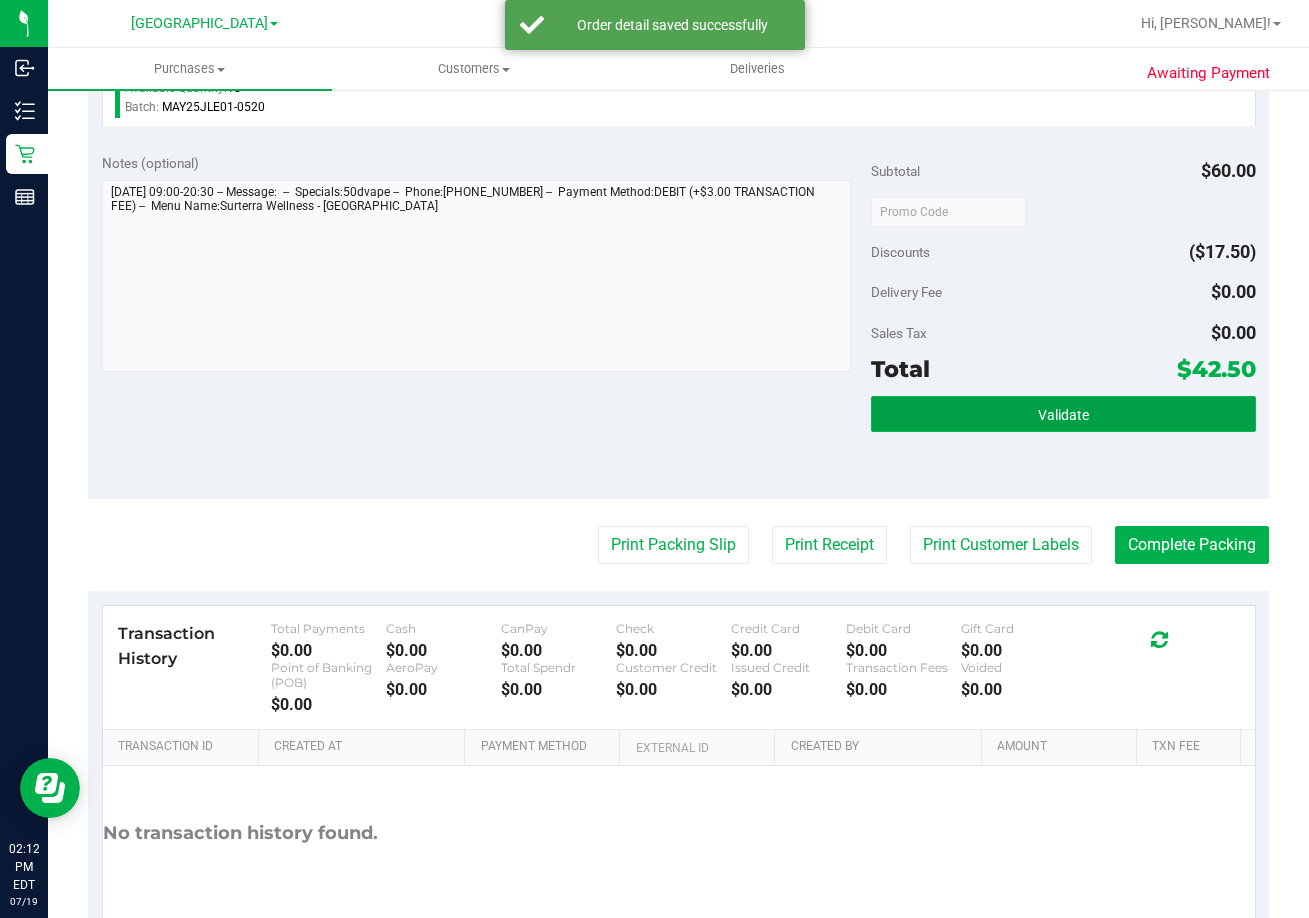 click on "Validate" at bounding box center (1063, 415) 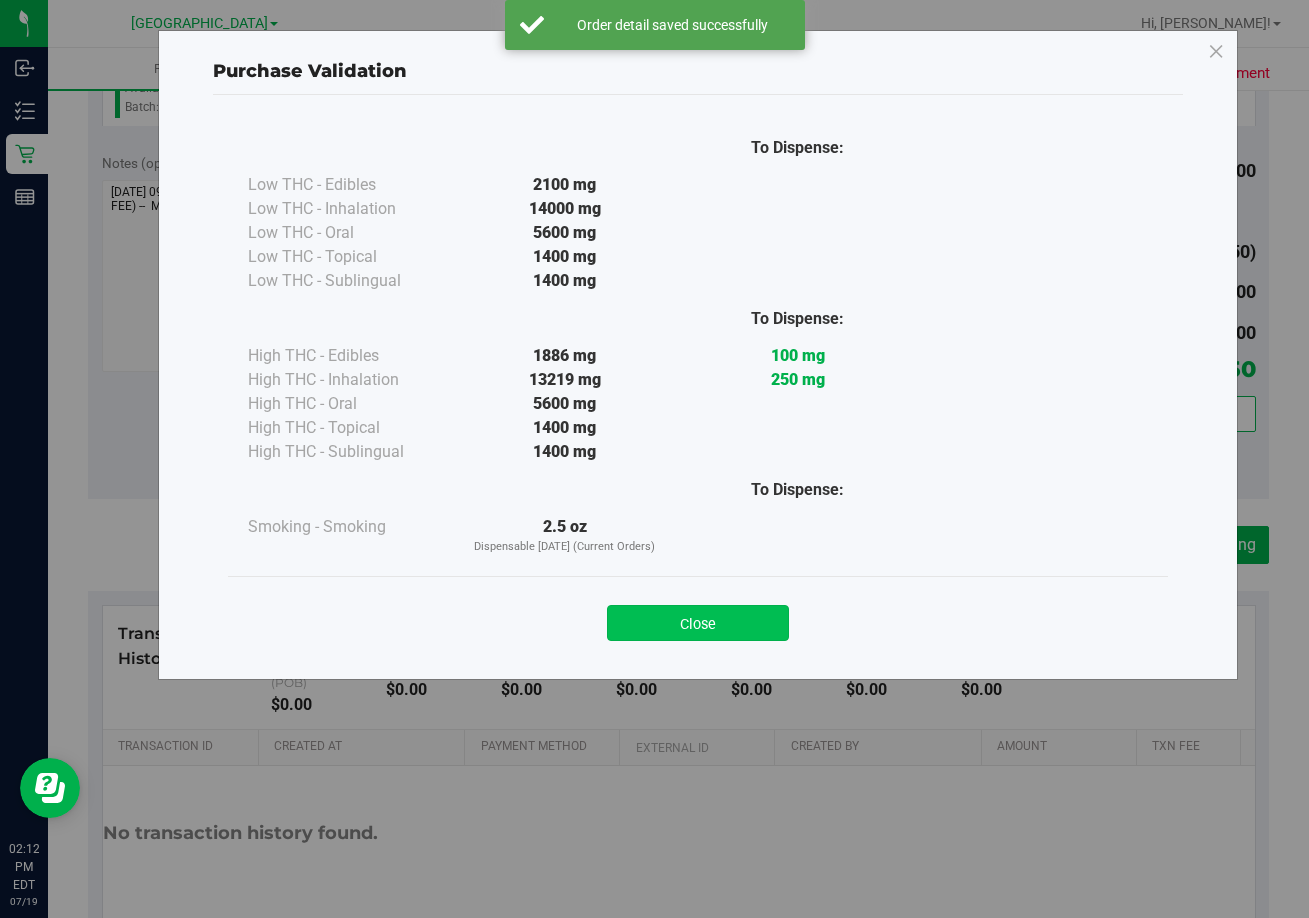 click on "Close" at bounding box center [698, 623] 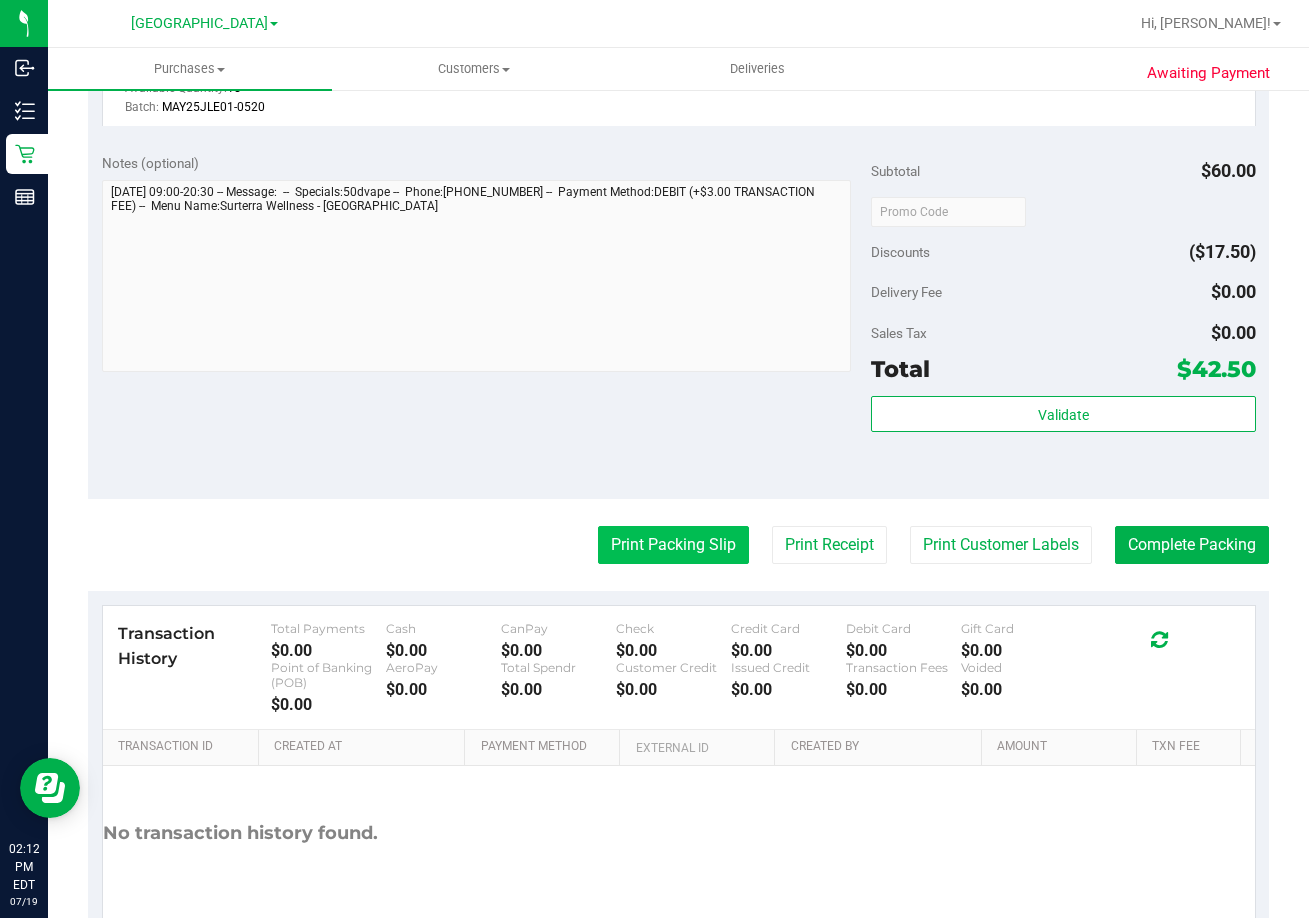 click on "Print Packing Slip" at bounding box center (673, 545) 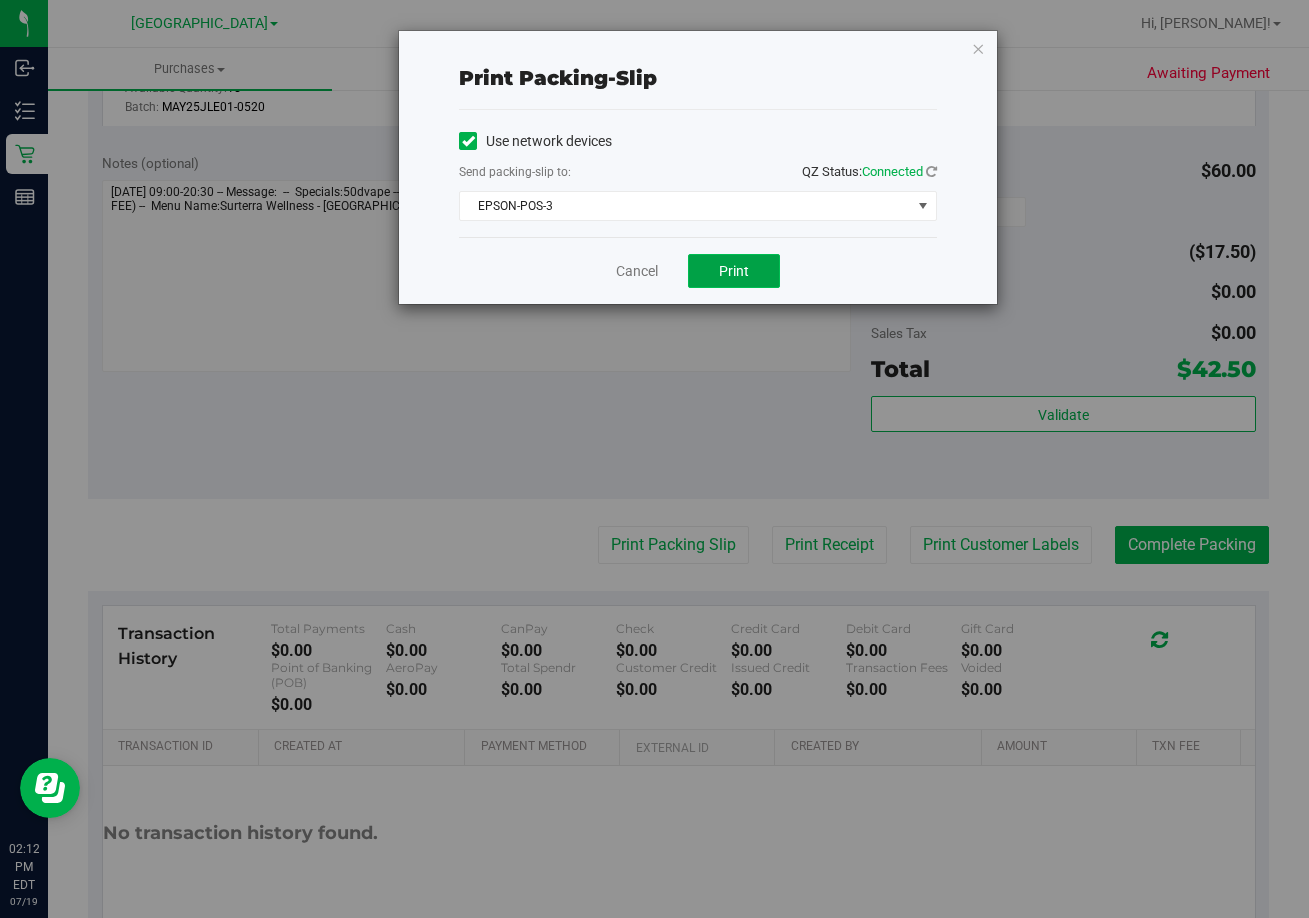 click on "Print" at bounding box center (734, 271) 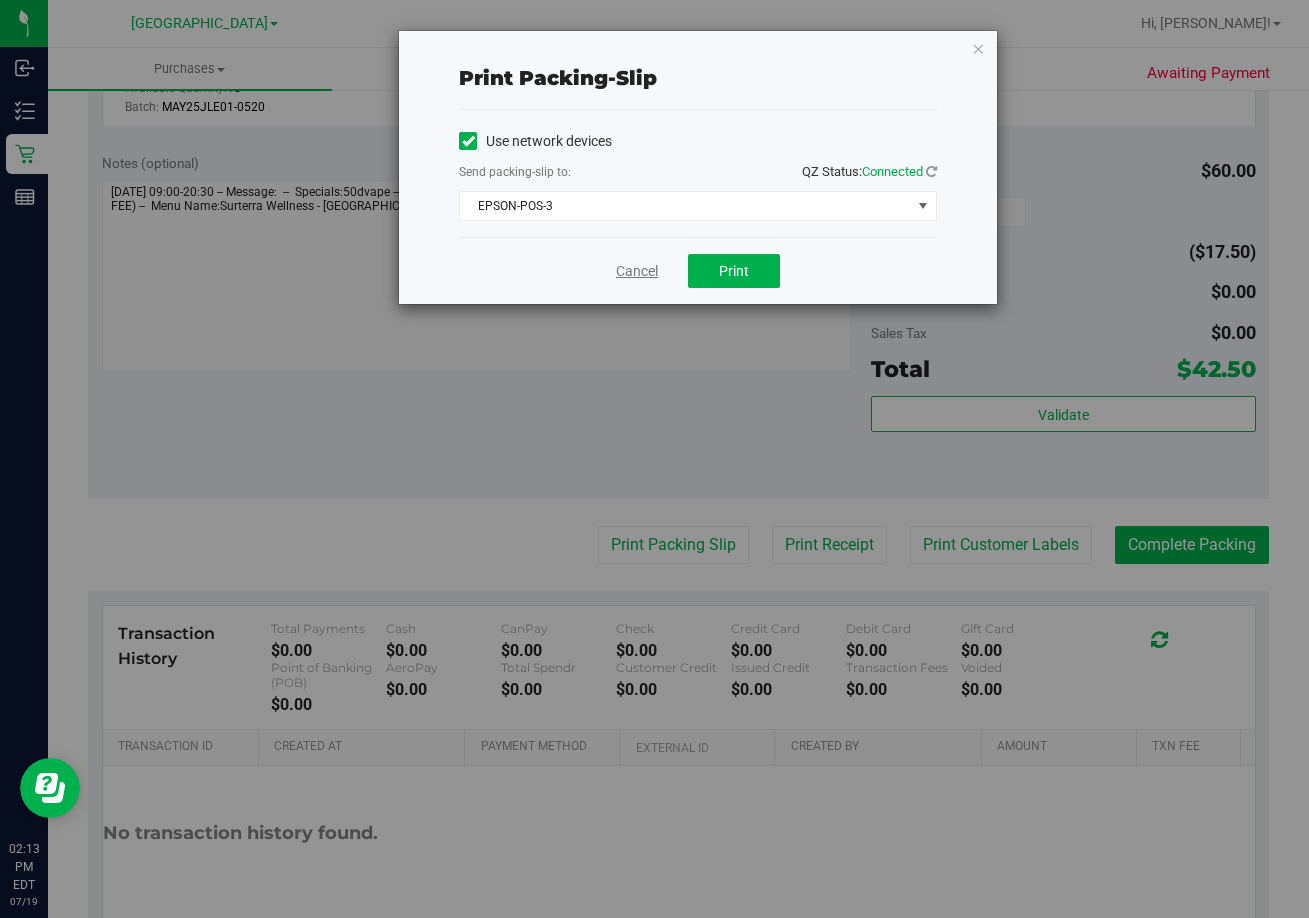 click on "Cancel" at bounding box center [637, 271] 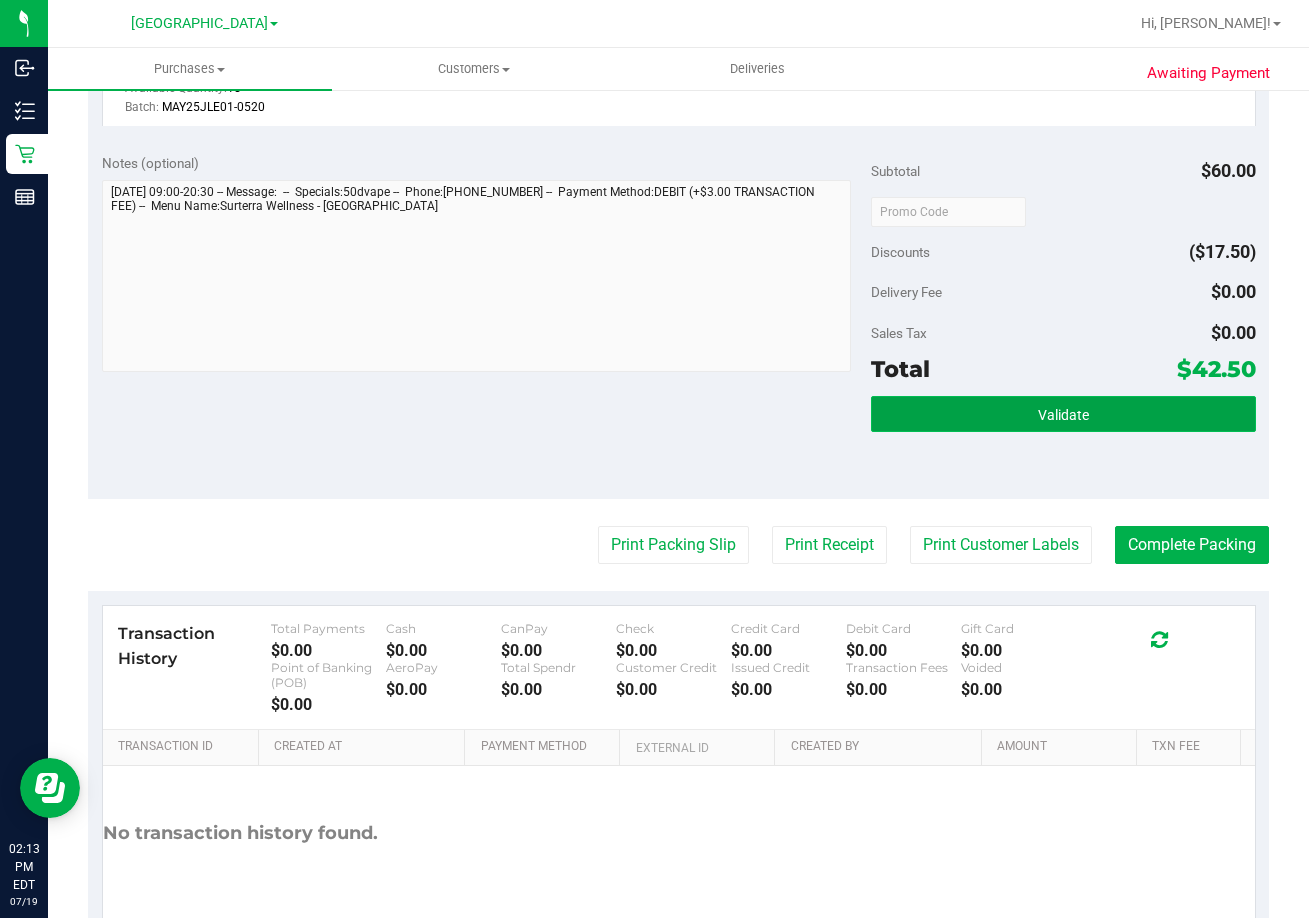 click on "Validate" at bounding box center (1063, 414) 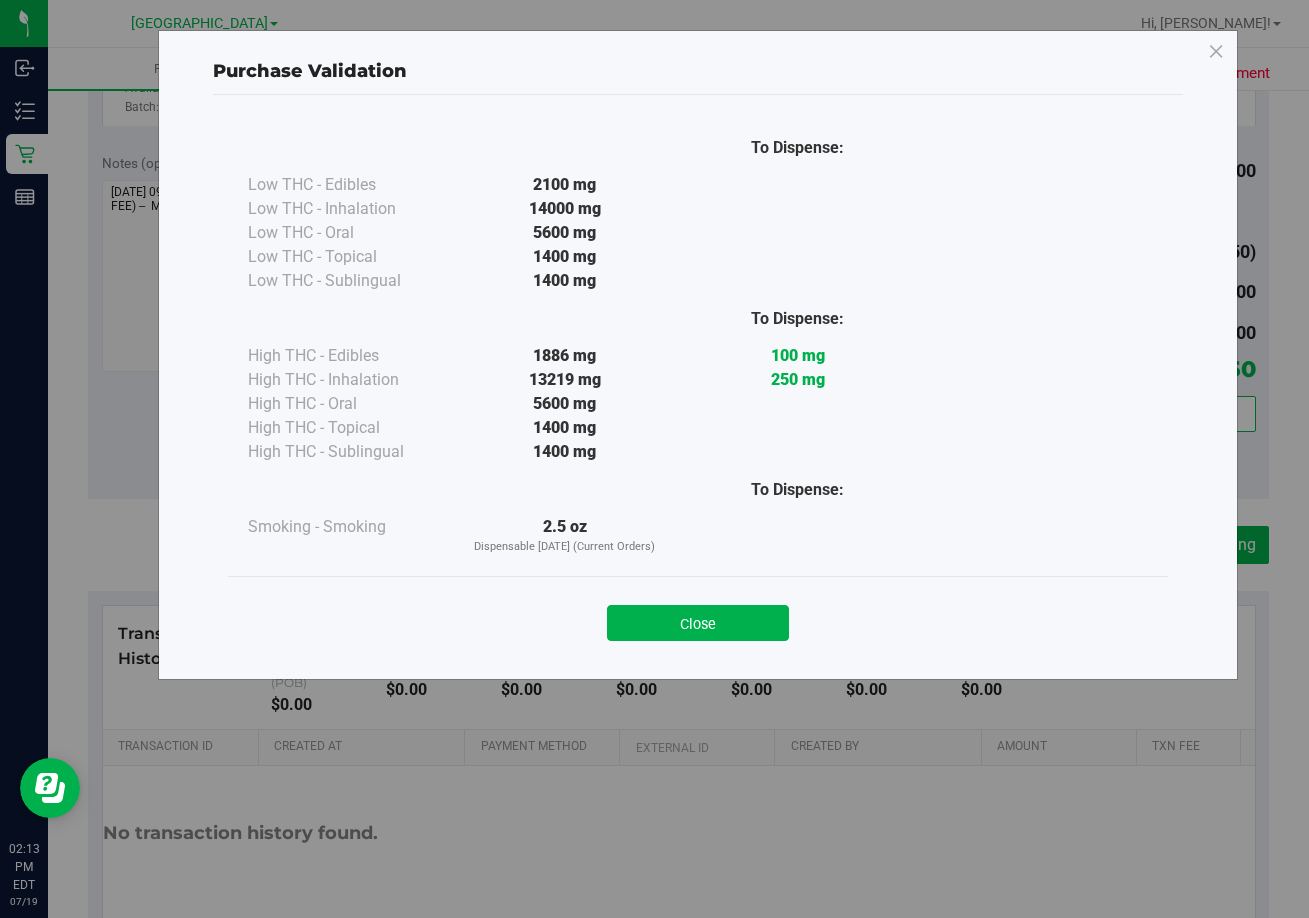 drag, startPoint x: 736, startPoint y: 633, endPoint x: 867, endPoint y: 633, distance: 131 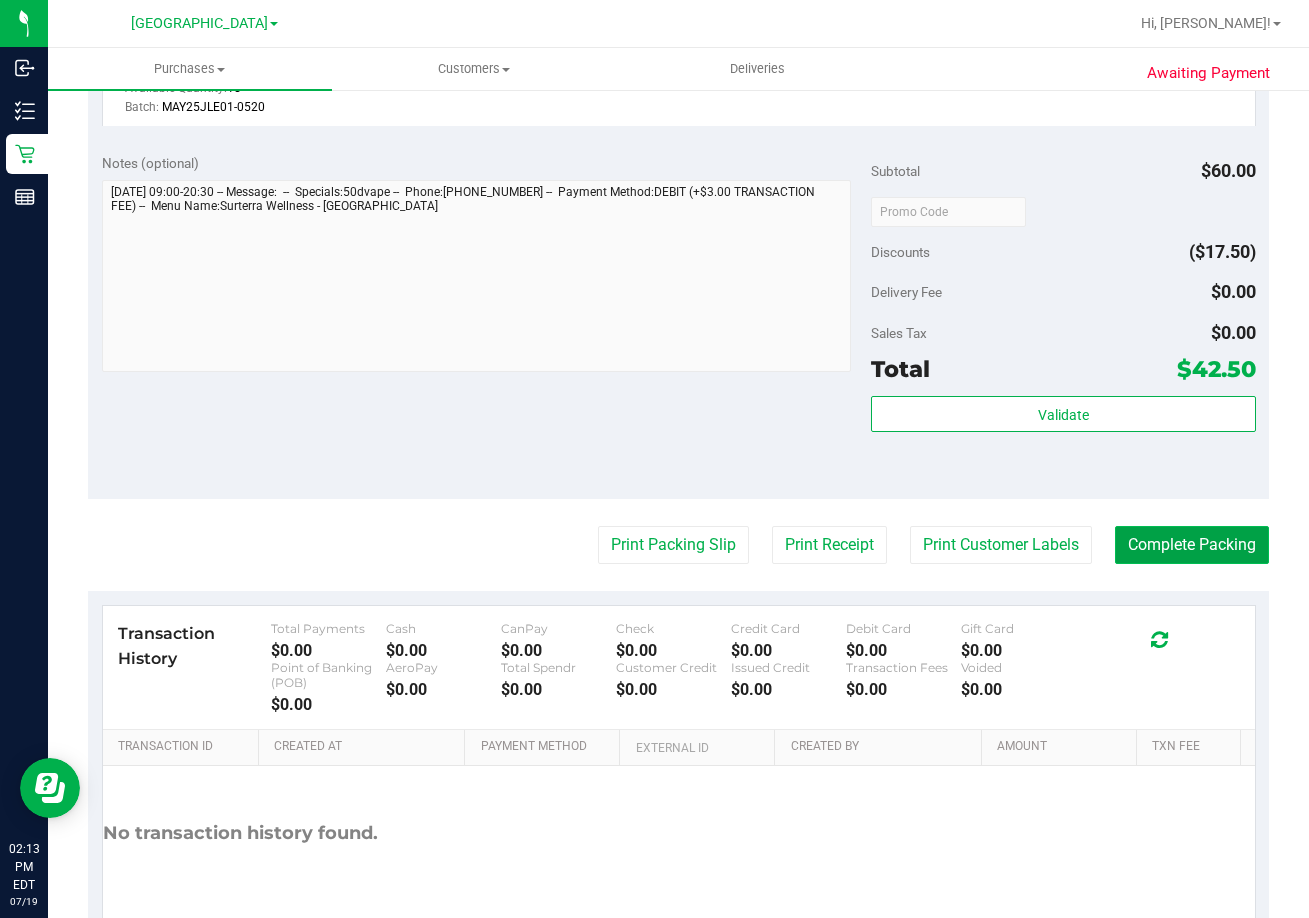 click on "Complete Packing" at bounding box center (1192, 545) 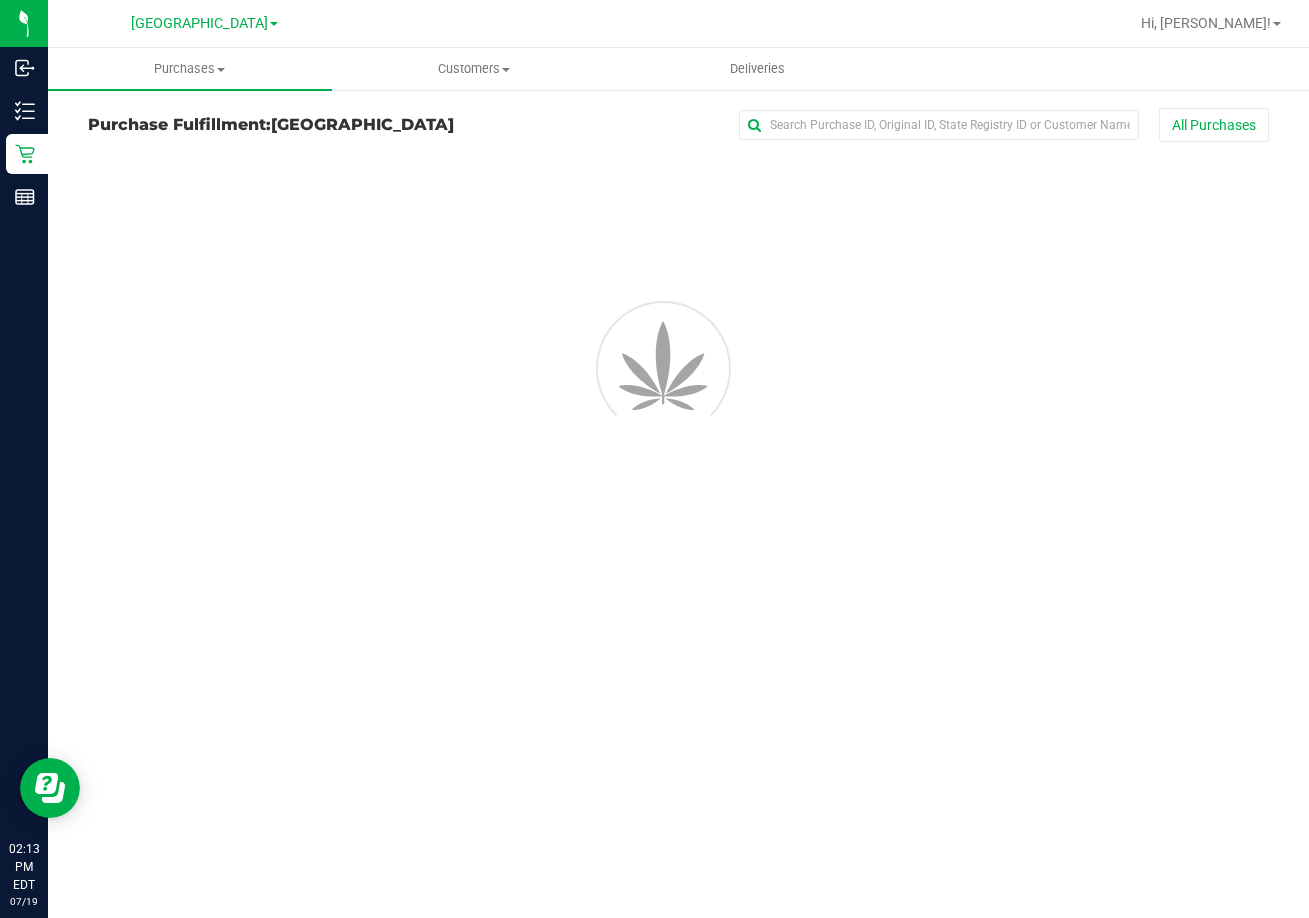 scroll, scrollTop: 0, scrollLeft: 0, axis: both 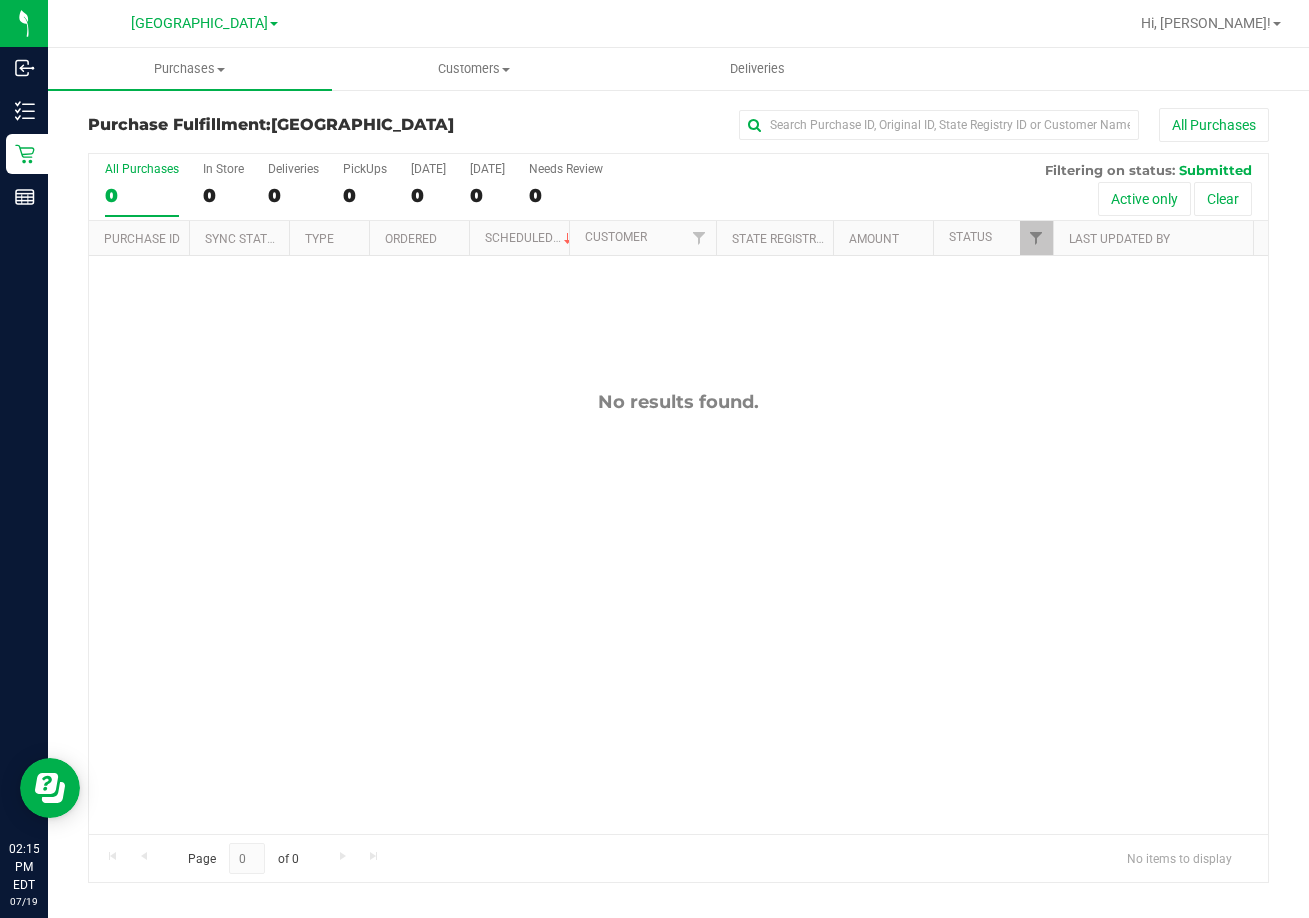 click on "No results found." at bounding box center (678, 612) 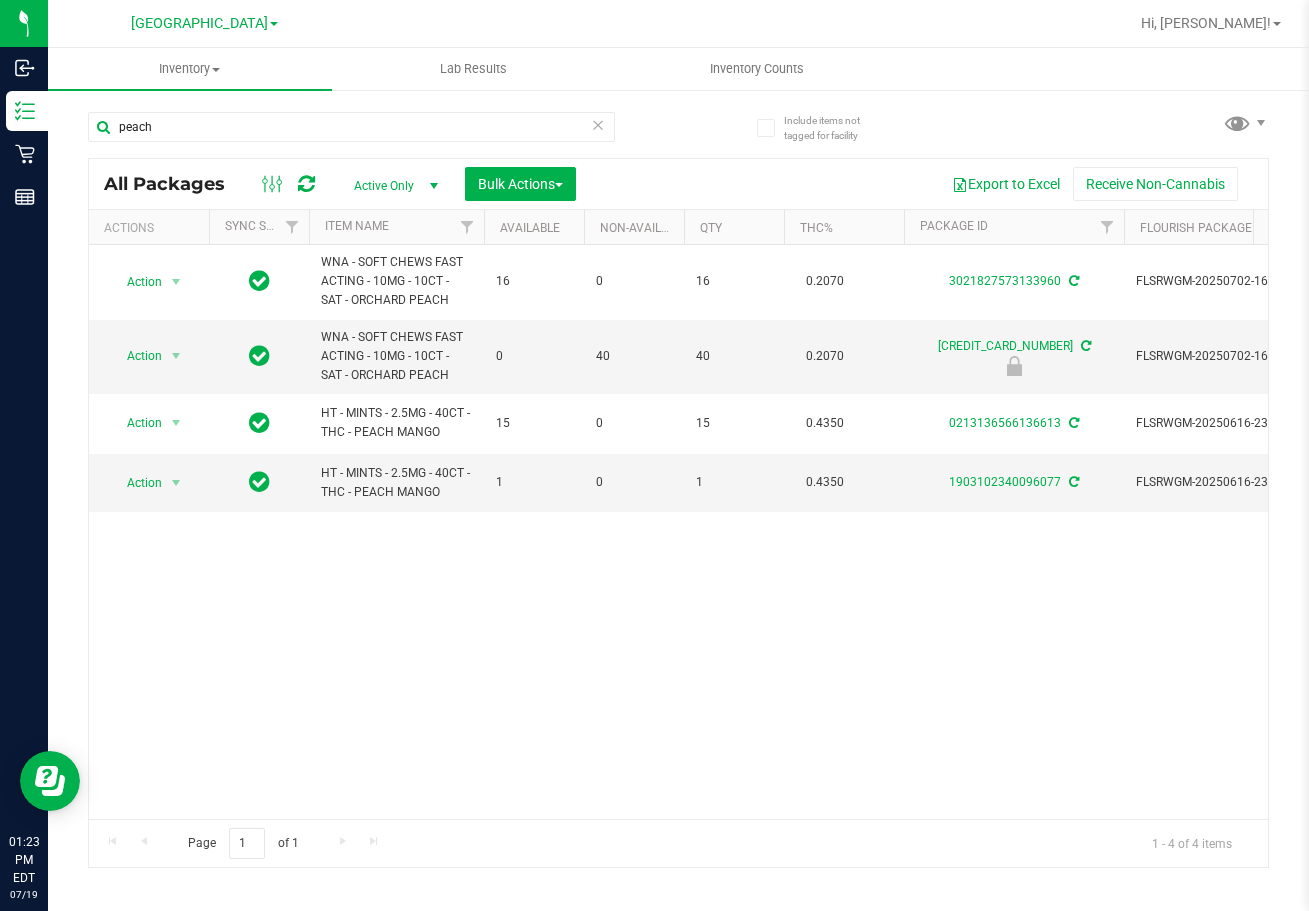 scroll, scrollTop: 0, scrollLeft: 0, axis: both 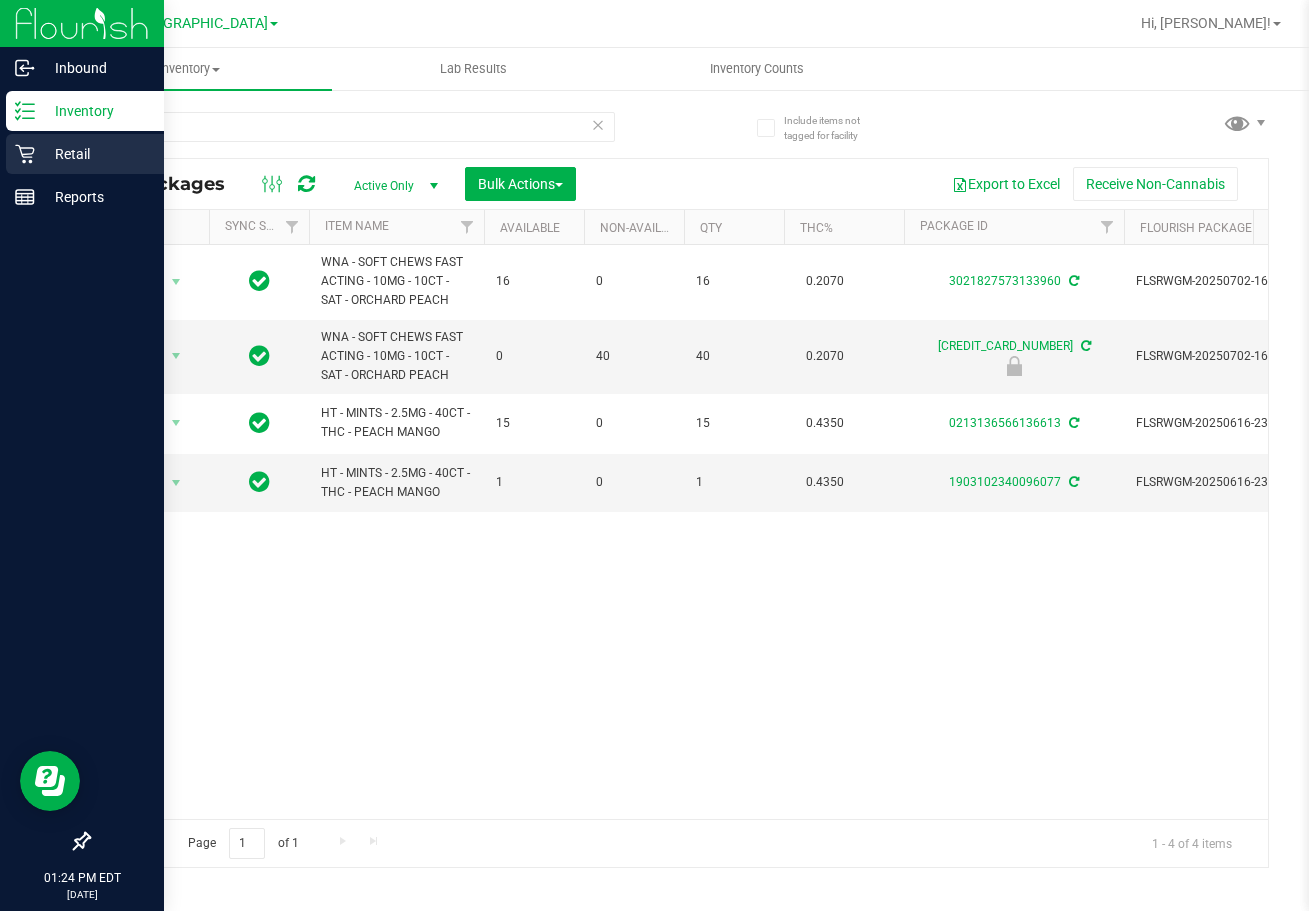 click on "Retail" at bounding box center [95, 154] 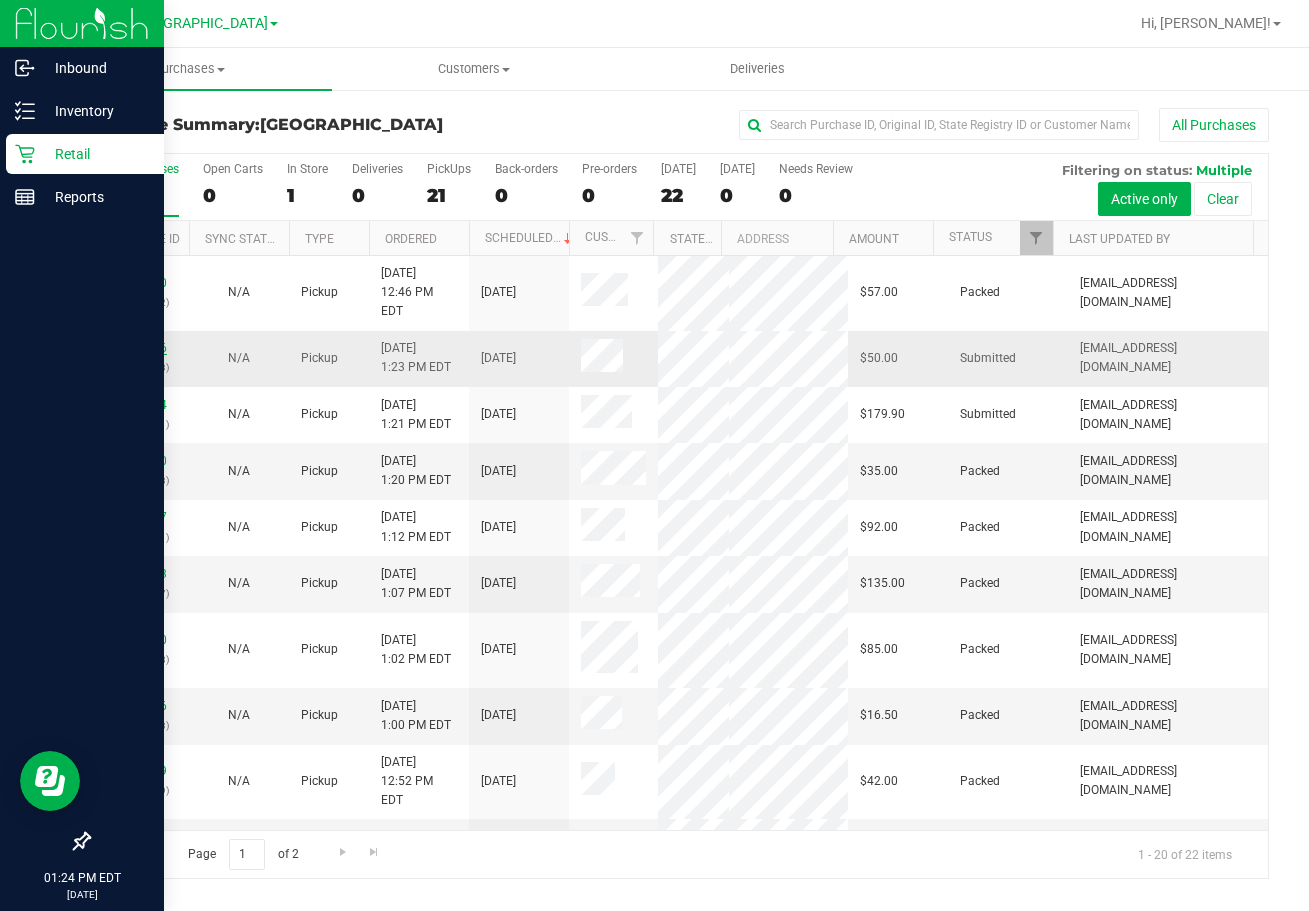 click on "11655986" at bounding box center [139, 348] 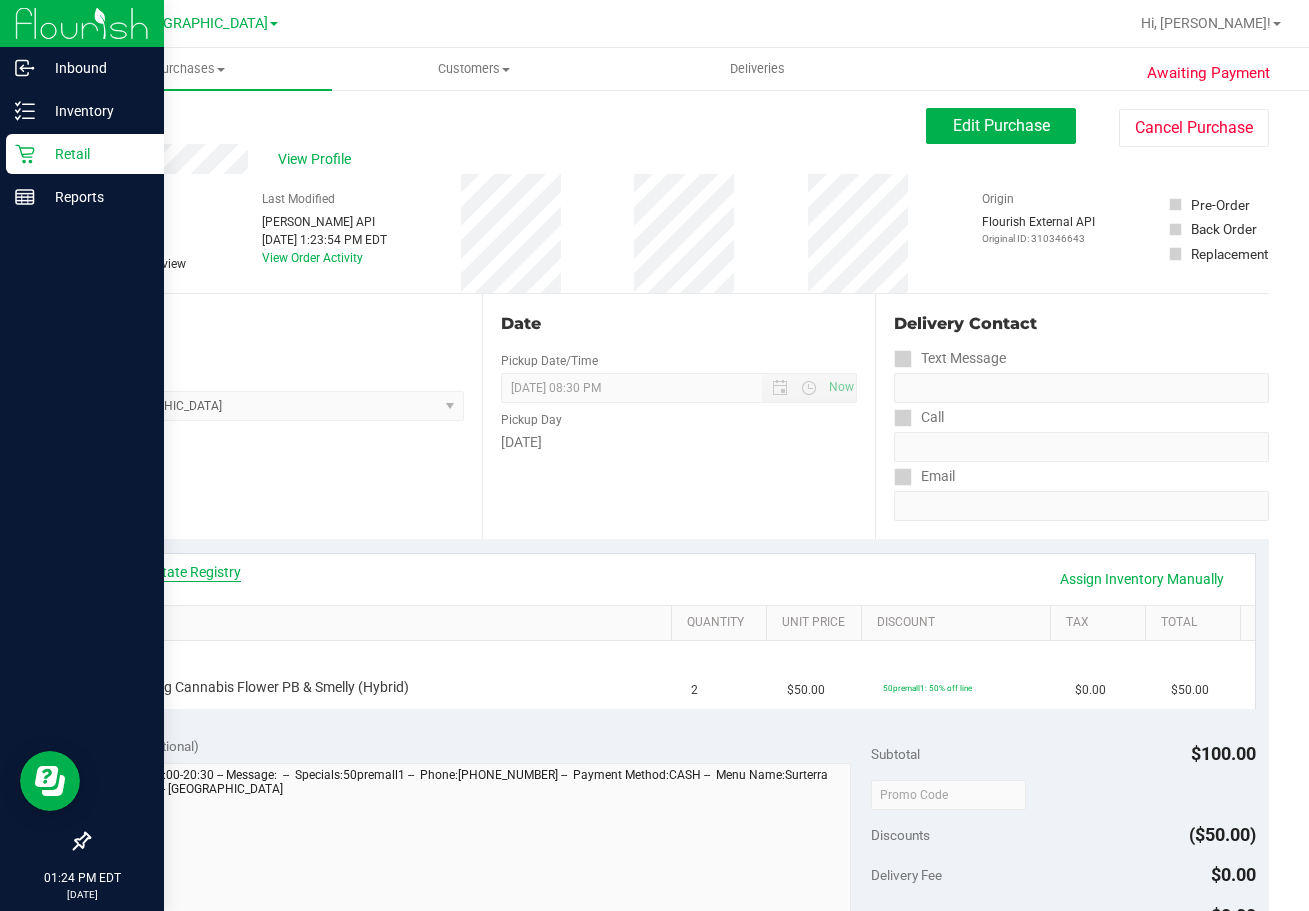 click on "View State Registry" at bounding box center [181, 572] 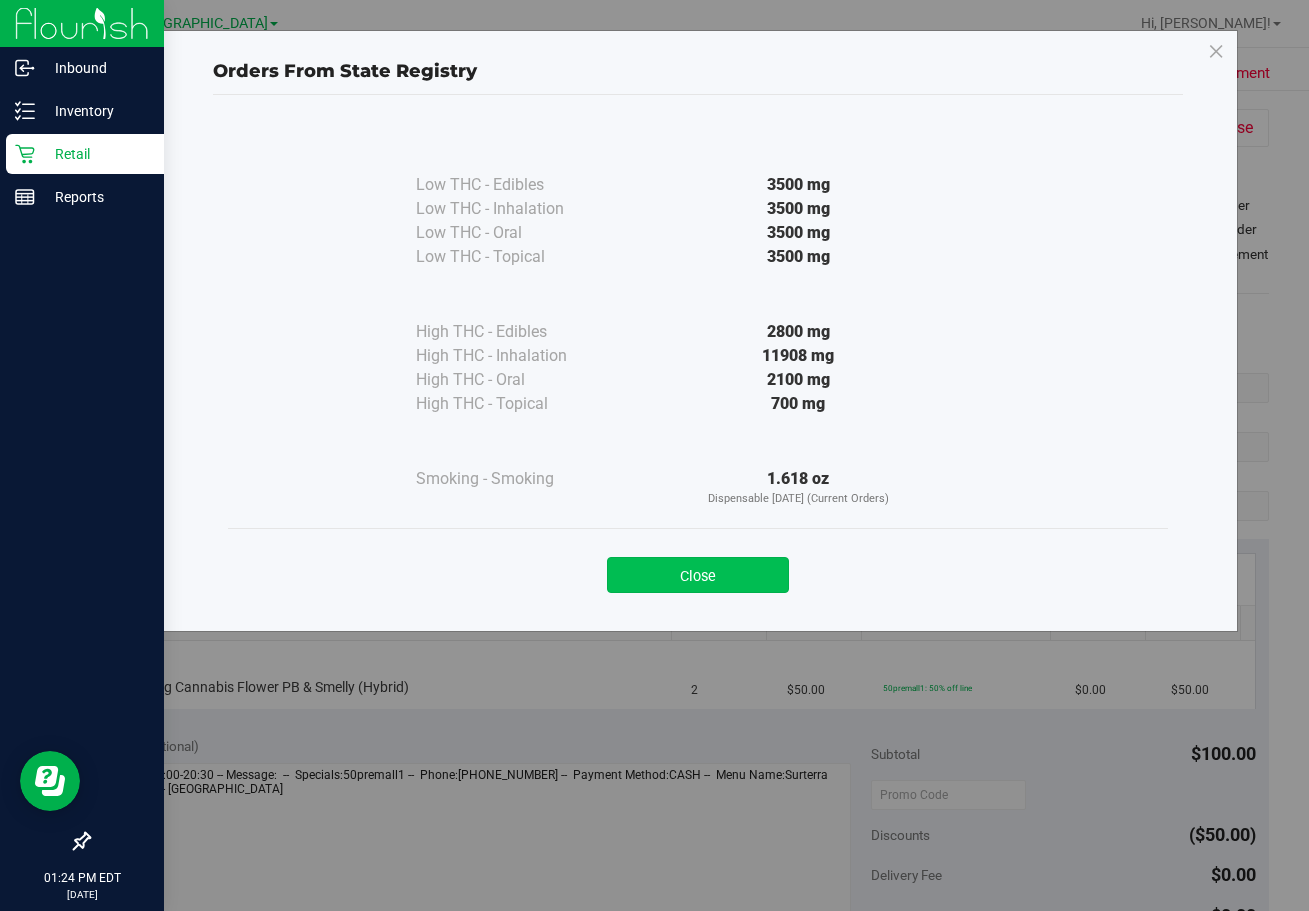 click on "Close" at bounding box center [698, 575] 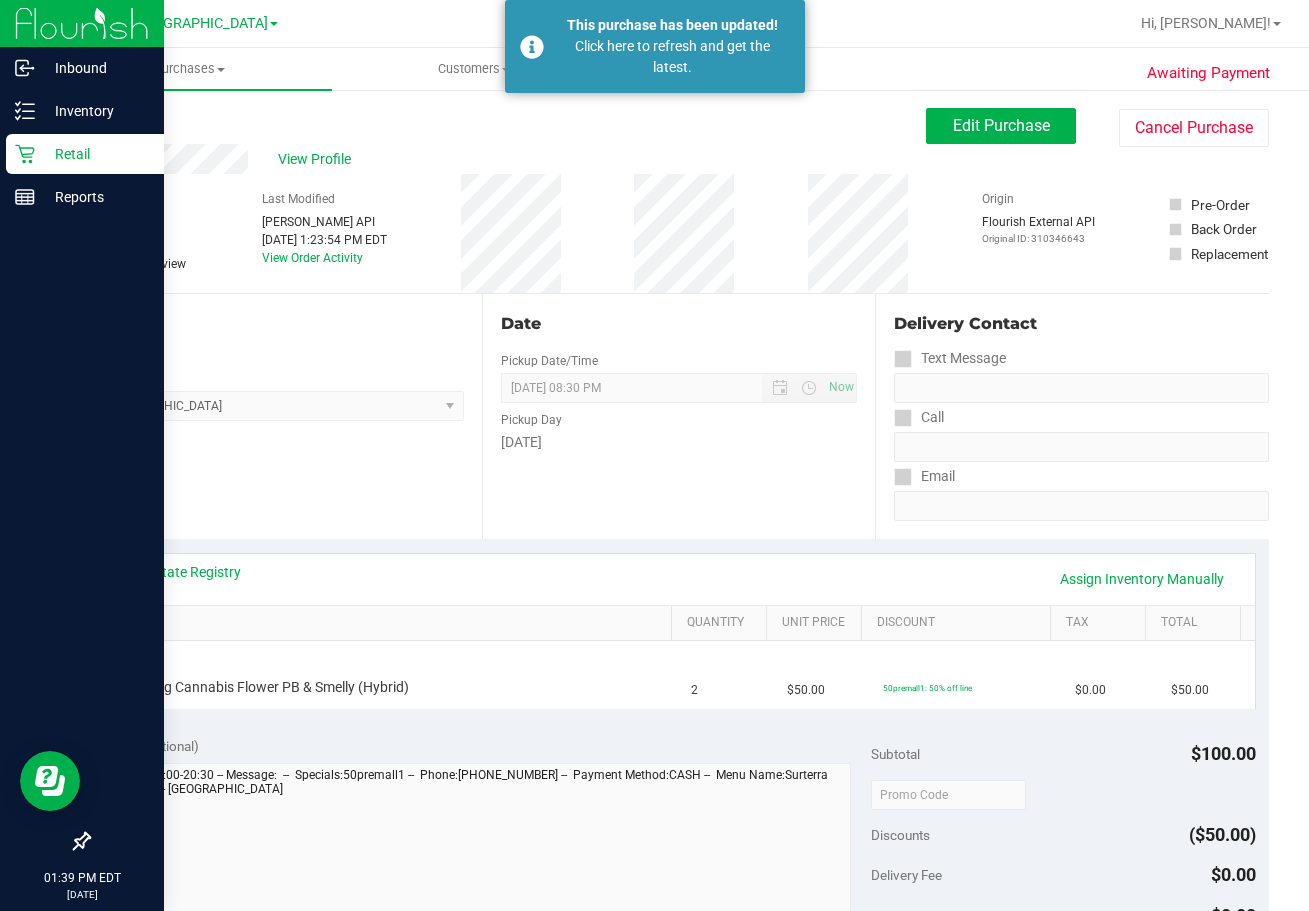 click on "Retail" at bounding box center (95, 154) 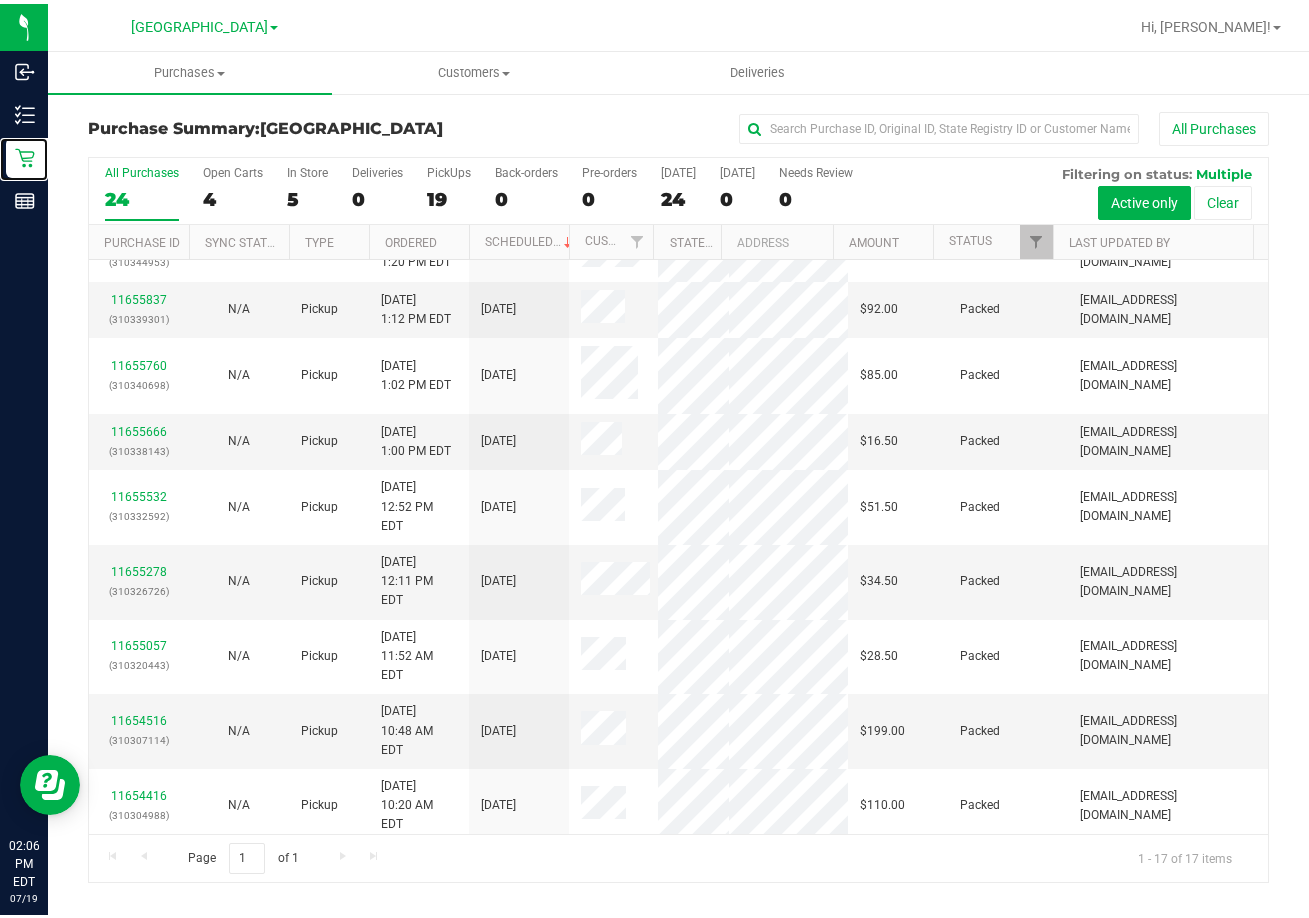 scroll, scrollTop: 105, scrollLeft: 0, axis: vertical 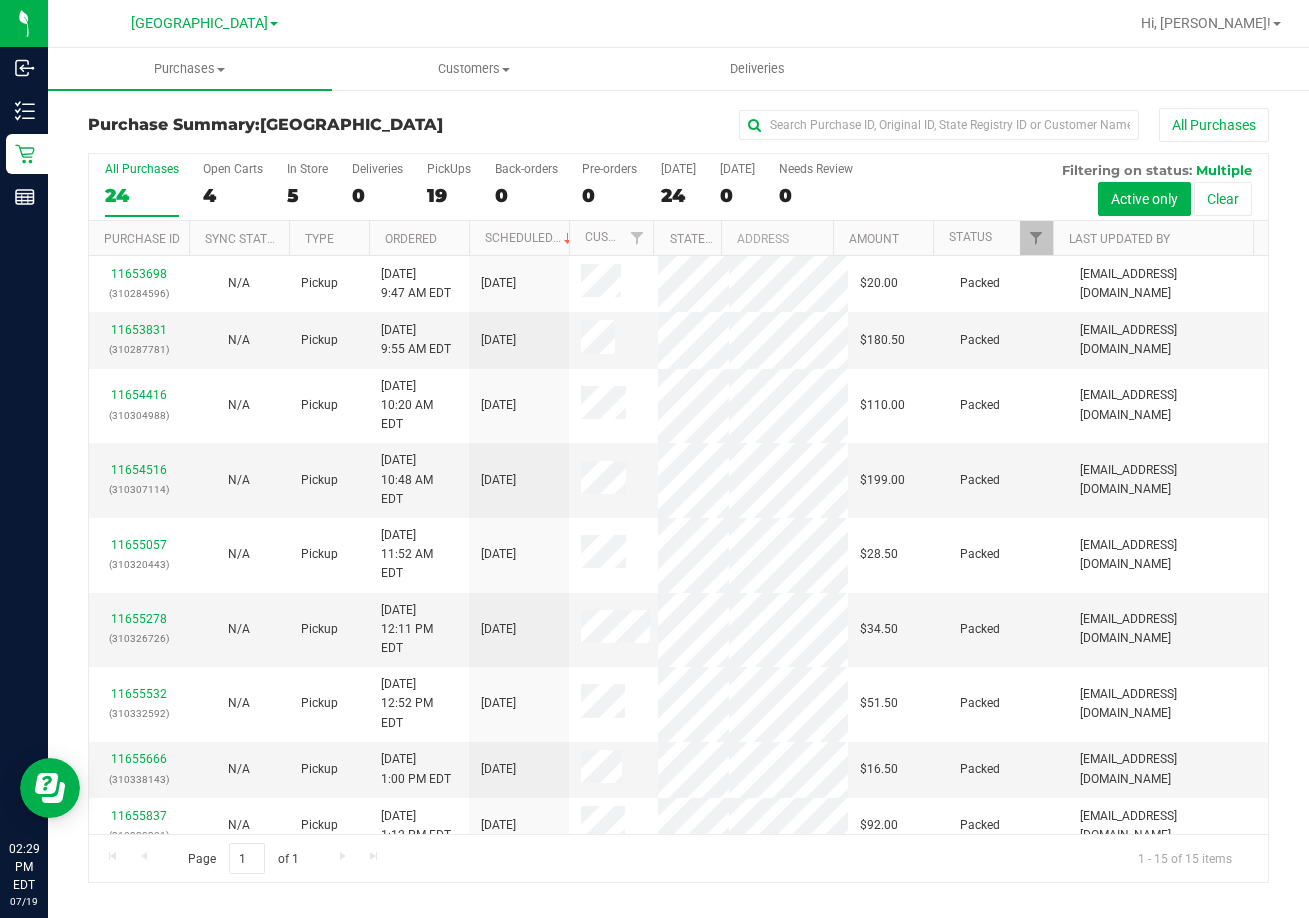 click on "All Purchases" at bounding box center (875, 125) 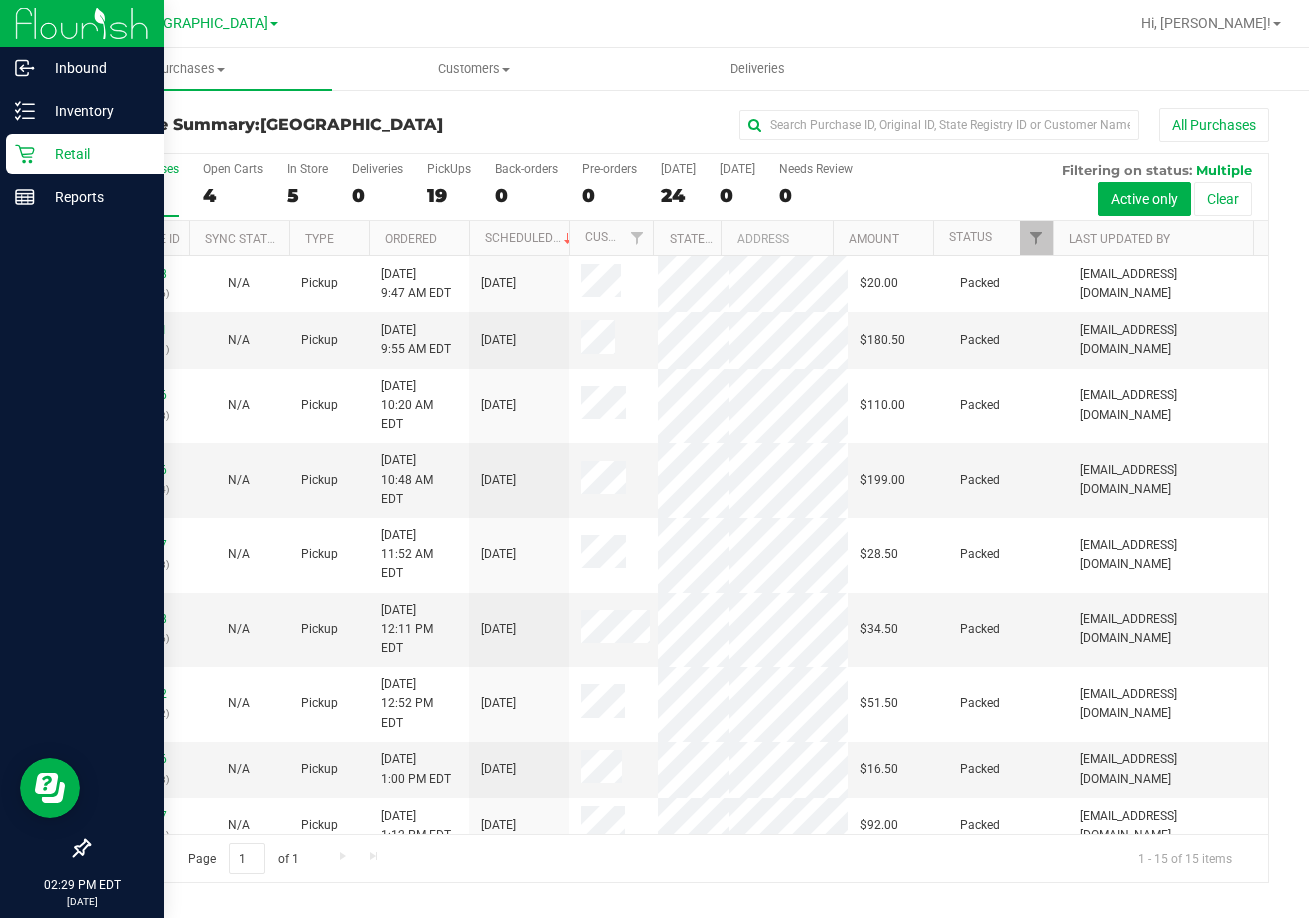 click on "Retail" at bounding box center [95, 154] 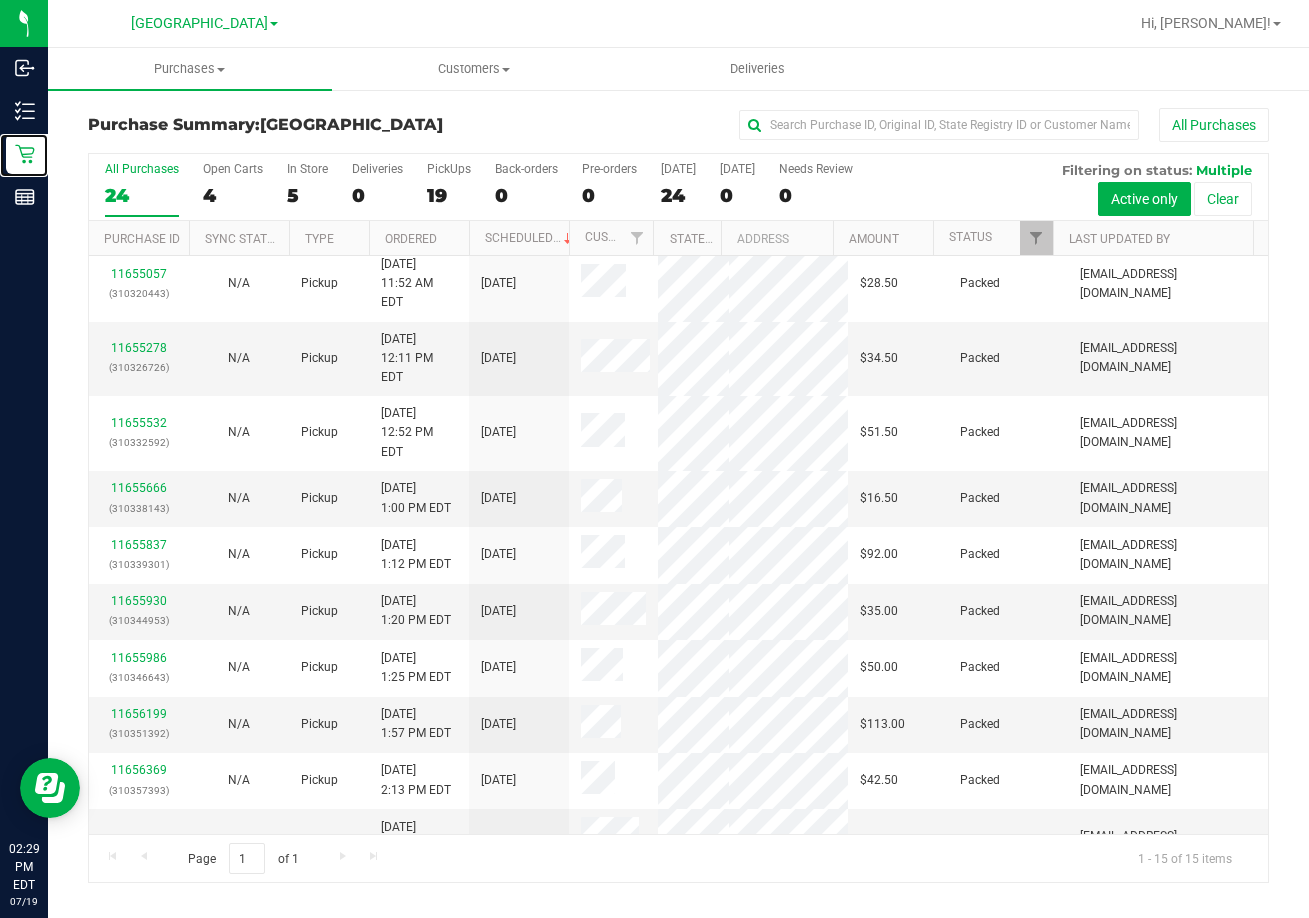 scroll, scrollTop: 0, scrollLeft: 0, axis: both 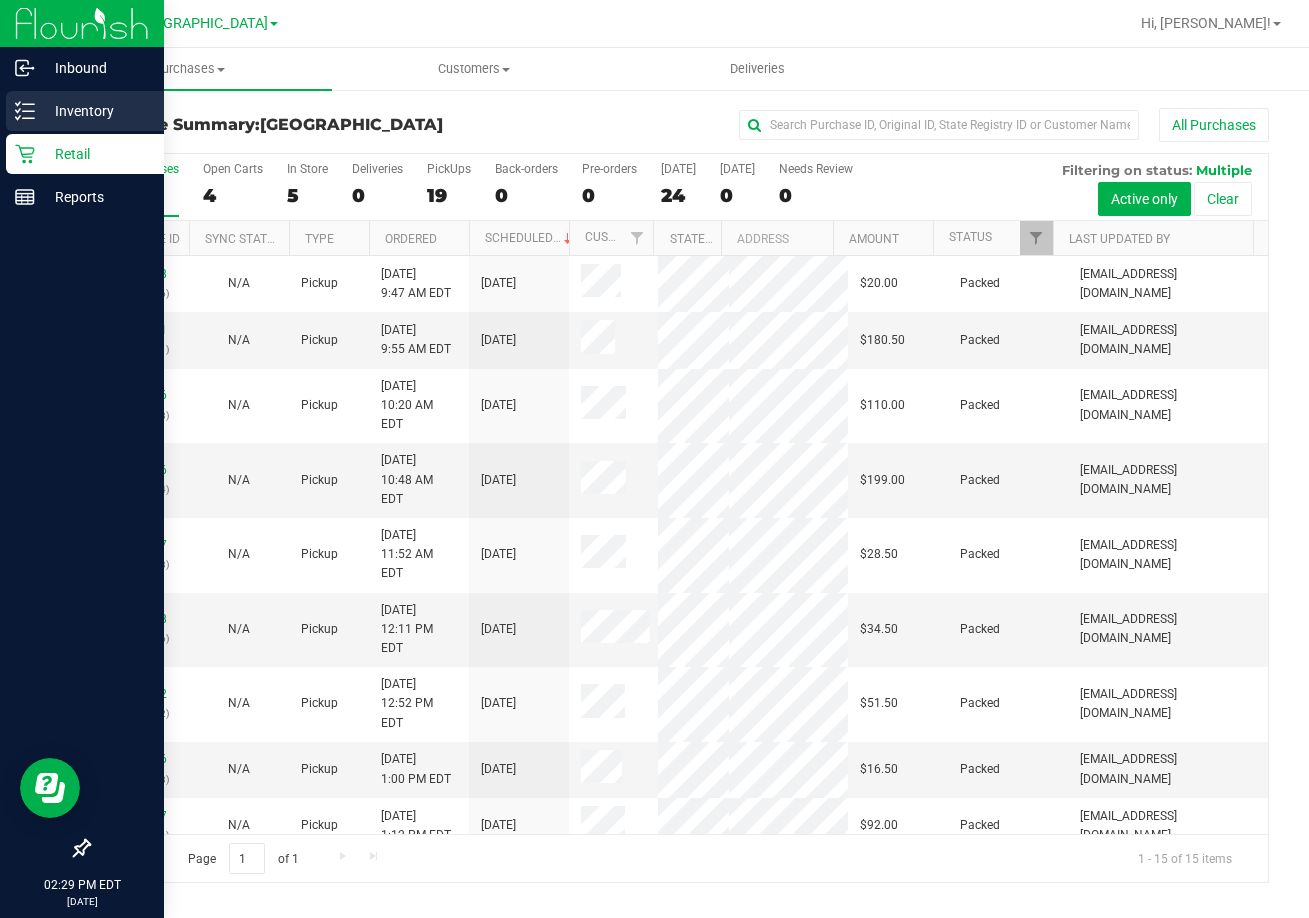 click on "Inventory" at bounding box center [95, 111] 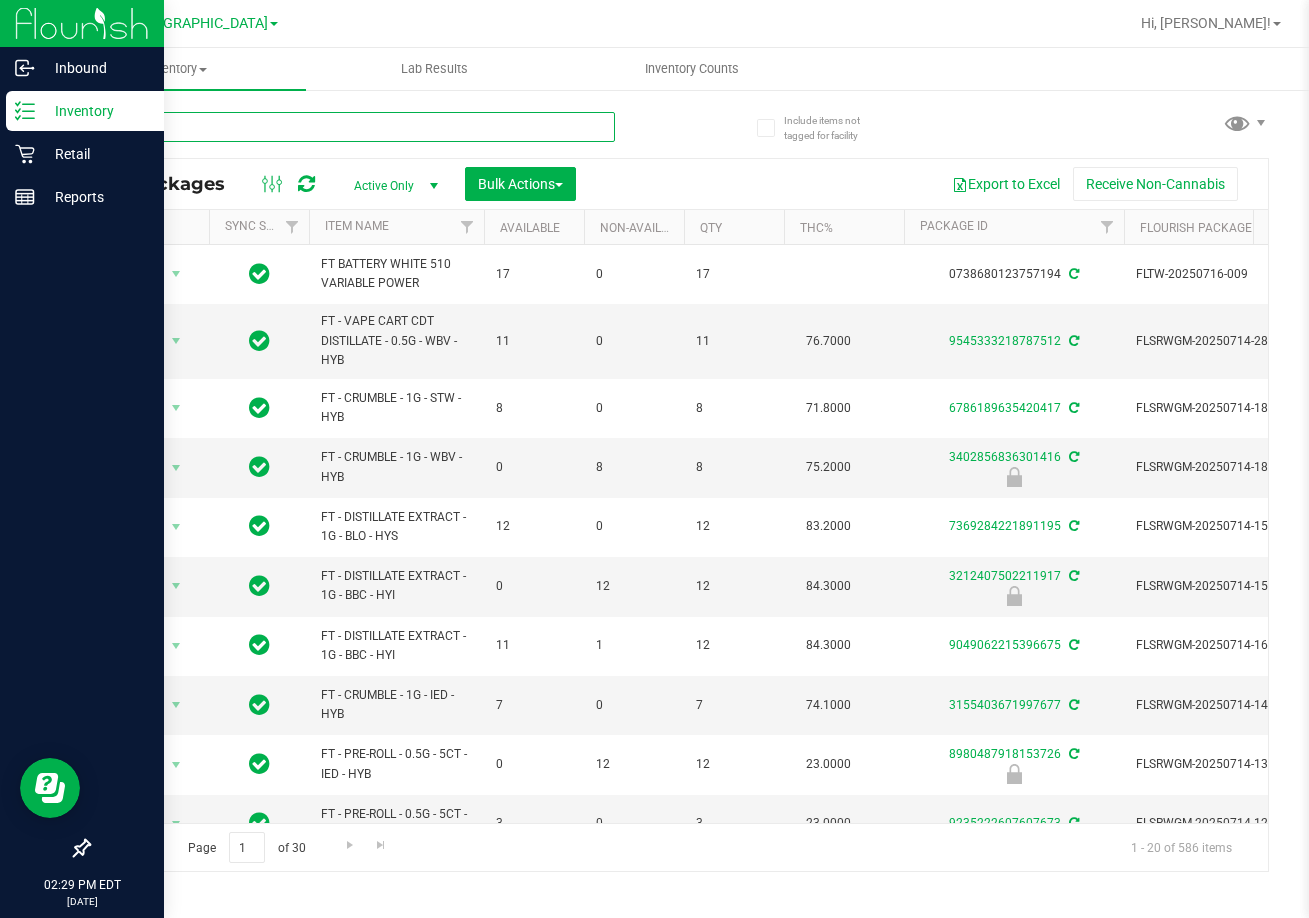 click at bounding box center (351, 127) 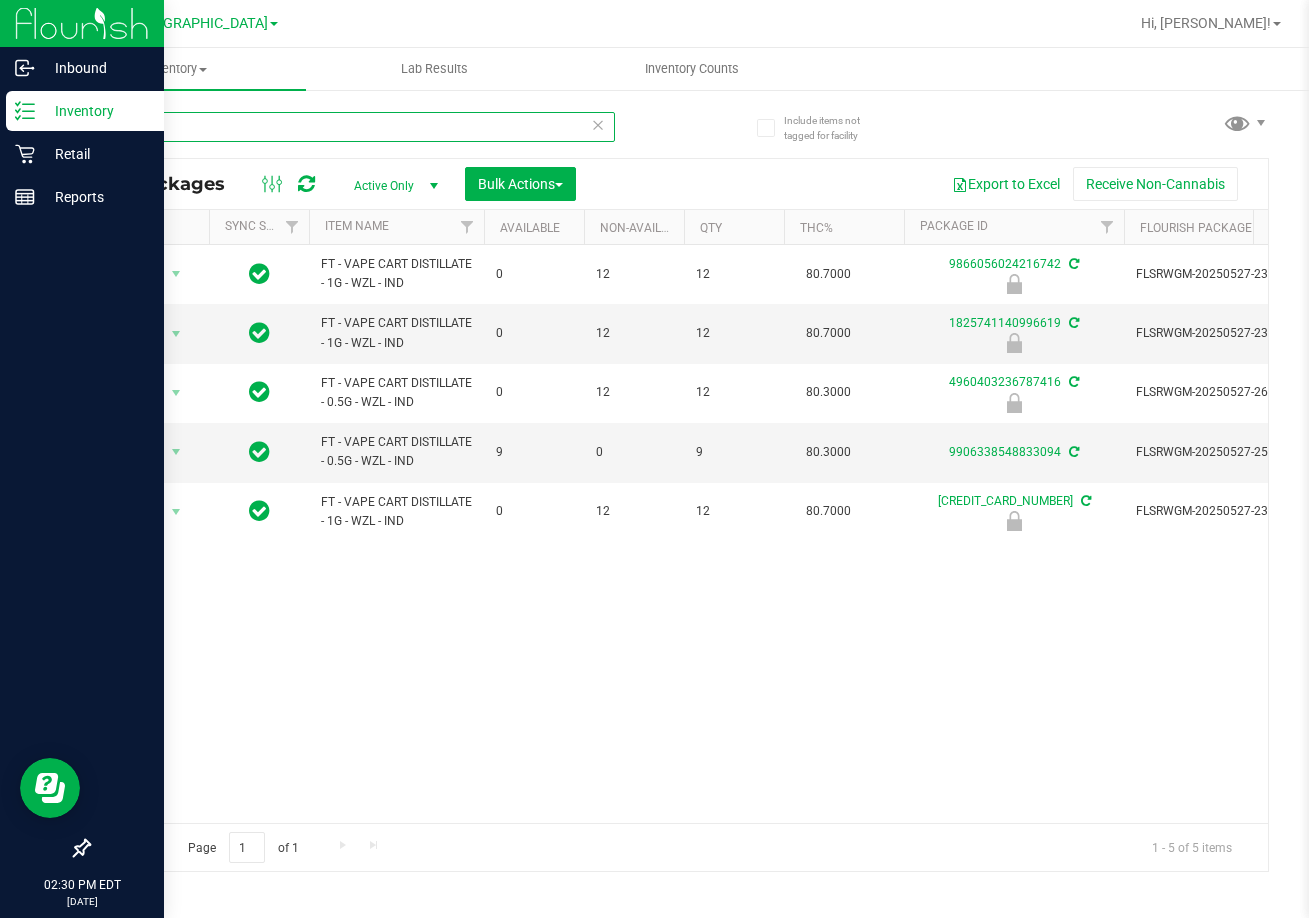 type on "wzl" 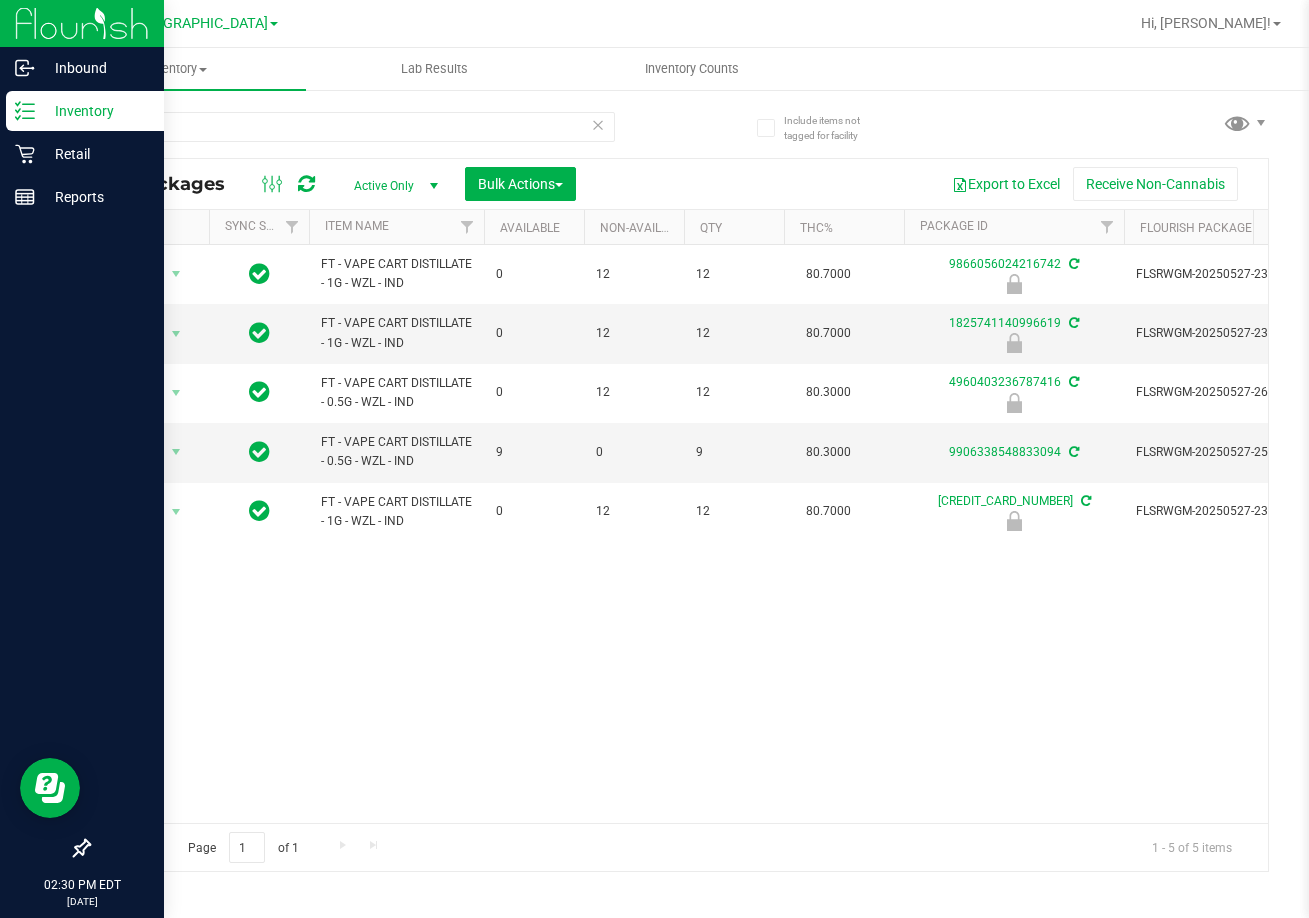 drag, startPoint x: 496, startPoint y: 715, endPoint x: 371, endPoint y: 604, distance: 167.17058 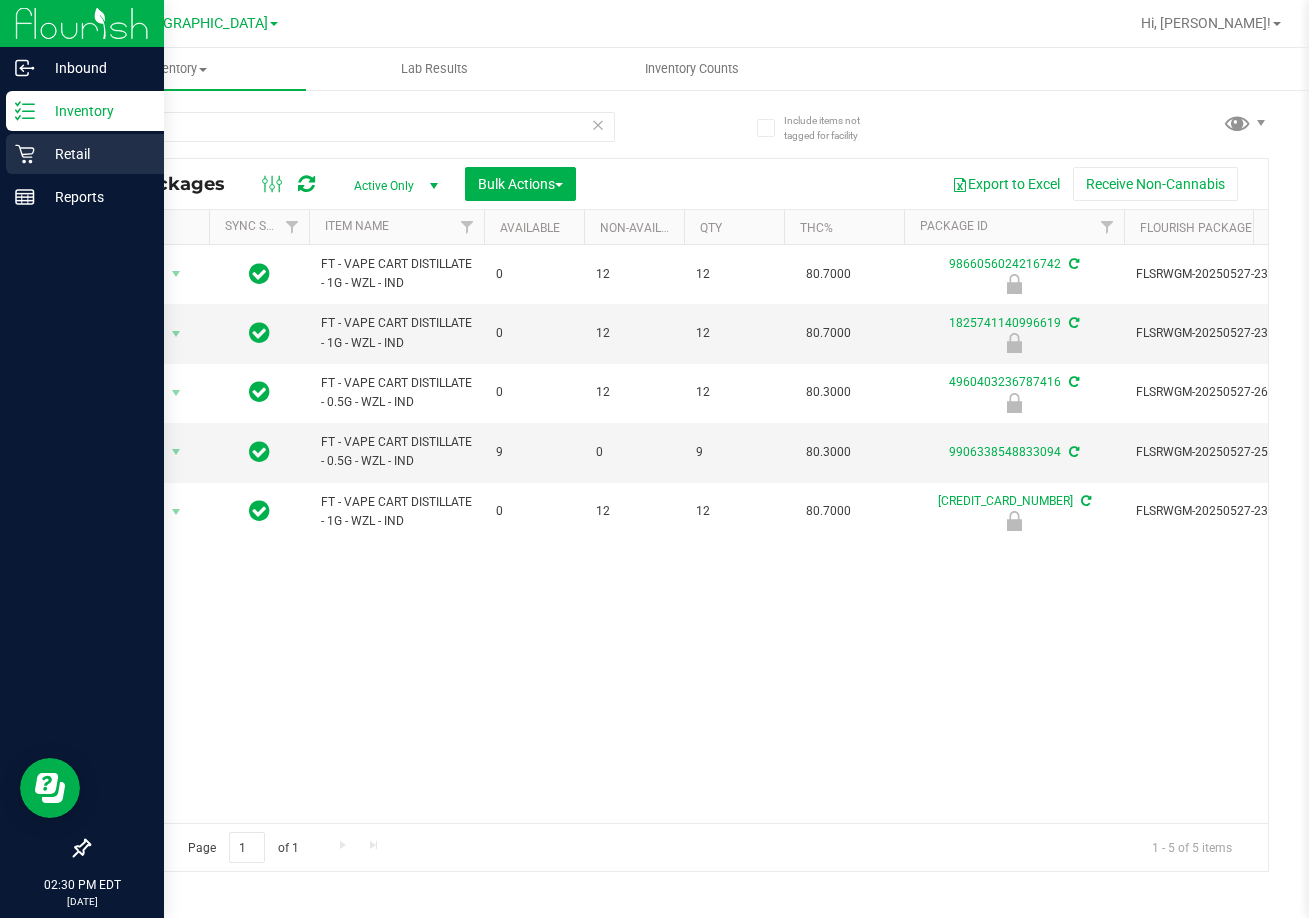 click on "Retail" at bounding box center (95, 154) 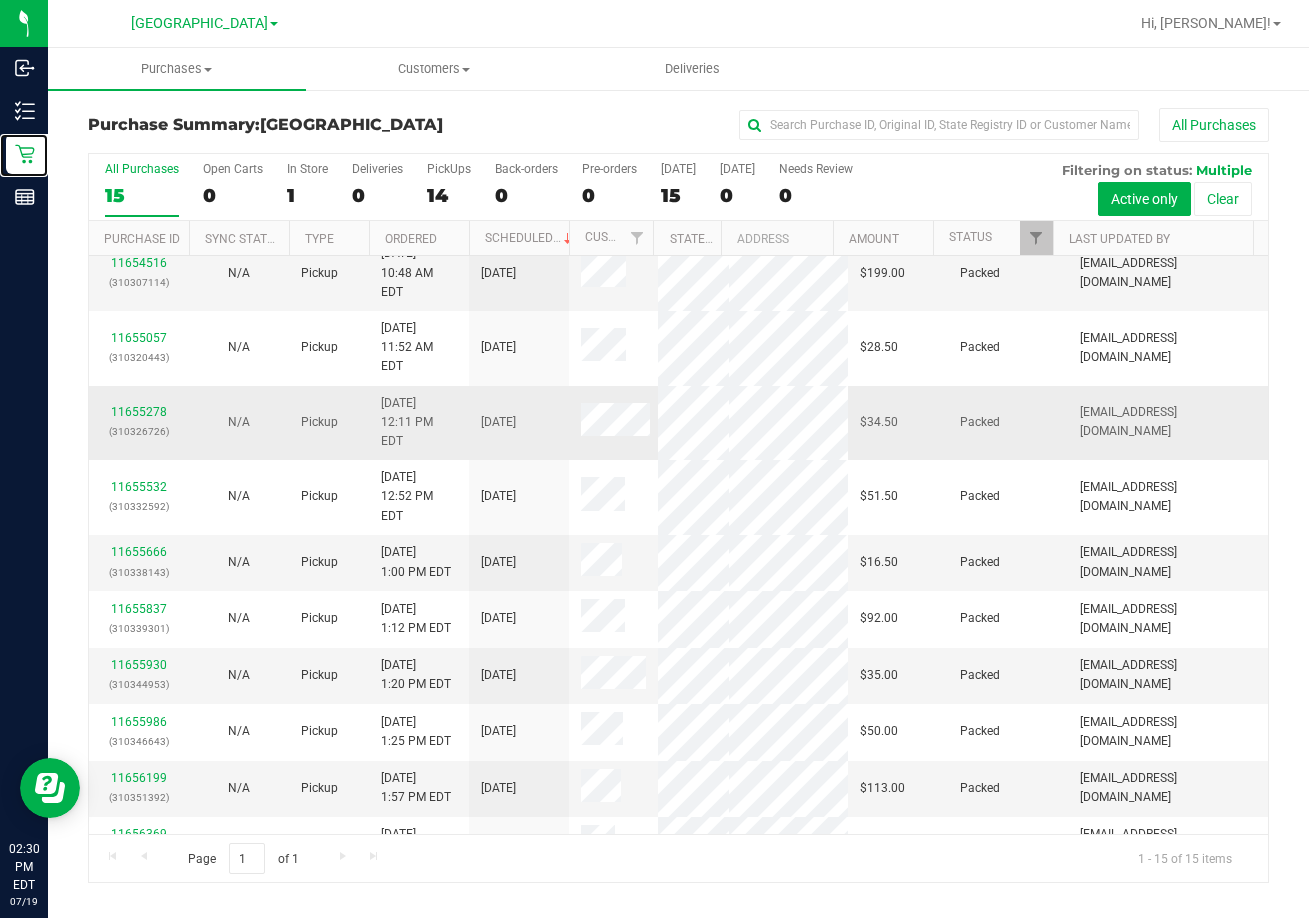 scroll, scrollTop: 271, scrollLeft: 0, axis: vertical 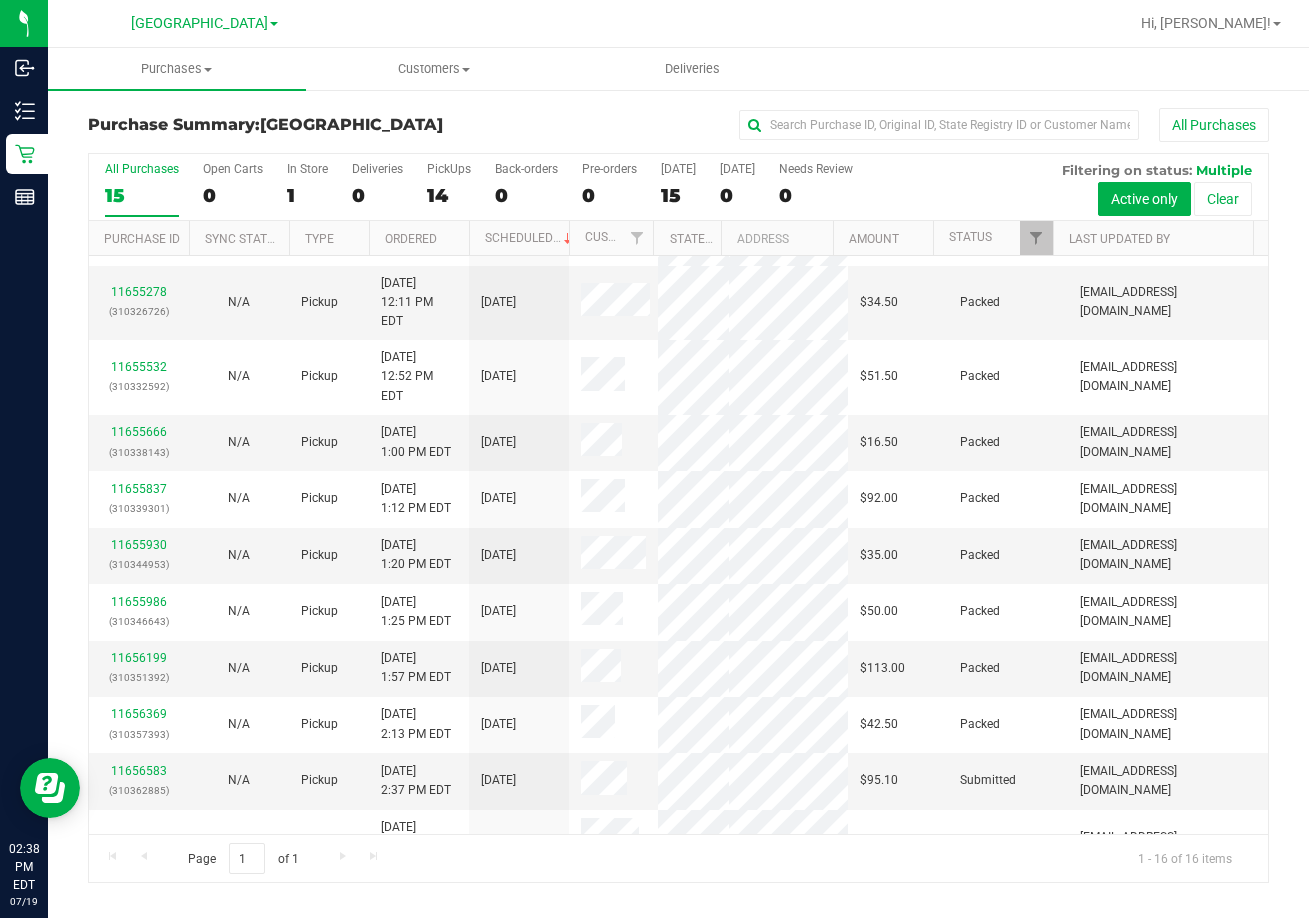 click on "All Purchases" at bounding box center [875, 125] 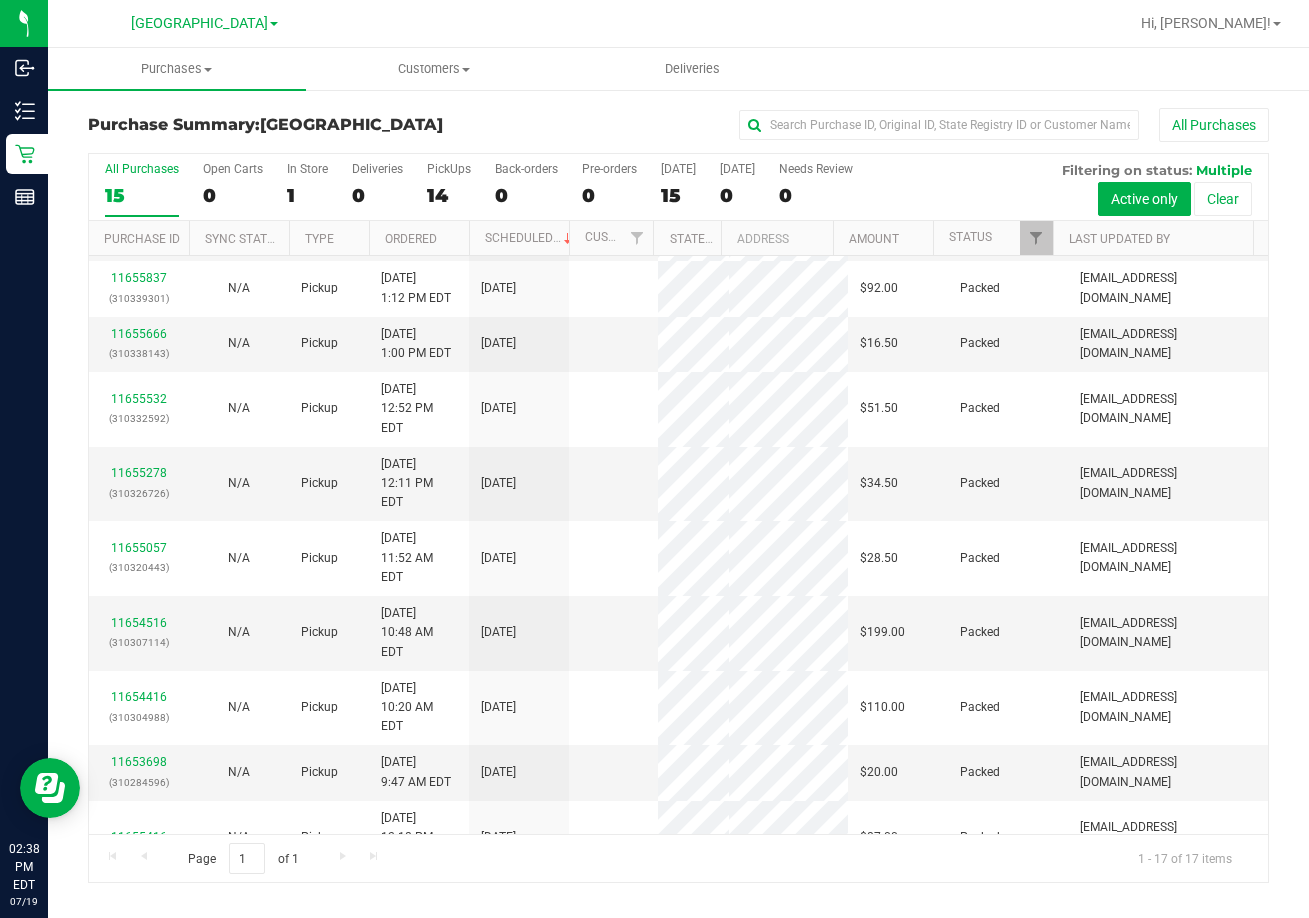 scroll, scrollTop: 0, scrollLeft: 0, axis: both 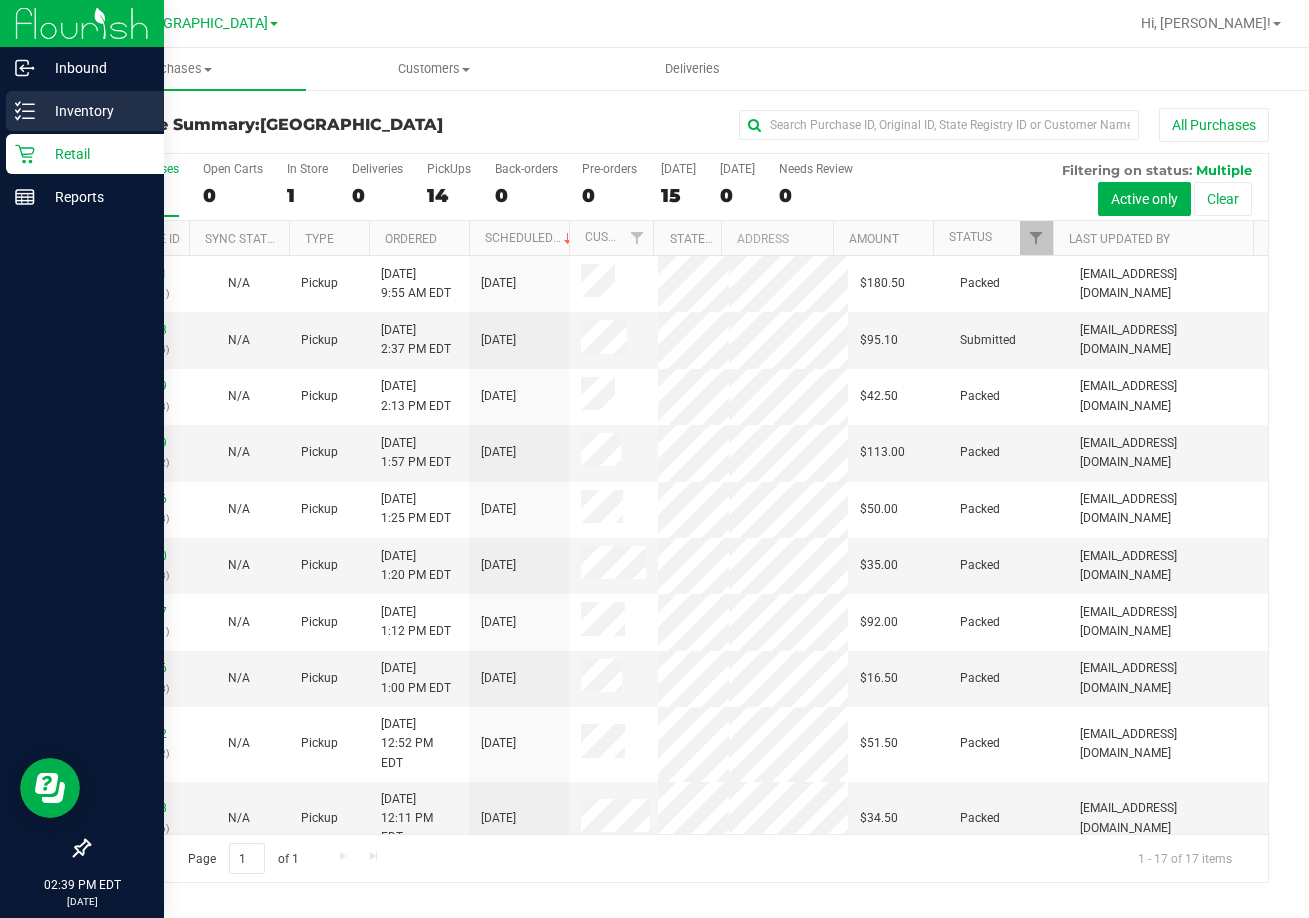 click on "Inventory" at bounding box center [95, 111] 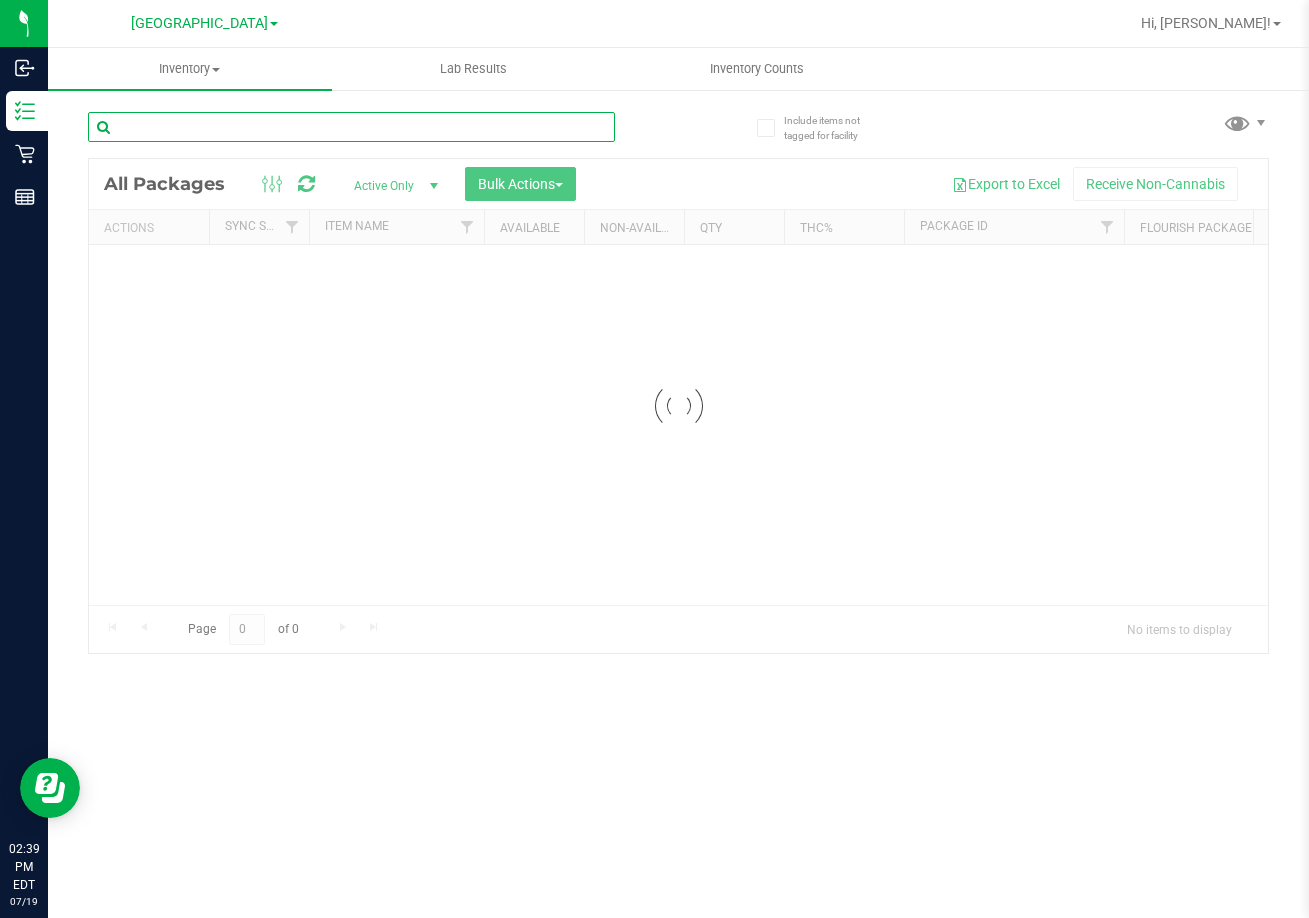 click on "Inventory
All packages
All inventory
Waste log
Create inventory
Lab Results
Inventory Counts" at bounding box center (678, 483) 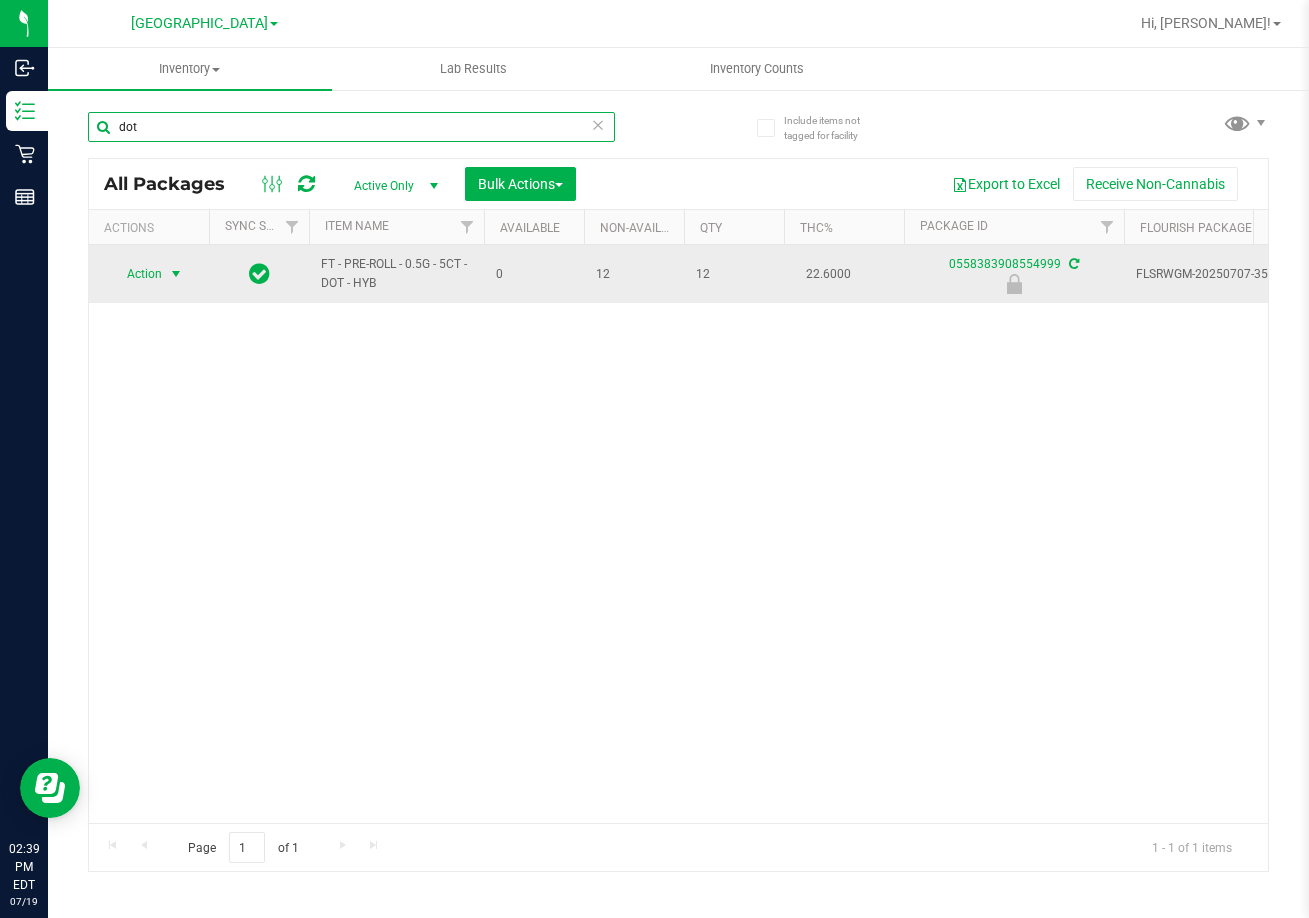 type on "dot" 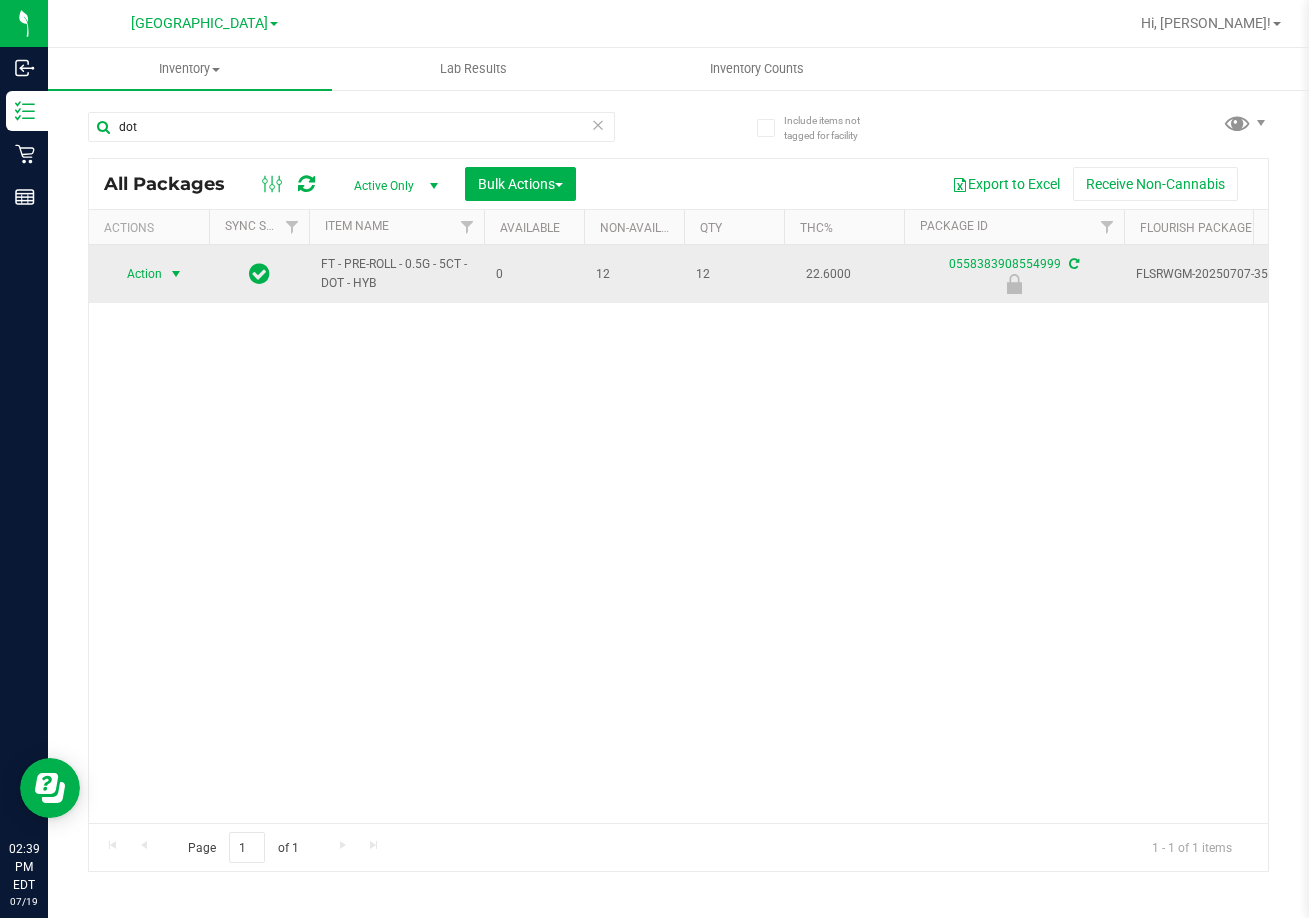click at bounding box center [176, 274] 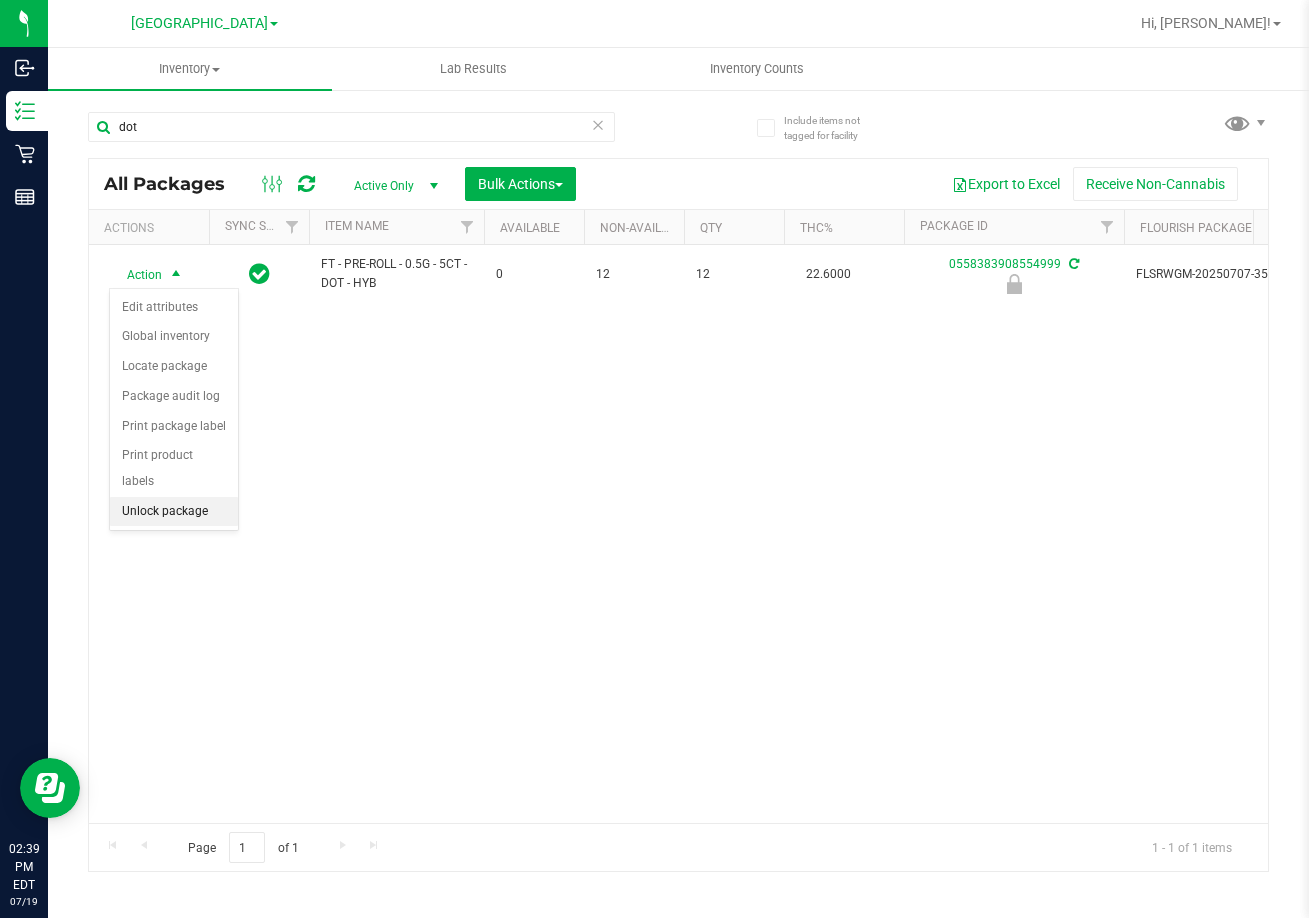 click on "Unlock package" at bounding box center [174, 512] 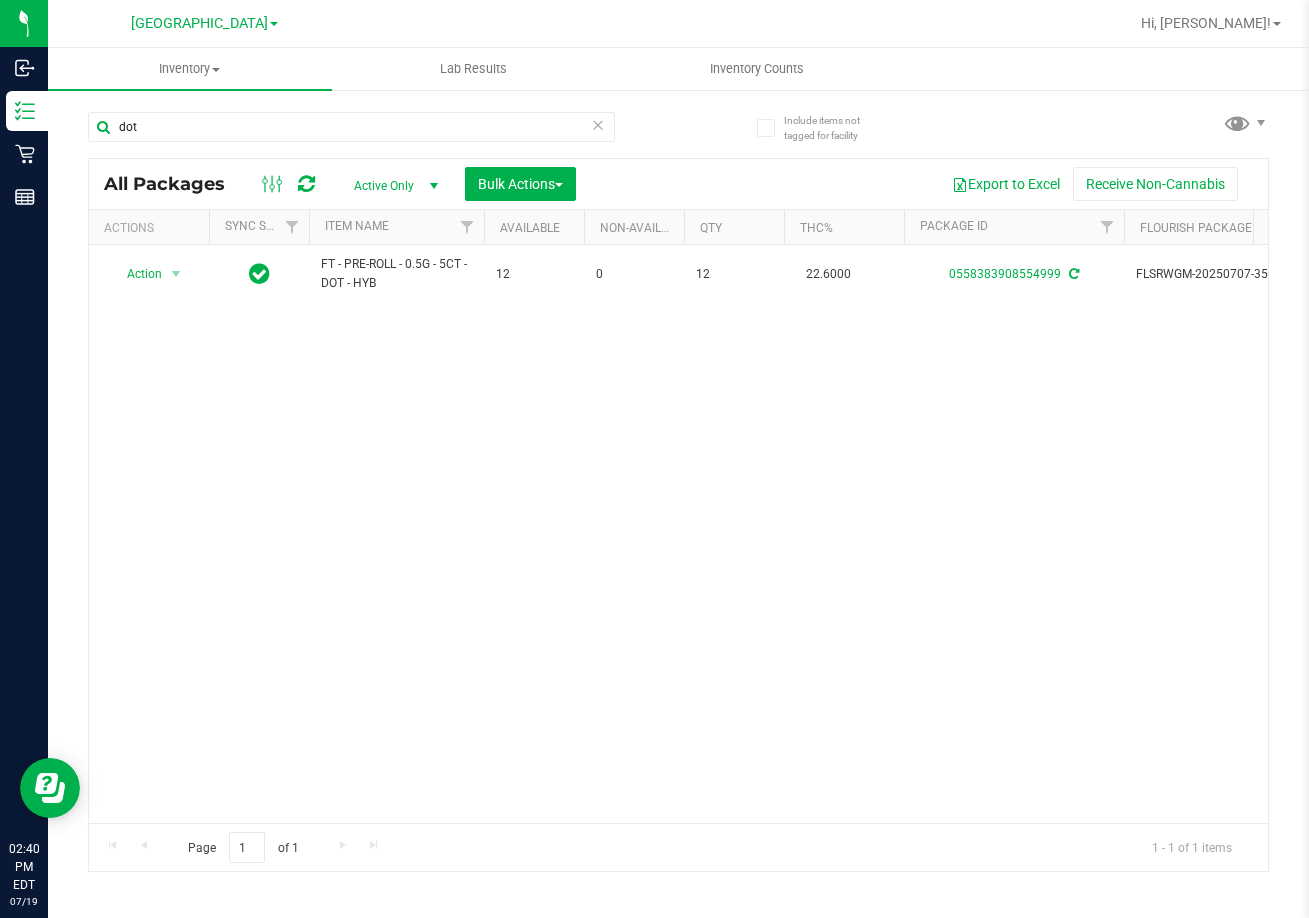 click on "Action Action Create package Edit attributes Global inventory Locate package Lock package Package audit log Print package label Print product labels Schedule for destruction
FT - PRE-ROLL - 0.5G - 5CT - DOT - HYB
12
0
12
22.6000
0558383908554999
FLSRWGM-20250707-3575
5-MAY25DOT01-0701
Created
FT 0.5g Pre-Roll Don's Trophy (Hybrid) 5ct
Now
00001617 $0.00000
$29.00000" at bounding box center [678, 534] 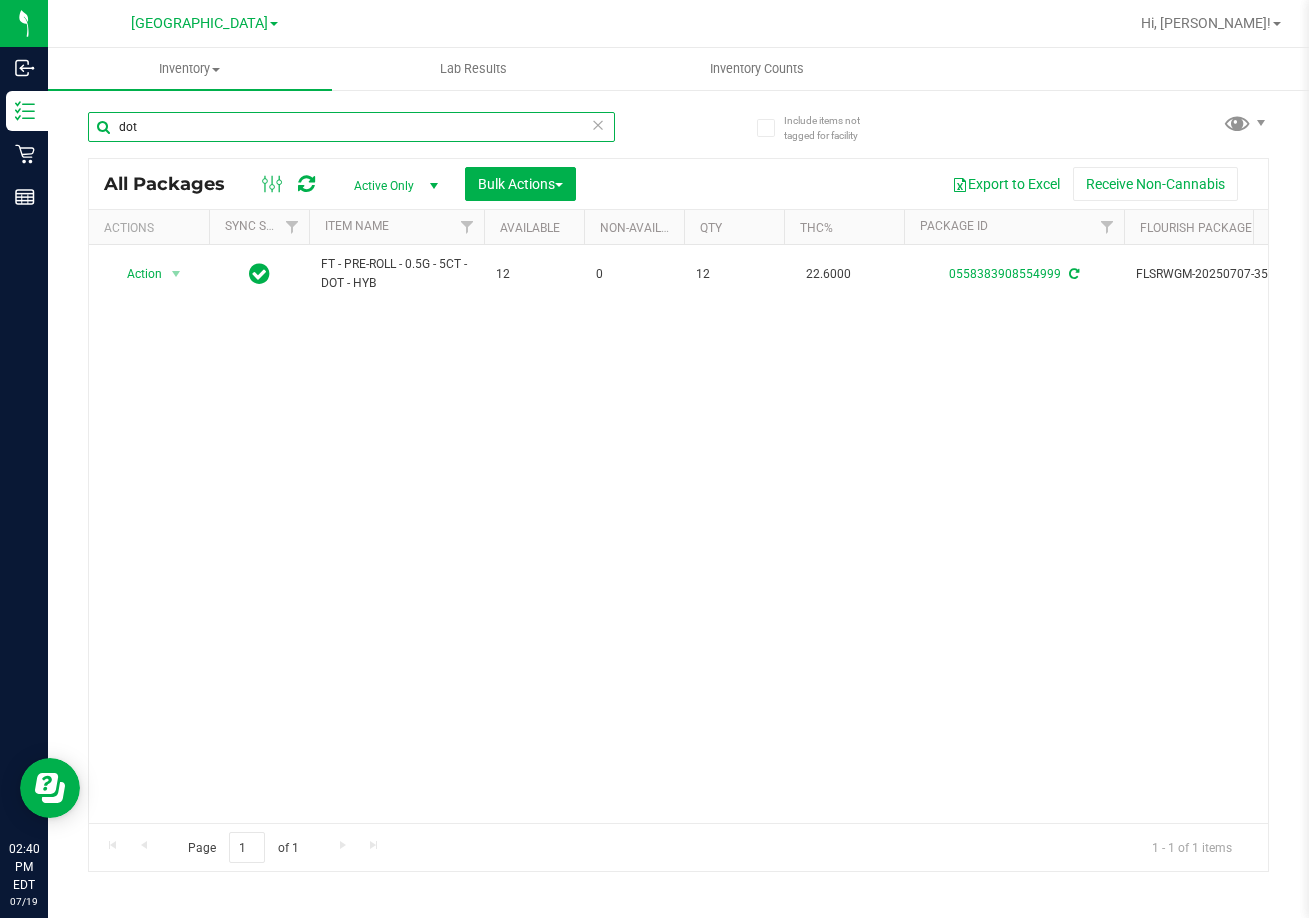 click on "dot" at bounding box center [351, 127] 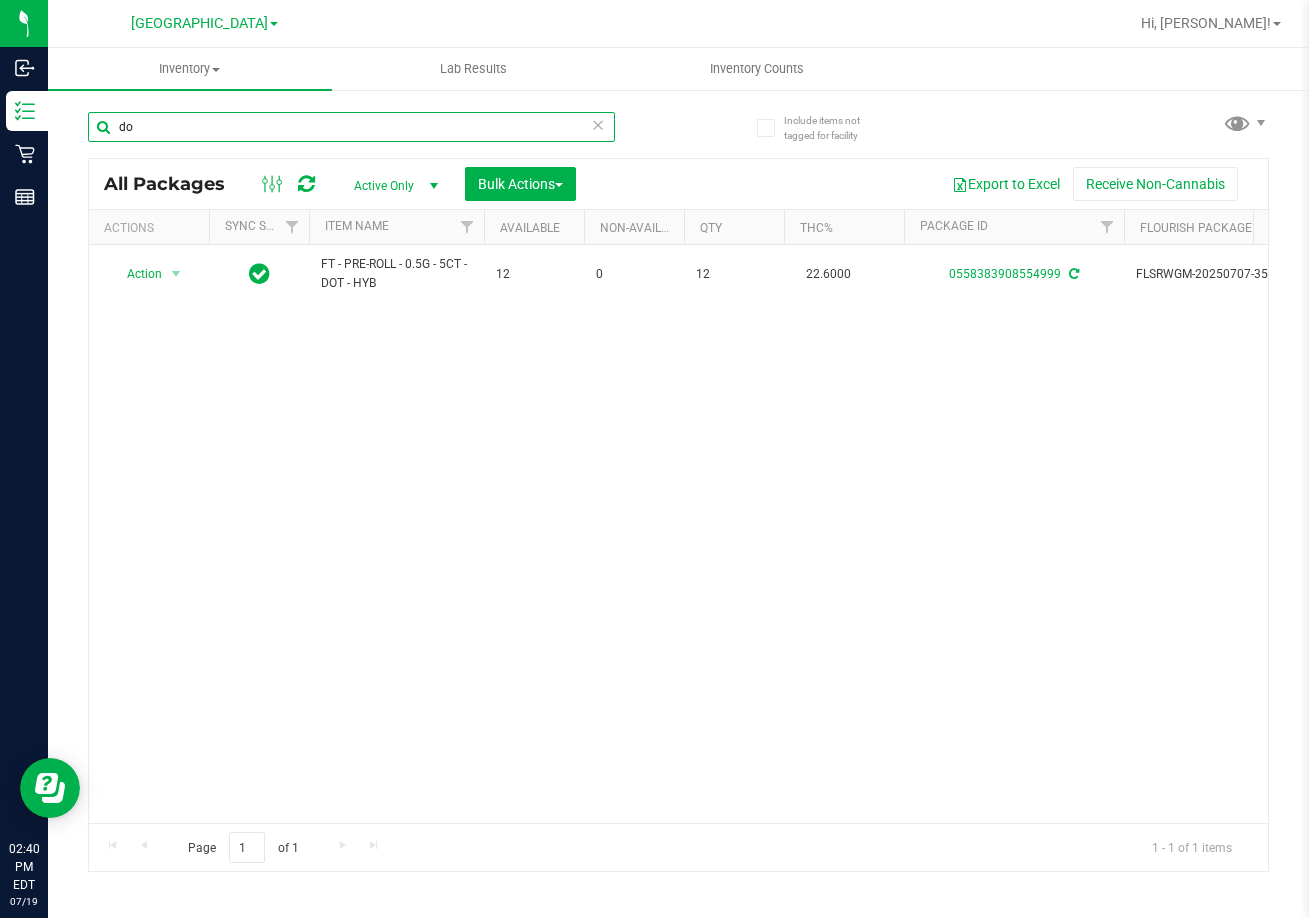 type on "d" 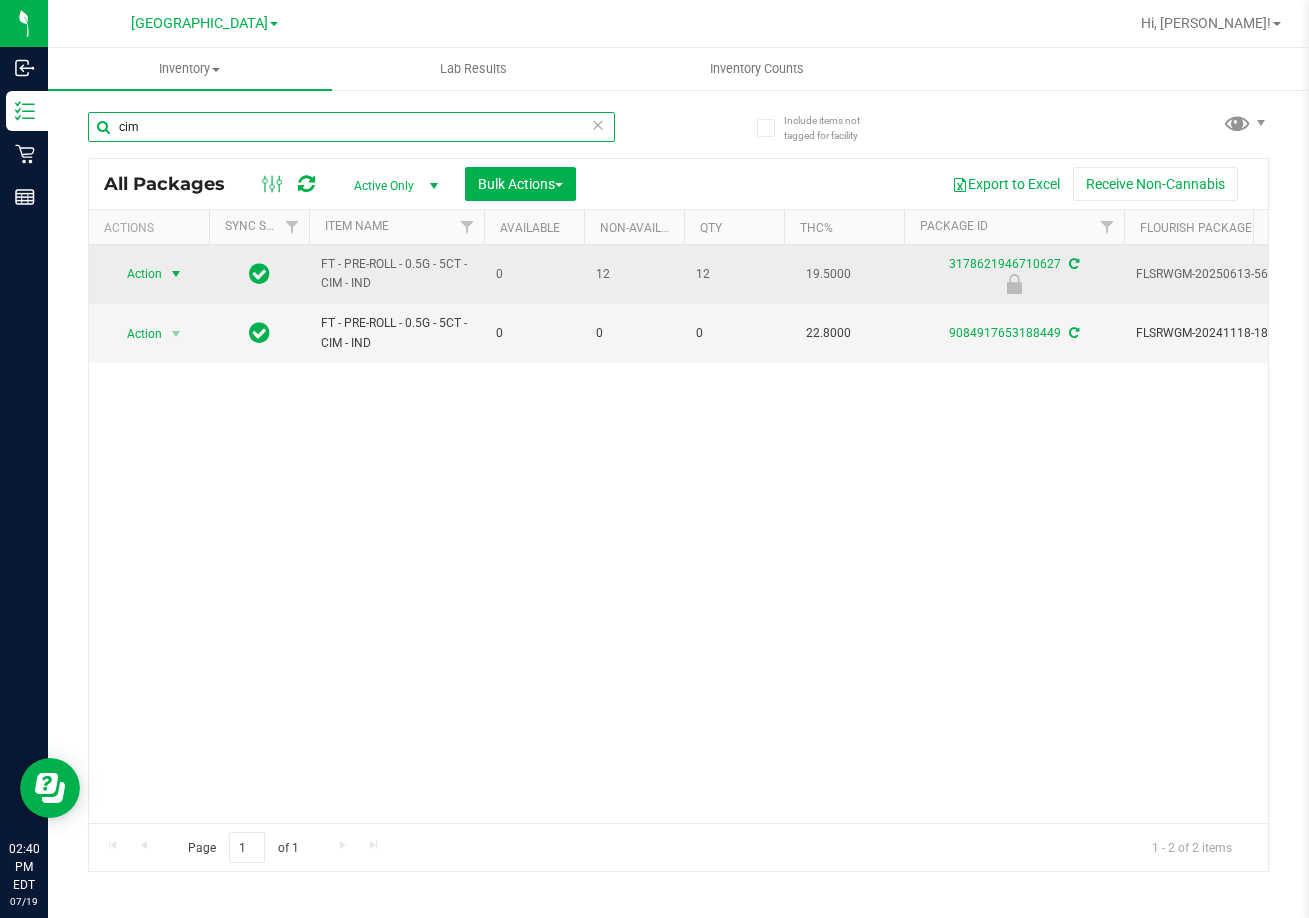 type on "cim" 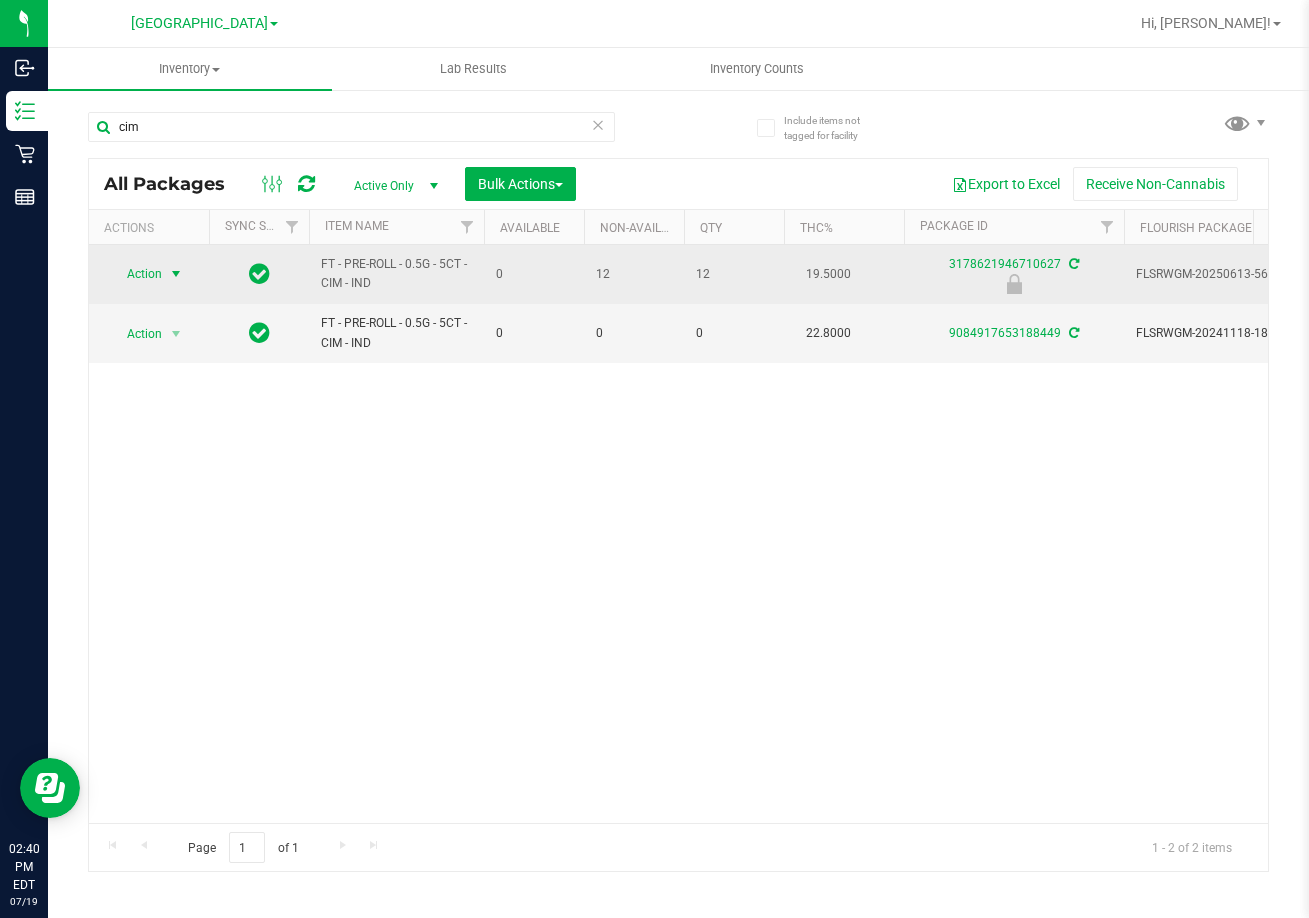 click on "Action" at bounding box center [136, 274] 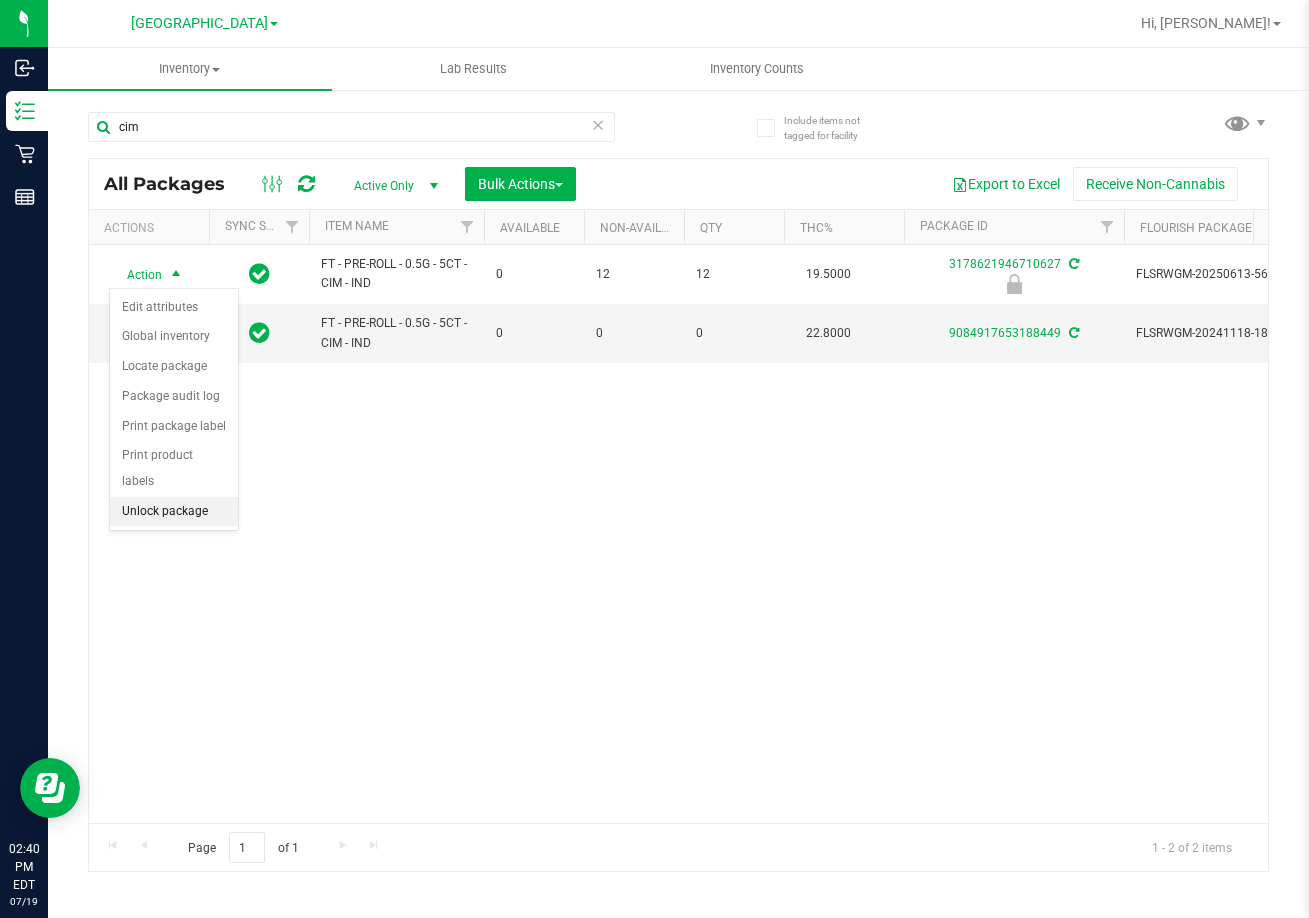 click on "Unlock package" at bounding box center (174, 512) 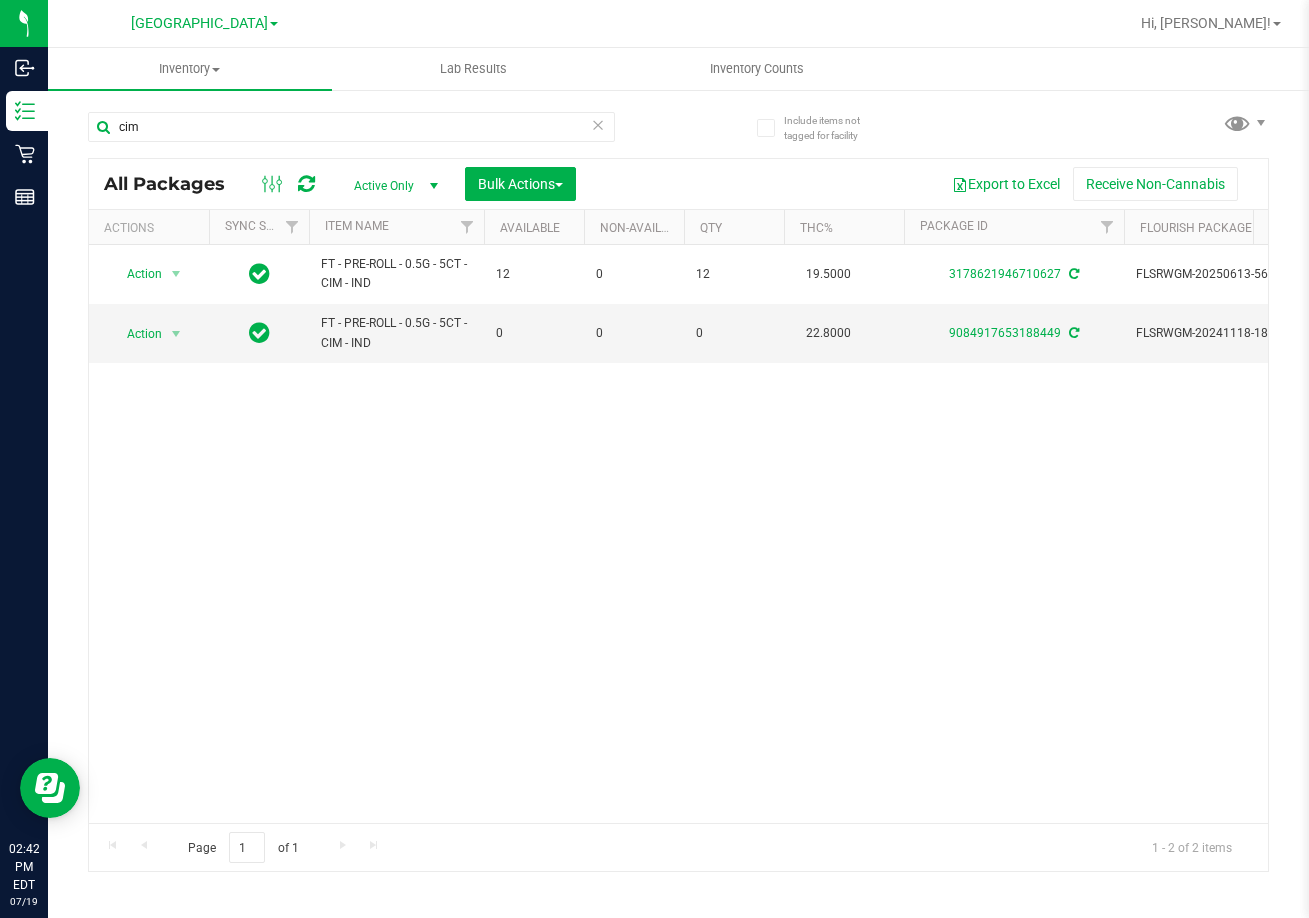 click on "Action Action Create package Edit attributes Global inventory Locate package Lock package Package audit log Print package label Print product labels Schedule for destruction
FT - PRE-ROLL - 0.5G - 5CT - CIM - IND
12
0
12
19.5000
3178621946710627
FLSRWGM-20250613-569
5-MAY25CIM01-0606
Created
FT 0.5g Pre-Roll Cookies n' Dream (Indica) 5ct
Now
00001606 $0.00000
$0.00" at bounding box center [678, 534] 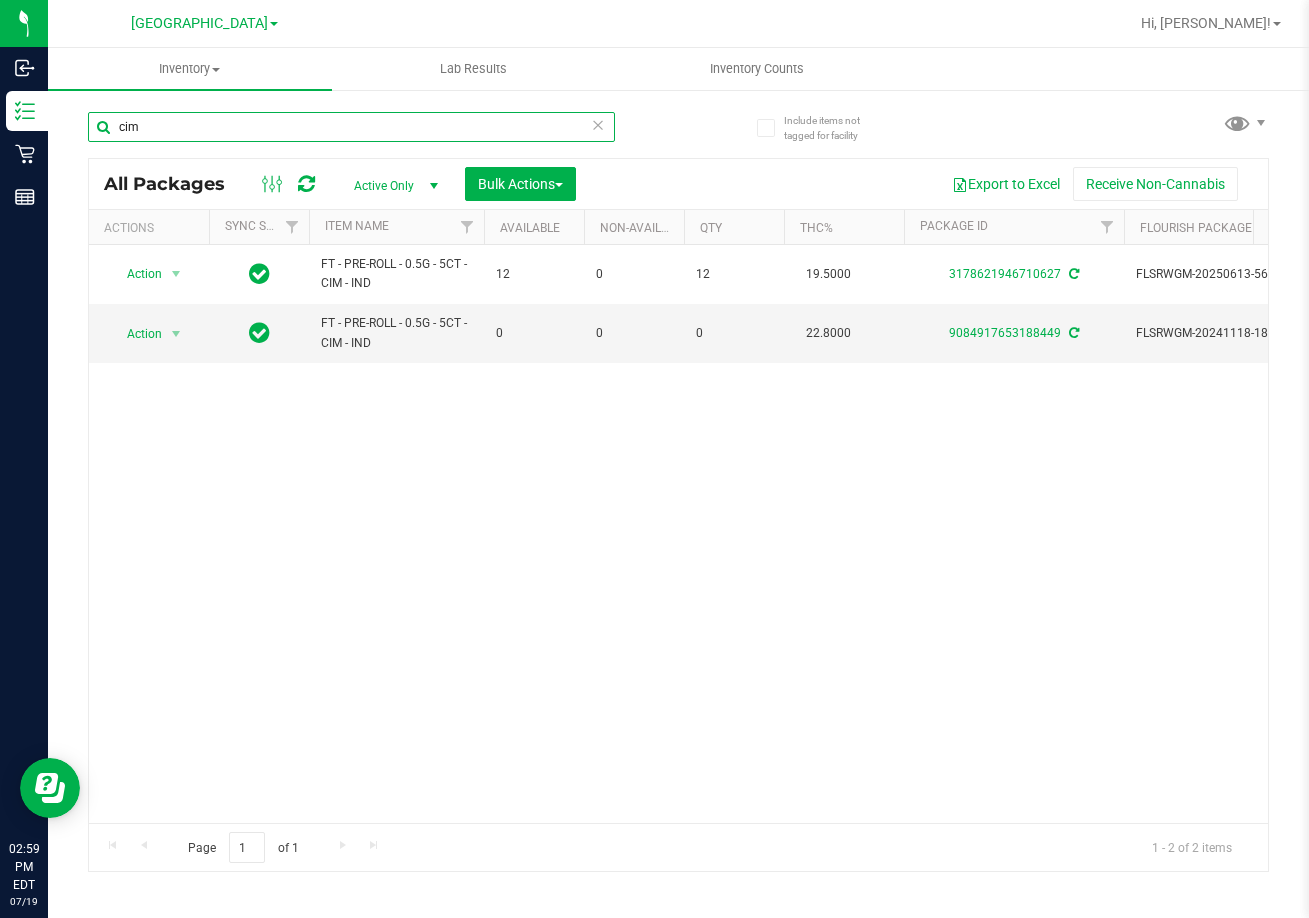 drag, startPoint x: 187, startPoint y: 132, endPoint x: -6, endPoint y: 128, distance: 193.04144 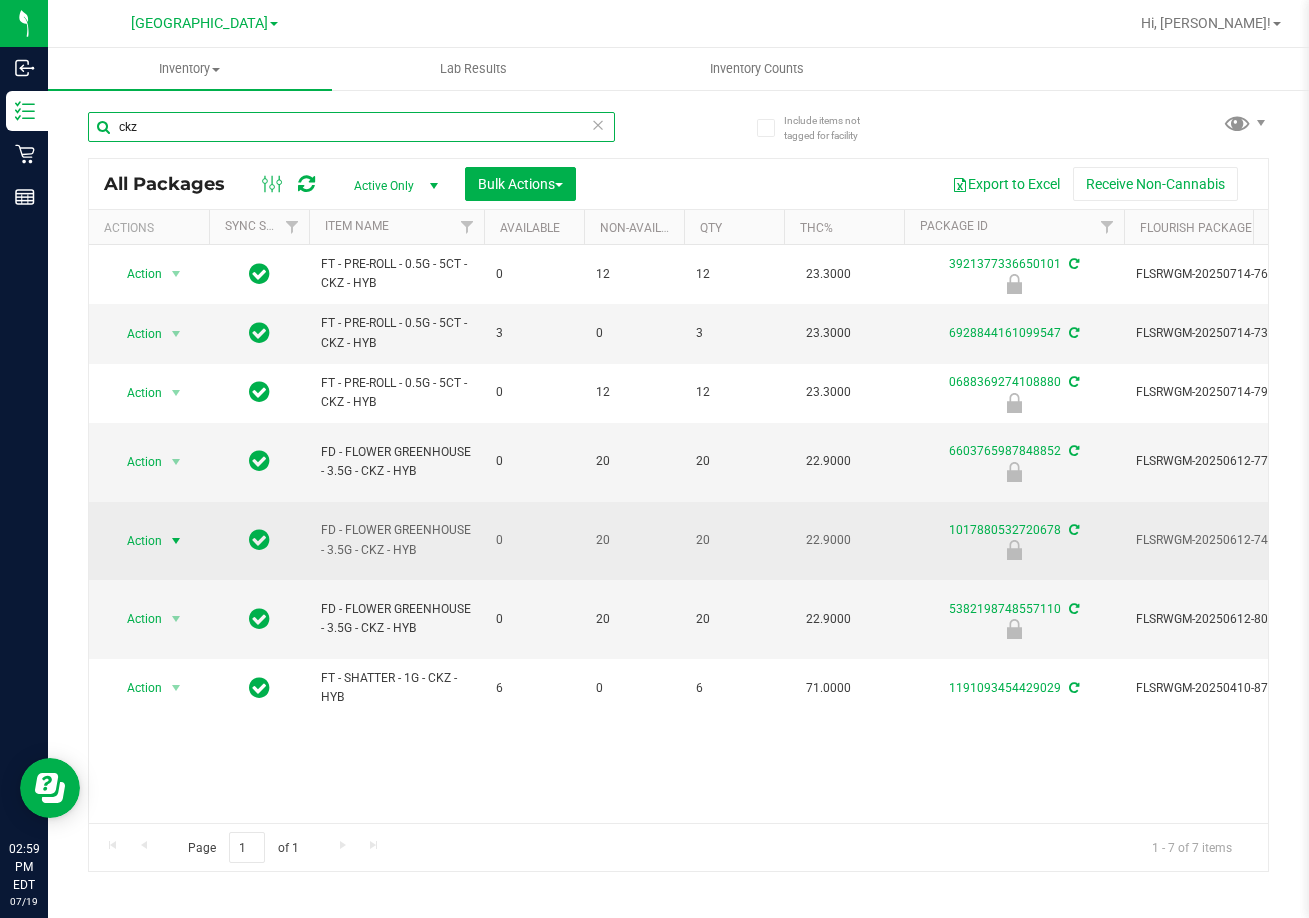 type on "ckz" 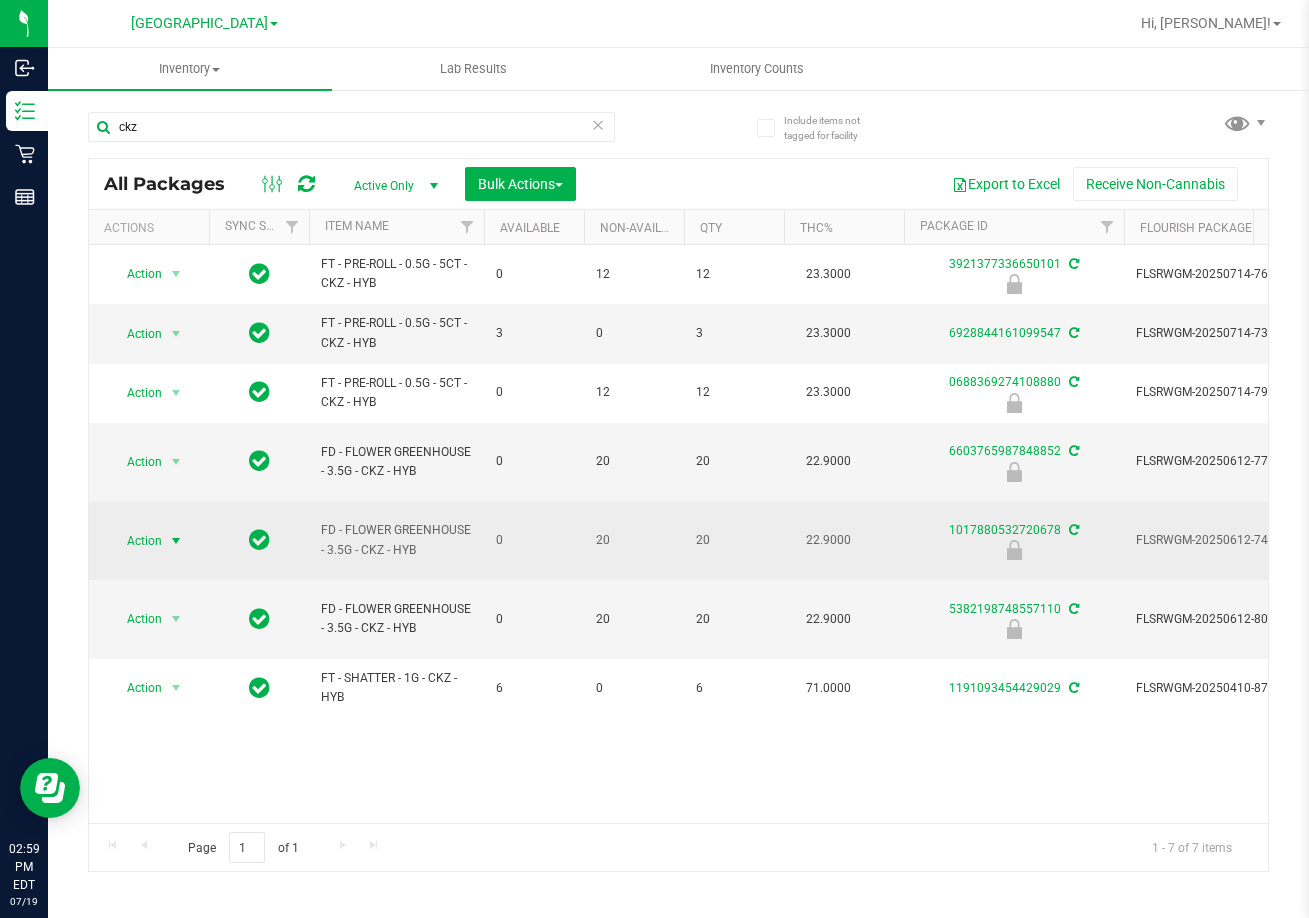 click on "Action" at bounding box center (136, 541) 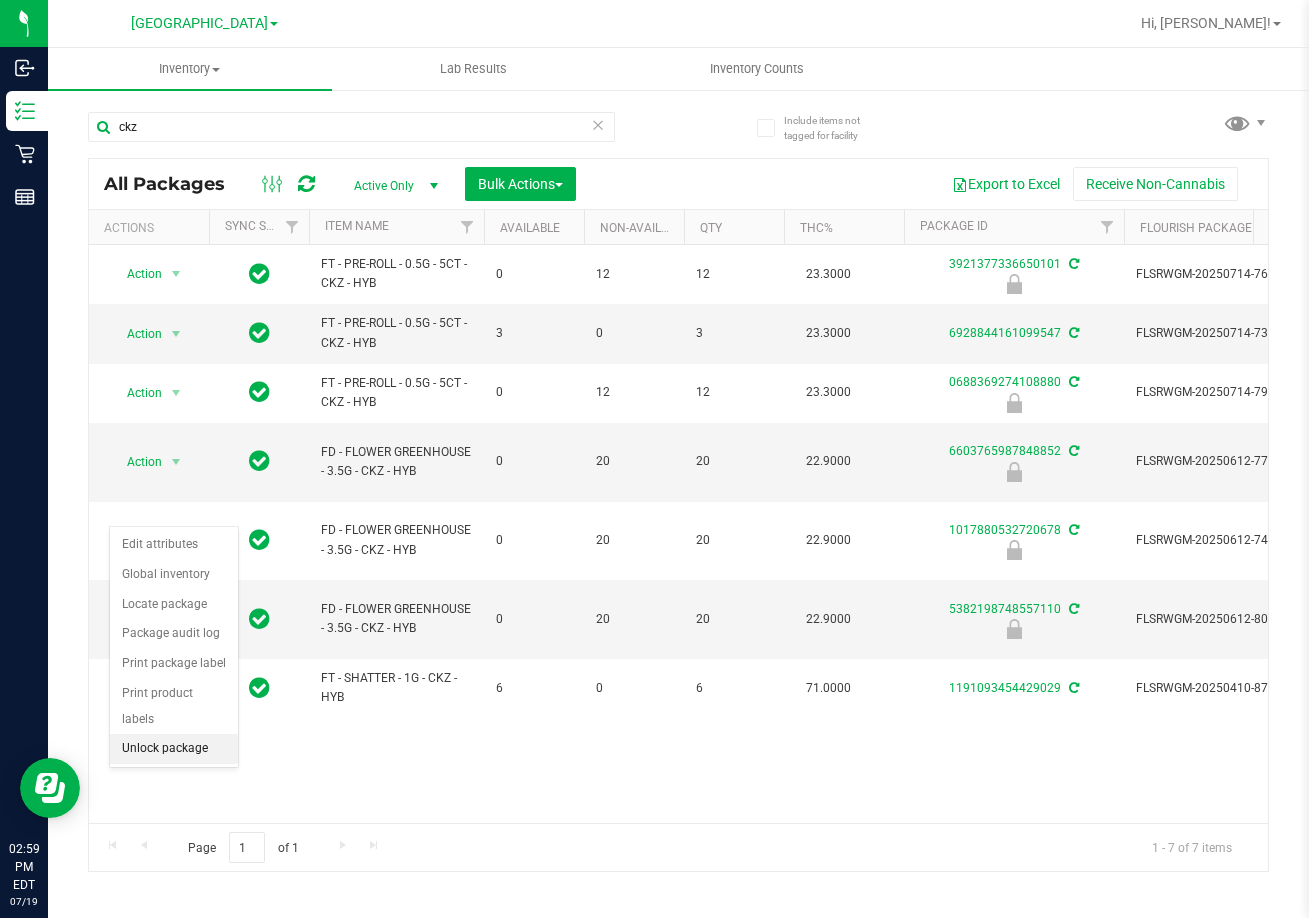 click on "Unlock package" at bounding box center [174, 749] 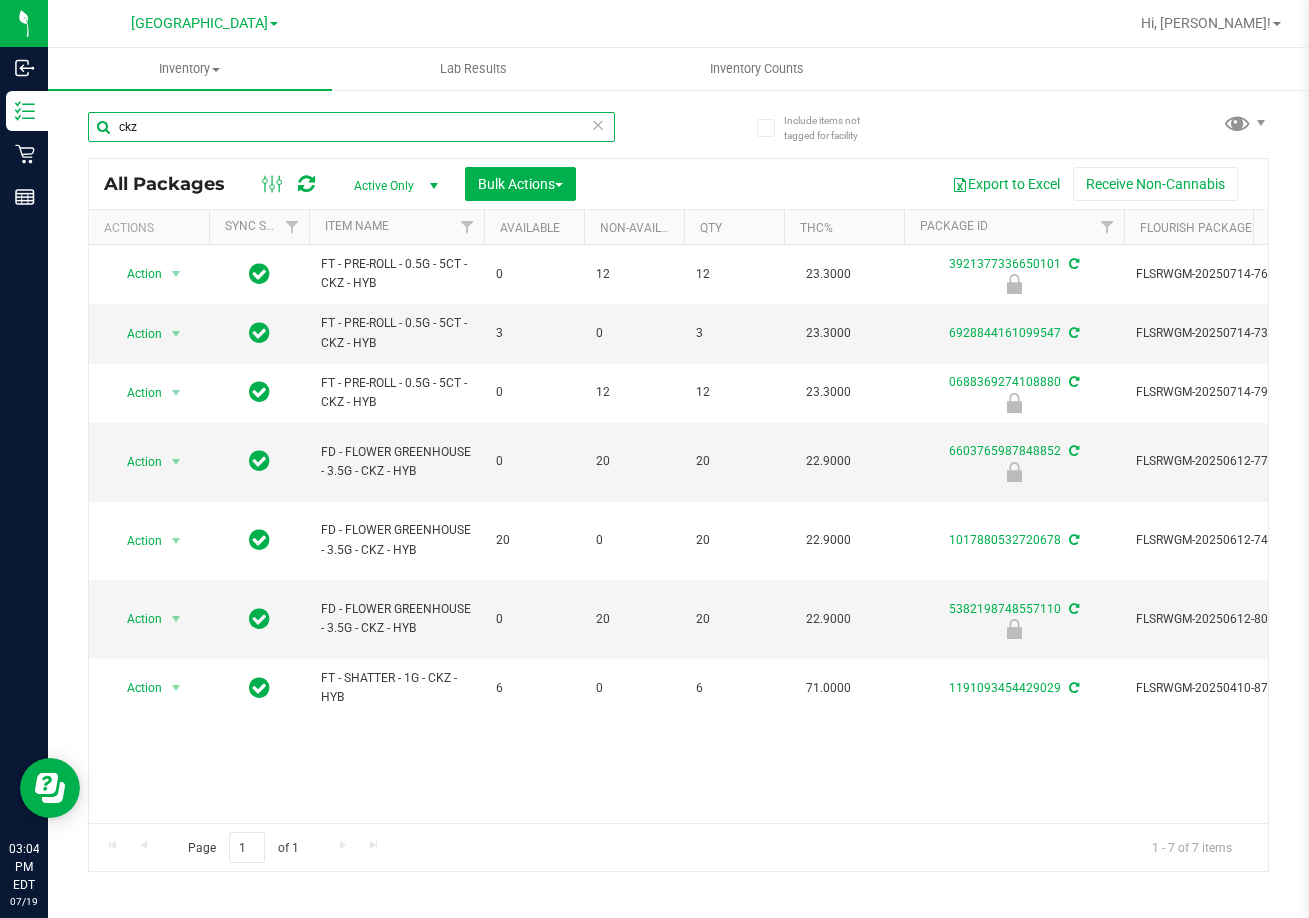 drag, startPoint x: 185, startPoint y: 127, endPoint x: -6, endPoint y: 153, distance: 192.7615 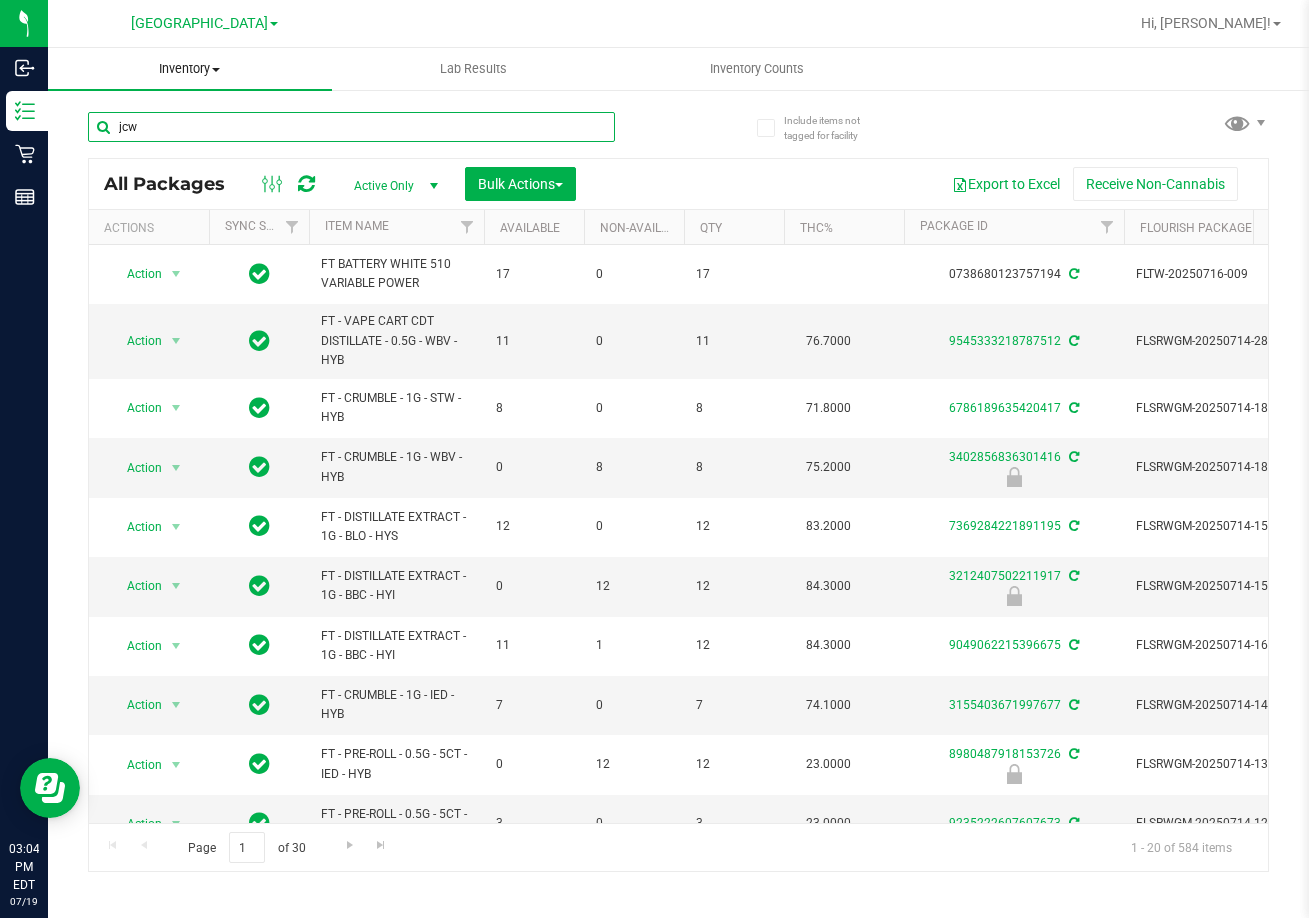 type on "jcw" 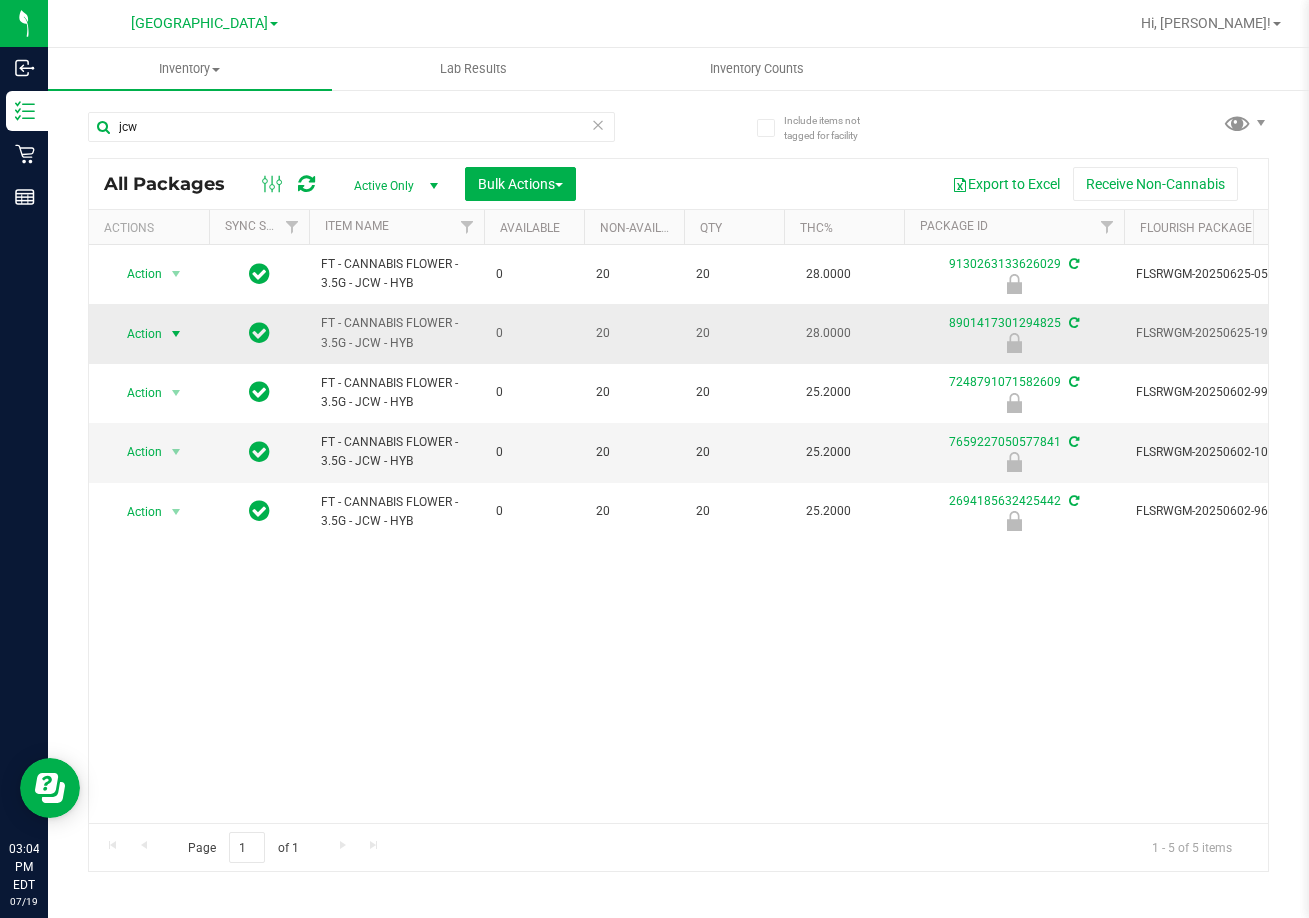 click on "Action" at bounding box center (136, 334) 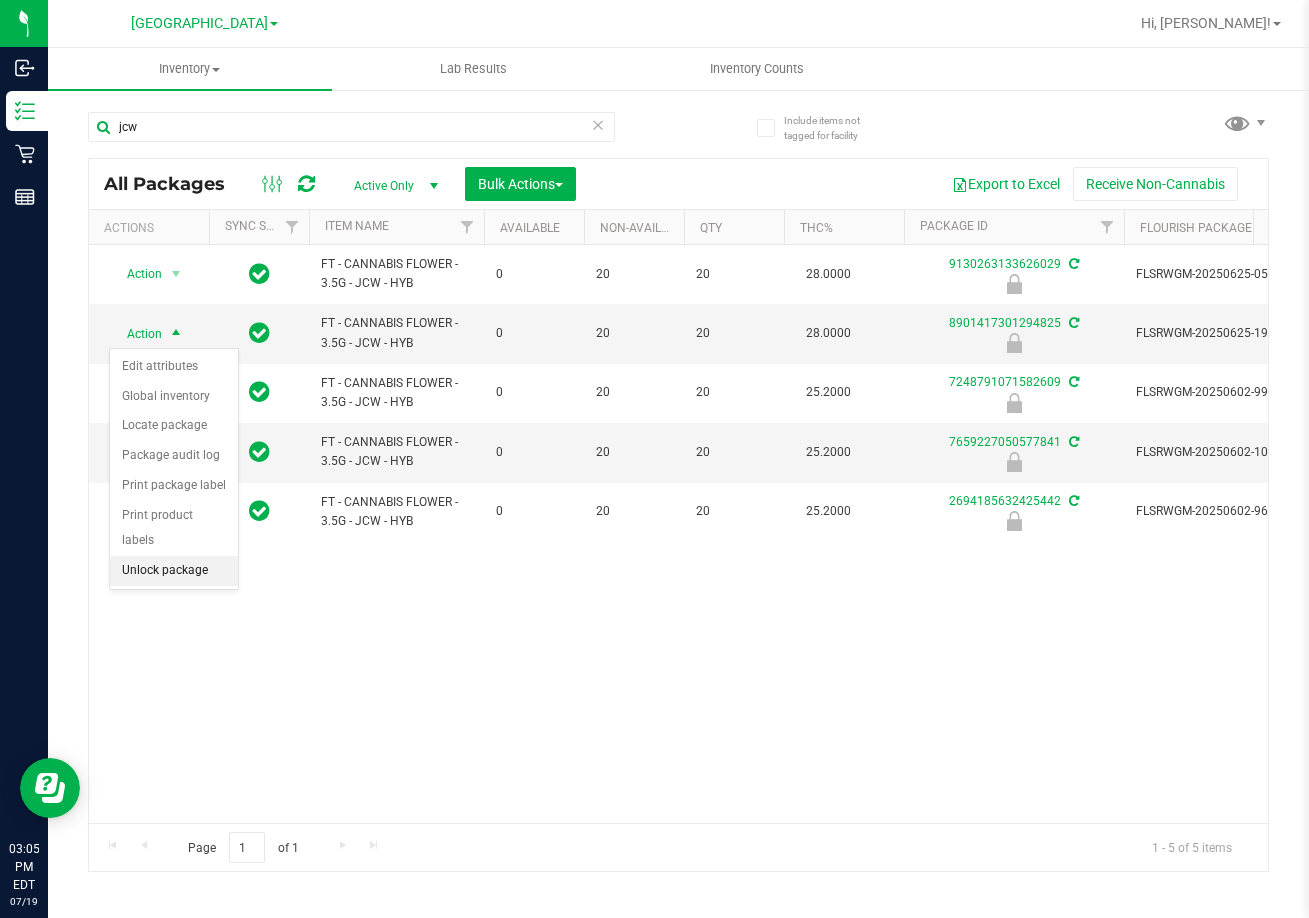 click on "Unlock package" at bounding box center (174, 571) 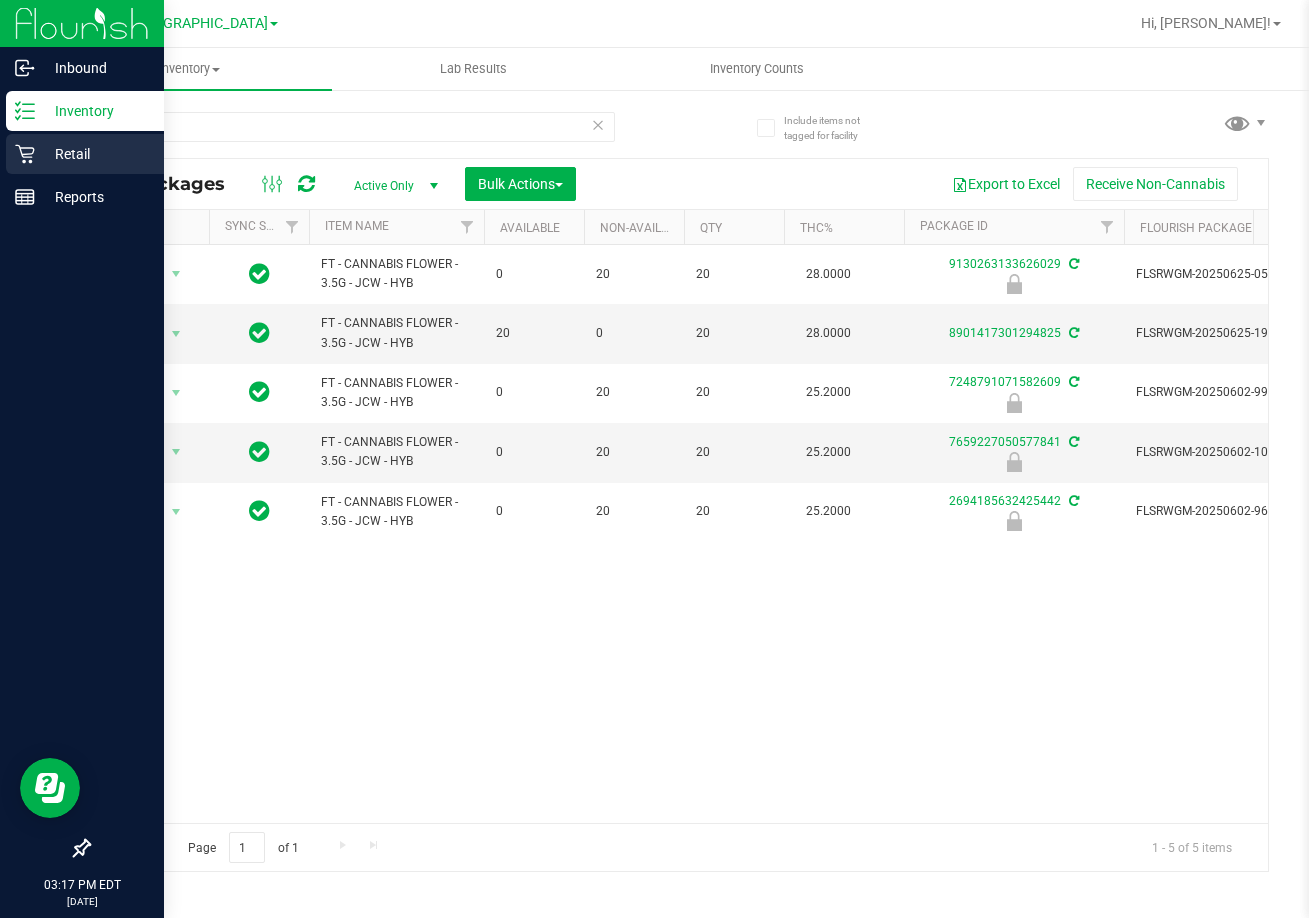 click on "Retail" at bounding box center (95, 154) 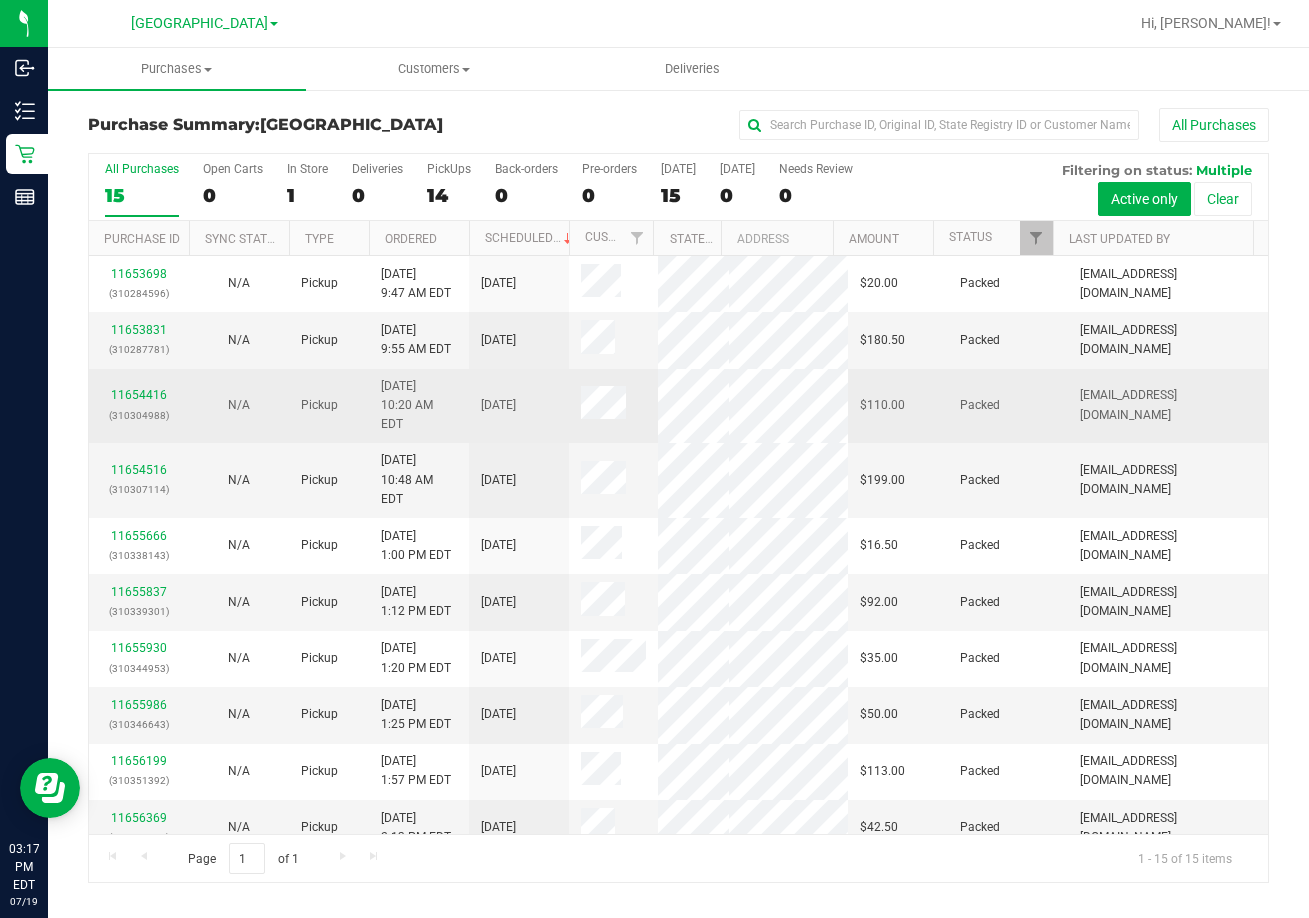 scroll, scrollTop: 271, scrollLeft: 0, axis: vertical 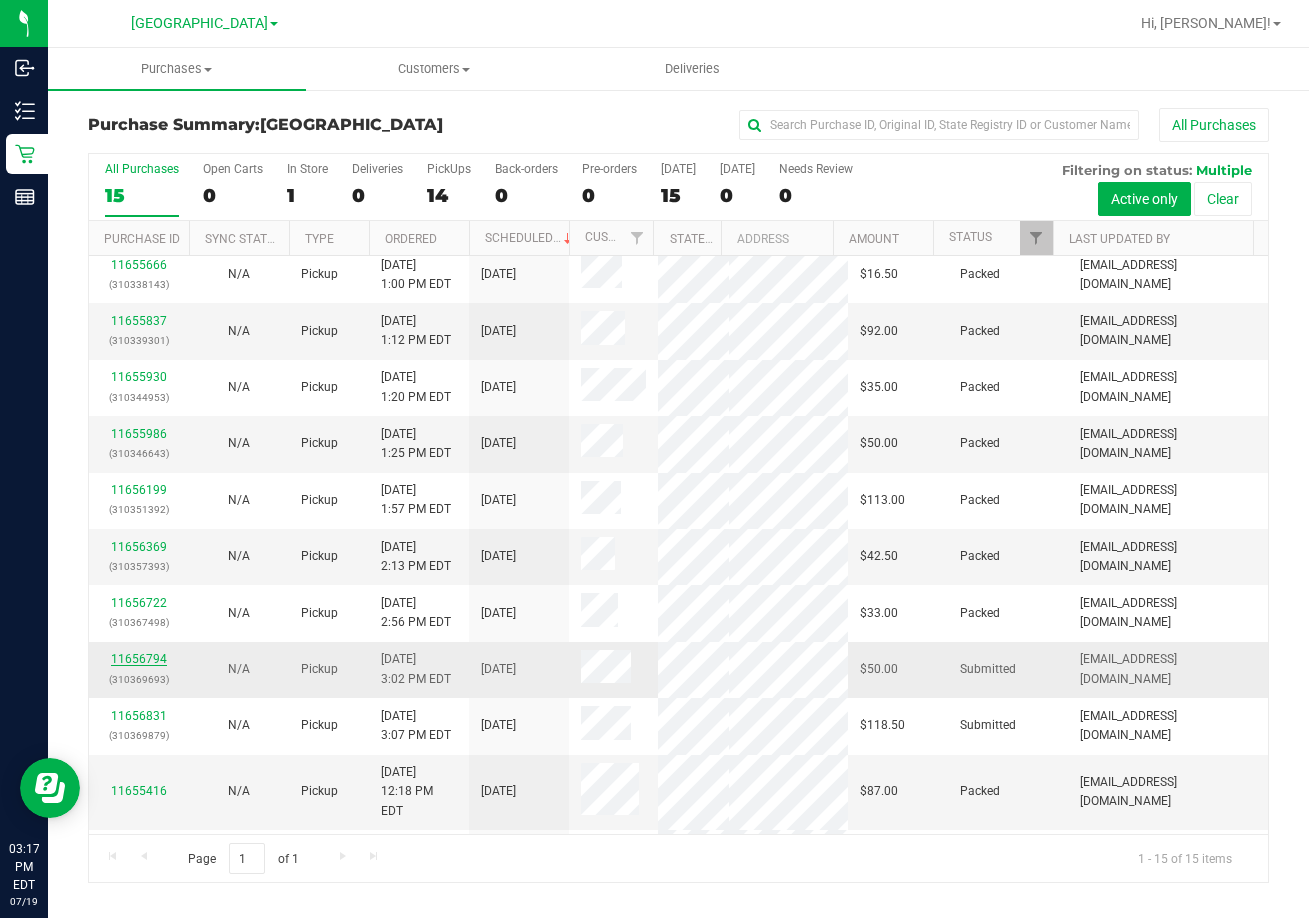click on "11656794" at bounding box center (139, 659) 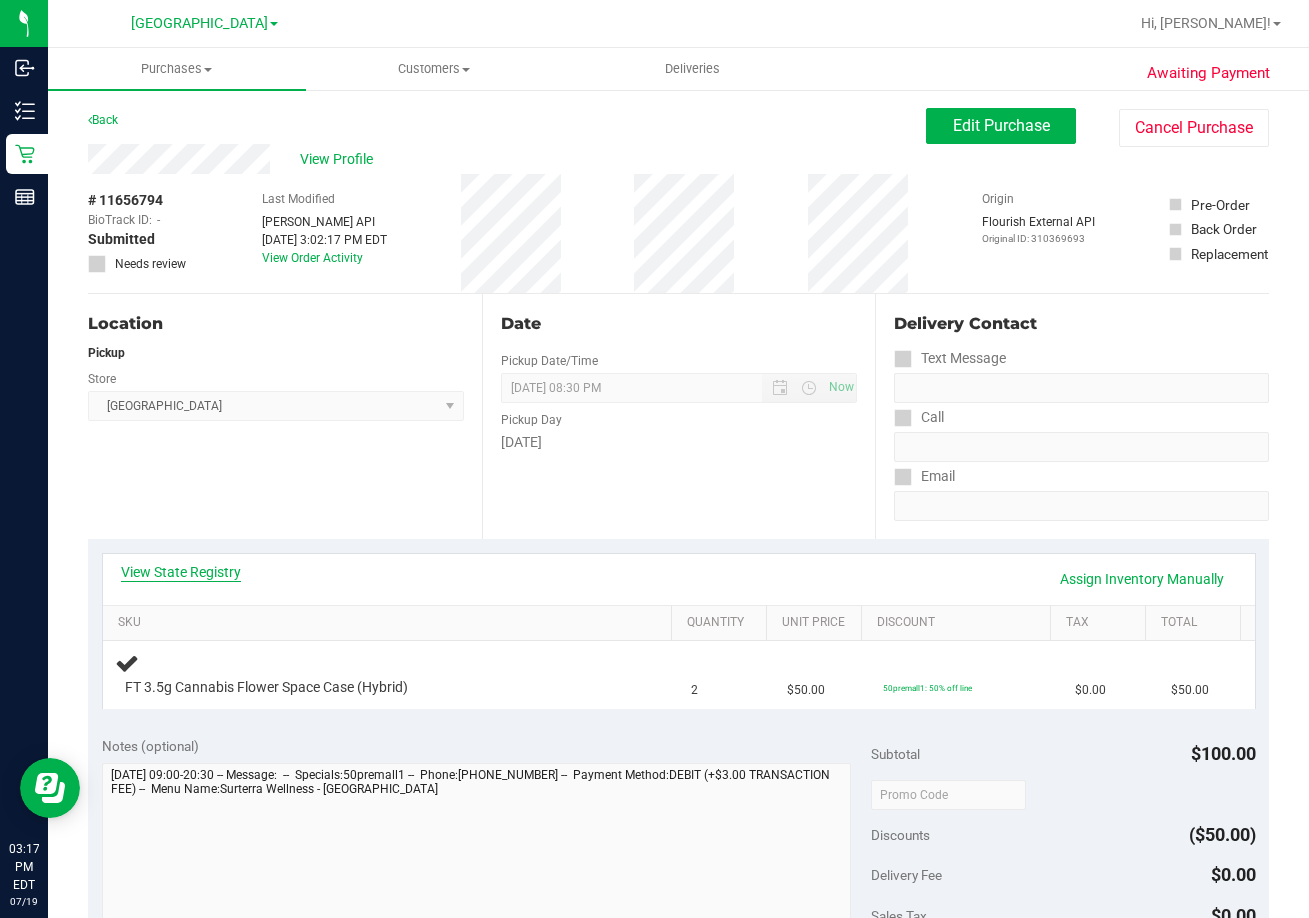 click on "View State Registry" at bounding box center (181, 572) 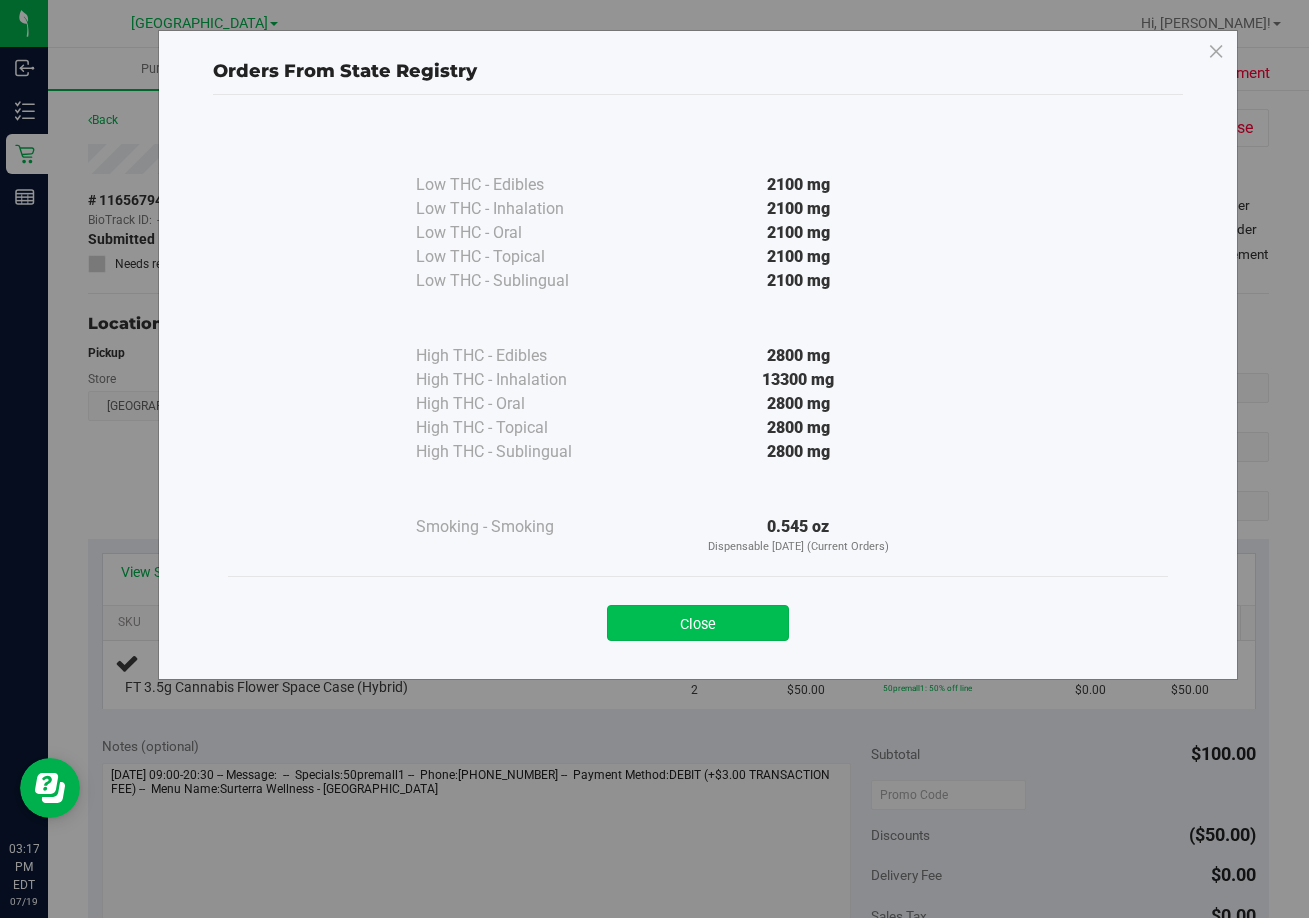 click on "Close" at bounding box center [698, 623] 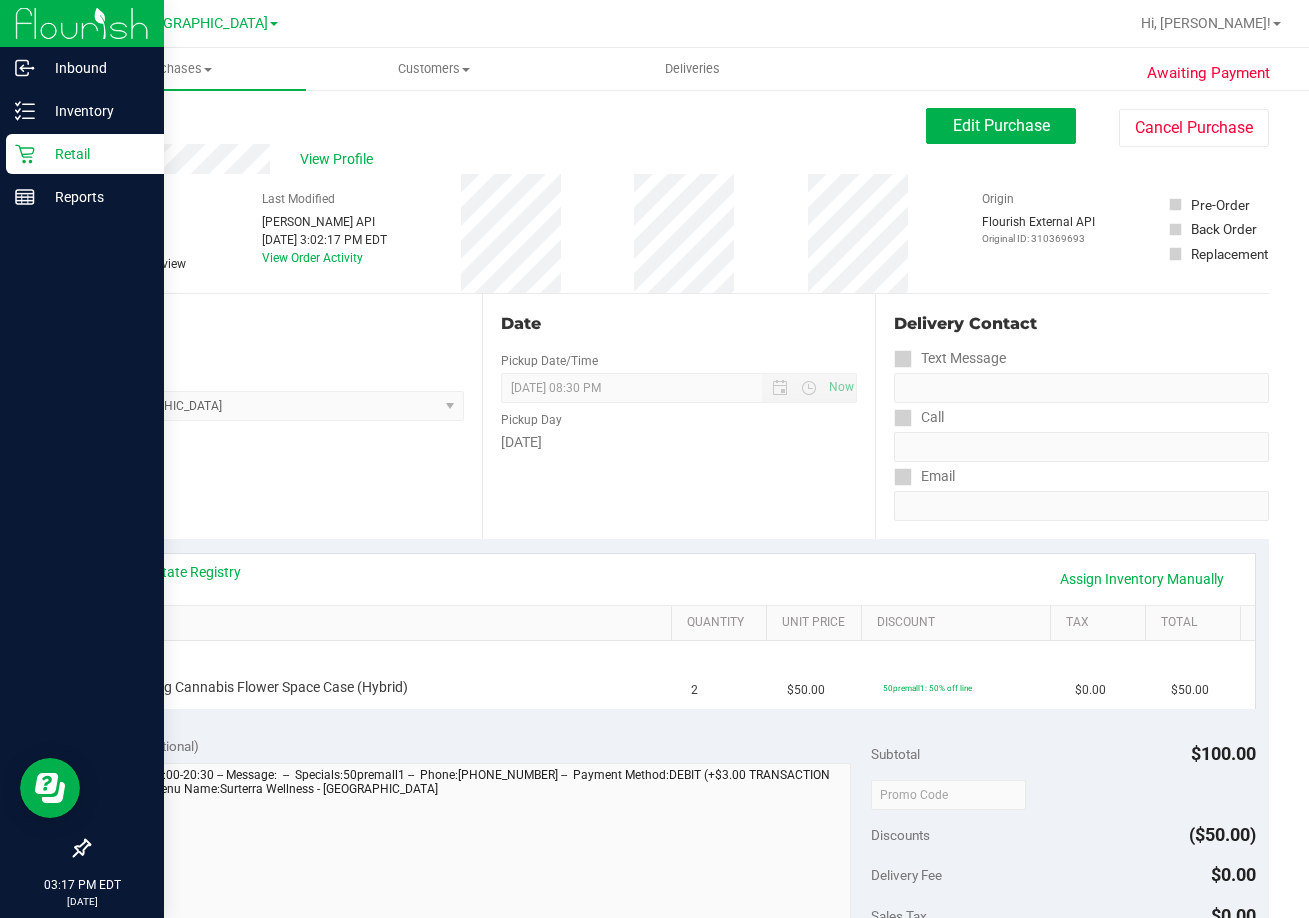 click on "Retail" at bounding box center [95, 154] 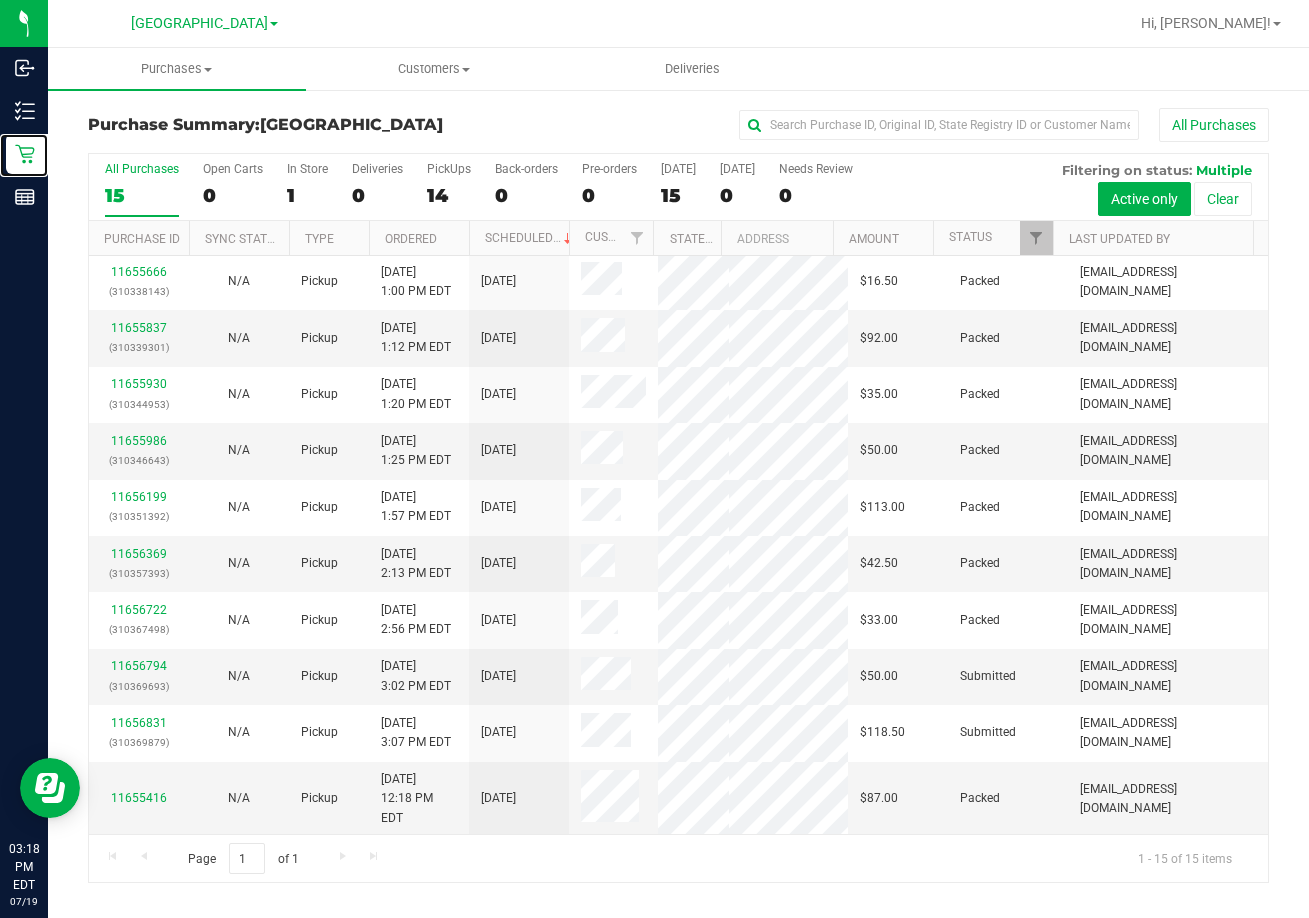 scroll, scrollTop: 271, scrollLeft: 0, axis: vertical 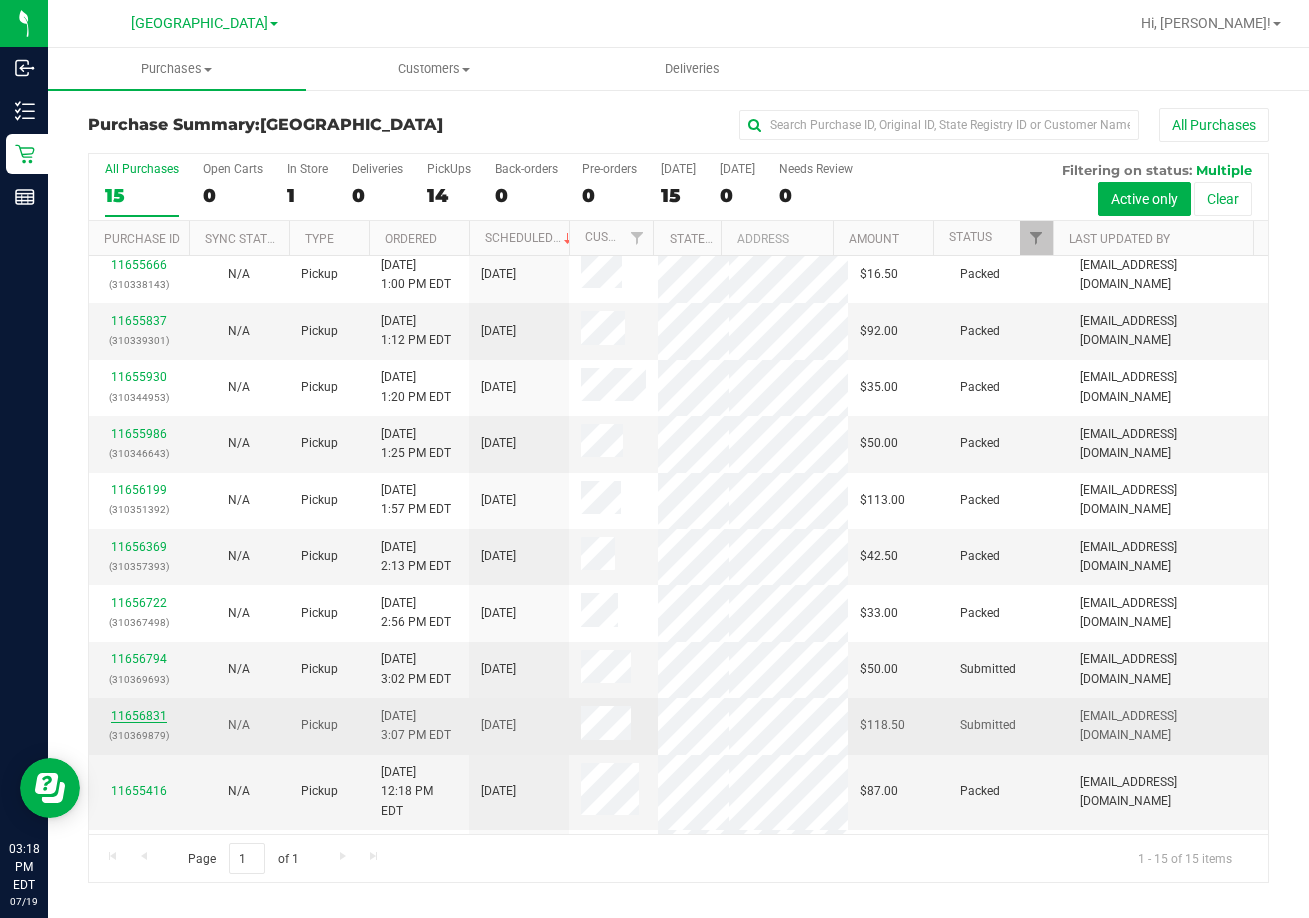 click on "11656831" at bounding box center (139, 716) 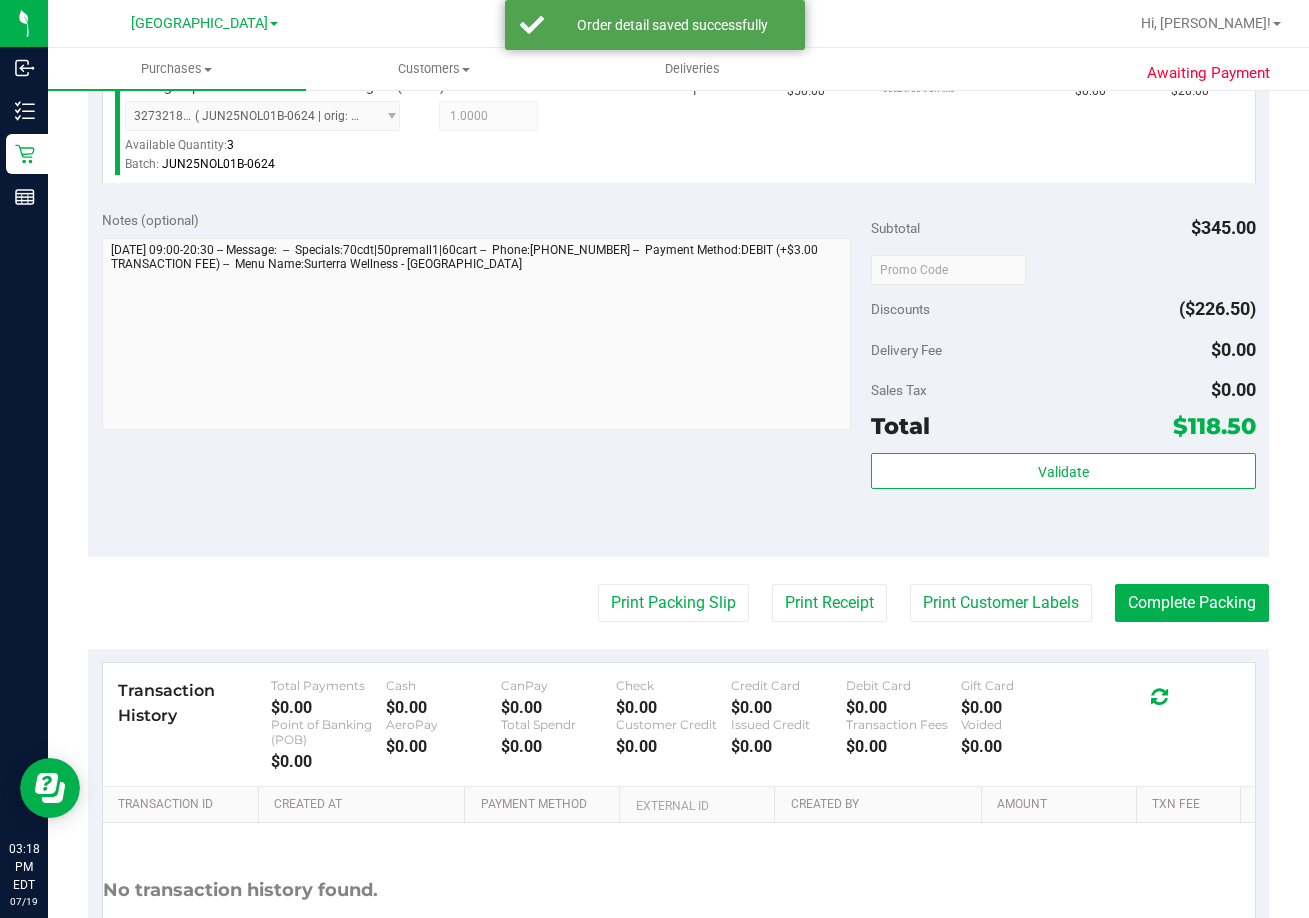 scroll, scrollTop: 1331, scrollLeft: 0, axis: vertical 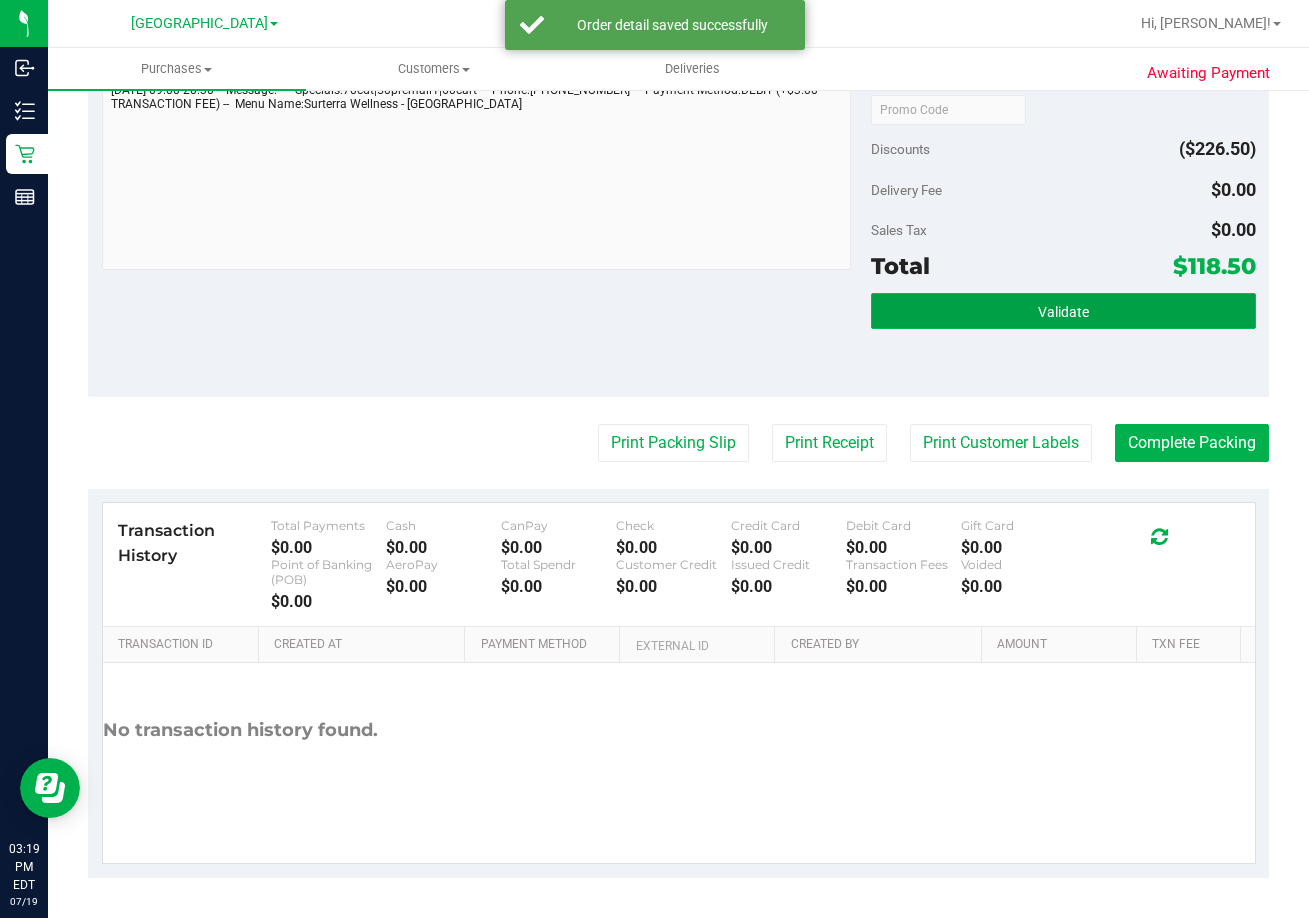 click on "Validate" at bounding box center (1063, 311) 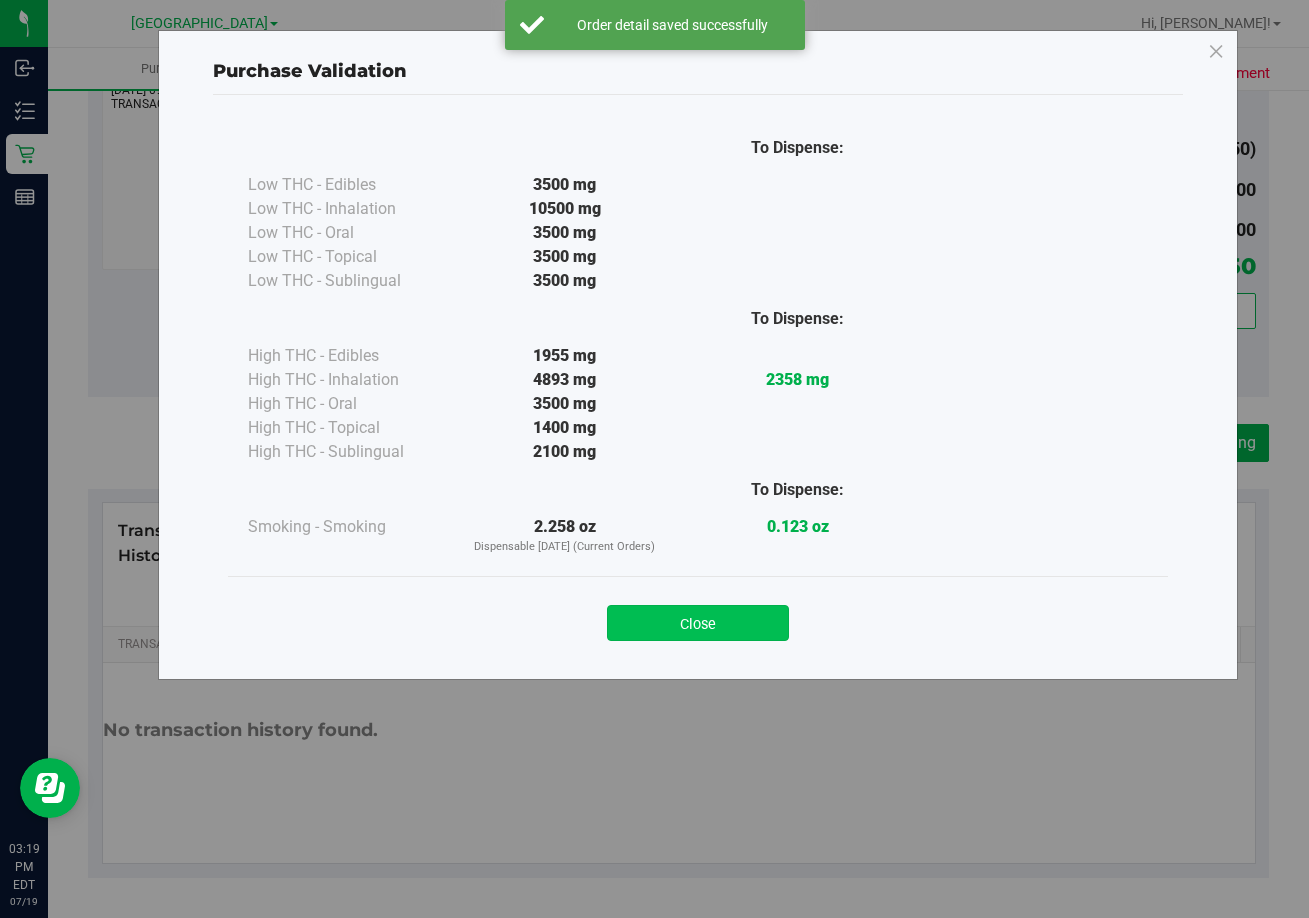 click on "Close" at bounding box center (698, 623) 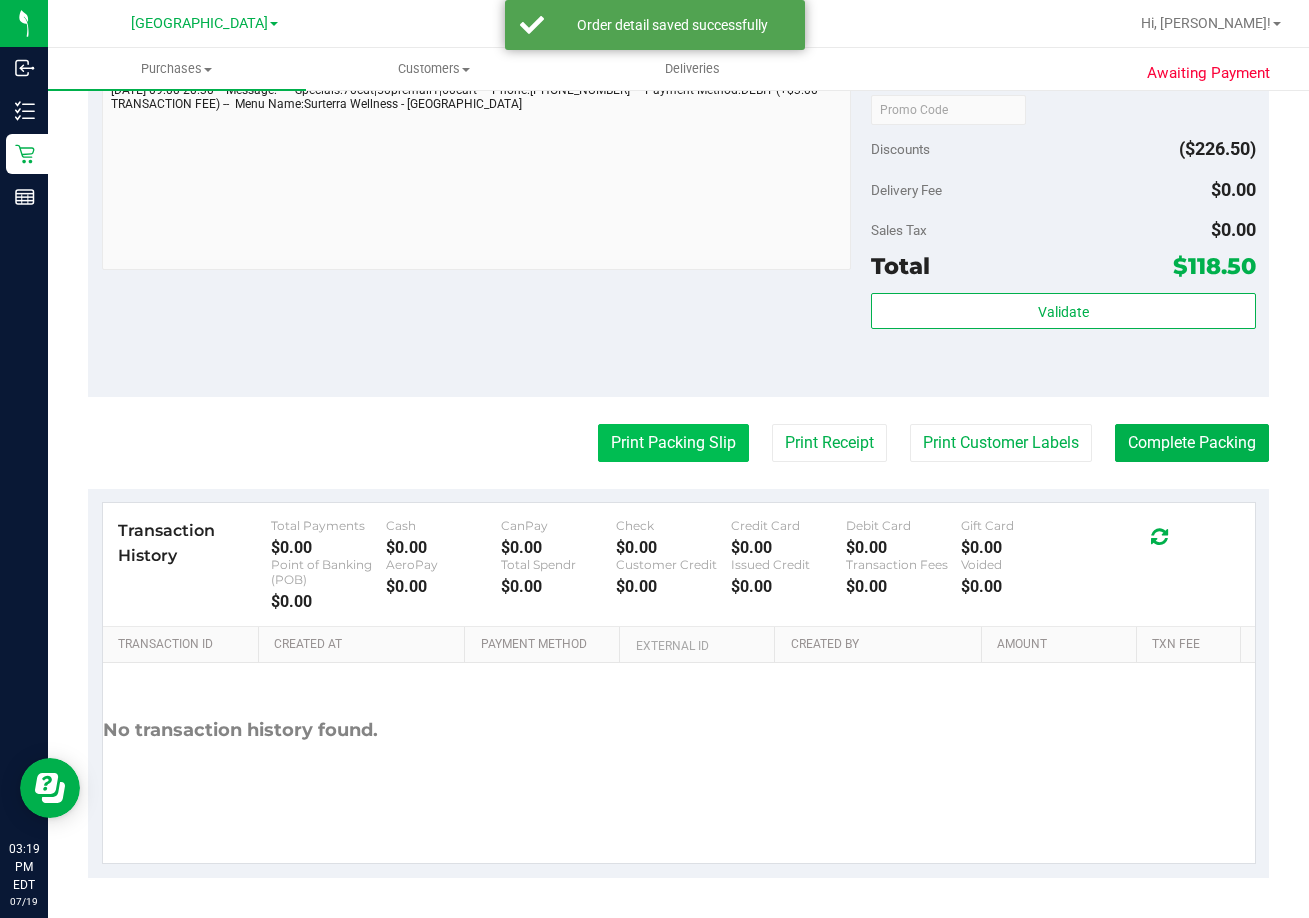click on "Print Packing Slip" at bounding box center (673, 443) 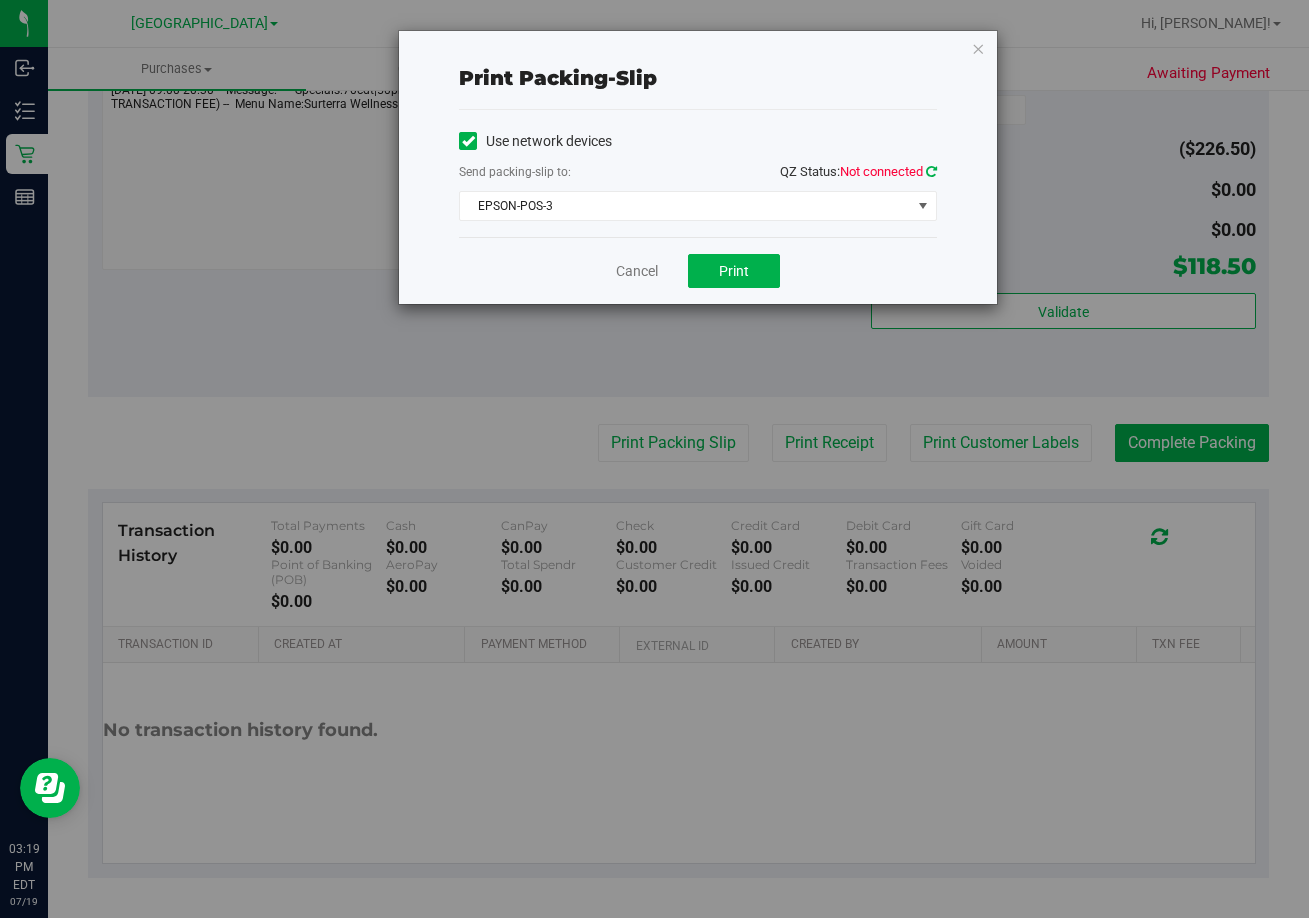 click at bounding box center [931, 171] 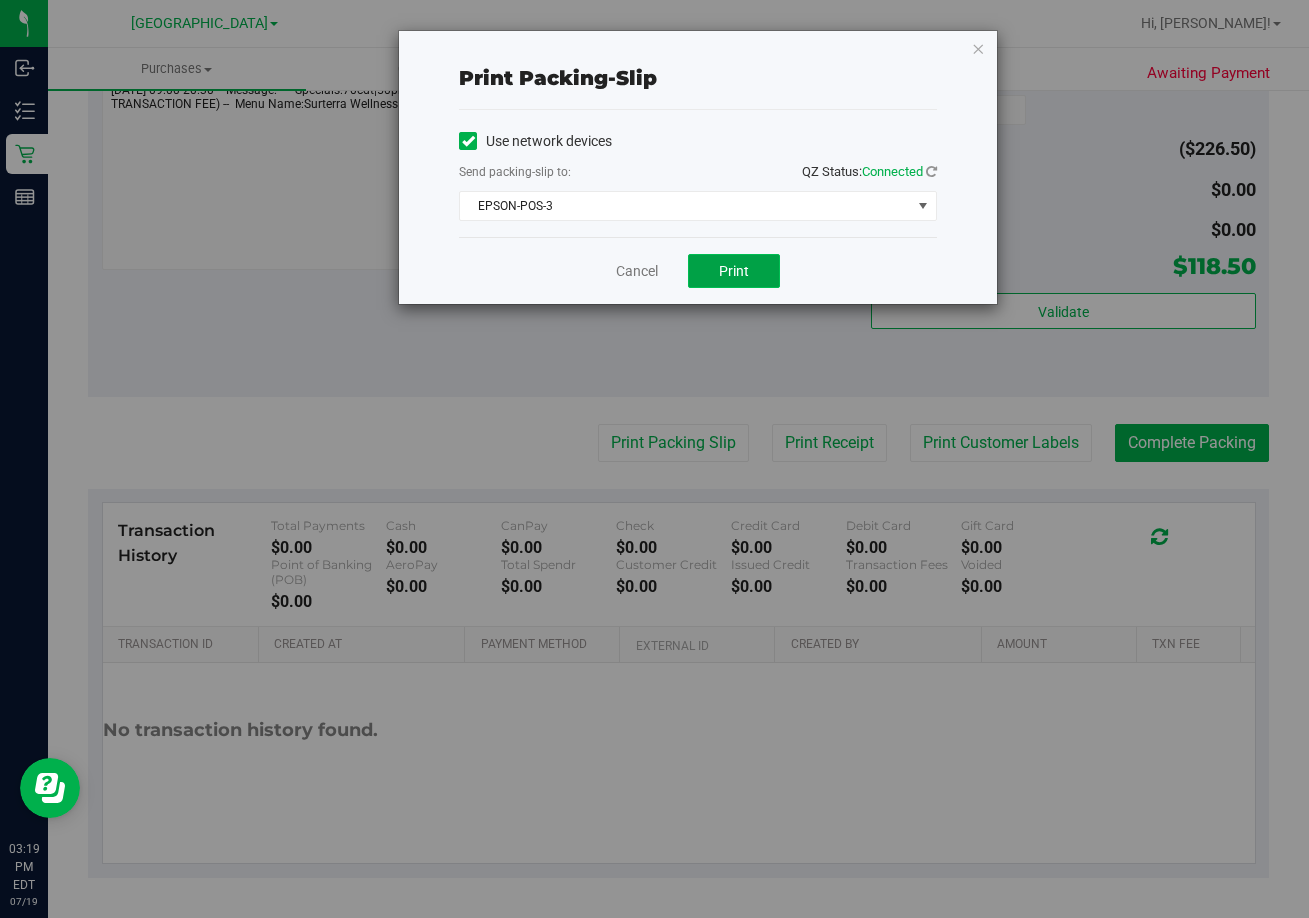 click on "Print" at bounding box center (734, 271) 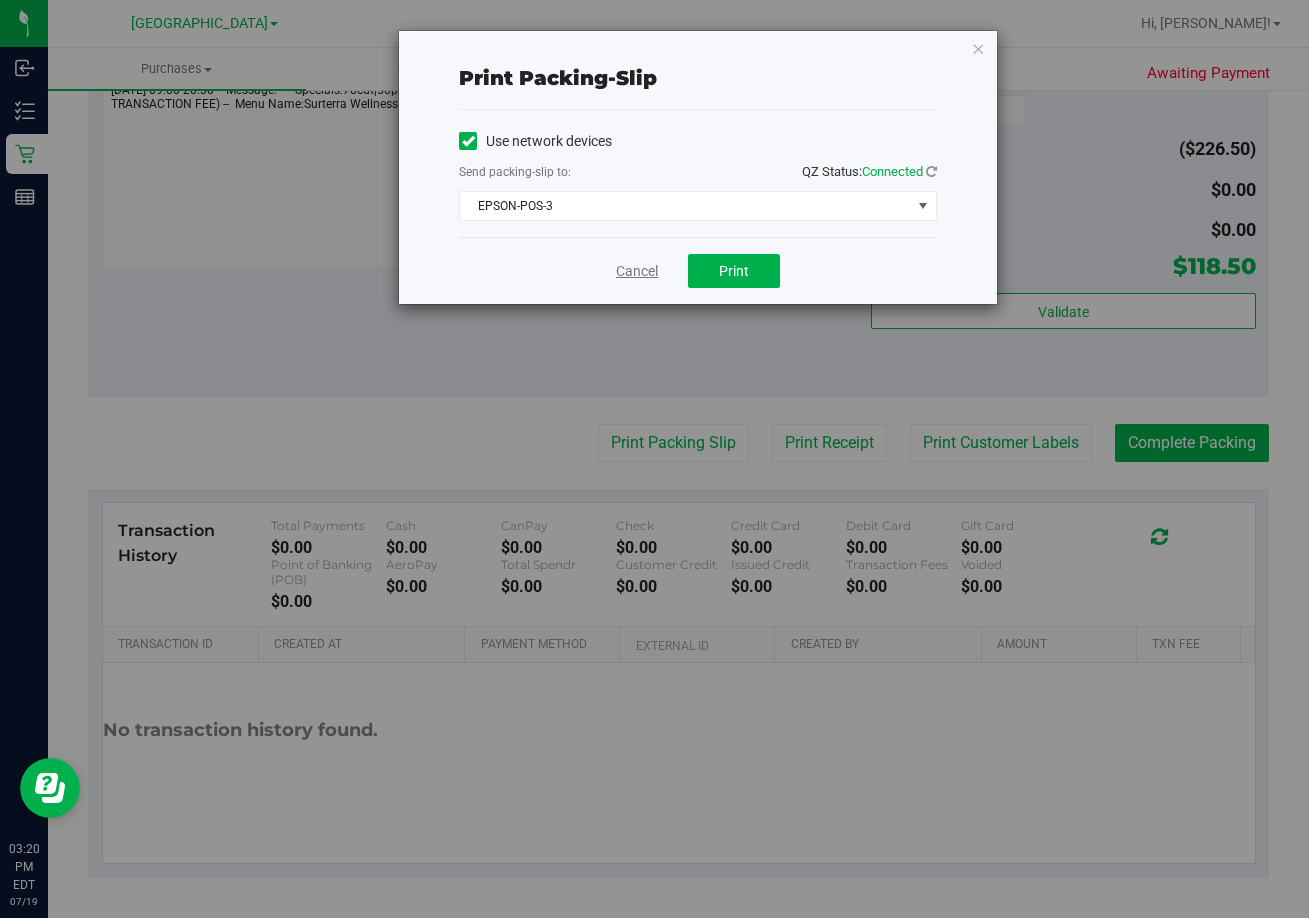 click on "Cancel" at bounding box center (637, 271) 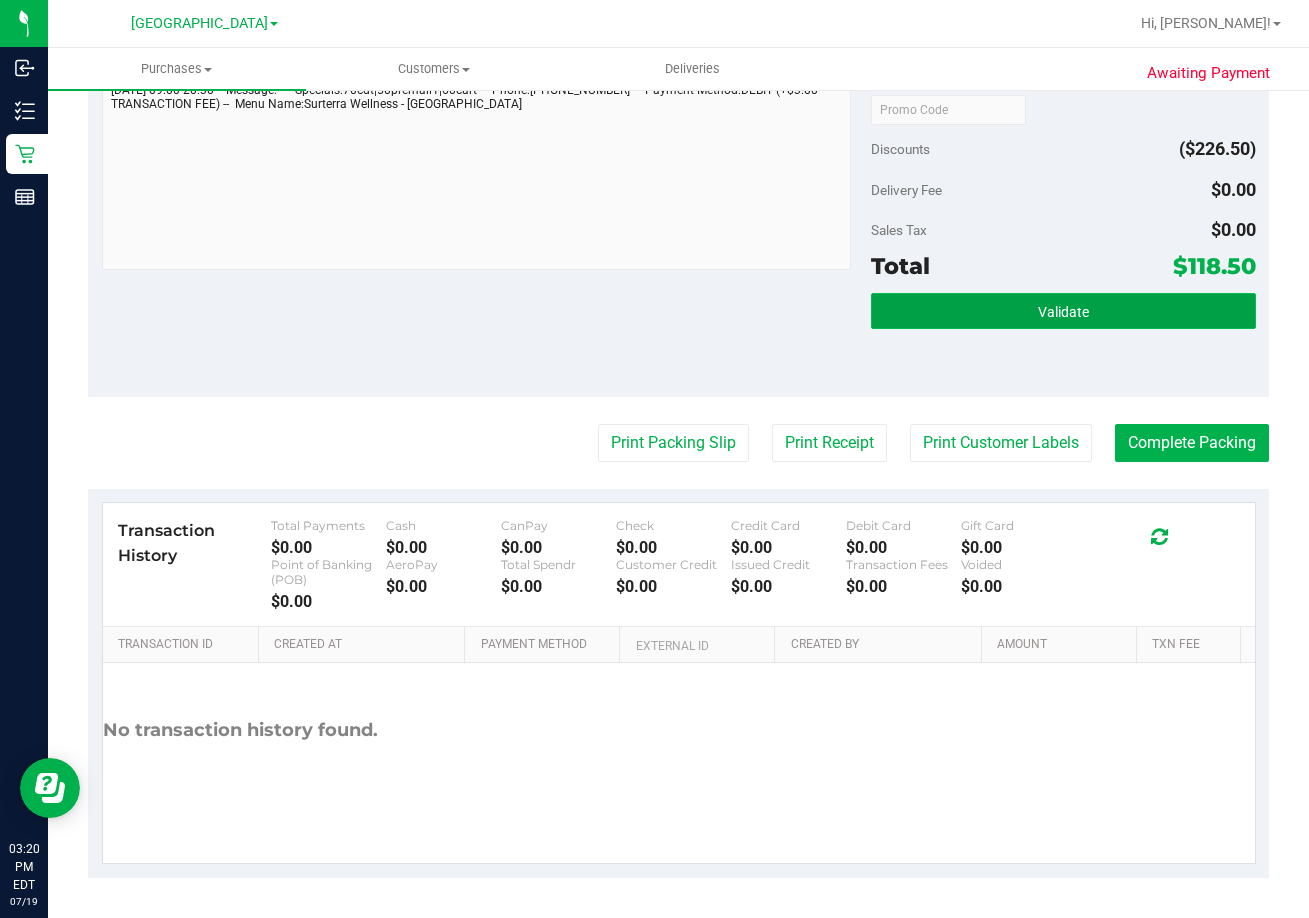 click on "Validate" at bounding box center (1063, 311) 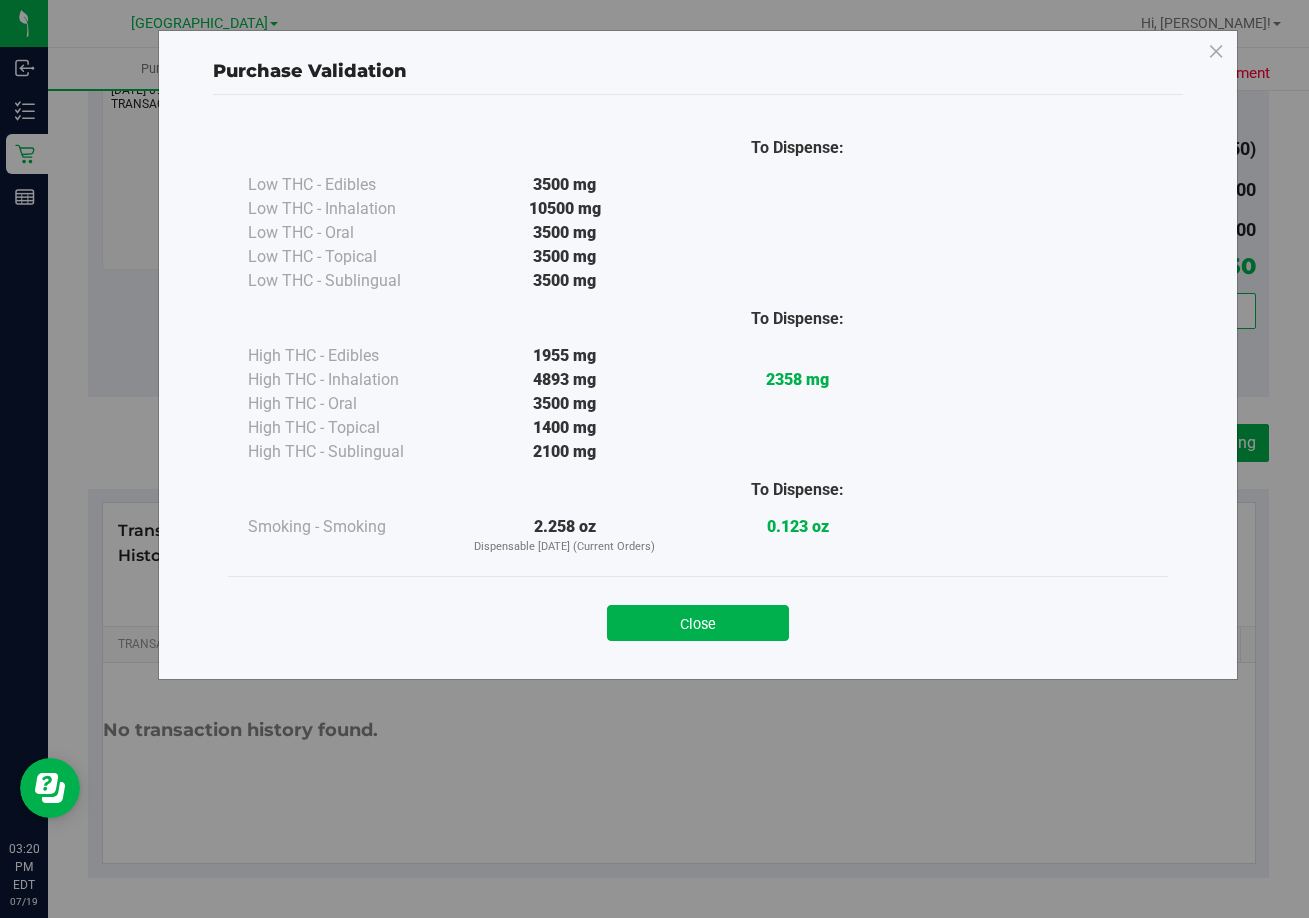 drag, startPoint x: 718, startPoint y: 619, endPoint x: 1003, endPoint y: 588, distance: 286.681 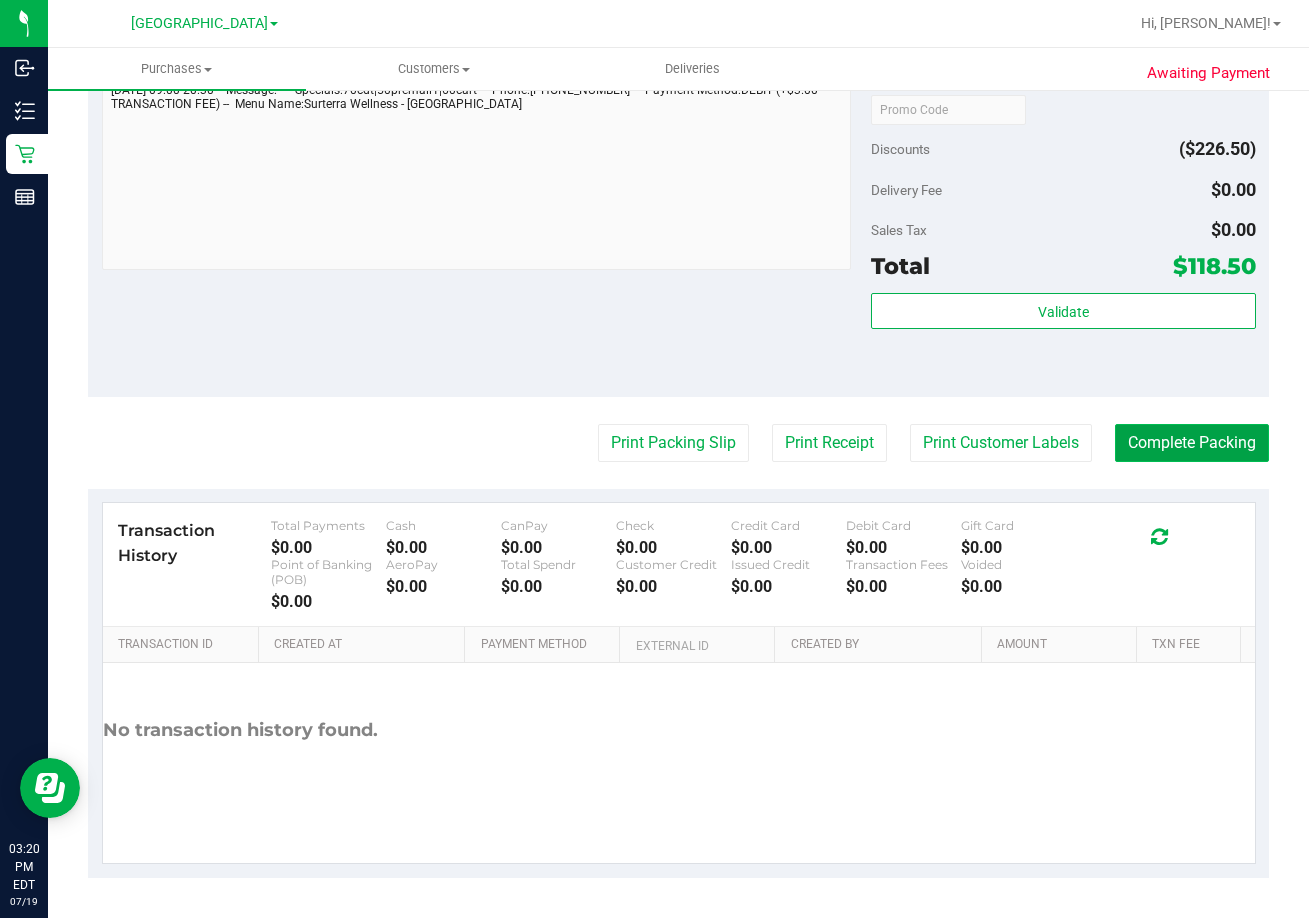 click on "Complete Packing" at bounding box center (1192, 443) 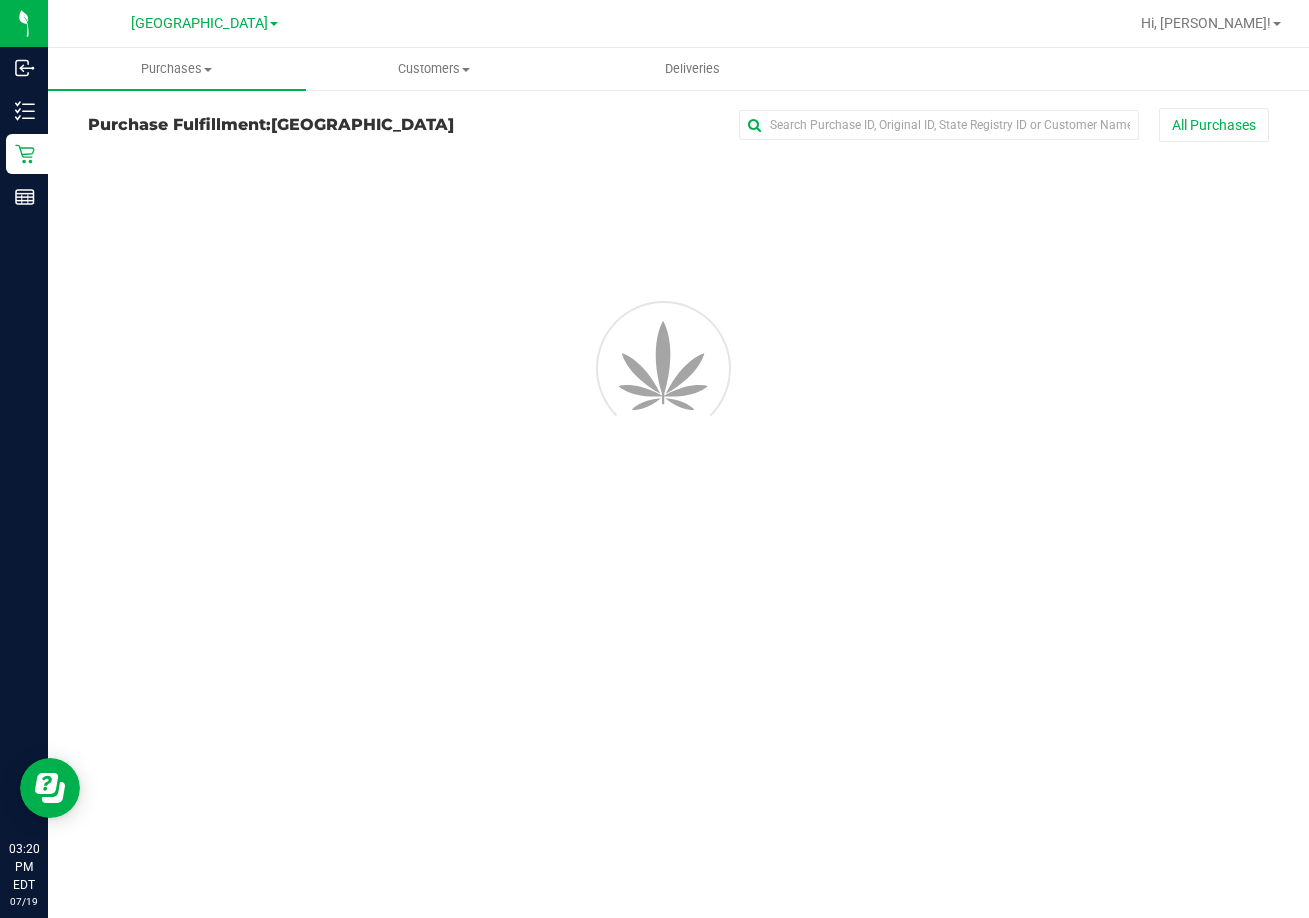 scroll, scrollTop: 0, scrollLeft: 0, axis: both 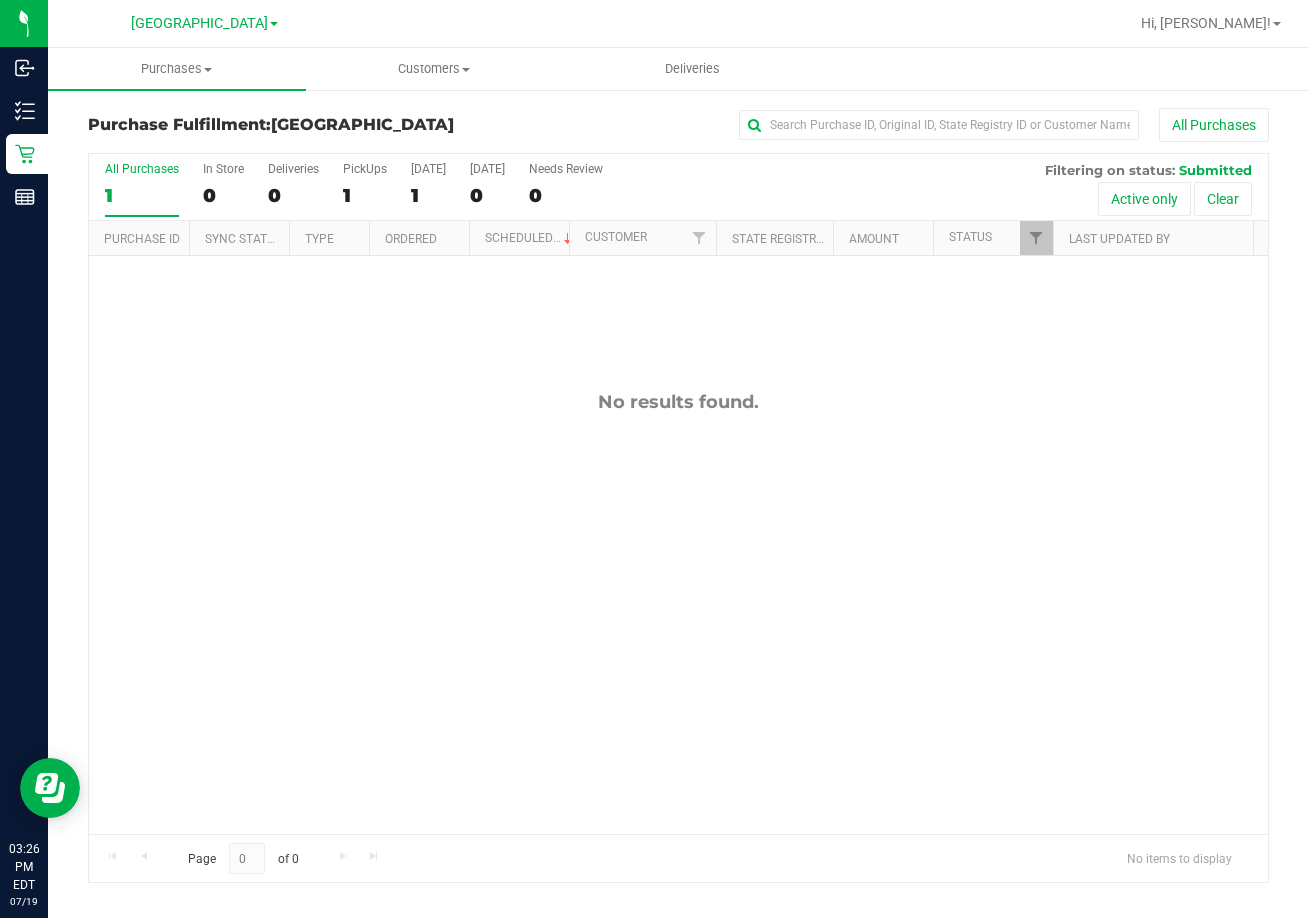 click on "Purchase Fulfillment:
[GEOGRAPHIC_DATA]
All Purchases
All Purchases
1
In Store
0
Deliveries
0
PickUps
1
[DATE]
1
[DATE]
0" at bounding box center (678, 495) 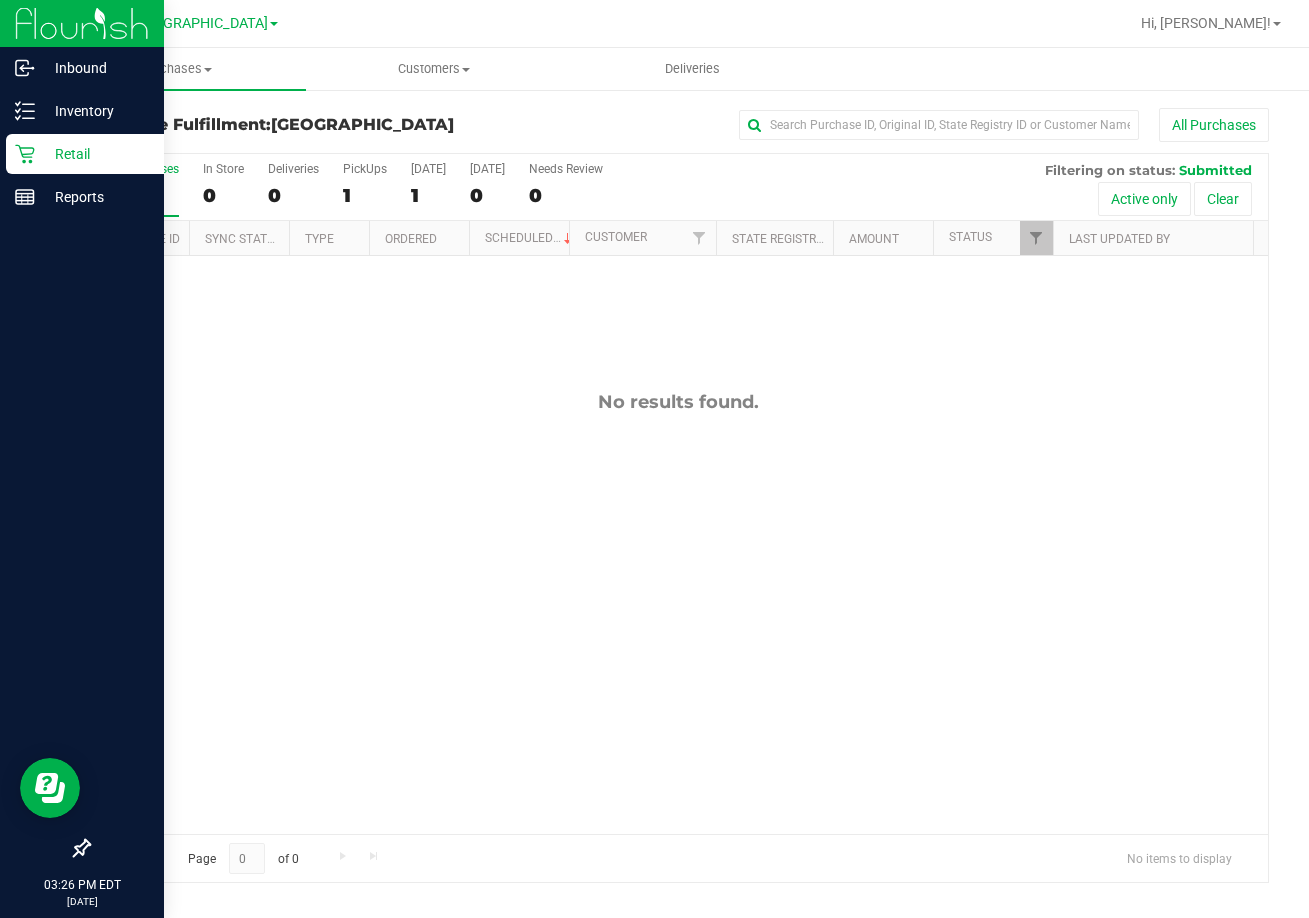 click on "Retail" at bounding box center (95, 154) 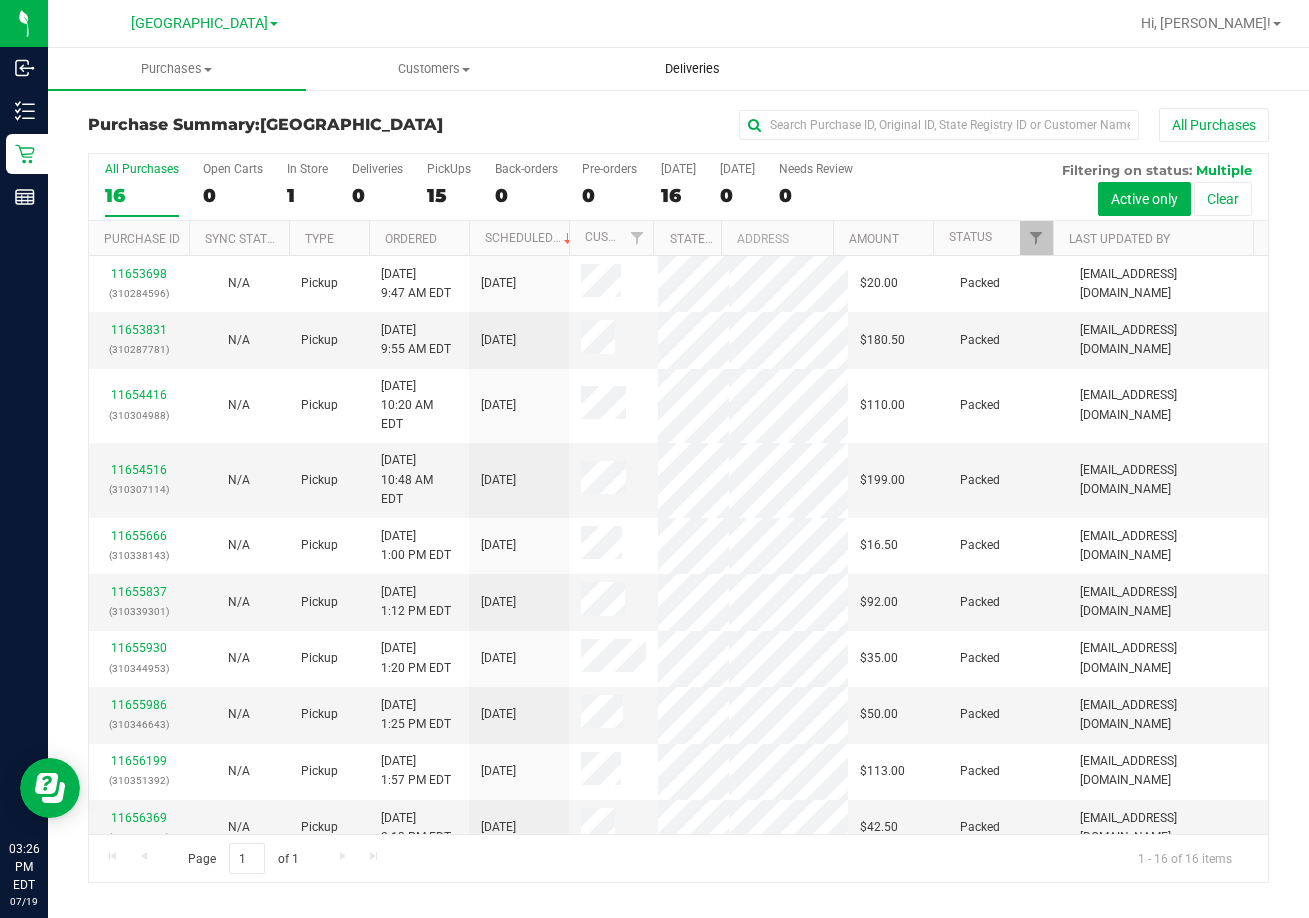 click on "Deliveries" at bounding box center [692, 69] 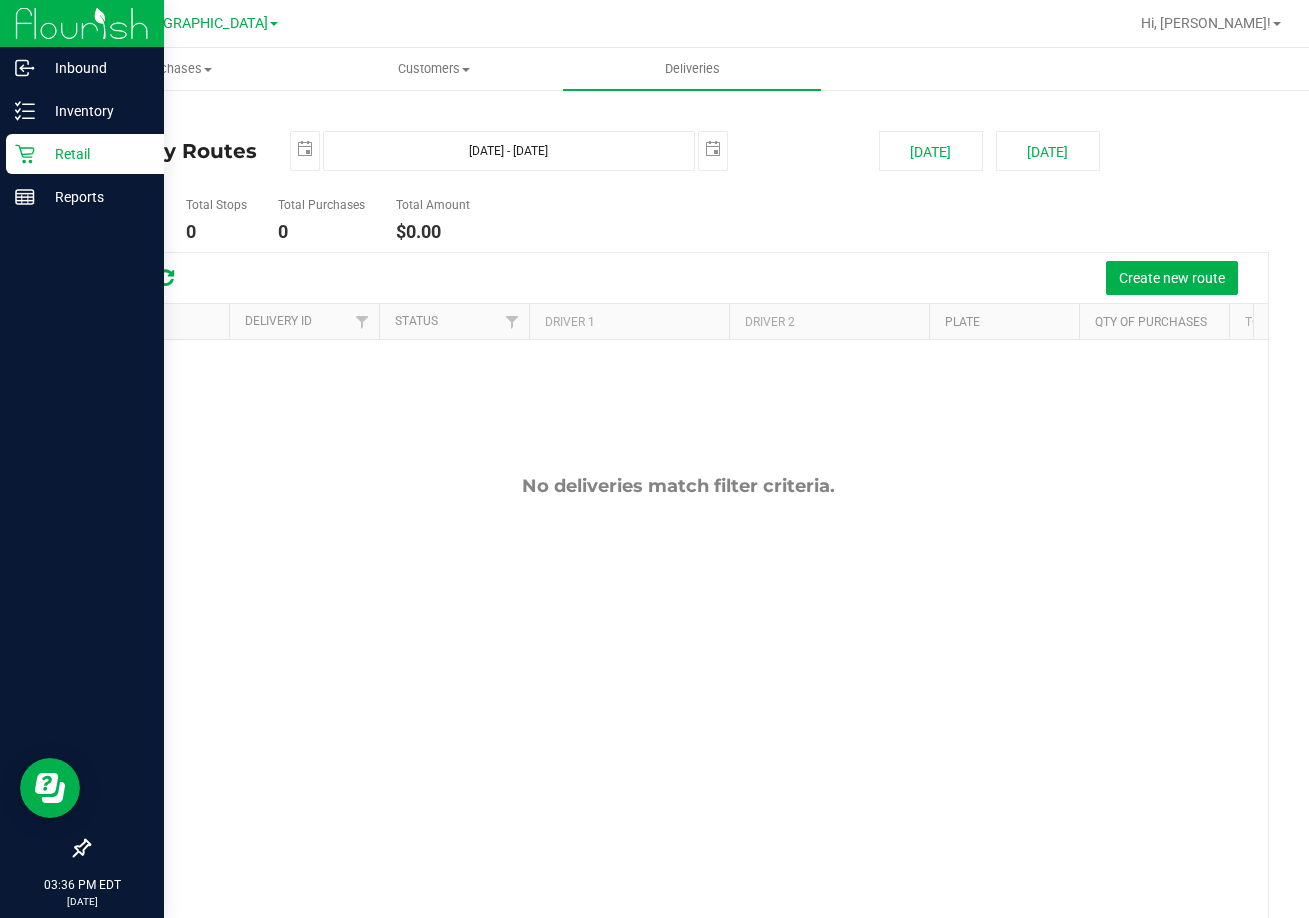 click on "Retail" at bounding box center (95, 154) 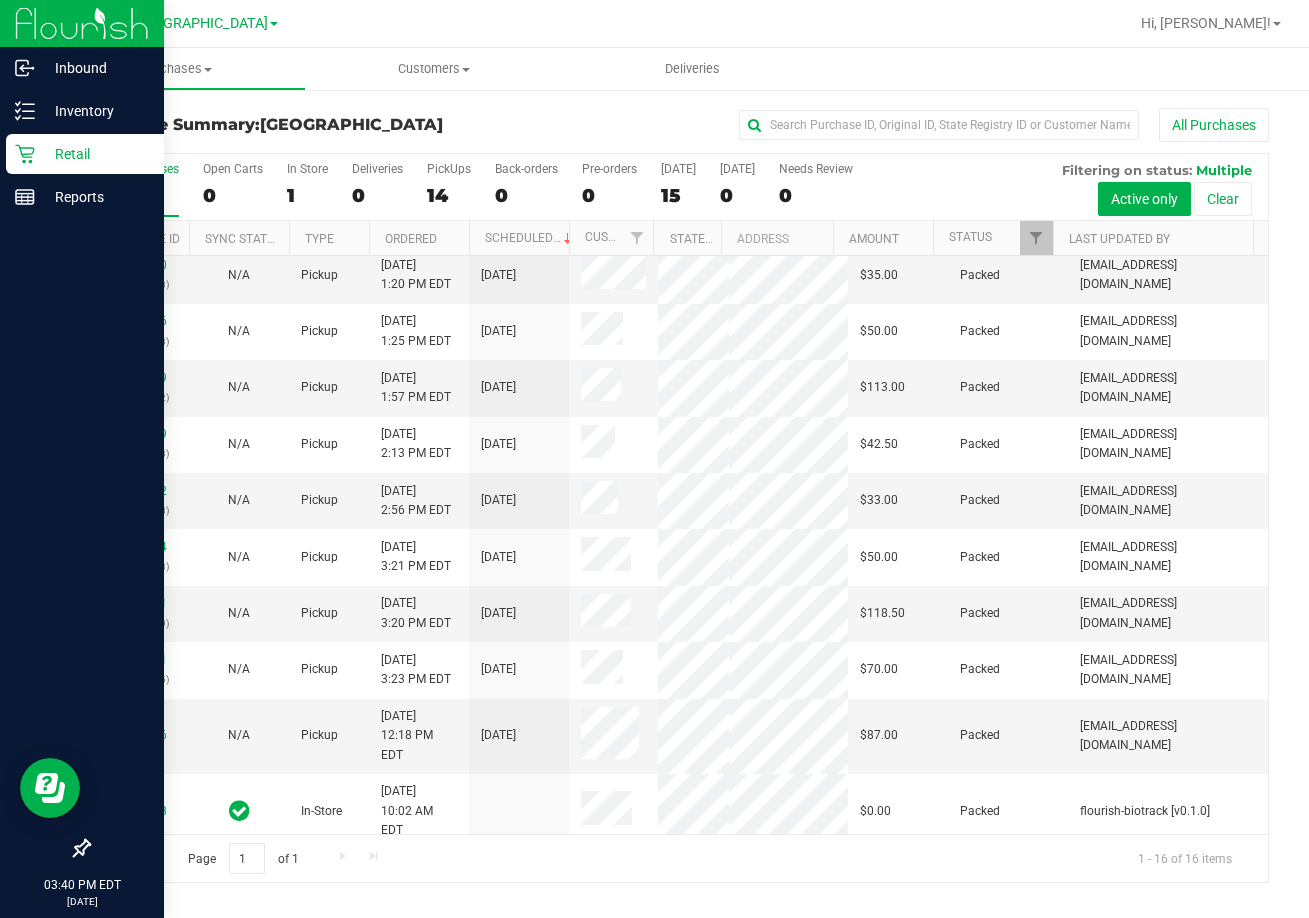 scroll, scrollTop: 0, scrollLeft: 0, axis: both 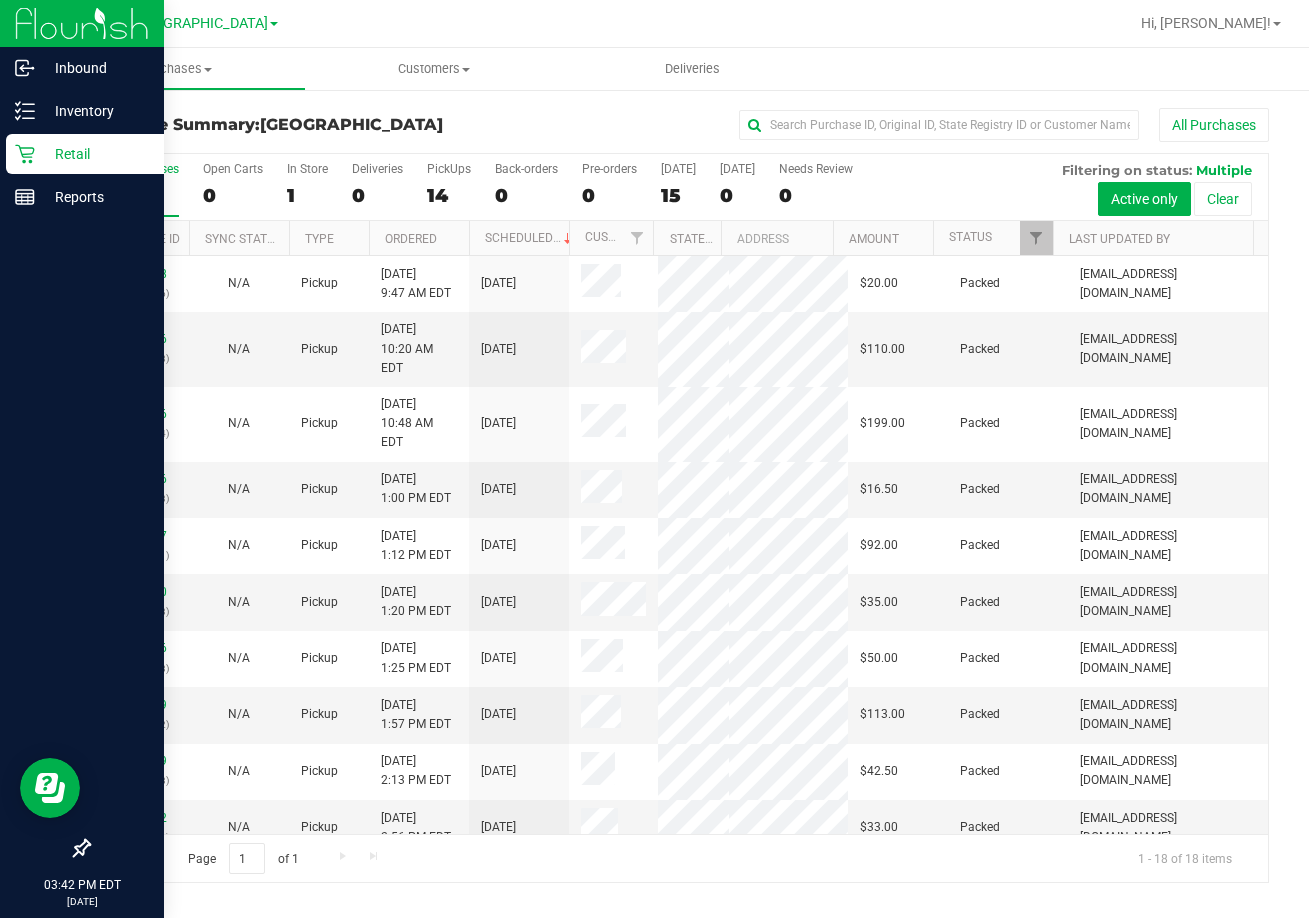 click on "All Purchases" at bounding box center [875, 125] 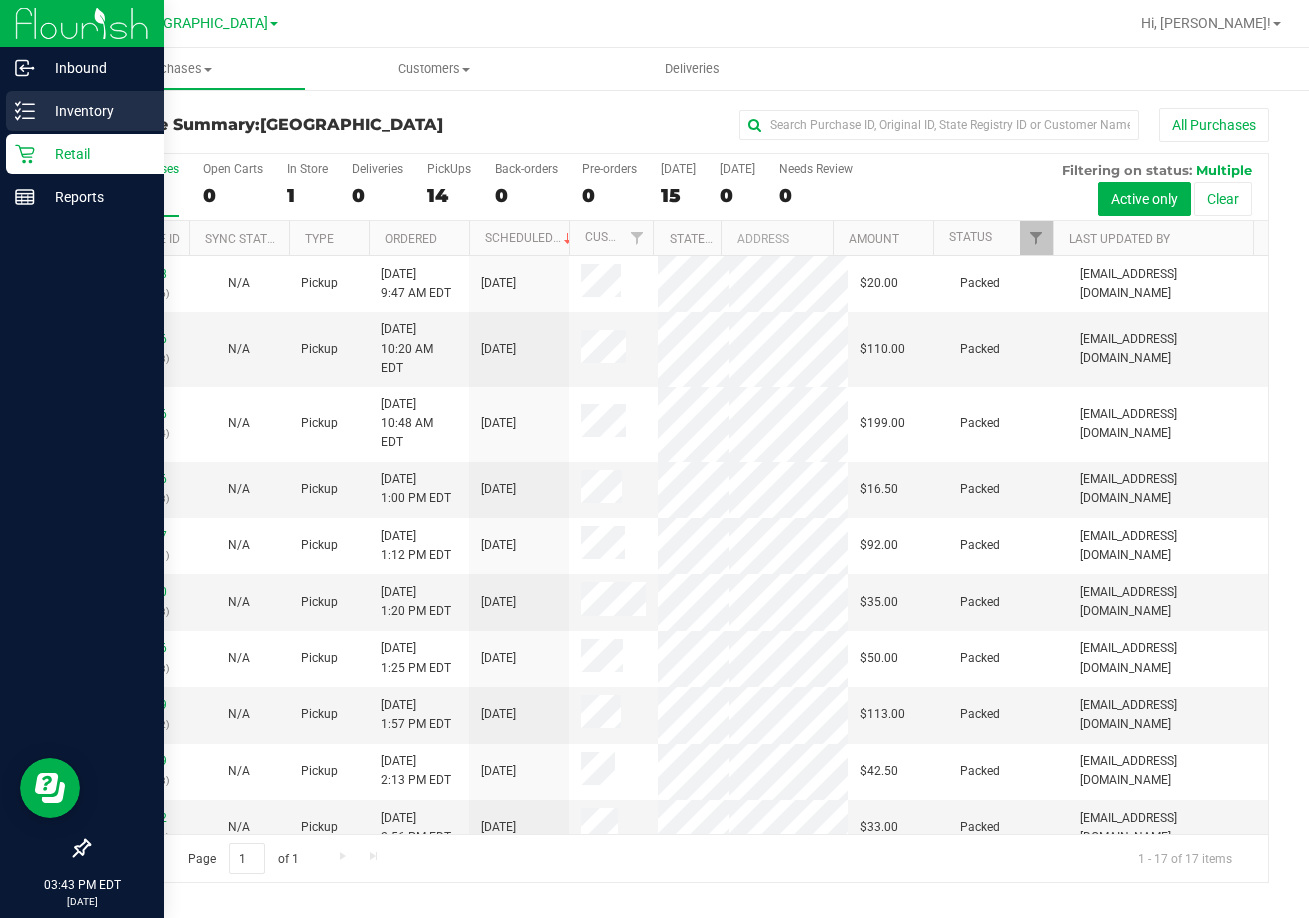 click on "Inventory" at bounding box center (85, 111) 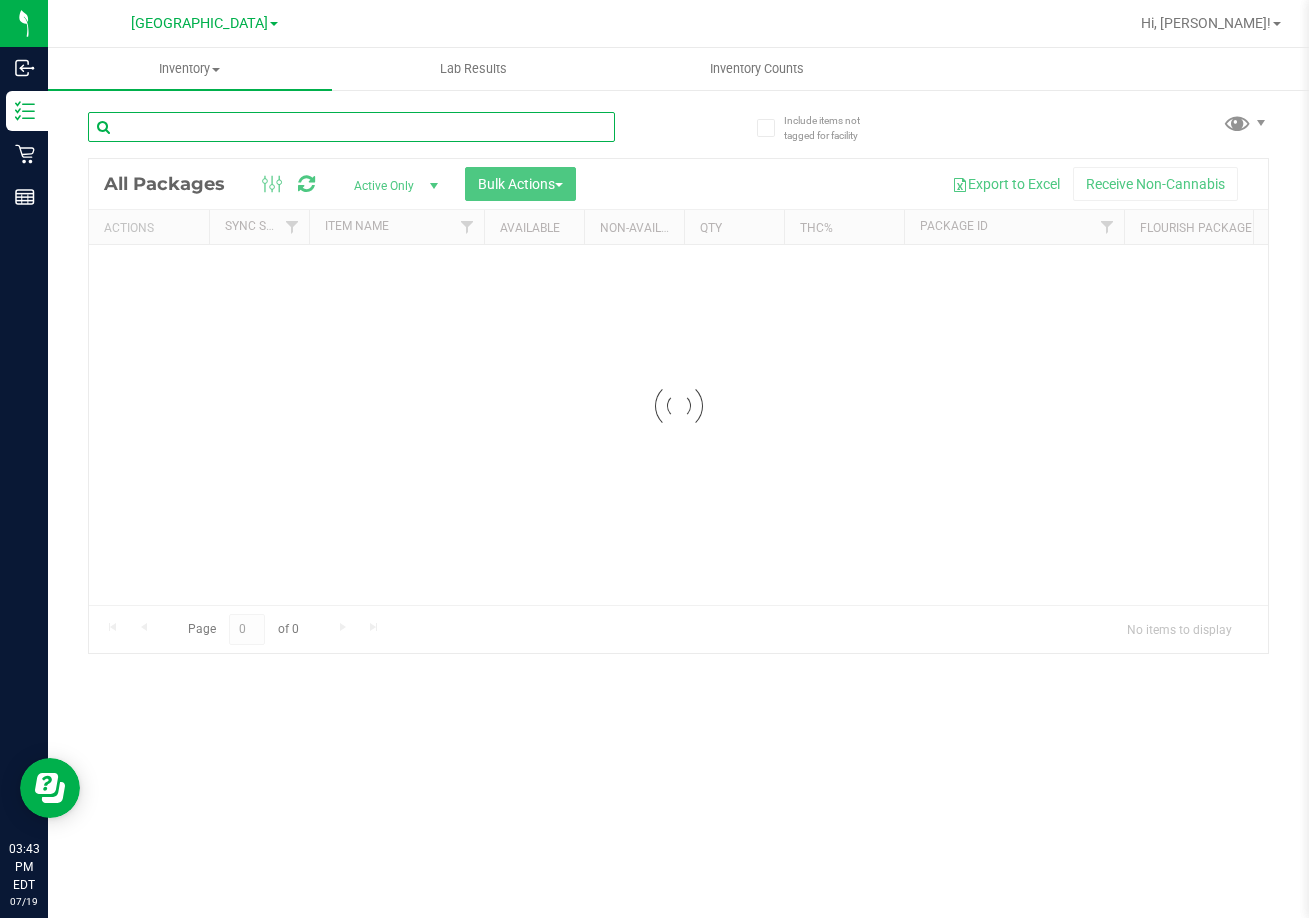 click at bounding box center [351, 127] 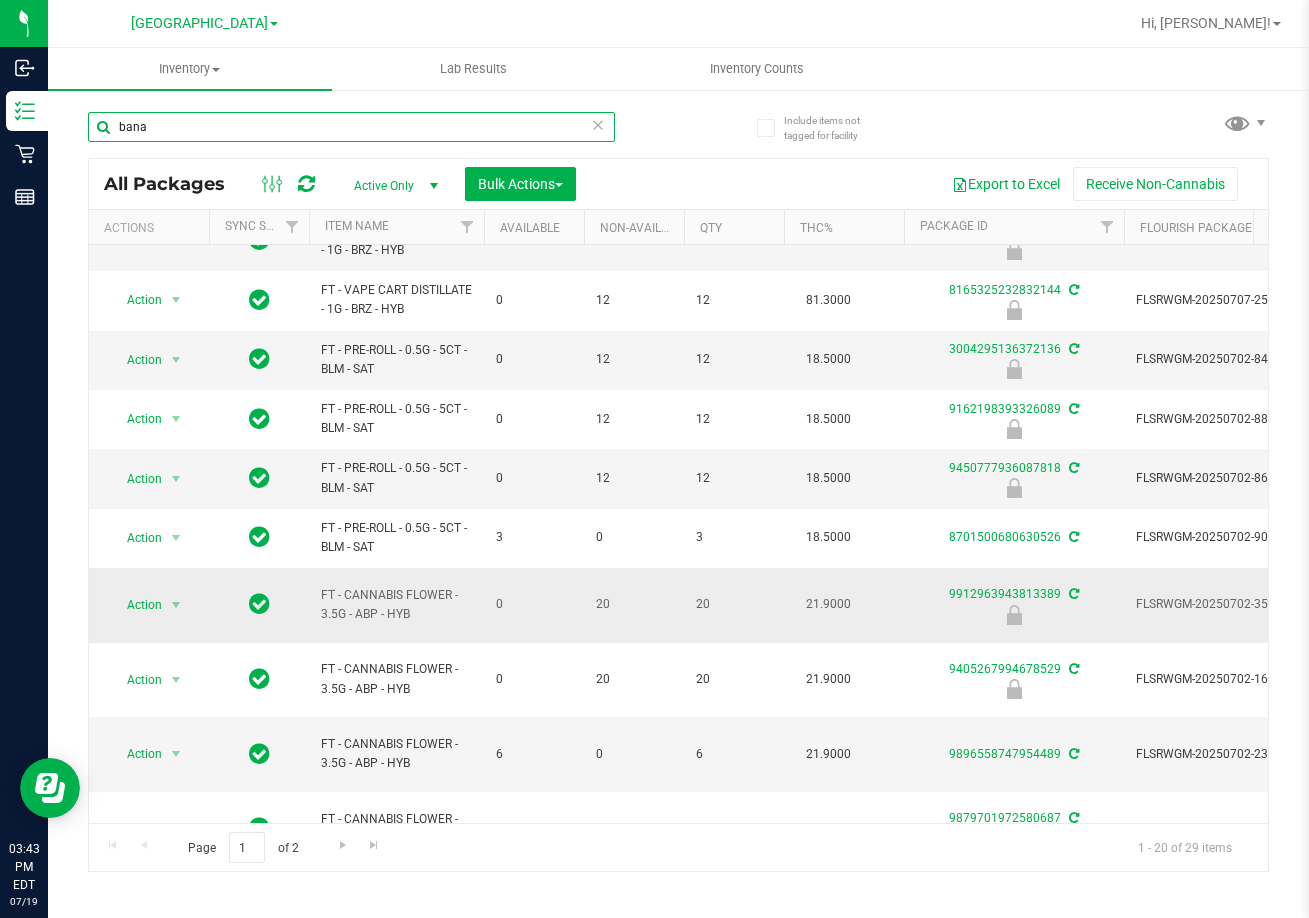 scroll, scrollTop: 700, scrollLeft: 0, axis: vertical 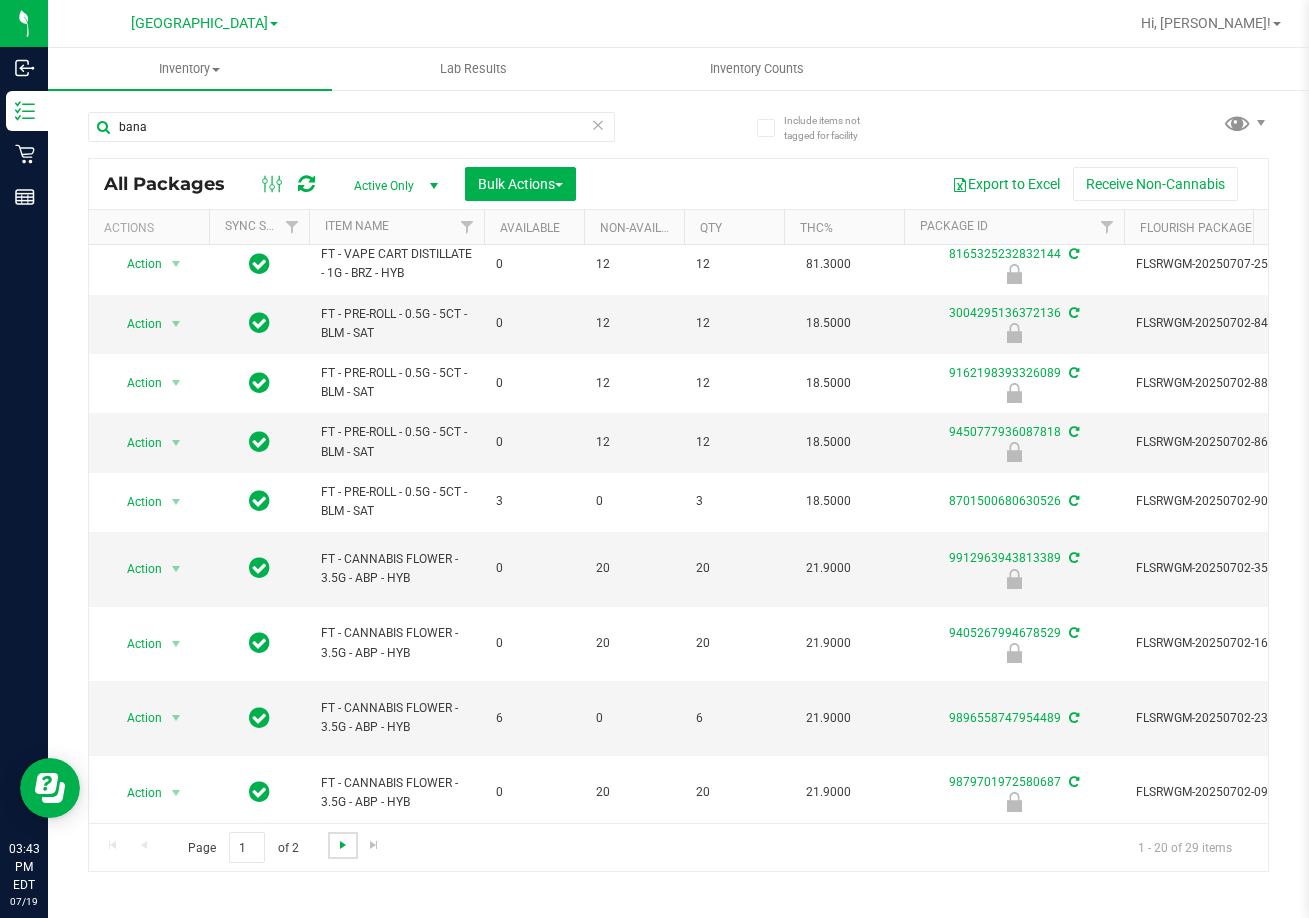 click at bounding box center [343, 845] 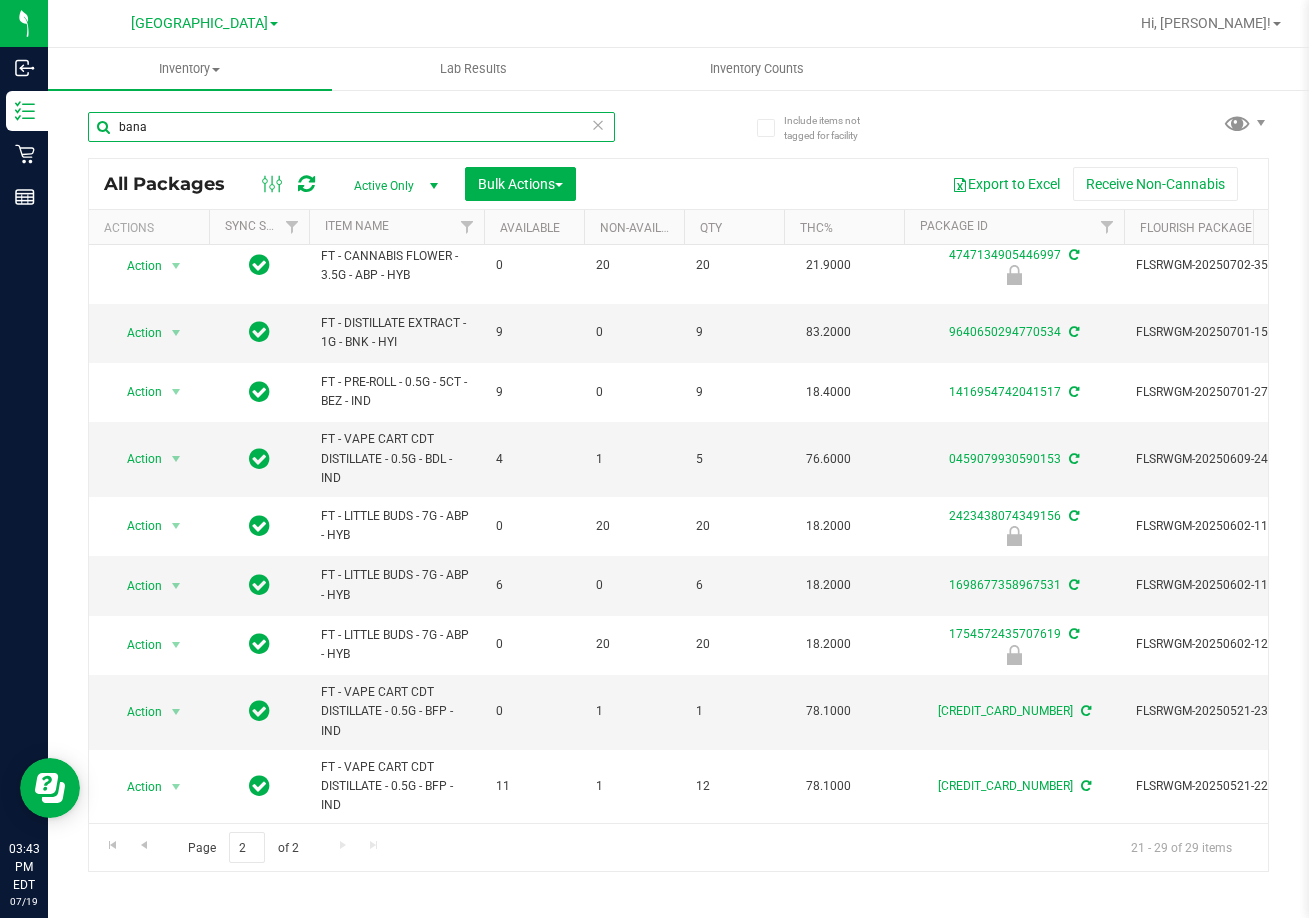 scroll, scrollTop: 0, scrollLeft: 0, axis: both 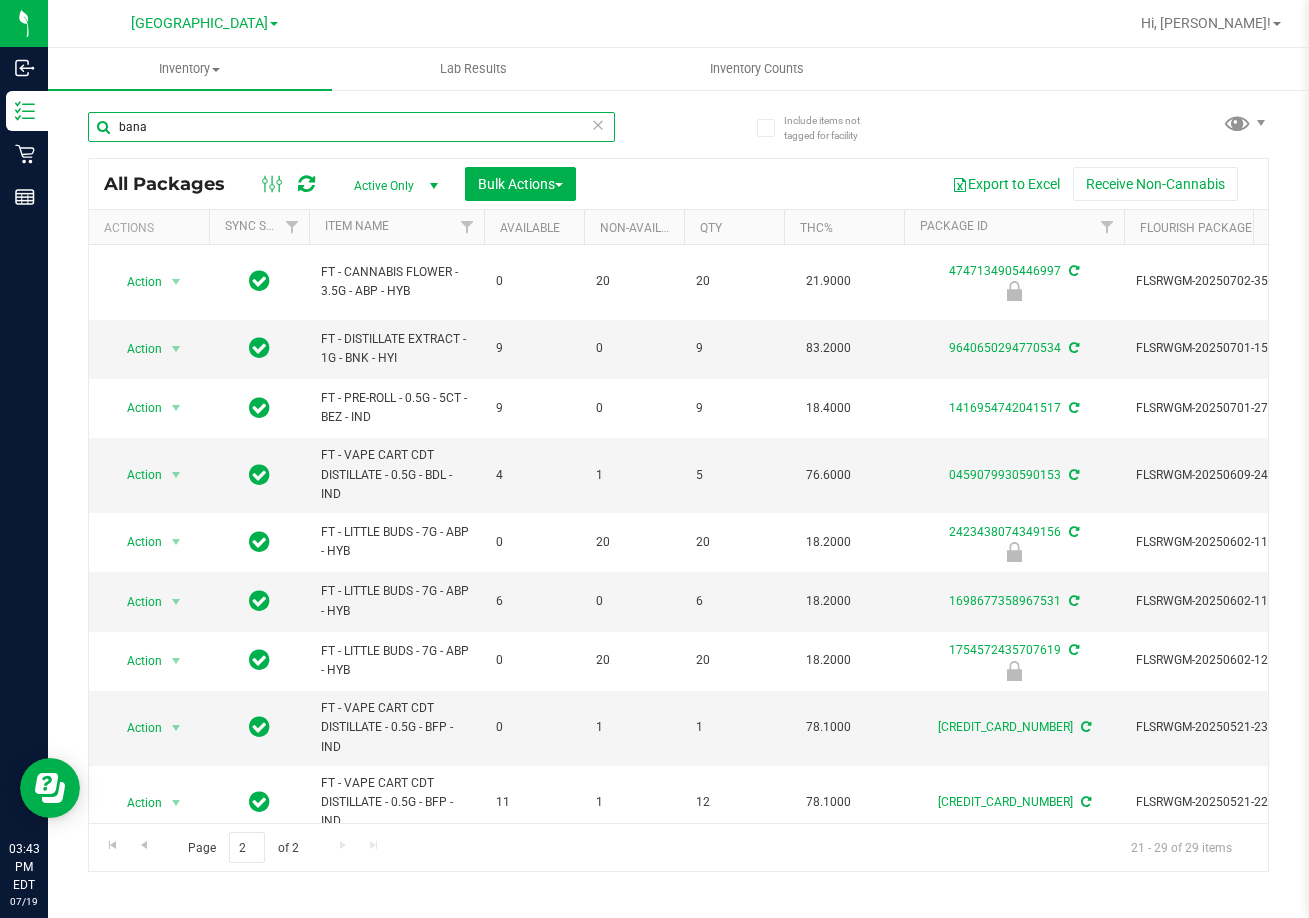 drag, startPoint x: 199, startPoint y: 130, endPoint x: 188, endPoint y: 129, distance: 11.045361 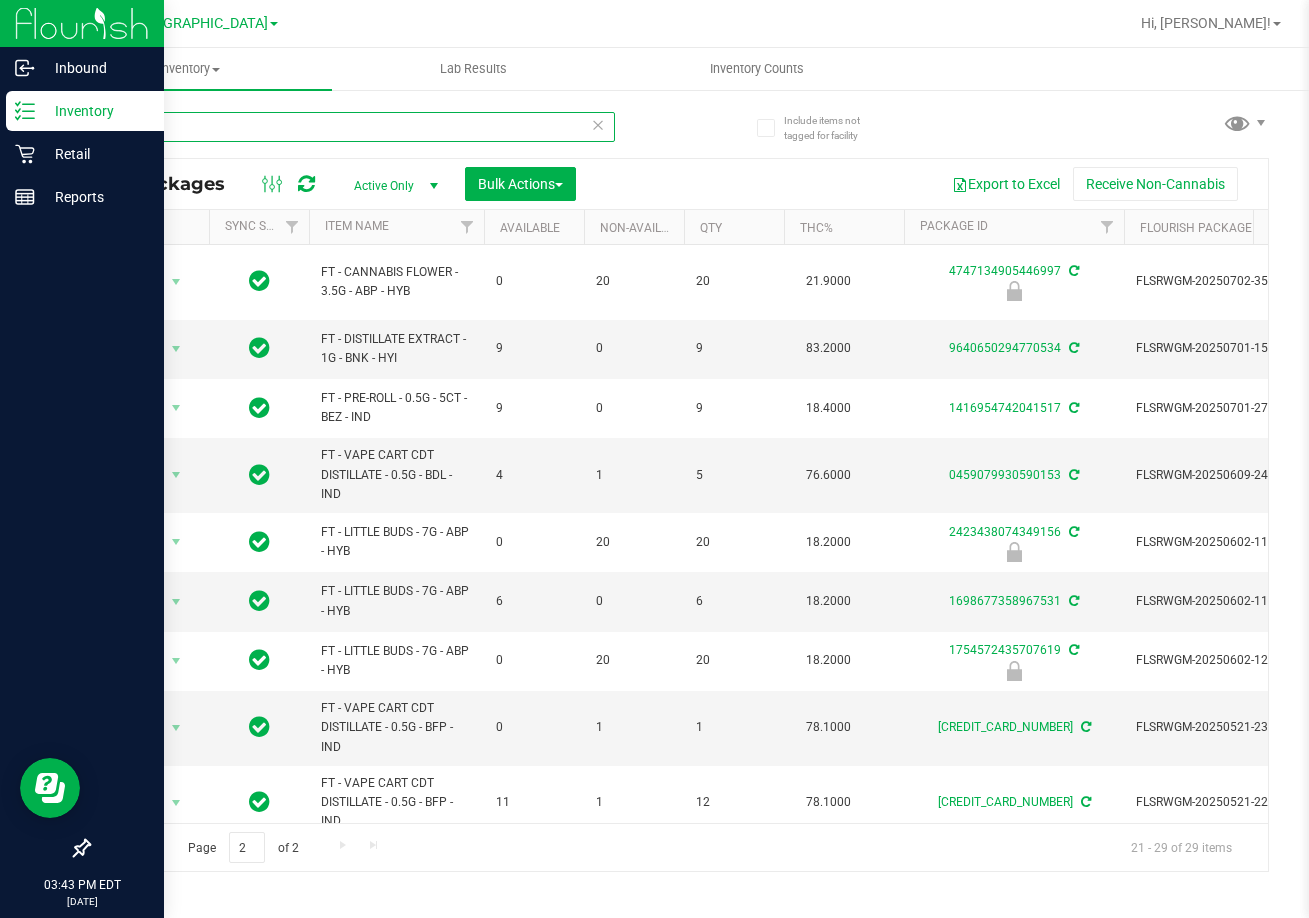 type on "s" 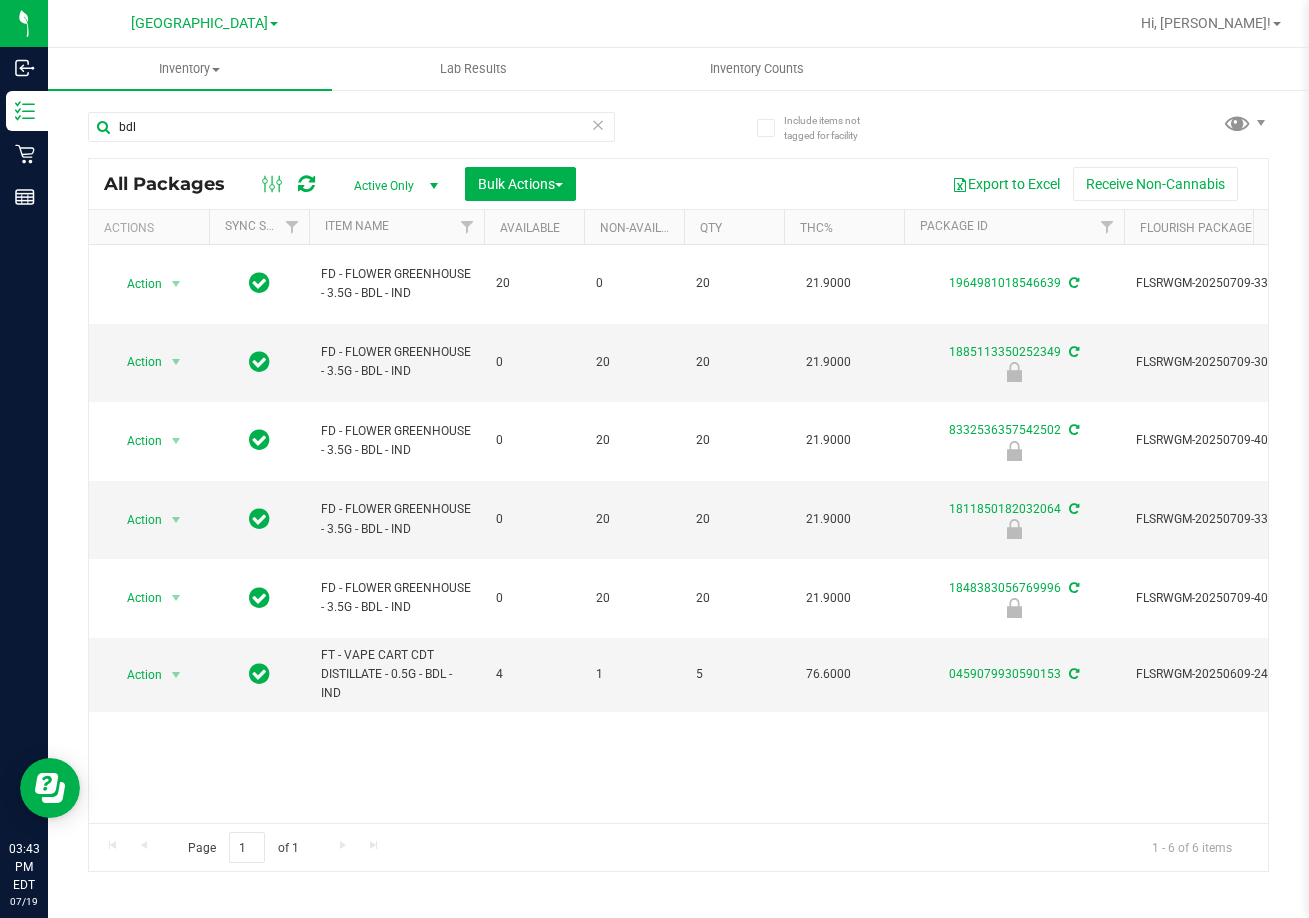 click on "Action Action Create package Edit attributes Global inventory Locate package Lock package Package audit log Print package label Print product labels Schedule for destruction
FD - FLOWER GREENHOUSE - 3.5G - BDL - IND
20
0
20
21.9000
1964981018546639
FLSRWGM-20250709-332
W-JUN25BDL01-0702
Created
FD 3.5g Flower Greenhouse Banana Dulce (Indica)
Now
00001620 $0.00000" at bounding box center (678, 534) 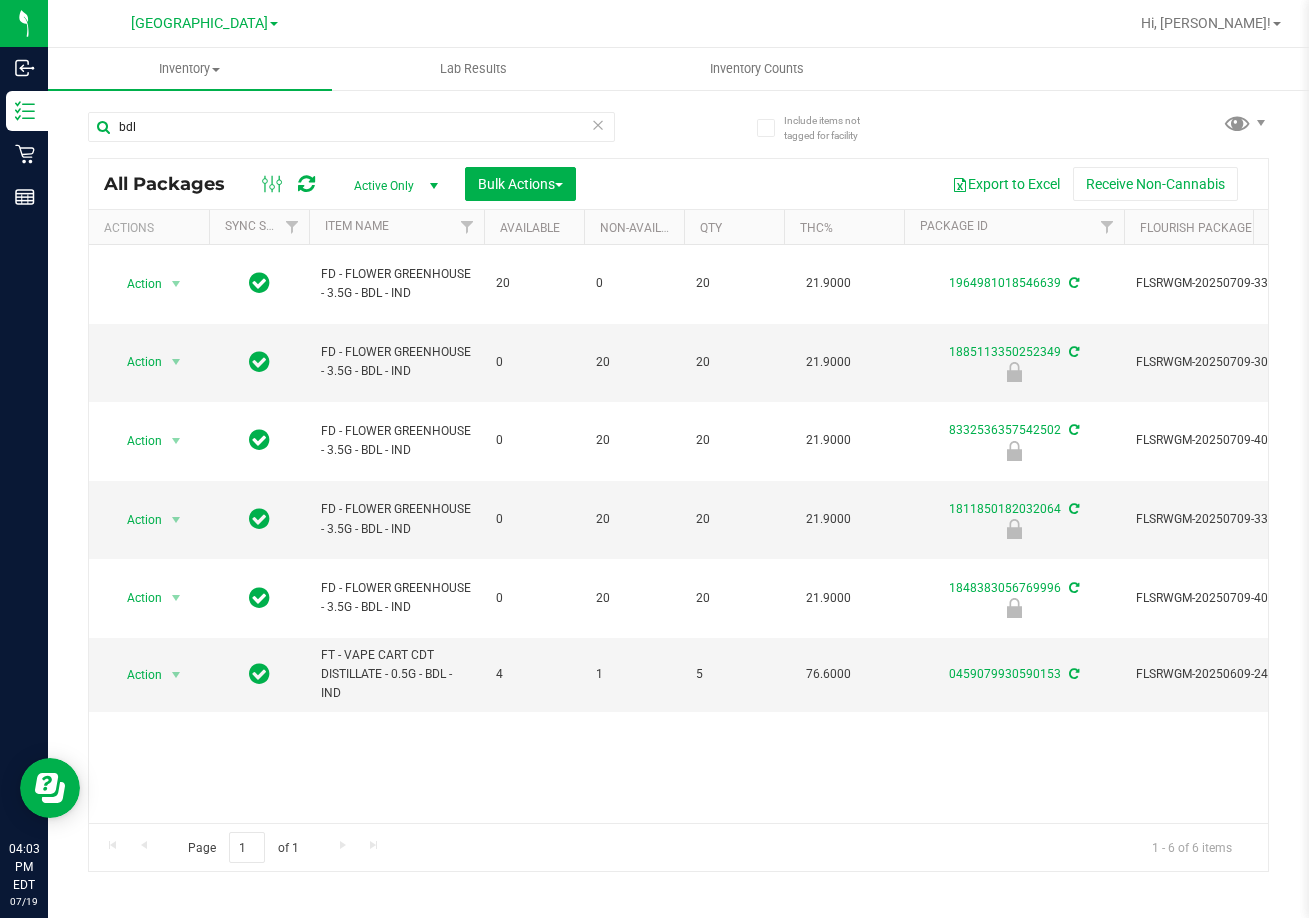 click on "Action Action Create package Edit attributes Global inventory Locate package Lock package Package audit log Print package label Print product labels Schedule for destruction
FD - FLOWER GREENHOUSE - 3.5G - BDL - IND
20
0
20
21.9000
1964981018546639
FLSRWGM-20250709-332
W-JUN25BDL01-0702
Created
FD 3.5g Flower Greenhouse Banana Dulce (Indica)
Now
00001620 $0.00000" at bounding box center [678, 534] 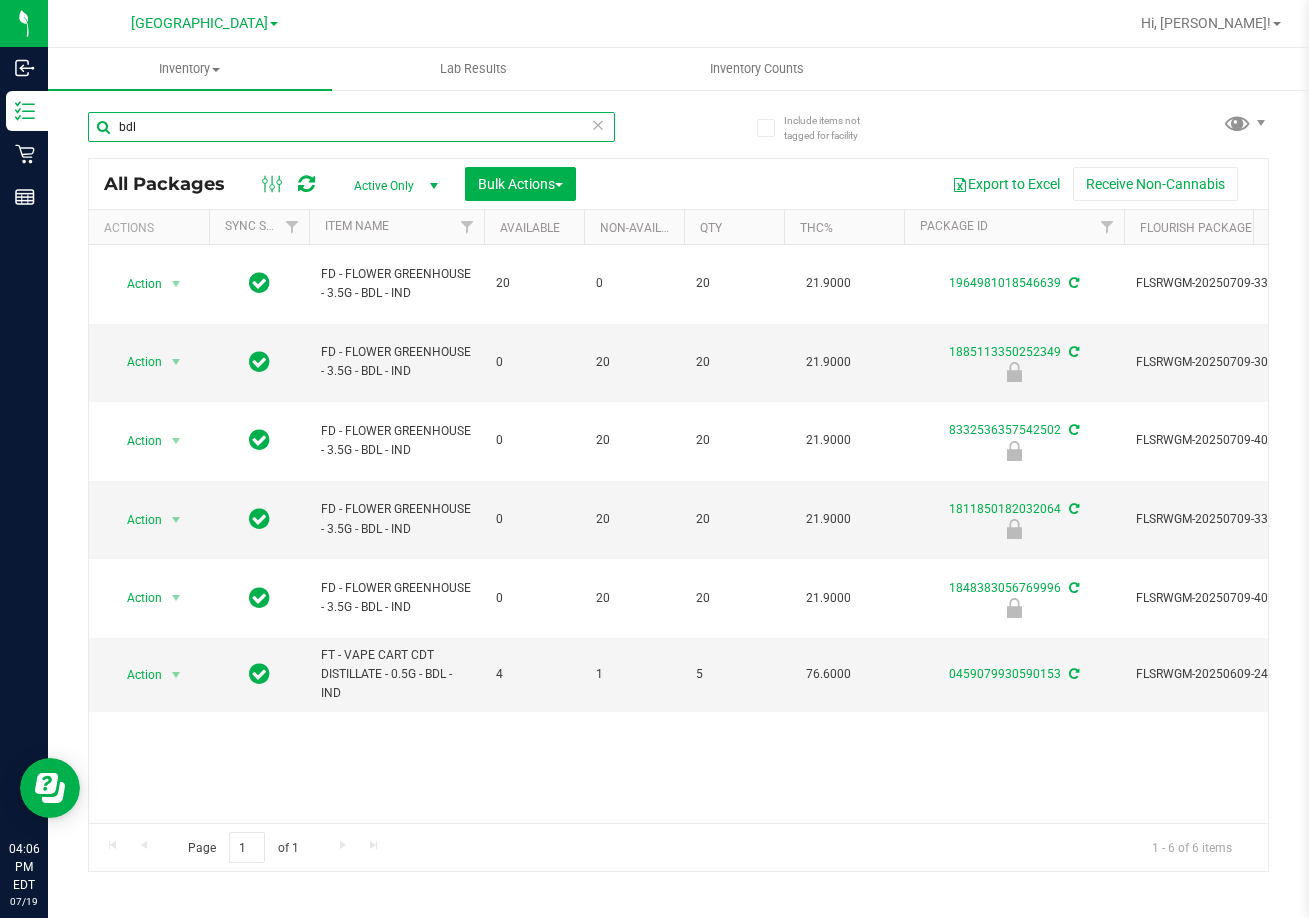 drag, startPoint x: 174, startPoint y: 127, endPoint x: -6, endPoint y: 88, distance: 184.17654 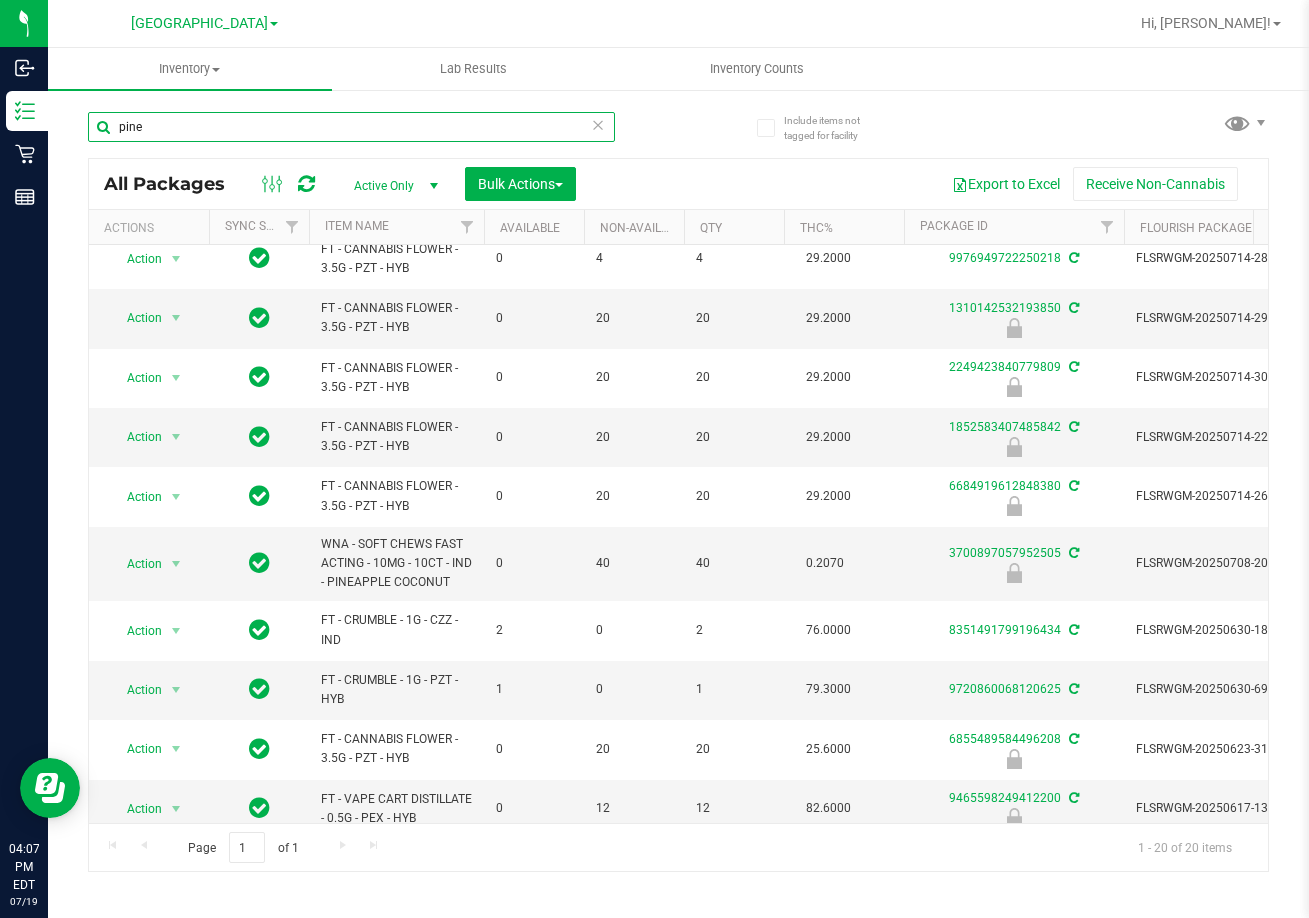 scroll, scrollTop: 0, scrollLeft: 0, axis: both 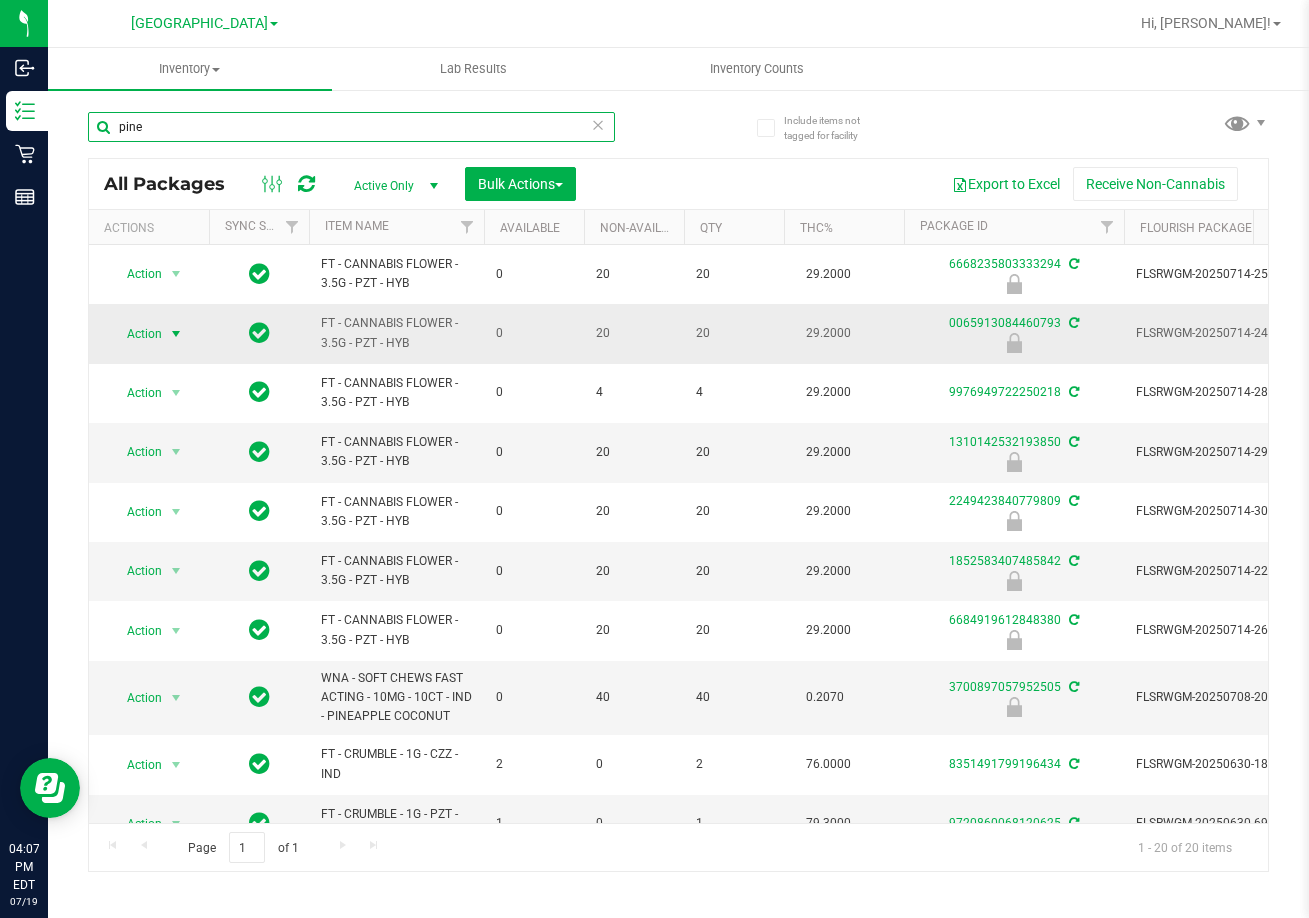 type on "pine" 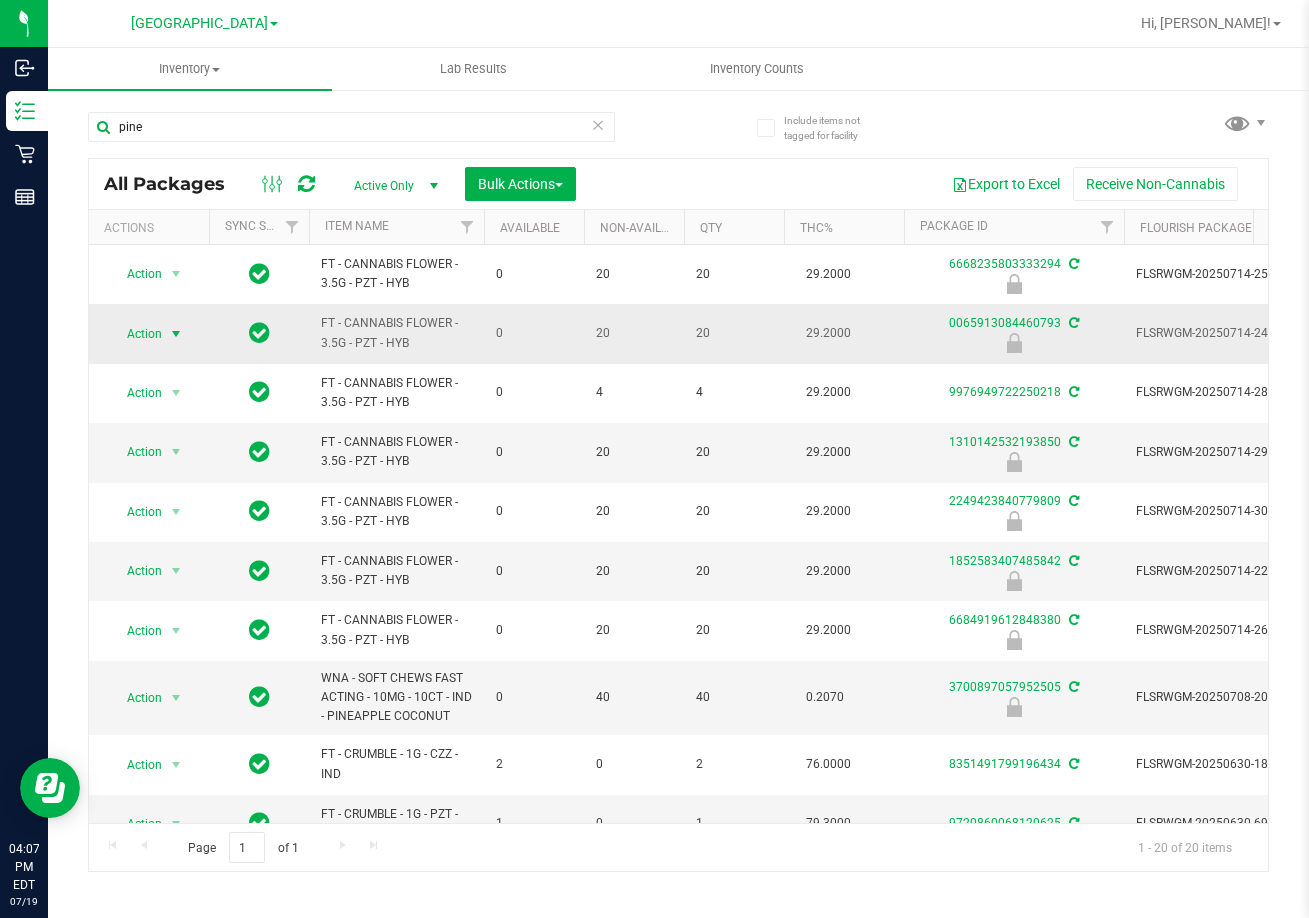 click on "Action" at bounding box center (136, 334) 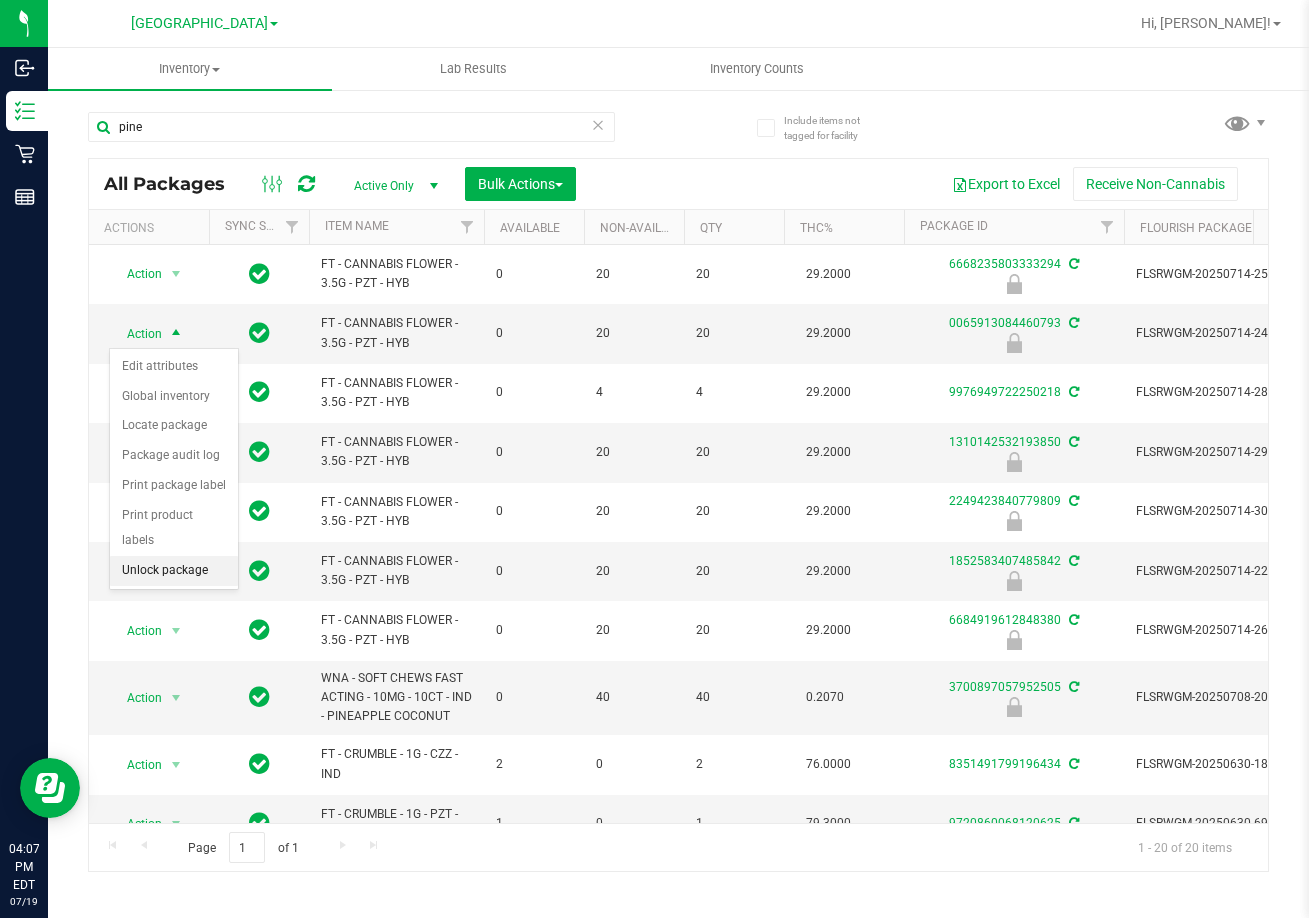 click on "Unlock package" at bounding box center [174, 571] 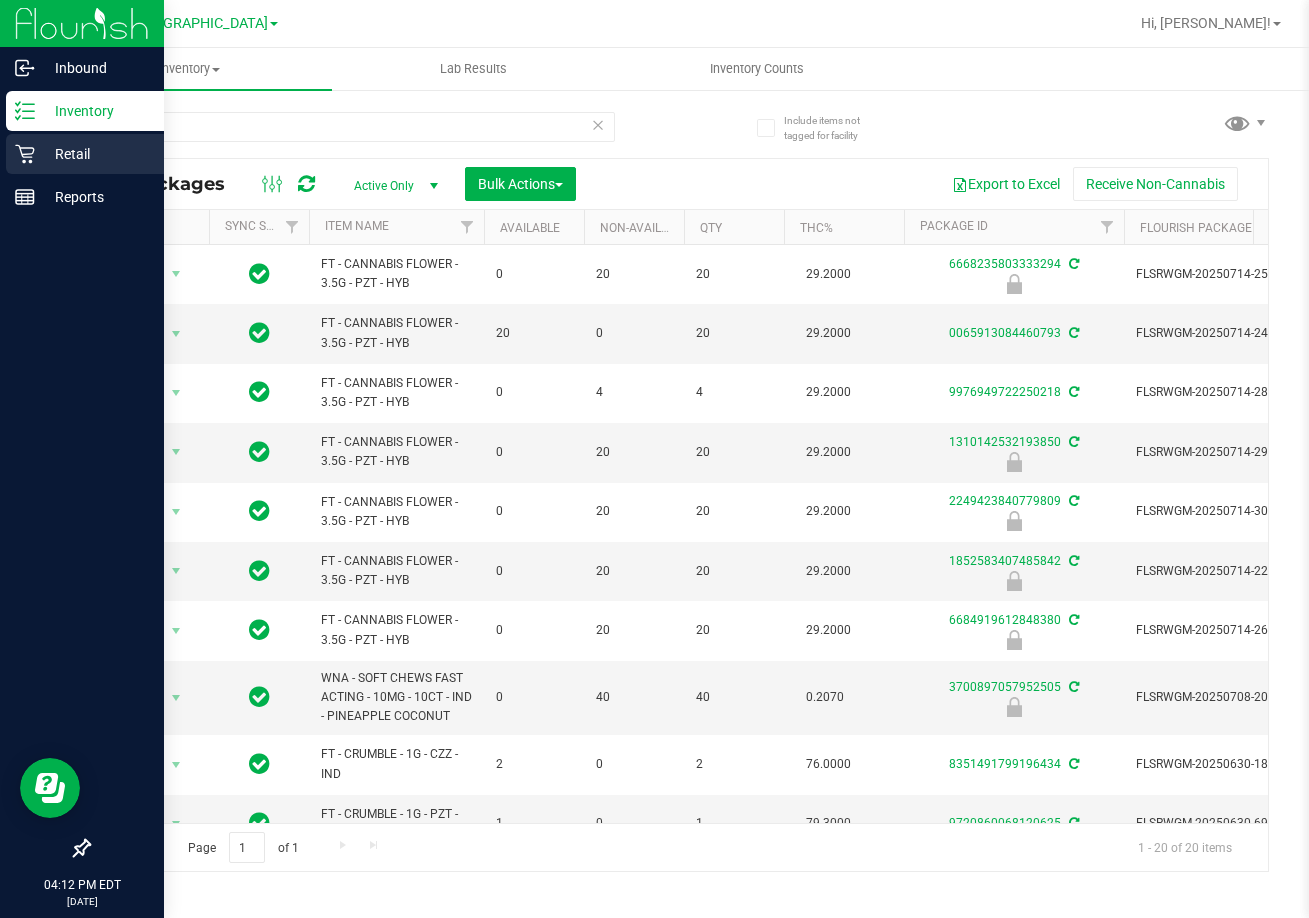 click on "Retail" at bounding box center (85, 154) 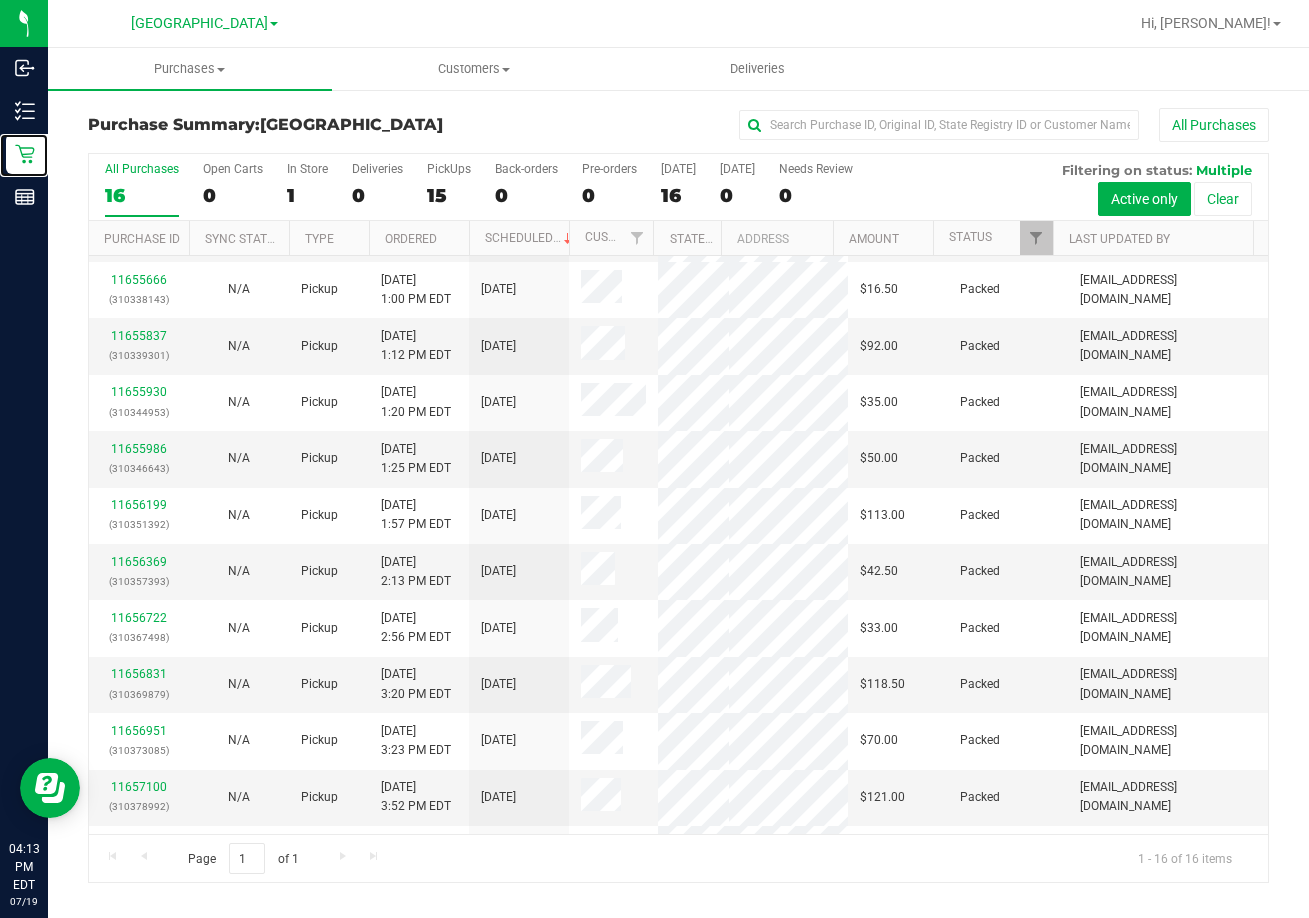 scroll, scrollTop: 0, scrollLeft: 0, axis: both 